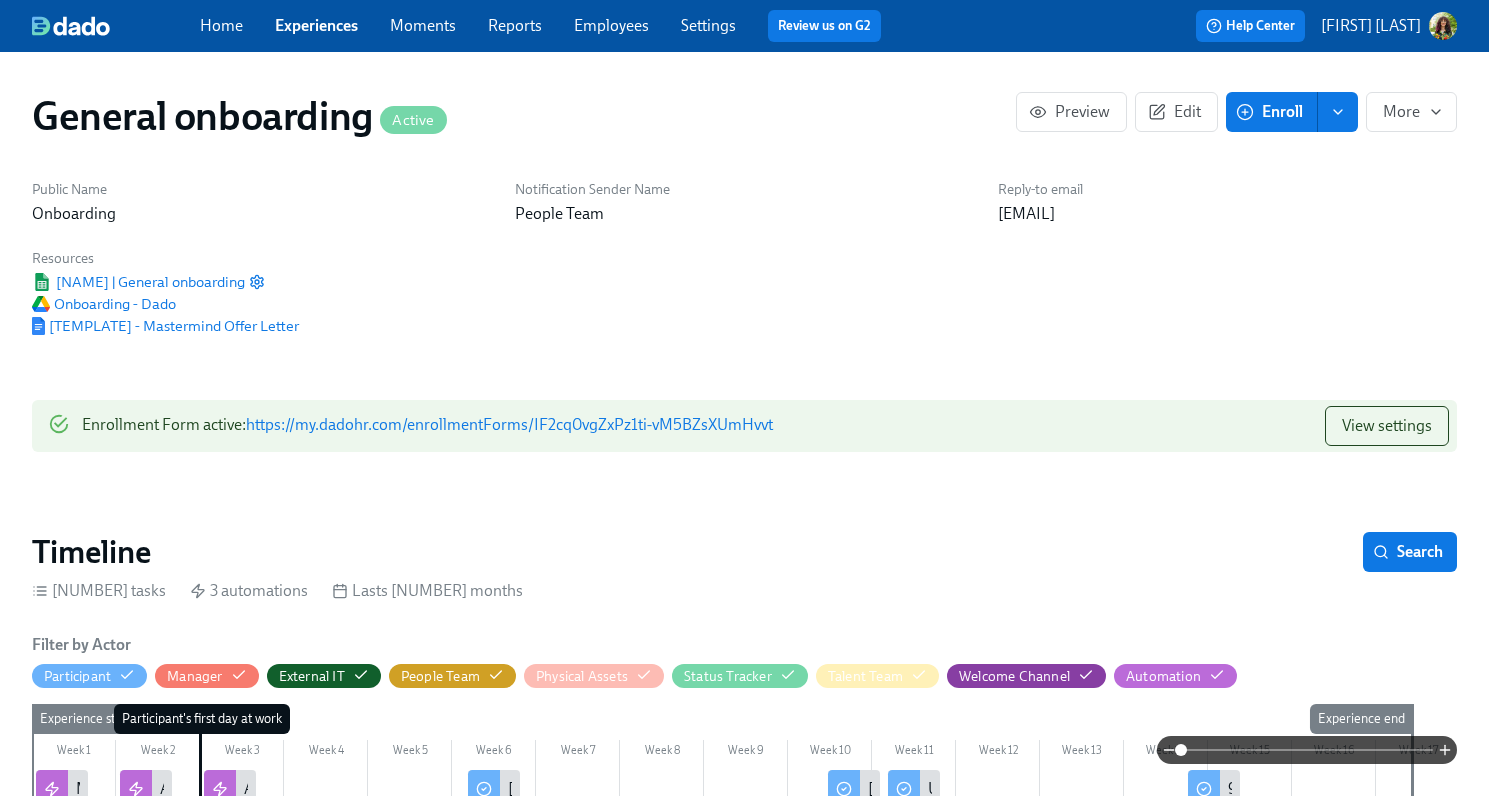 scroll, scrollTop: 0, scrollLeft: 0, axis: both 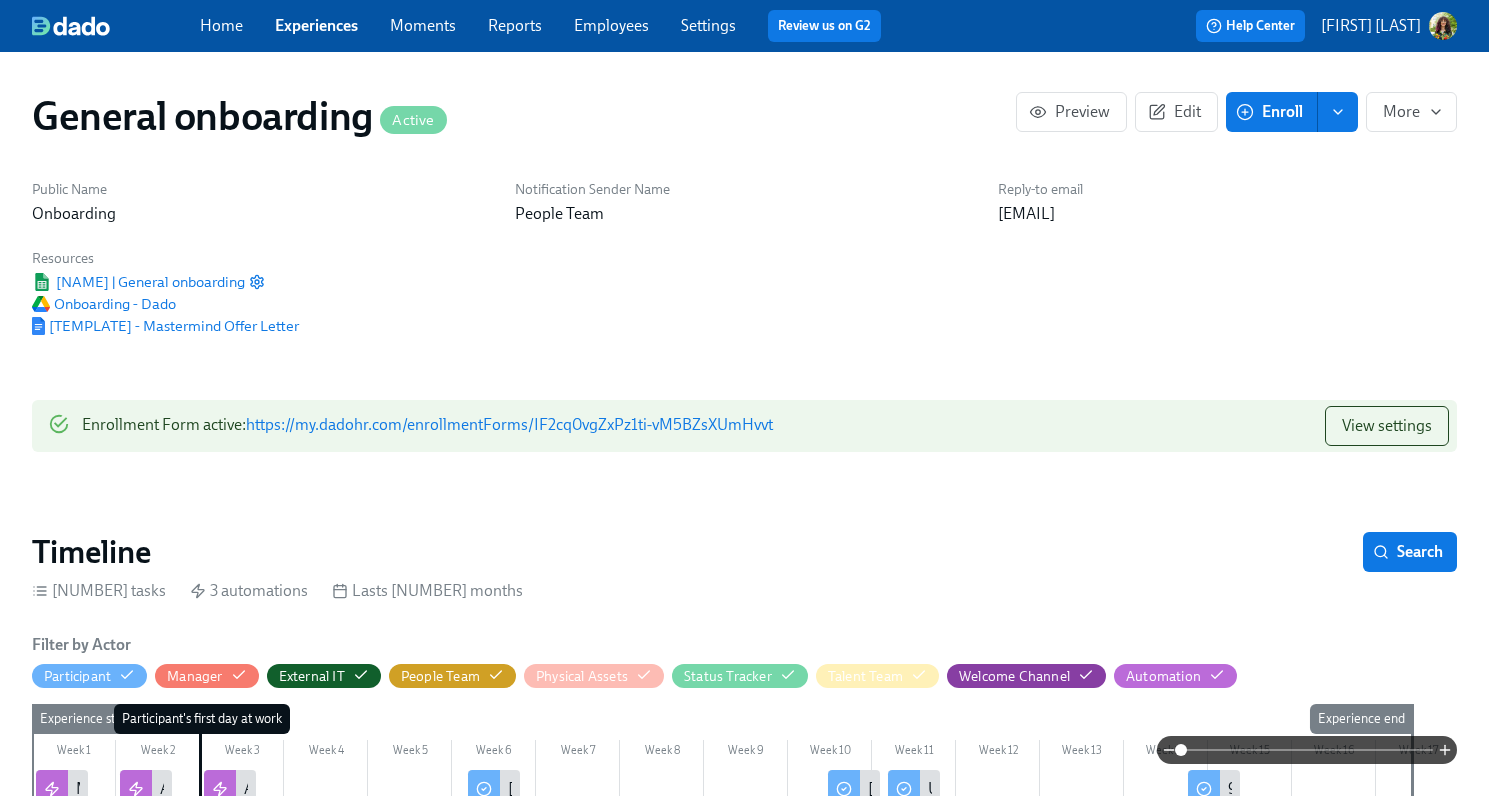 click on "Settings" at bounding box center [708, 25] 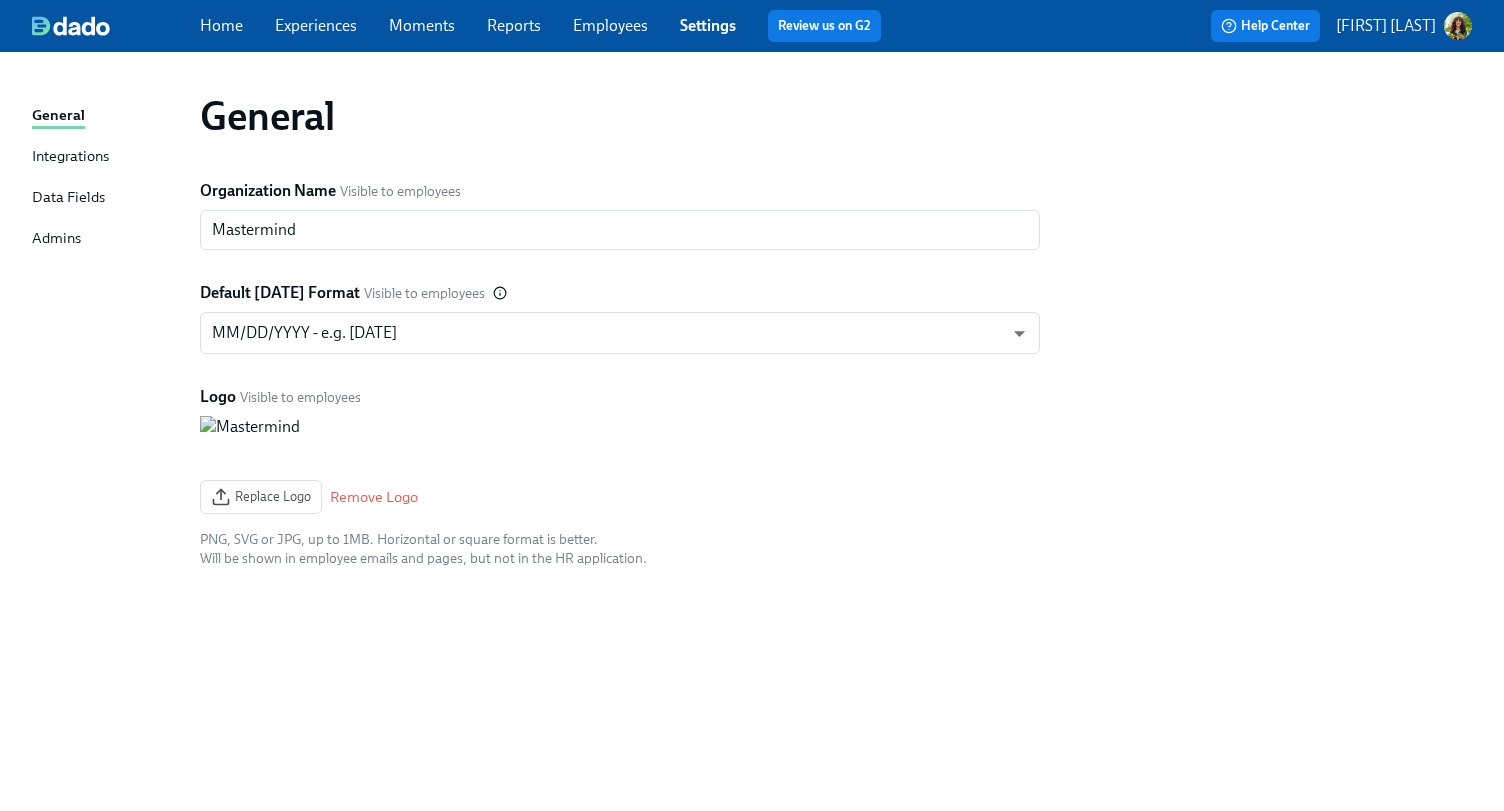click on "Employees" at bounding box center [610, 25] 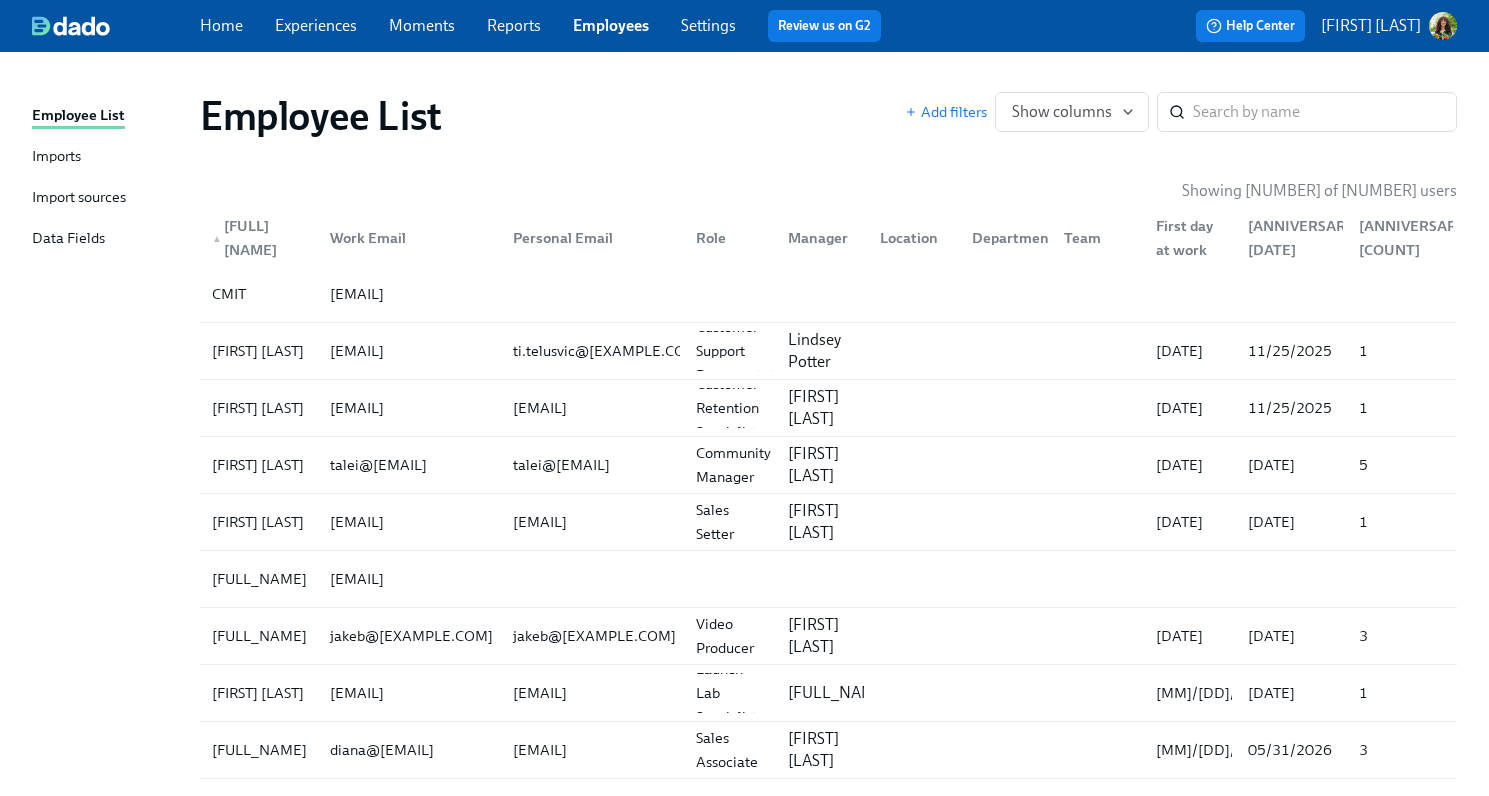 click on "Imports" at bounding box center [56, 157] 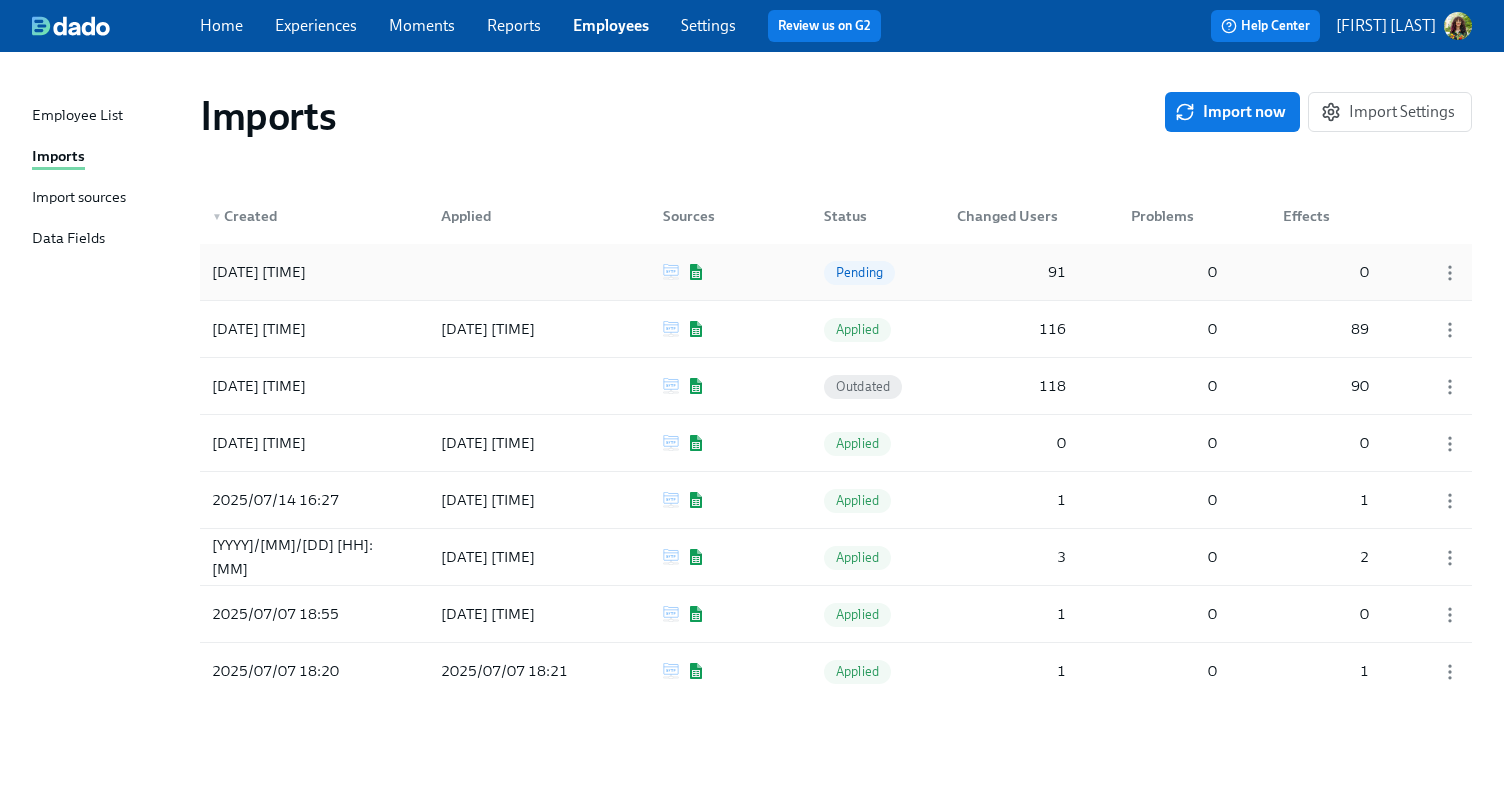 click on "Pending" at bounding box center (859, 272) 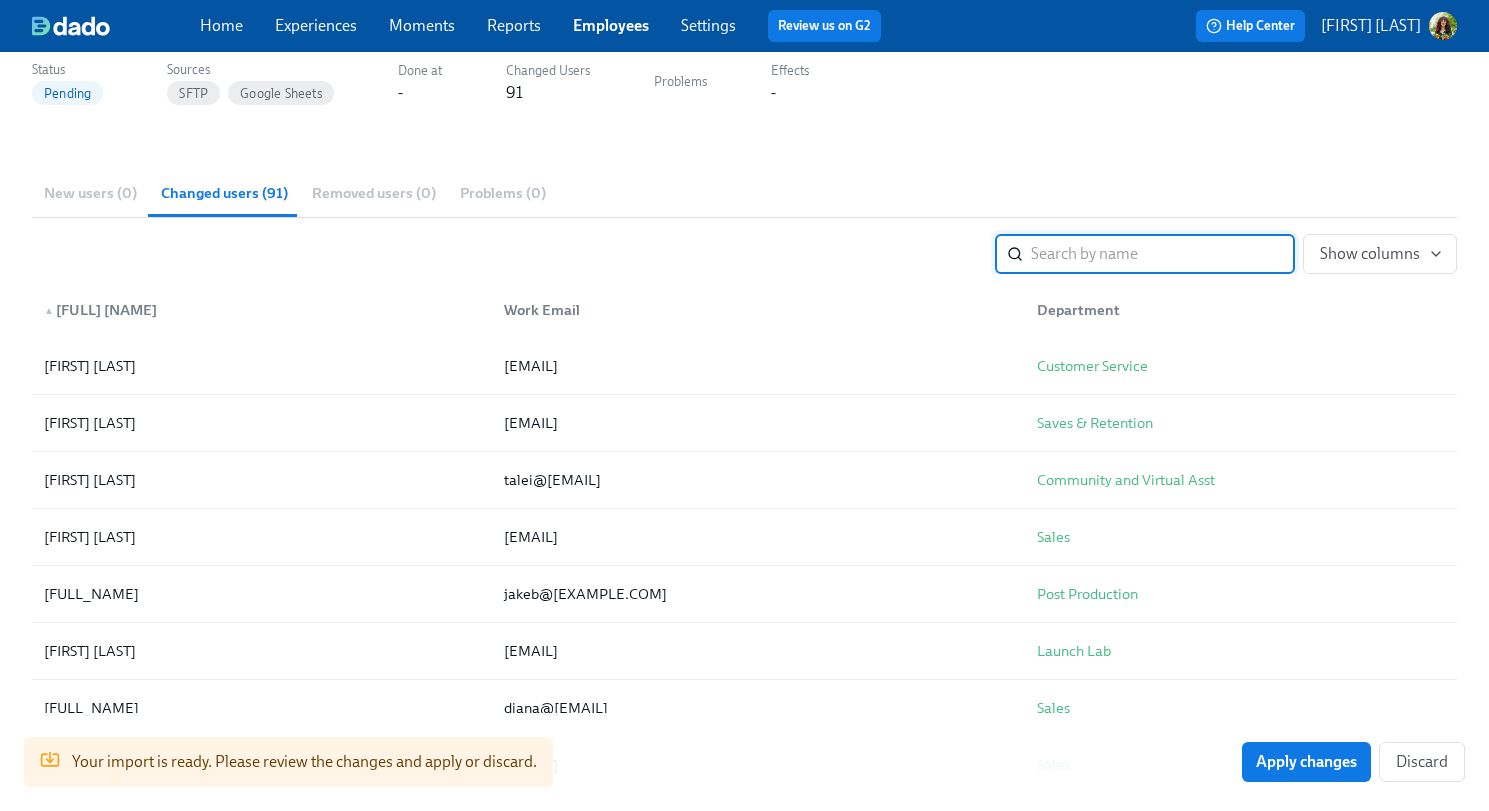 scroll, scrollTop: 177, scrollLeft: 0, axis: vertical 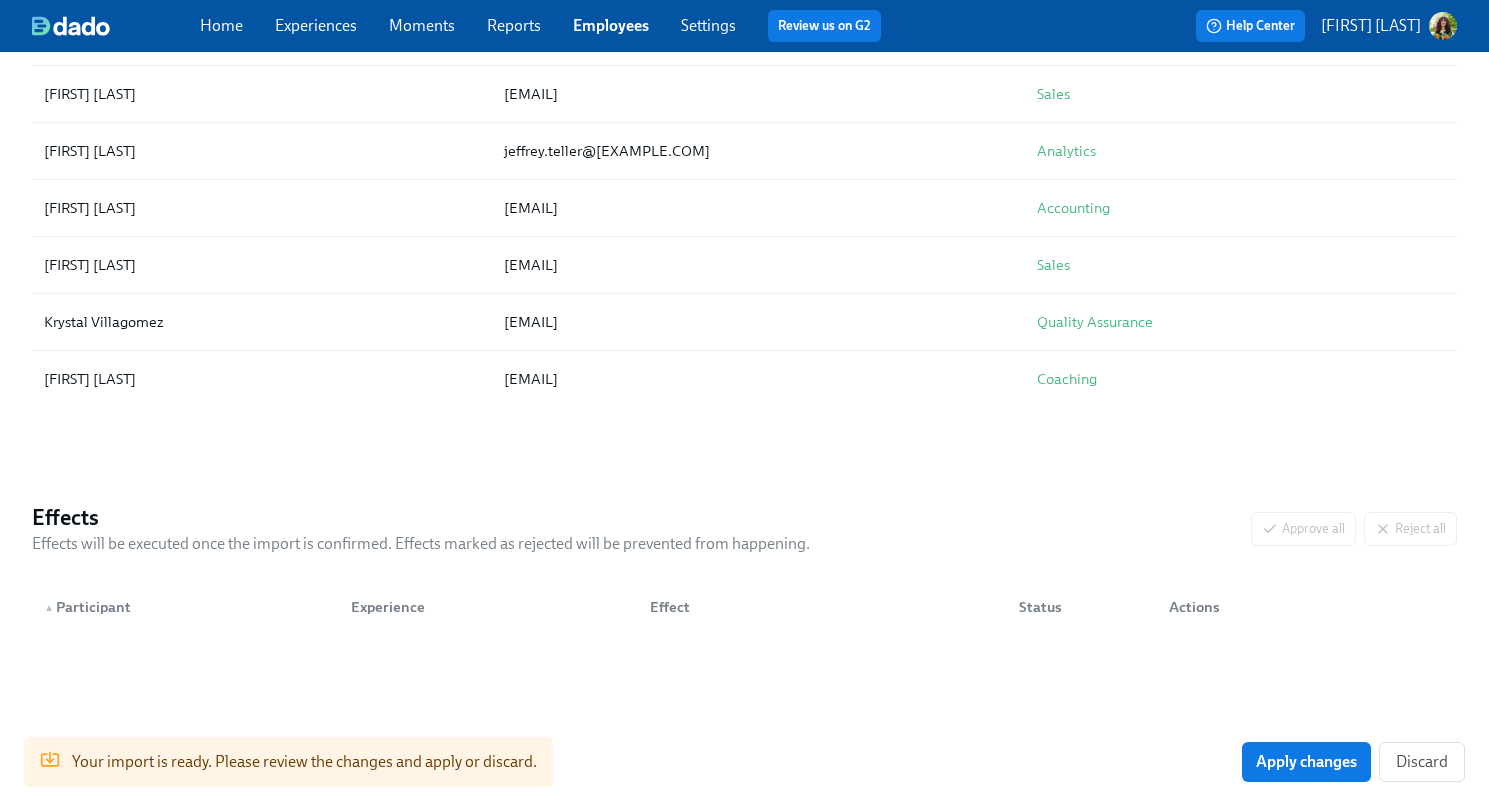 click on "Apply changes" at bounding box center (1306, 762) 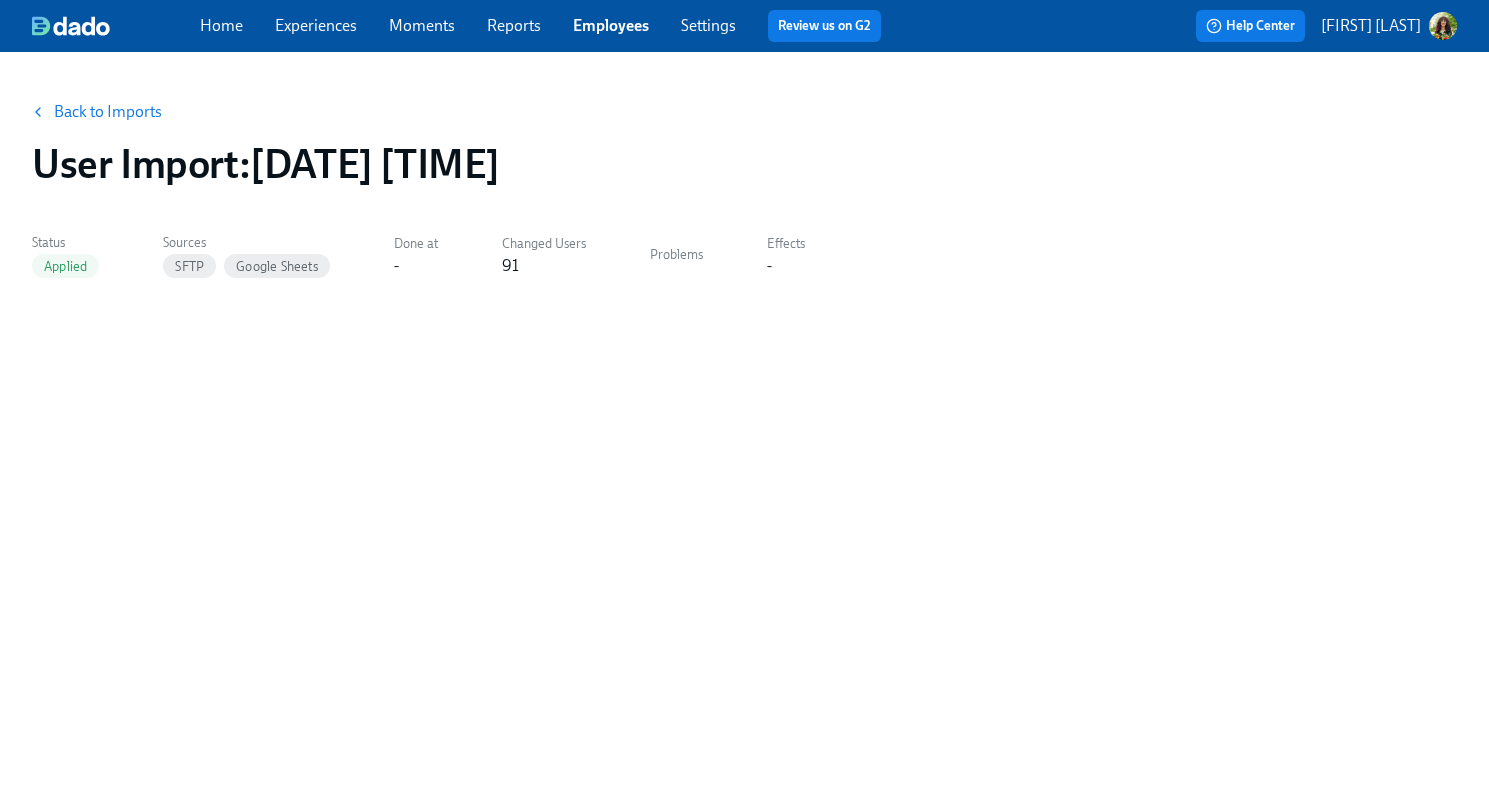 scroll, scrollTop: 0, scrollLeft: 0, axis: both 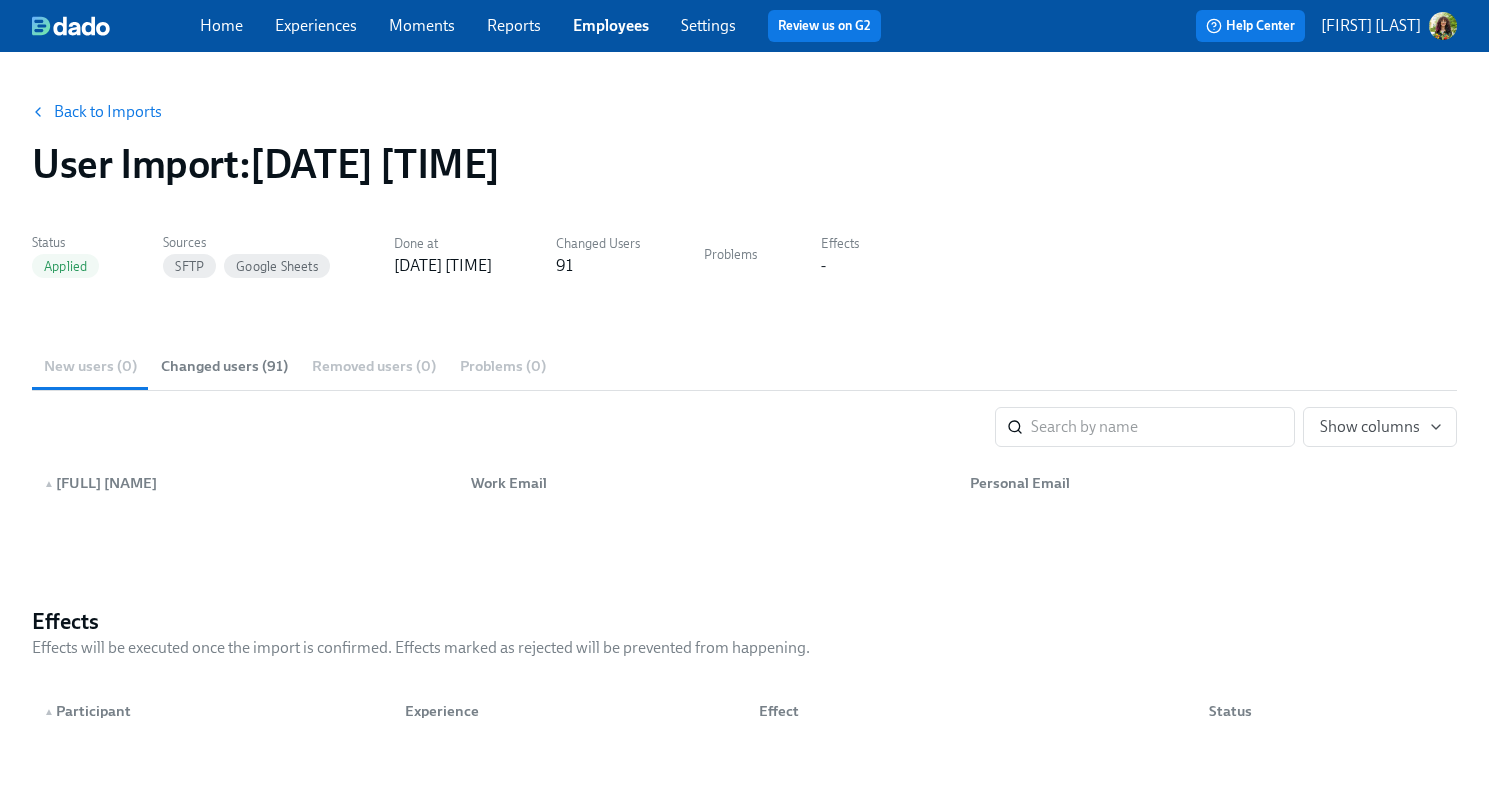 click on "Experiences" at bounding box center [316, 25] 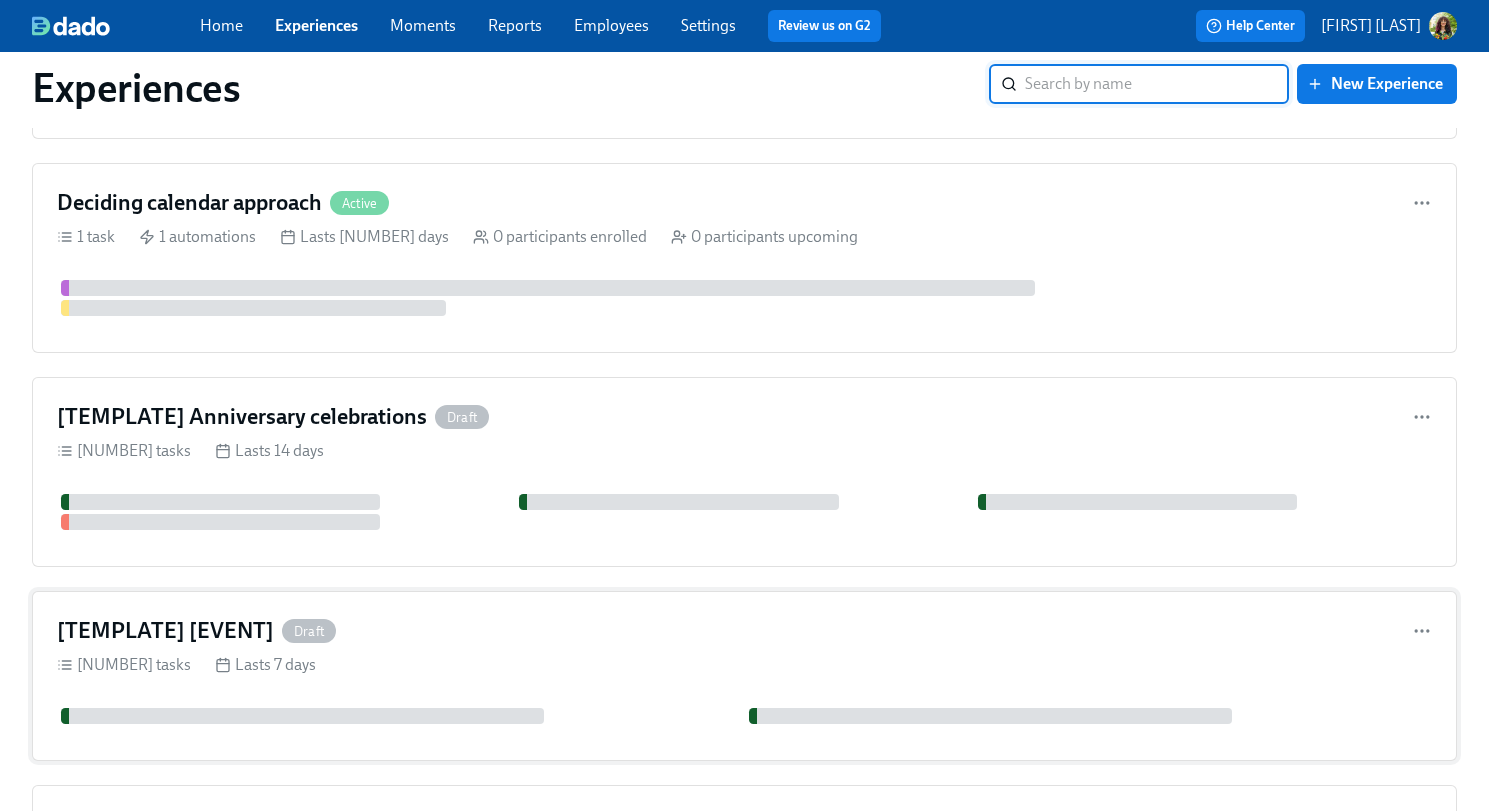scroll, scrollTop: 591, scrollLeft: 0, axis: vertical 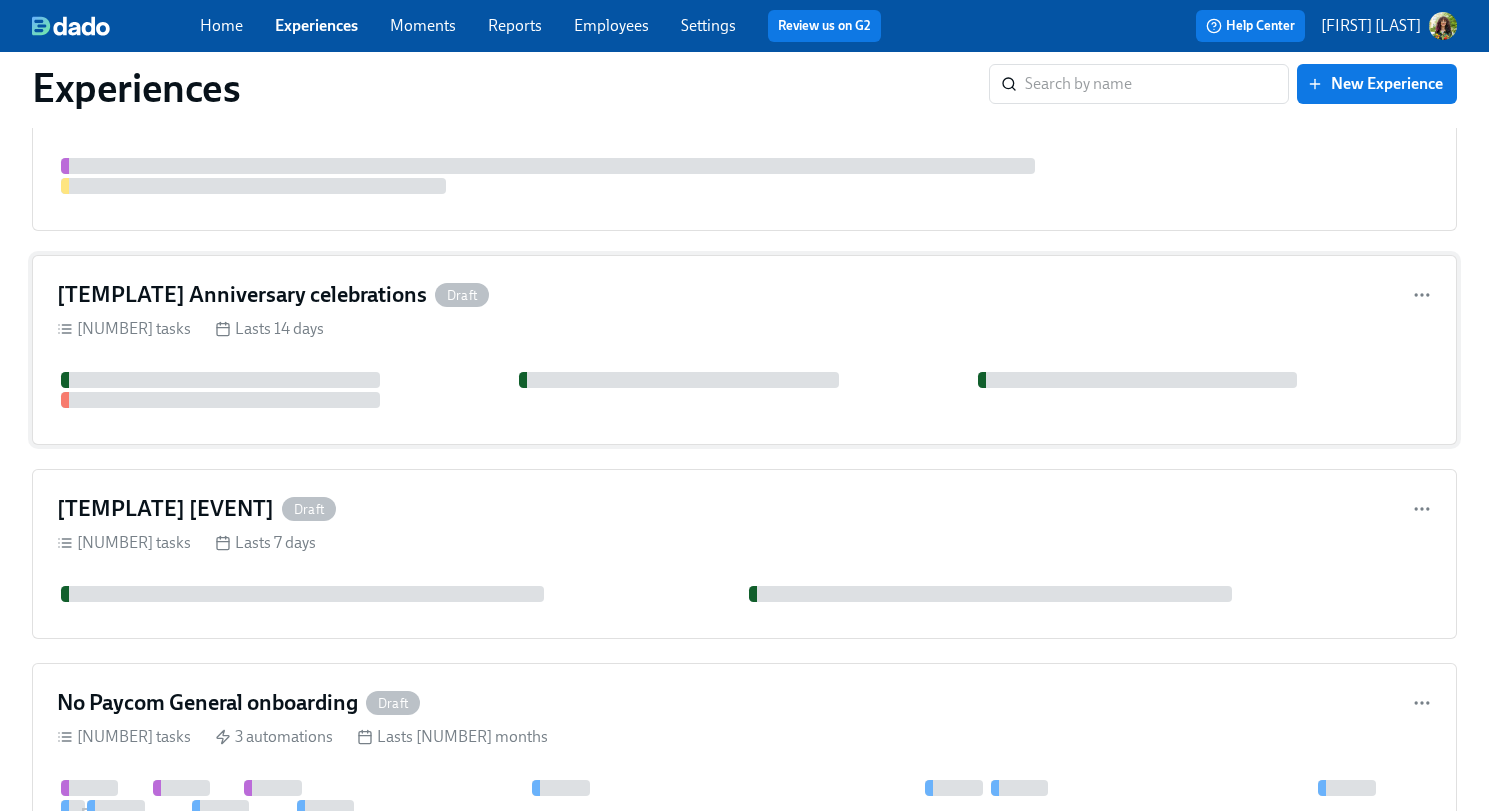click on "0 tasks   Lasts   14 days" at bounding box center [744, 329] 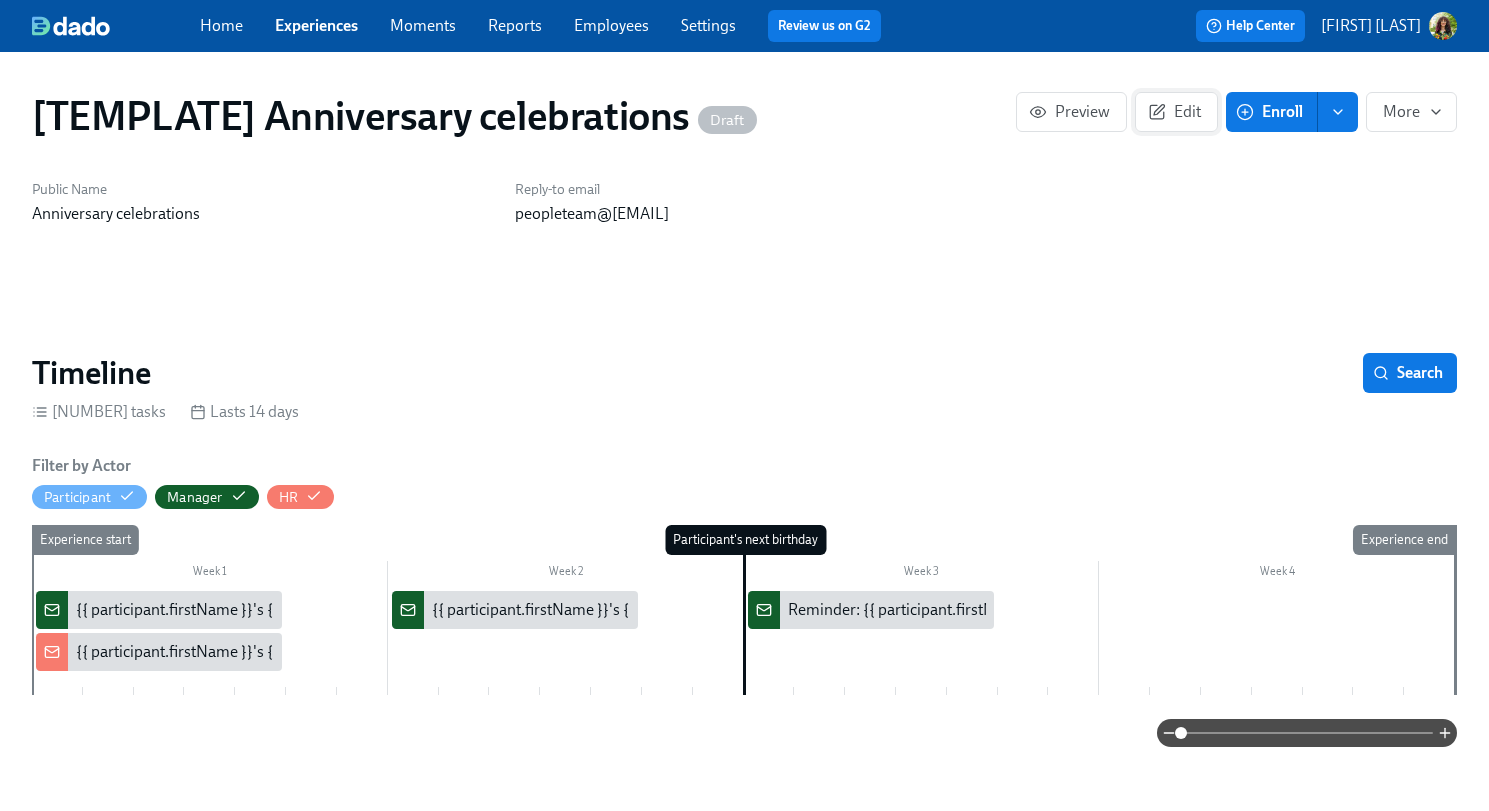 click on "Edit" at bounding box center (1176, 112) 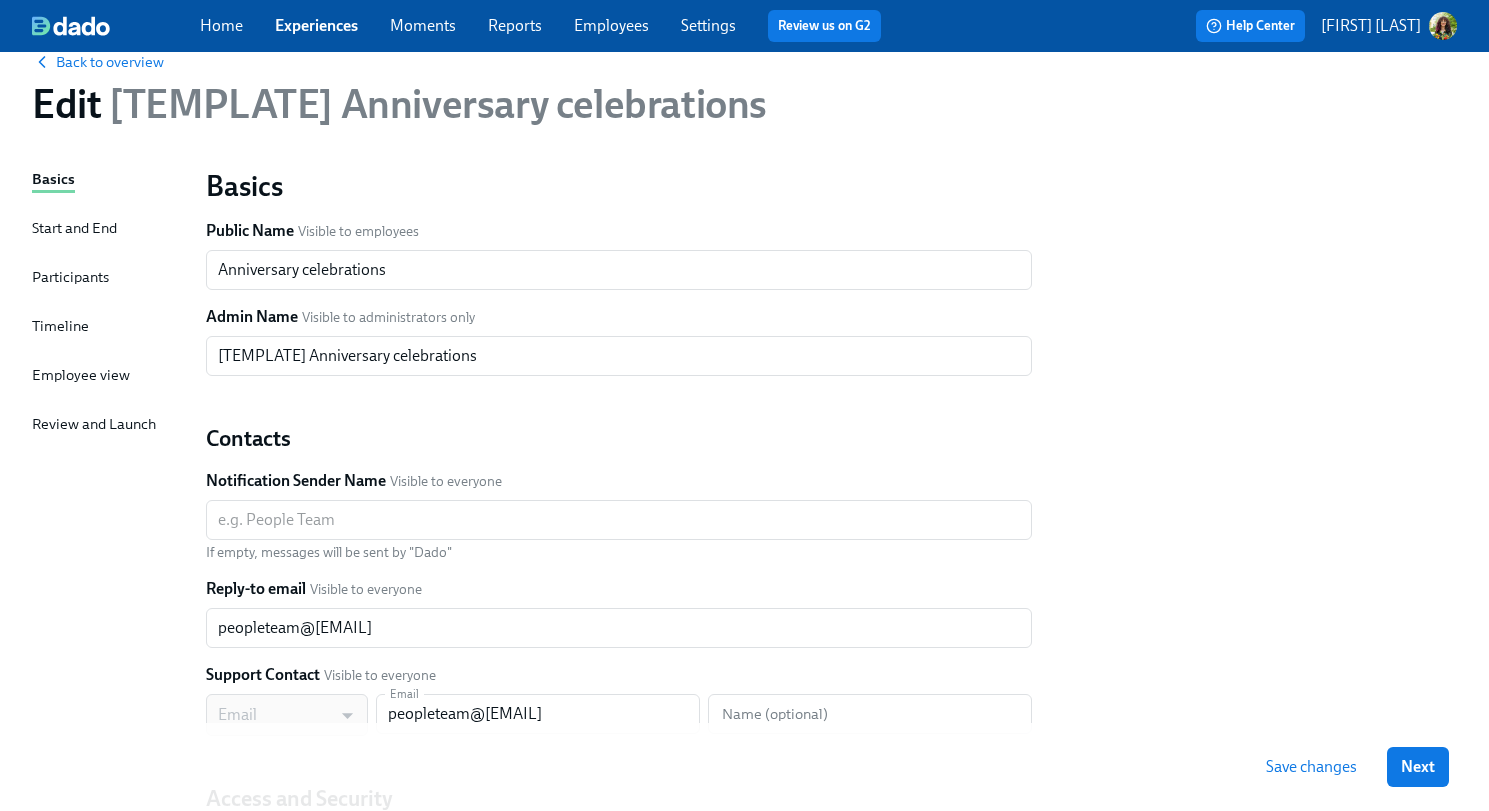 scroll, scrollTop: 142, scrollLeft: 0, axis: vertical 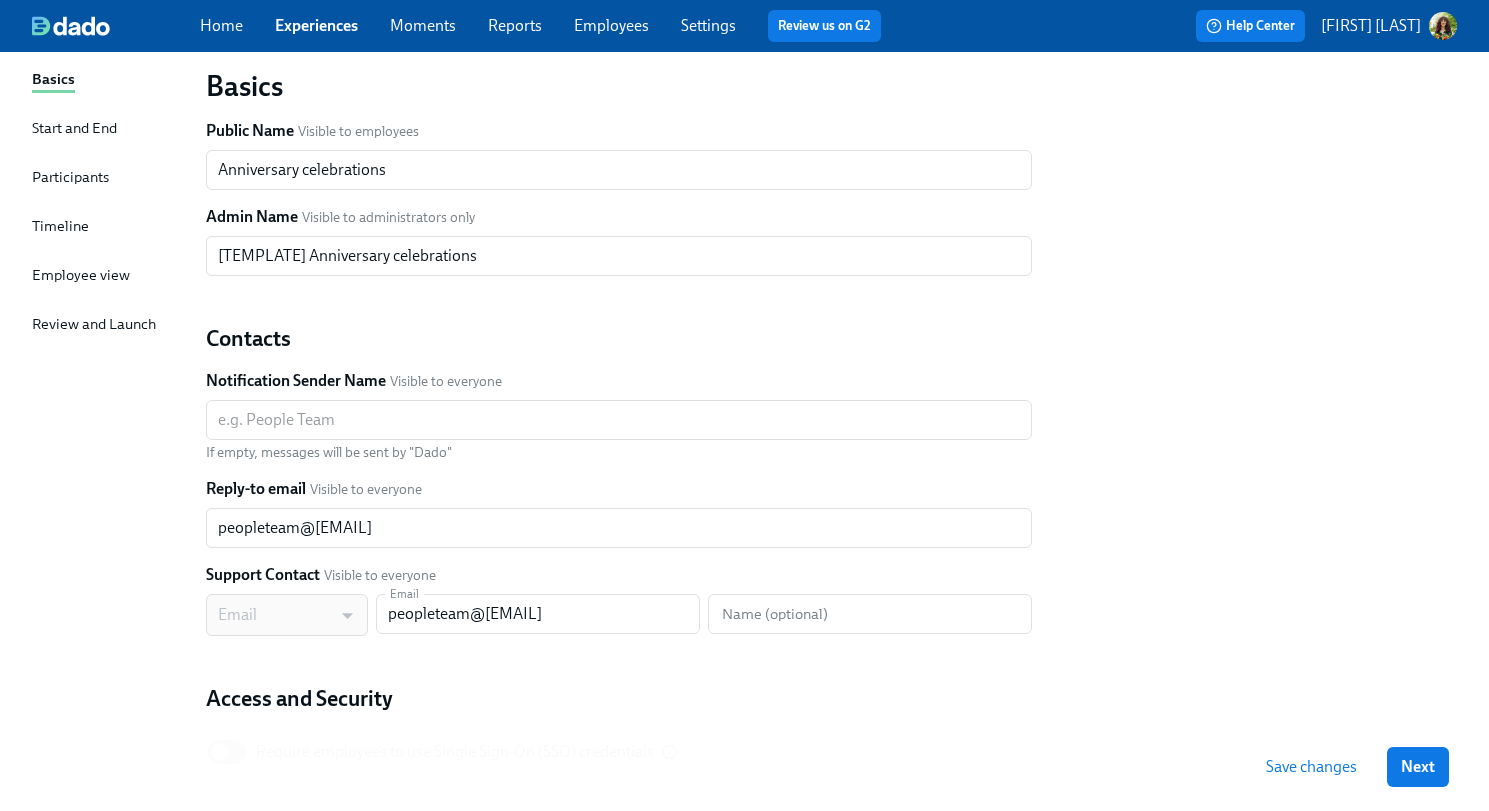 click on "Experiences" at bounding box center (316, 25) 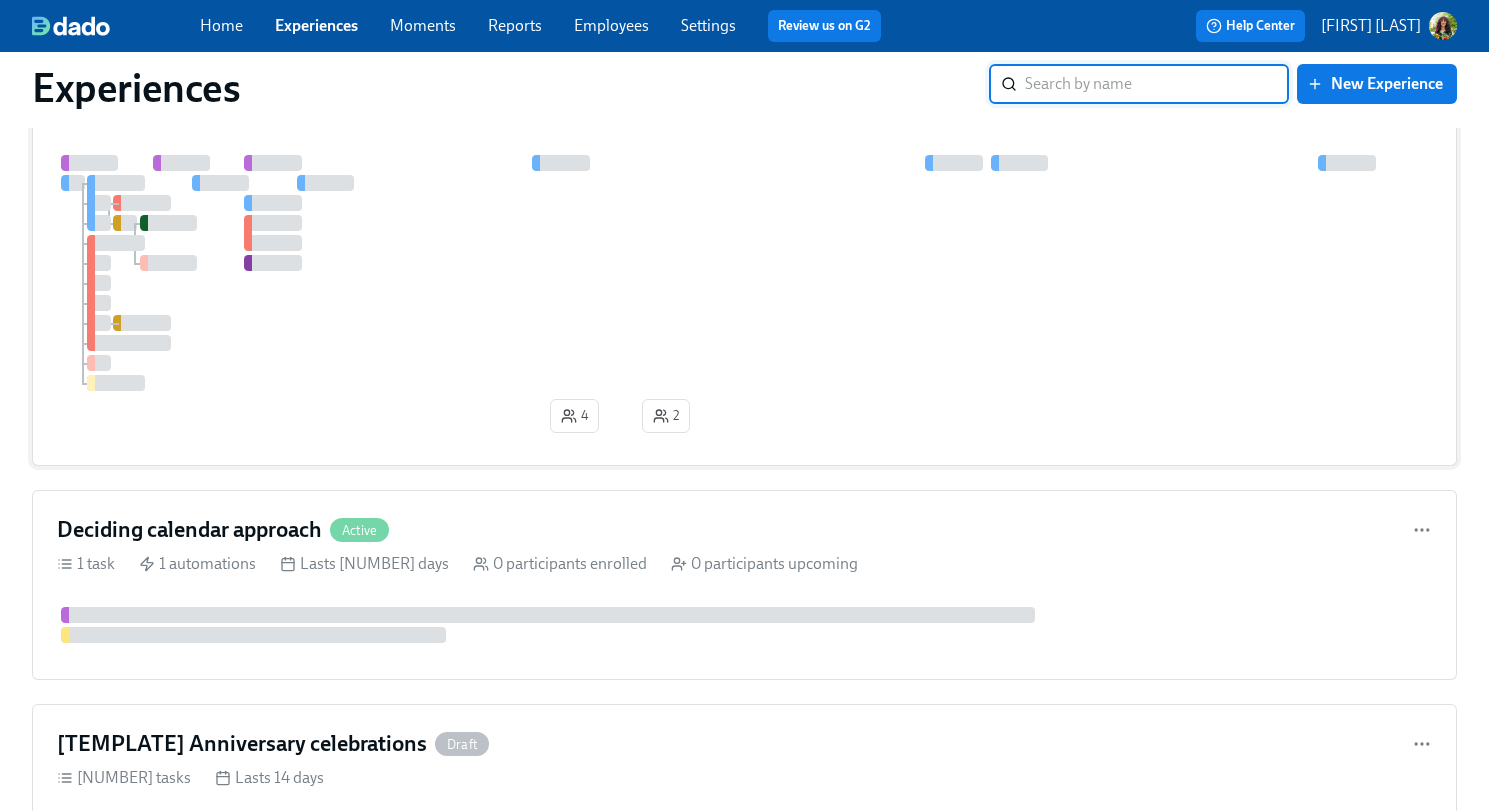 scroll, scrollTop: 0, scrollLeft: 0, axis: both 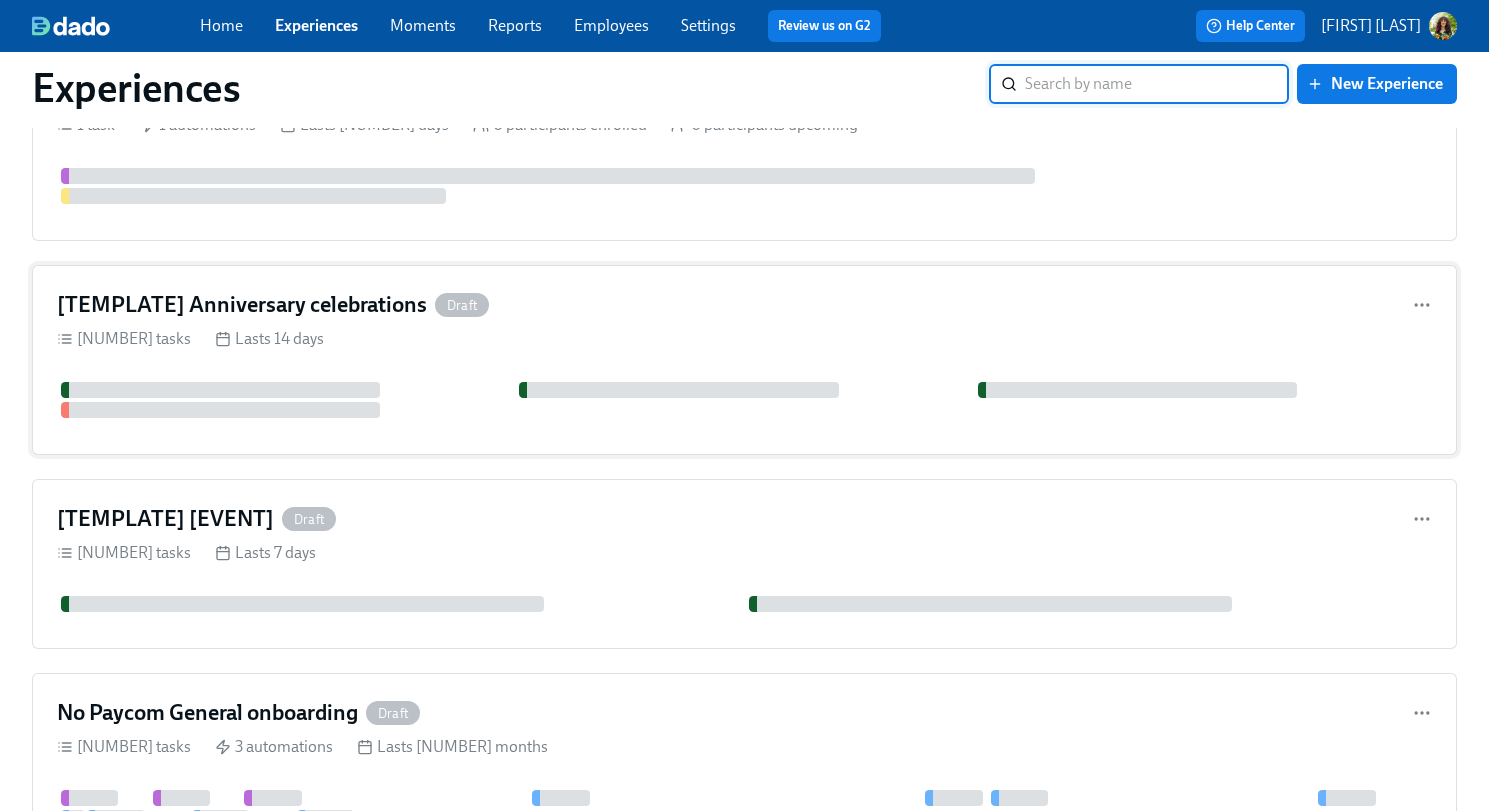 click on "[TEMPLATE] Anniversary celebrations Draft" at bounding box center (744, 305) 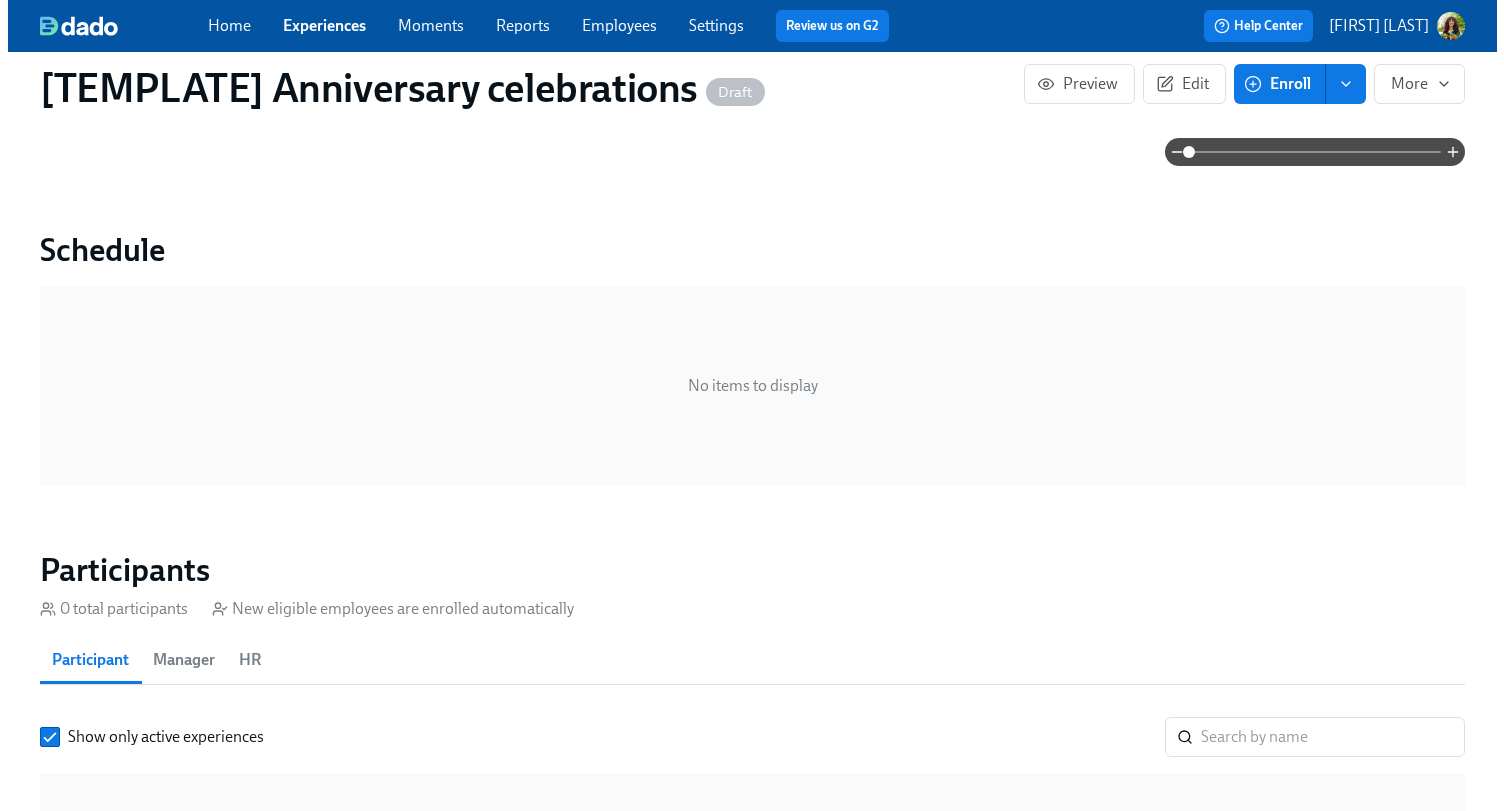 scroll, scrollTop: 0, scrollLeft: 0, axis: both 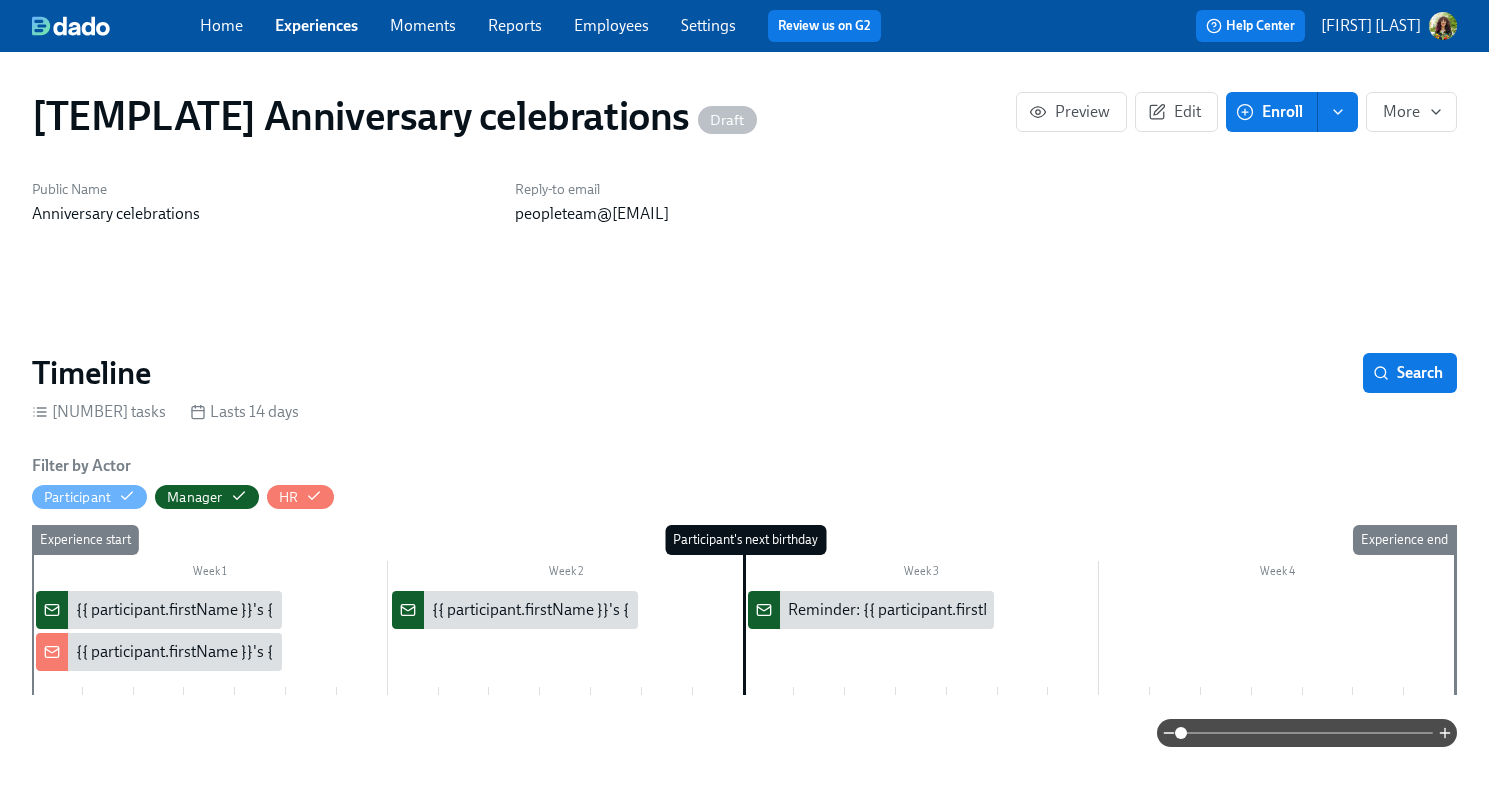 click on "{{ participant.firstName }}'s {{ participant.calculatedFields.anniversary.count | ordinal }} work anniversary is coming up on {{ participant.calculatedFields.anniversary.date | dddd MMMM Do }}" at bounding box center [720, 610] 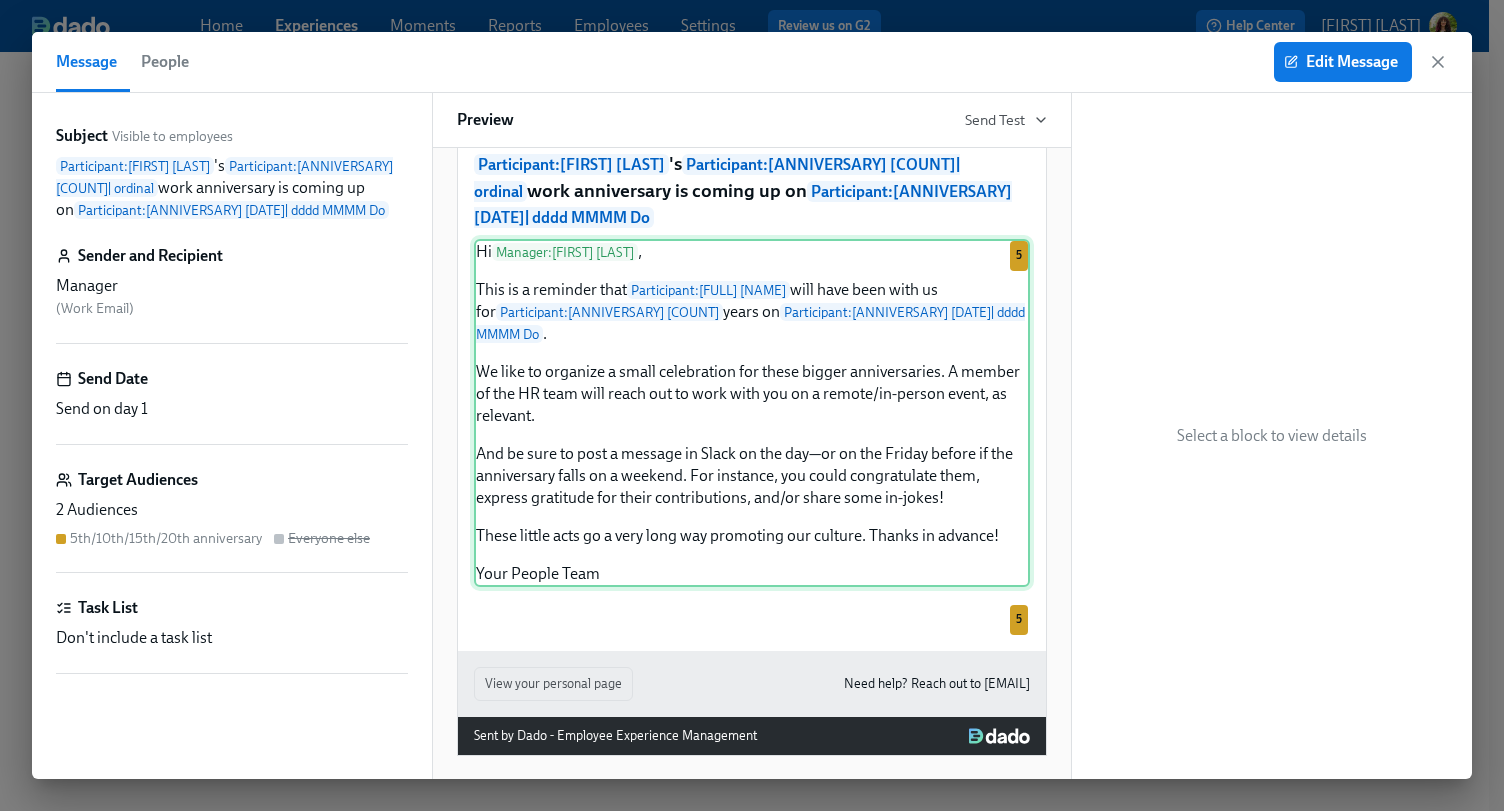scroll, scrollTop: 0, scrollLeft: 0, axis: both 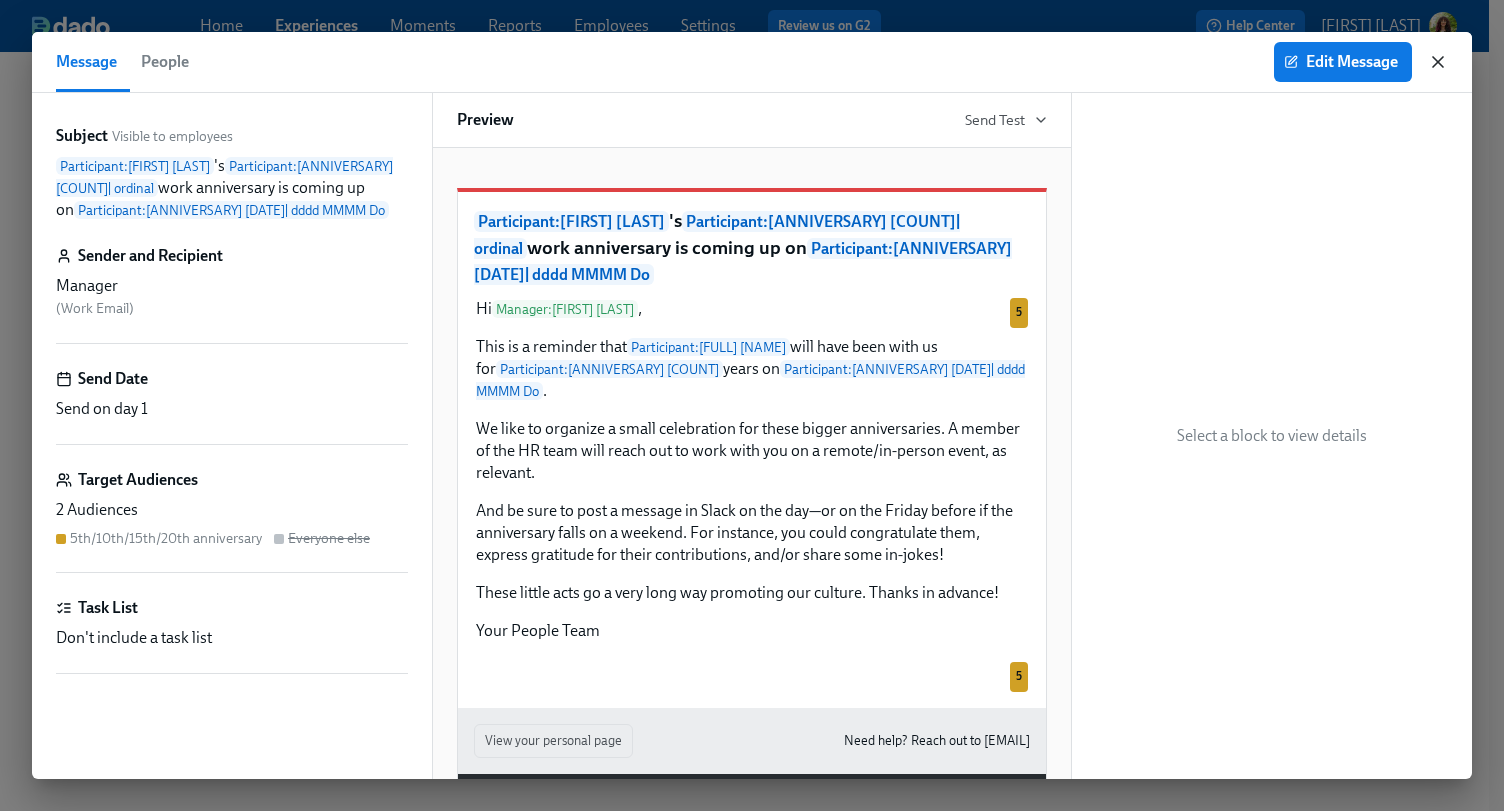 click 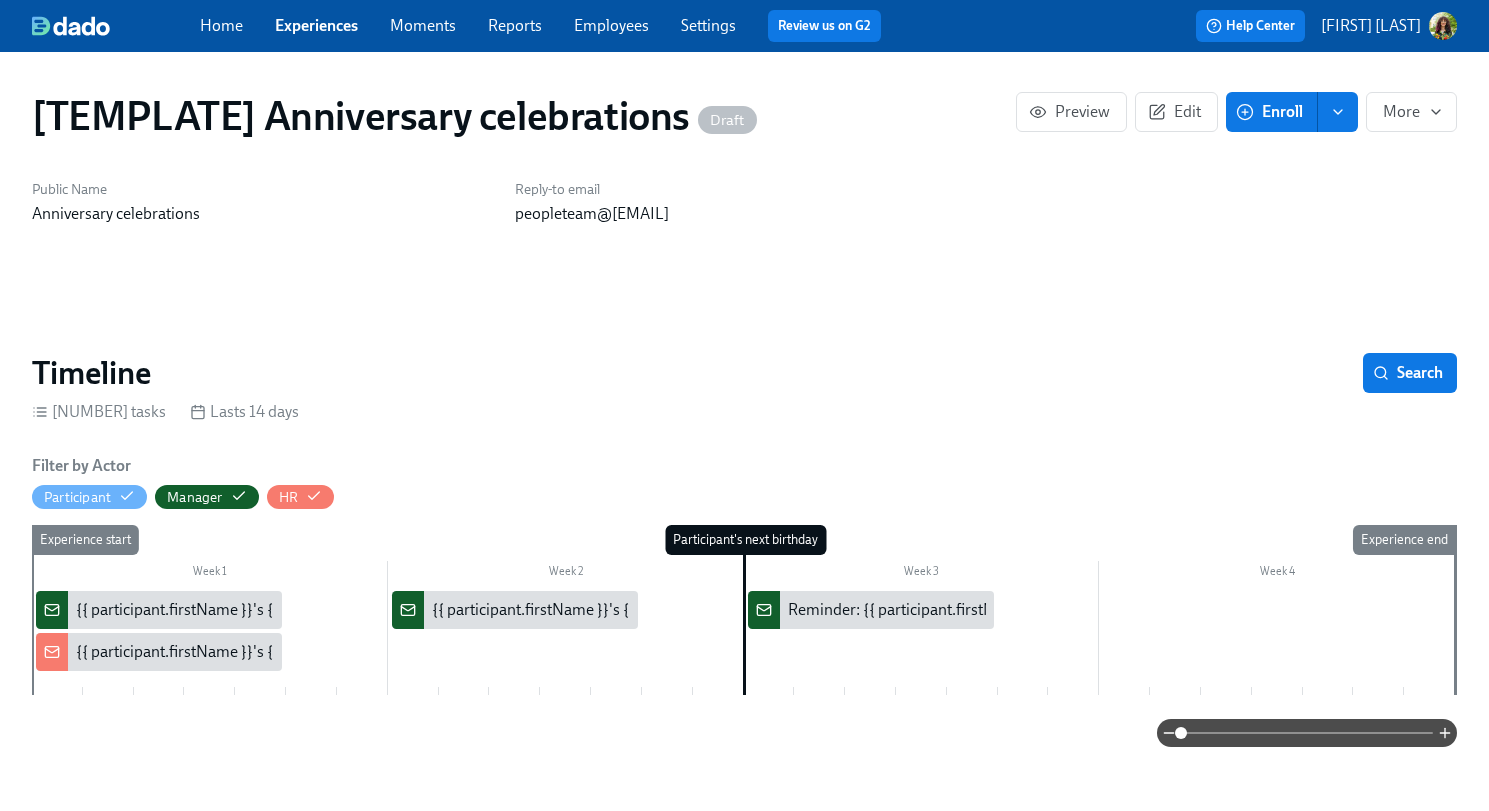 click on "{{ participant.firstName }}'s {{ participant.calculatedFields.anniversary.count | ordinal }} work anniversary is coming up on {{ participant.calculatedFields.anniversary.date | dddd MMMM Do }}" at bounding box center [720, 652] 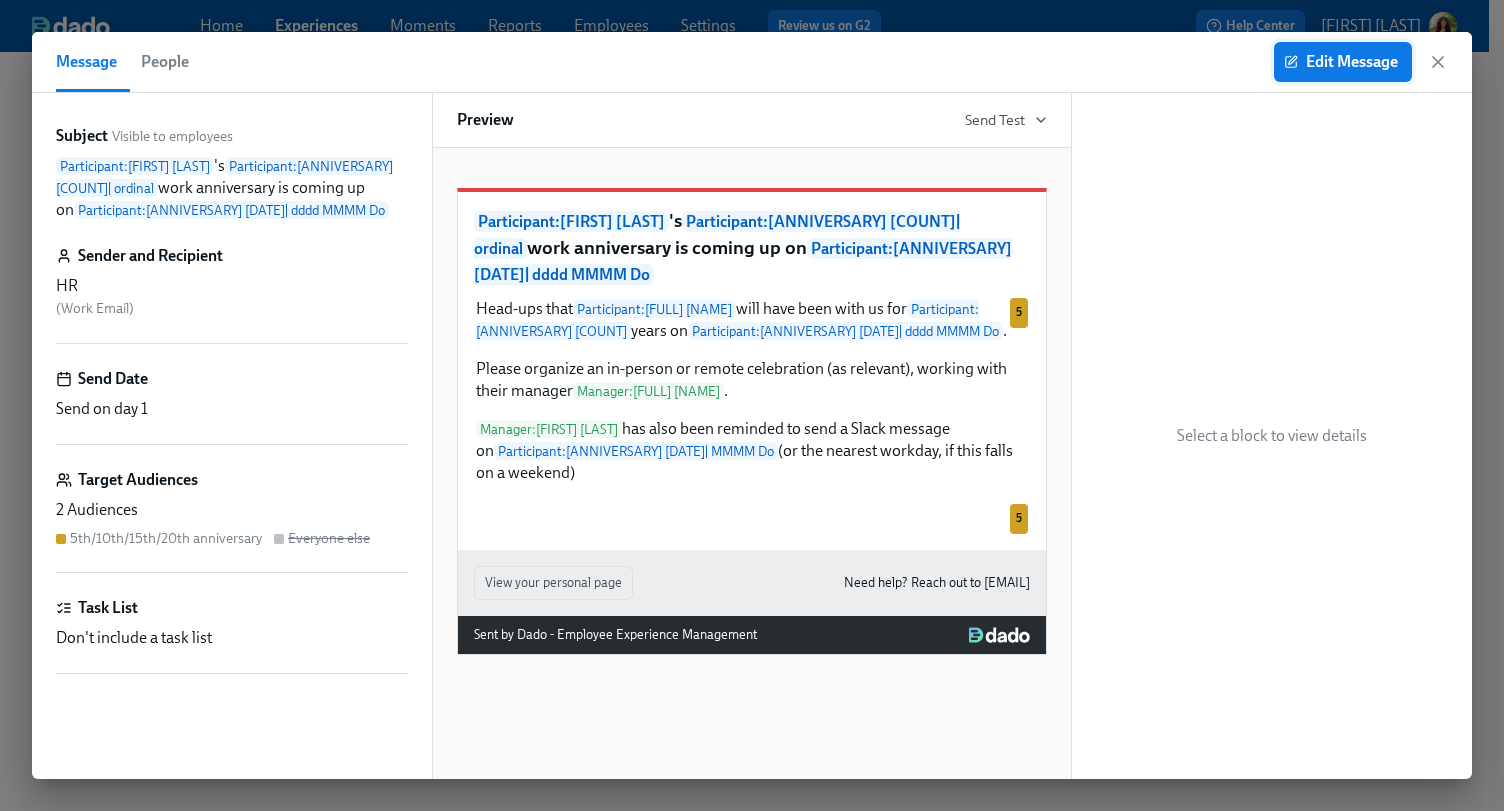 click on "Edit Message" at bounding box center [1343, 62] 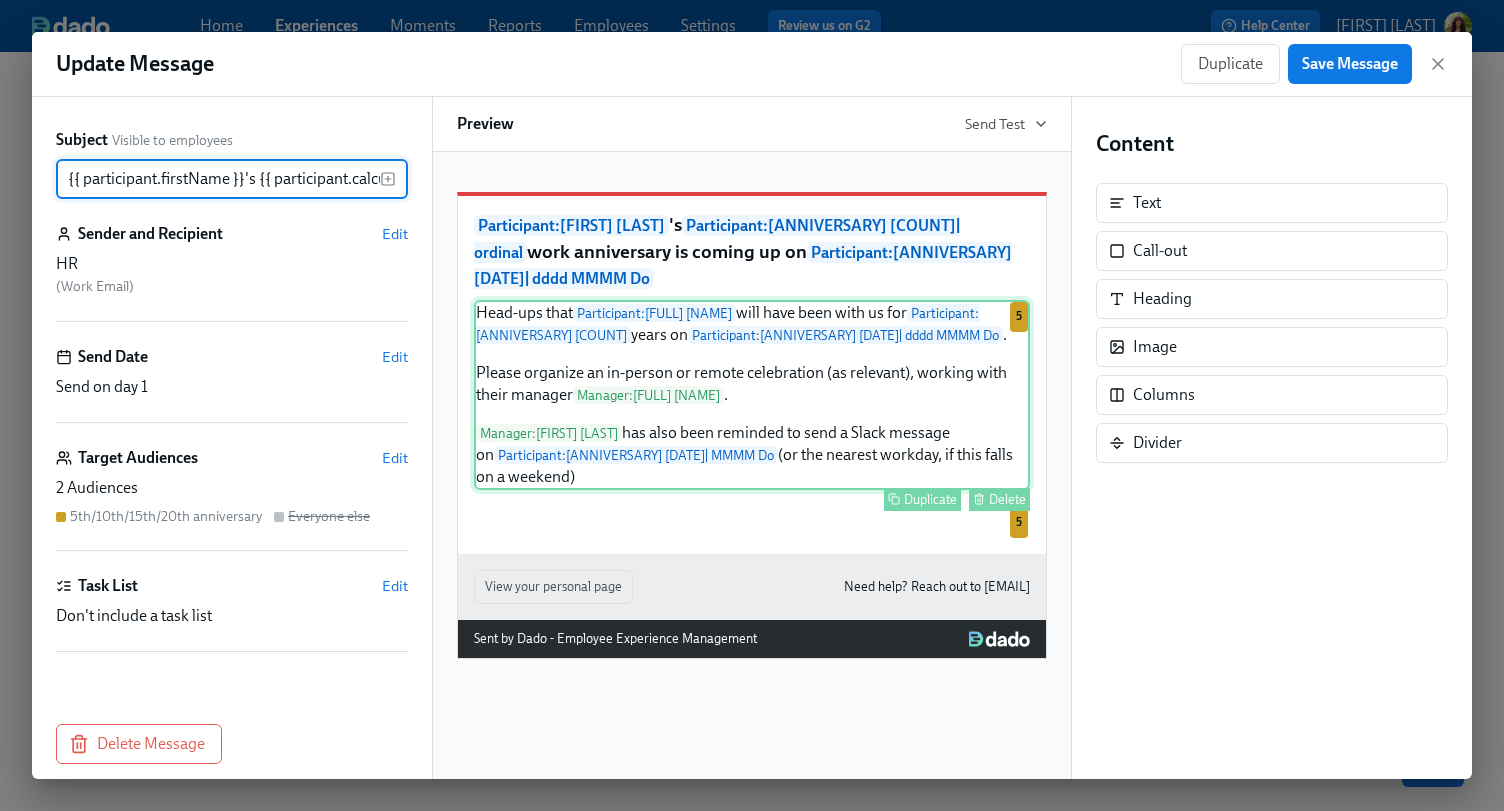 scroll, scrollTop: 0, scrollLeft: 991, axis: horizontal 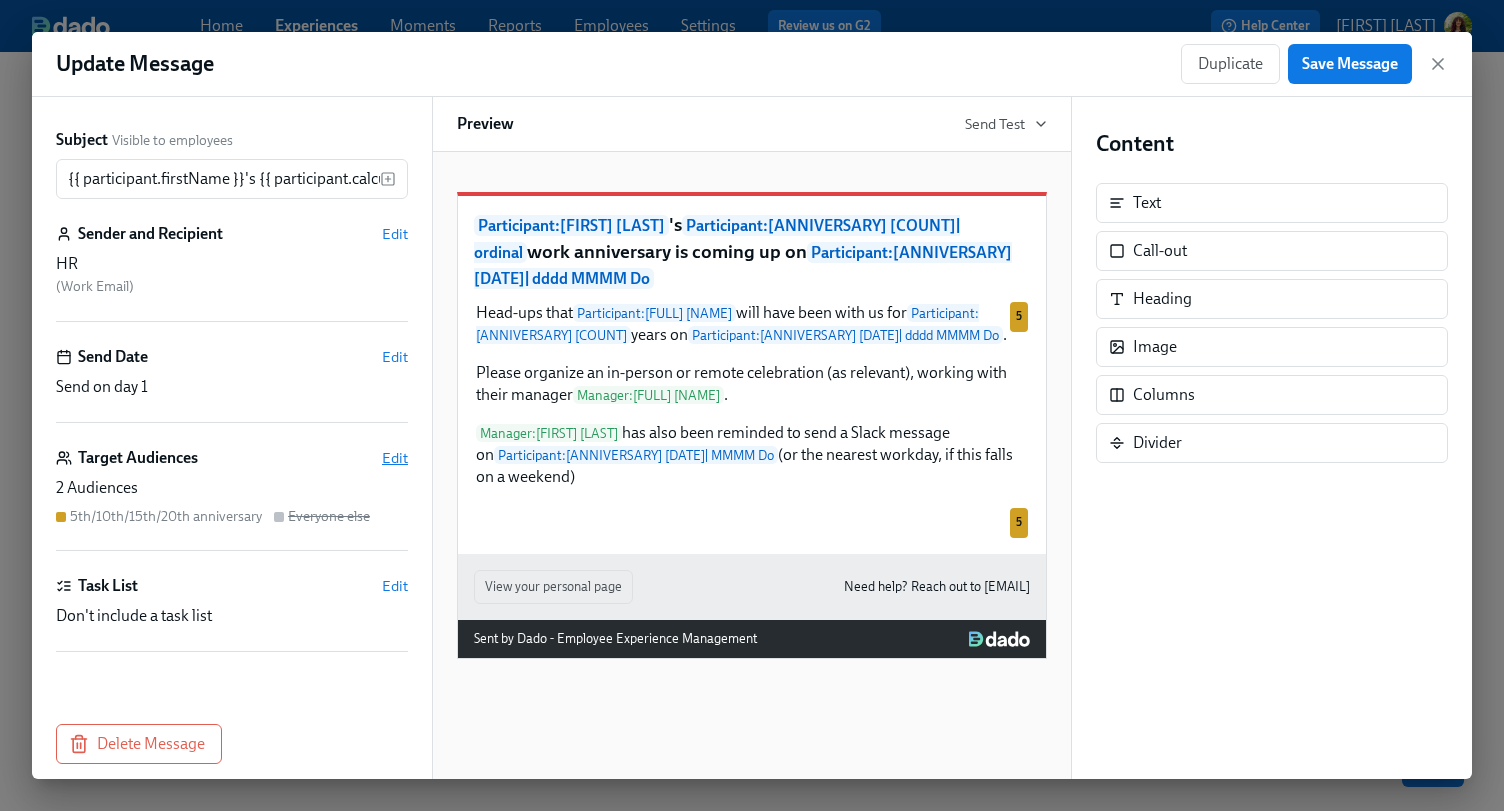 click on "Edit" at bounding box center [395, 458] 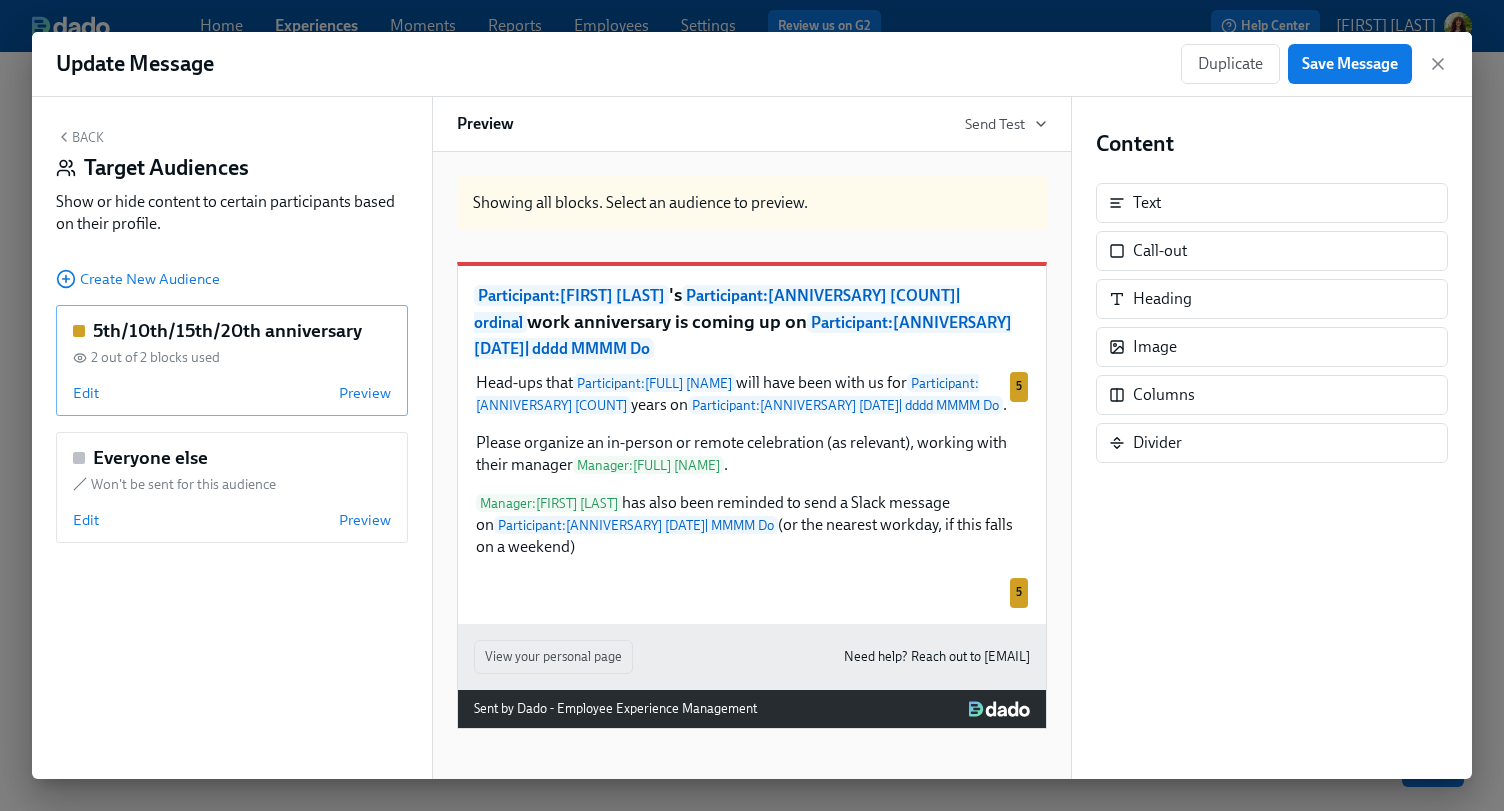 click on "Edit Preview" at bounding box center (232, 393) 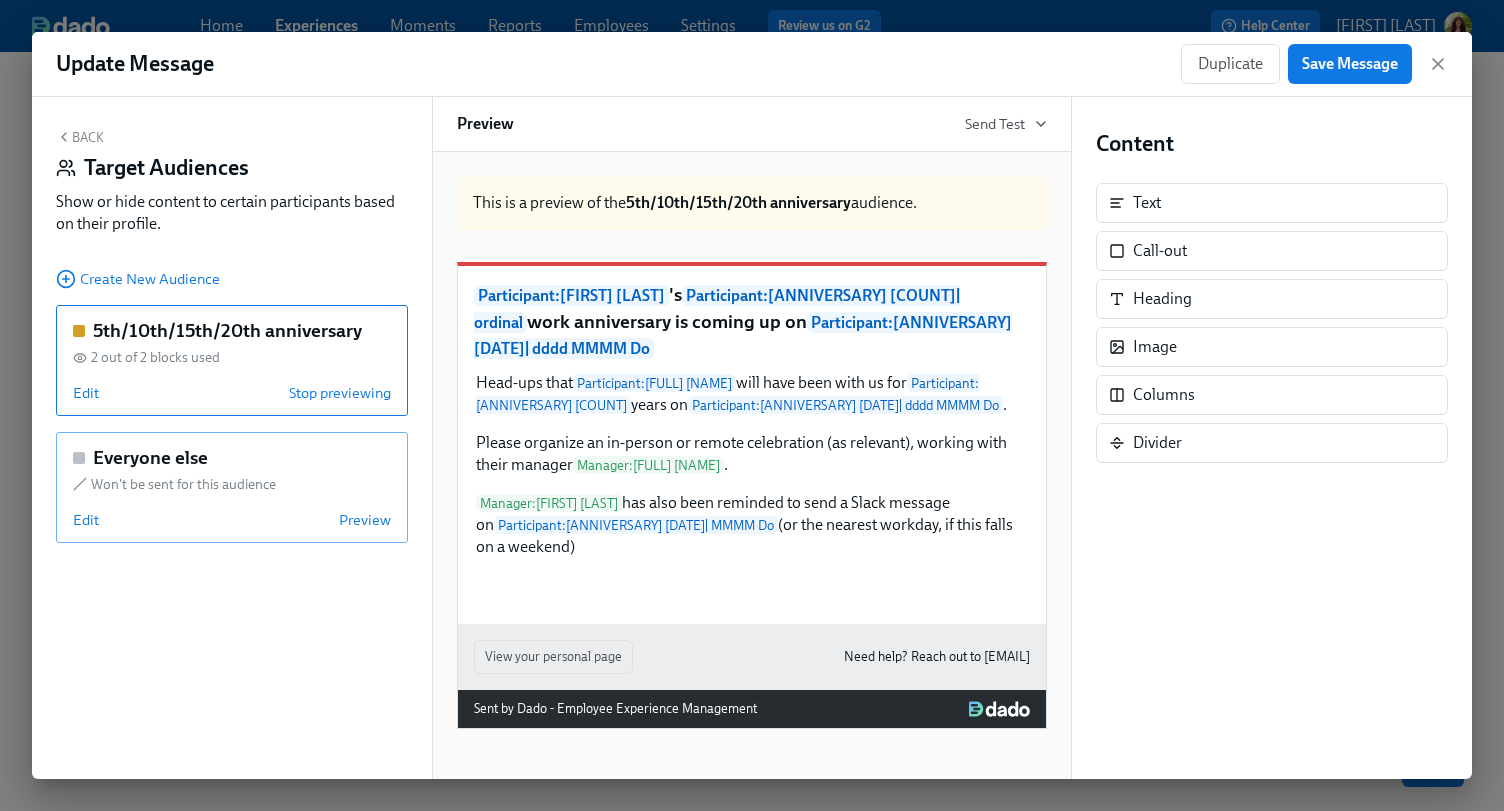 click on "Edit Preview" at bounding box center [232, 520] 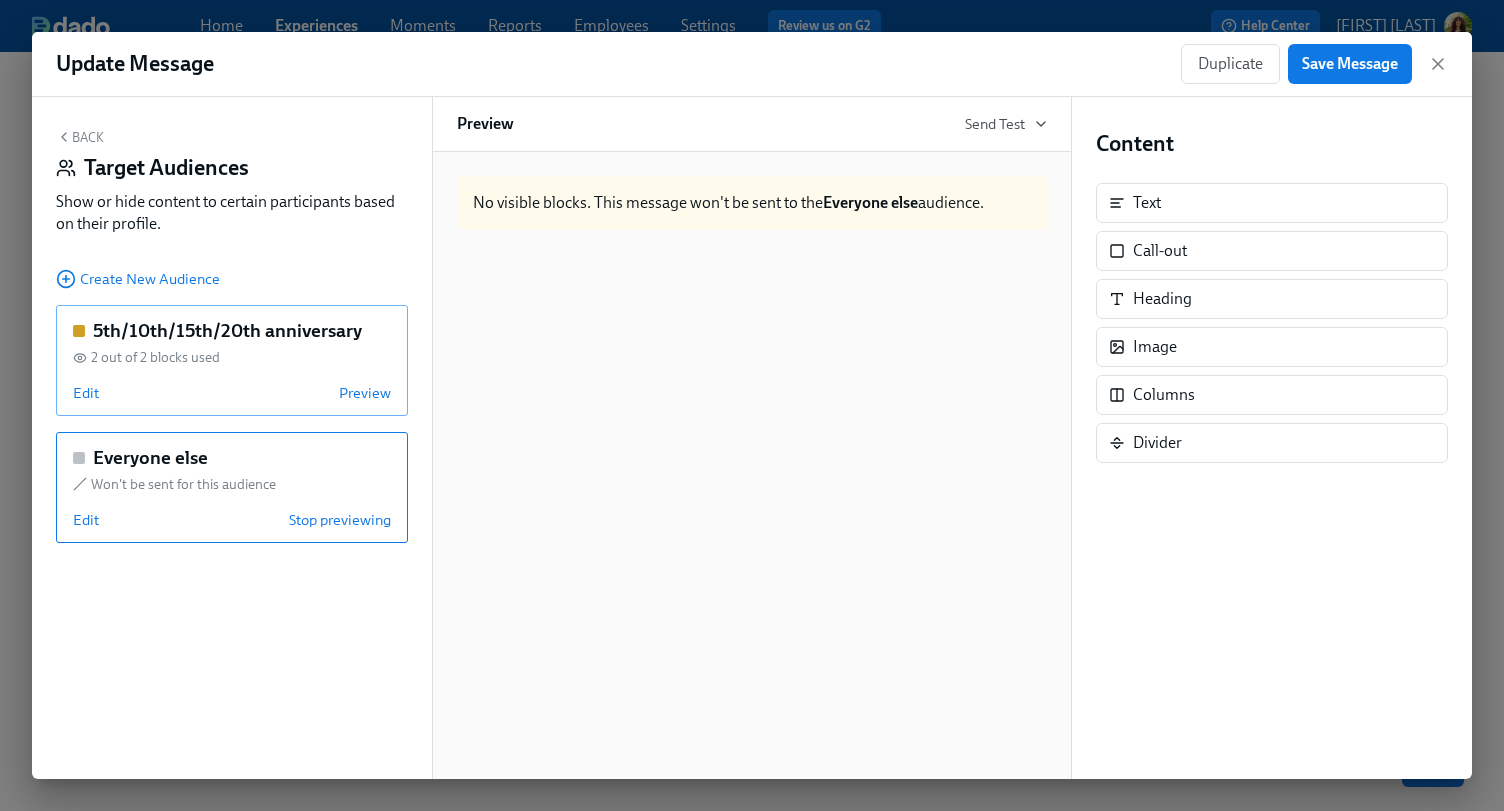 click on "Edit Preview" at bounding box center [232, 393] 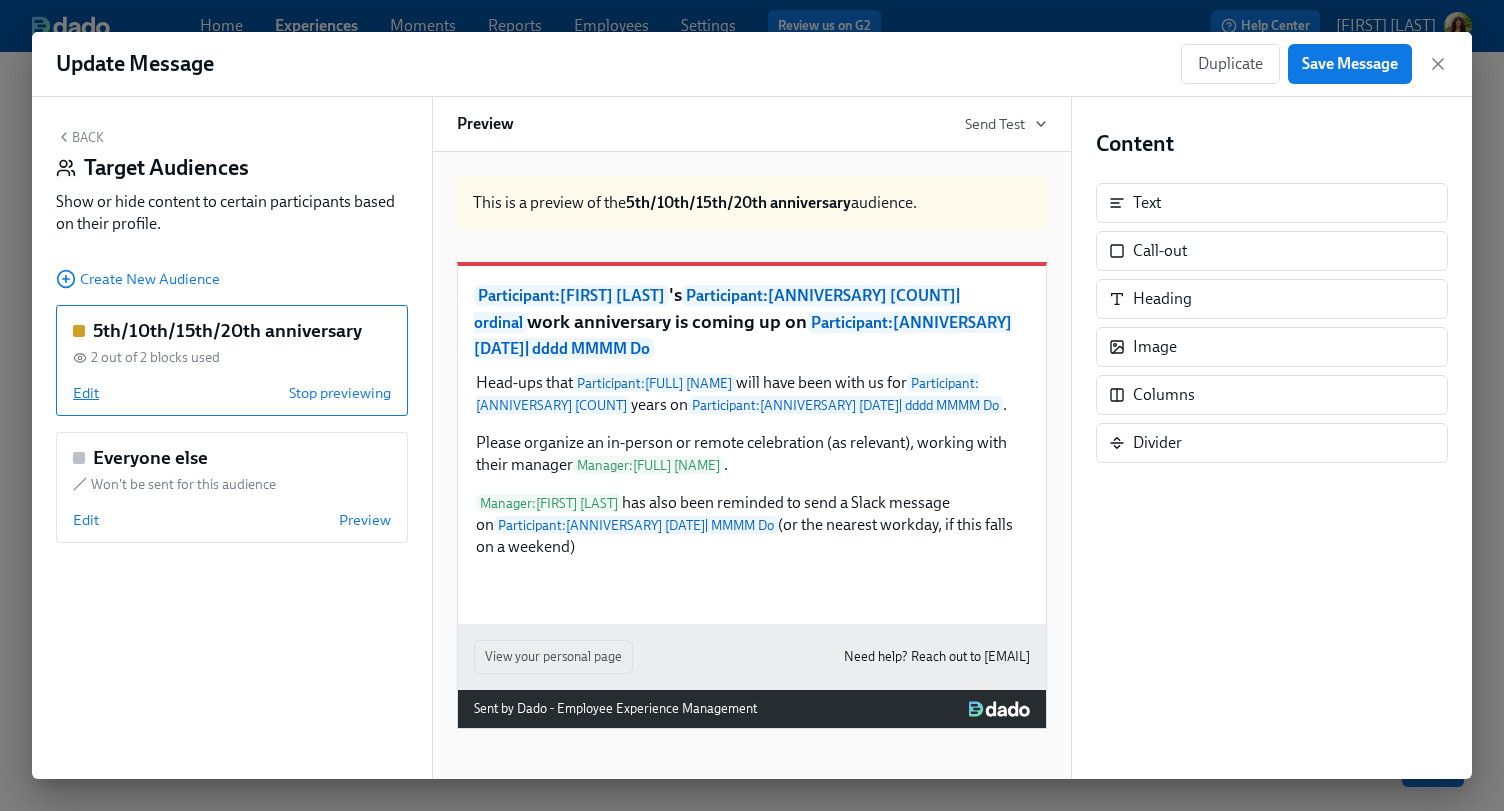 click on "Edit" at bounding box center (86, 393) 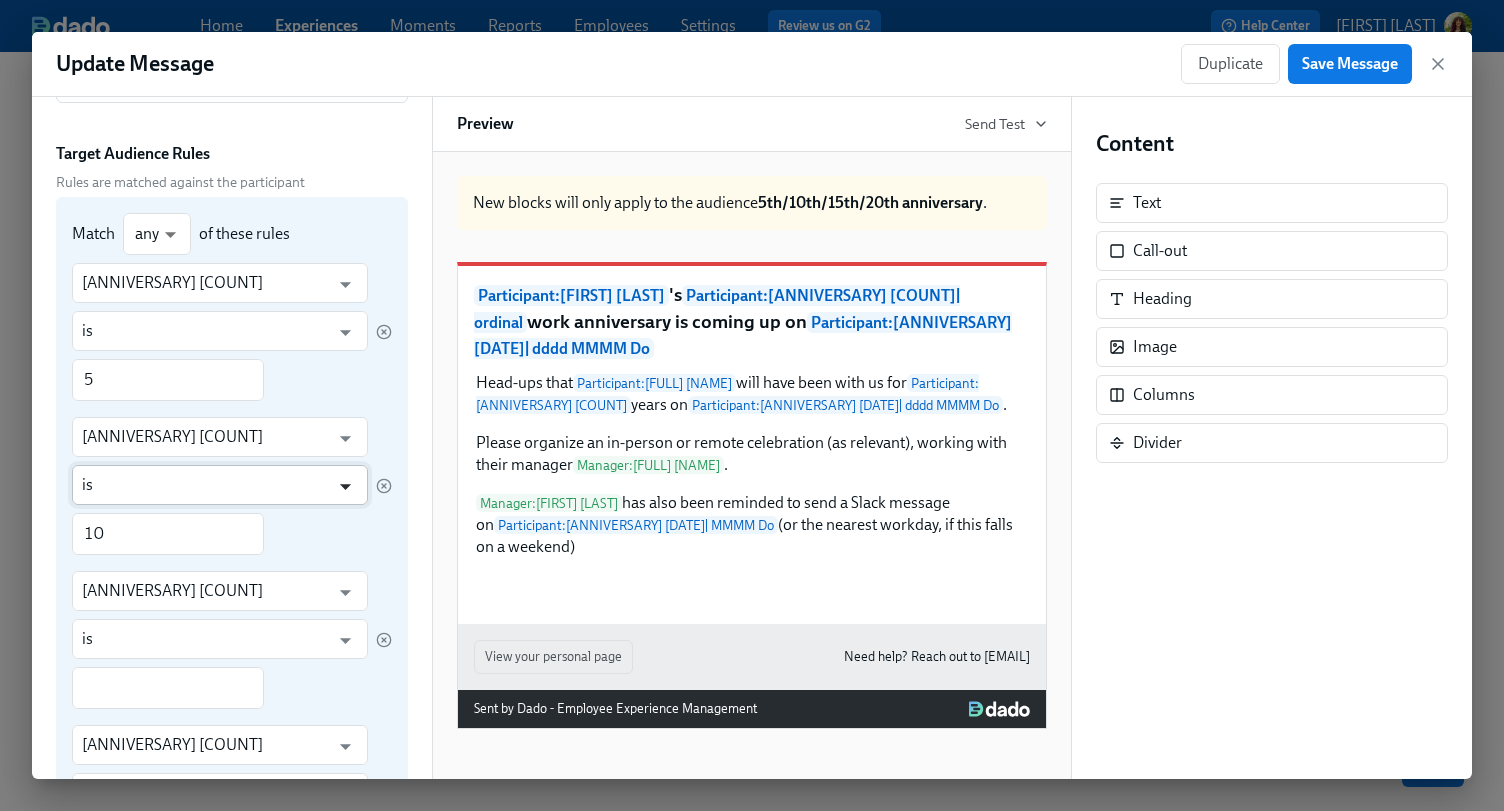 scroll, scrollTop: 78, scrollLeft: 0, axis: vertical 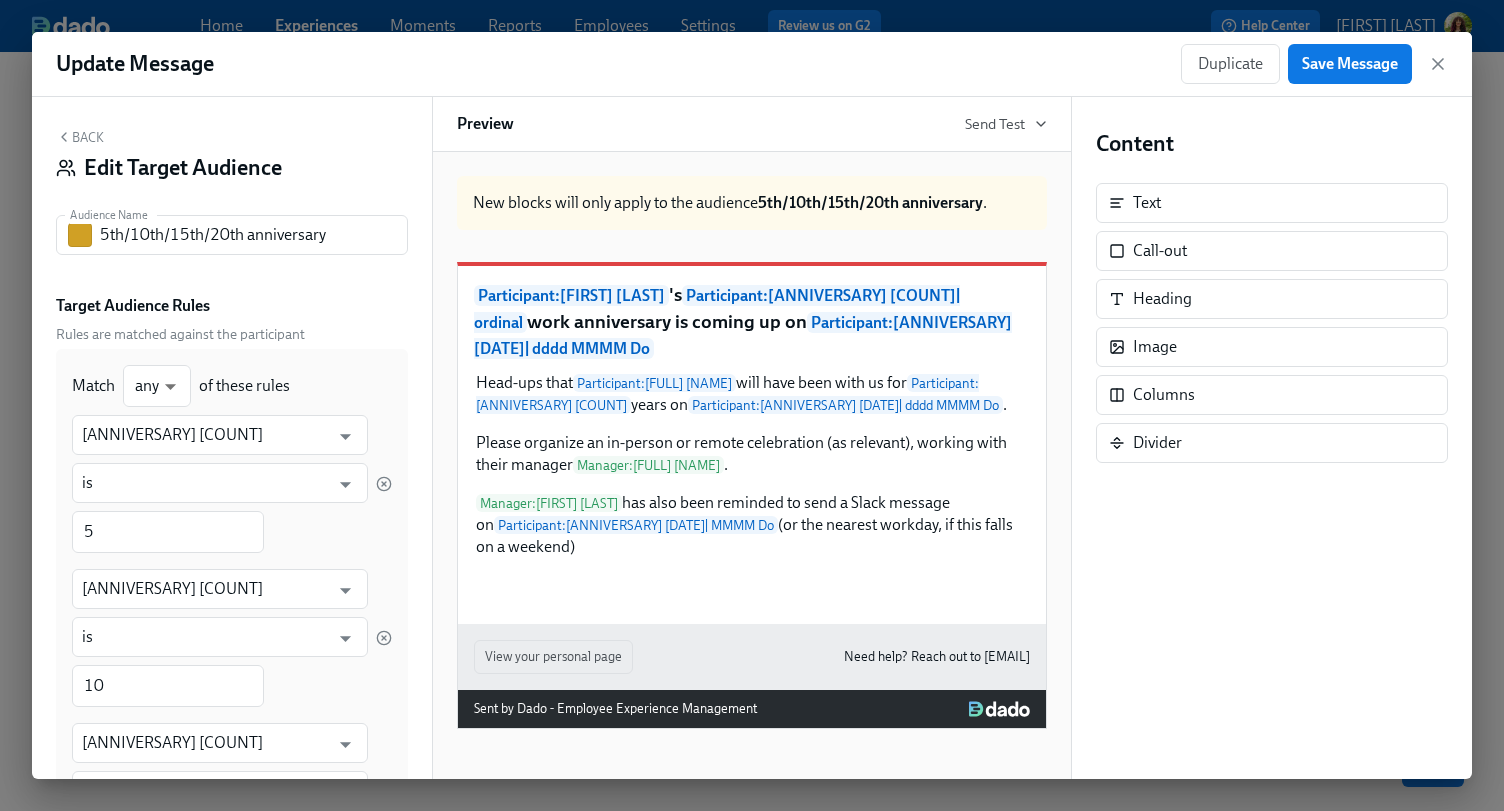 click on "Back" at bounding box center [80, 137] 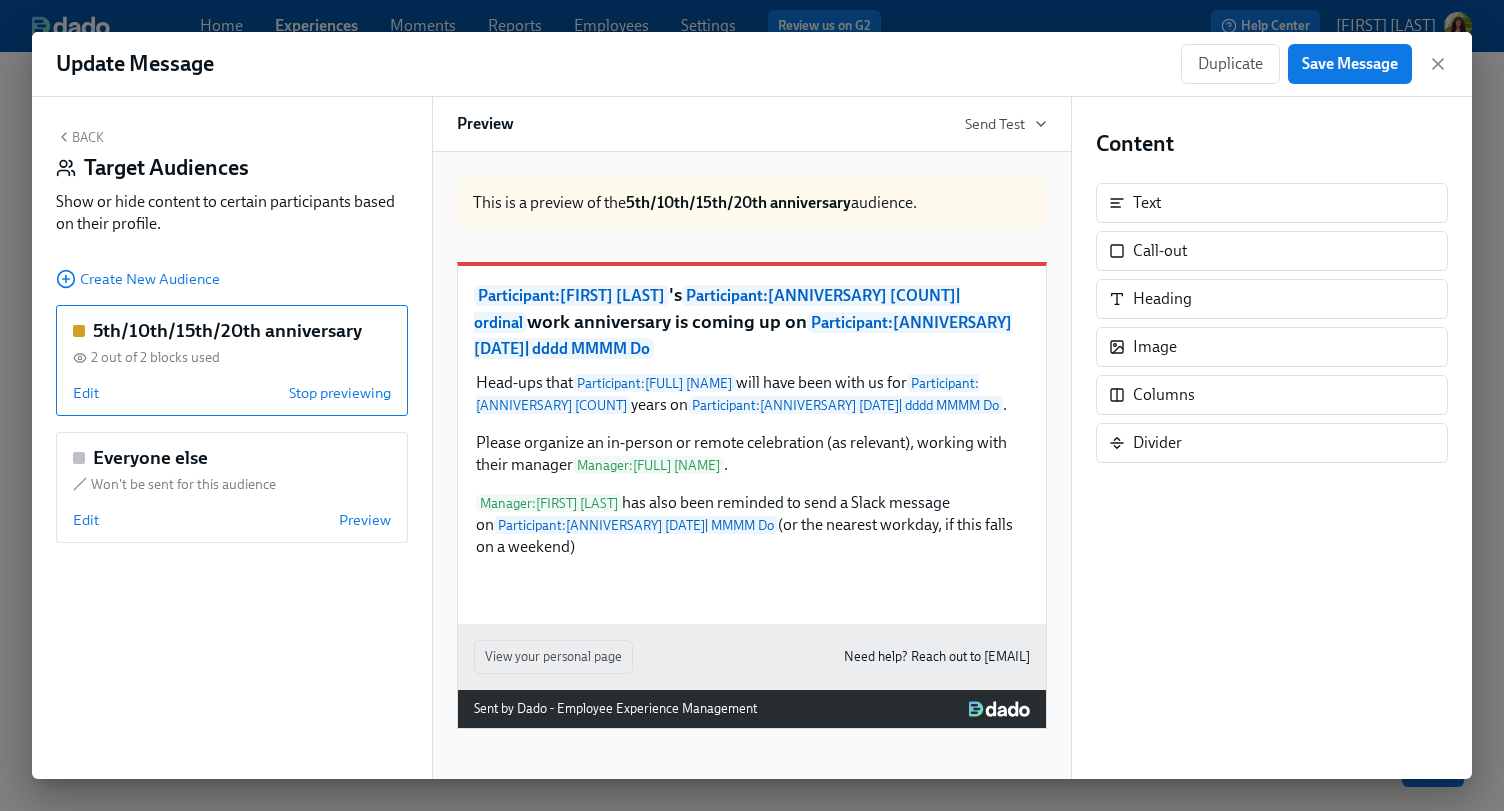 click on "Back" at bounding box center (80, 137) 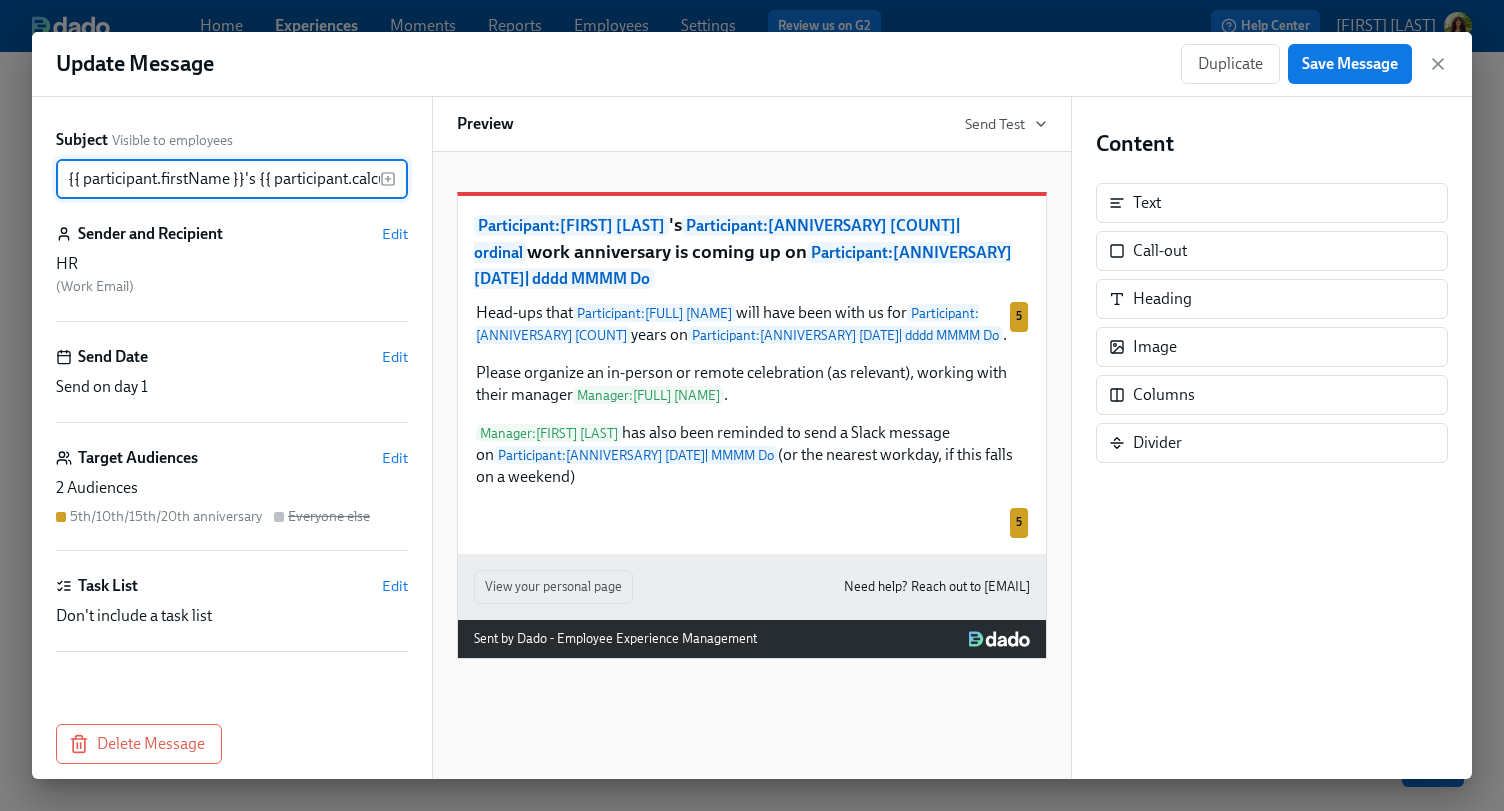 scroll, scrollTop: 225, scrollLeft: 0, axis: vertical 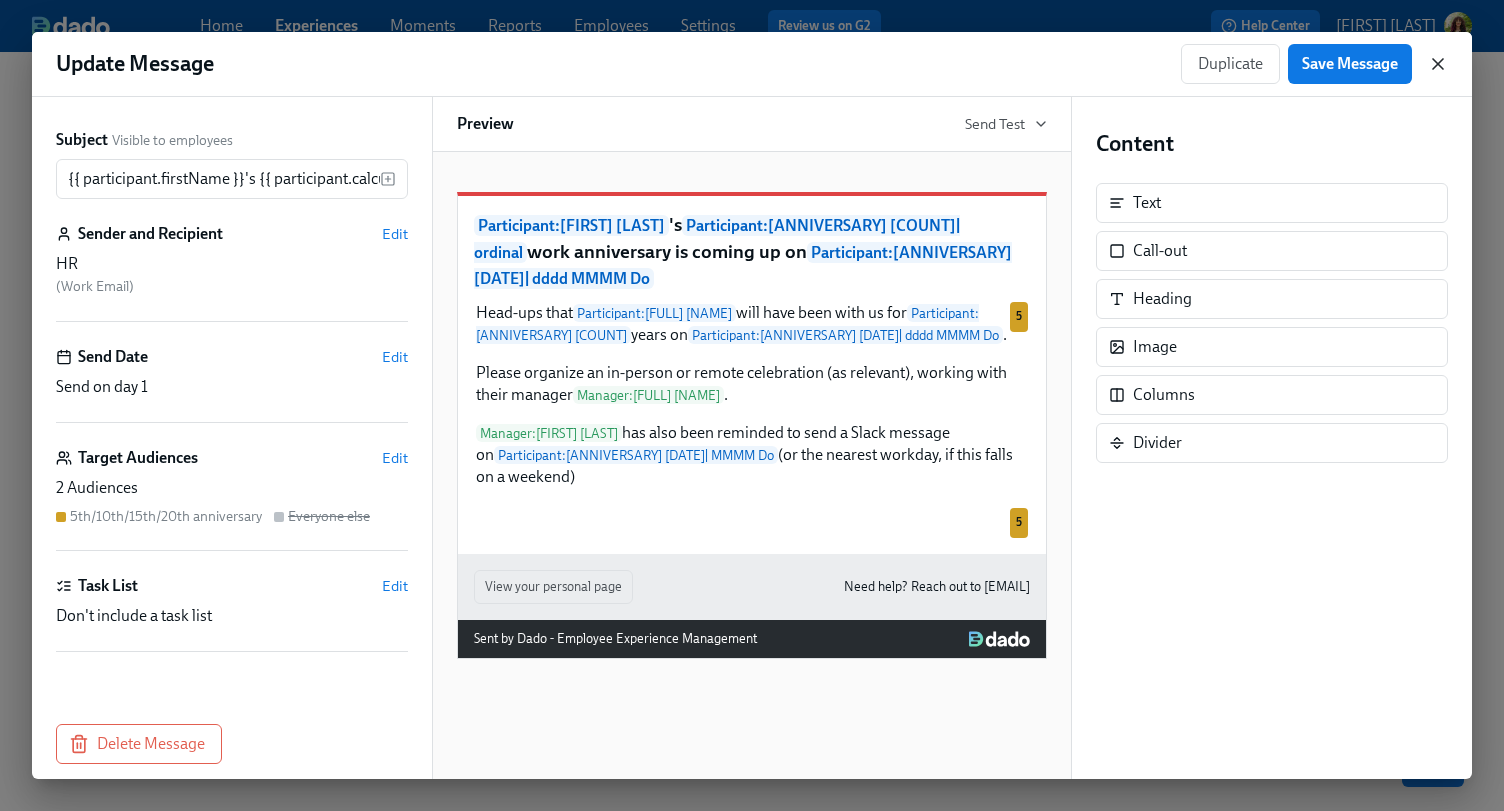 click 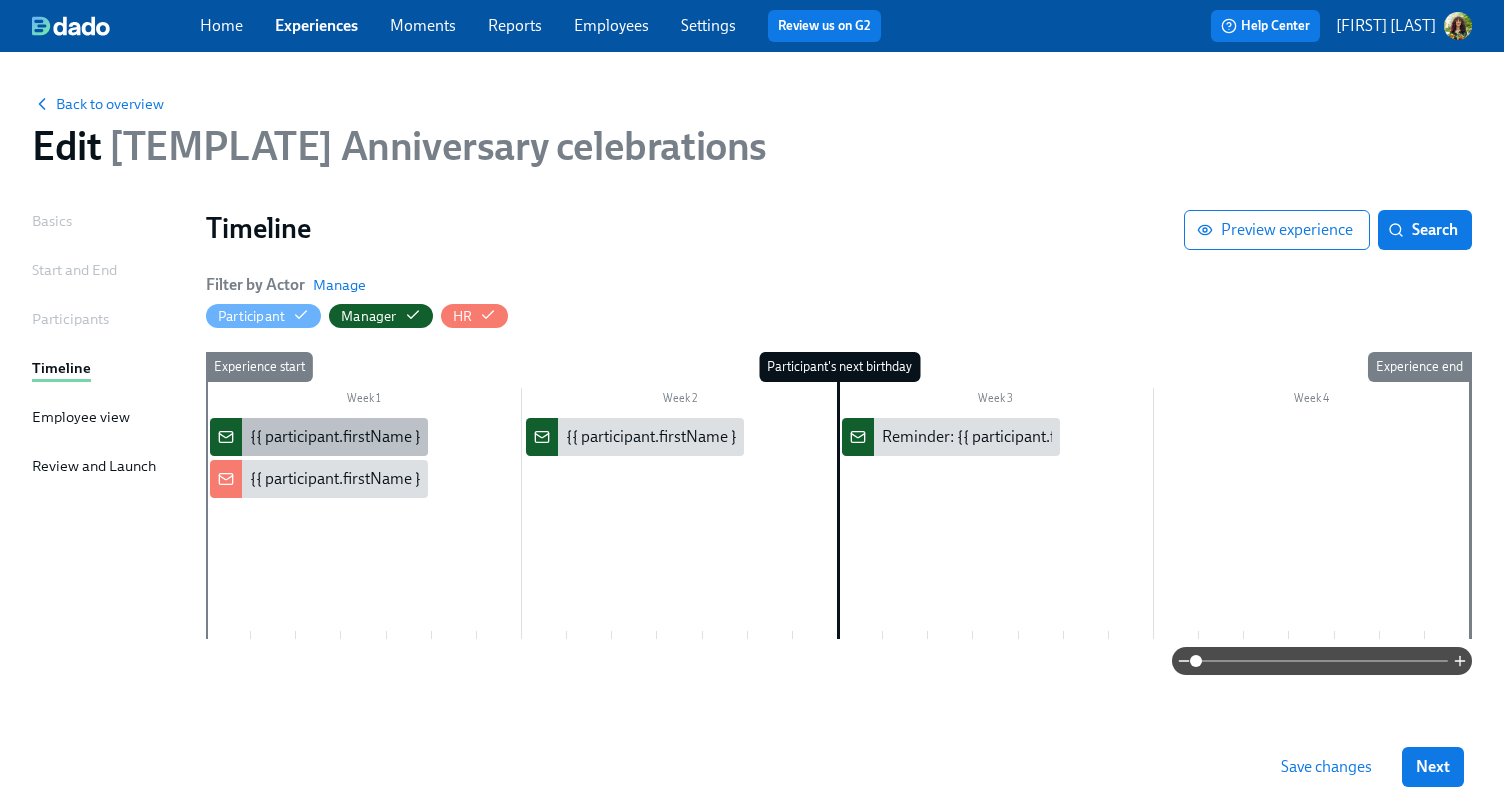 click on "{{ participant.firstName }}'s {{ participant.calculatedFields.anniversary.count | ordinal }} work anniversary is coming up on {{ participant.calculatedFields.anniversary.date | dddd MMMM Do }}" at bounding box center (894, 437) 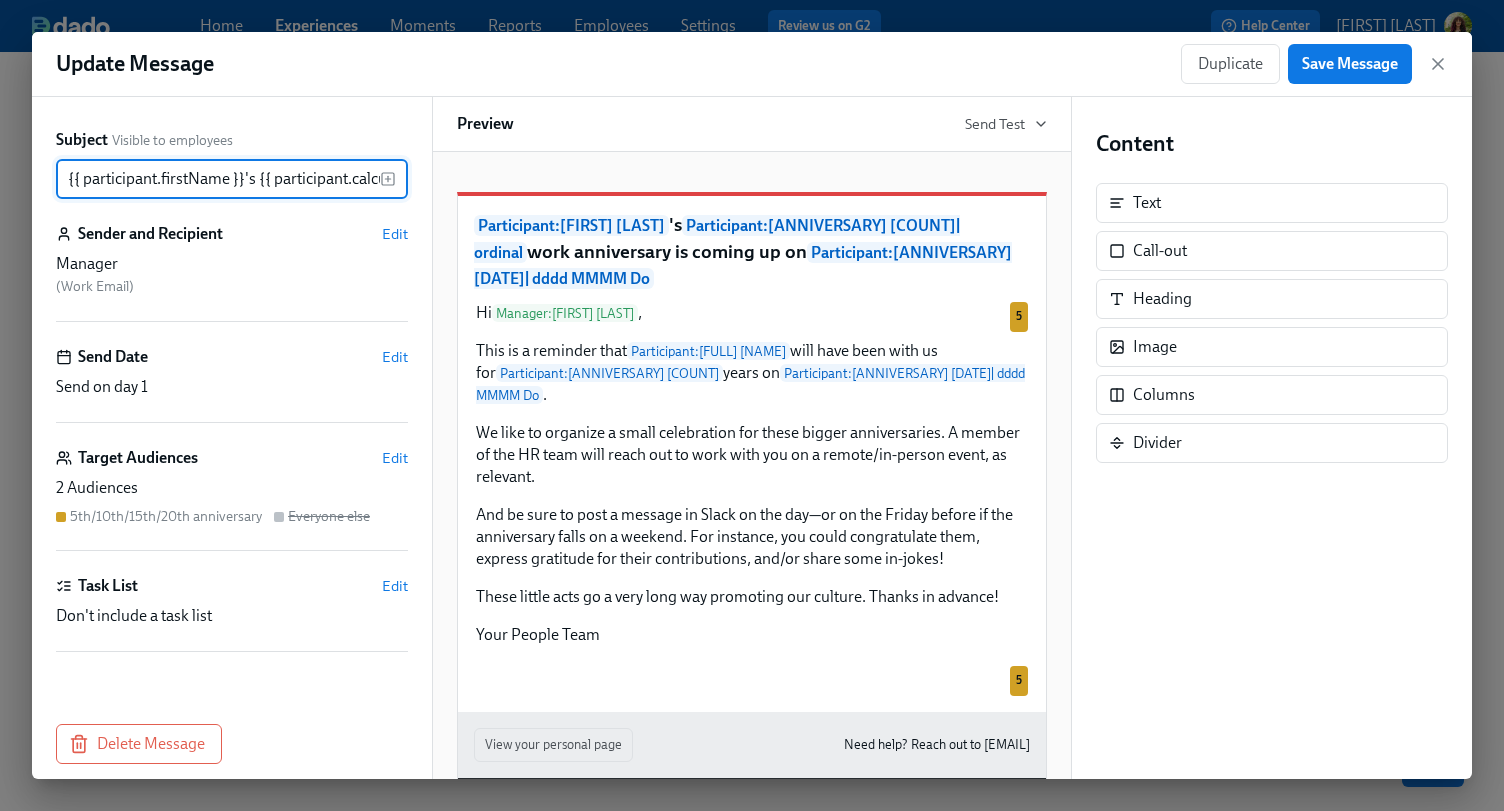 scroll, scrollTop: 0, scrollLeft: 991, axis: horizontal 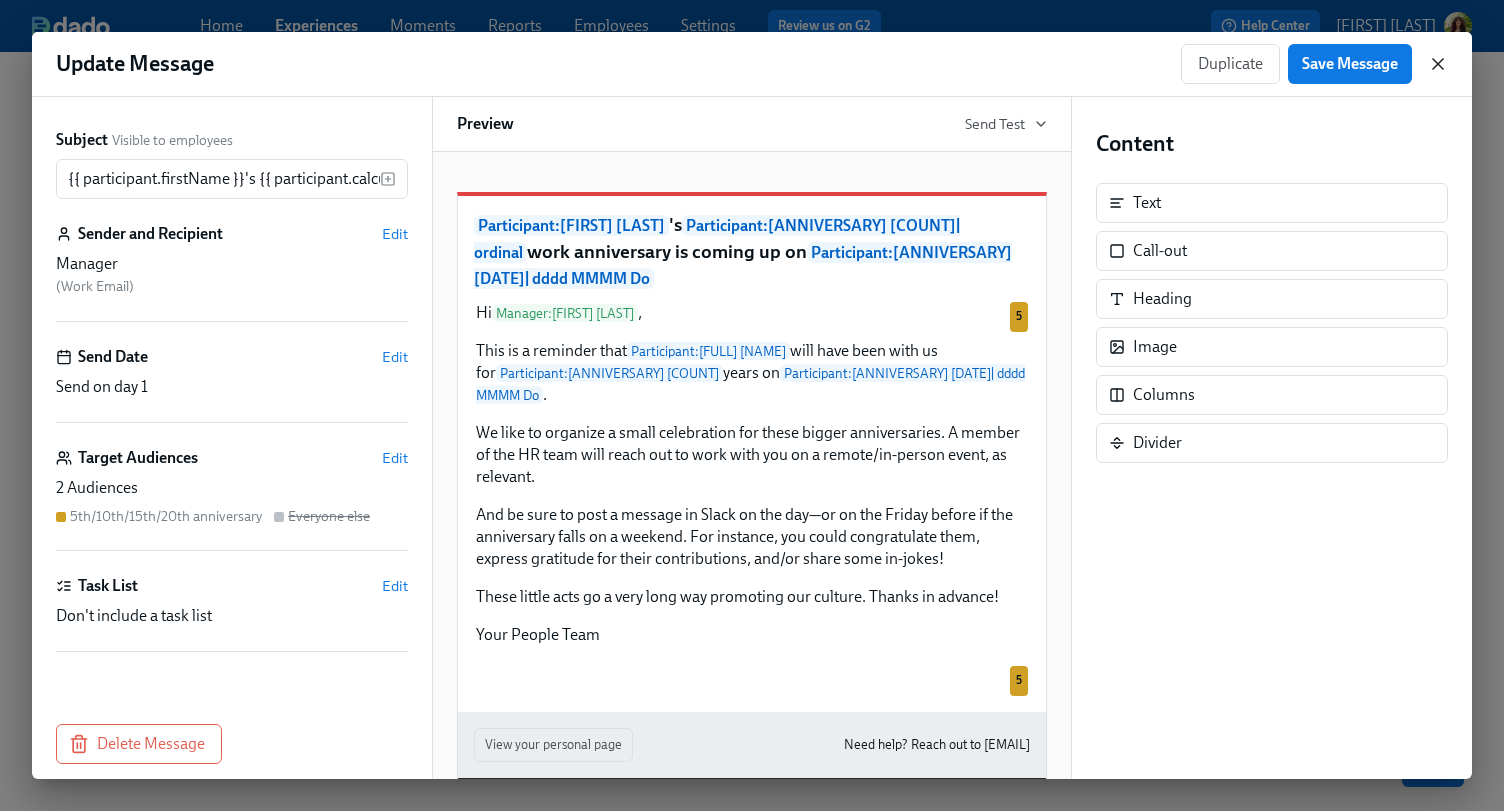 click 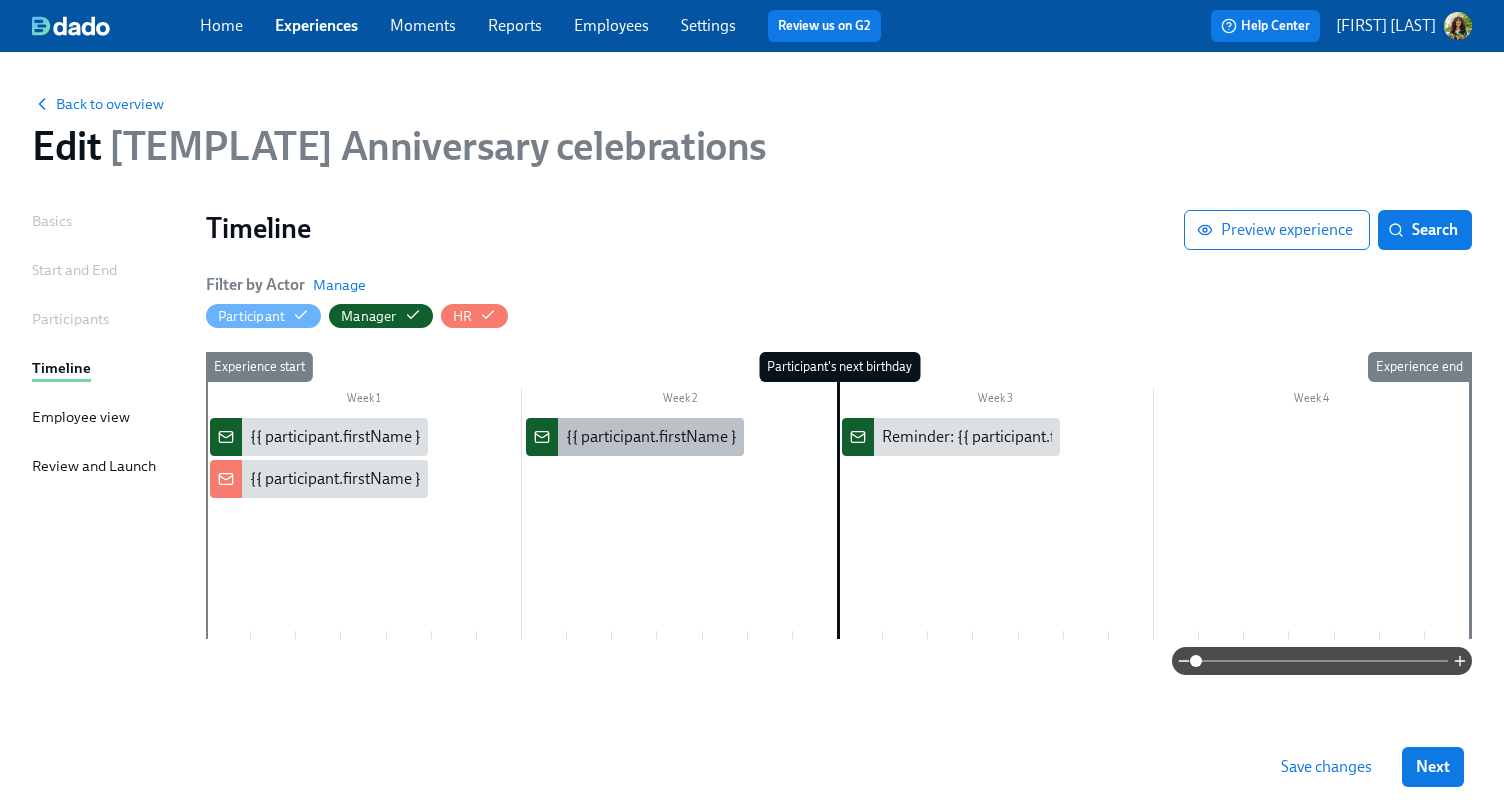 click on "{{ participant.firstName }}'s {{ participant.calculatedFields.anniversary.count | ordinal }} work anniversary is coming up on {{ participant.calculatedFields.anniversary.date | dddd MMMM Do }}" at bounding box center (1210, 437) 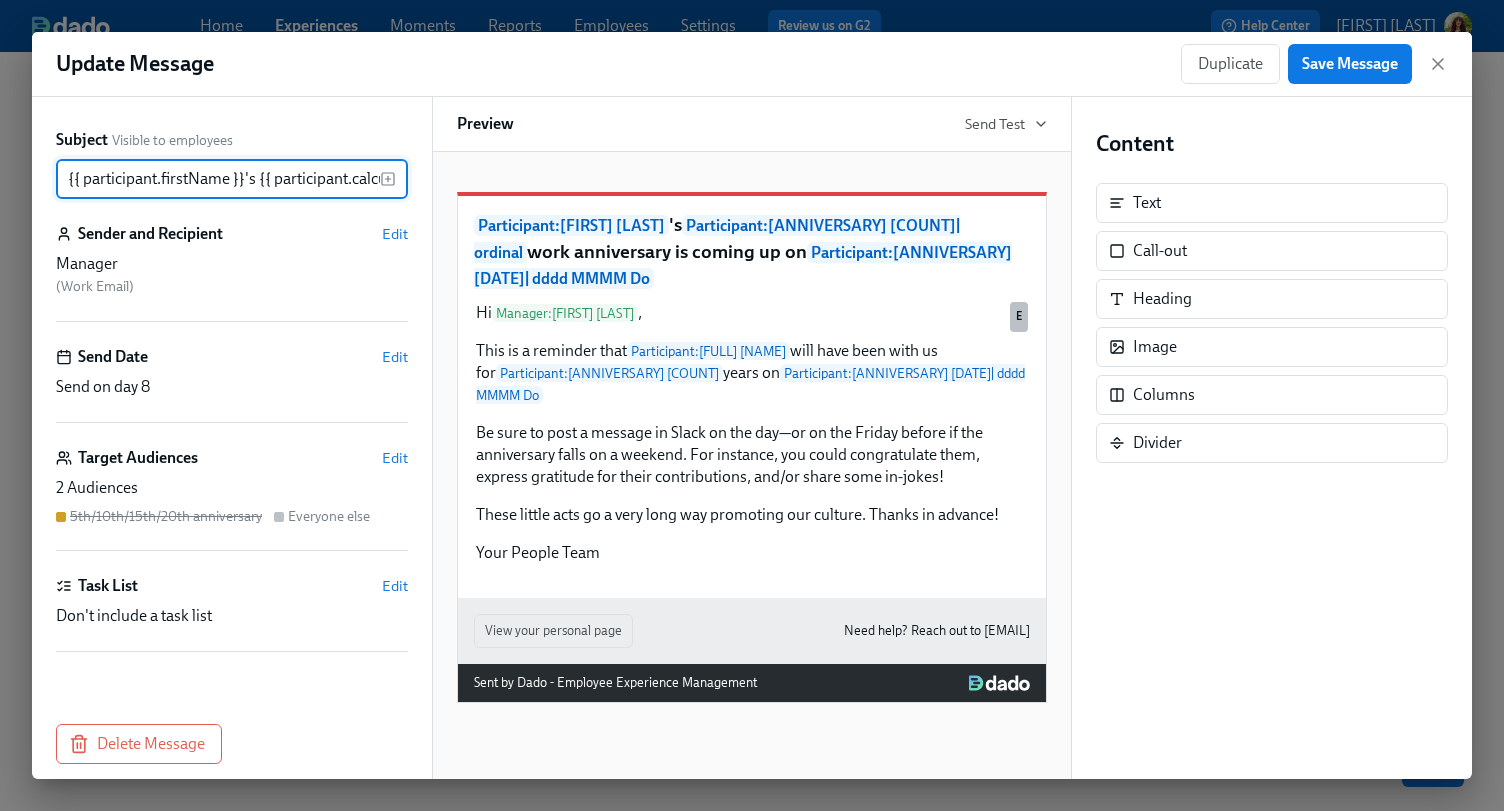 scroll, scrollTop: 0, scrollLeft: 991, axis: horizontal 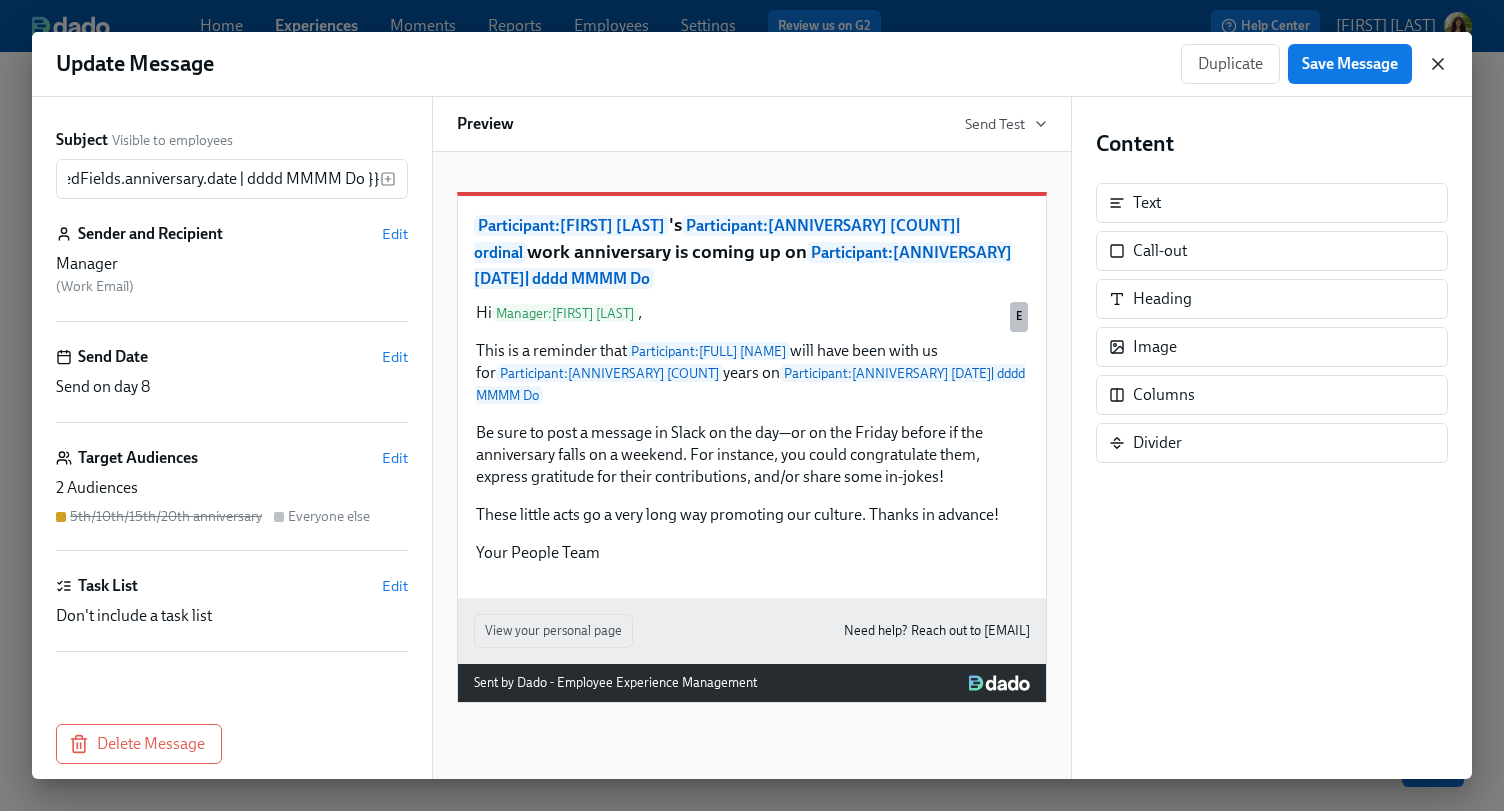 click 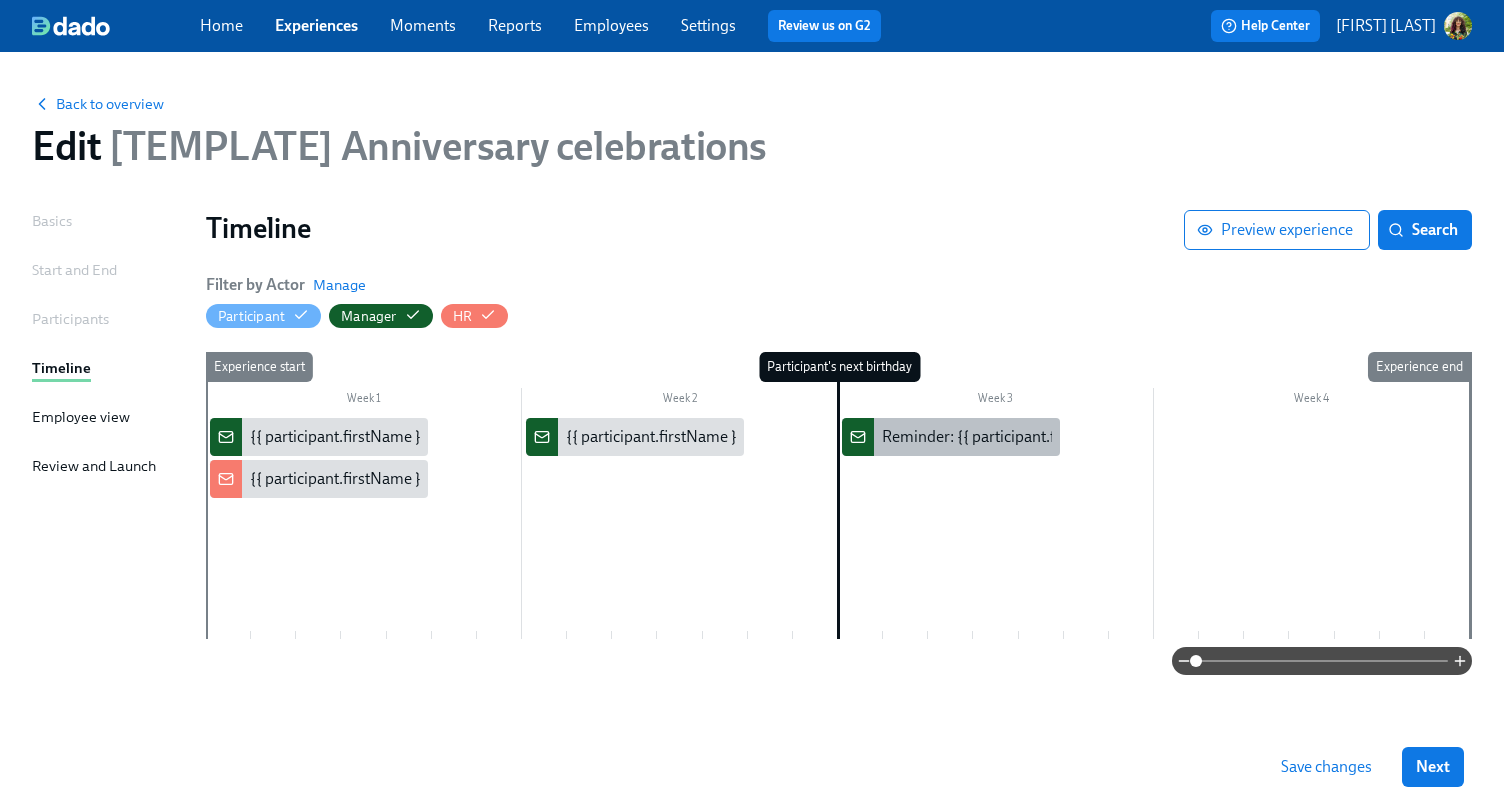 click on "Reminder: {{ participant.firstName }}'s birthday is today" at bounding box center (1071, 437) 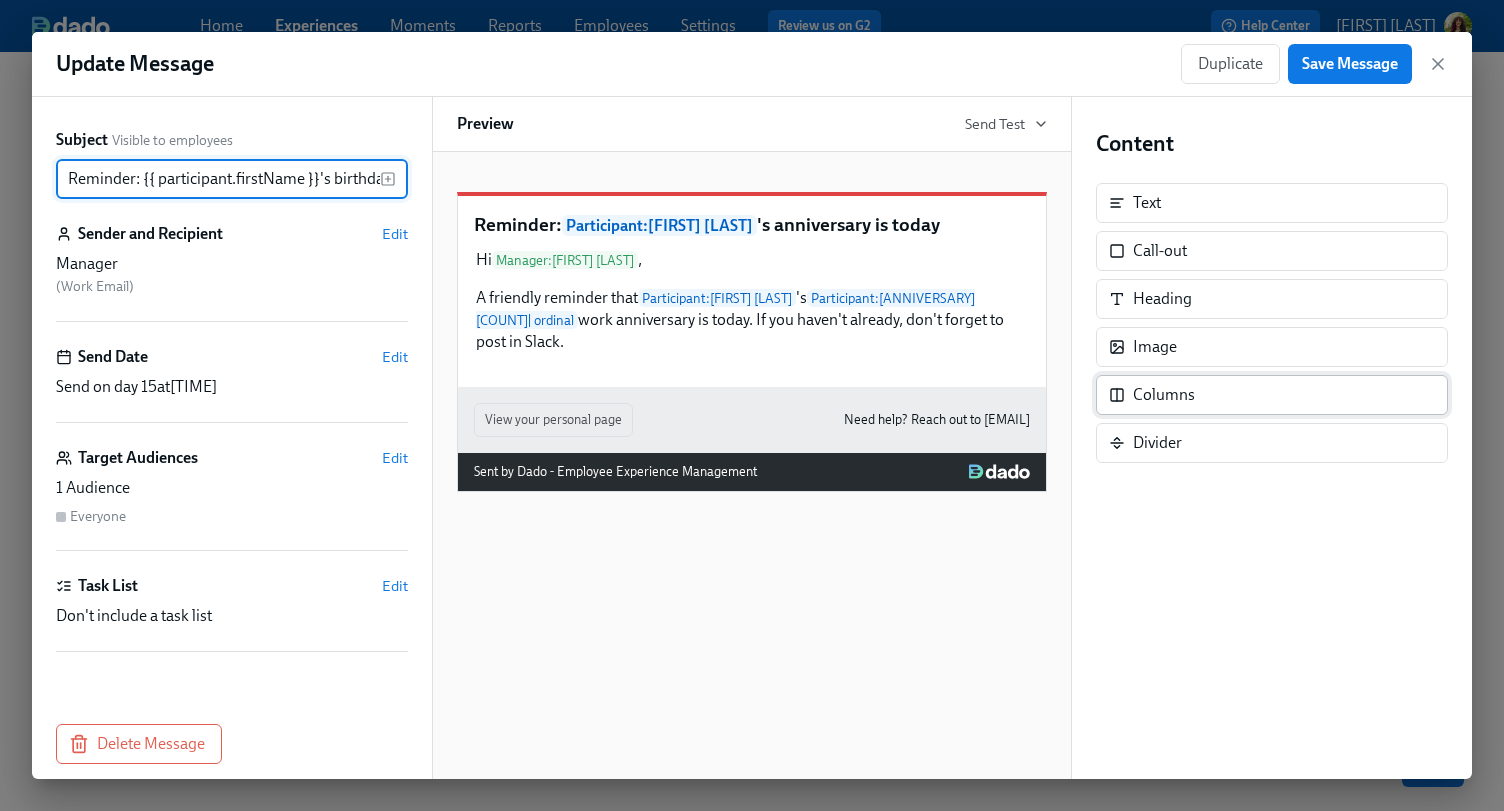 scroll, scrollTop: 0, scrollLeft: 104, axis: horizontal 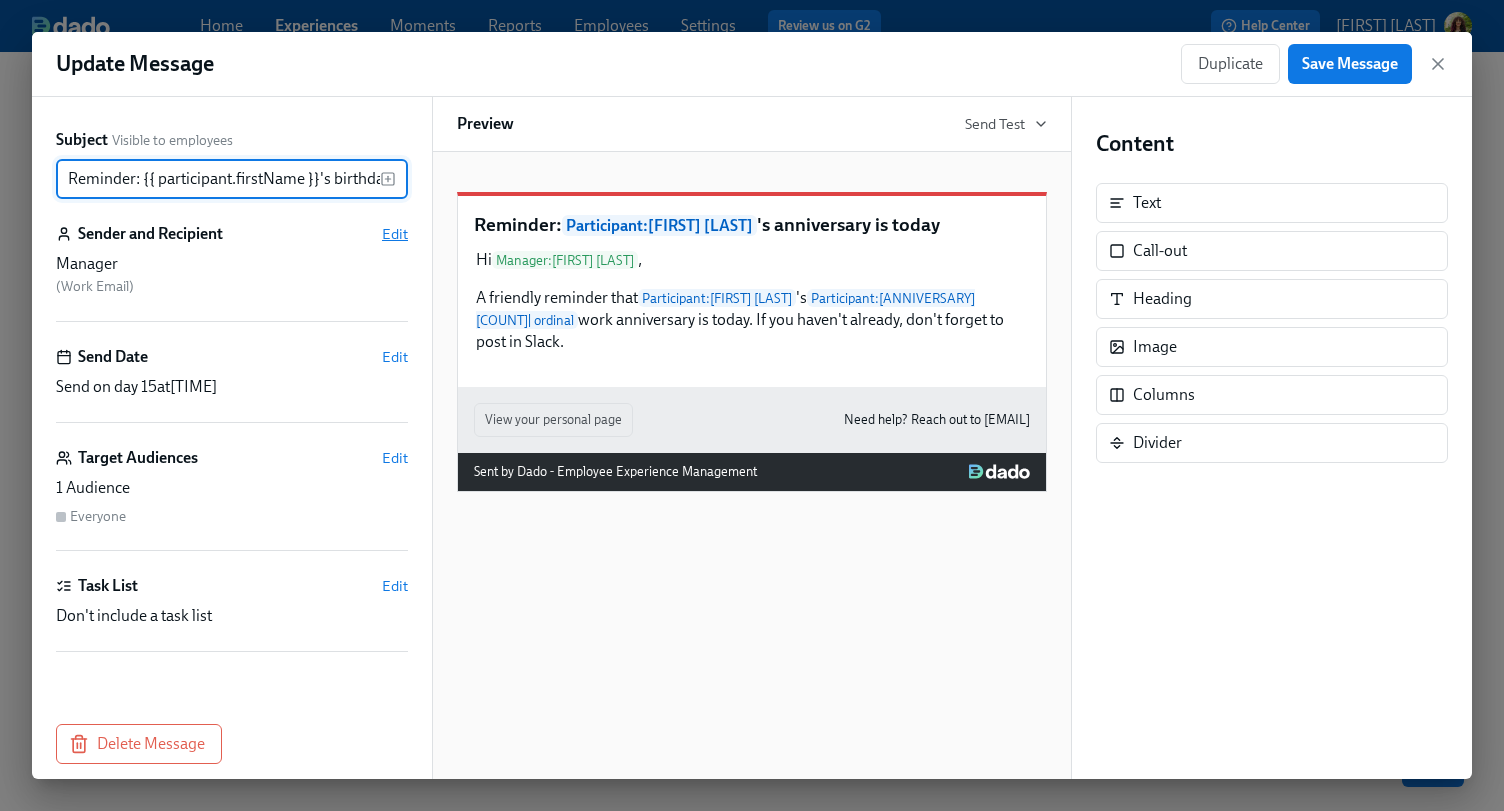 click on "Edit" at bounding box center (395, 234) 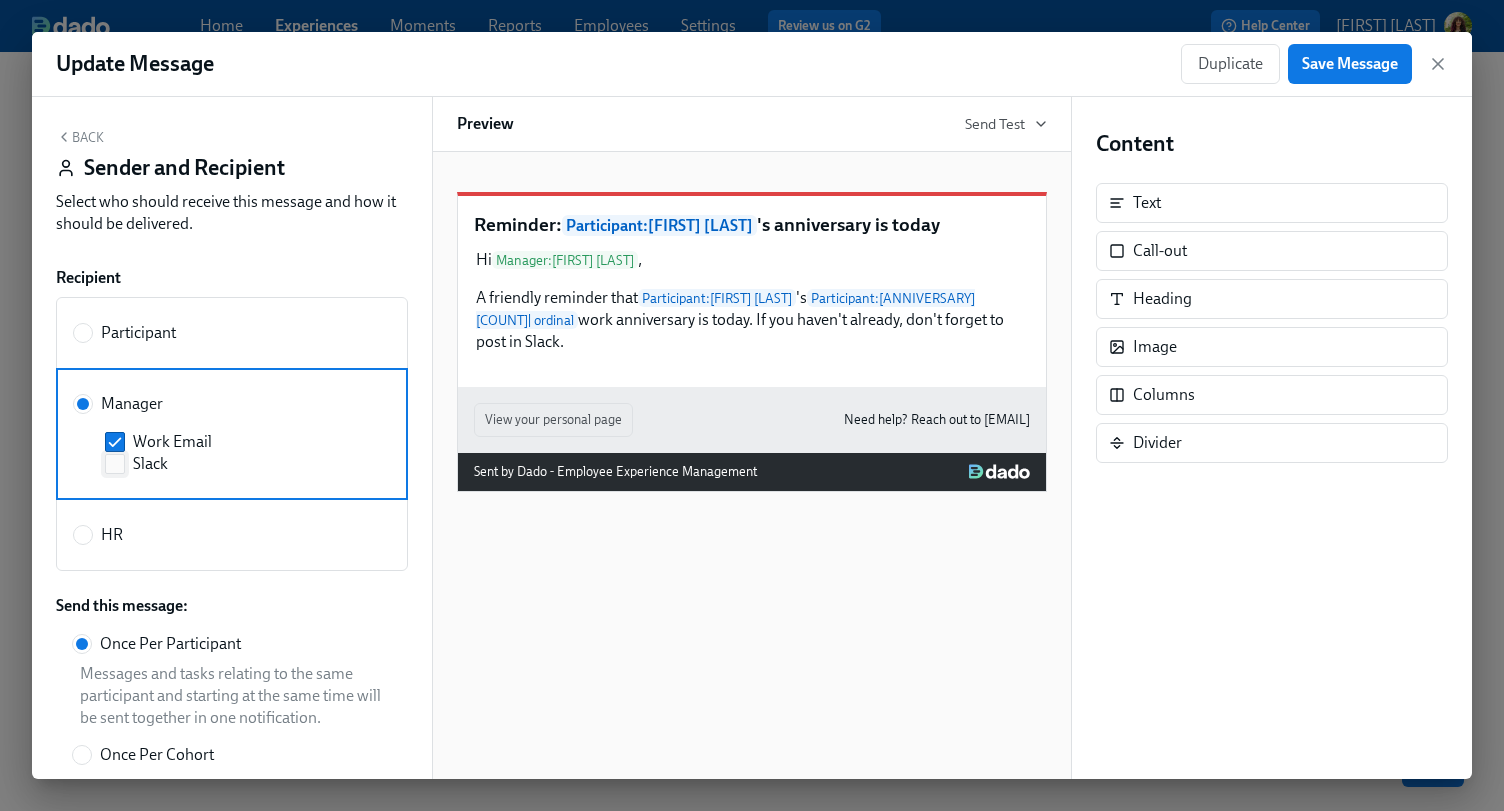 click on "Slack" at bounding box center (115, 464) 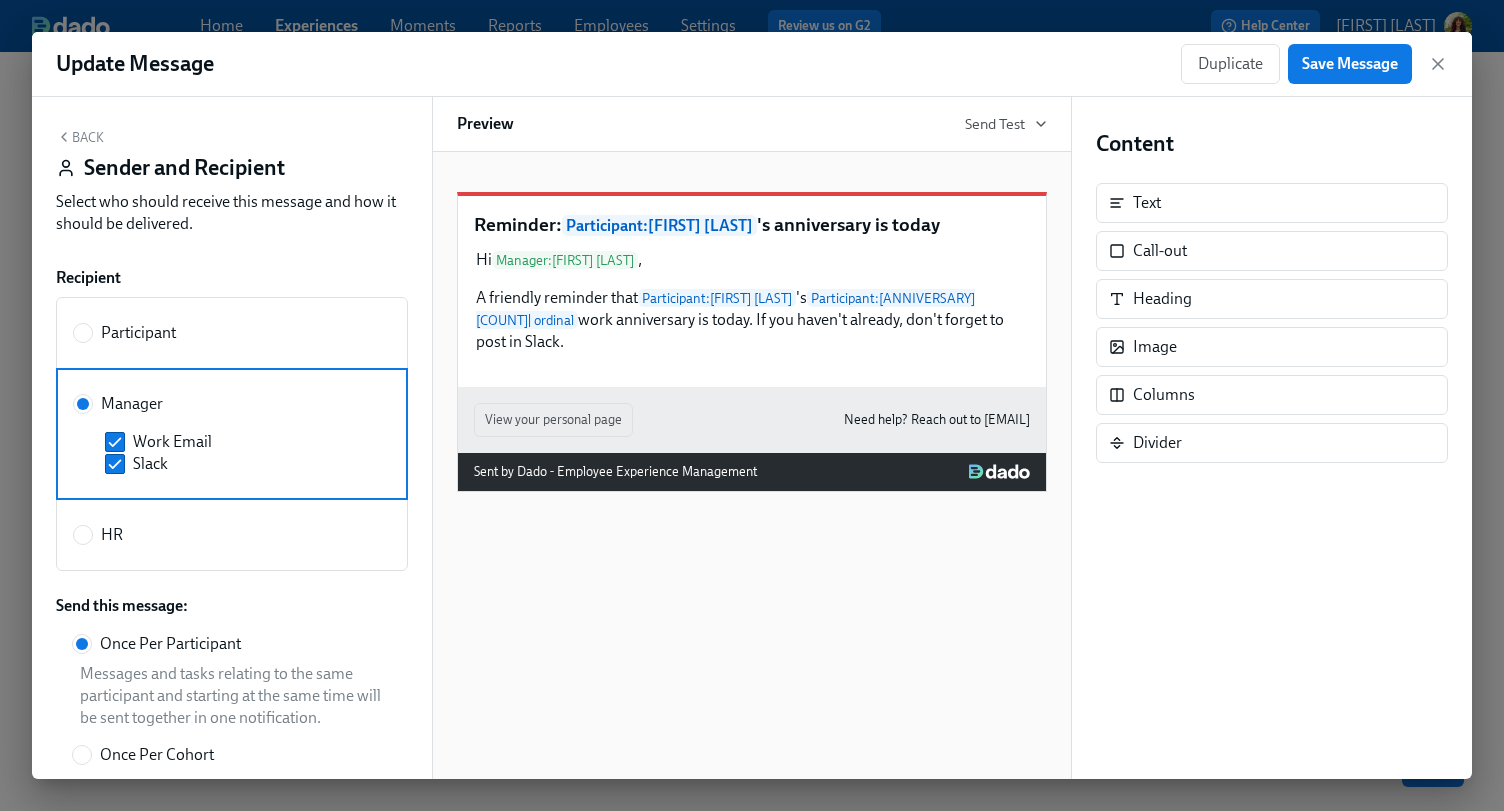 click on "Back" at bounding box center [80, 137] 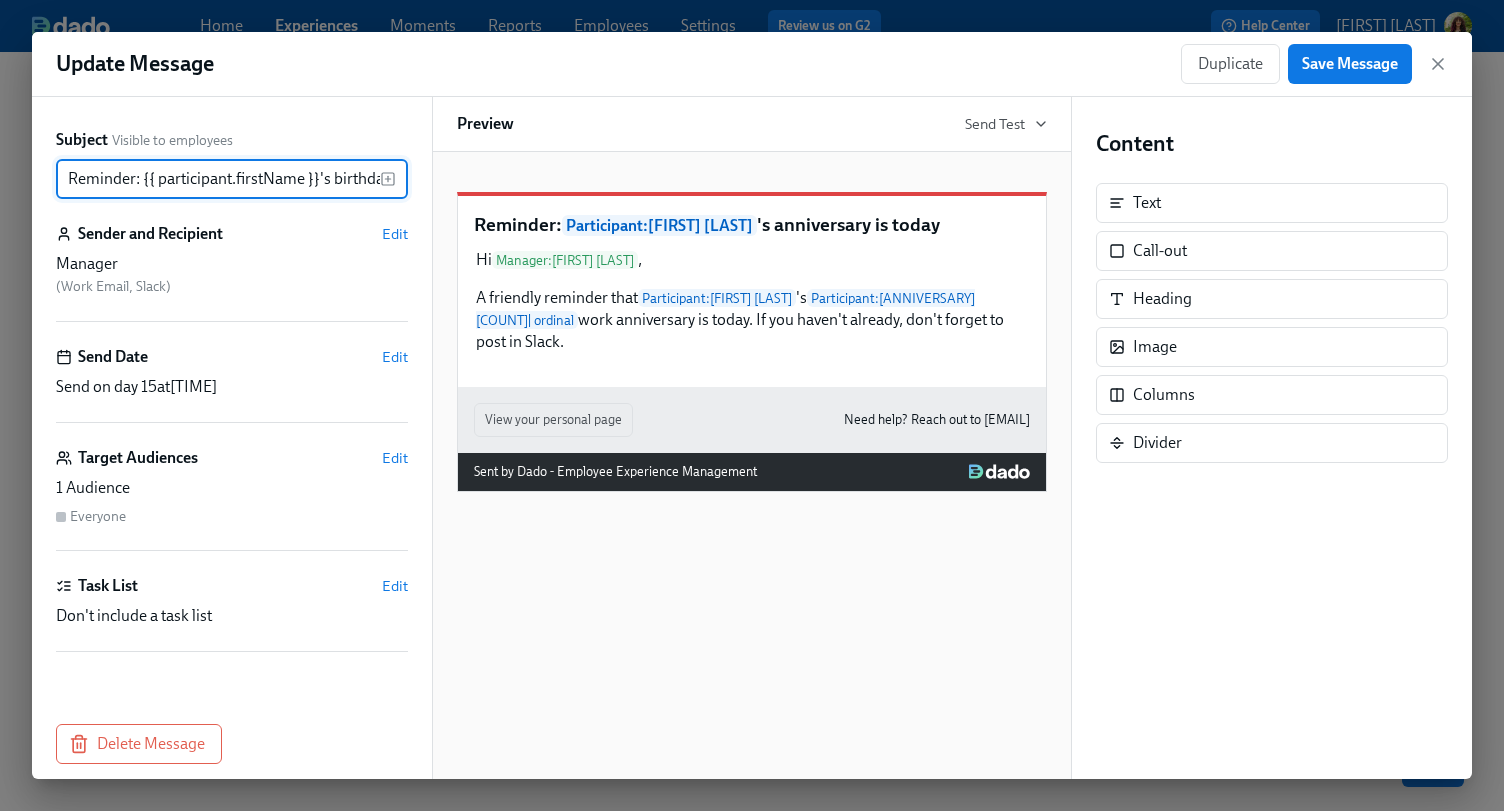 scroll, scrollTop: 0, scrollLeft: 104, axis: horizontal 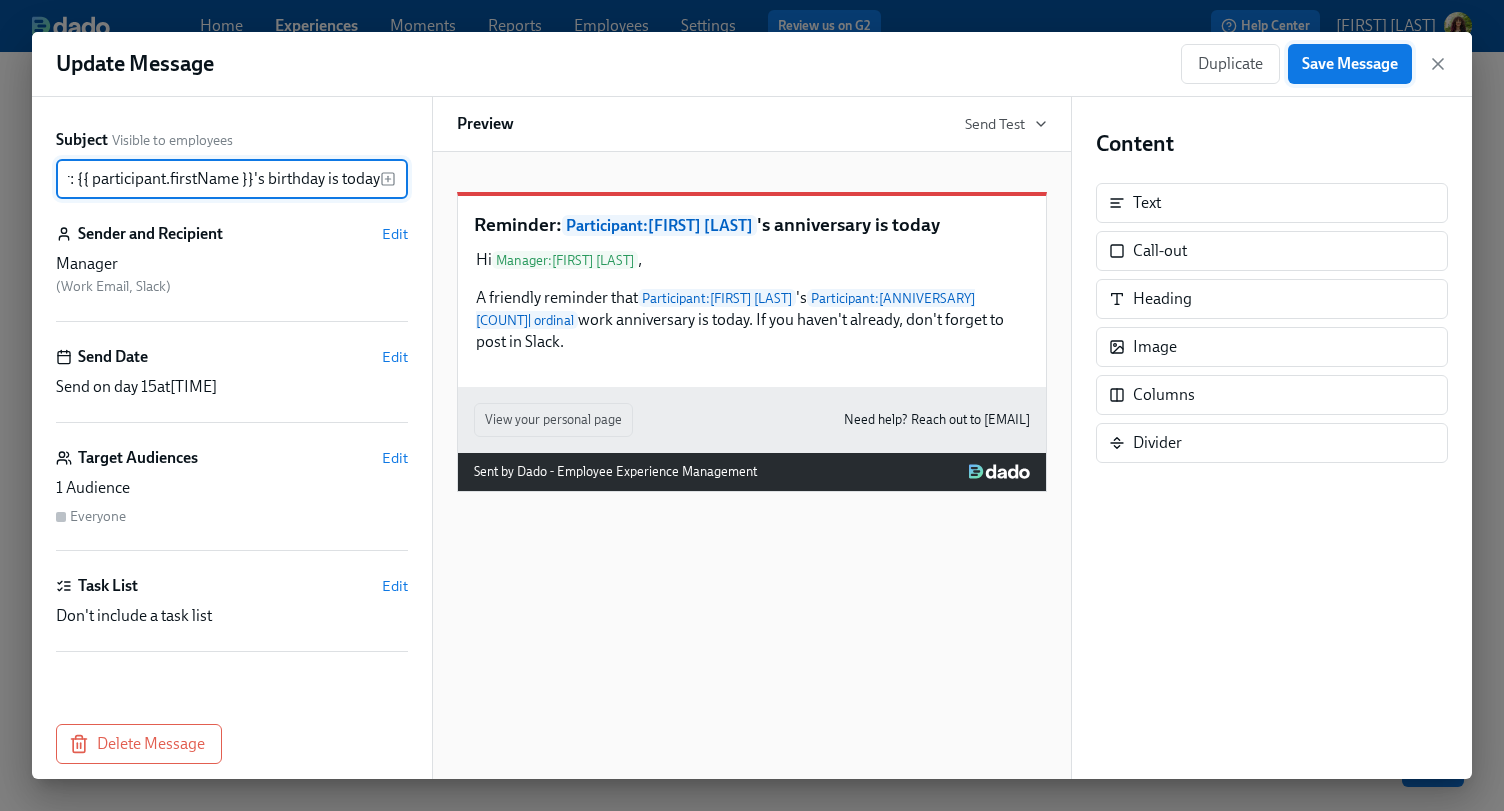 click on "Save Message" at bounding box center (1350, 64) 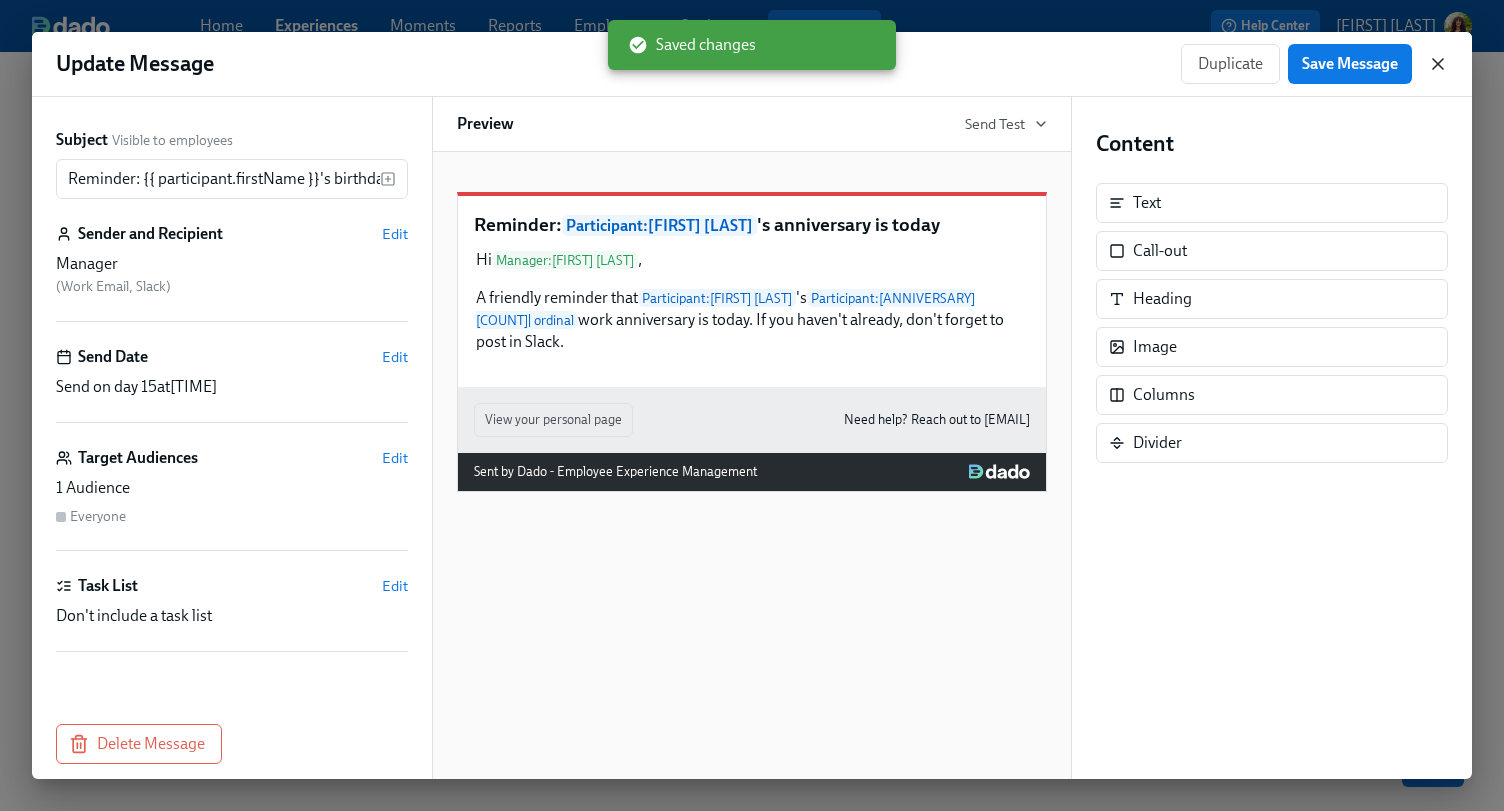 click 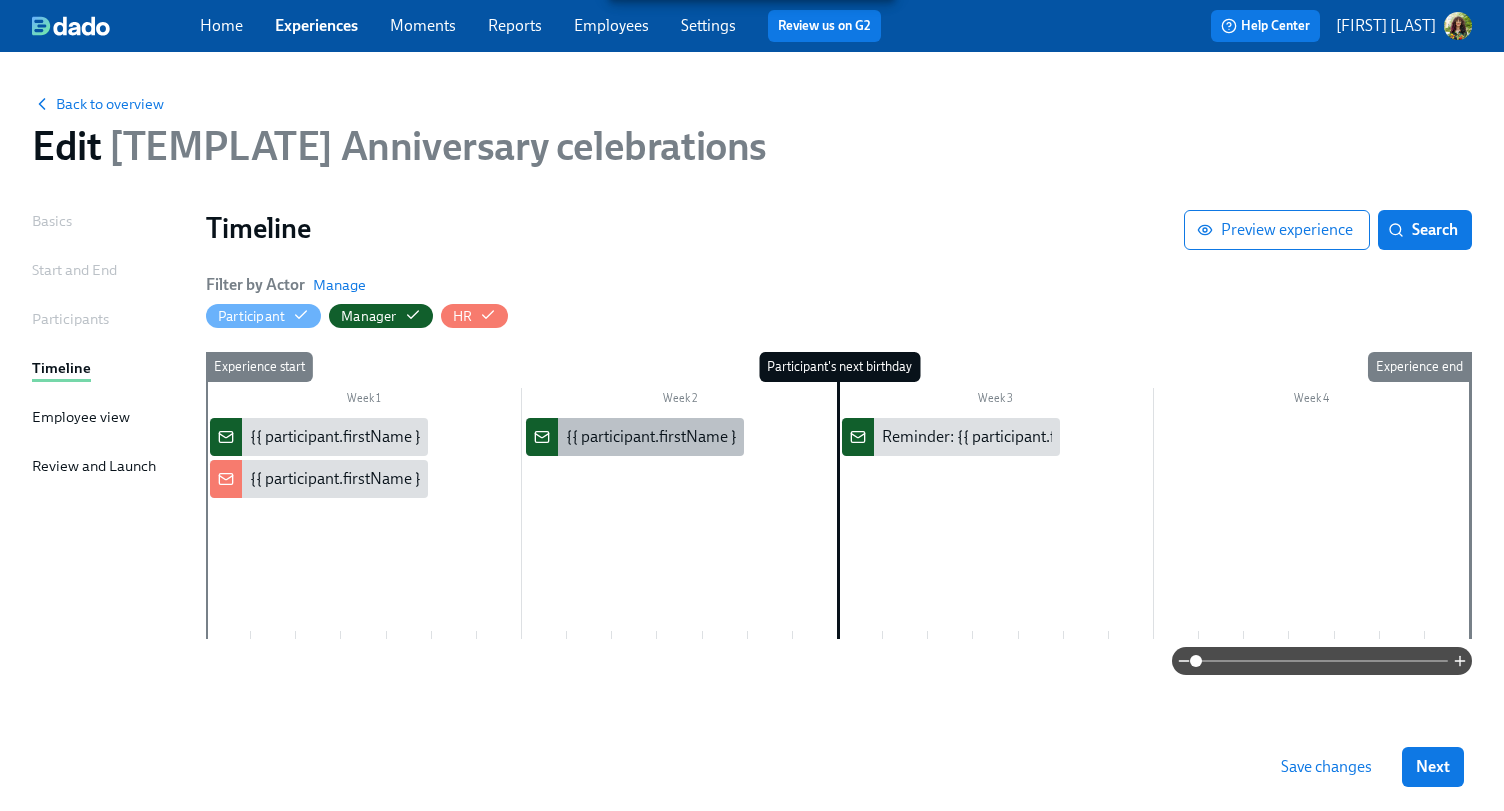 click on "{{ participant.firstName }}'s {{ participant.calculatedFields.anniversary.count | ordinal }} work anniversary is coming up on {{ participant.calculatedFields.anniversary.date | dddd MMMM Do }}" at bounding box center [1210, 437] 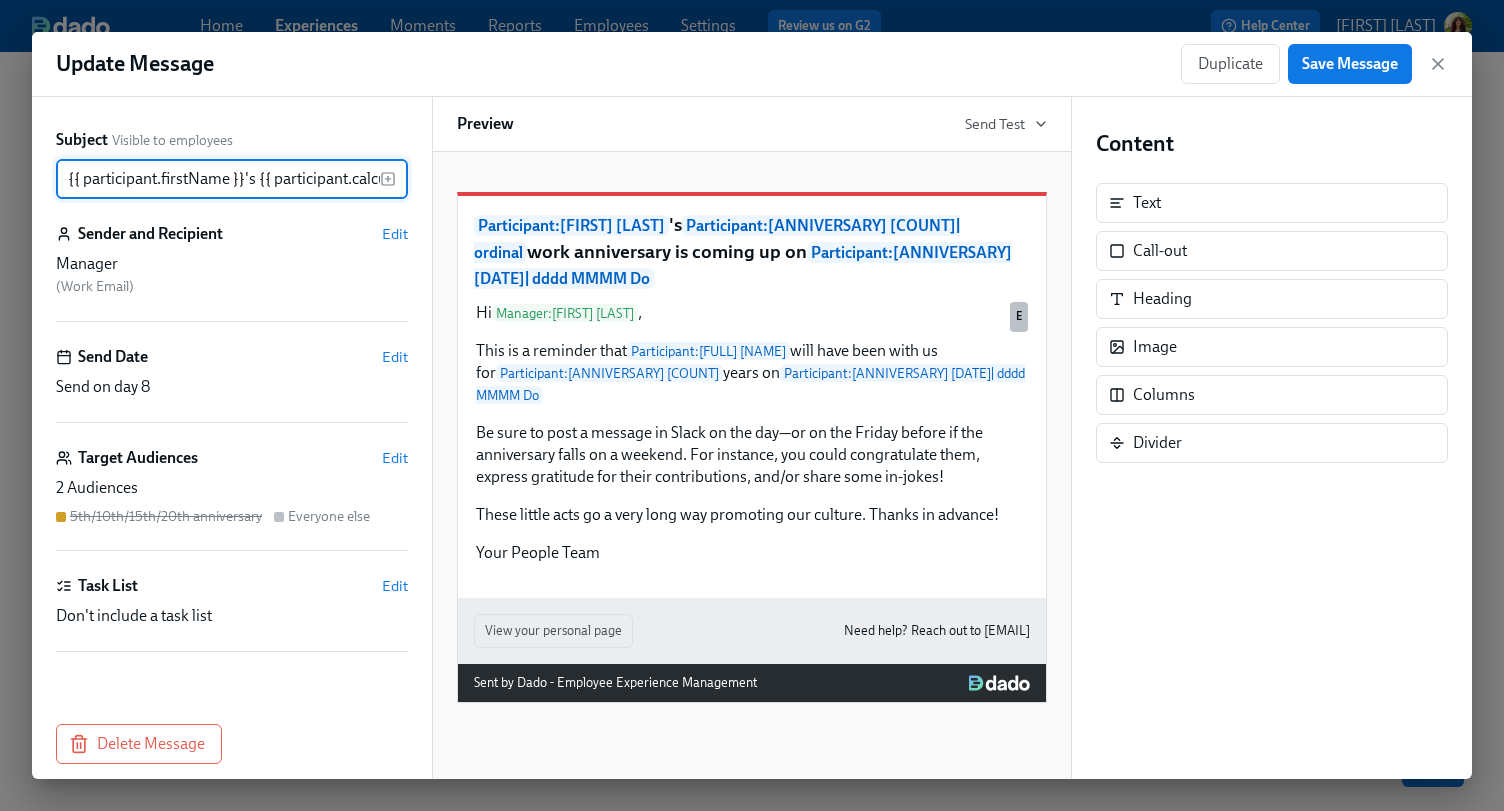 scroll, scrollTop: 0, scrollLeft: 991, axis: horizontal 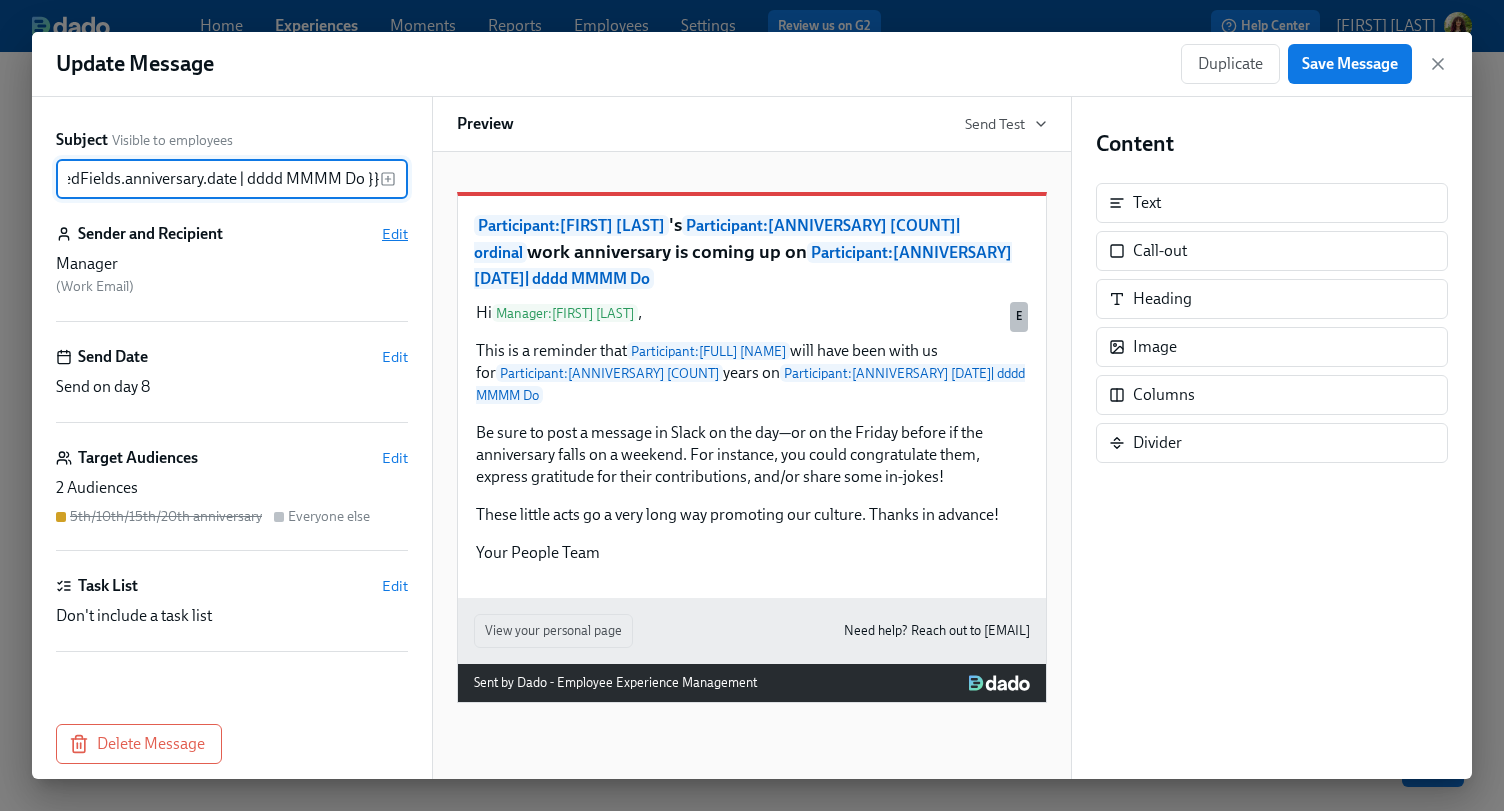 click on "Edit" at bounding box center (395, 234) 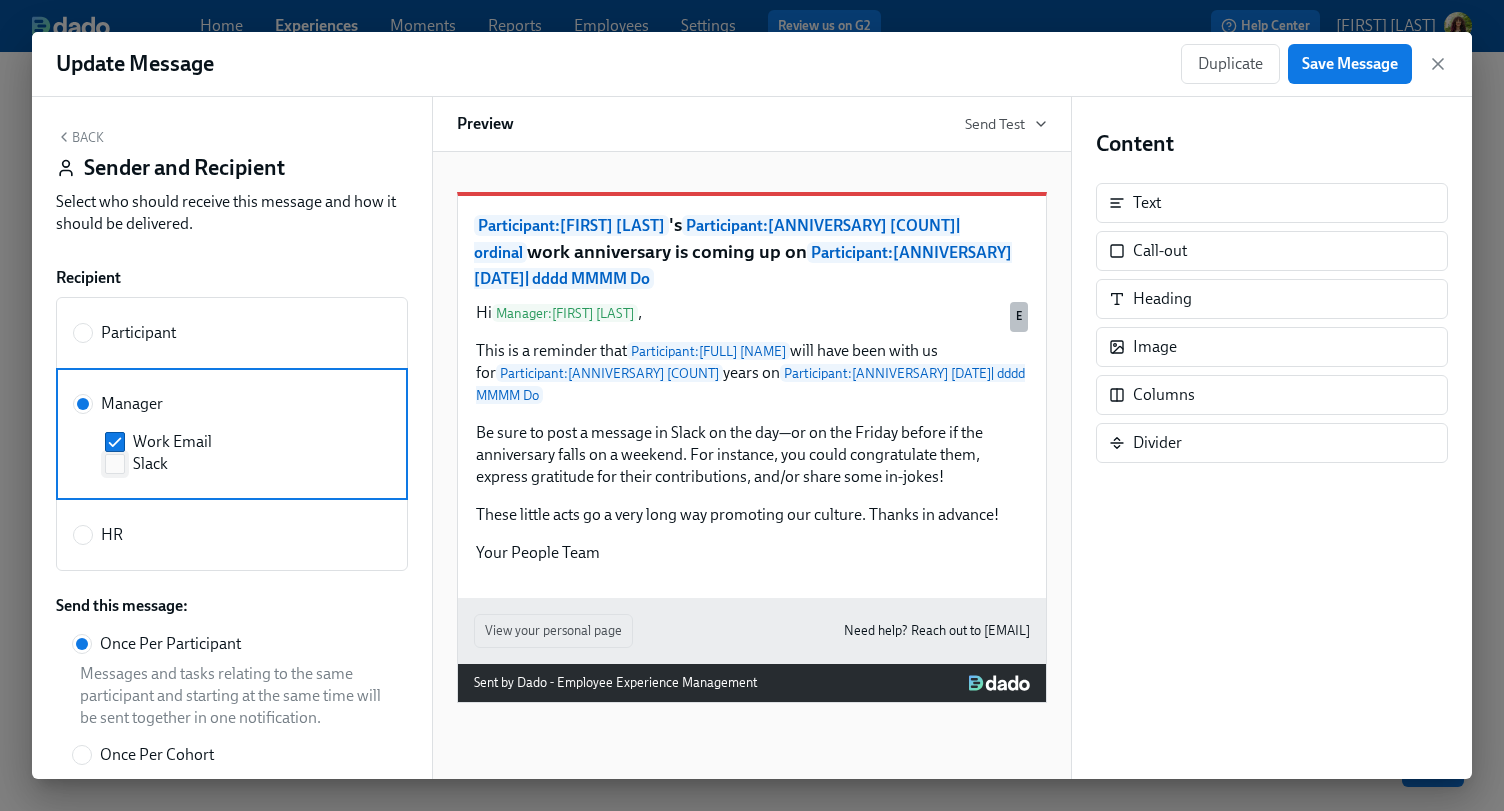 click on "Slack" at bounding box center [115, 464] 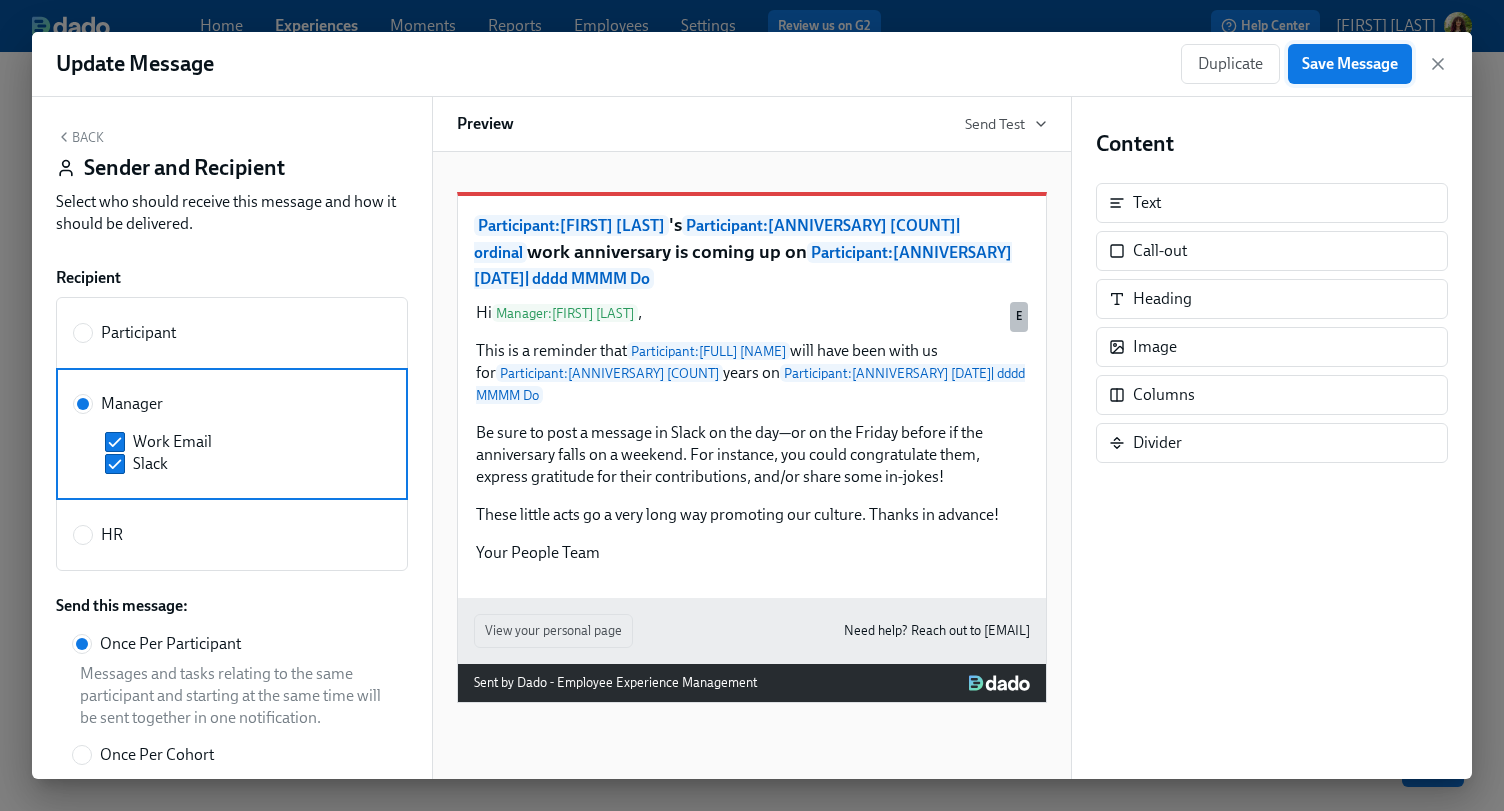 click on "Save Message" at bounding box center [1350, 64] 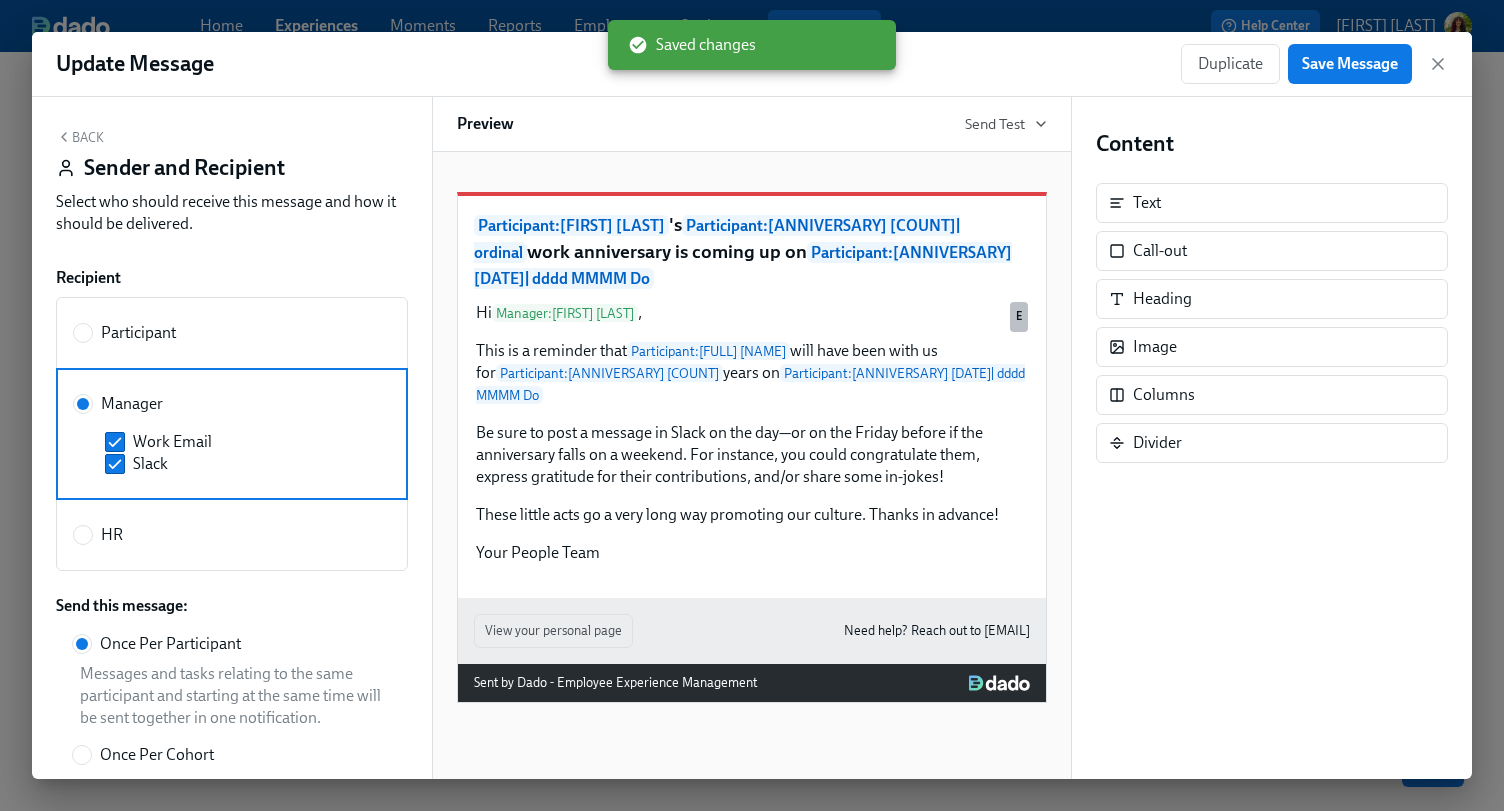 drag, startPoint x: 1440, startPoint y: 61, endPoint x: 1276, endPoint y: 102, distance: 169.04733 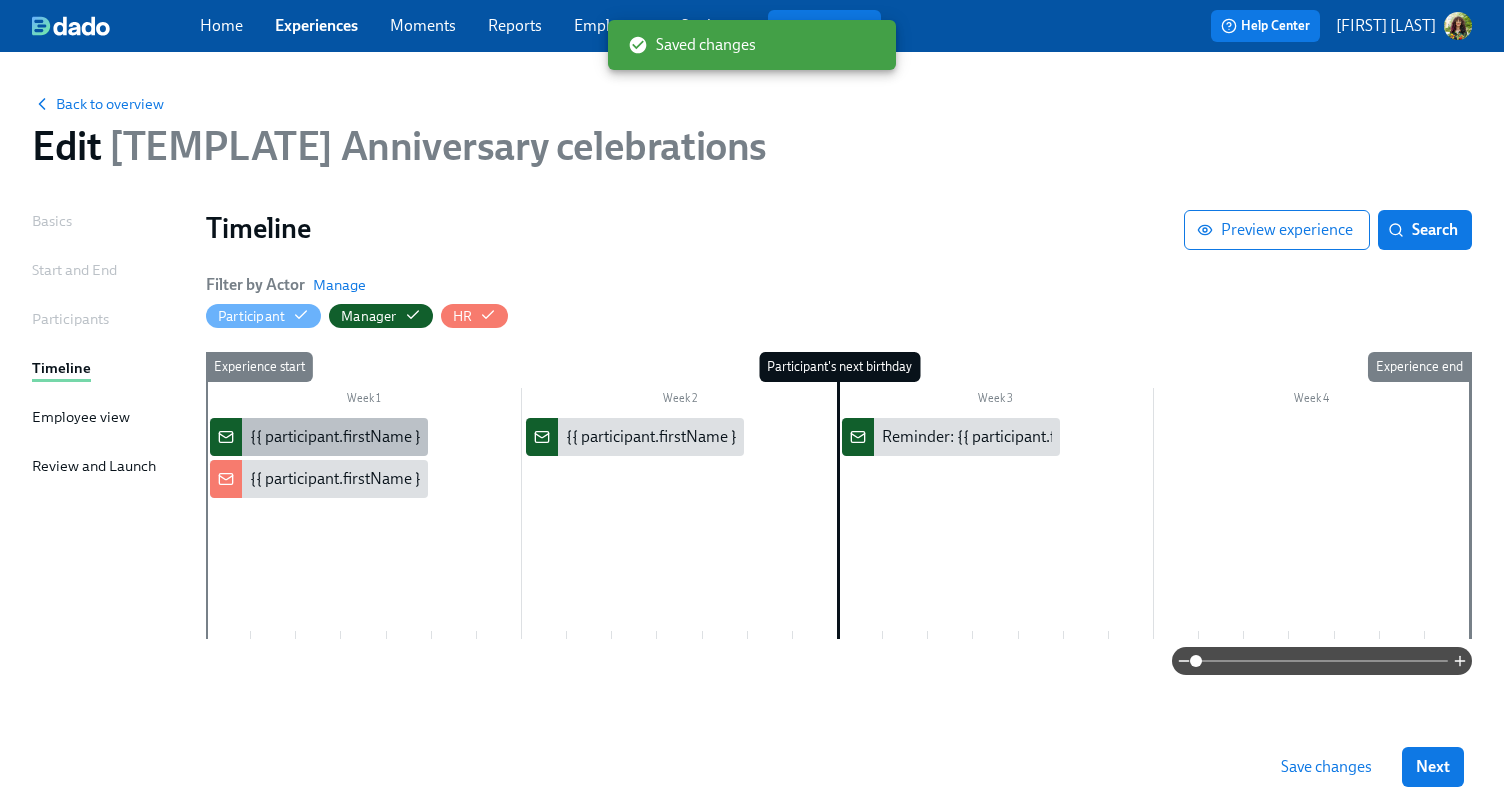 click on "{{ participant.firstName }}'s {{ participant.calculatedFields.anniversary.count | ordinal }} work anniversary is coming up on {{ participant.calculatedFields.anniversary.date | dddd MMMM Do }}" at bounding box center [894, 437] 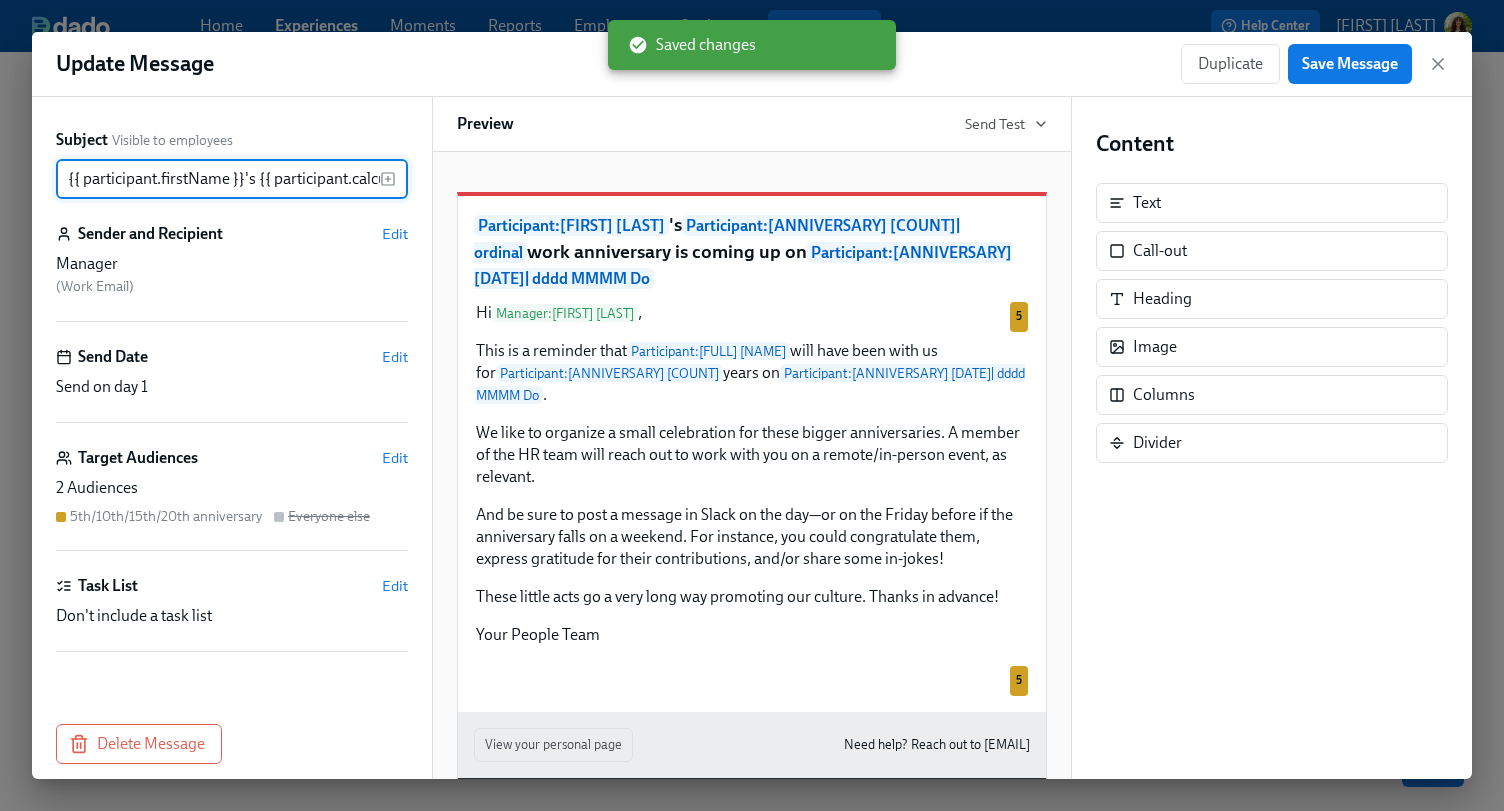 scroll, scrollTop: 0, scrollLeft: 991, axis: horizontal 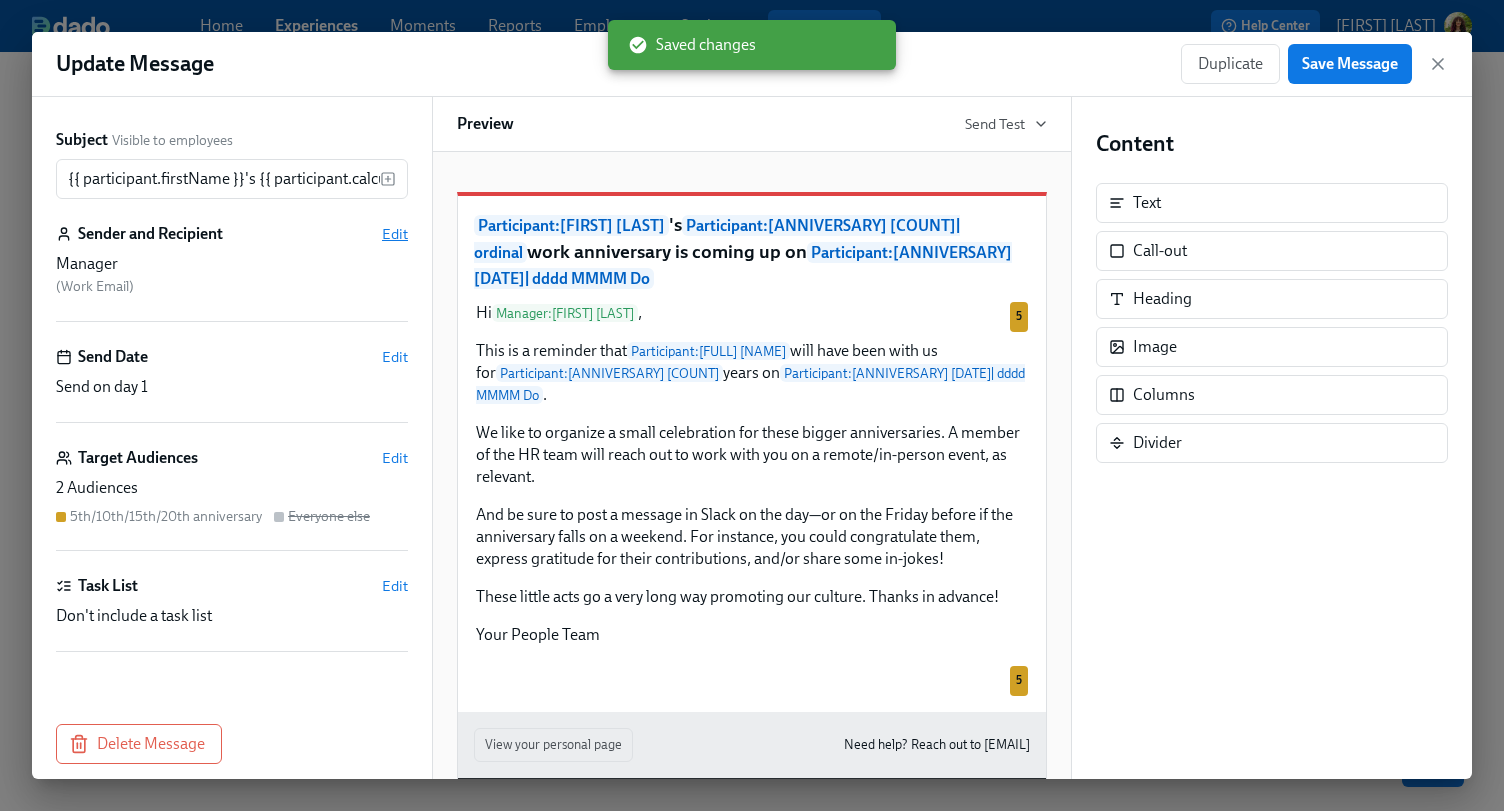 click on "Edit" at bounding box center (395, 234) 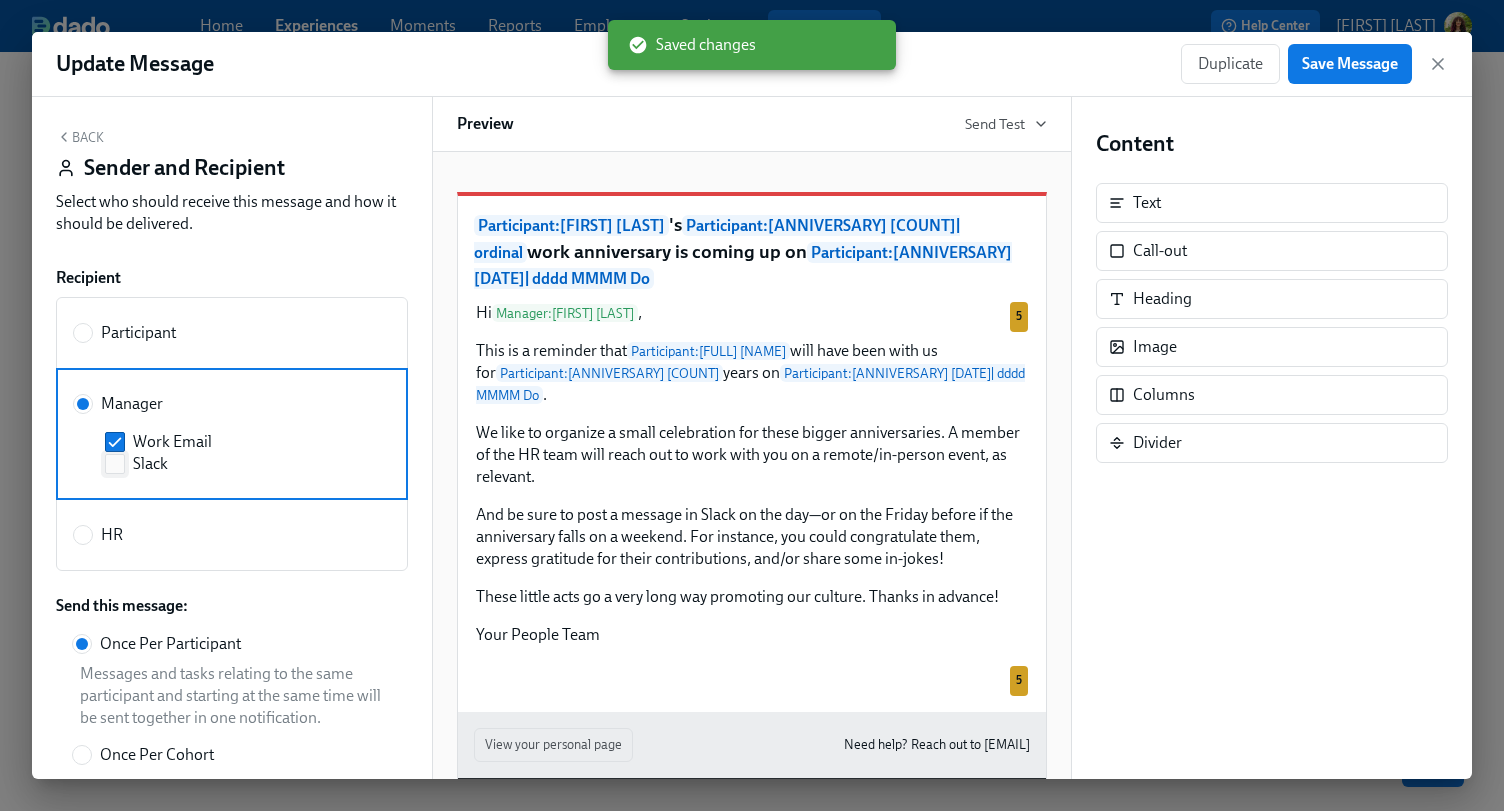 click on "Slack" at bounding box center (115, 464) 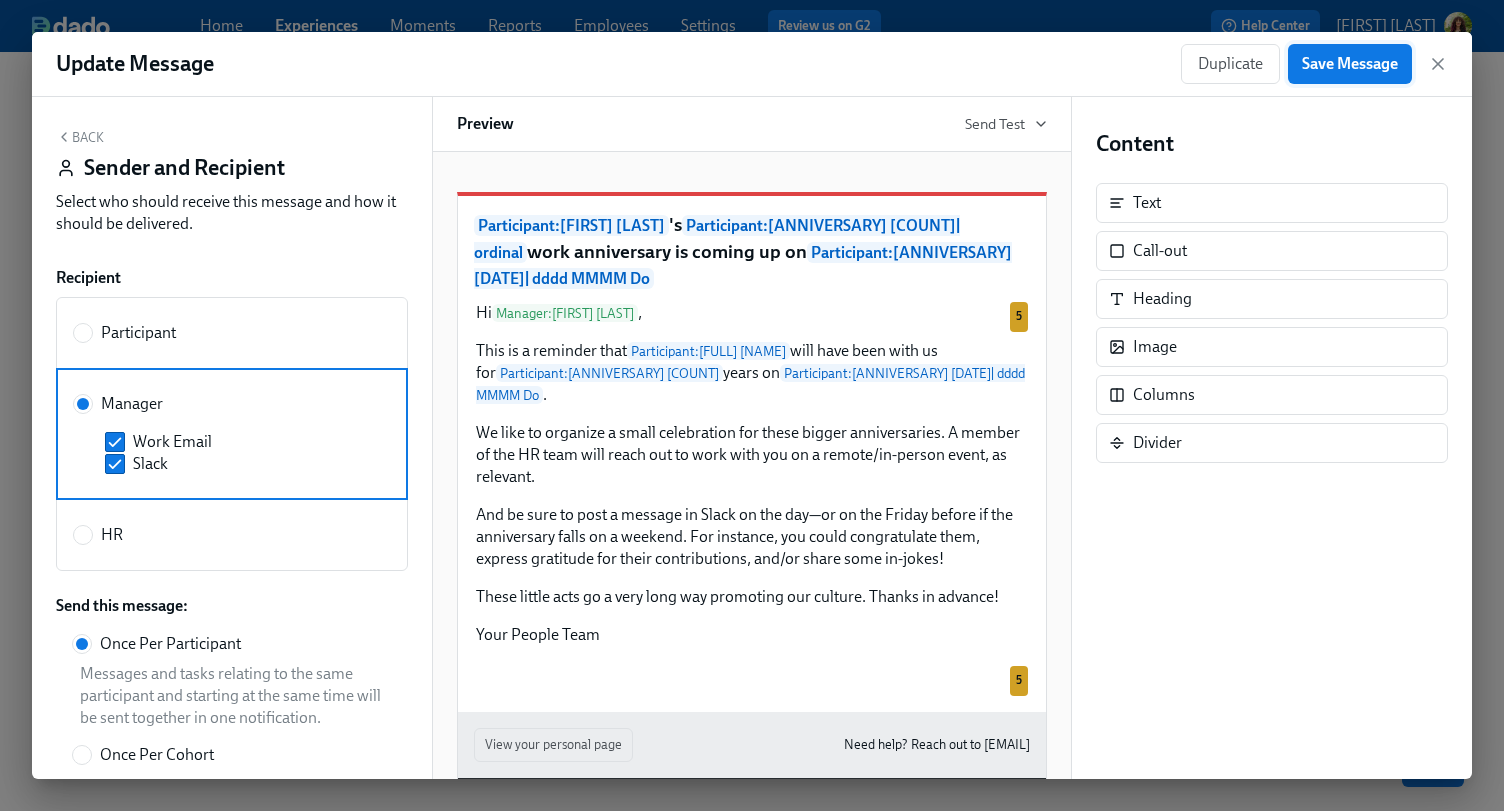 click on "Save Message" at bounding box center [1350, 64] 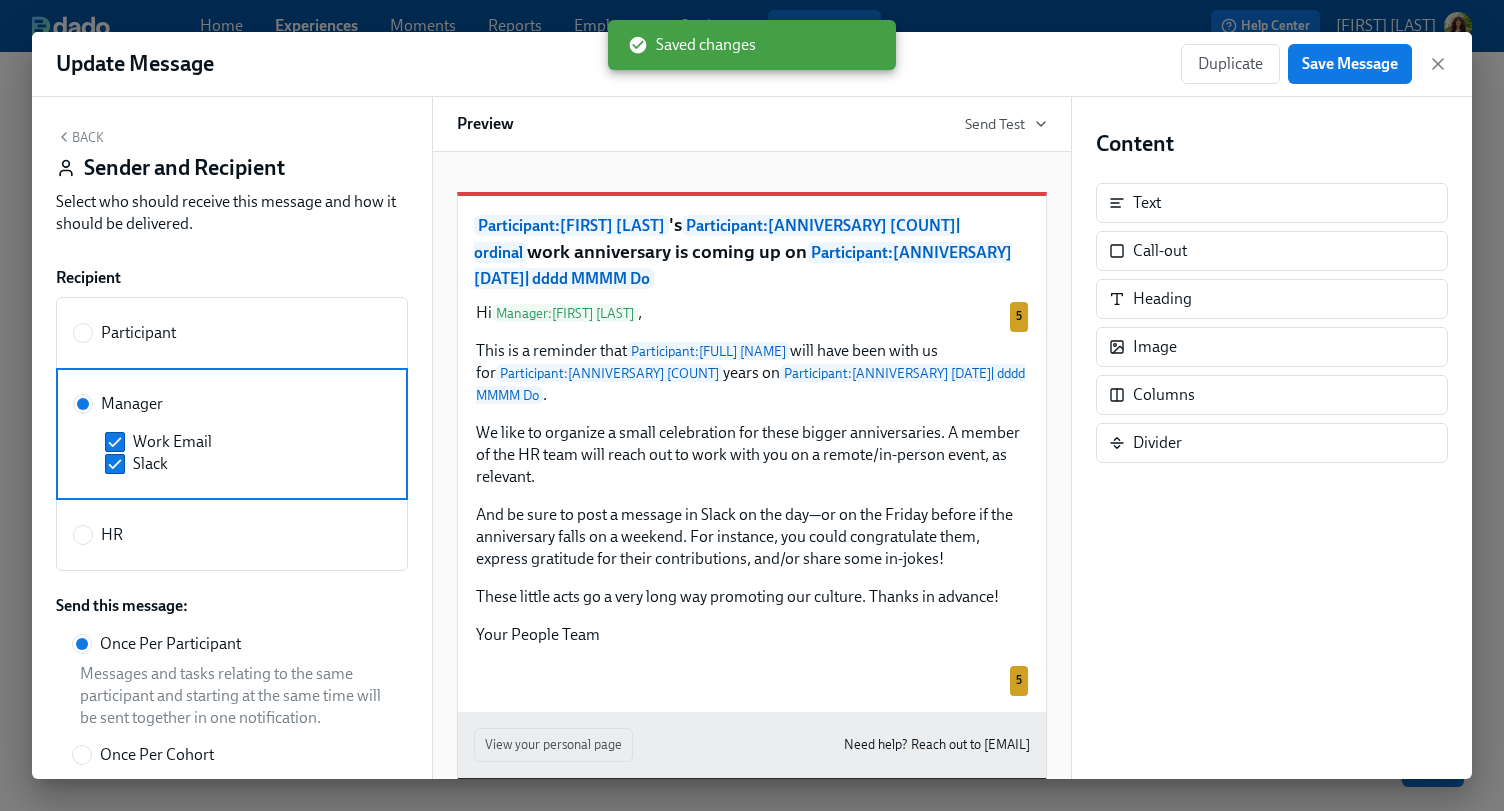 click 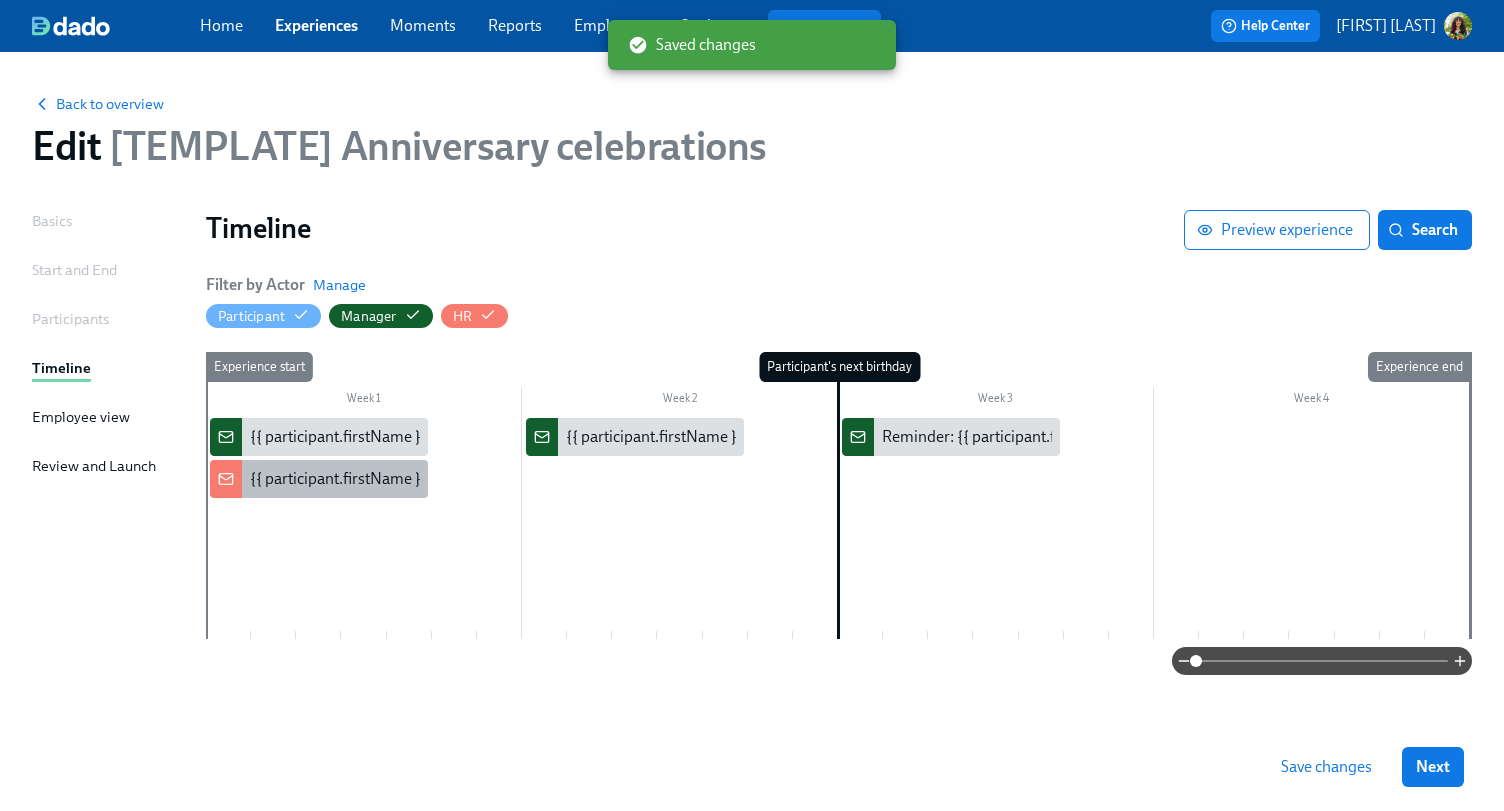 click on "{{ participant.firstName }}'s {{ participant.calculatedFields.anniversary.count | ordinal }} work anniversary is coming up on {{ participant.calculatedFields.anniversary.date | dddd MMMM Do }}" at bounding box center (894, 479) 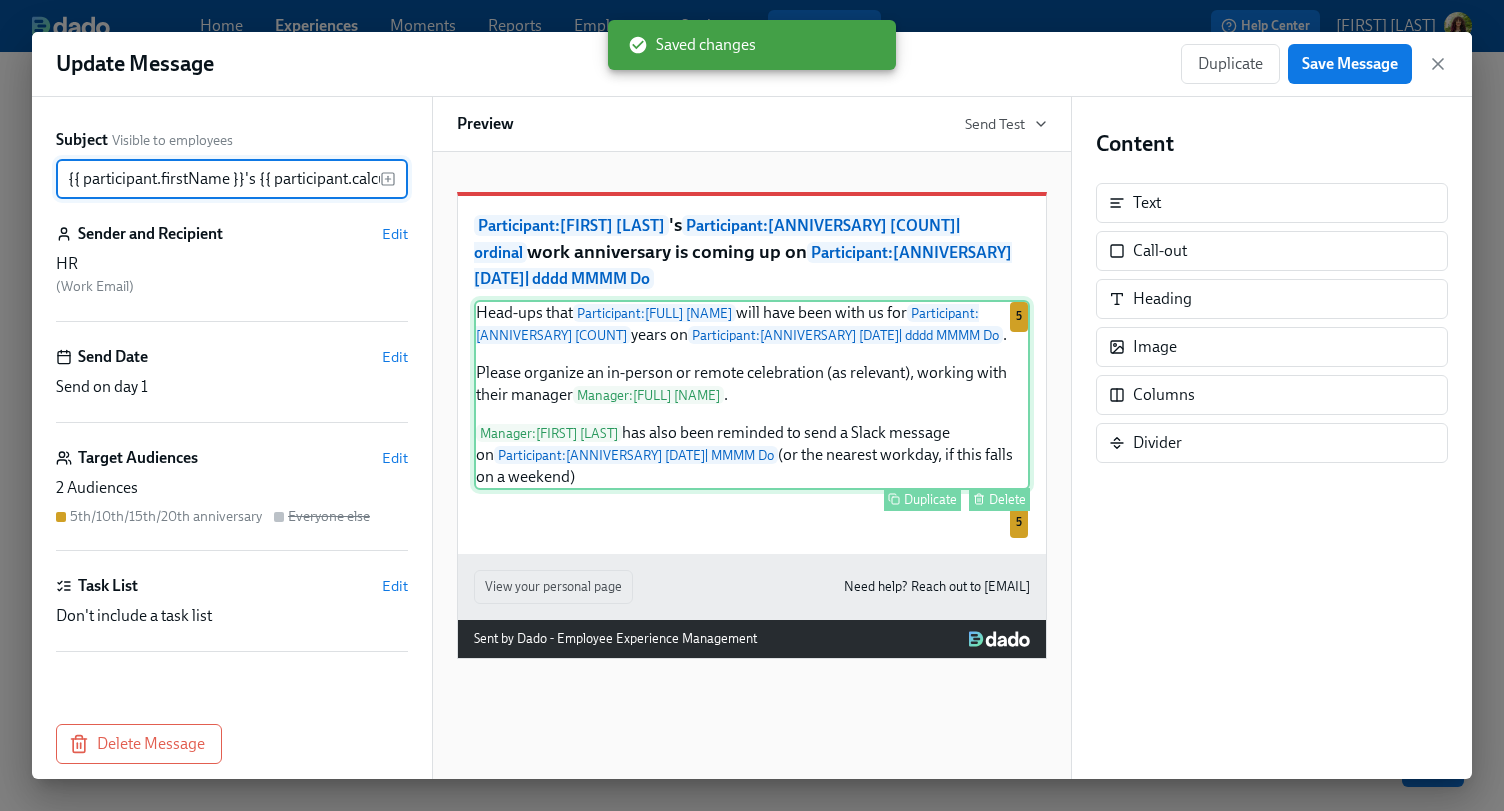 scroll, scrollTop: 0, scrollLeft: 991, axis: horizontal 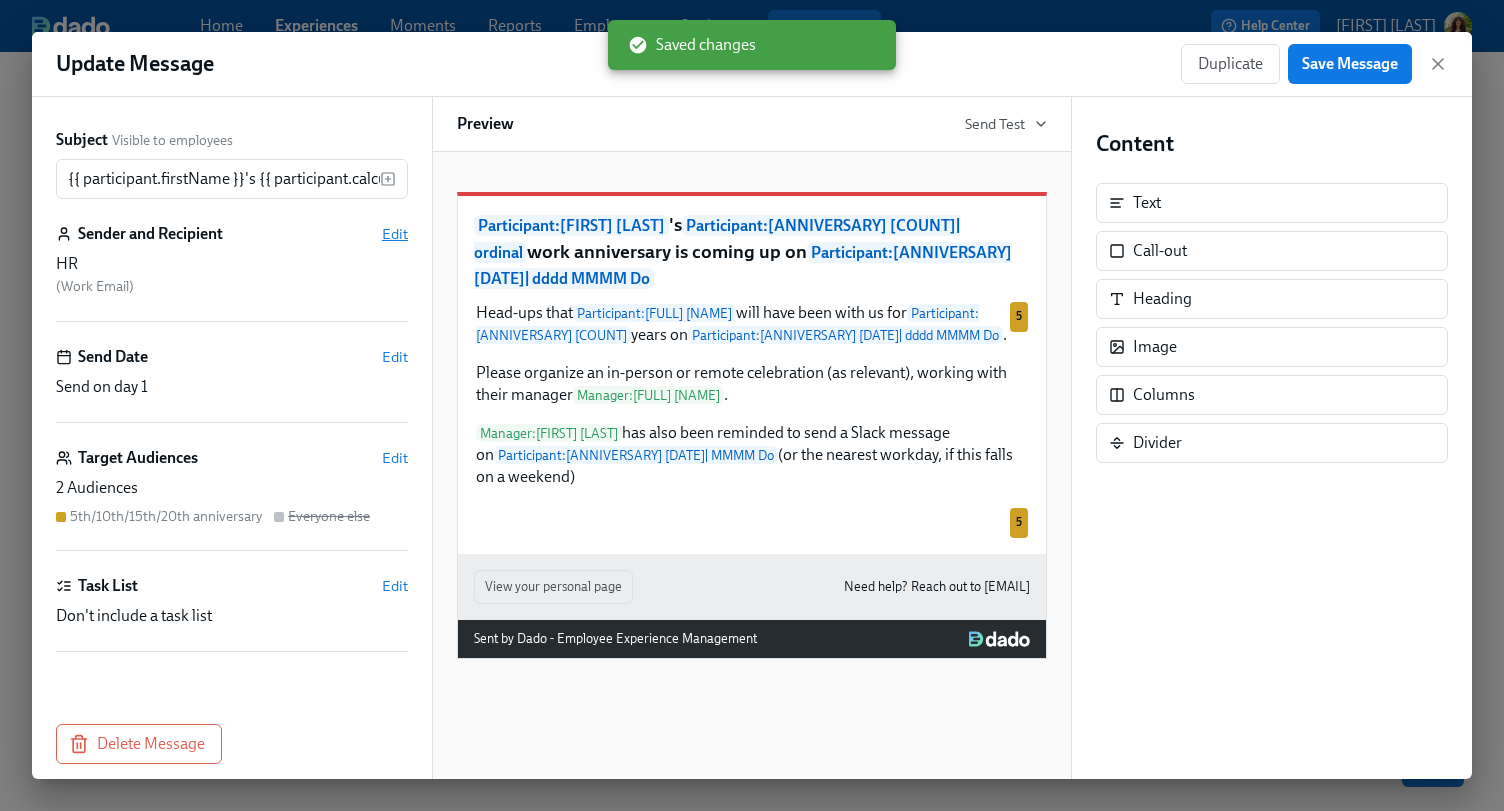 click on "Edit" at bounding box center [395, 234] 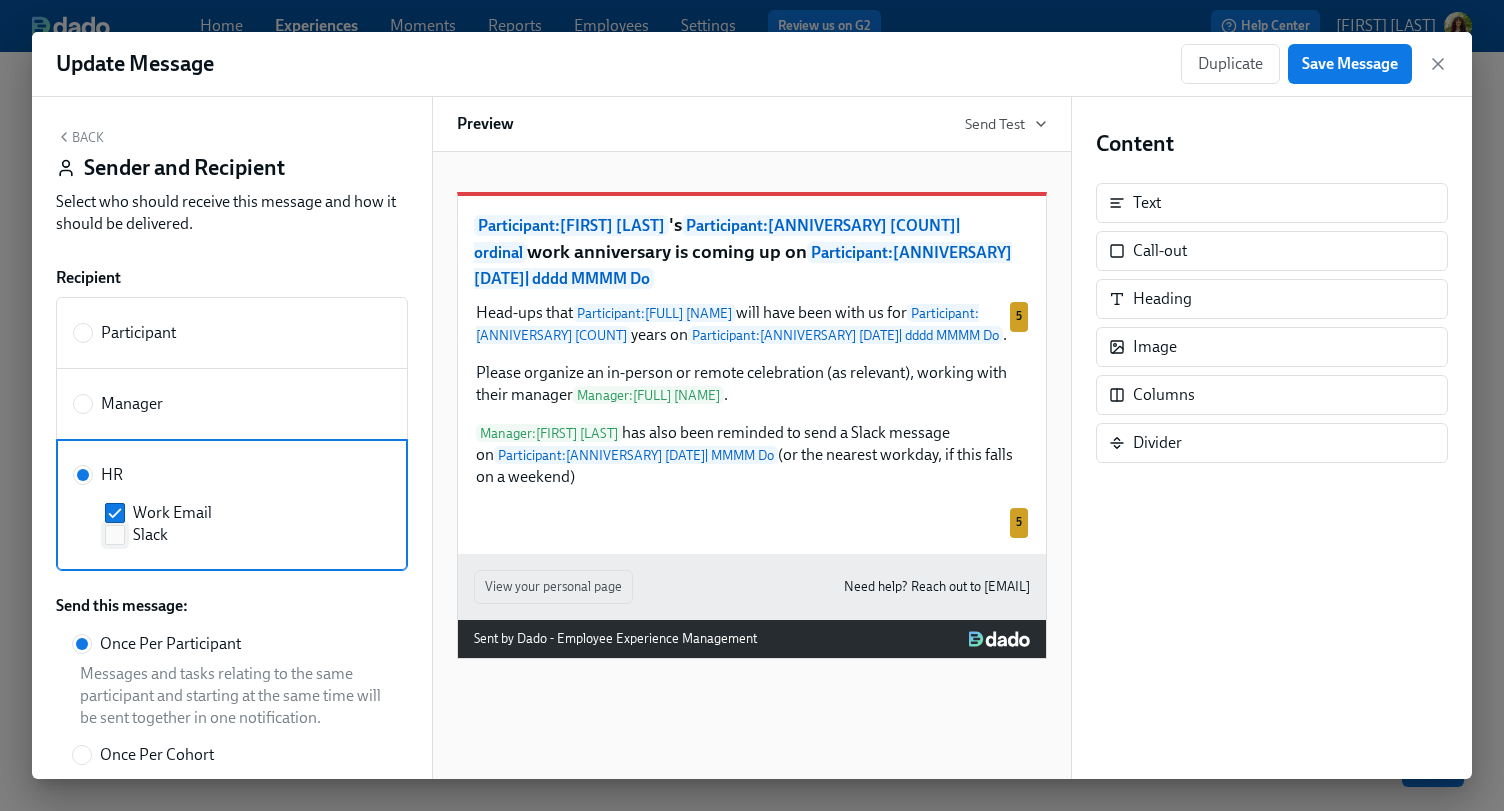 click on "Slack" at bounding box center (115, 535) 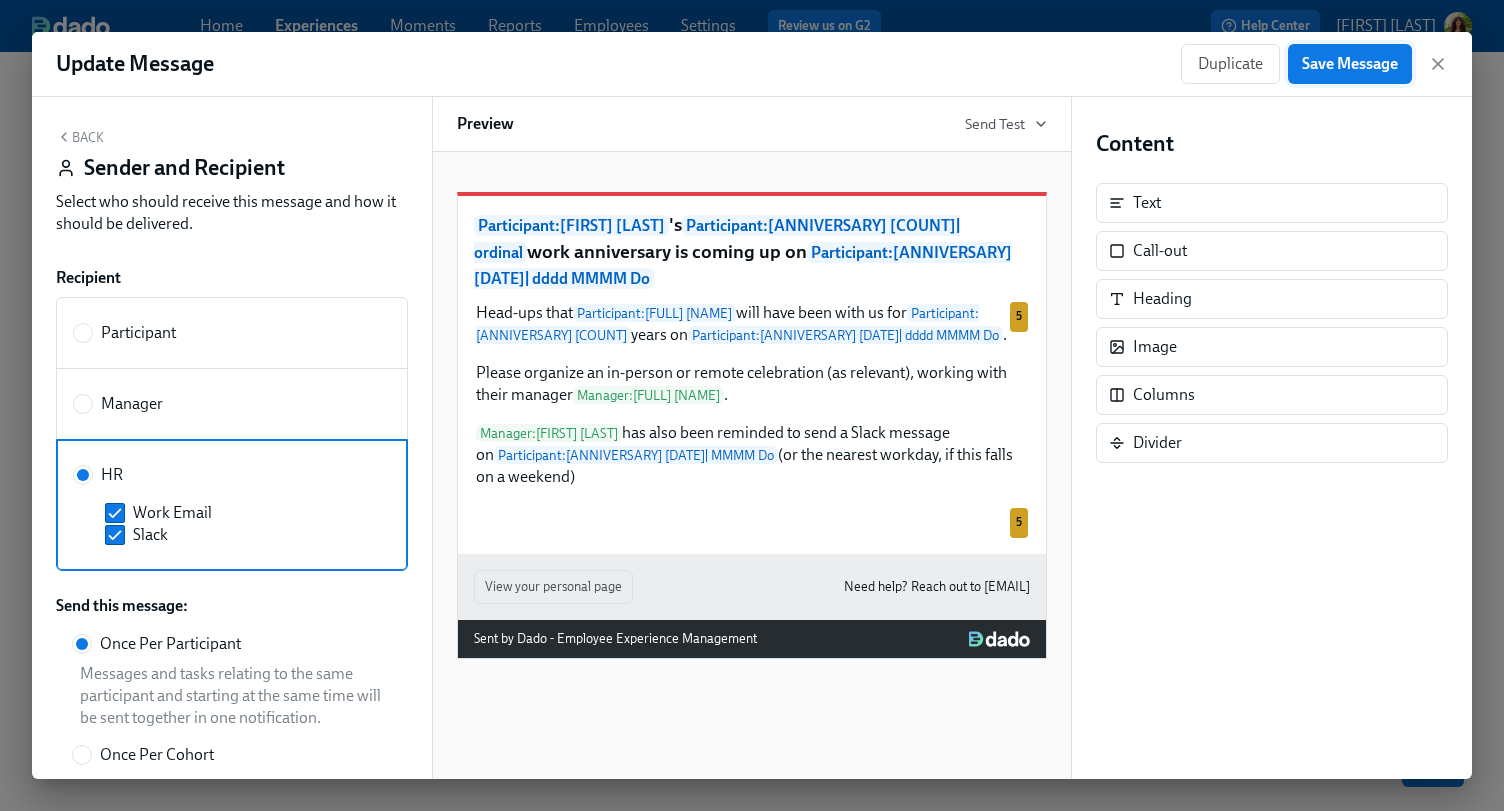 click on "Save Message" at bounding box center [1350, 64] 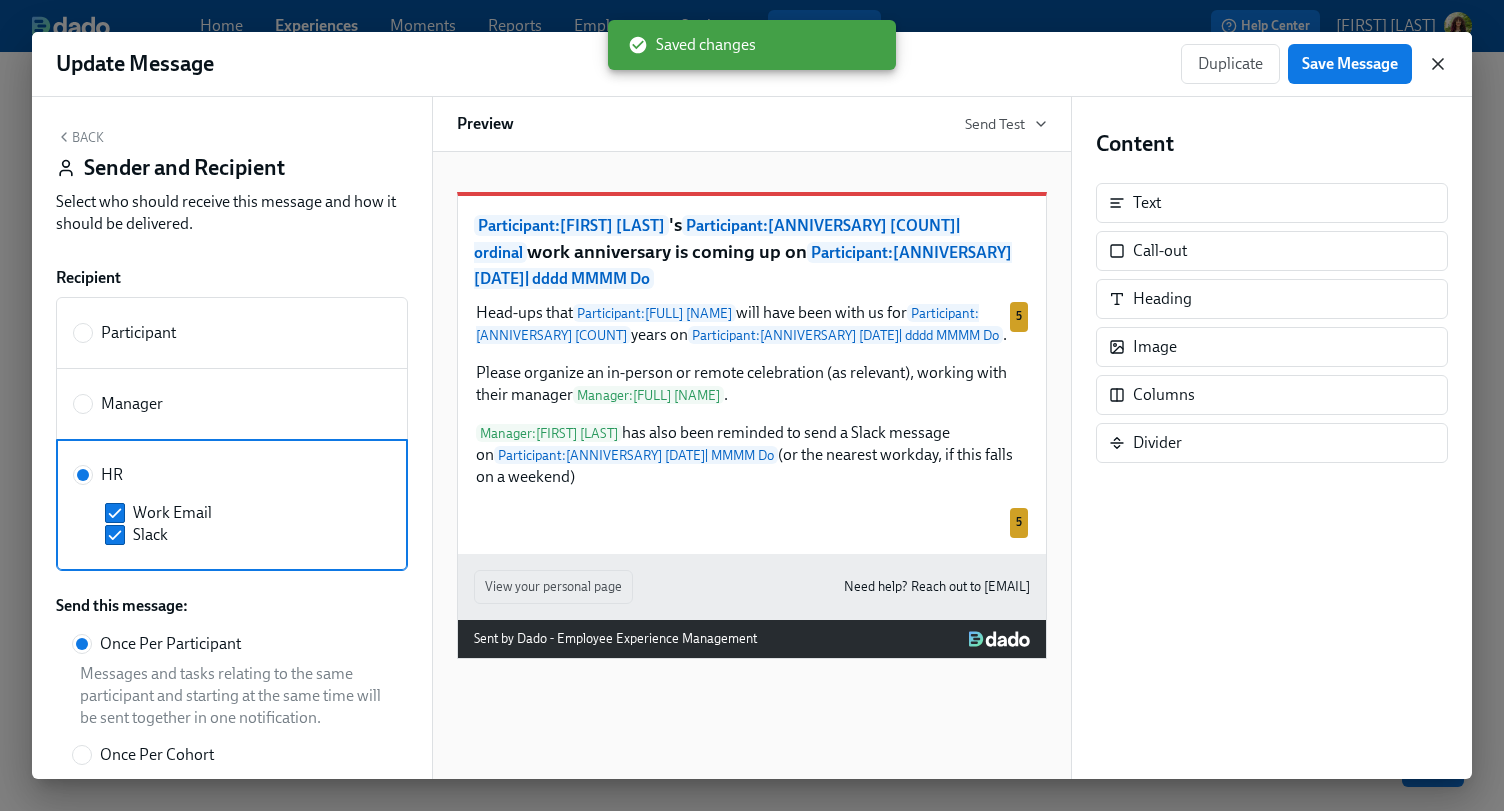 click 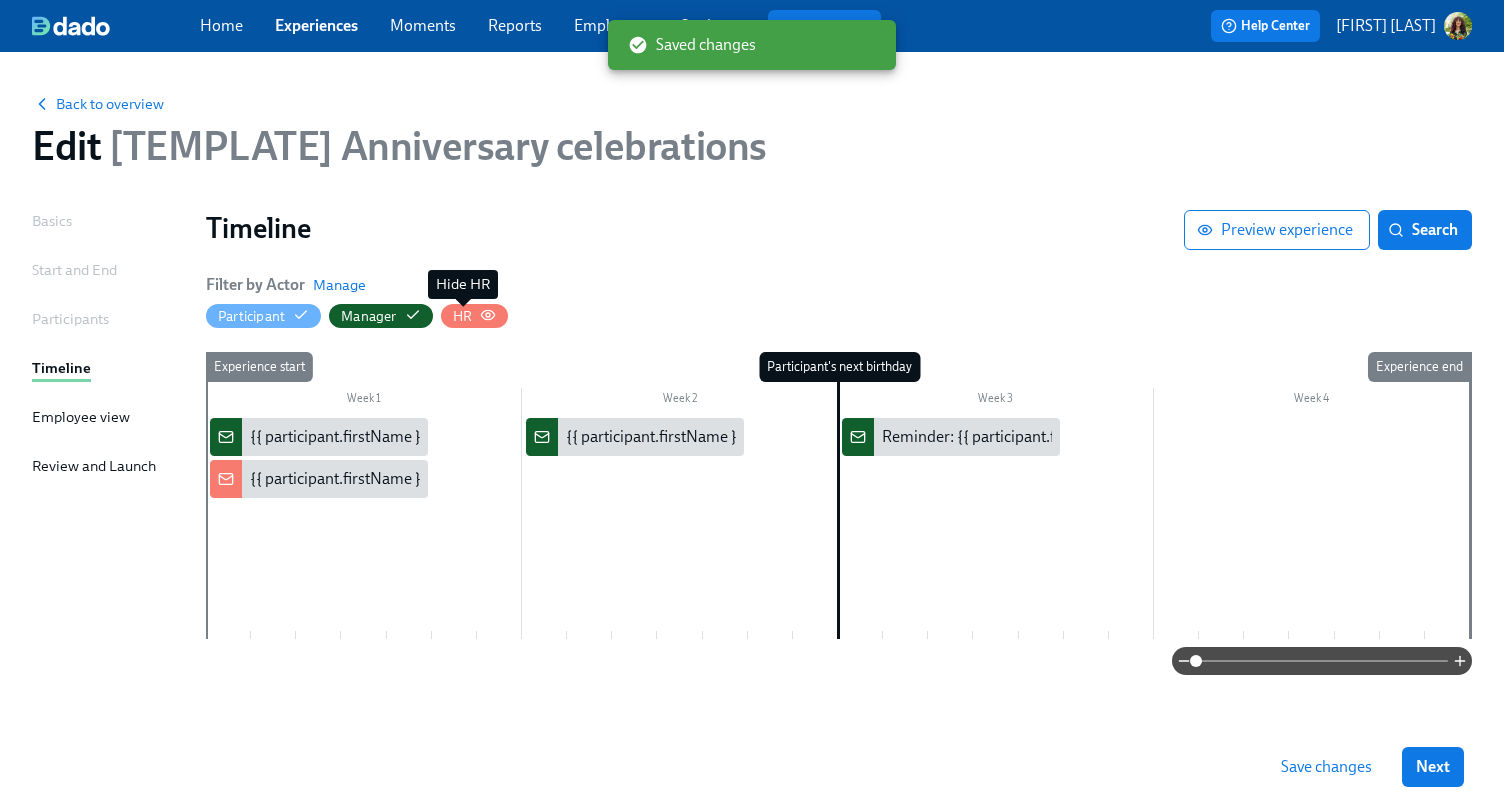 click on "HR" at bounding box center [462, 316] 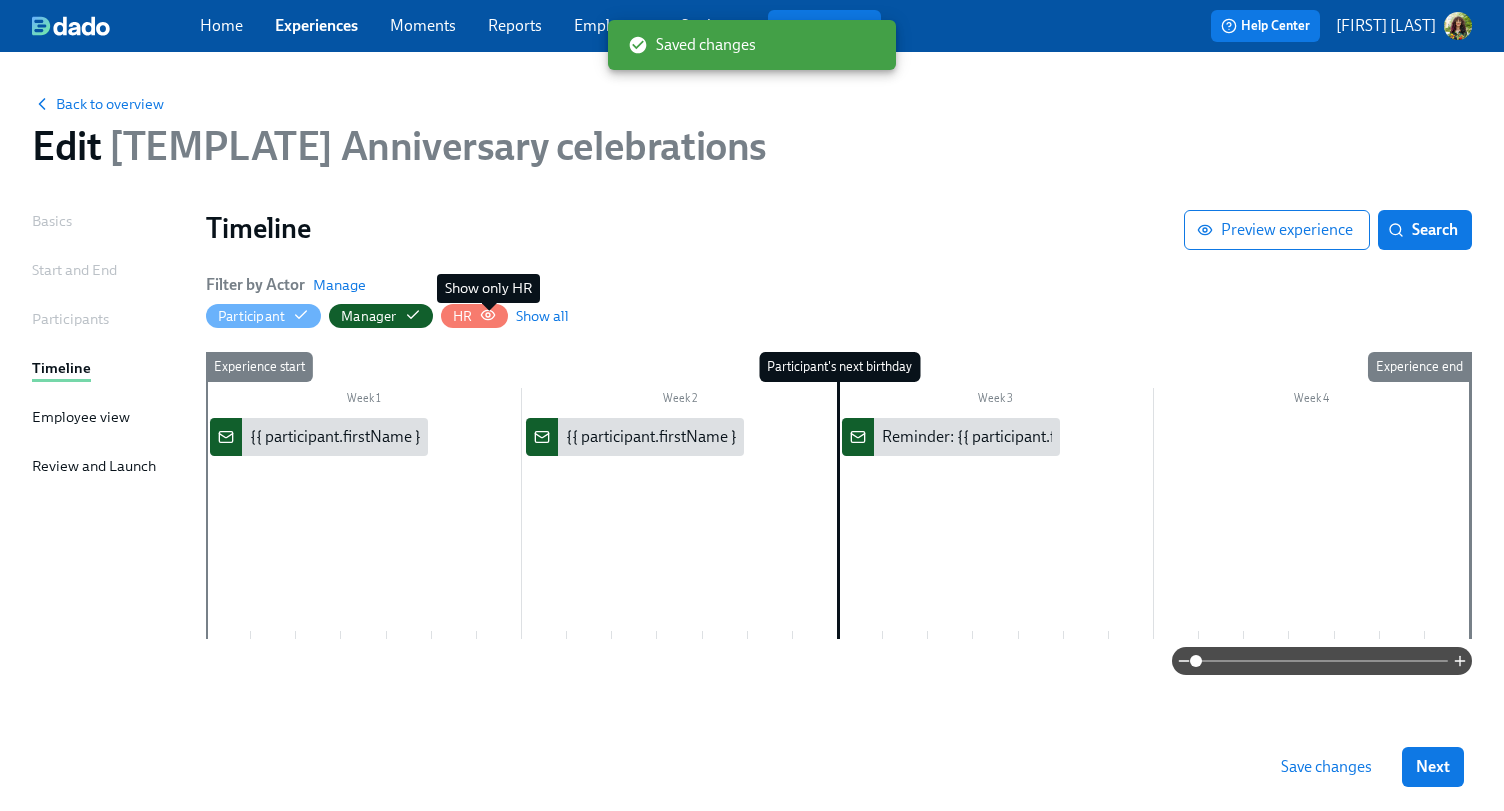 click 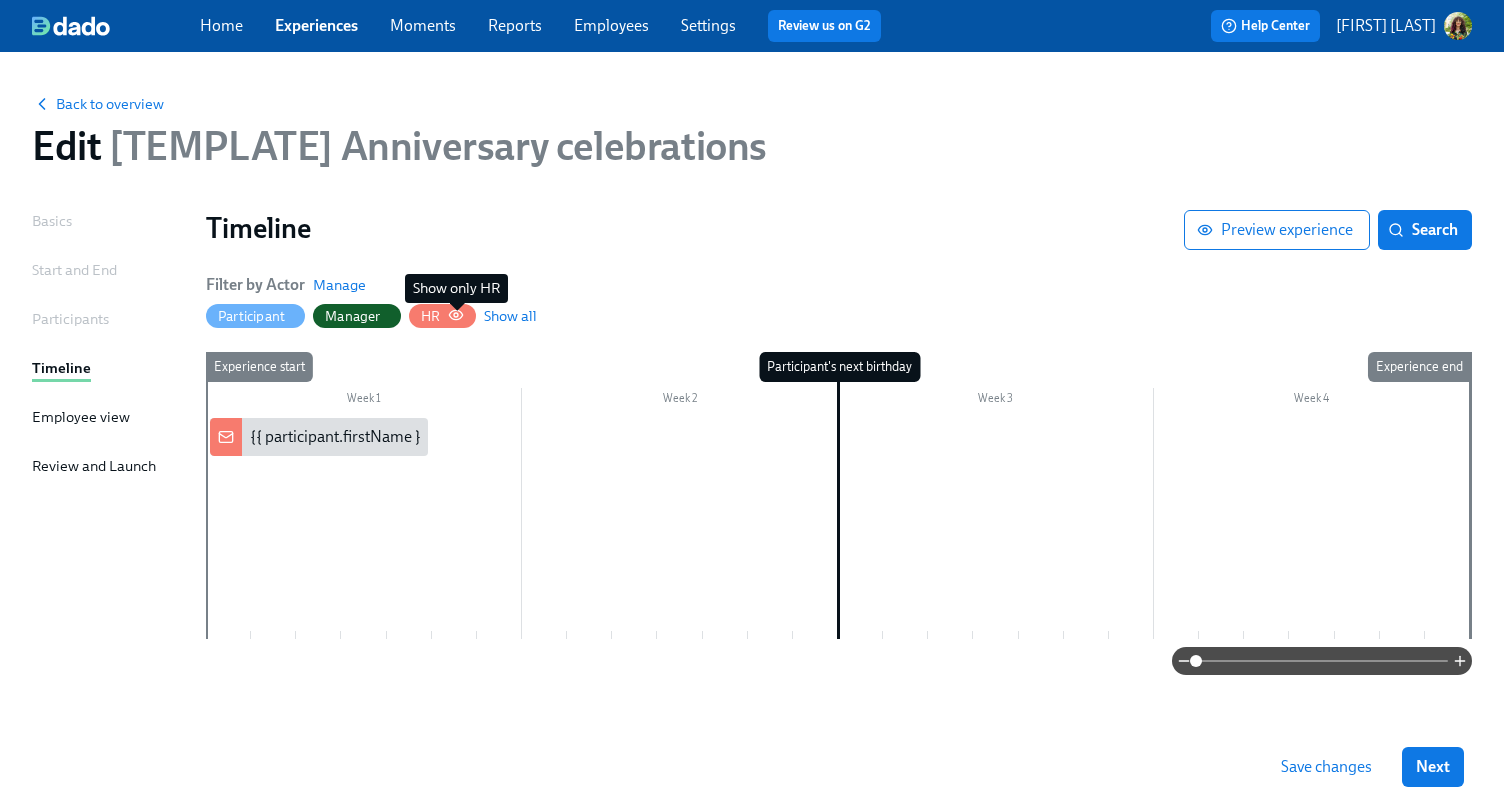 click 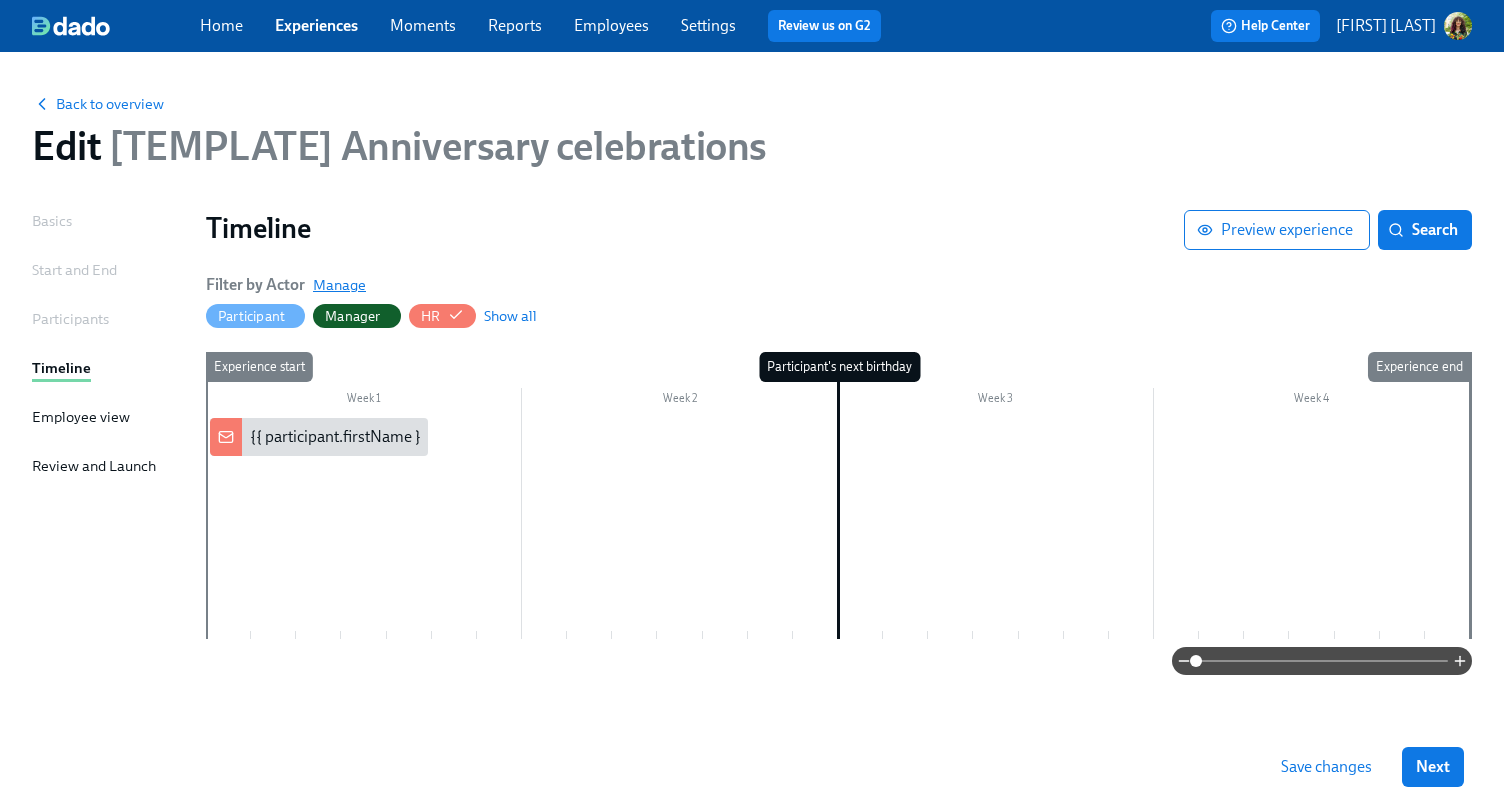 click on "Manage" at bounding box center (339, 285) 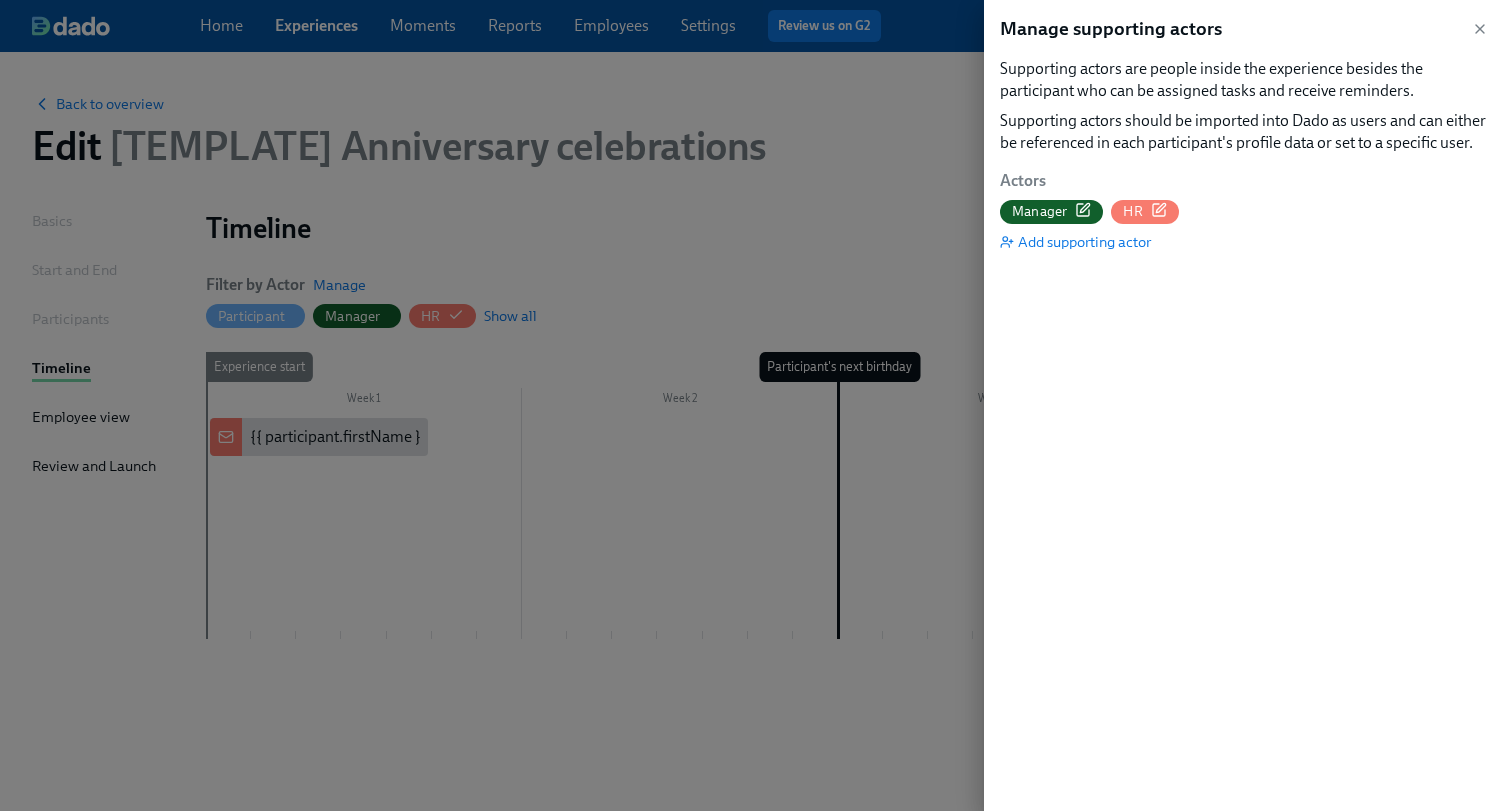 click 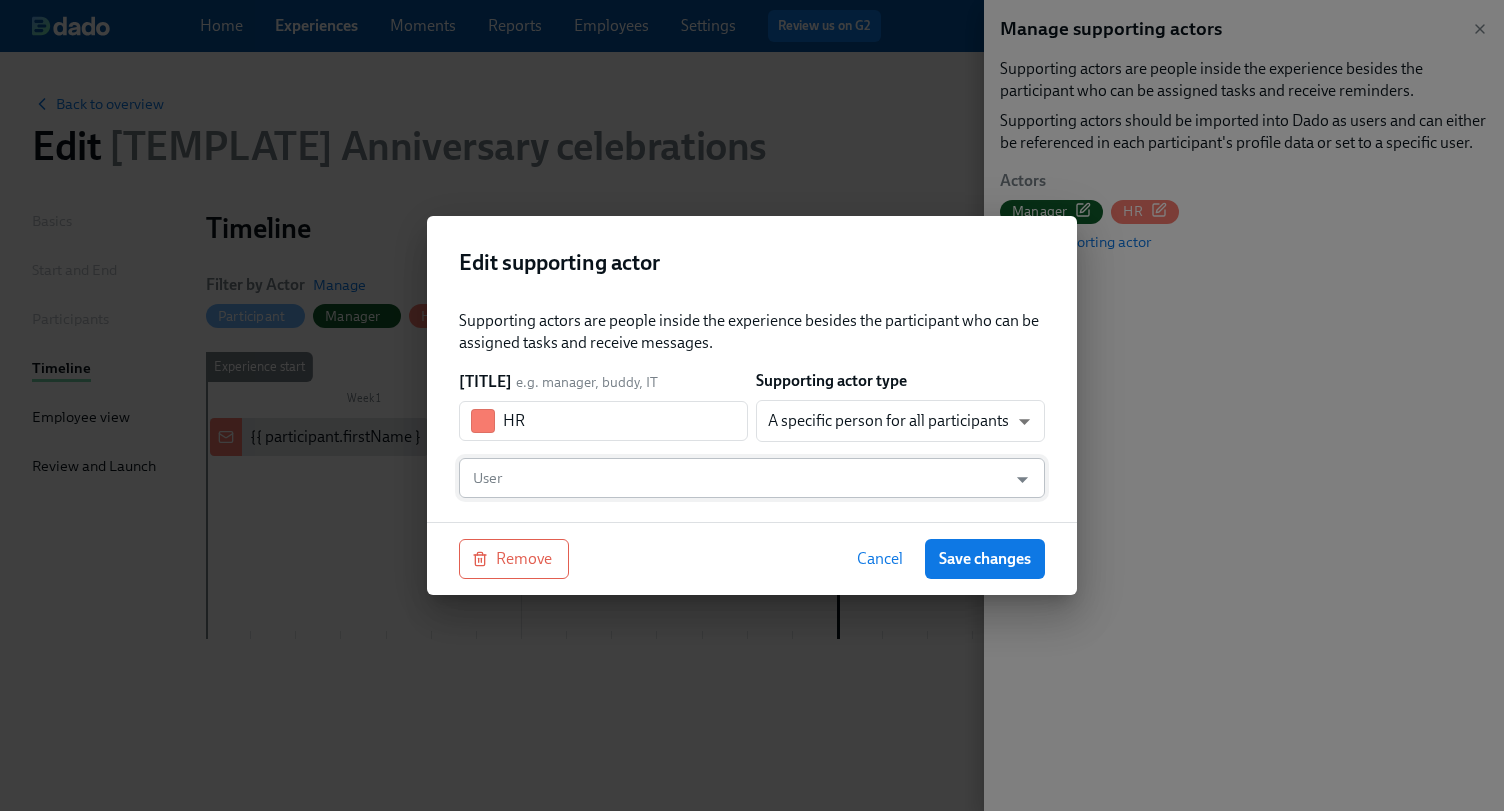 click at bounding box center [1010, 479] 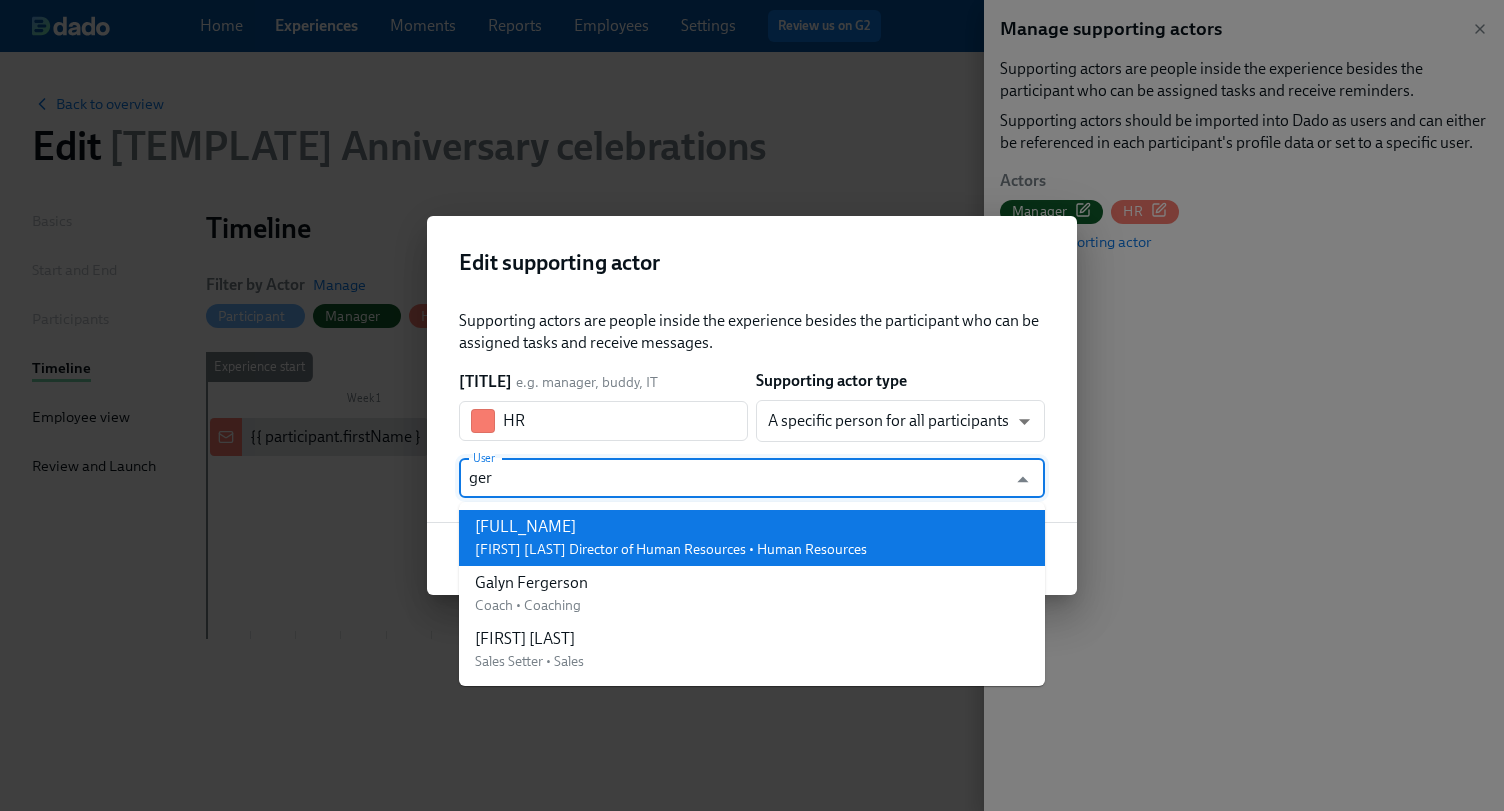 click on "[FIRST] [LAST] Director of Human Resources • Human Resources" at bounding box center (671, 538) 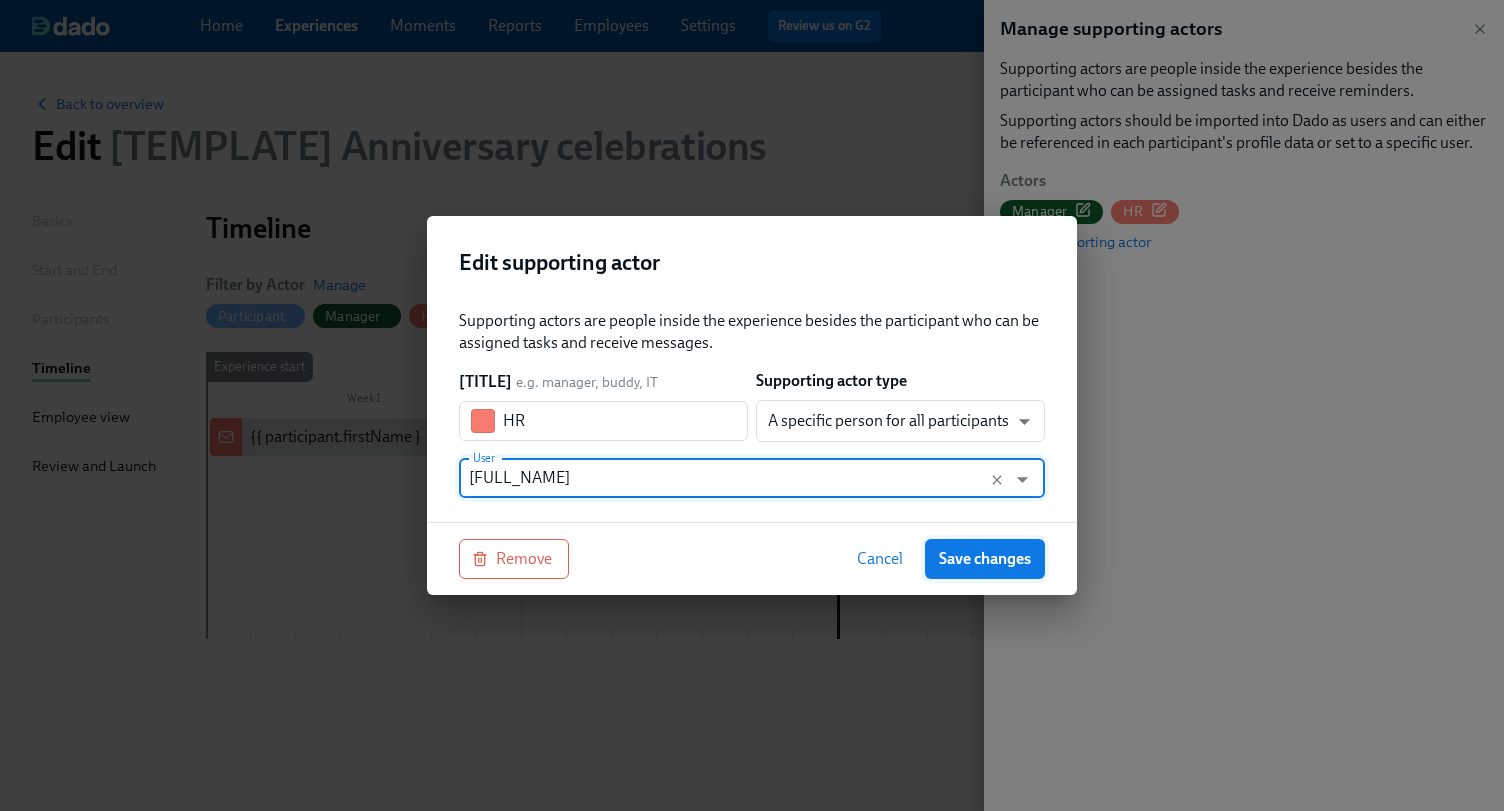 type on "[FULL_NAME]" 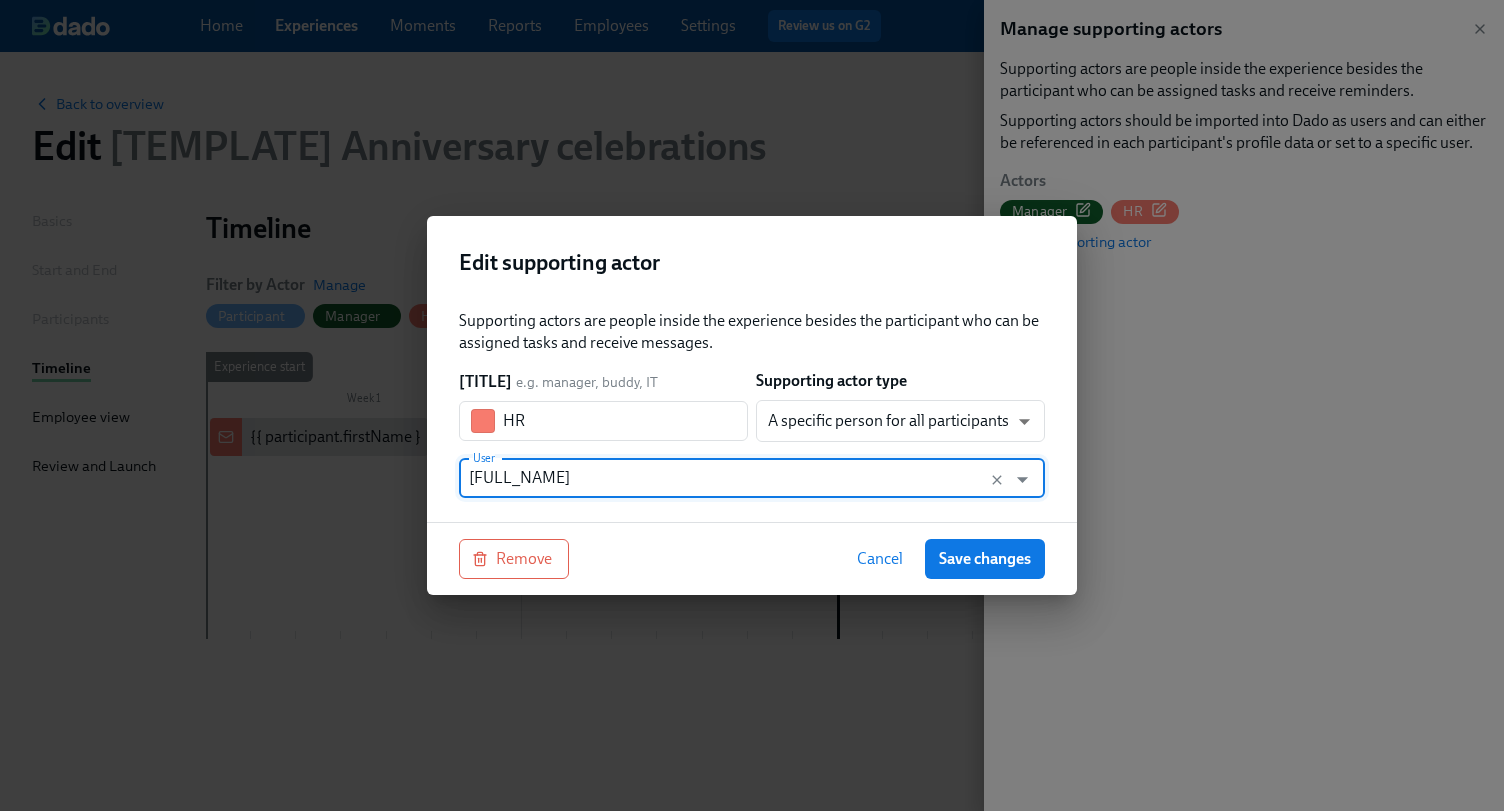 drag, startPoint x: 1012, startPoint y: 557, endPoint x: 1048, endPoint y: 572, distance: 39 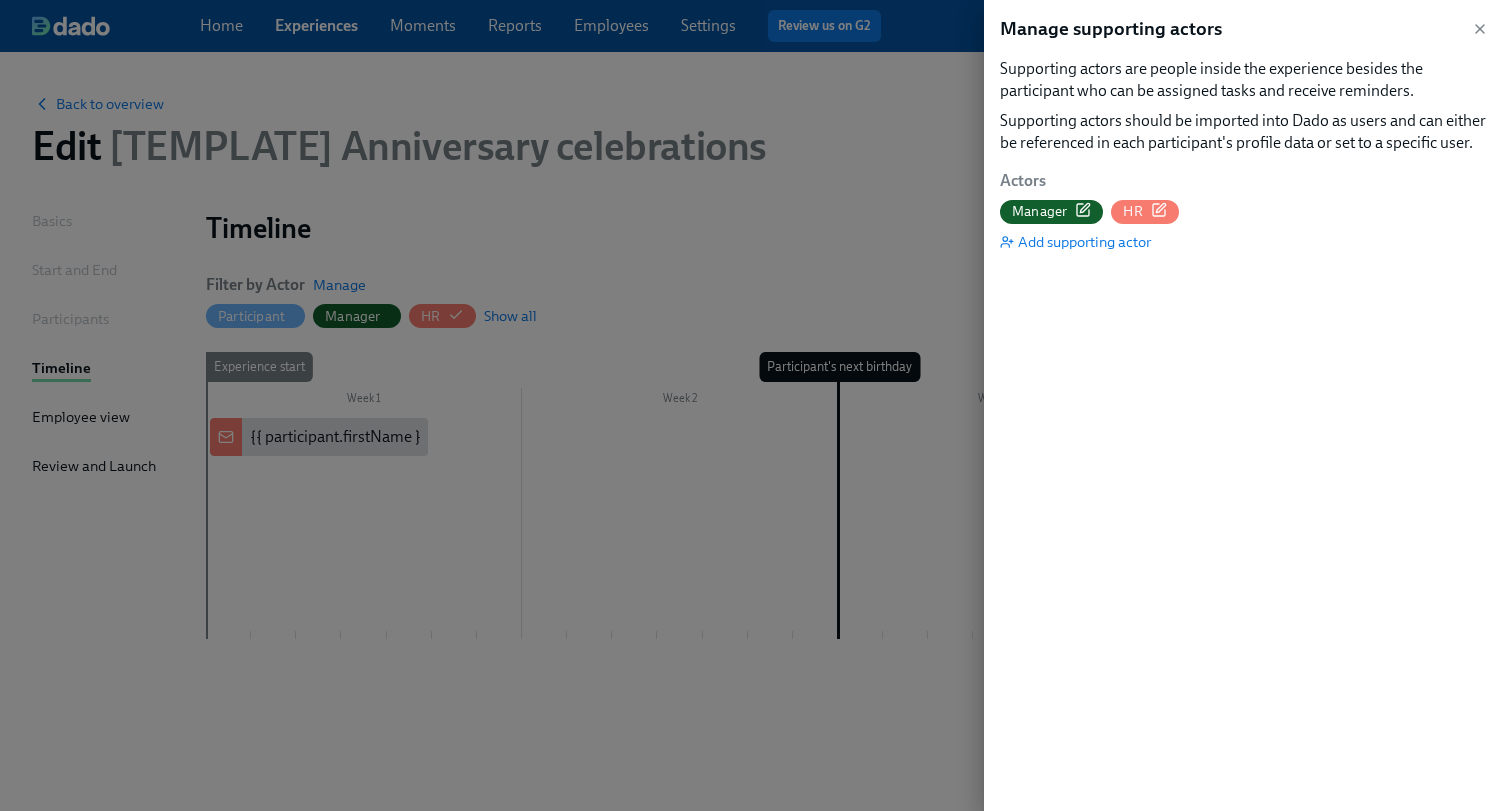 click on "Manager" at bounding box center (1039, 211) 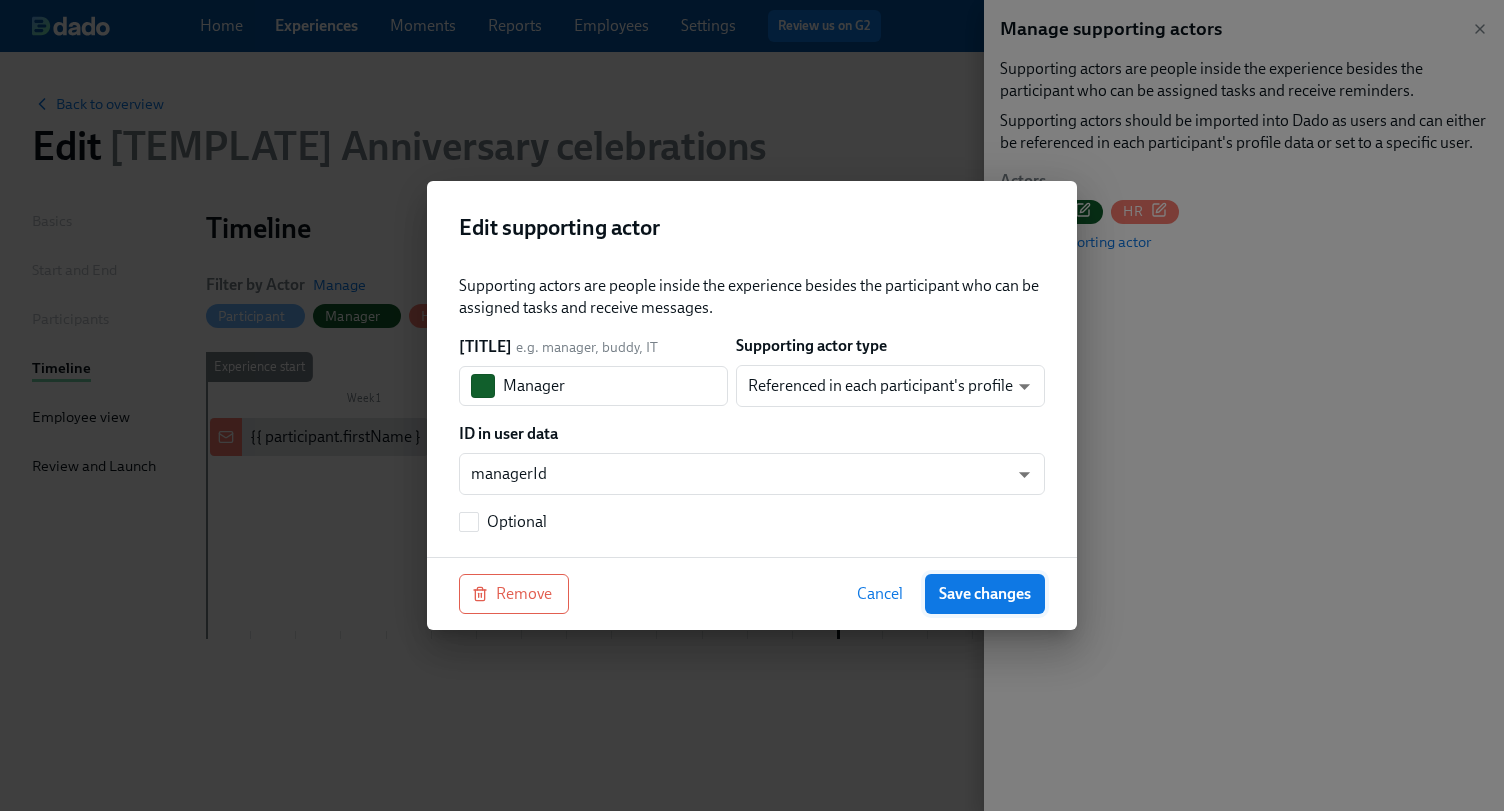 click on "Save changes" at bounding box center (985, 594) 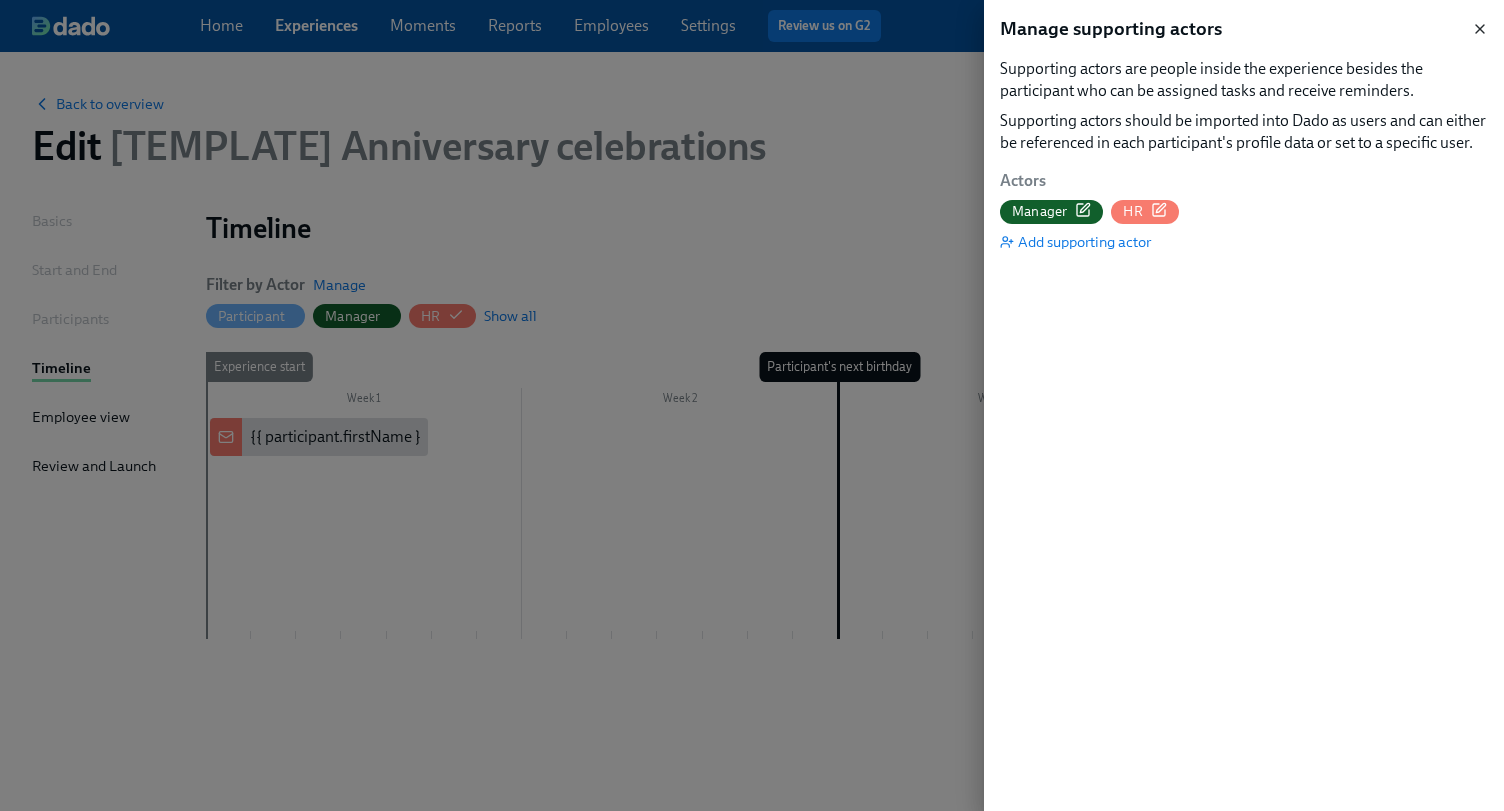 click 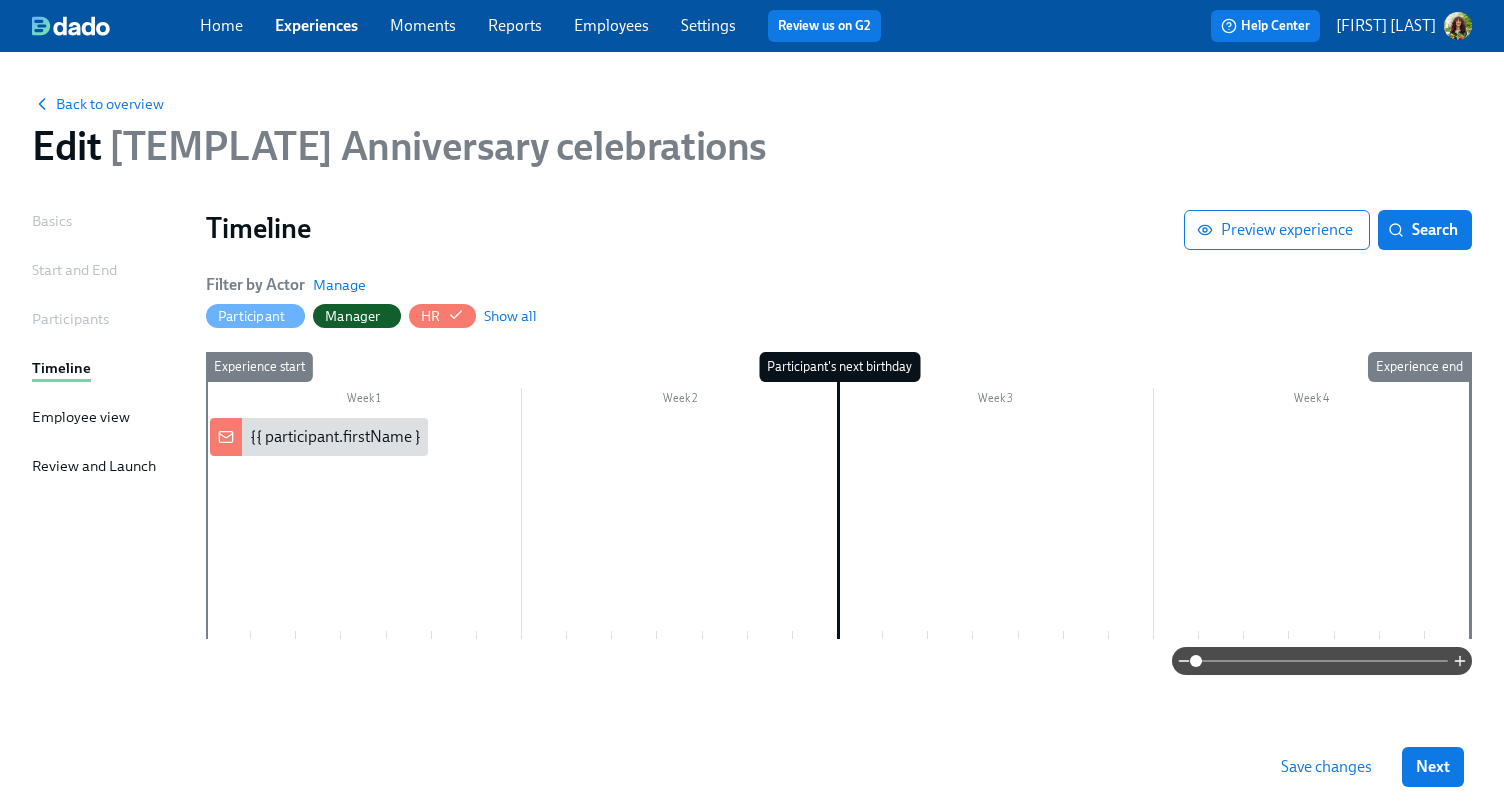 click on "Save changes" at bounding box center (1326, 767) 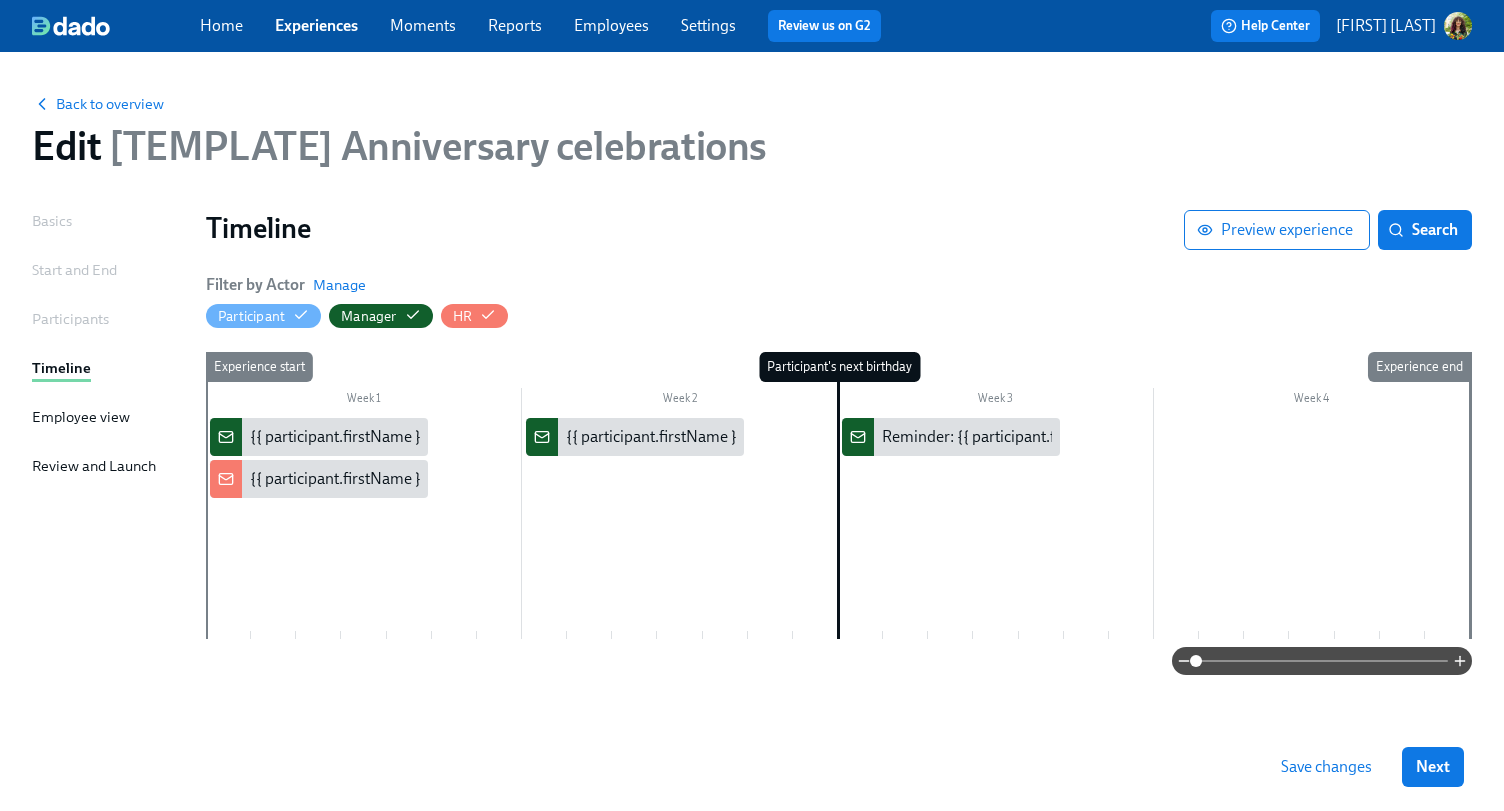 click on "Basics" at bounding box center (52, 221) 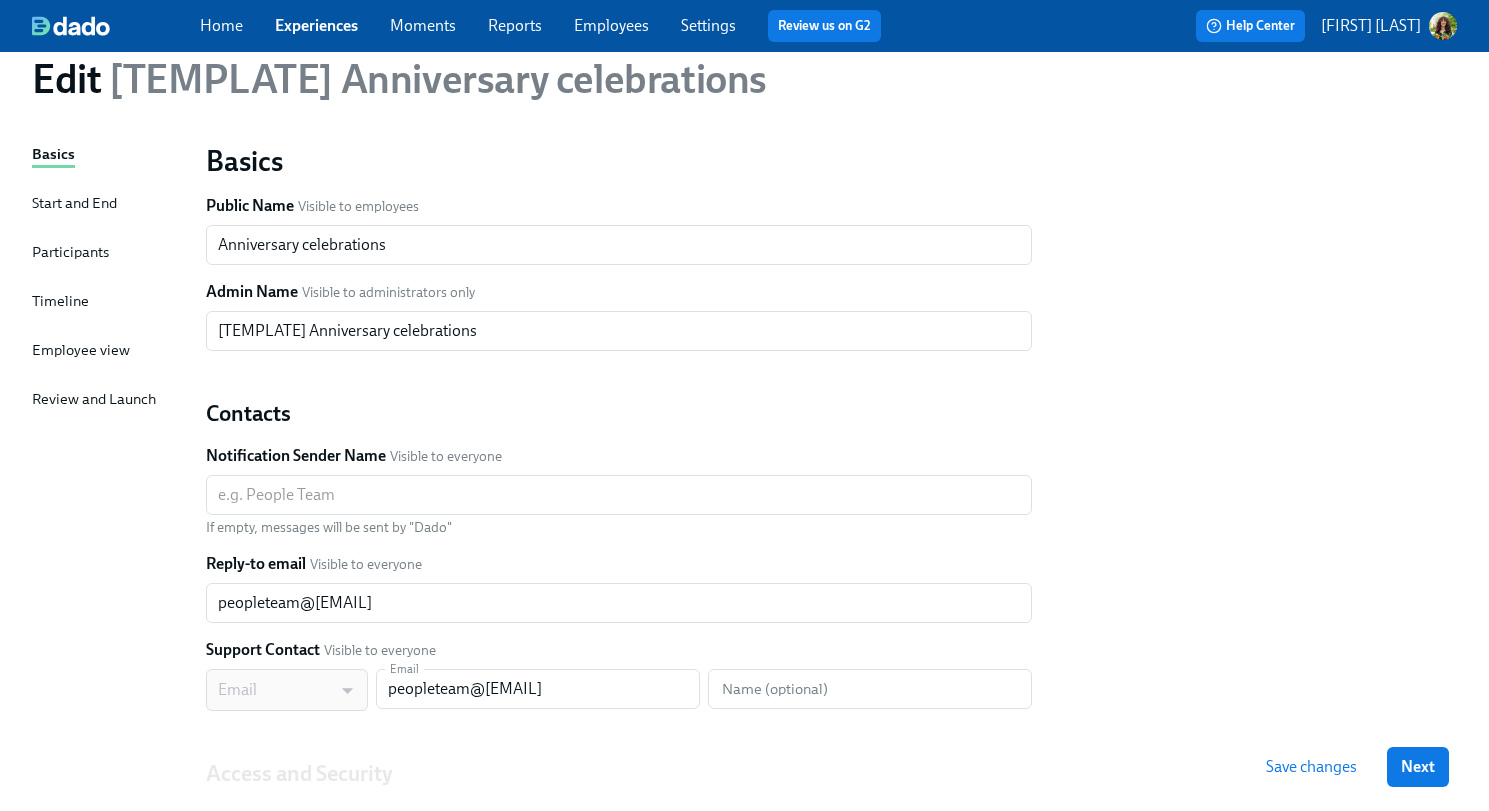 scroll, scrollTop: 289, scrollLeft: 0, axis: vertical 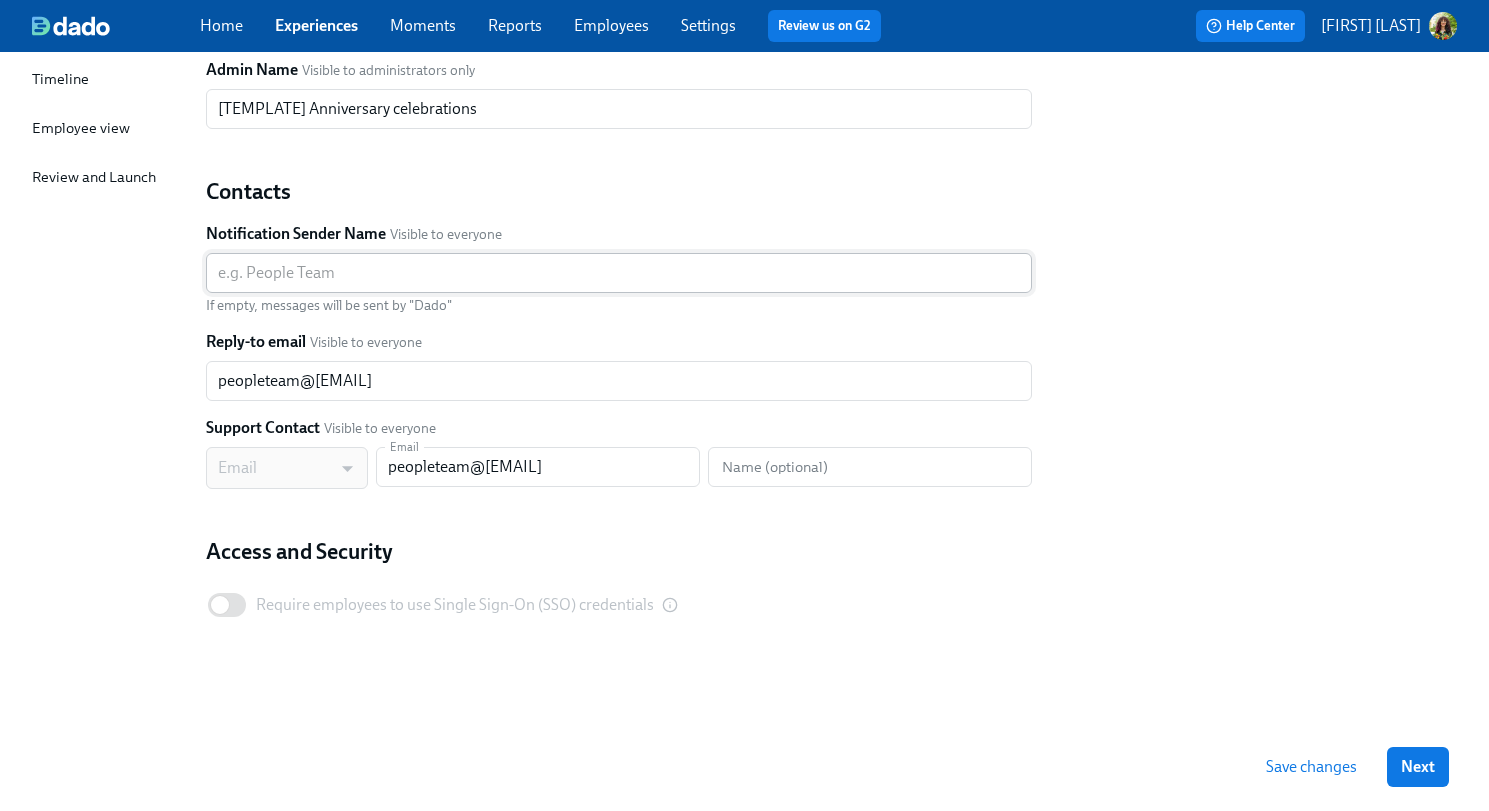 click at bounding box center (619, 273) 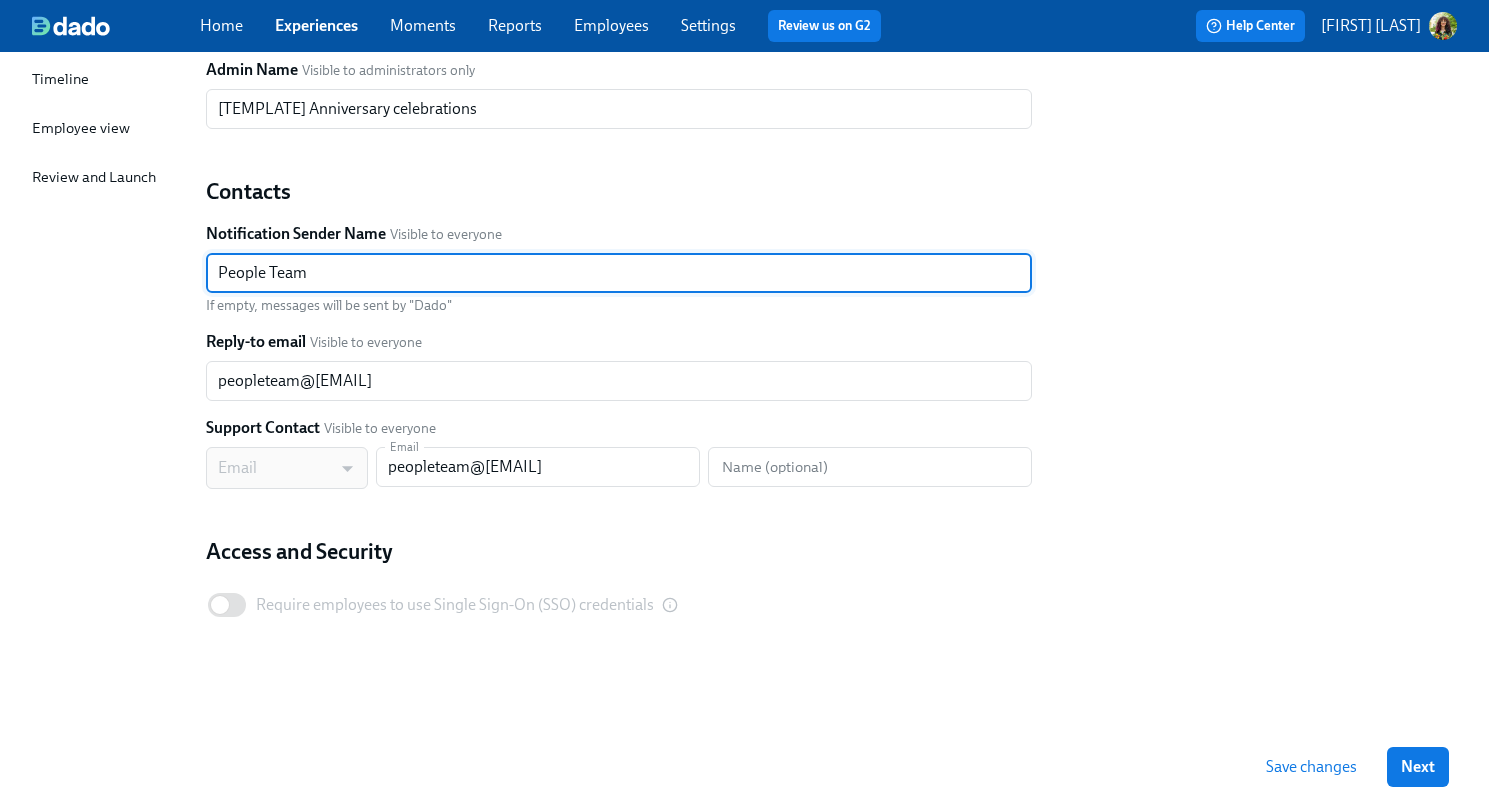 type on "People Team" 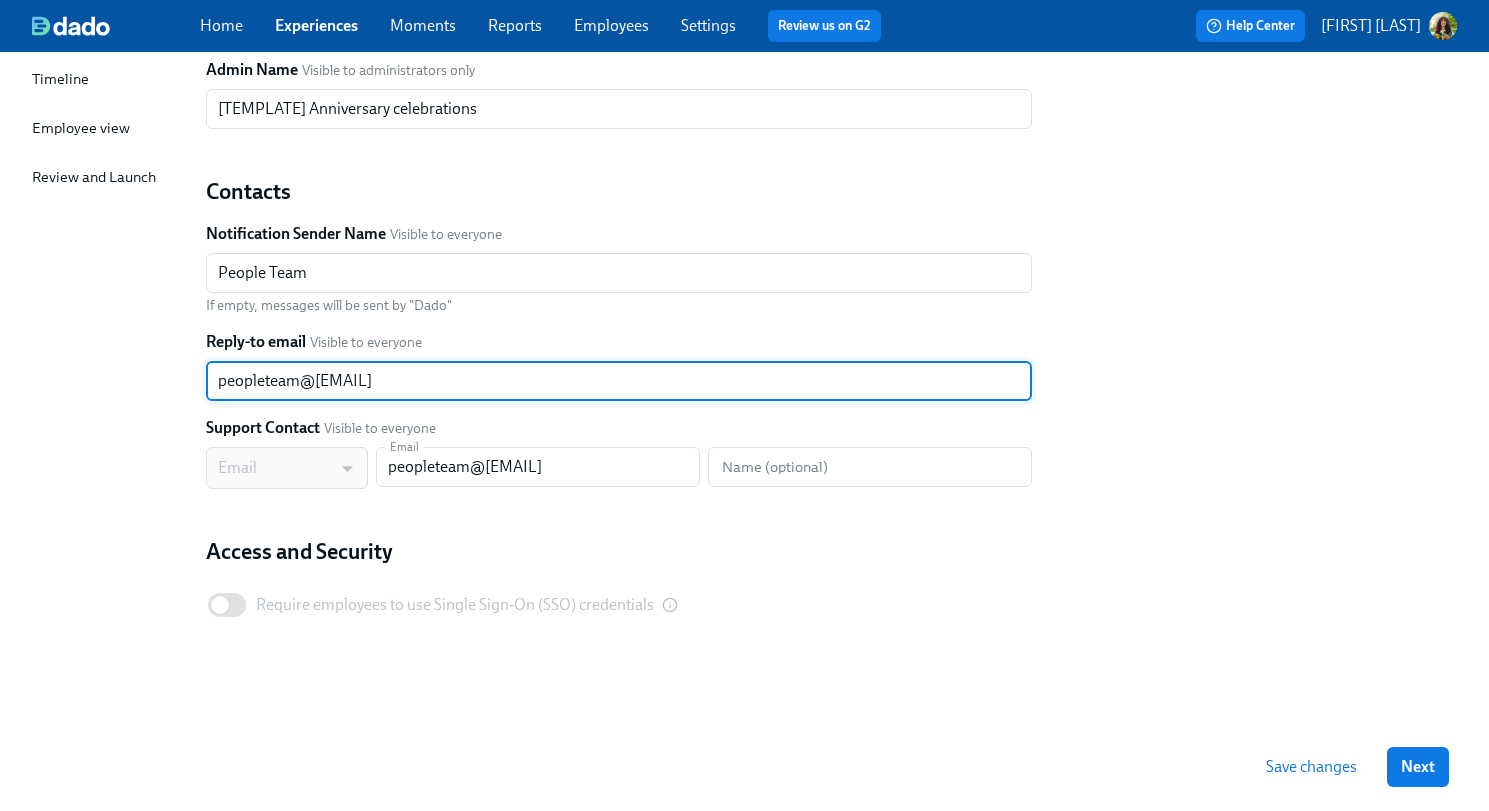 drag, startPoint x: 424, startPoint y: 379, endPoint x: 187, endPoint y: 371, distance: 237.13498 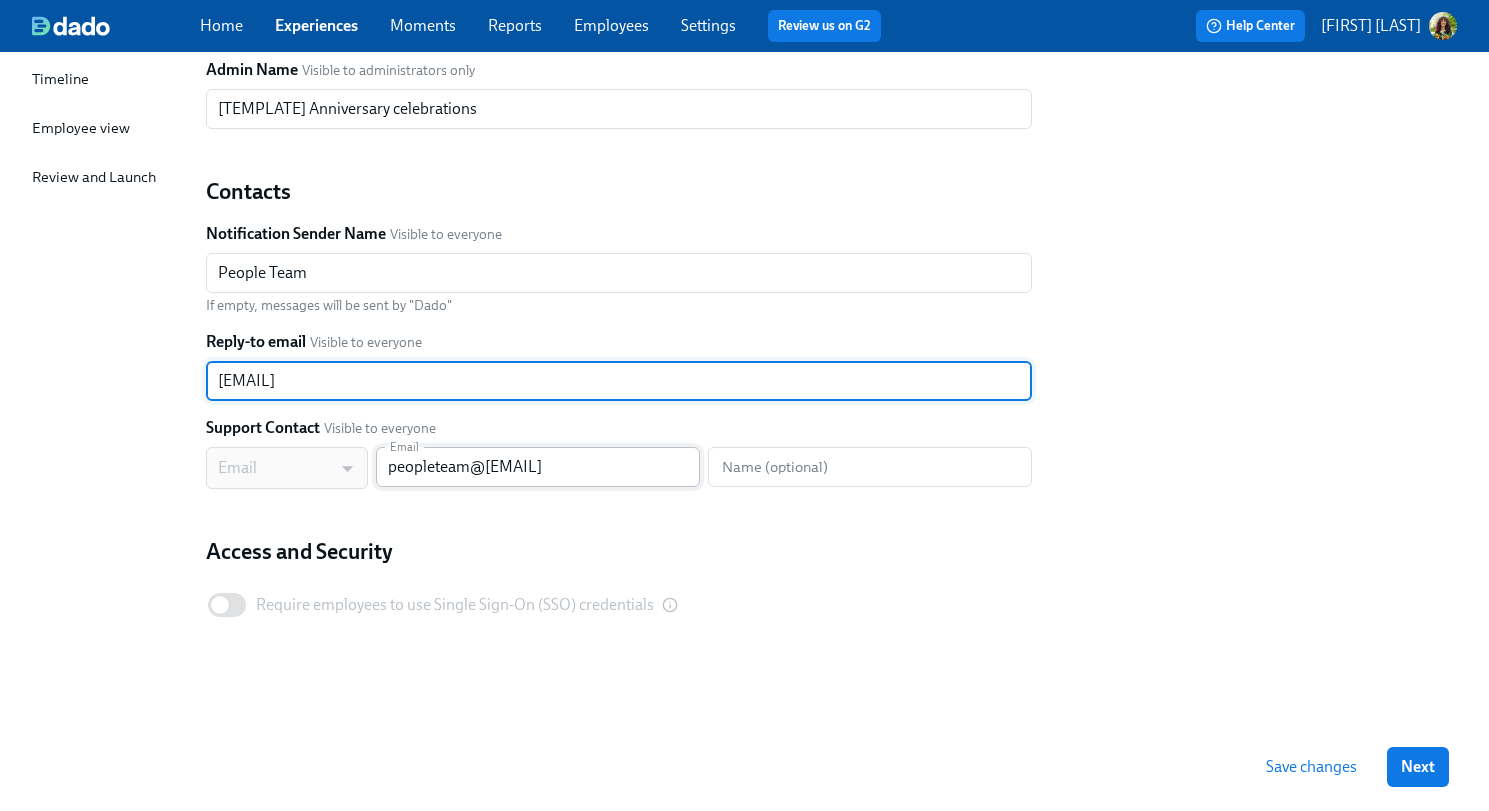 type on "[EMAIL]" 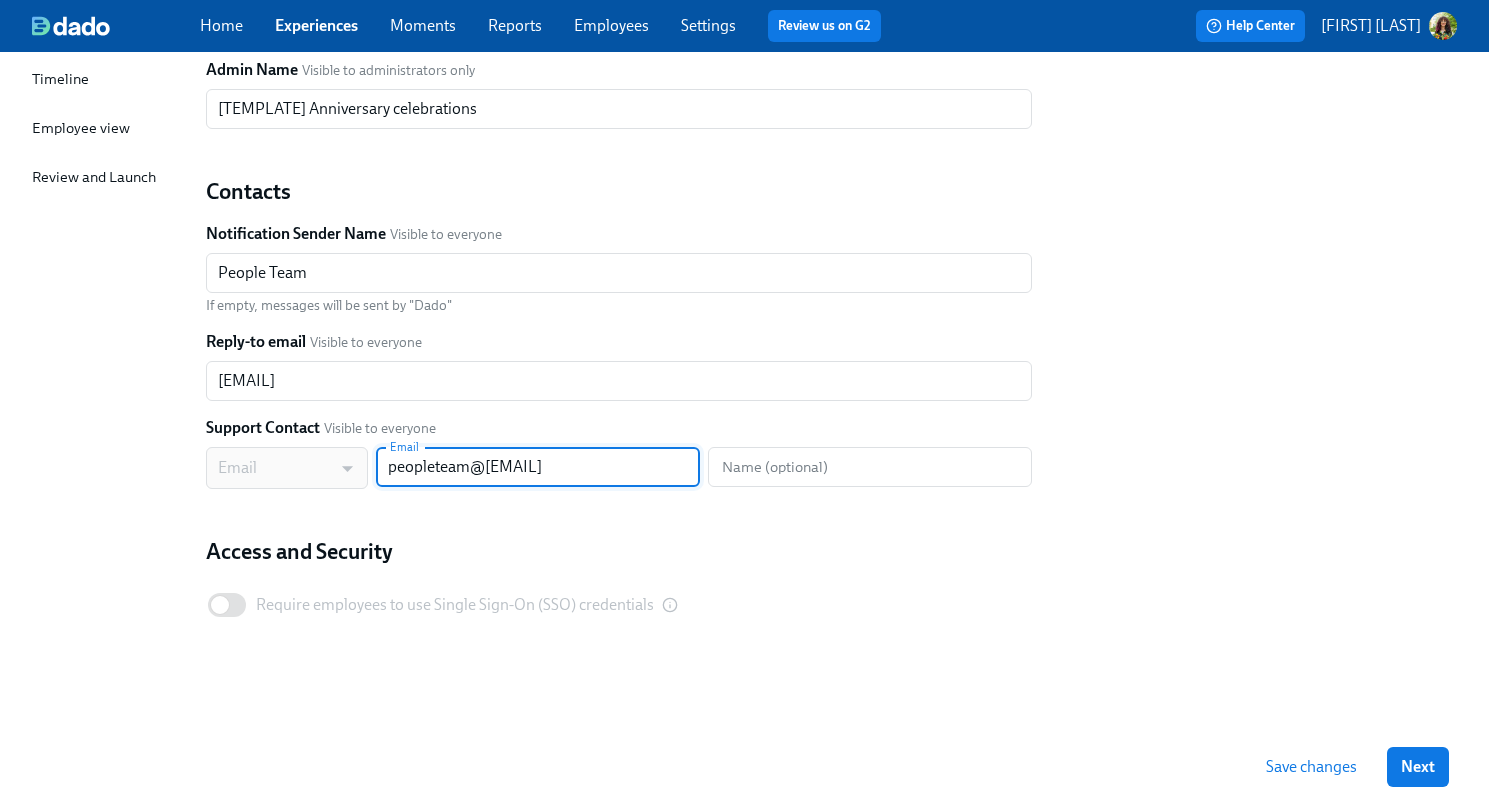 drag, startPoint x: 572, startPoint y: 467, endPoint x: 375, endPoint y: 445, distance: 198.22462 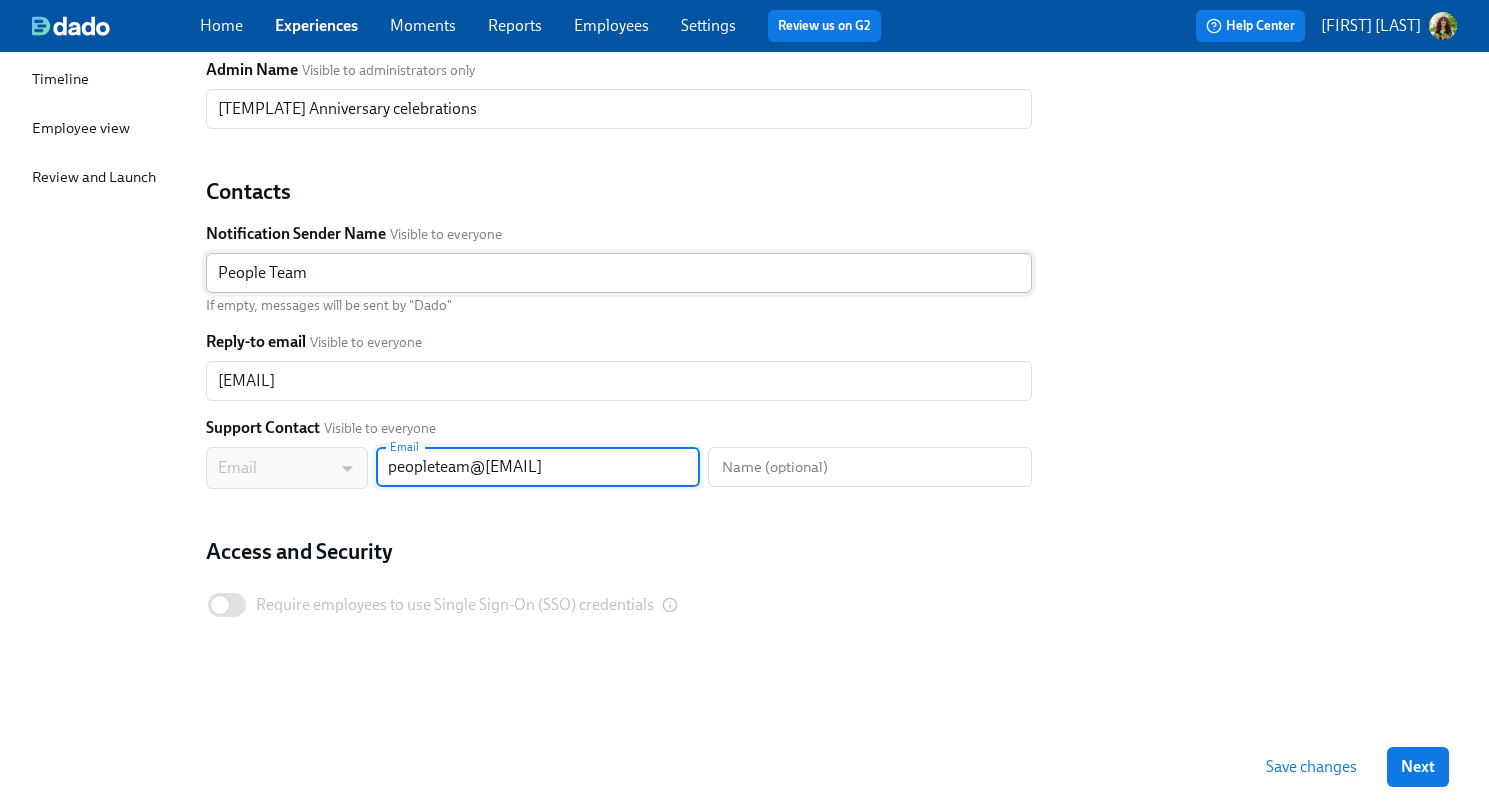 paste on "[EMAIL]" 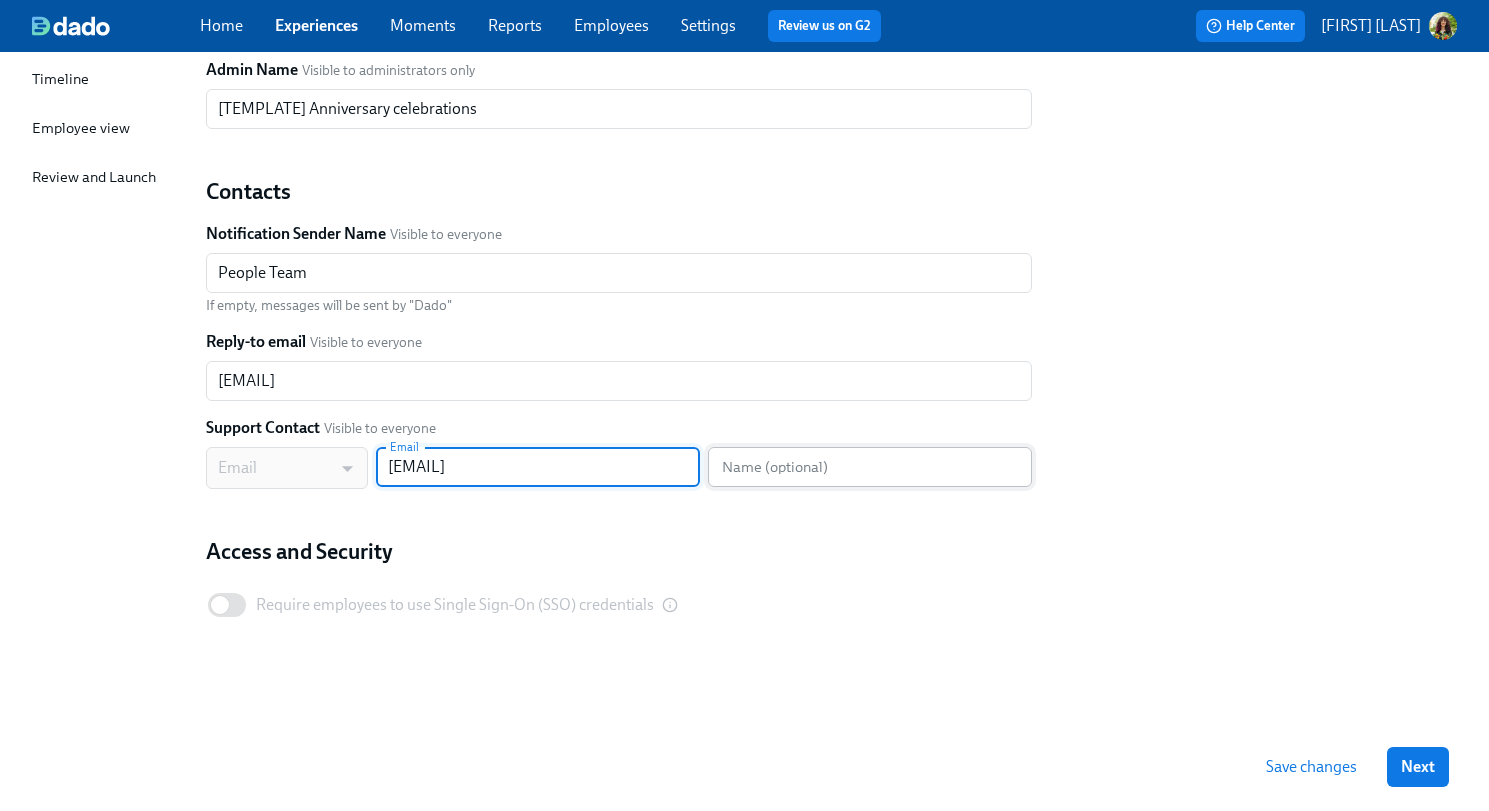 type on "[EMAIL]" 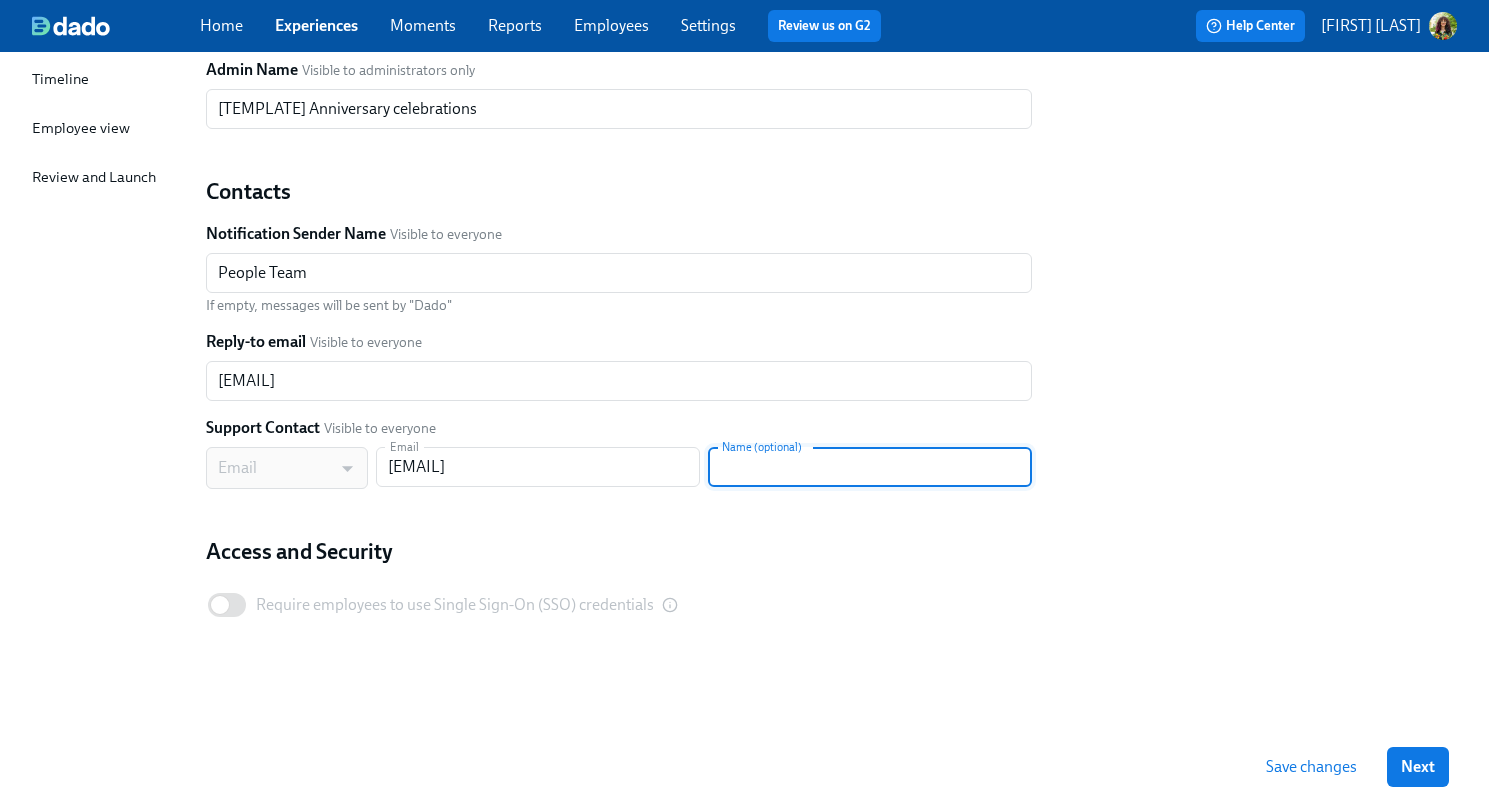 click at bounding box center (870, 467) 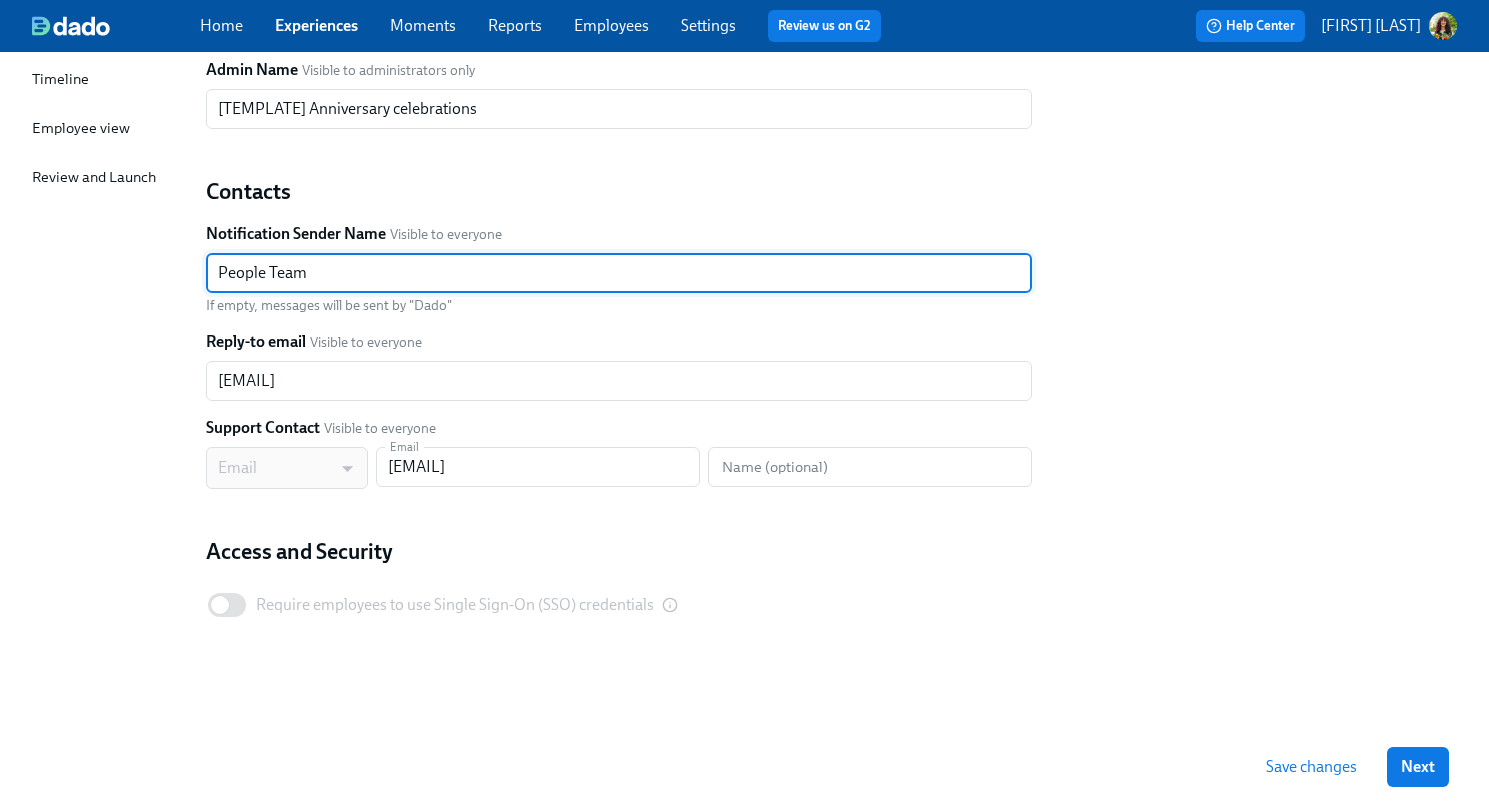 drag, startPoint x: 247, startPoint y: 275, endPoint x: 181, endPoint y: 275, distance: 66 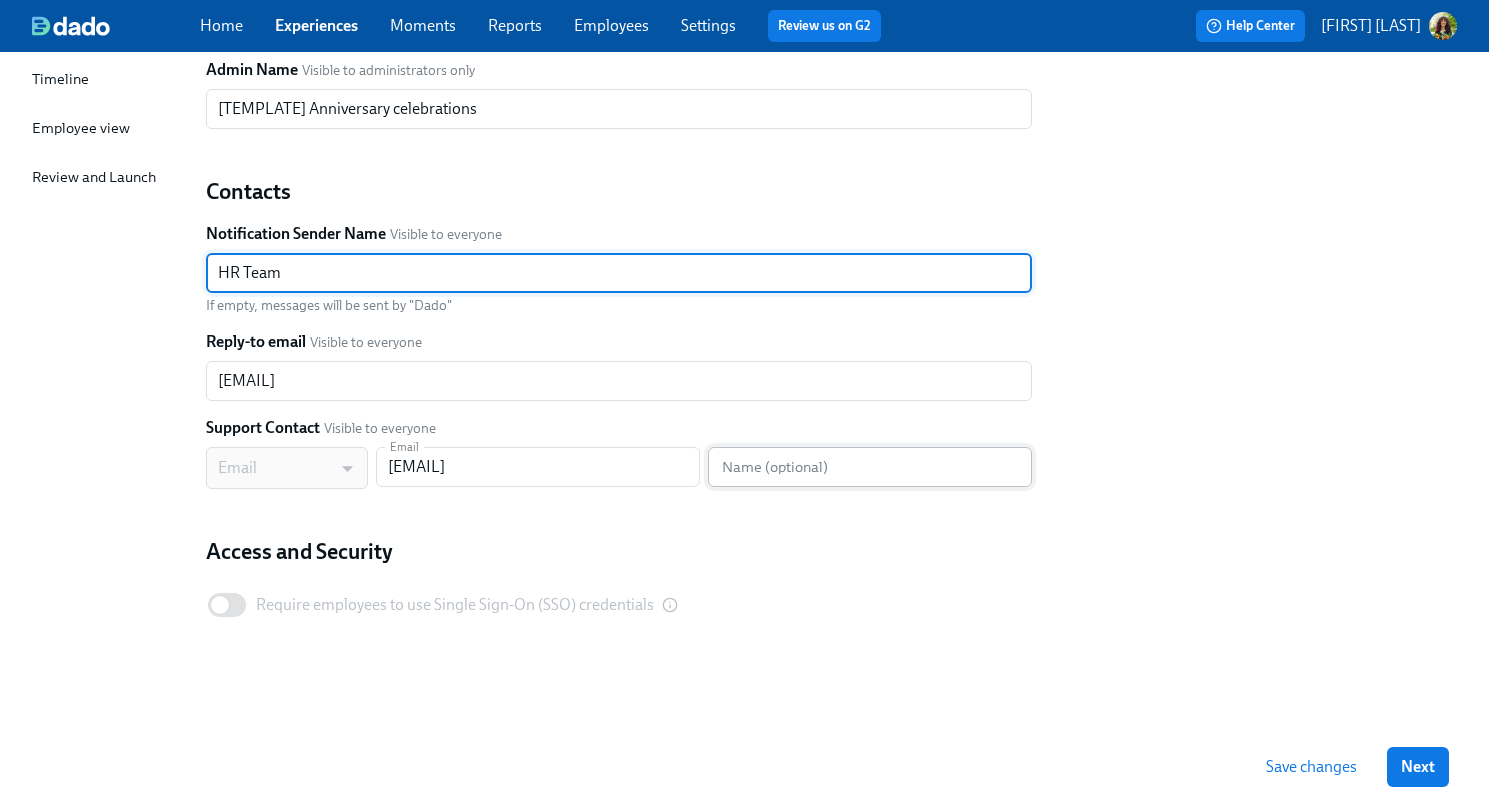 type on "HR Team" 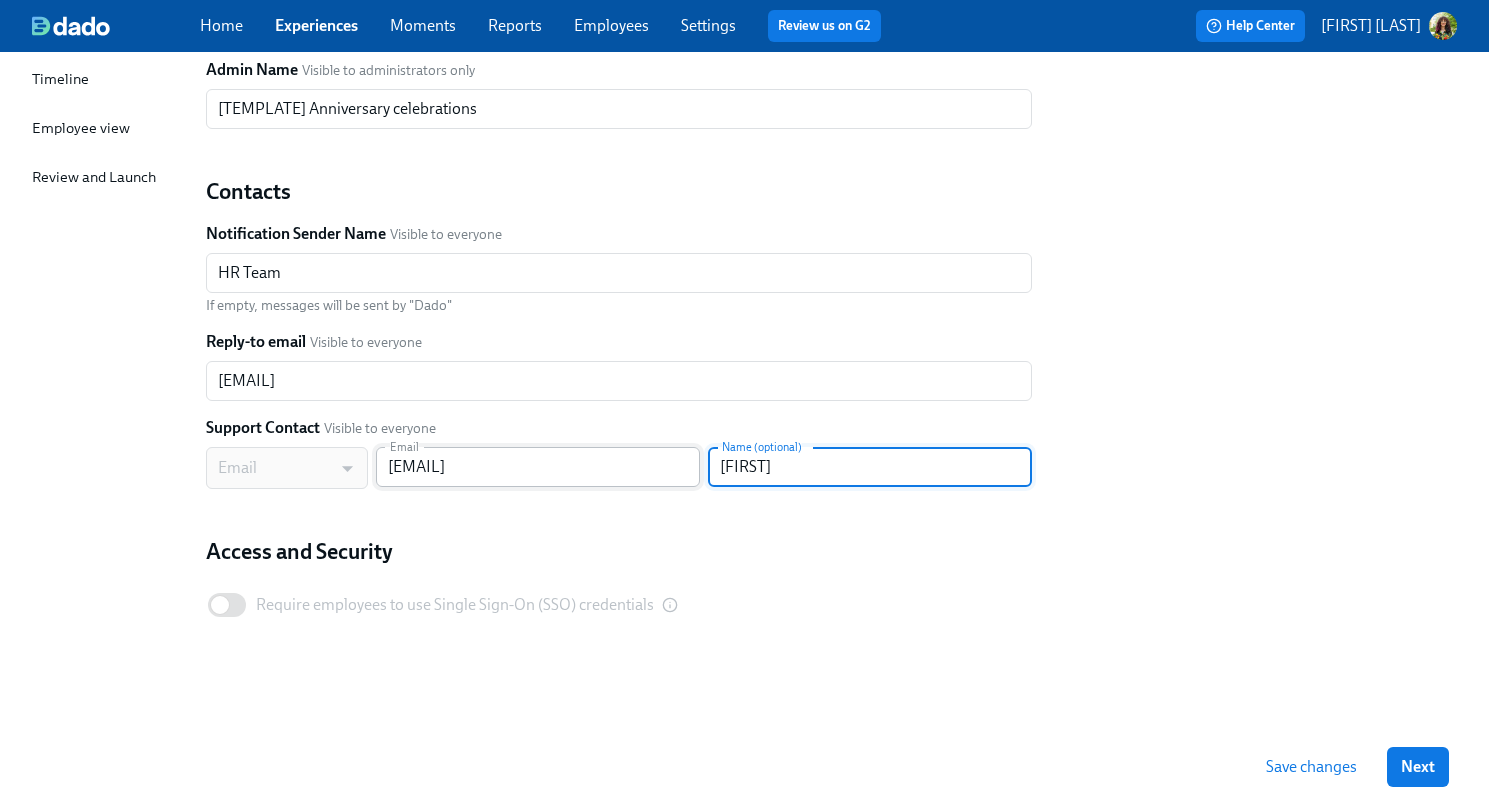 drag, startPoint x: 785, startPoint y: 458, endPoint x: 667, endPoint y: 468, distance: 118.42297 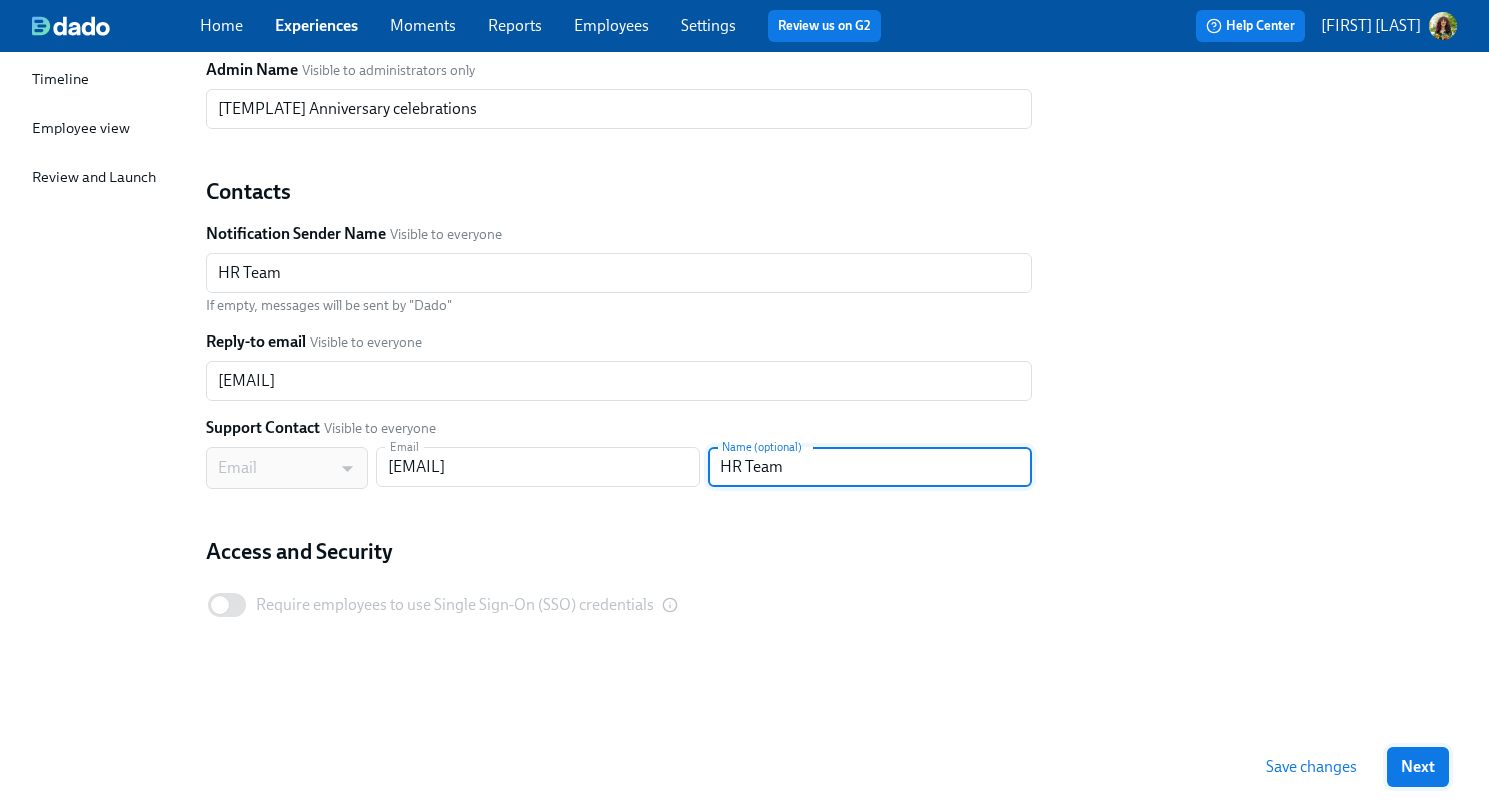 type on "HR Team" 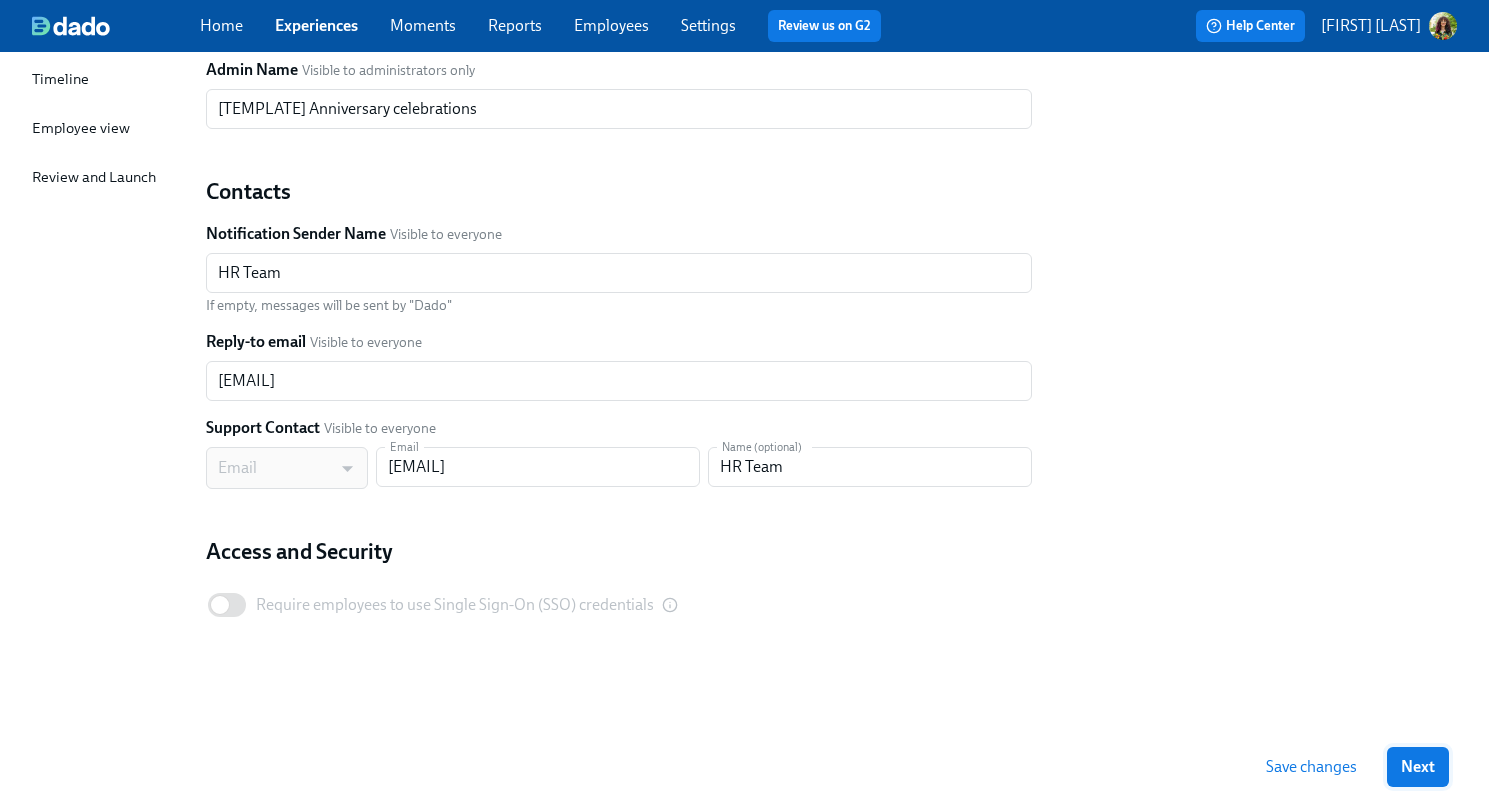 click on "Next" at bounding box center (1418, 767) 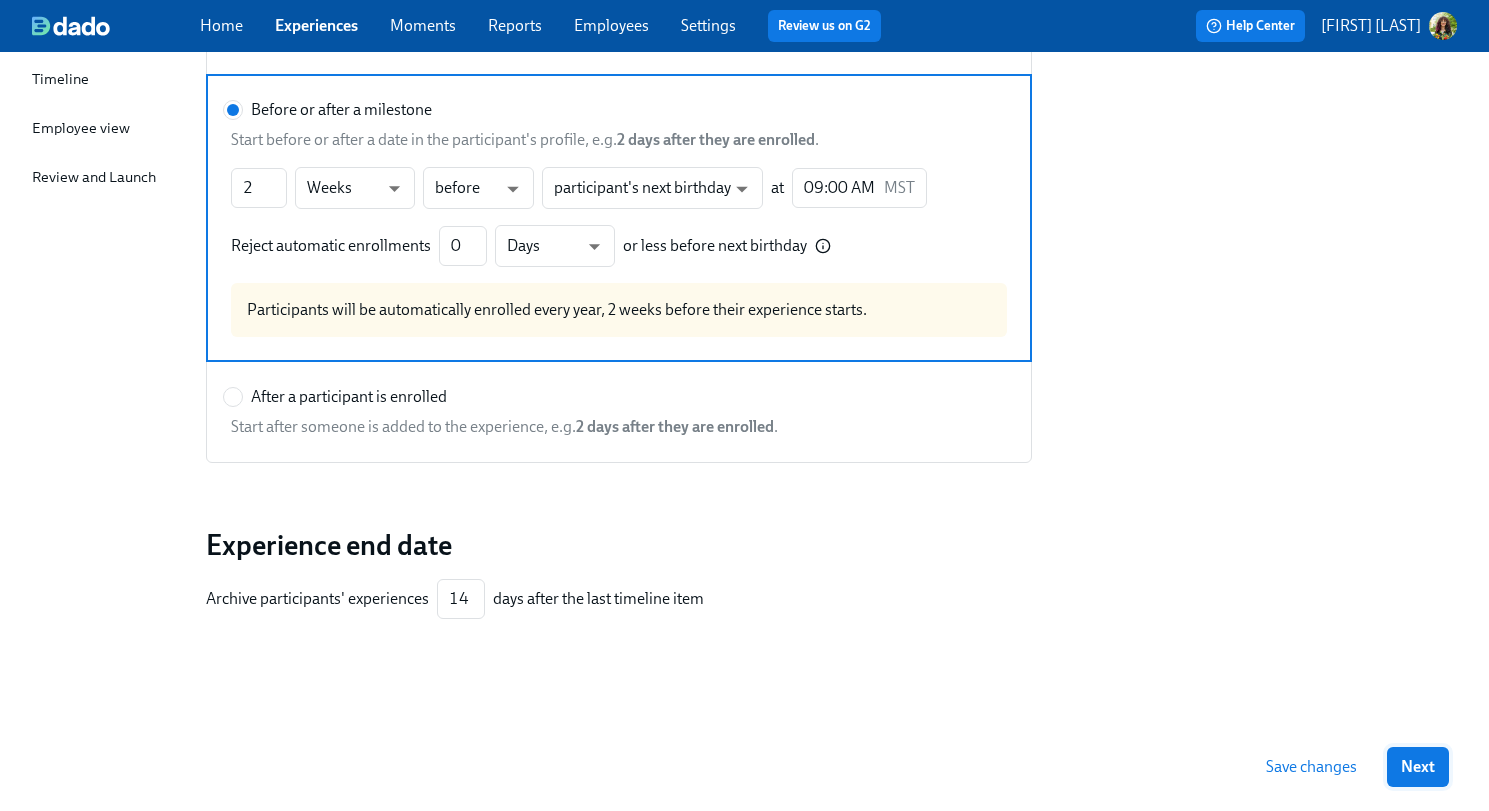click on "Next" at bounding box center [1418, 767] 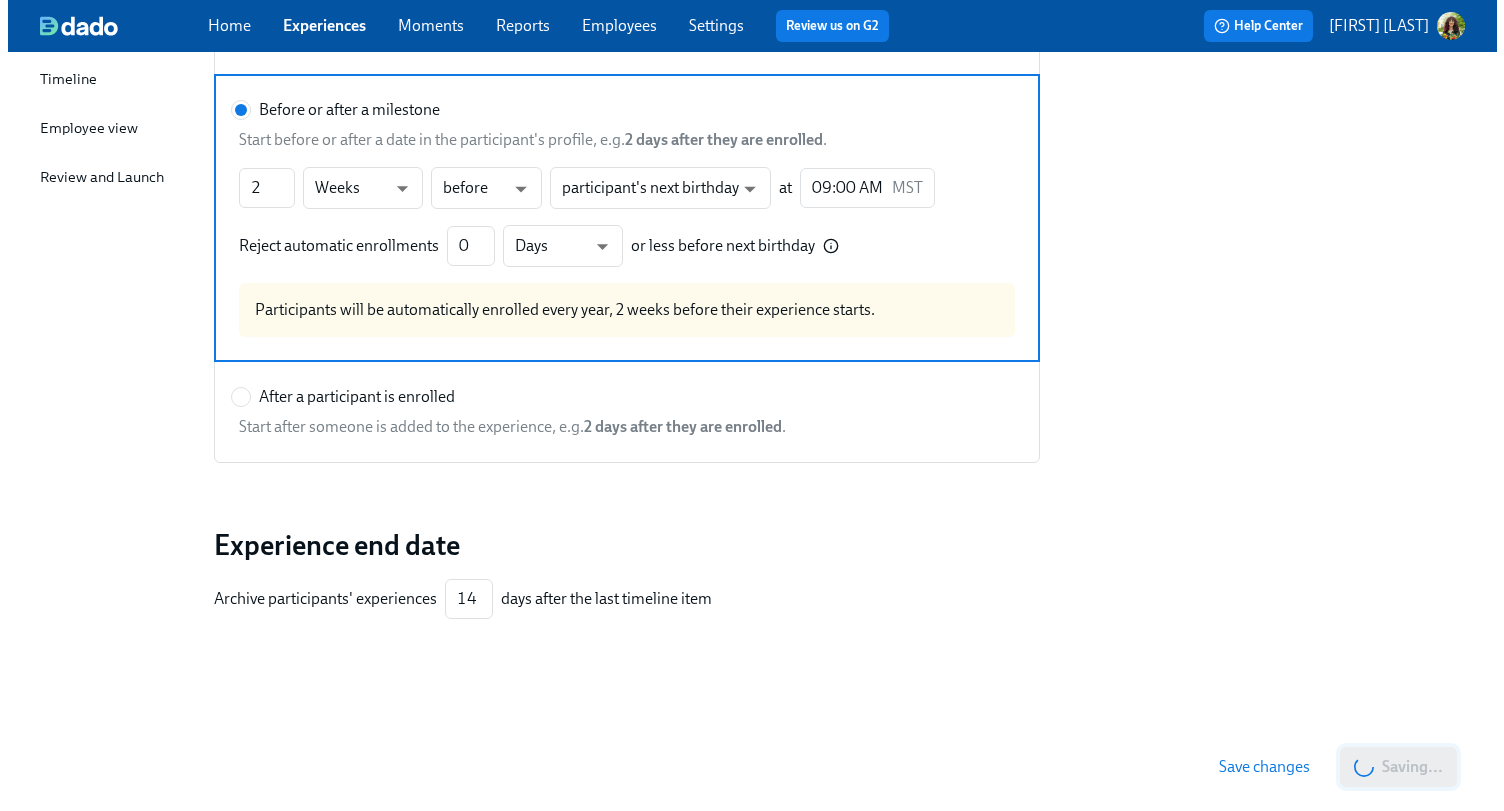 scroll, scrollTop: 60, scrollLeft: 0, axis: vertical 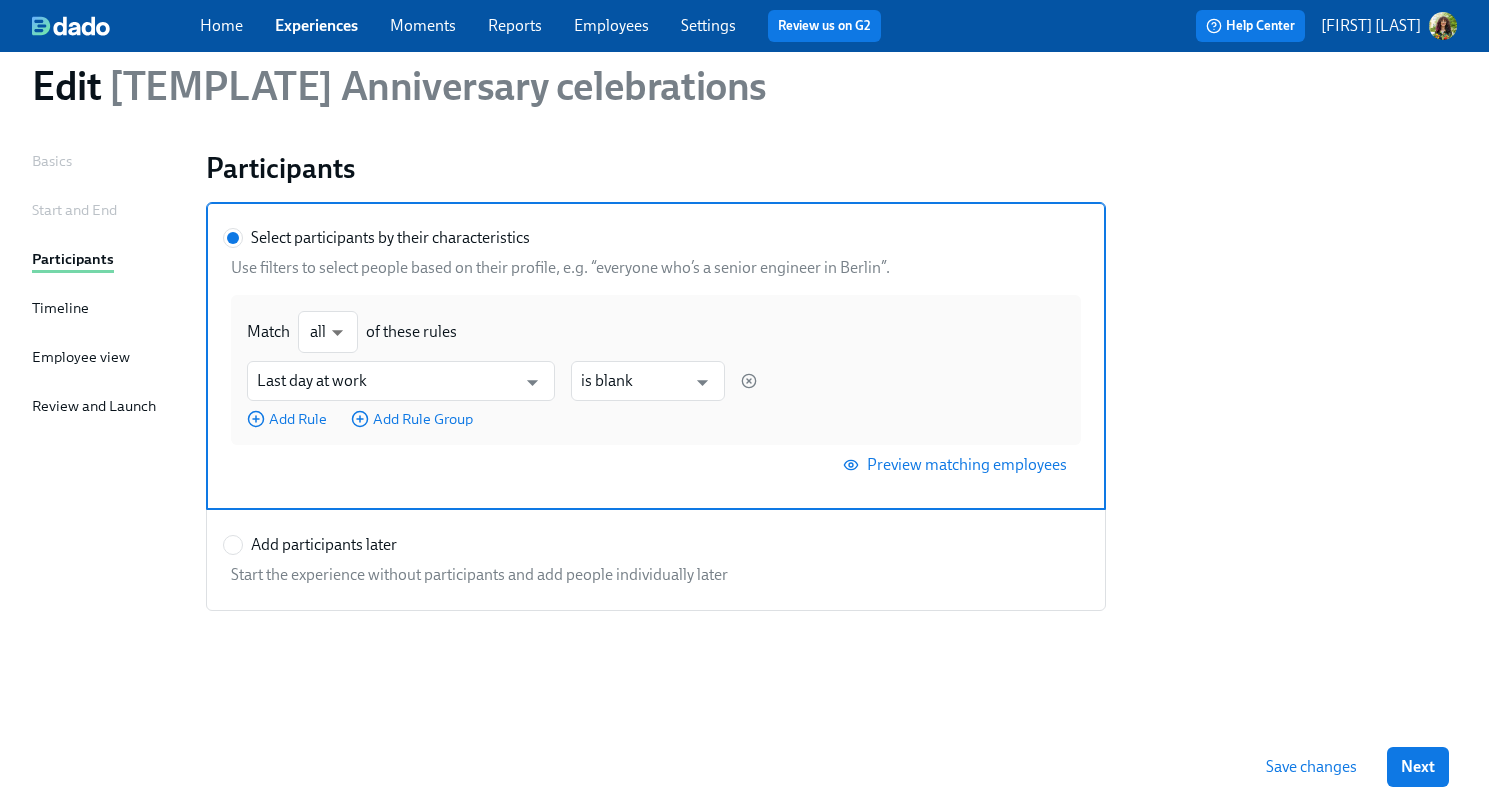 click on "Preview matching employees" at bounding box center [957, 465] 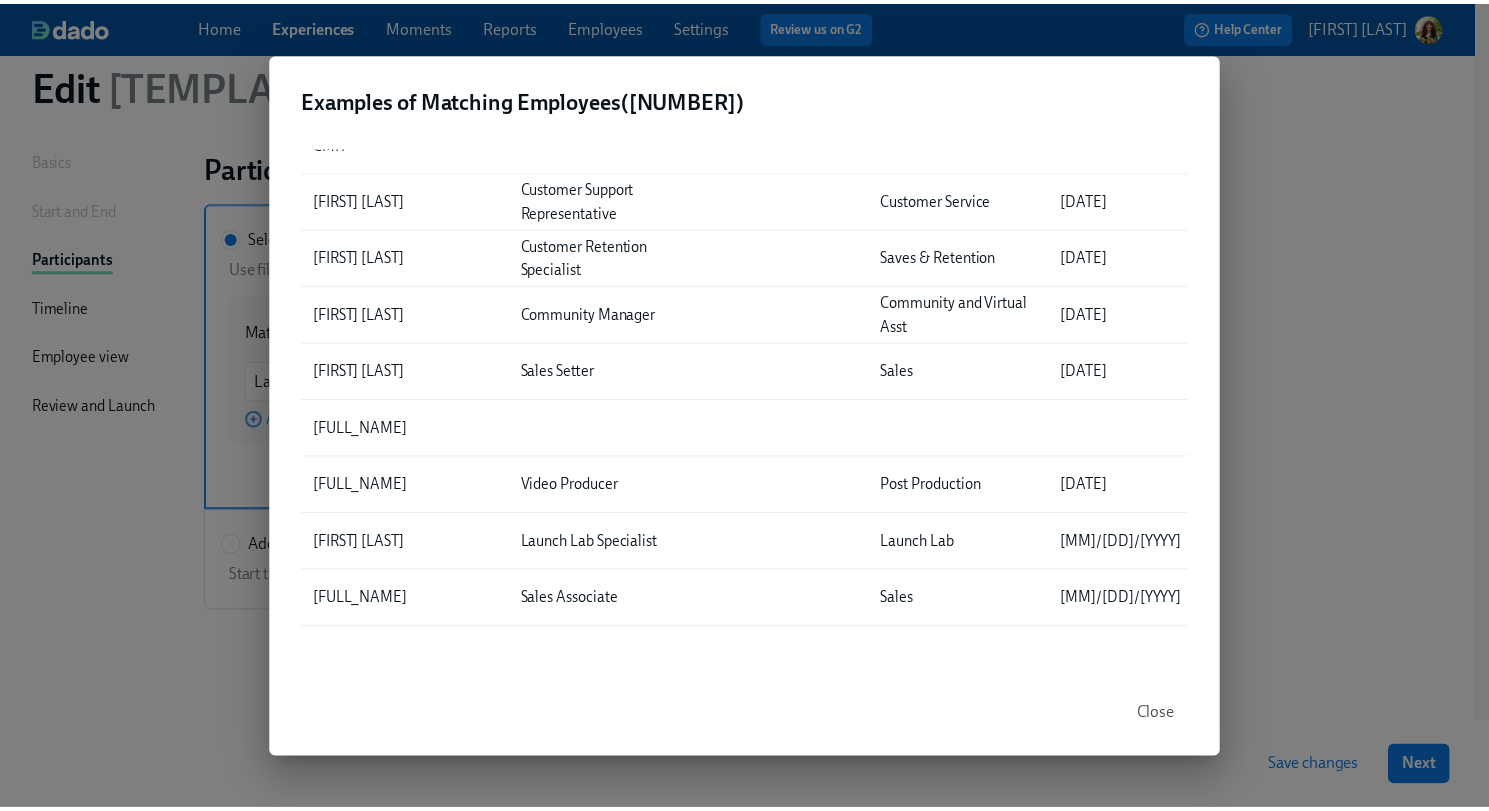 scroll, scrollTop: 0, scrollLeft: 0, axis: both 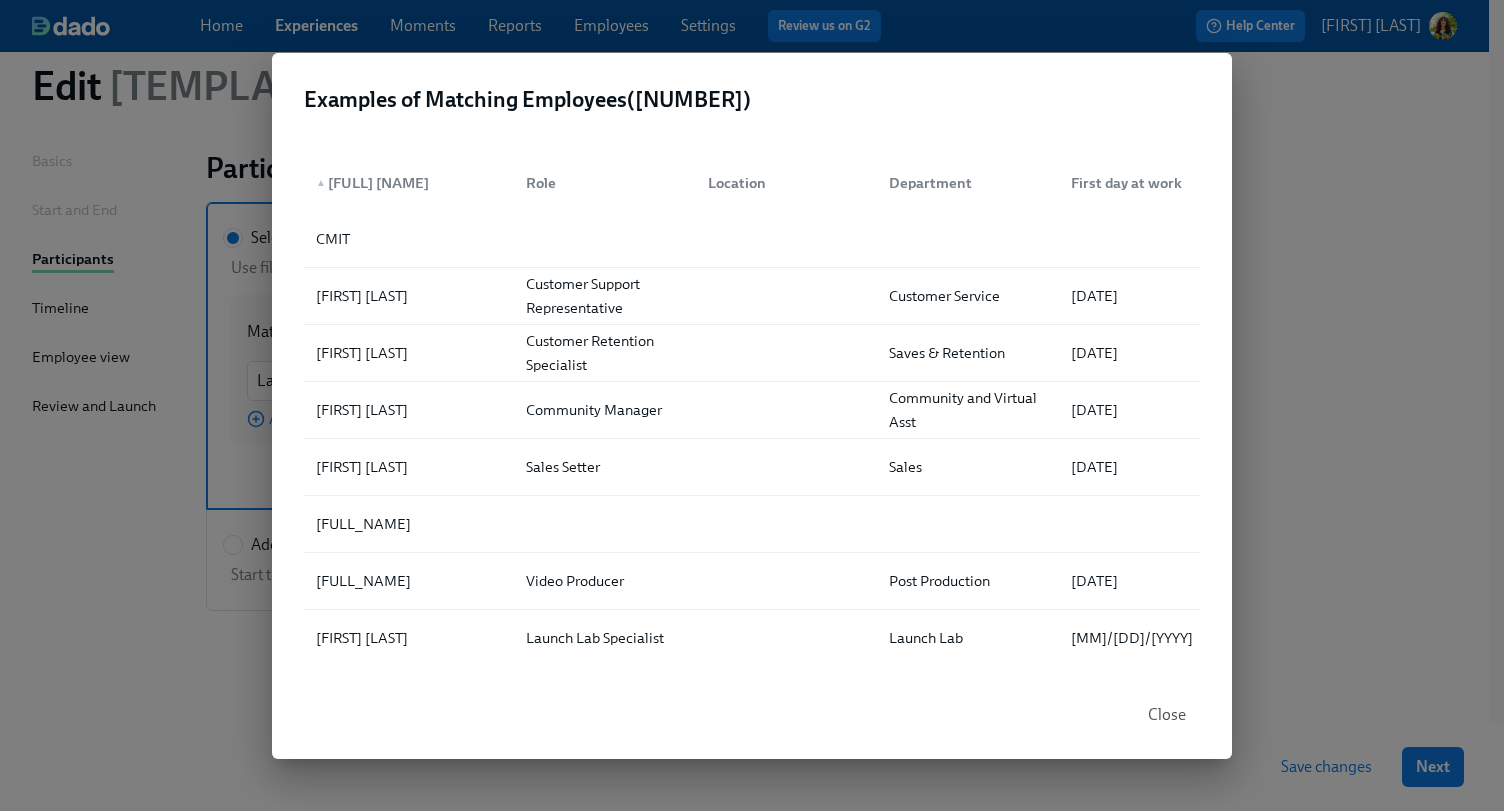 click on "Close" at bounding box center [1167, 715] 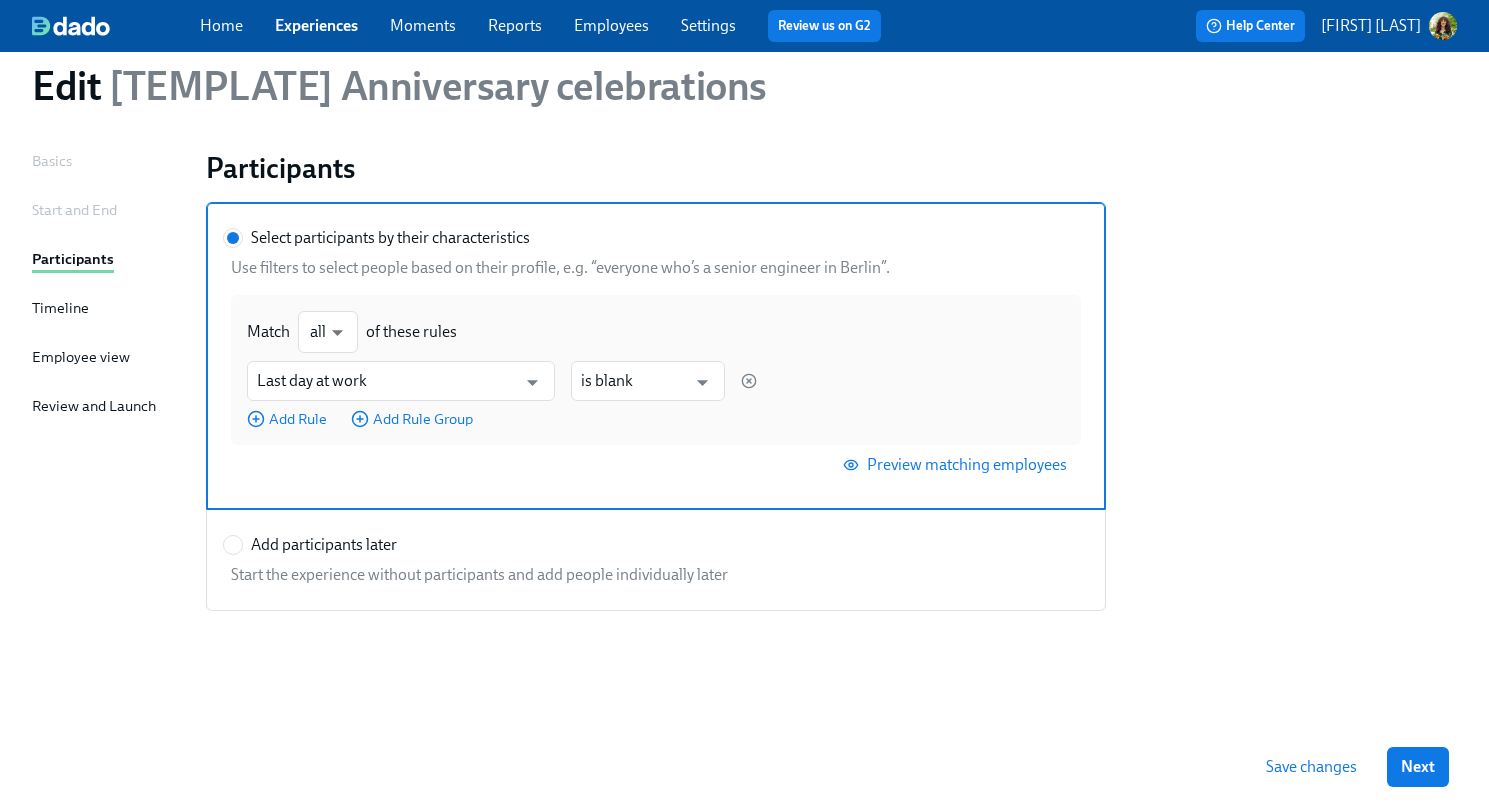 click on "Next" at bounding box center (1418, 767) 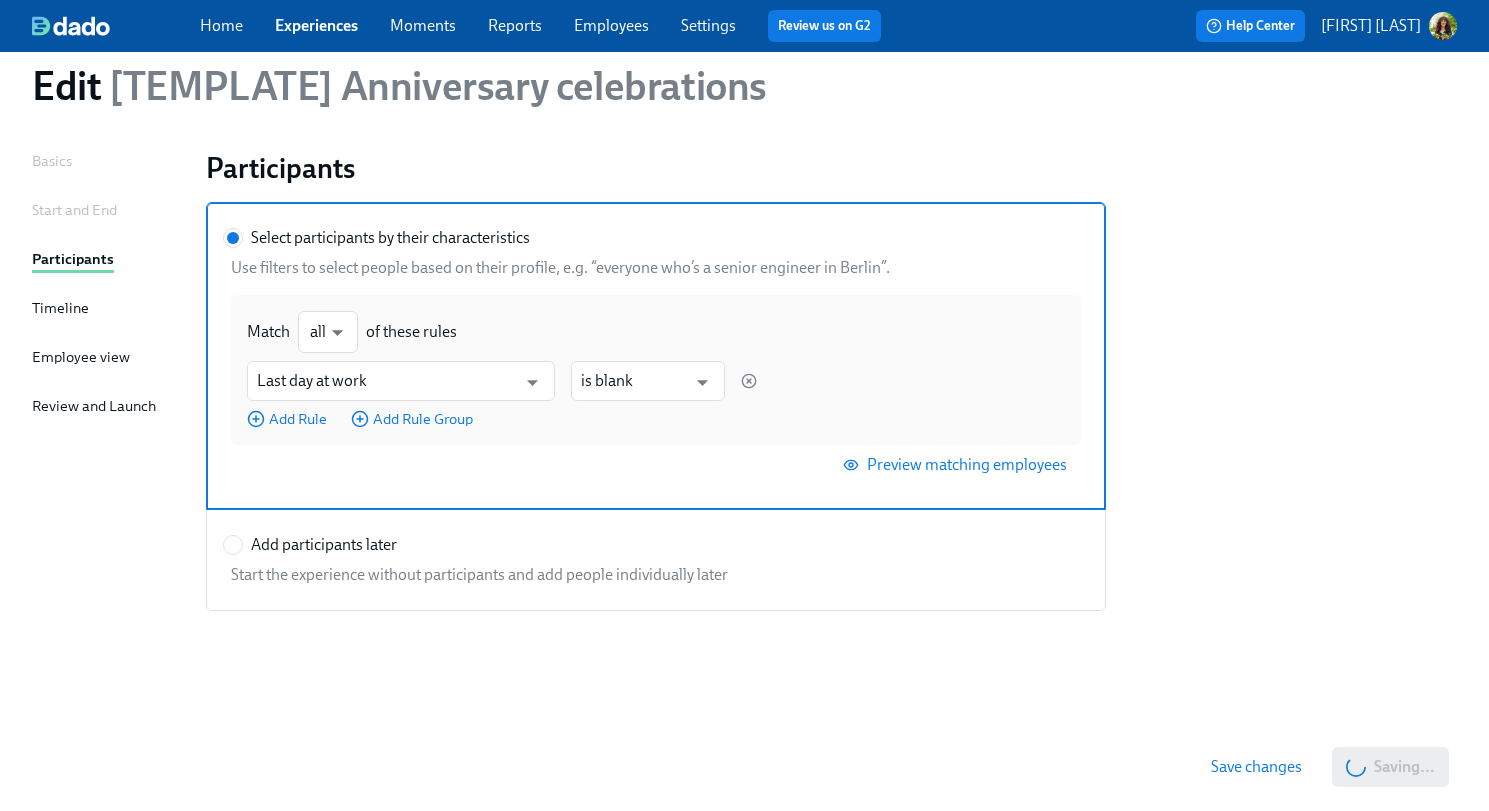 scroll, scrollTop: 0, scrollLeft: 0, axis: both 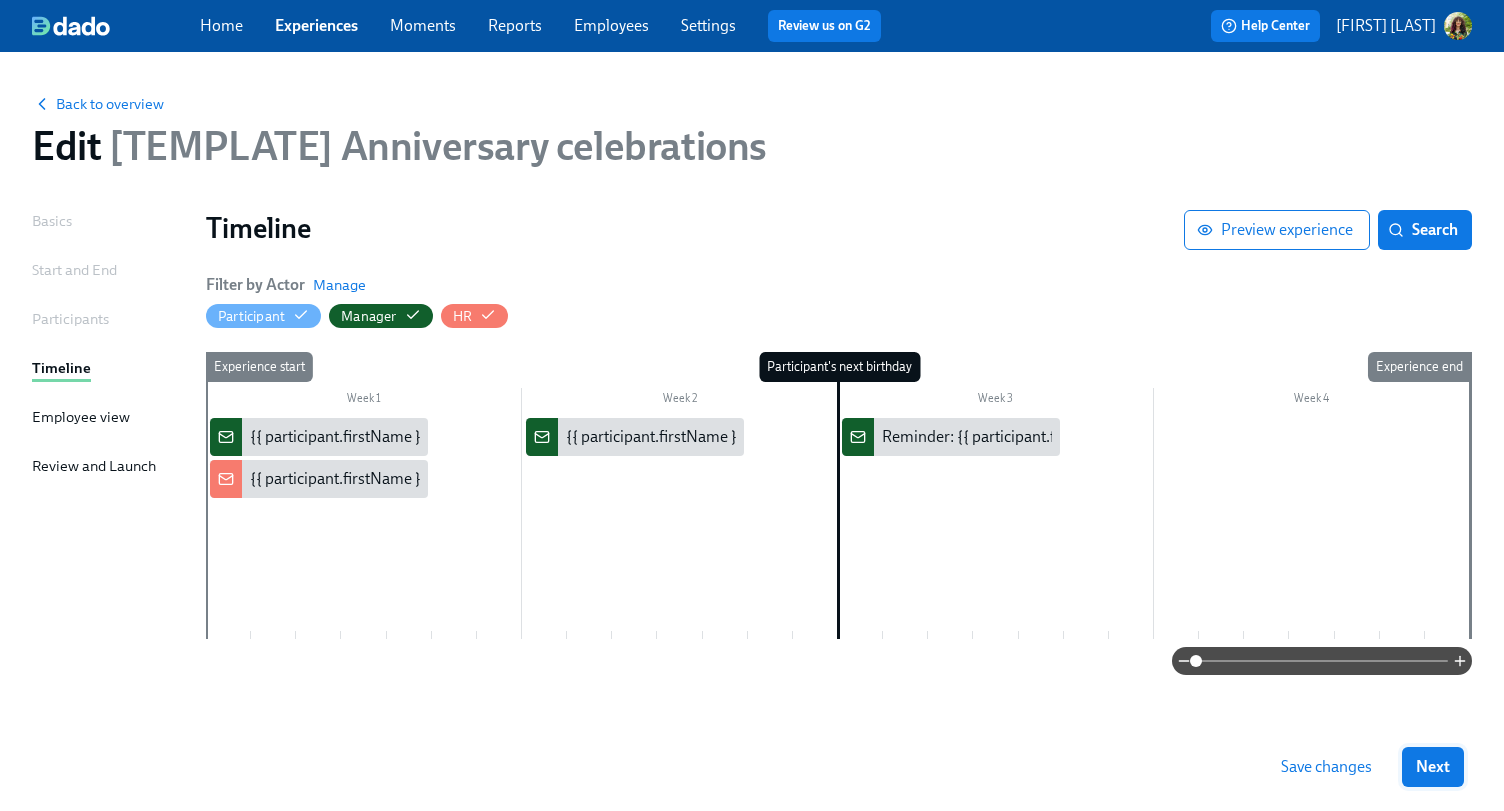 click on "Next" at bounding box center (1433, 767) 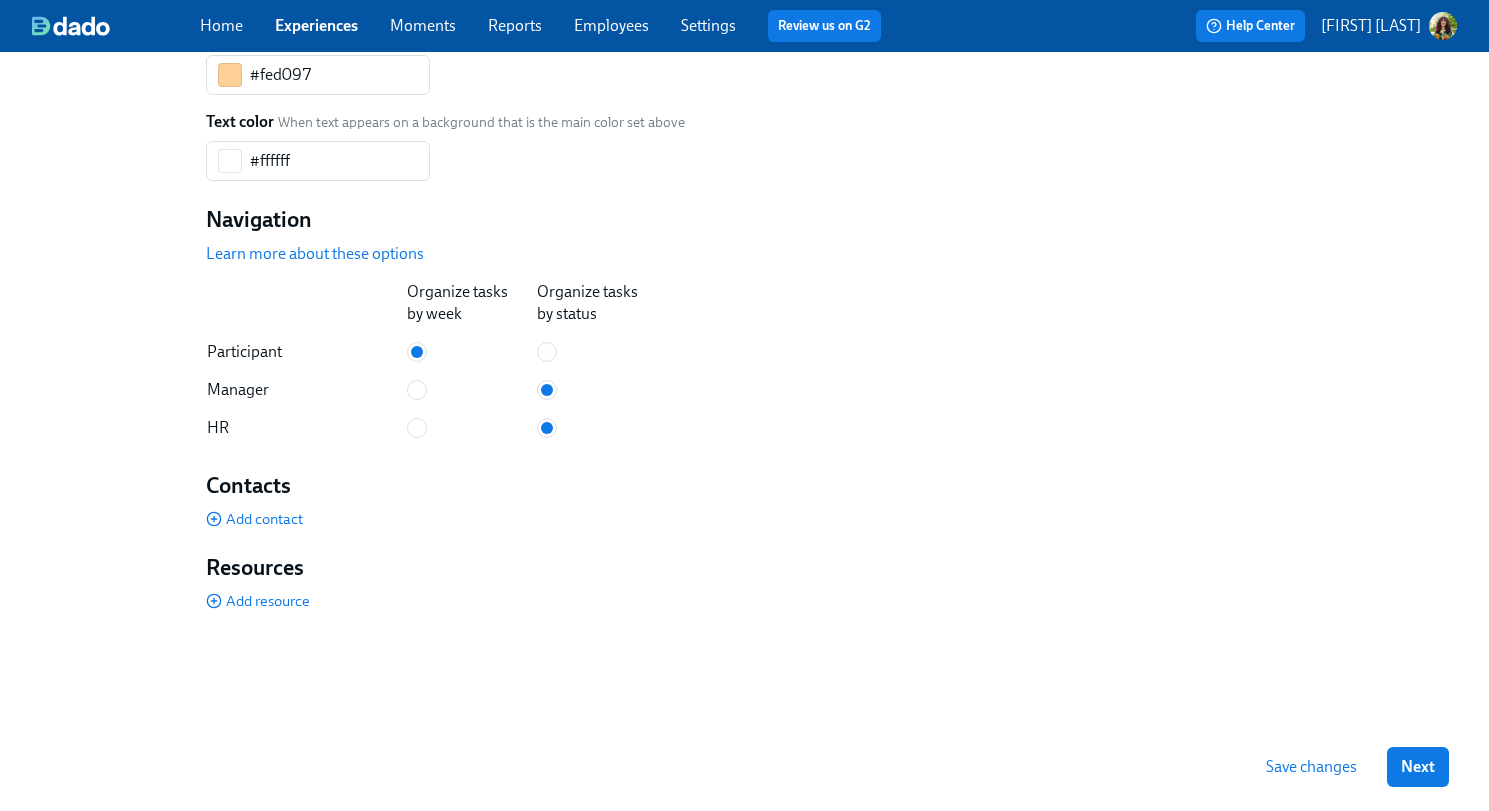 scroll, scrollTop: 1214, scrollLeft: 0, axis: vertical 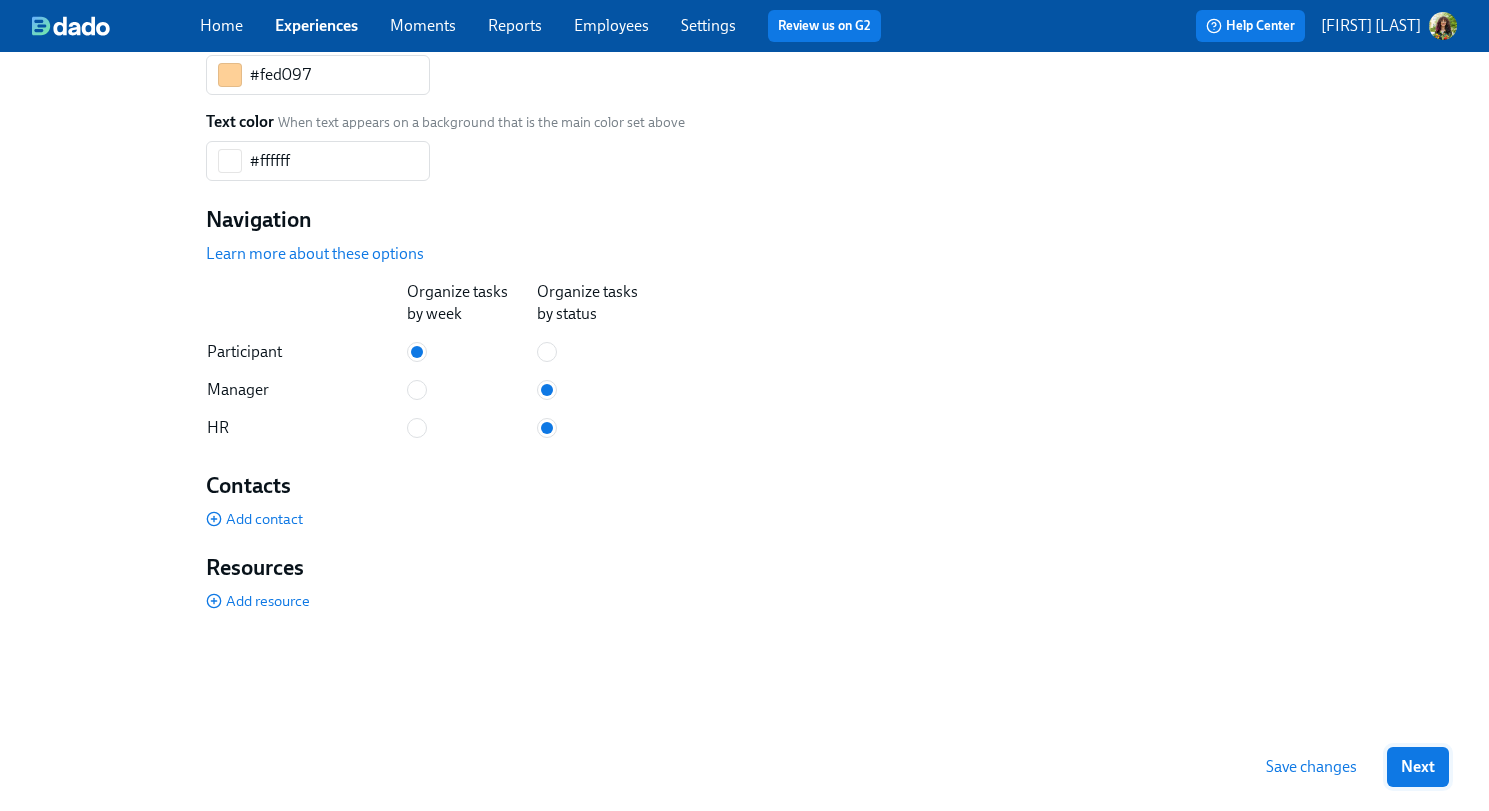 click on "Next" at bounding box center (1418, 767) 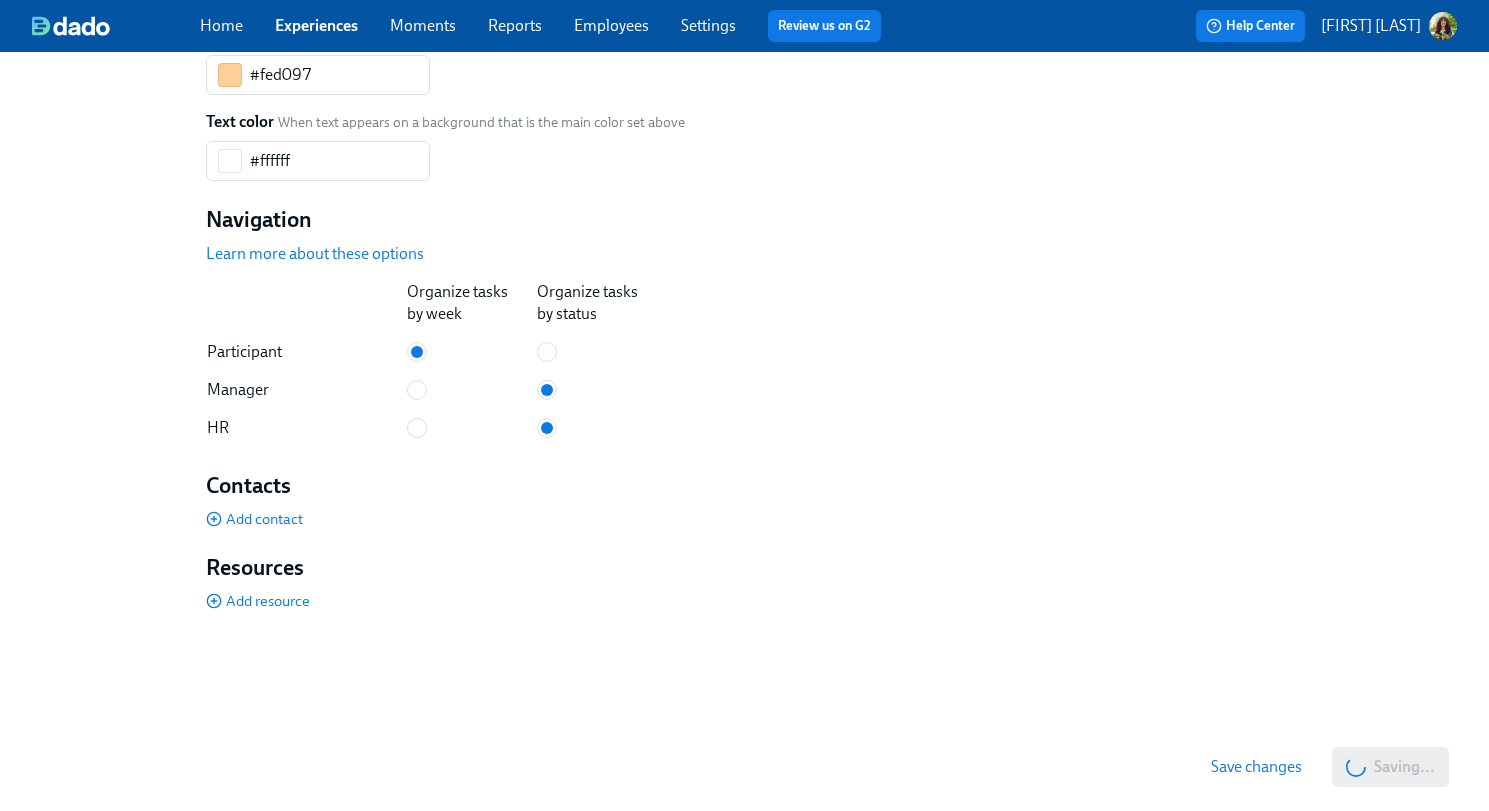 scroll, scrollTop: 363, scrollLeft: 0, axis: vertical 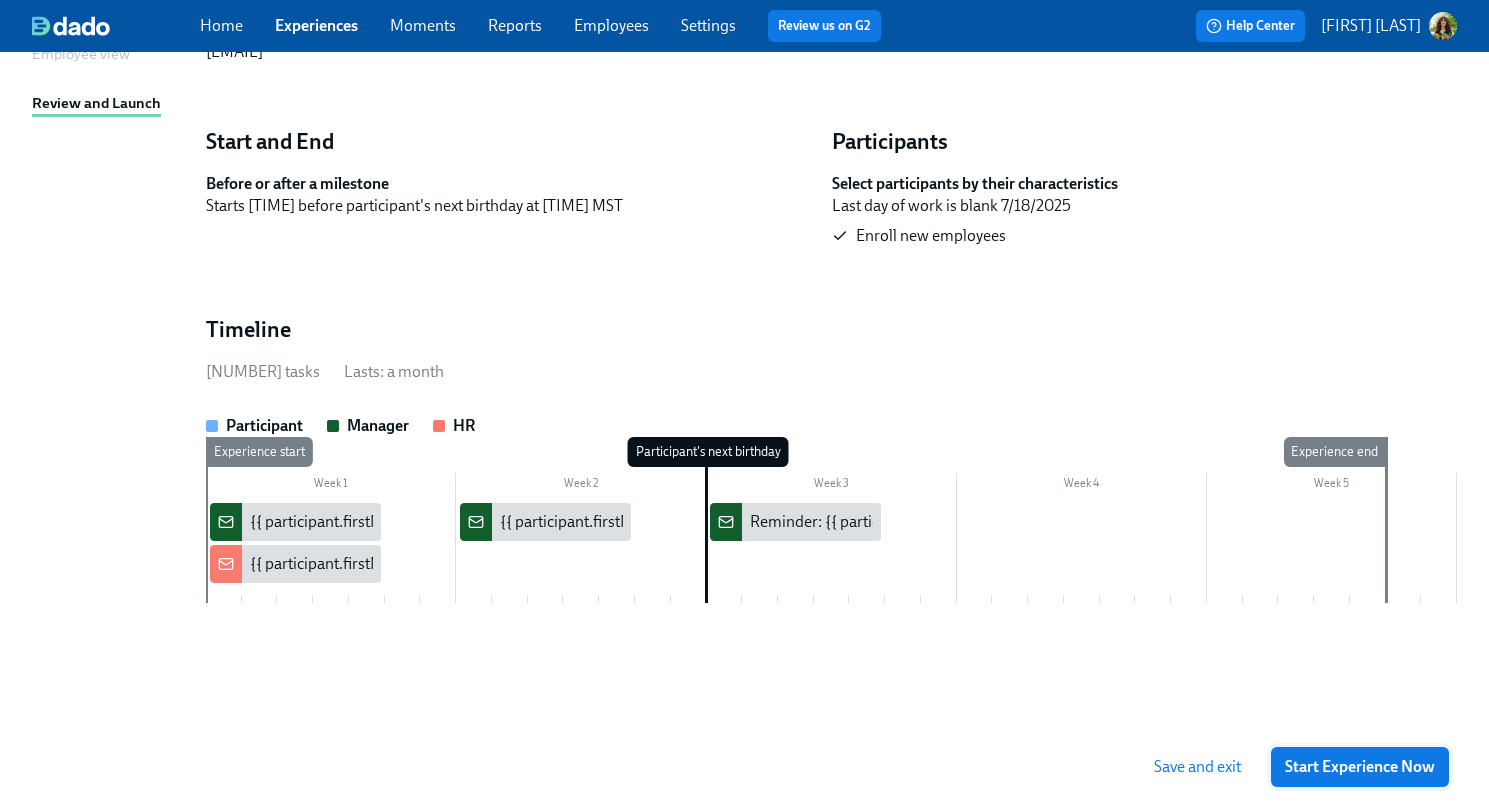 click on "Start Experience Now" at bounding box center [1360, 767] 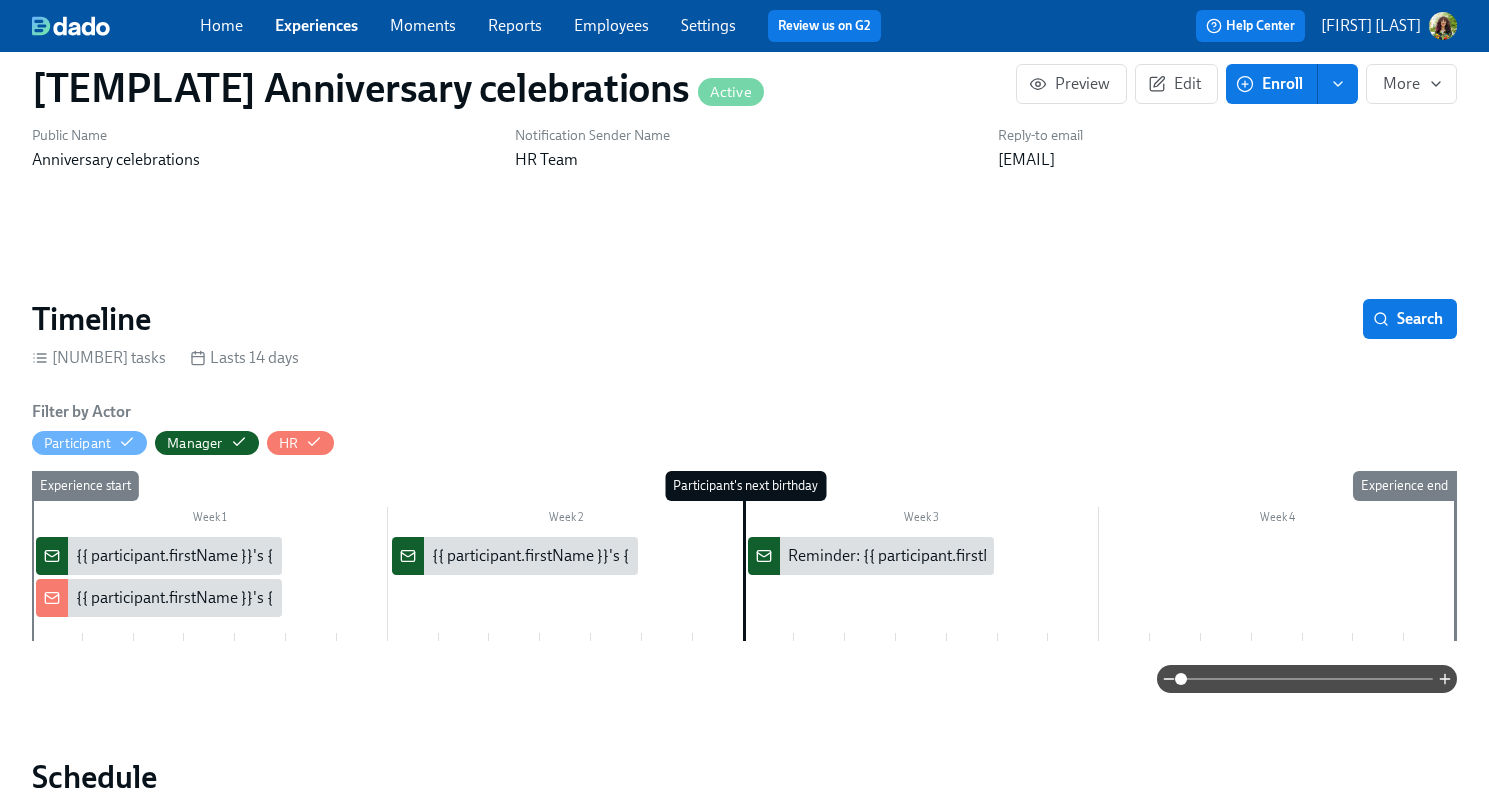 scroll, scrollTop: 0, scrollLeft: 0, axis: both 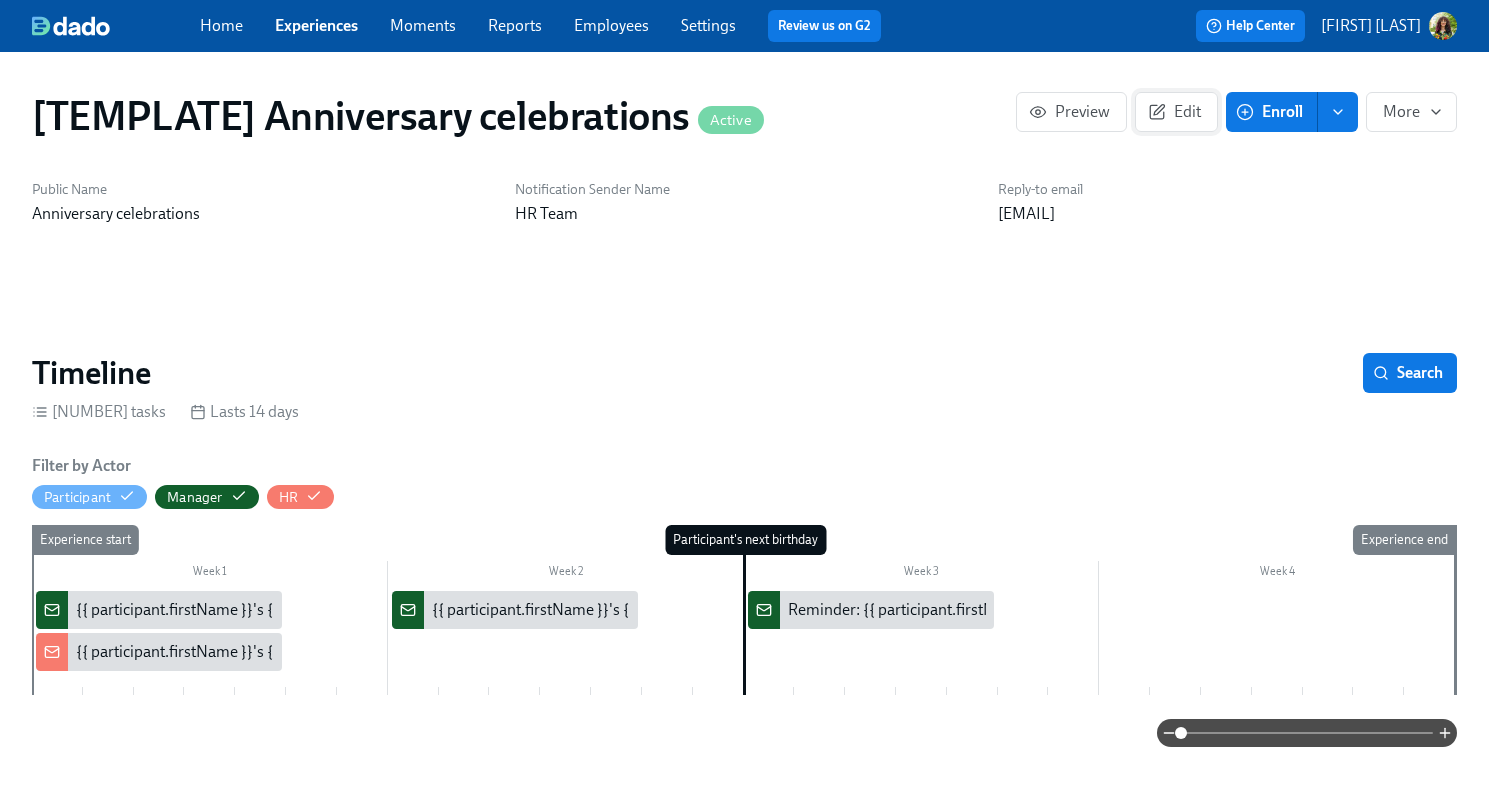 click on "Edit" at bounding box center [1176, 112] 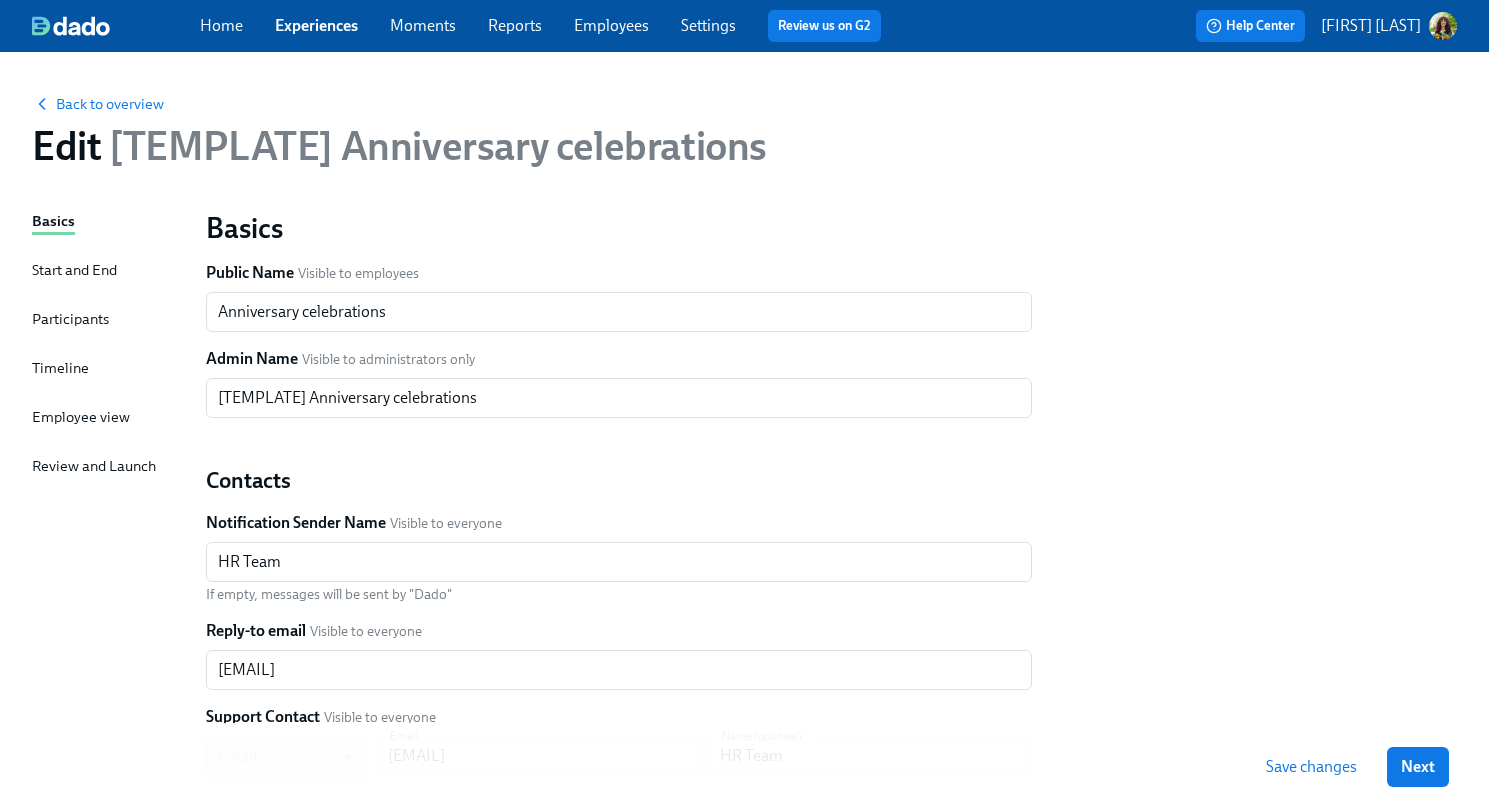 click on "Participants" at bounding box center (70, 319) 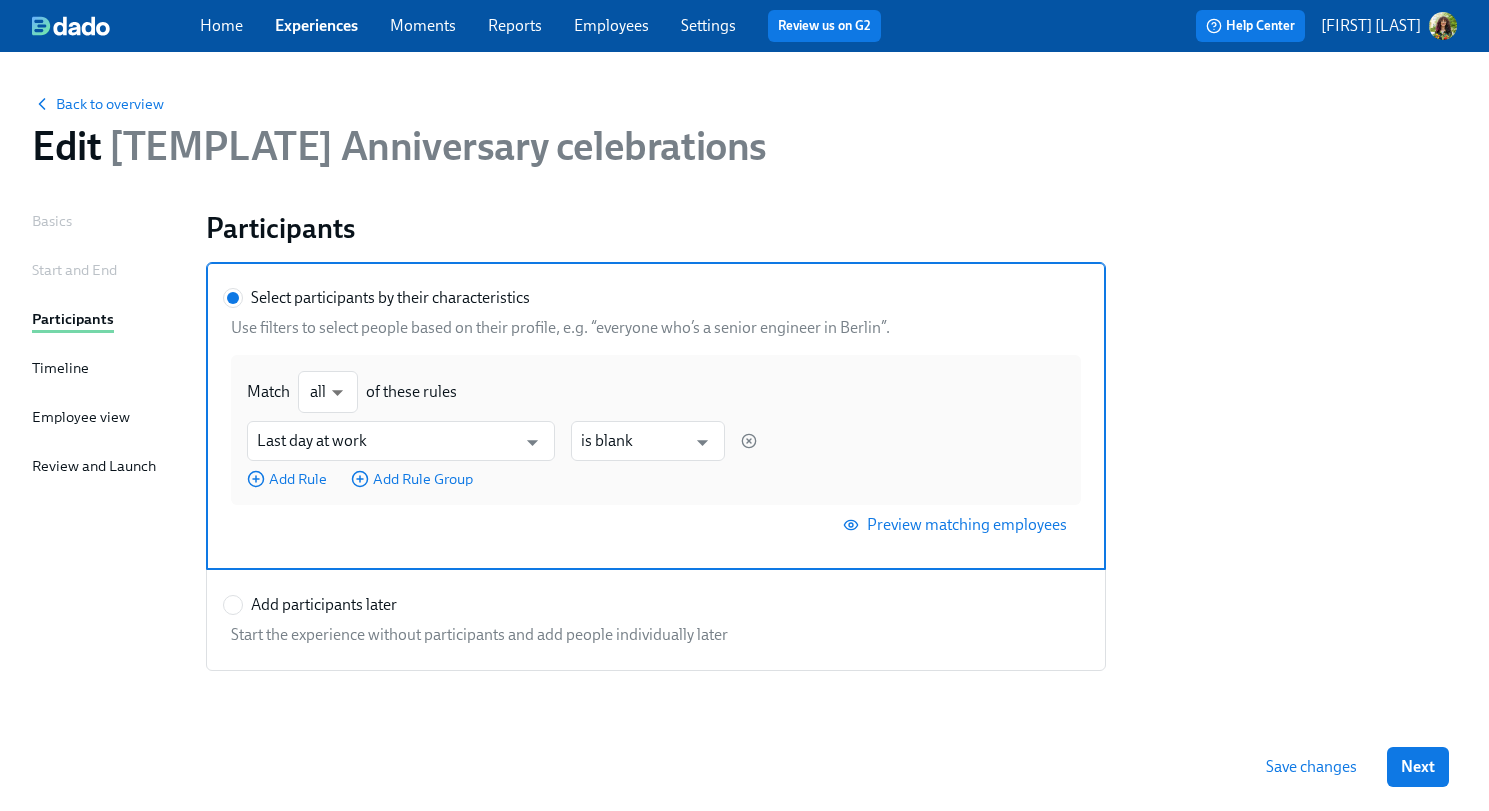 click on "Start and End" at bounding box center [74, 270] 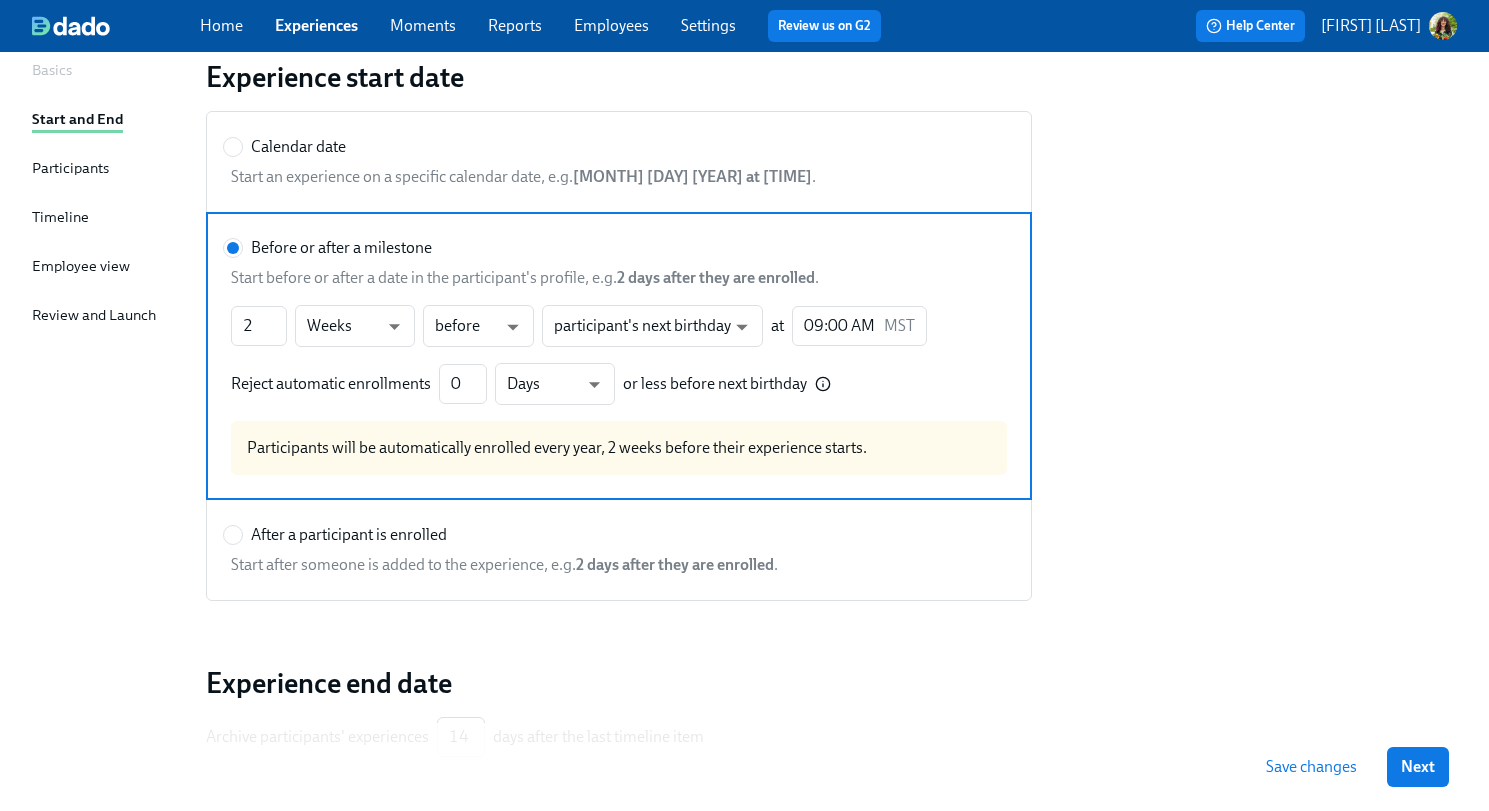 scroll, scrollTop: 85, scrollLeft: 0, axis: vertical 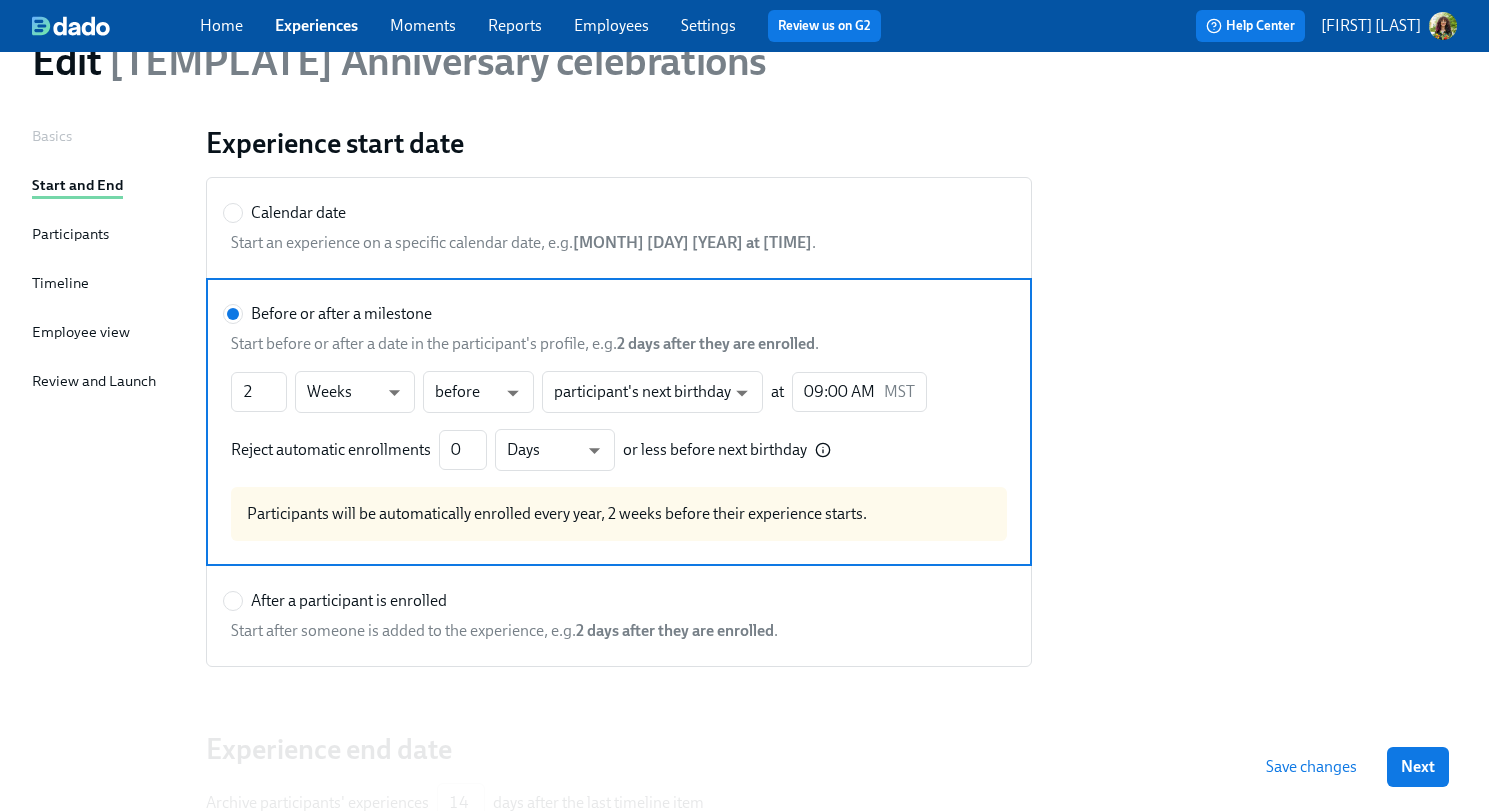 click on "Participants" at bounding box center [70, 234] 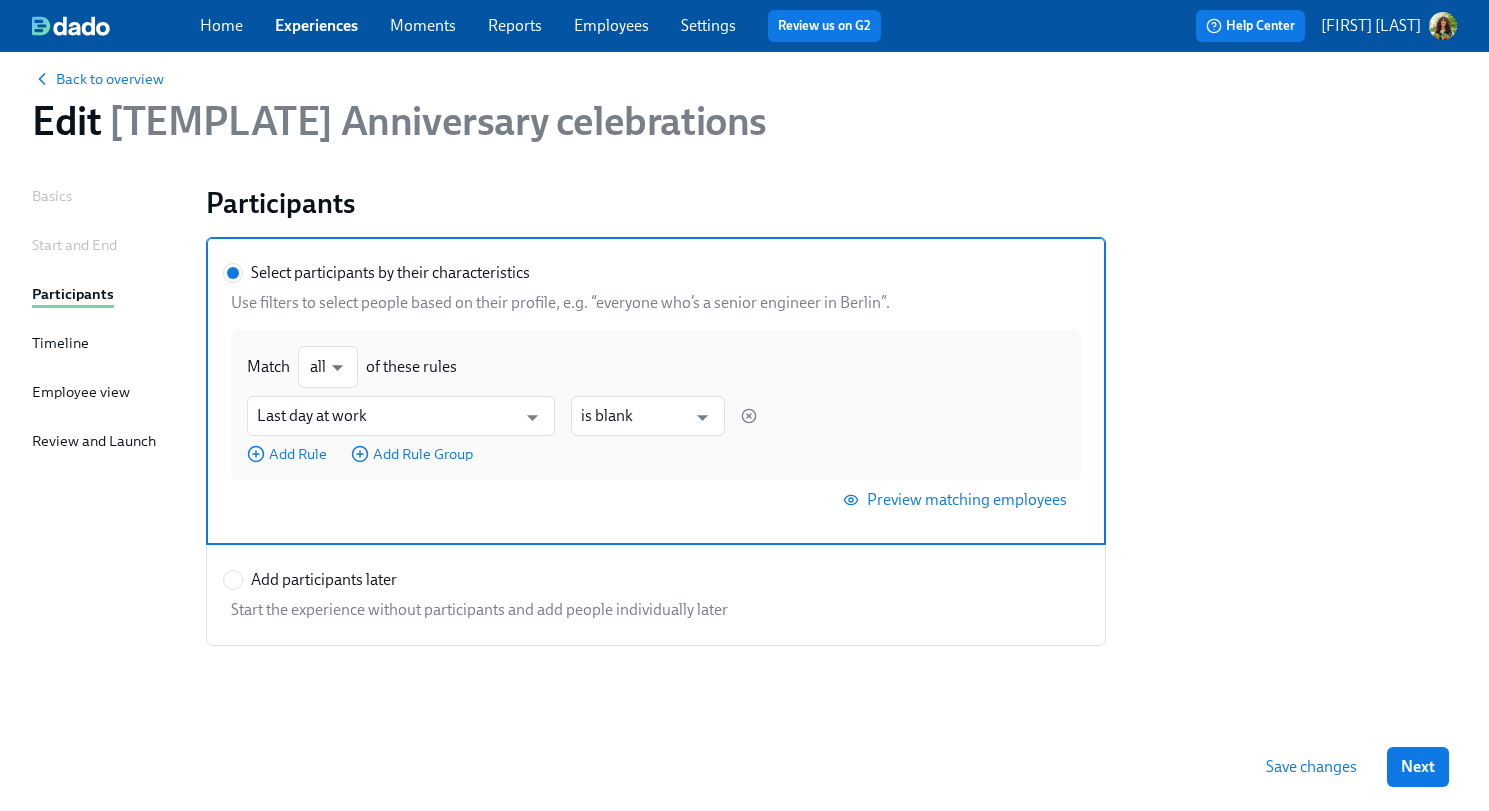 scroll, scrollTop: 0, scrollLeft: 0, axis: both 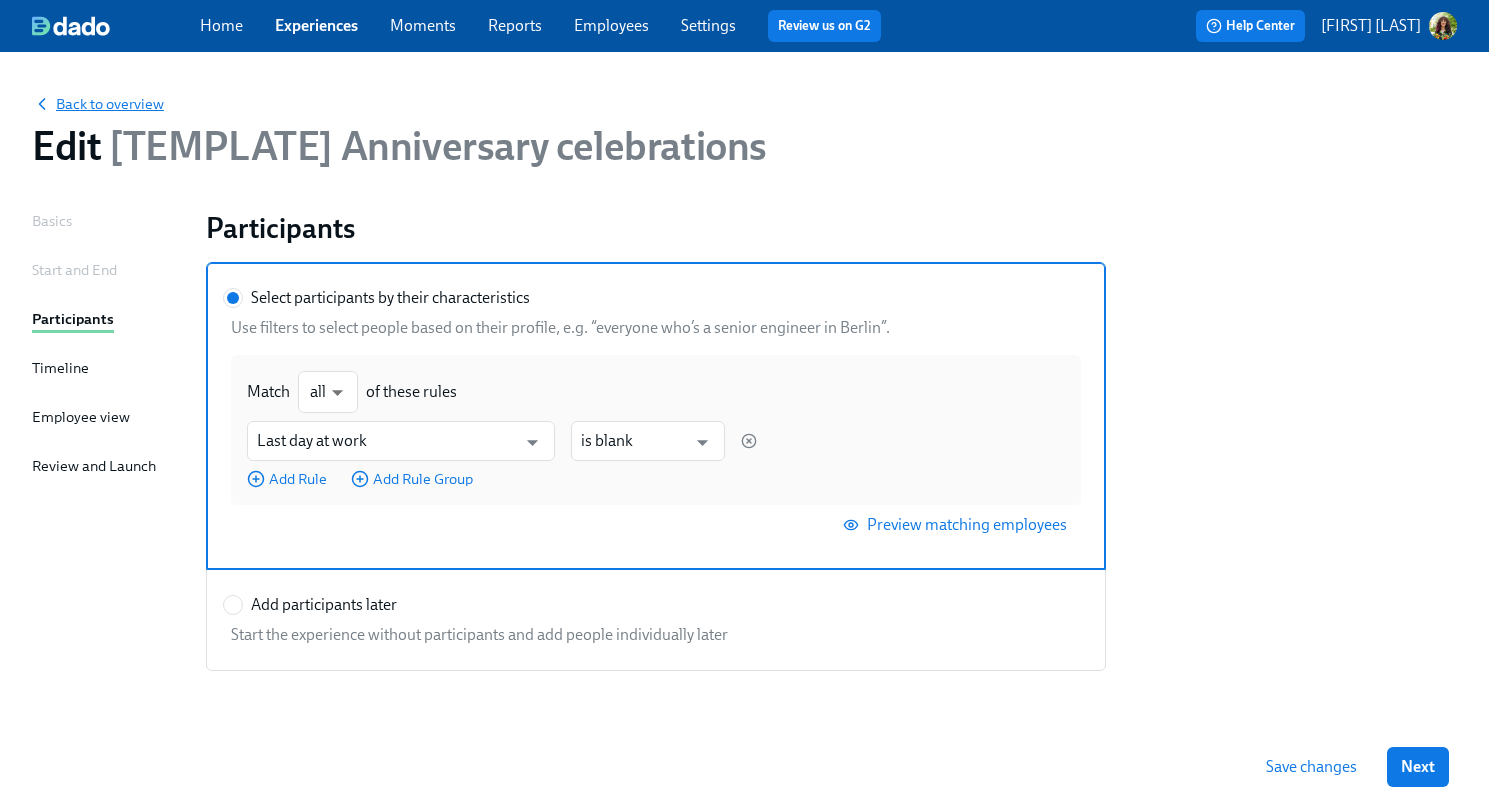 click on "Back to overview" at bounding box center (98, 104) 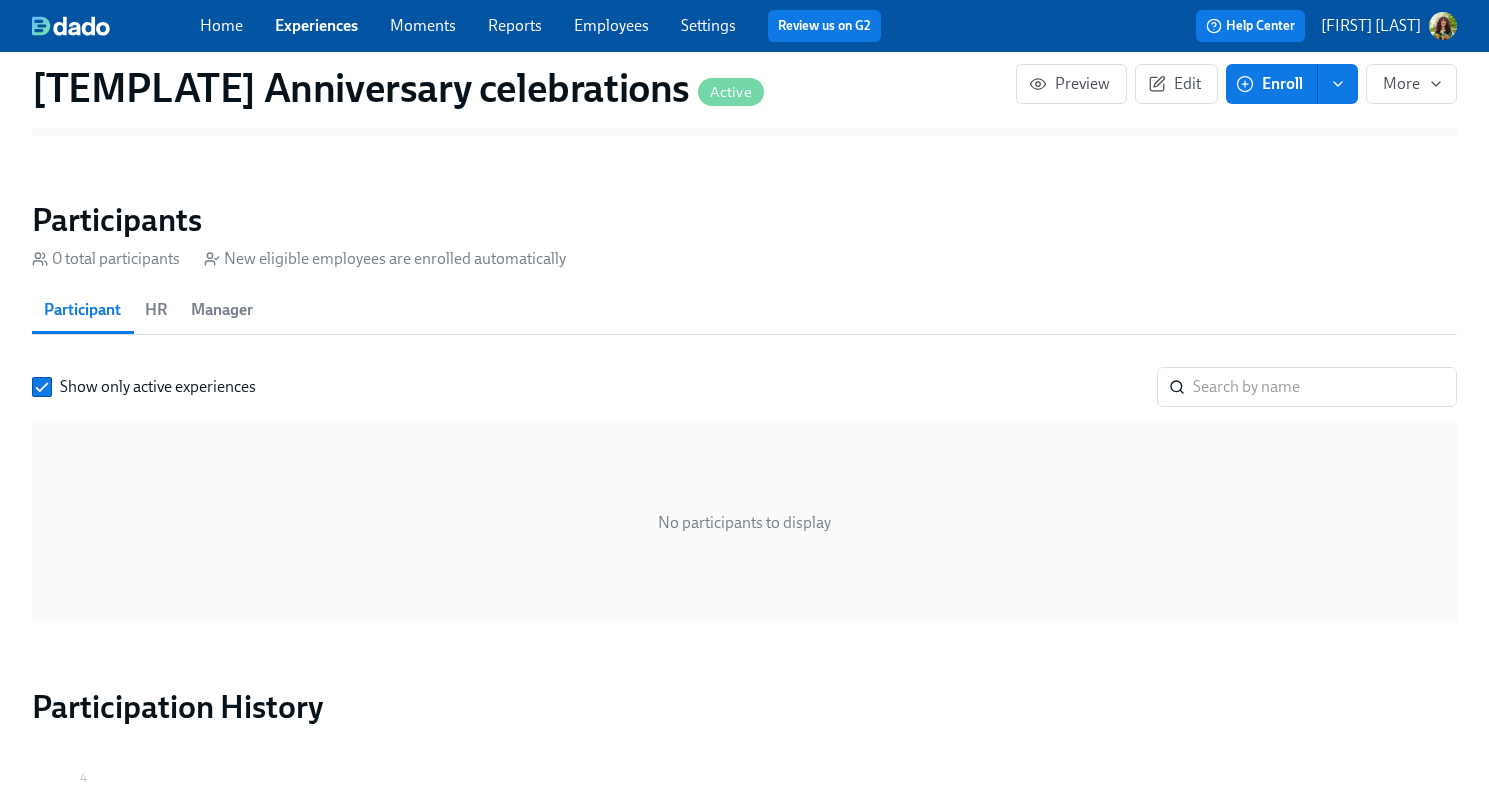 scroll, scrollTop: 1124, scrollLeft: 0, axis: vertical 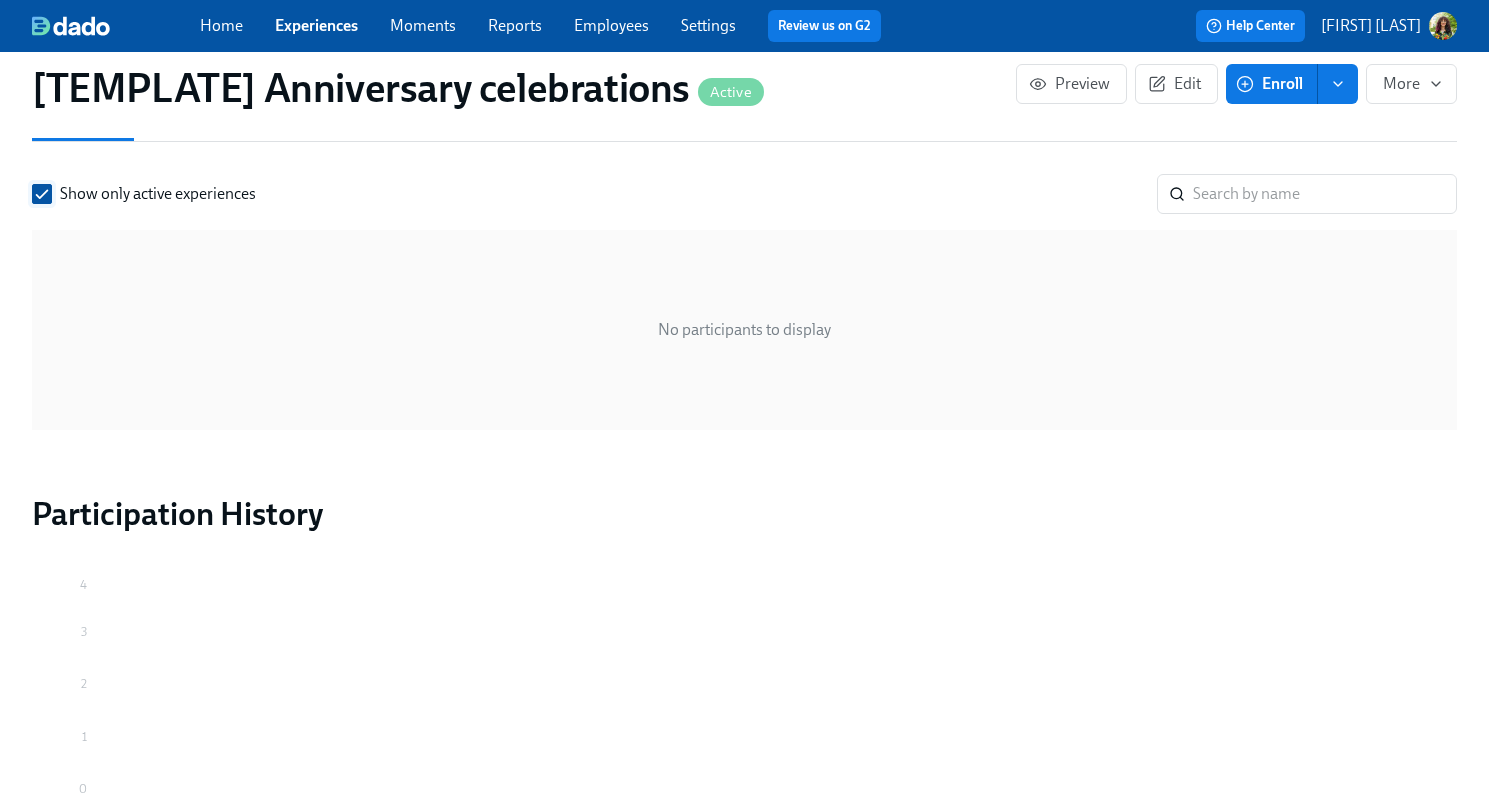 click on "Show only active experiences" at bounding box center (42, 194) 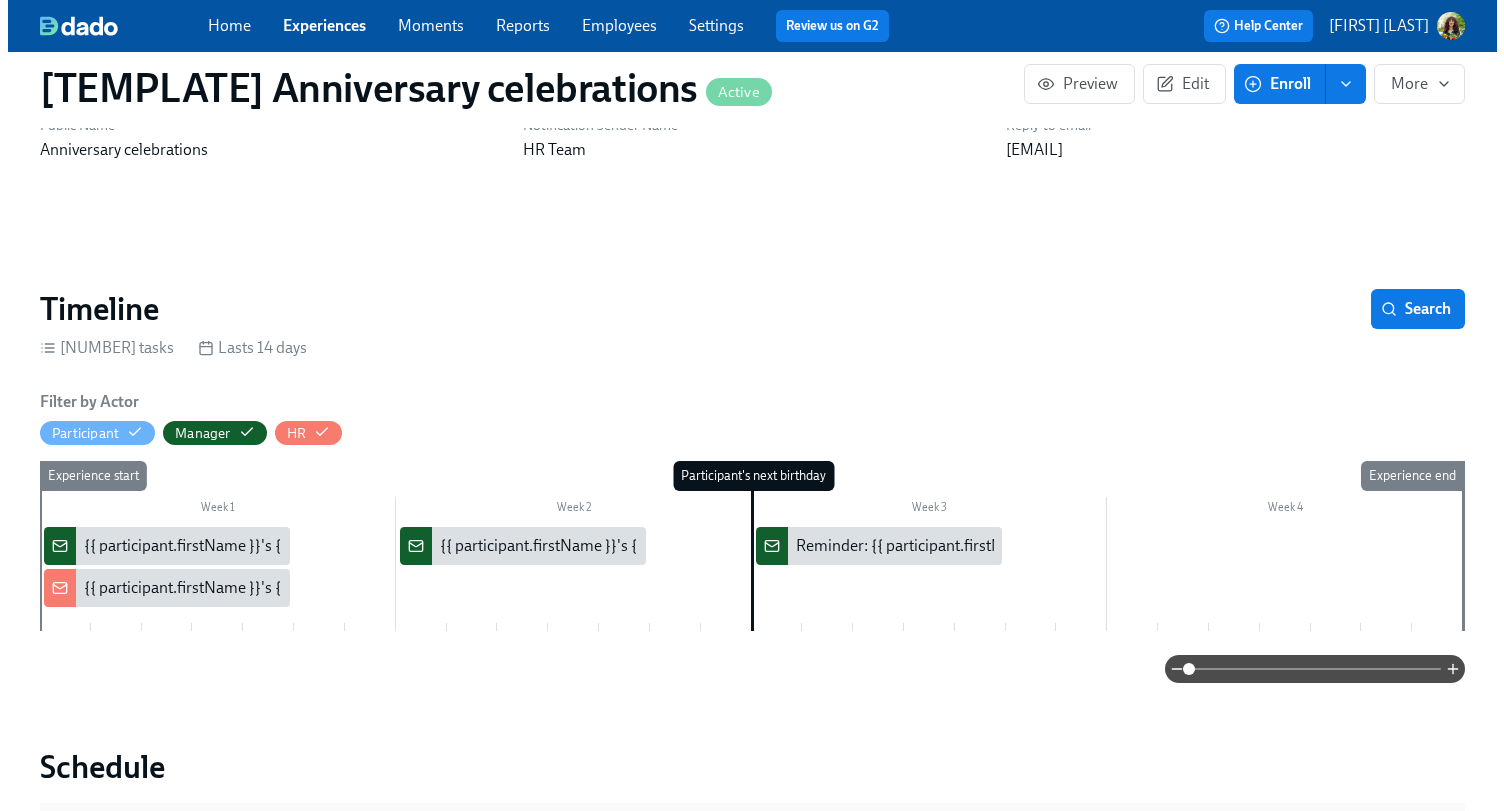 scroll, scrollTop: 0, scrollLeft: 0, axis: both 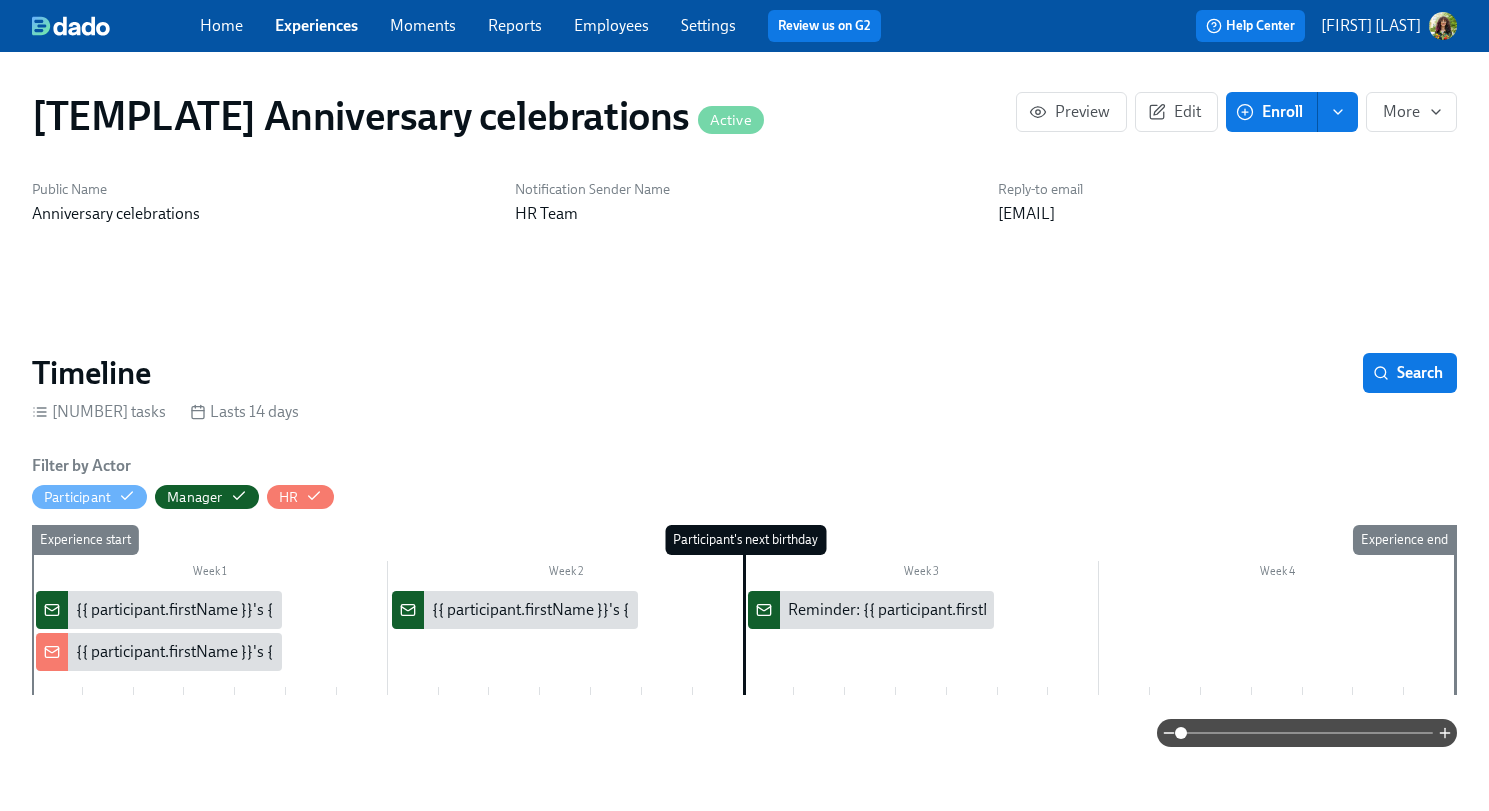 click on "Employees" at bounding box center (611, 25) 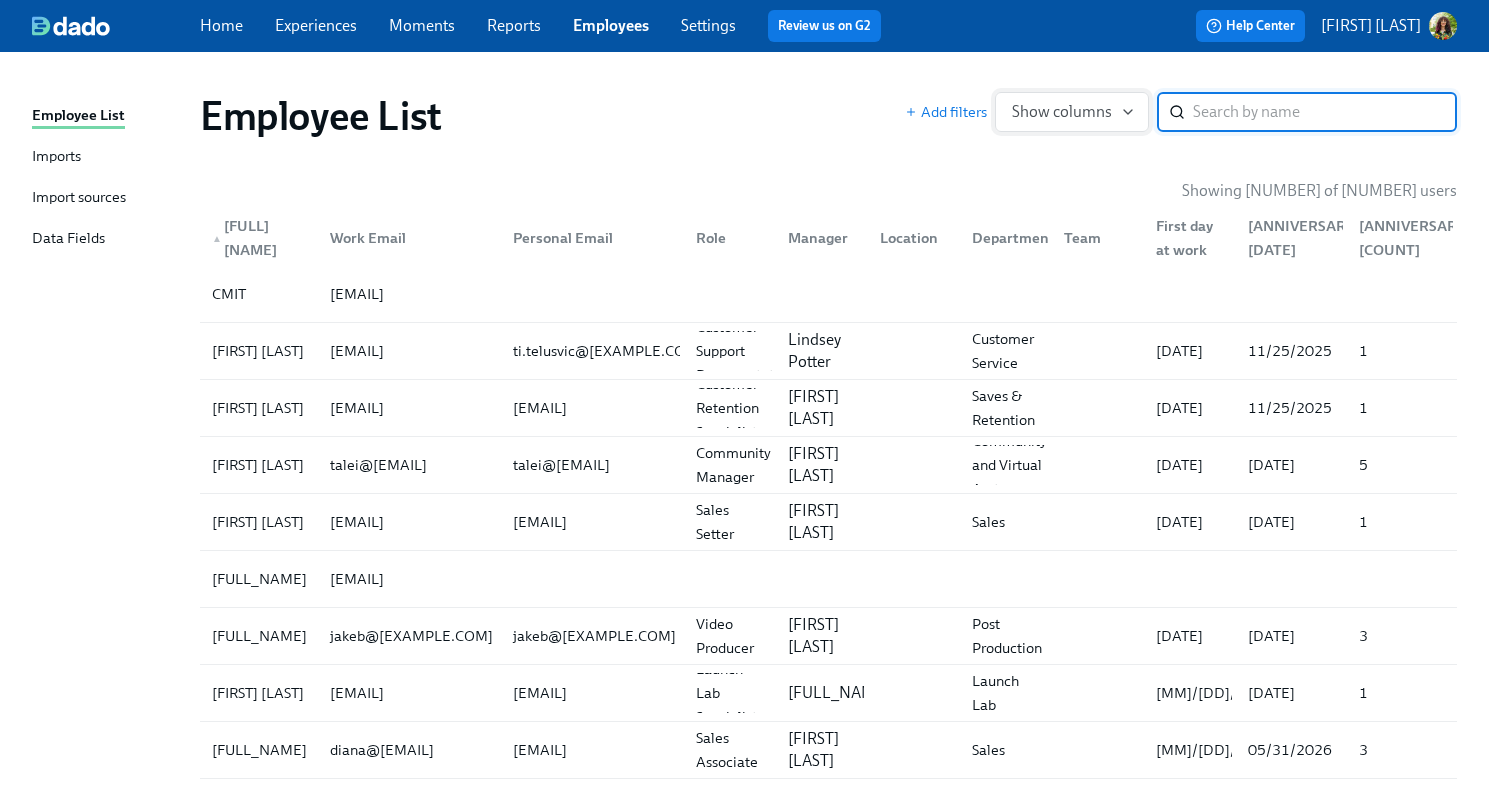 click on "Show columns" at bounding box center [1072, 112] 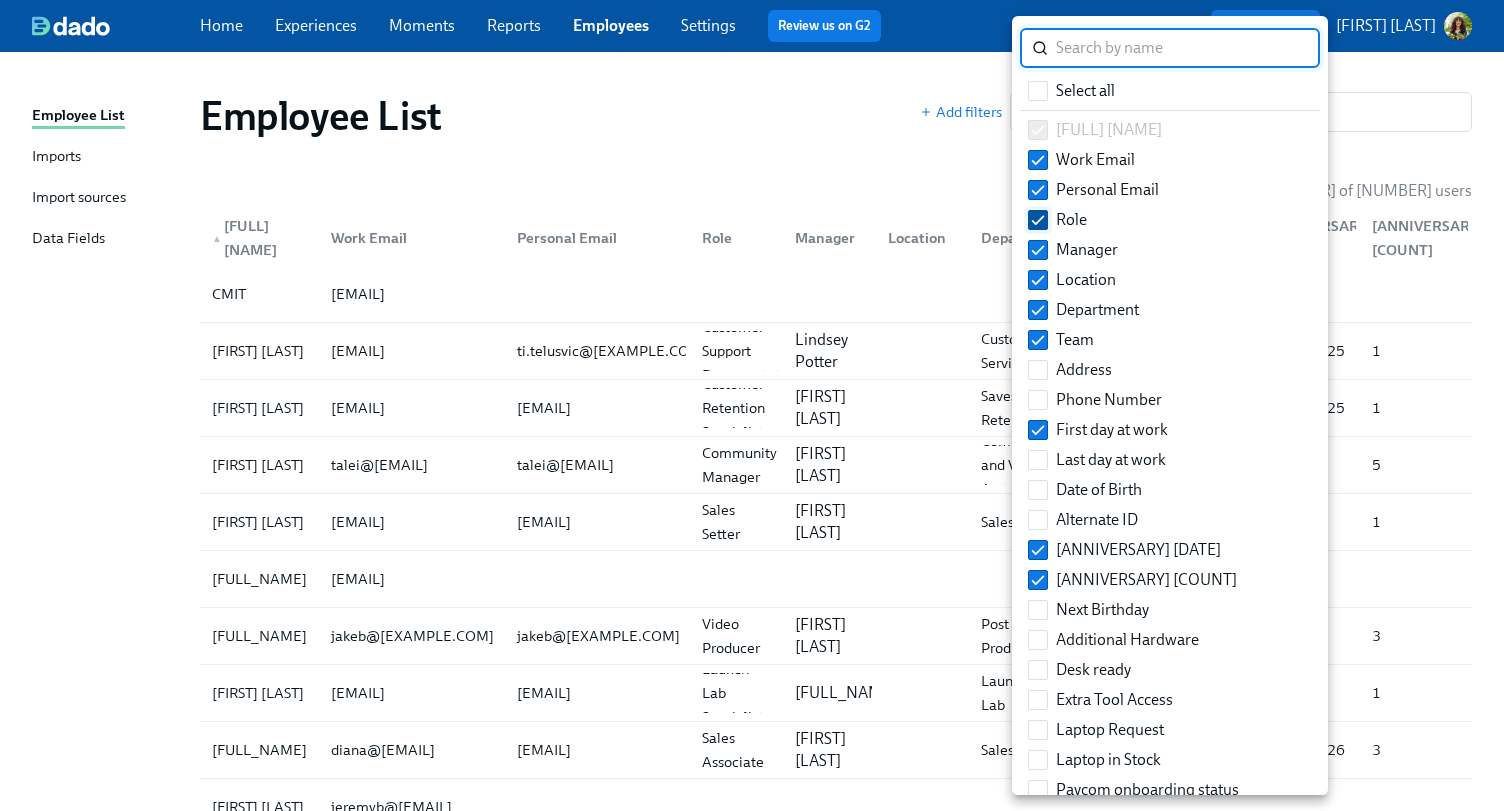 click on "Role" at bounding box center [1038, 220] 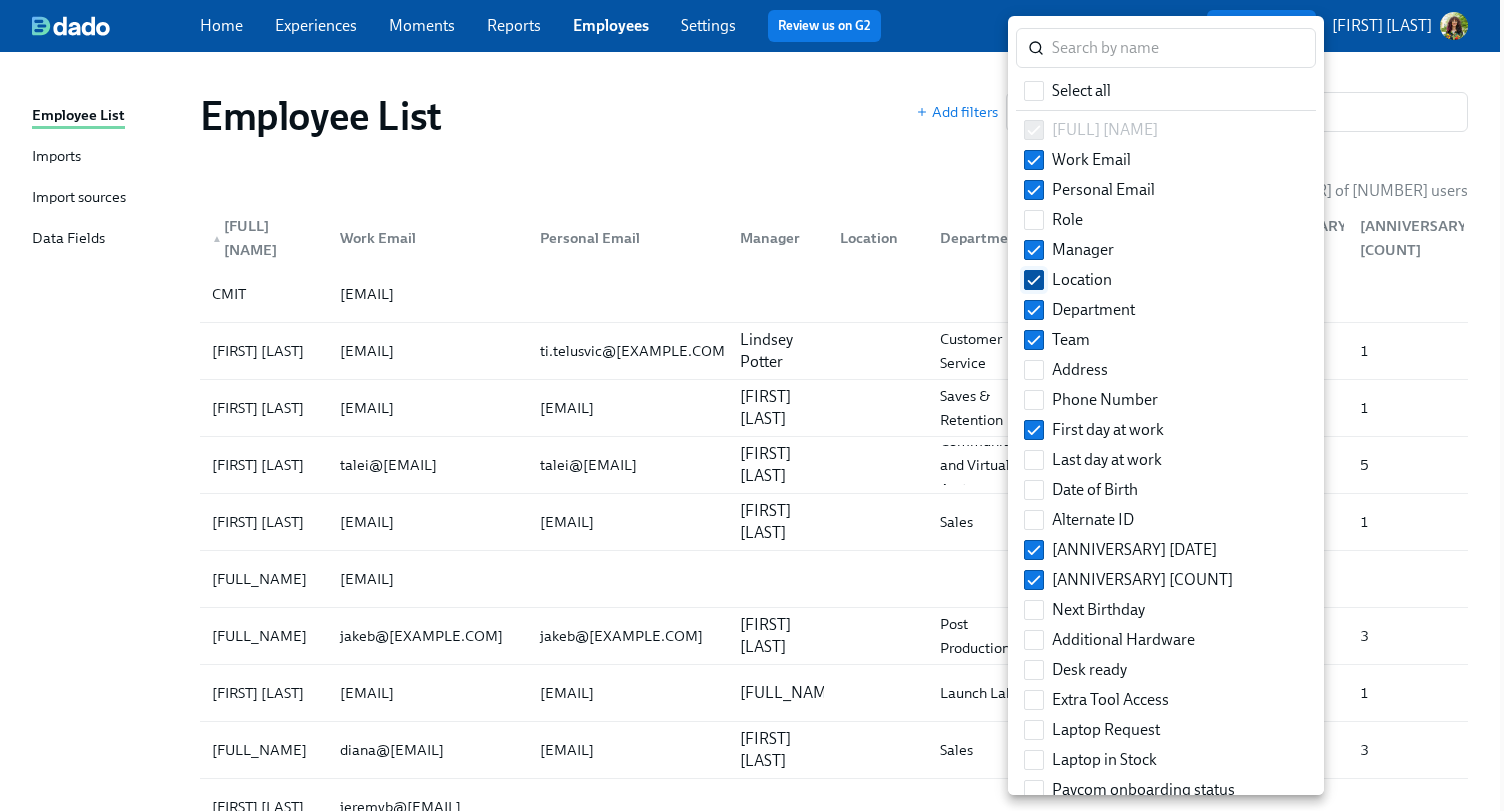 click on "Location" at bounding box center [1034, 280] 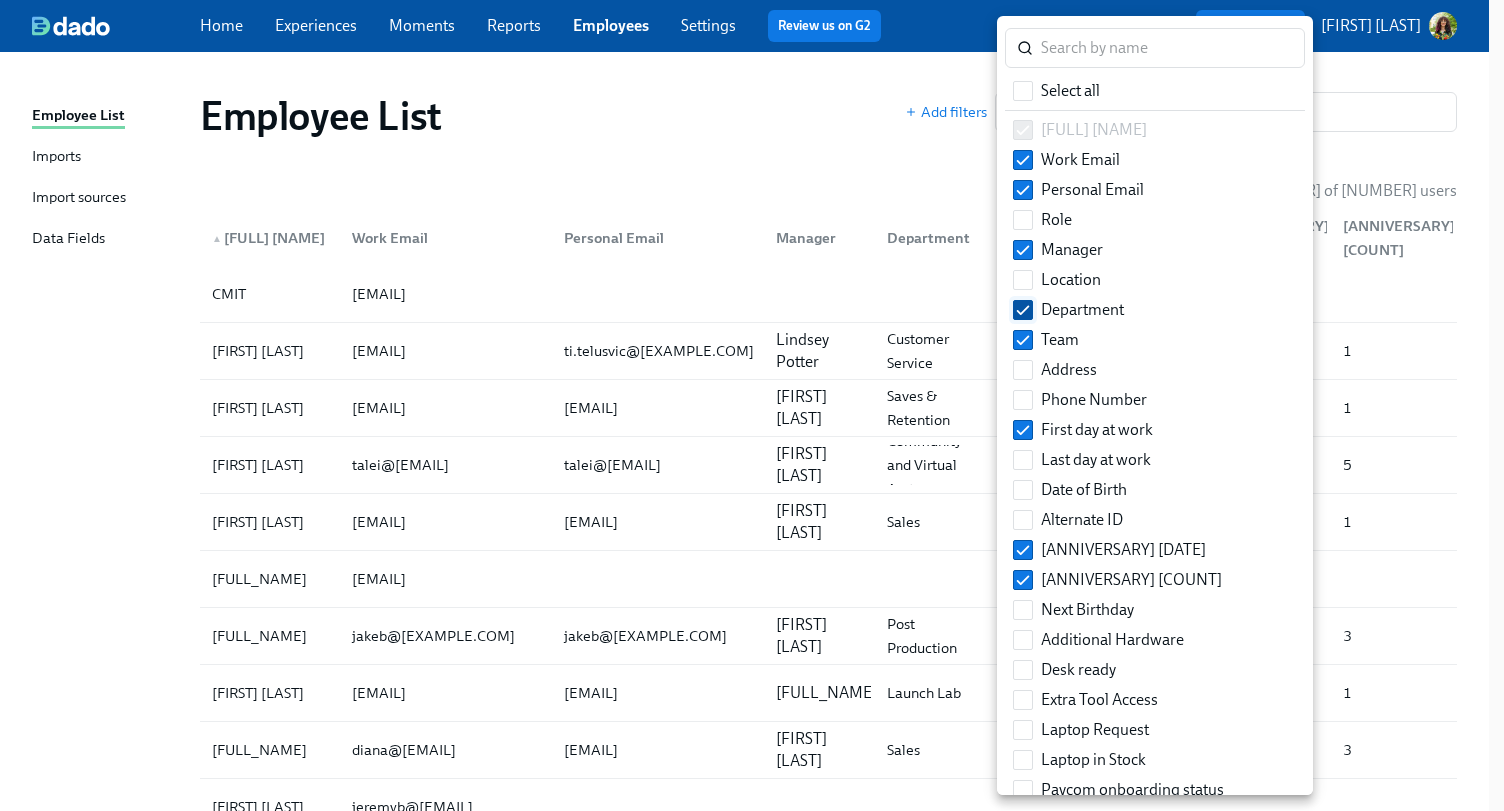 click on "Department" at bounding box center [1023, 310] 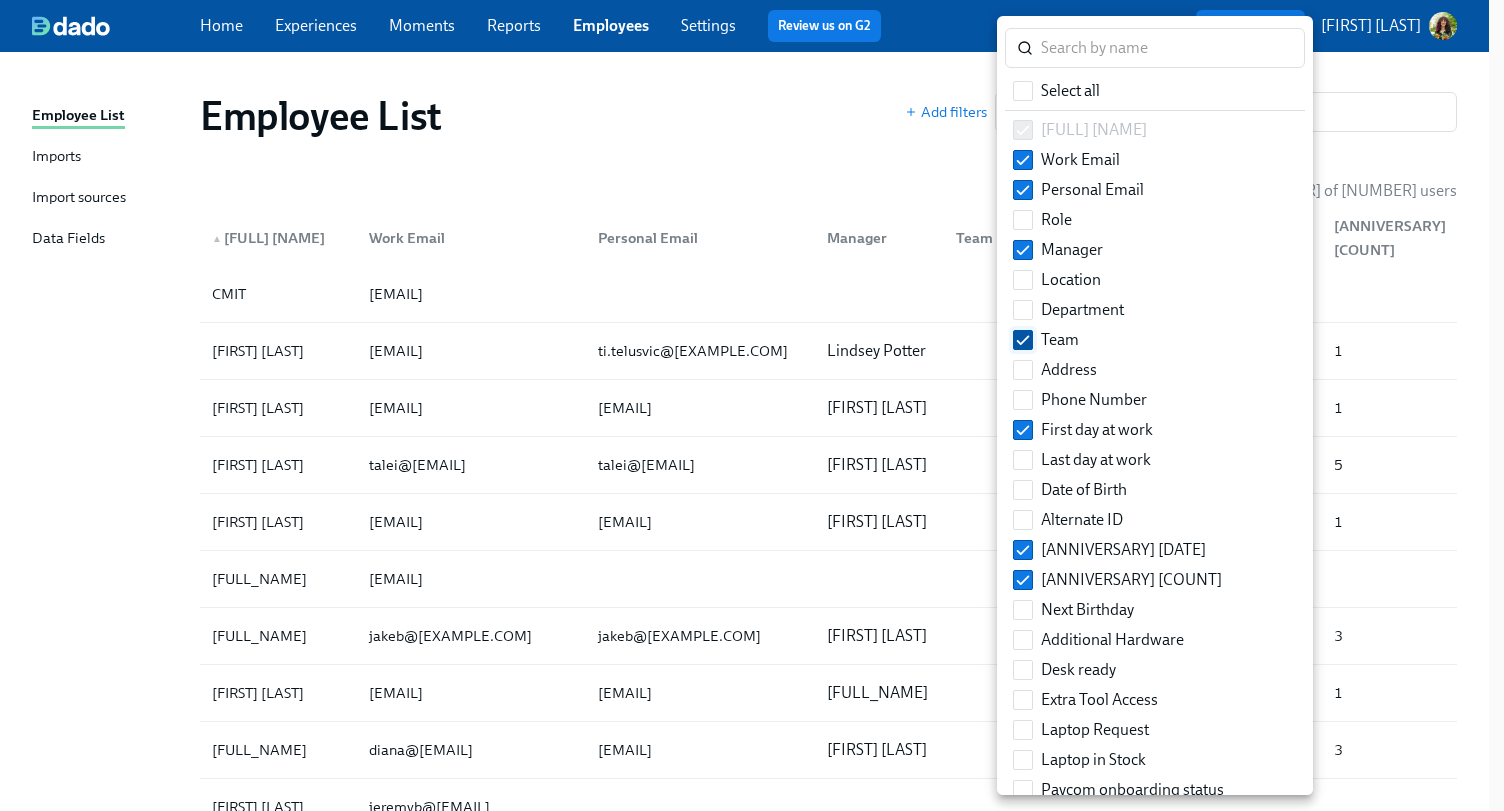 click on "Team" at bounding box center (1023, 340) 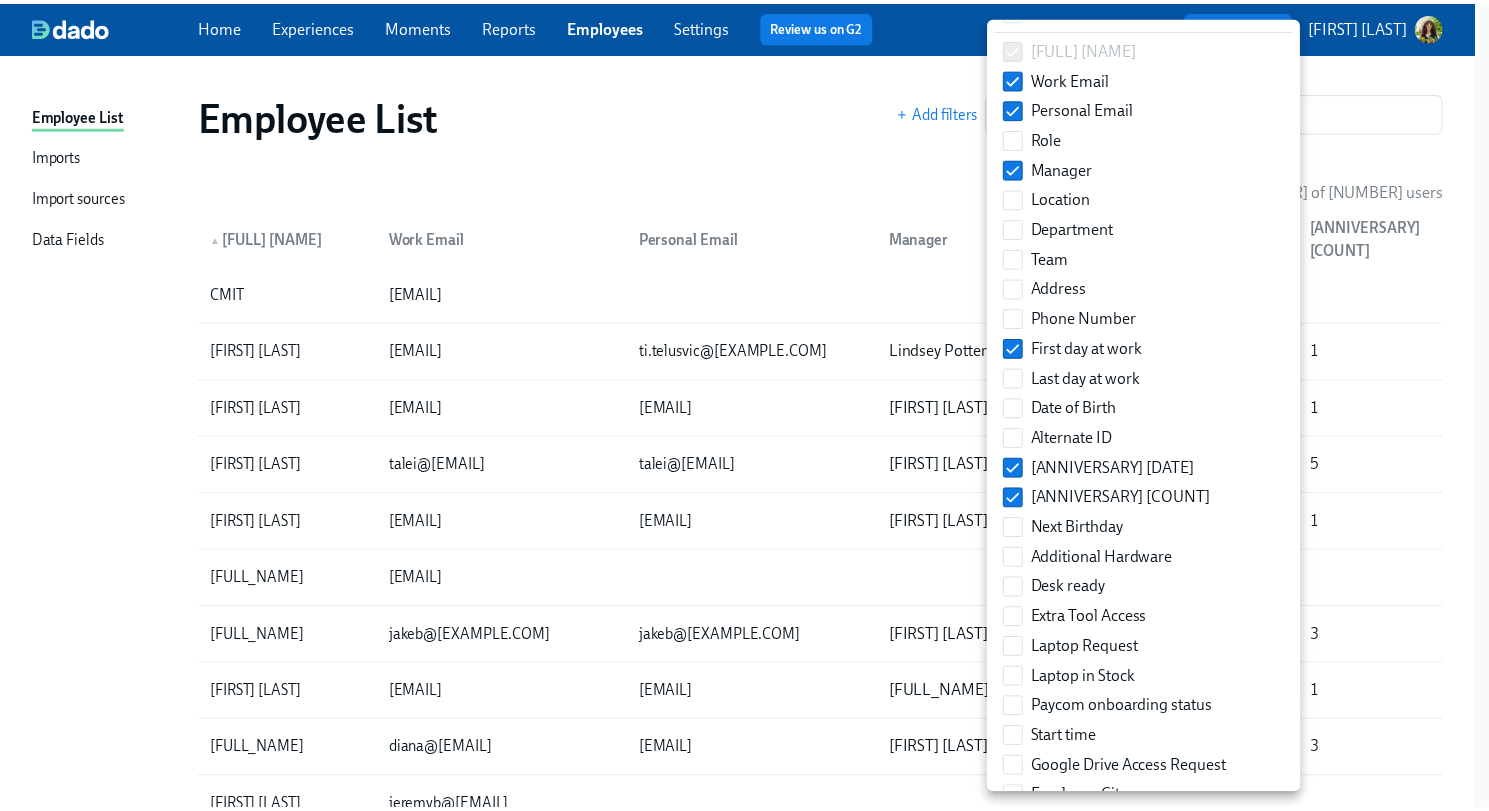 scroll, scrollTop: 172, scrollLeft: 0, axis: vertical 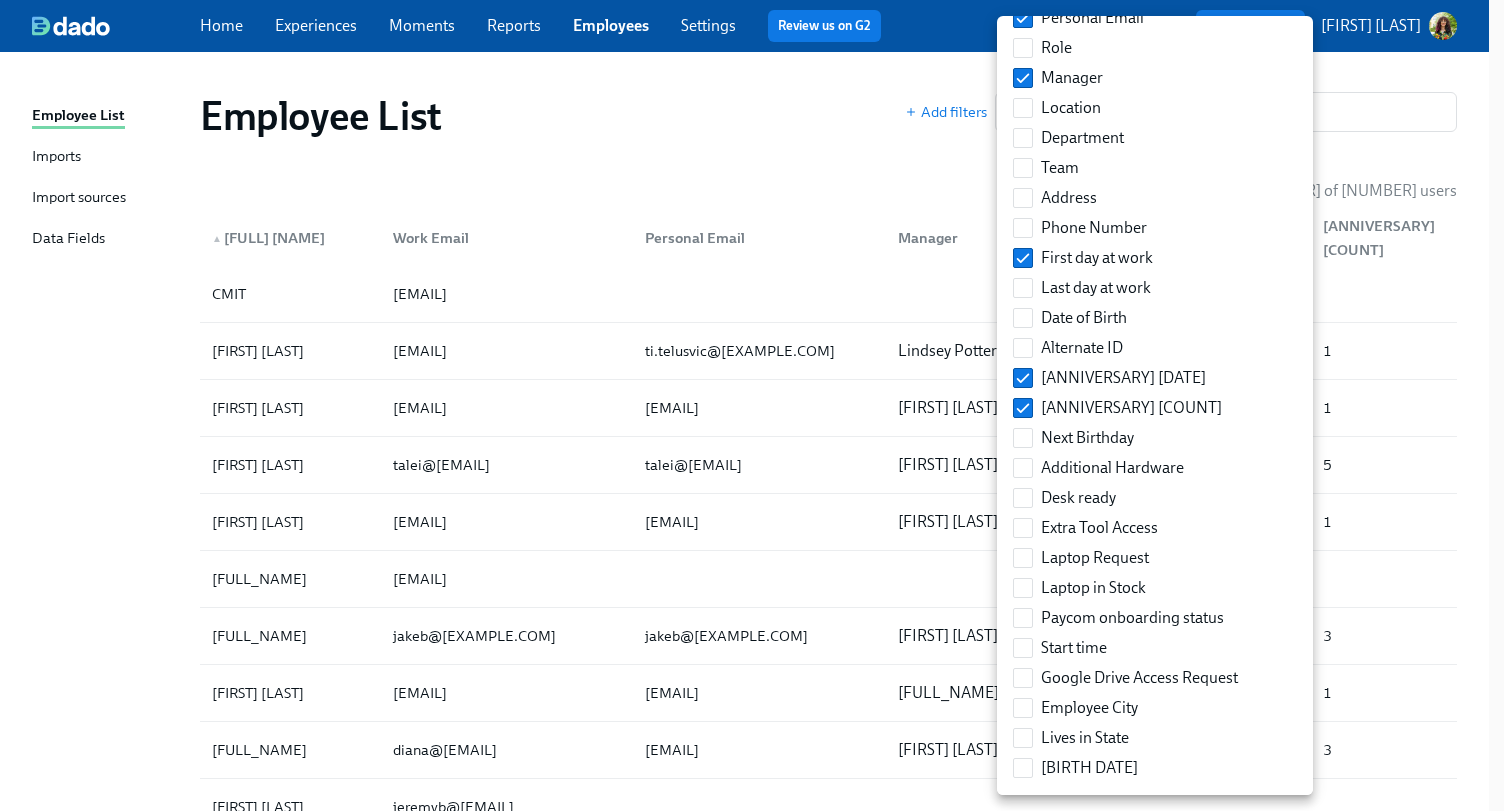 click at bounding box center (752, 405) 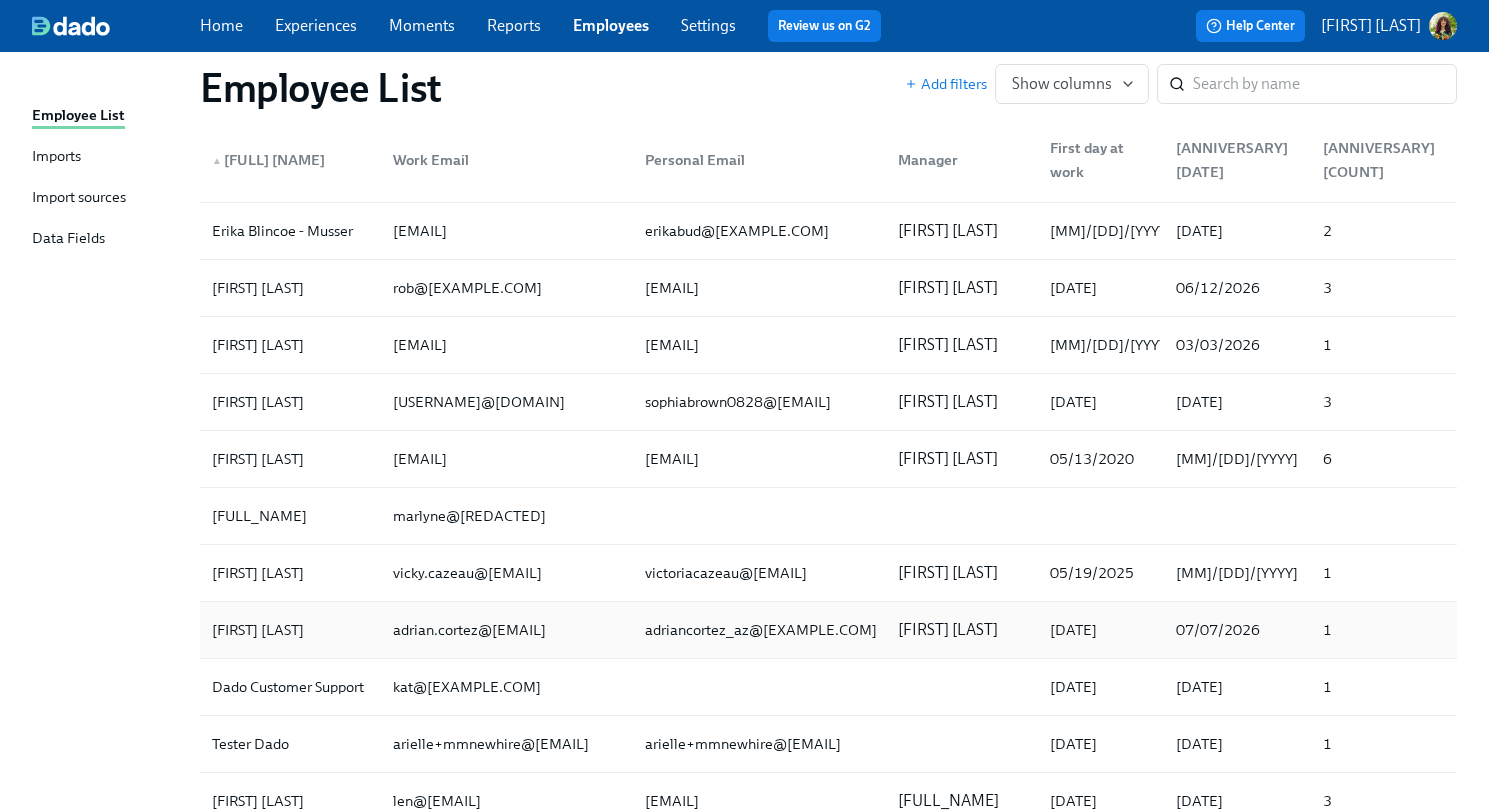 scroll, scrollTop: 0, scrollLeft: 0, axis: both 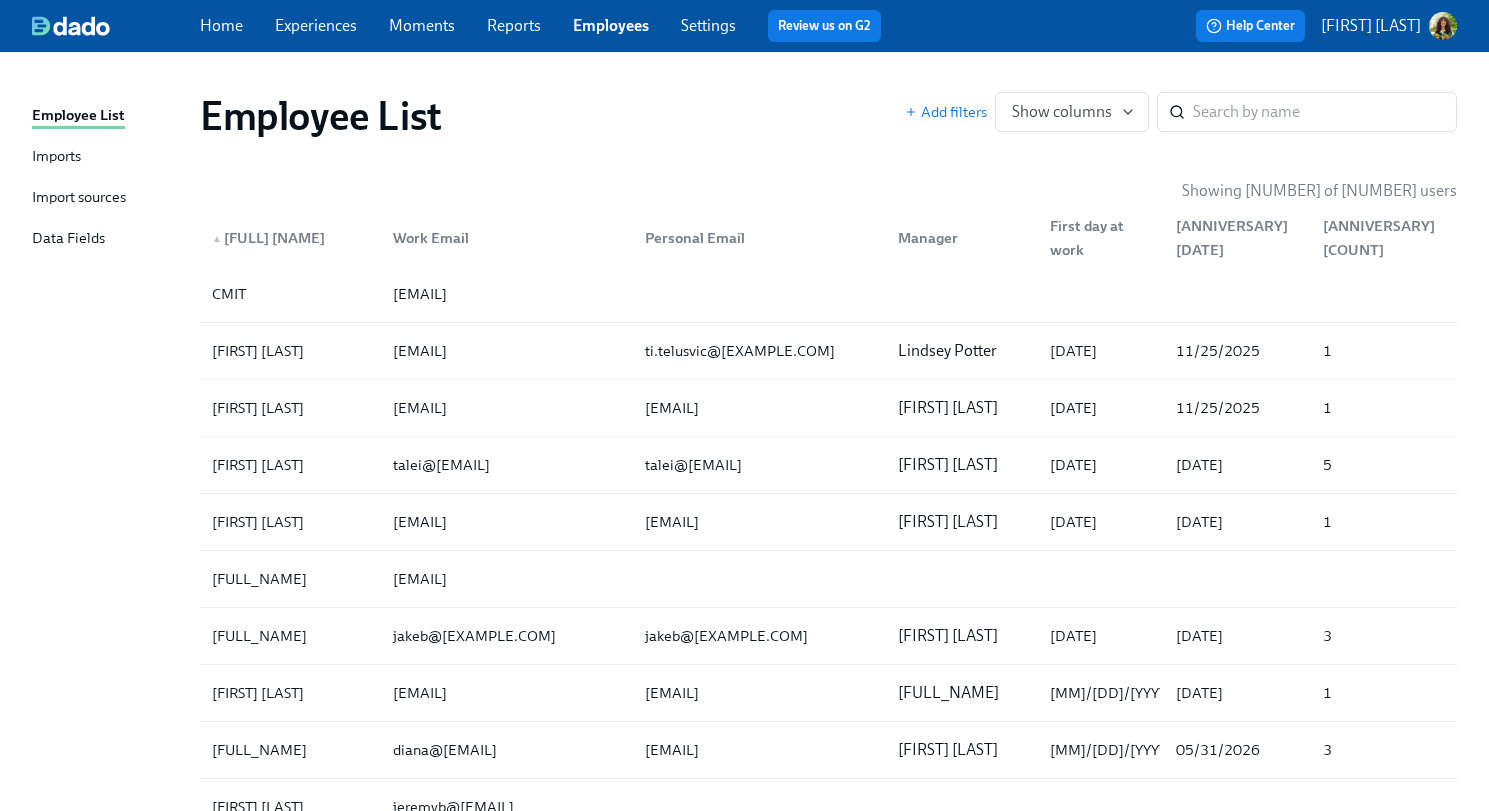 click on "Experiences" at bounding box center [316, 25] 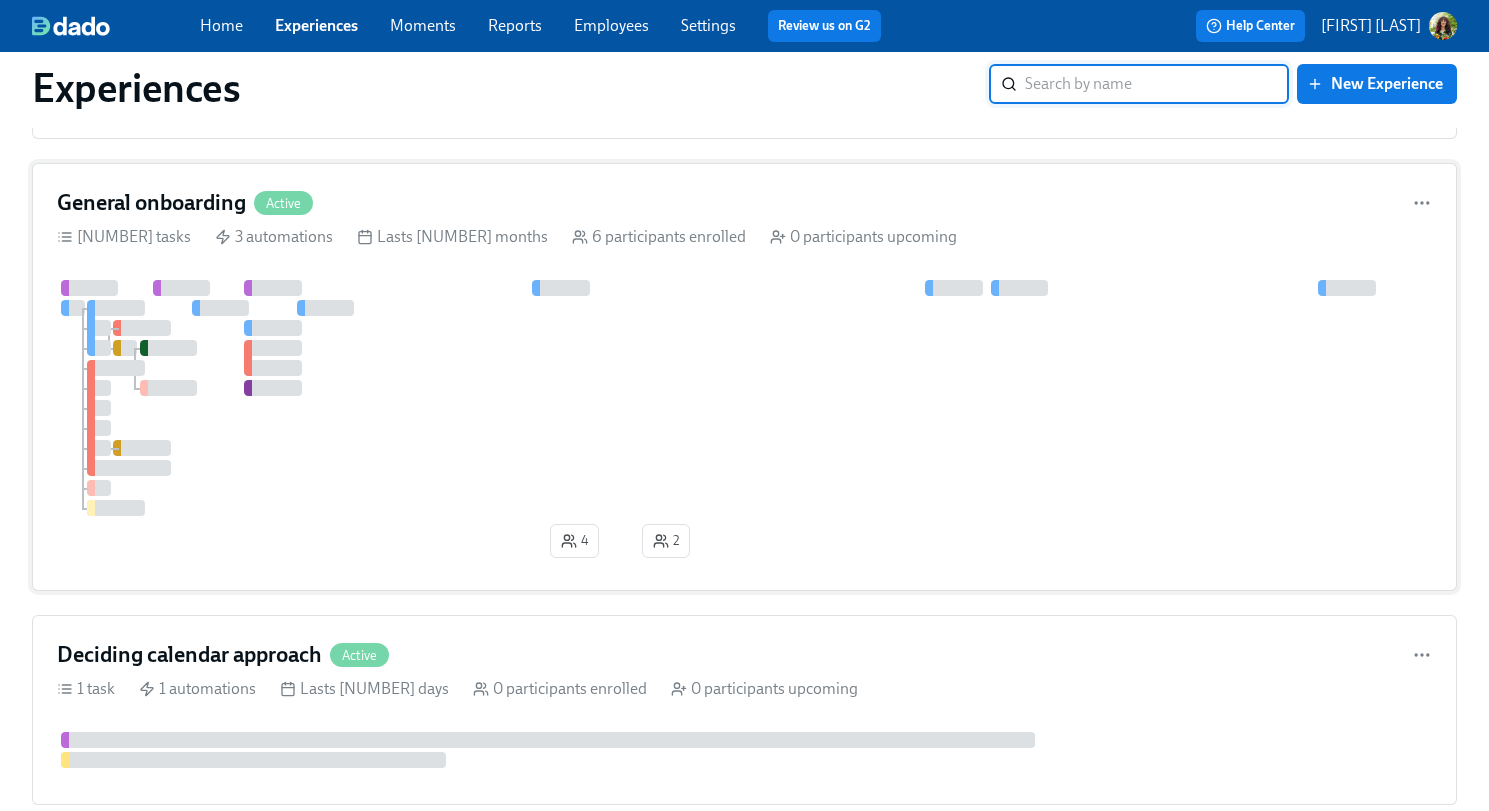 scroll, scrollTop: 0, scrollLeft: 0, axis: both 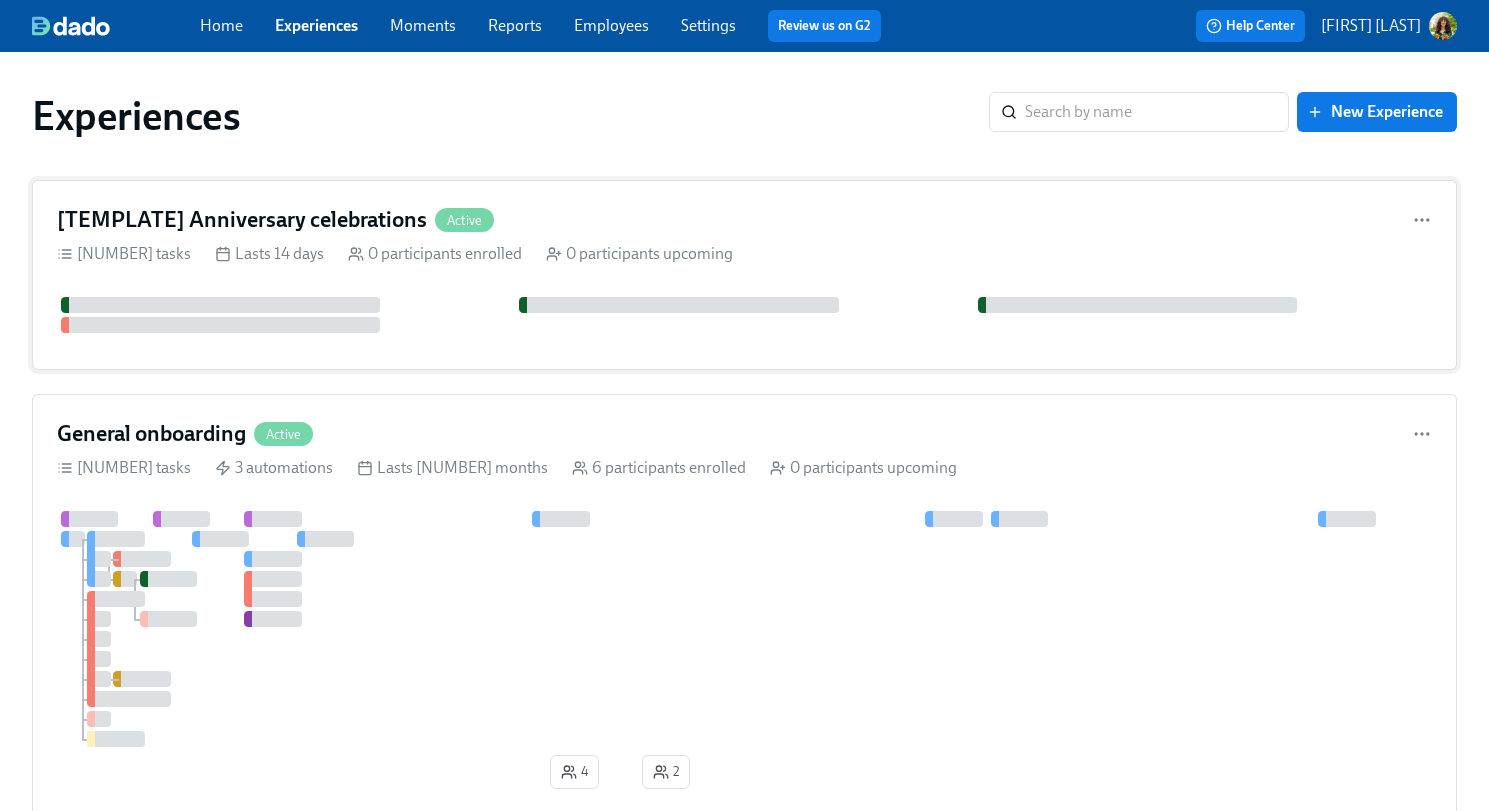 click on "[TEMPLATE] Anniversary celebrations Active" at bounding box center (744, 220) 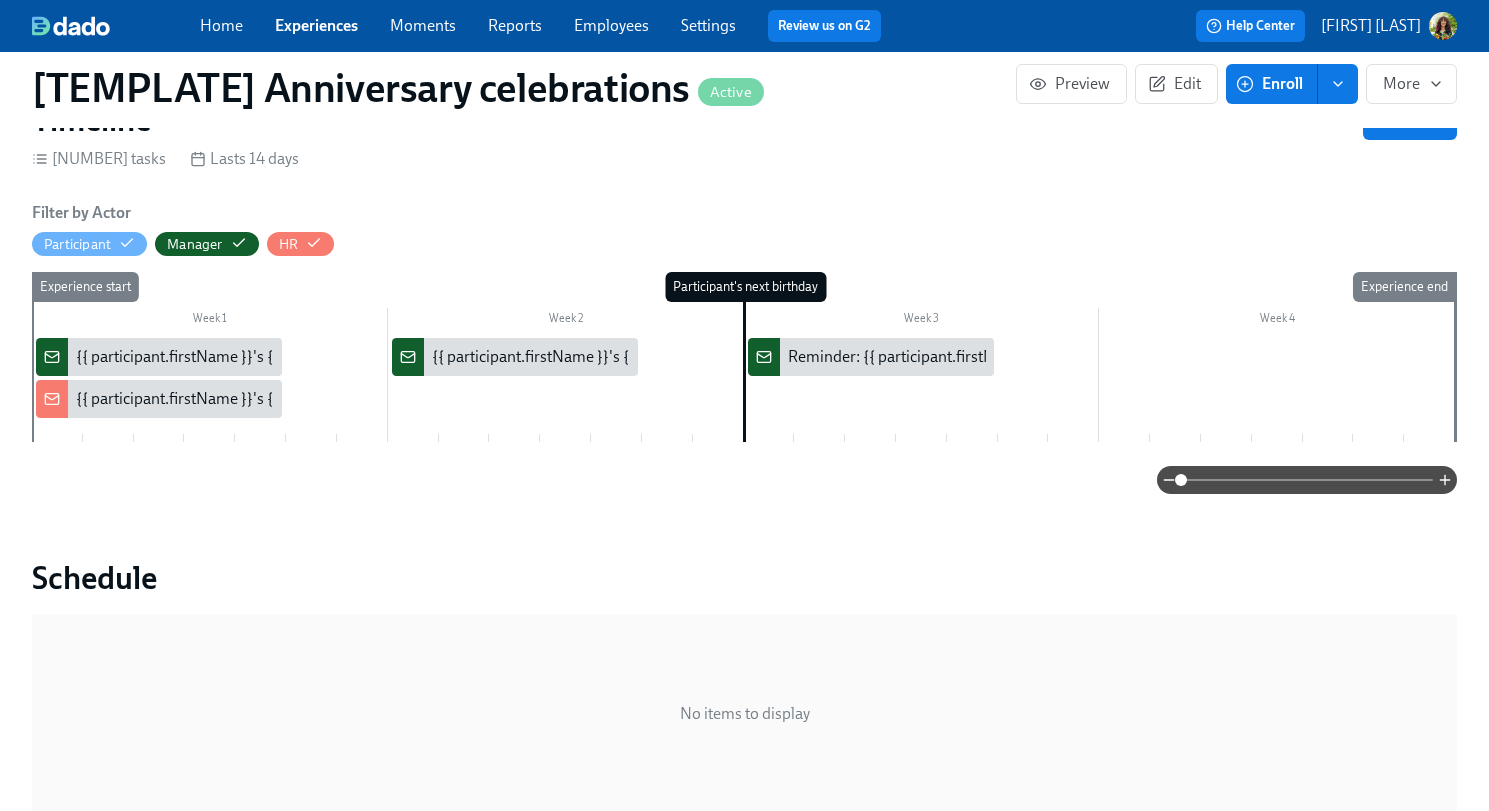 scroll, scrollTop: 238, scrollLeft: 0, axis: vertical 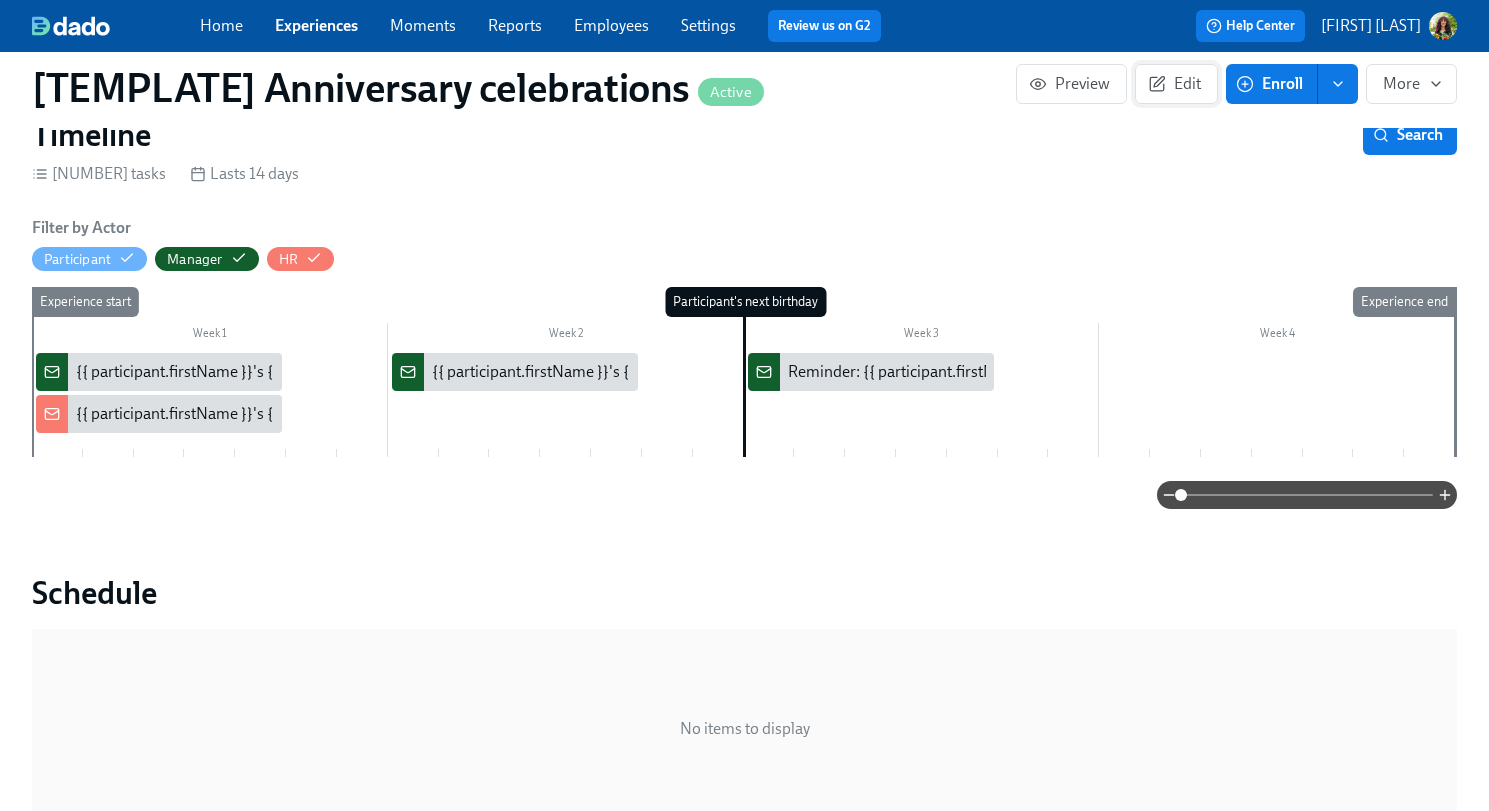 click on "Edit" at bounding box center [1176, 84] 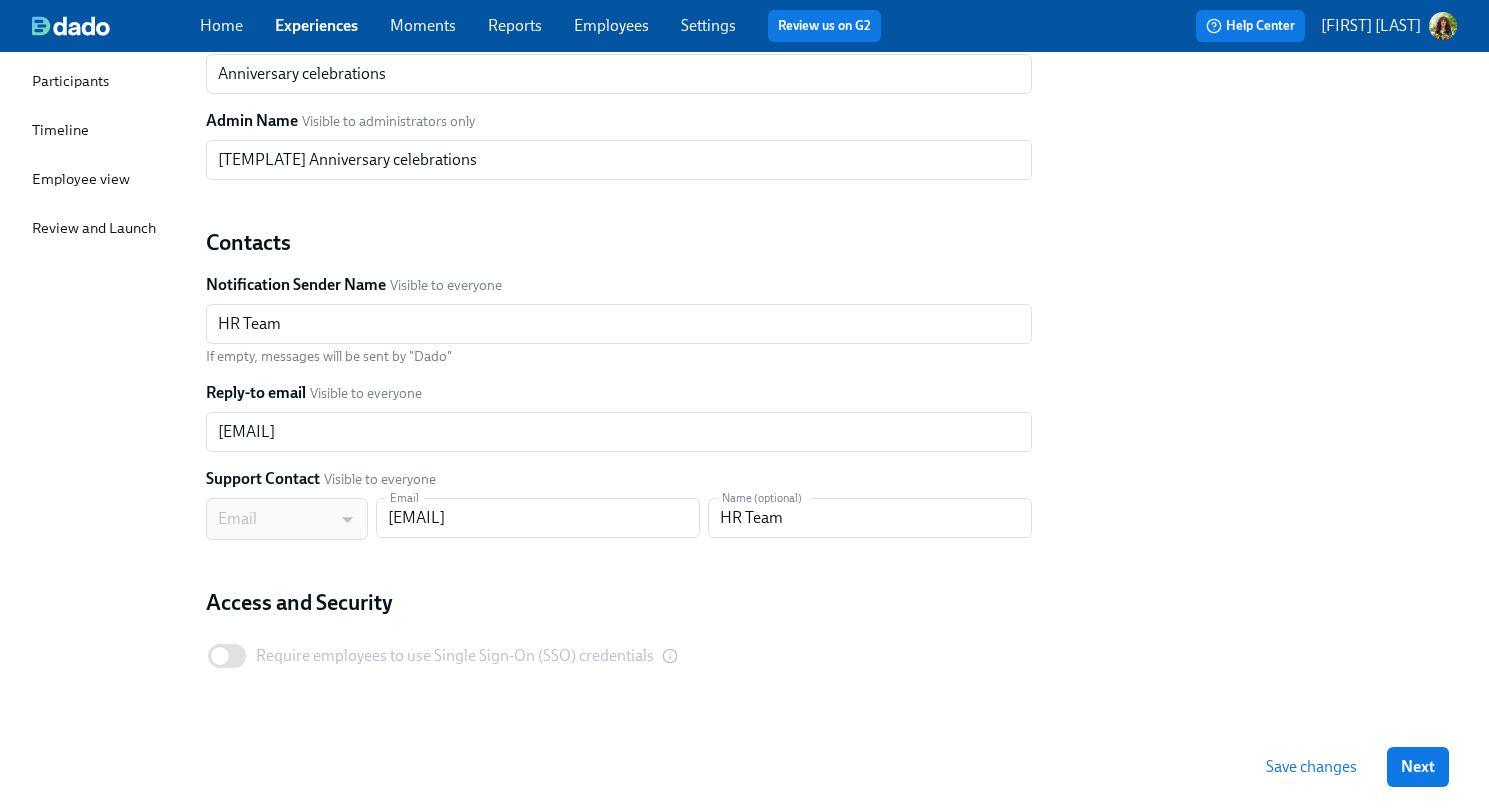 scroll, scrollTop: 0, scrollLeft: 0, axis: both 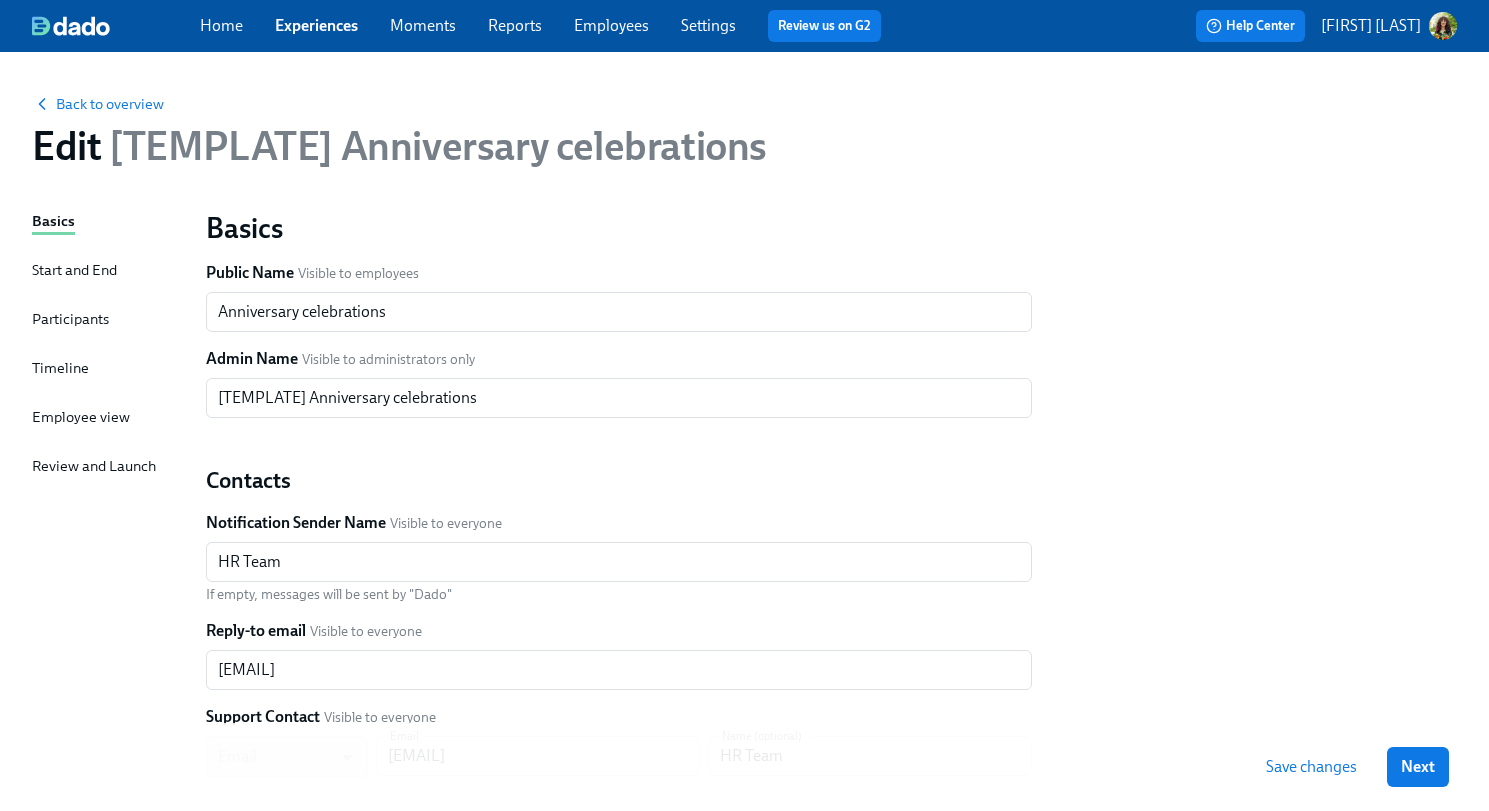 click on "Participants" at bounding box center (70, 319) 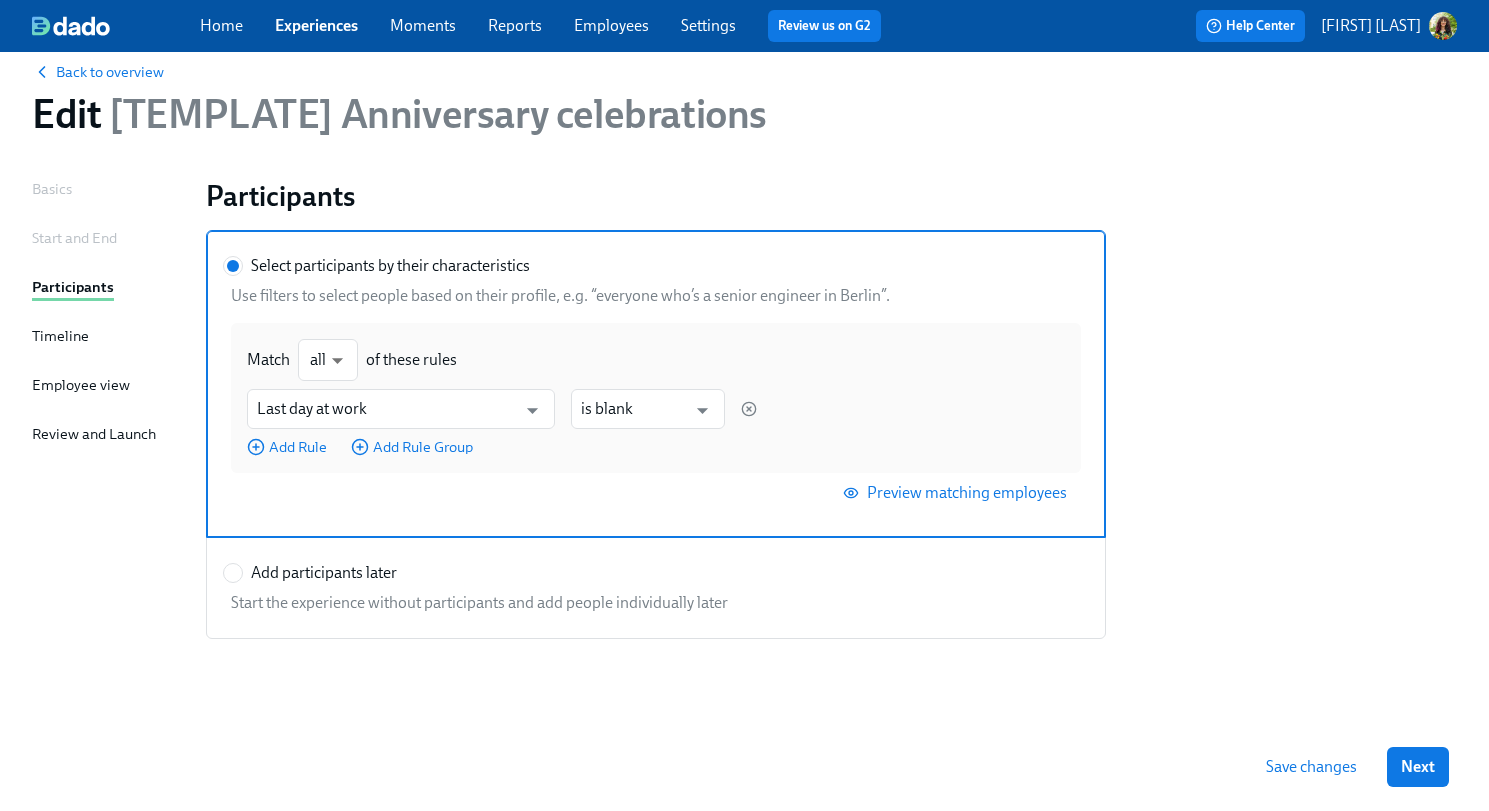 scroll, scrollTop: 60, scrollLeft: 0, axis: vertical 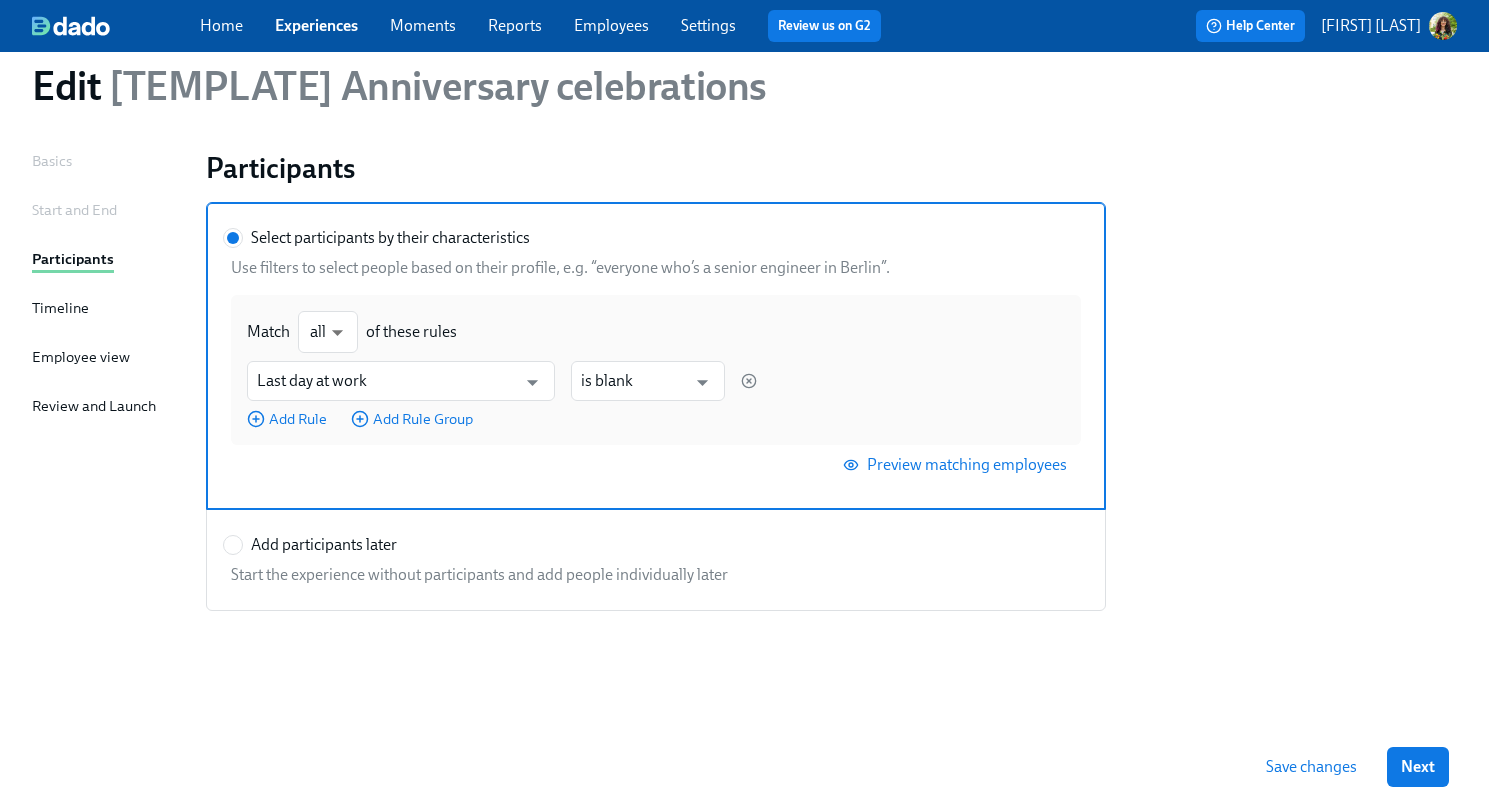 click on "Review and Launch" at bounding box center (94, 406) 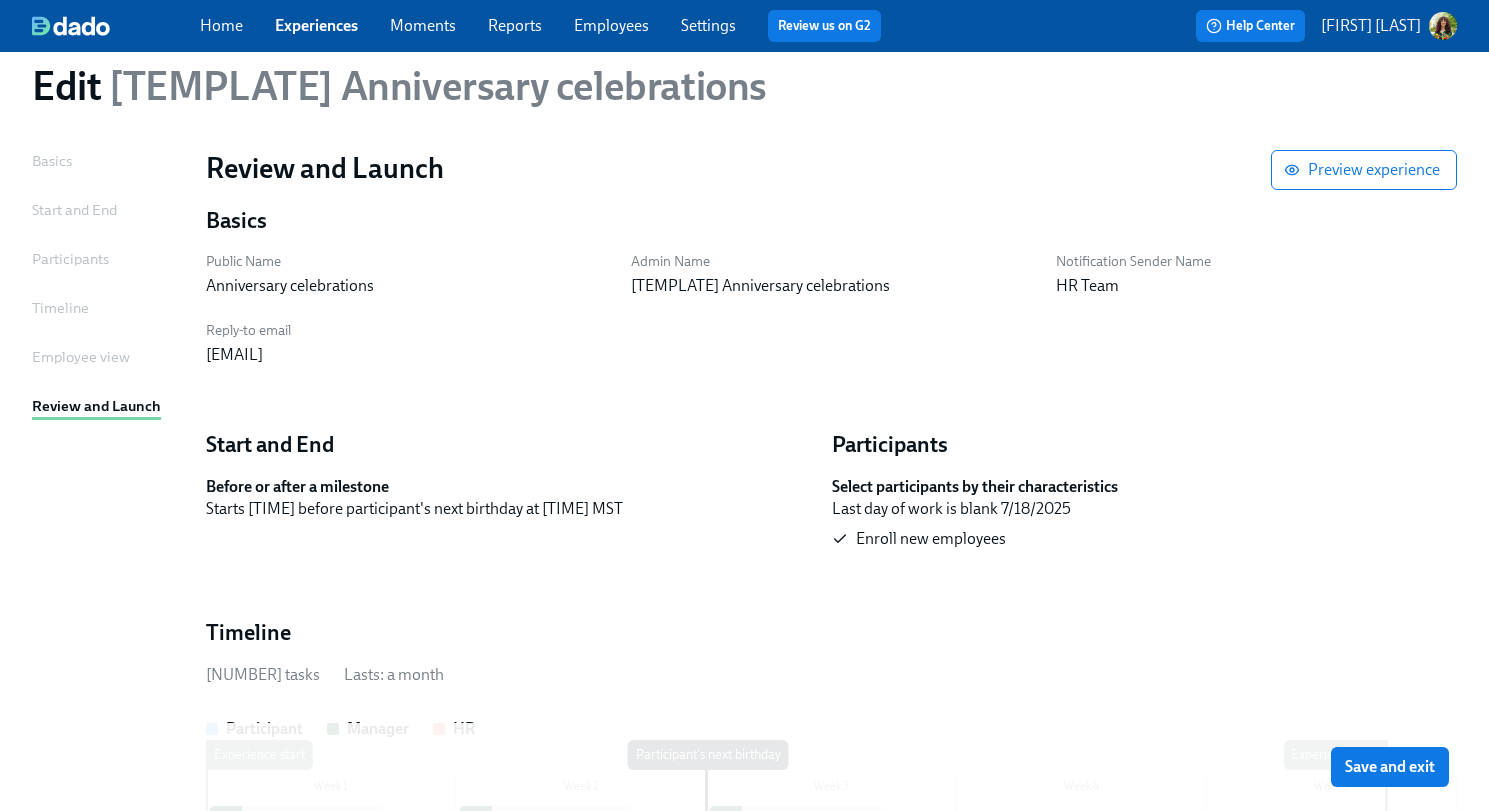 click on "Participants" at bounding box center [70, 259] 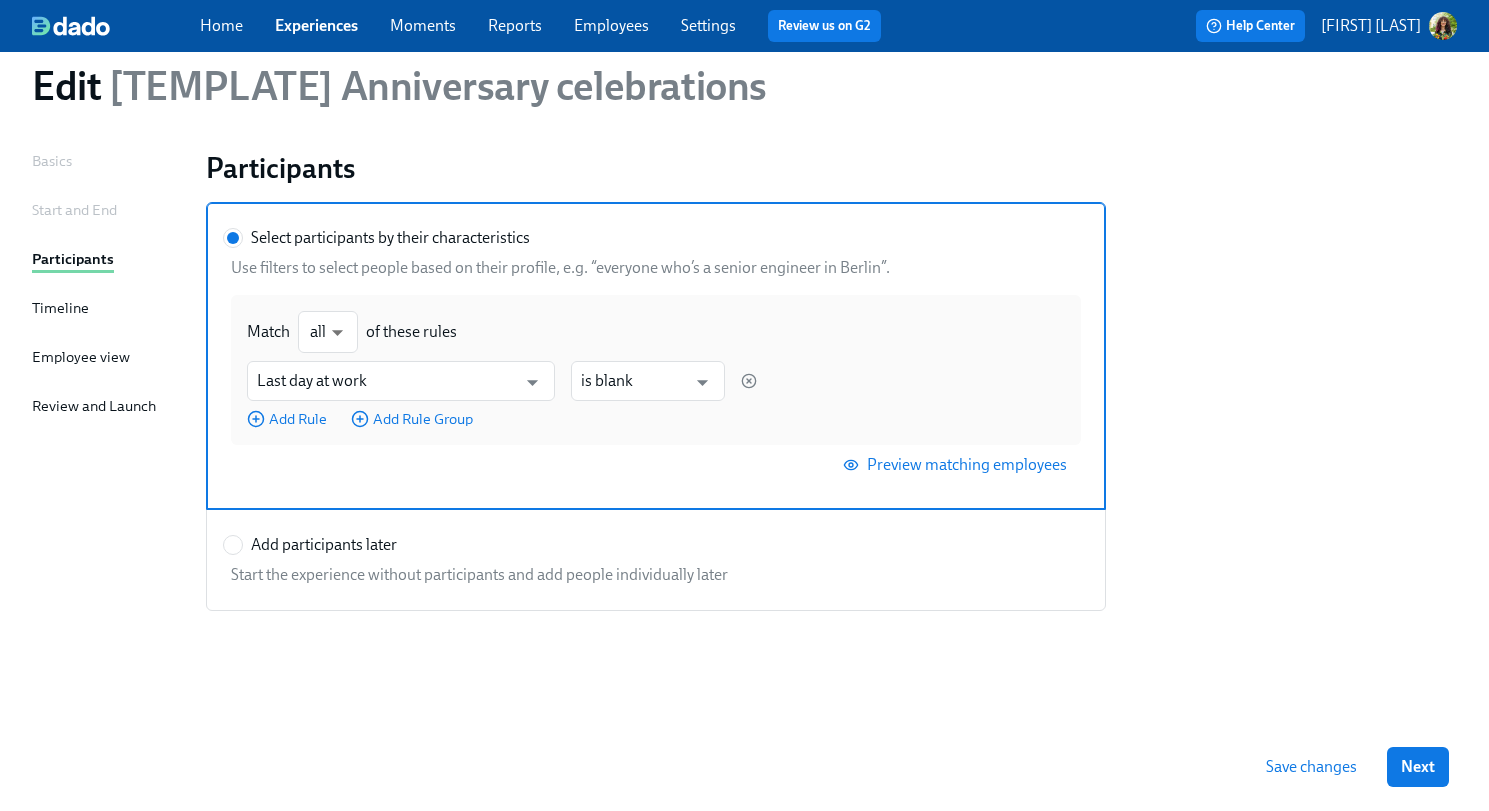 click on "Review and Launch" at bounding box center [94, 406] 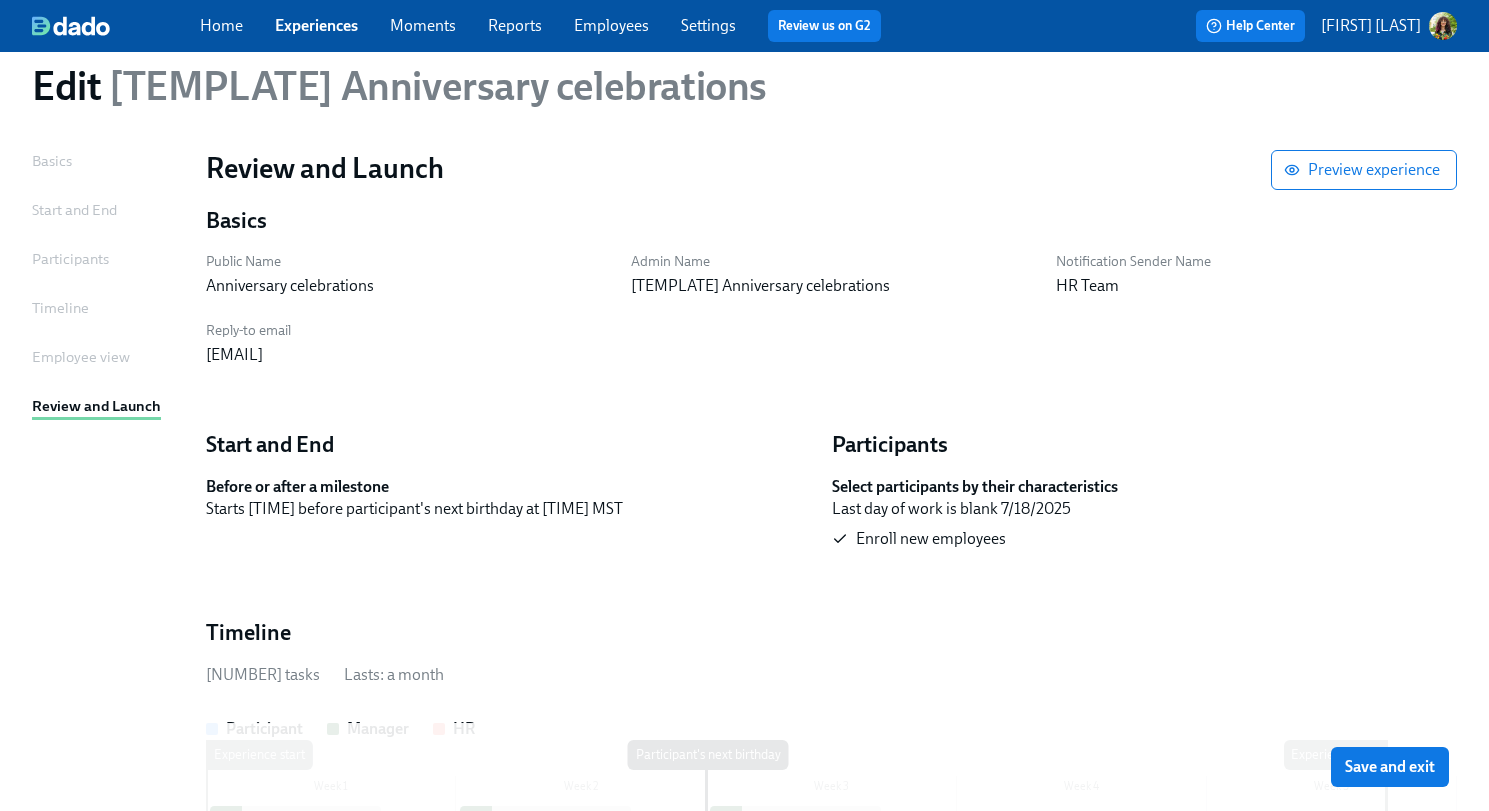 click on "Start and End" at bounding box center [74, 210] 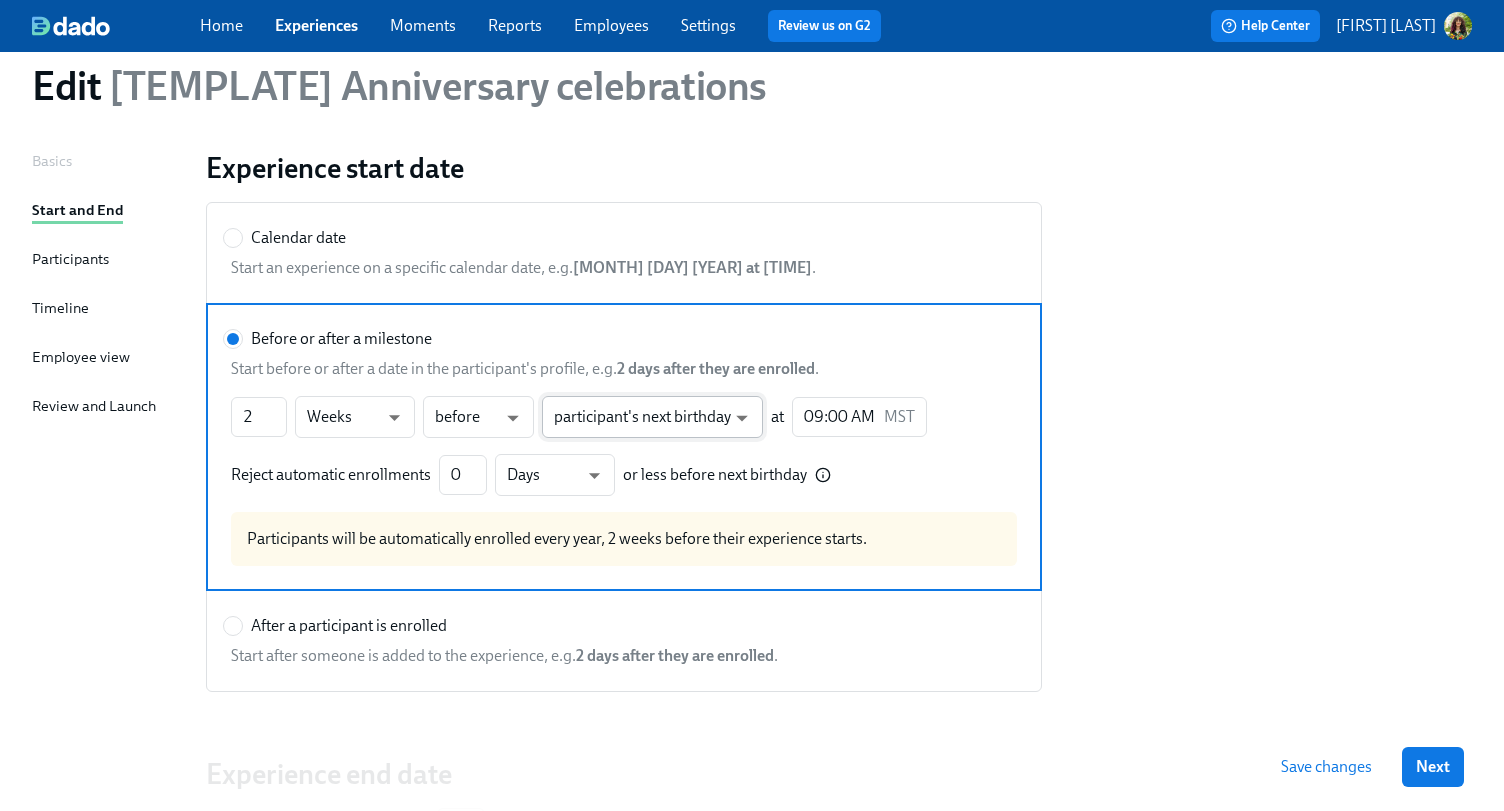 click on "Edit Target Audience at.football@[EMAIL] 10/01 Dado | Employee Profile arielle+mmnewhire@[EMAIL] Facilities brandi@[EMAIL] Edge Home Experiences Moments Reports Employees Settings Review us on G2 Help Center Arielle Kilroy Back to overview Edit [TEMPLATE] Anniversary celebrations Basics Start and End Participants Timeline Employee view Review and Launch Experience start date Calendar date Start an experience on a specific calendar date, e.g. January 1st 2021 at 9AM . Before or after a milestone Start before or after a date in the participant's profile, e.g. 2 weeks before their first day at work . 2 ​ Weeks w ​ before bef ​ participant's next birthday calculatedFields.recurringDate.dateOfBirth.current.date ​ at 09:00 AM MST ​ Reject automatic enrollments 0 ​ Days d ​ or less before next birthday Participants will be automatically enrolled every year, 2 weeks before their experience starts. After a participant is enrolled Start after someone is added to the experience, e.g. 2 days after they are enrolled . Experience end date Archive participants' experiences 14 ​ days after the last timeline item Next" at bounding box center (752, 494) 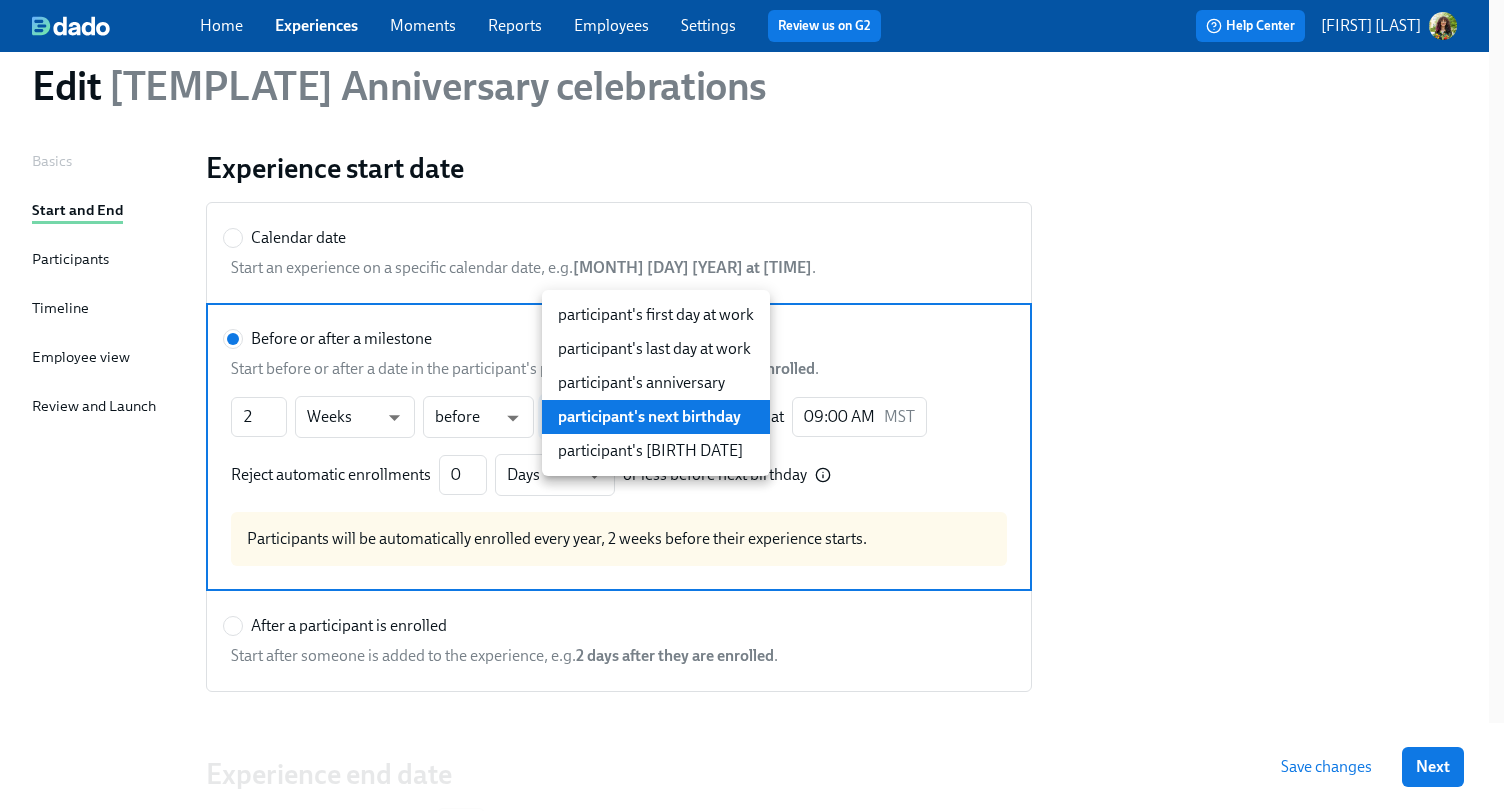 click on "participant's anniversary" at bounding box center [656, 383] 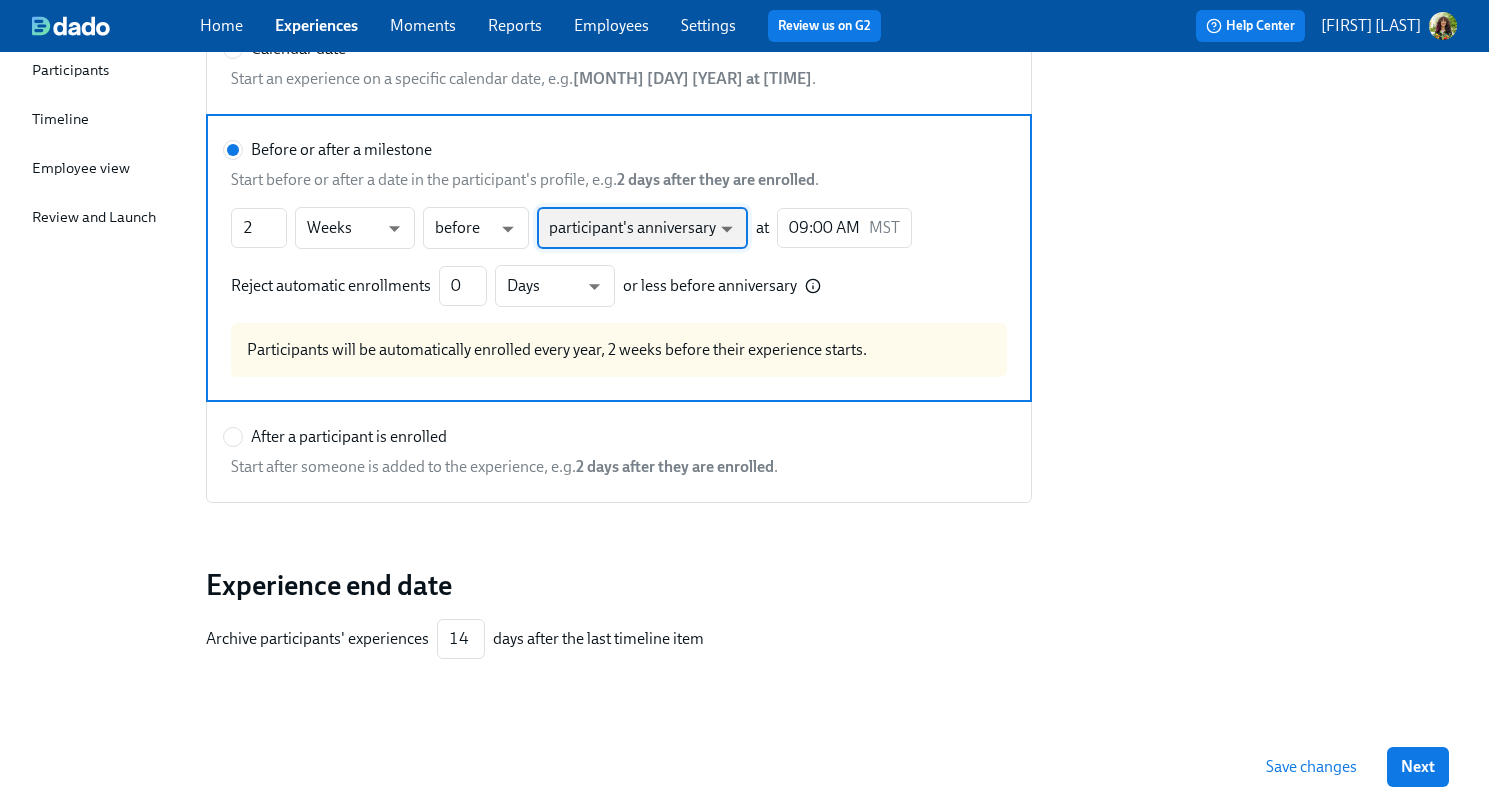 scroll, scrollTop: 251, scrollLeft: 0, axis: vertical 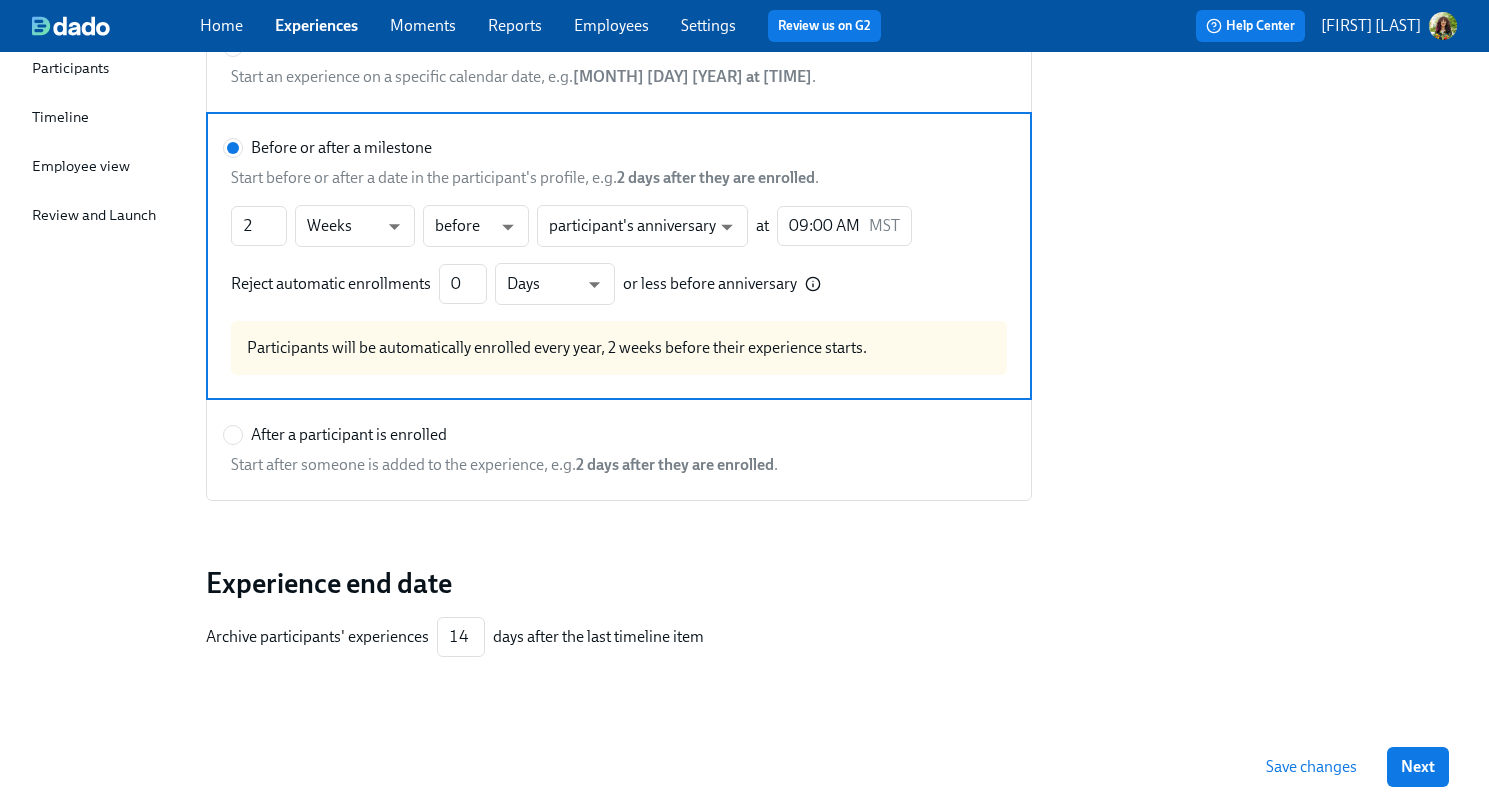 click on "Save changes" at bounding box center (1311, 767) 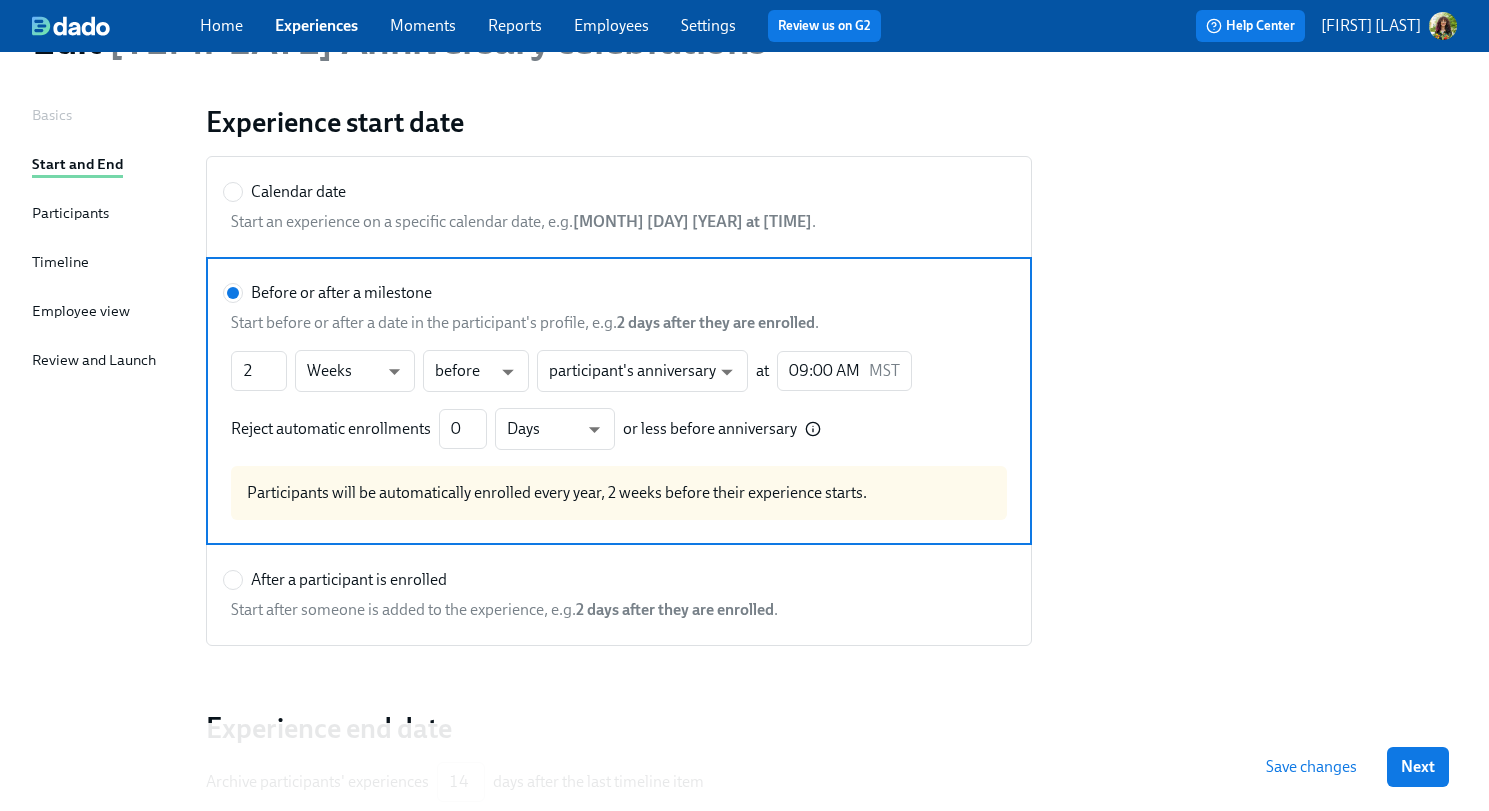 scroll, scrollTop: 0, scrollLeft: 0, axis: both 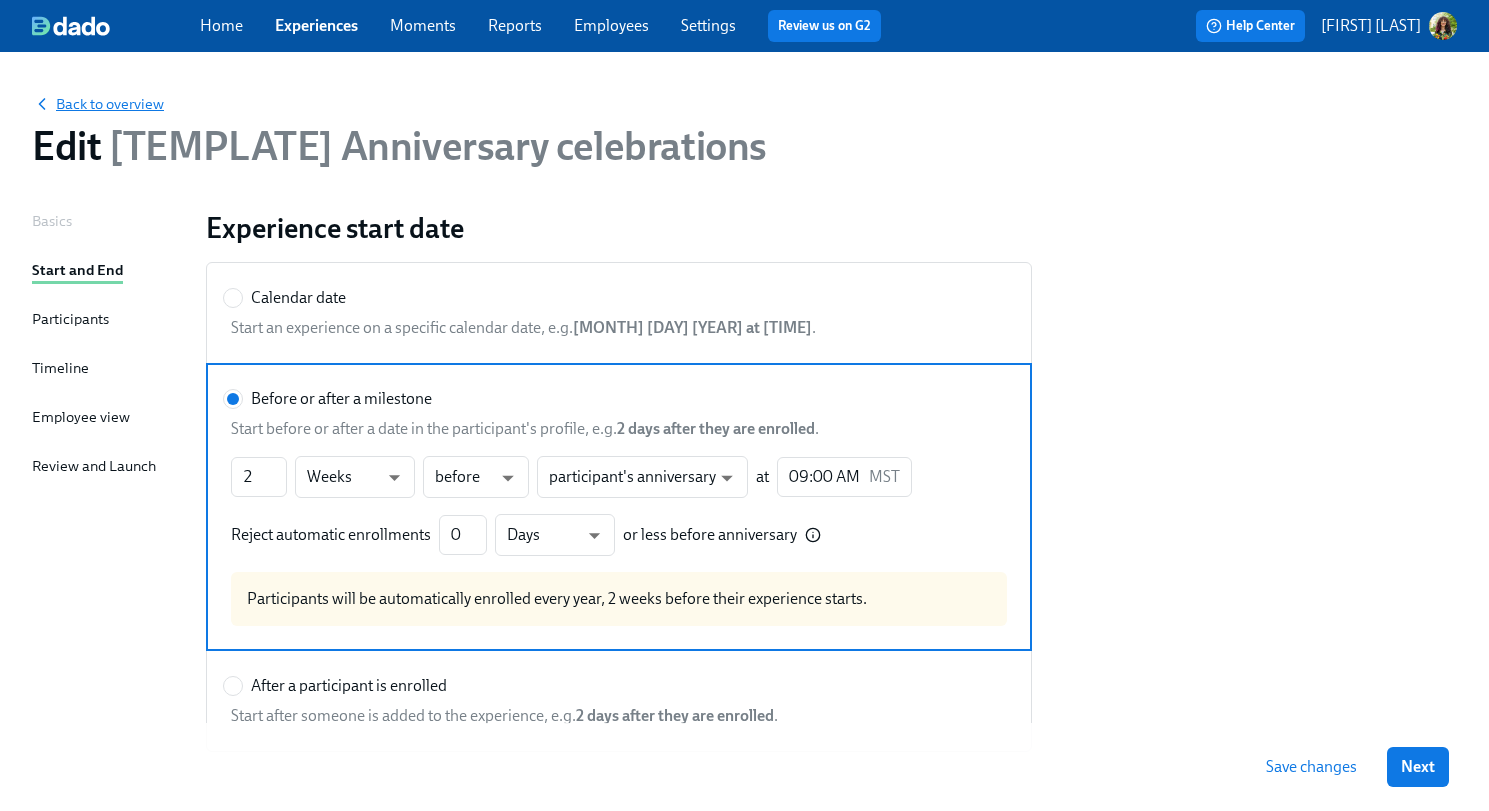 click on "Back to overview" at bounding box center (98, 104) 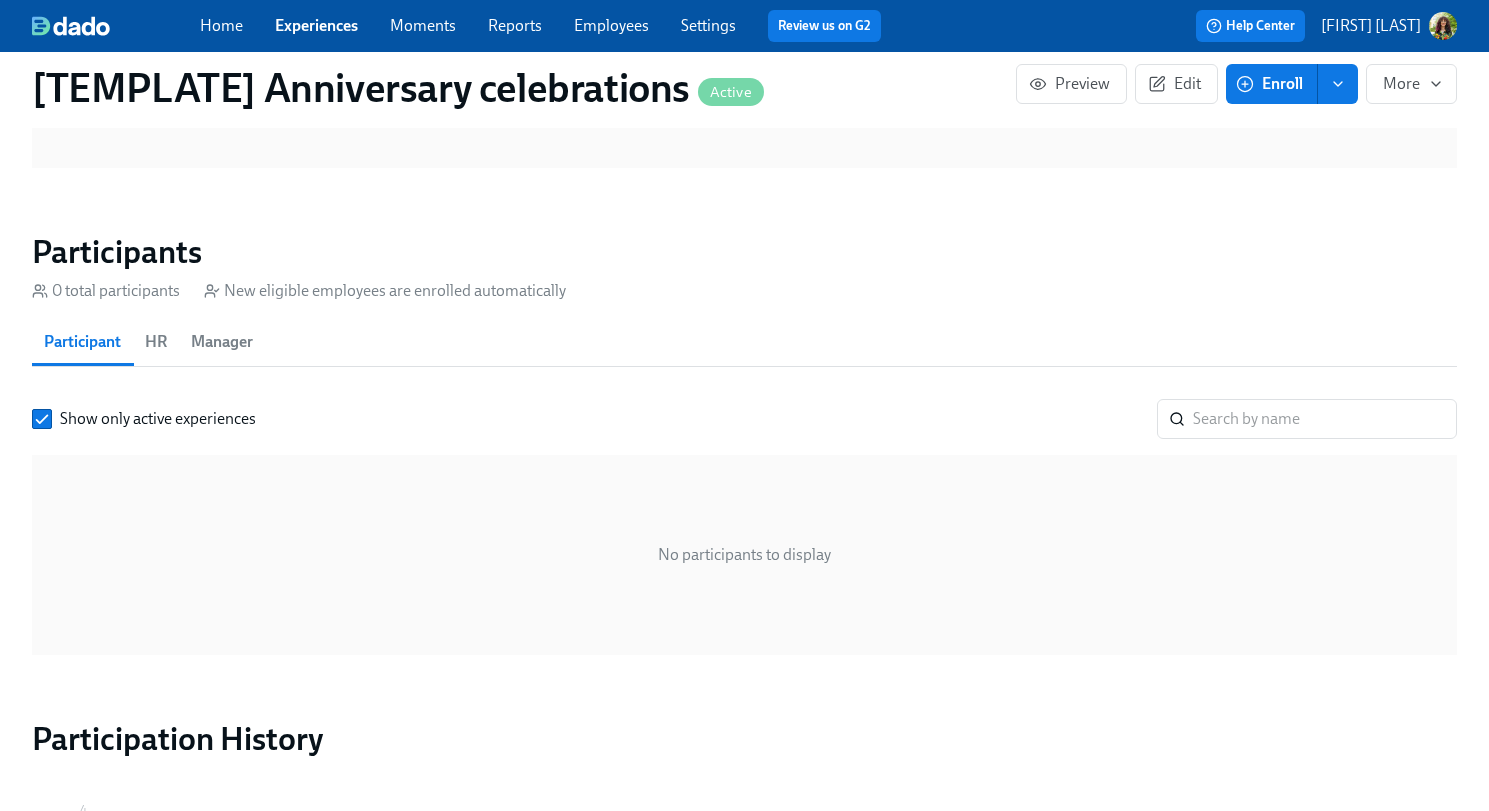 scroll, scrollTop: 957, scrollLeft: 0, axis: vertical 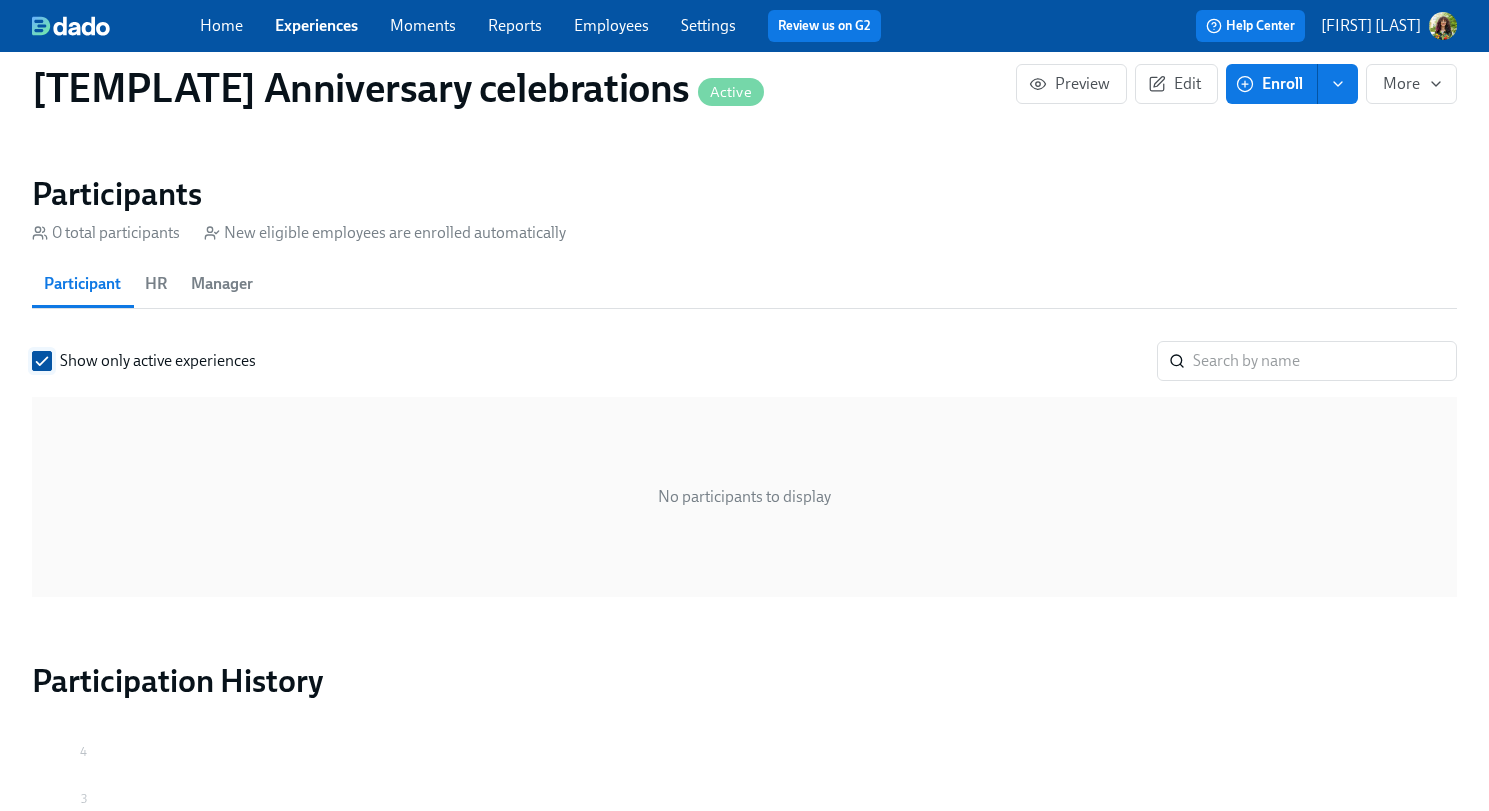 click on "Show only active experiences" at bounding box center (42, 361) 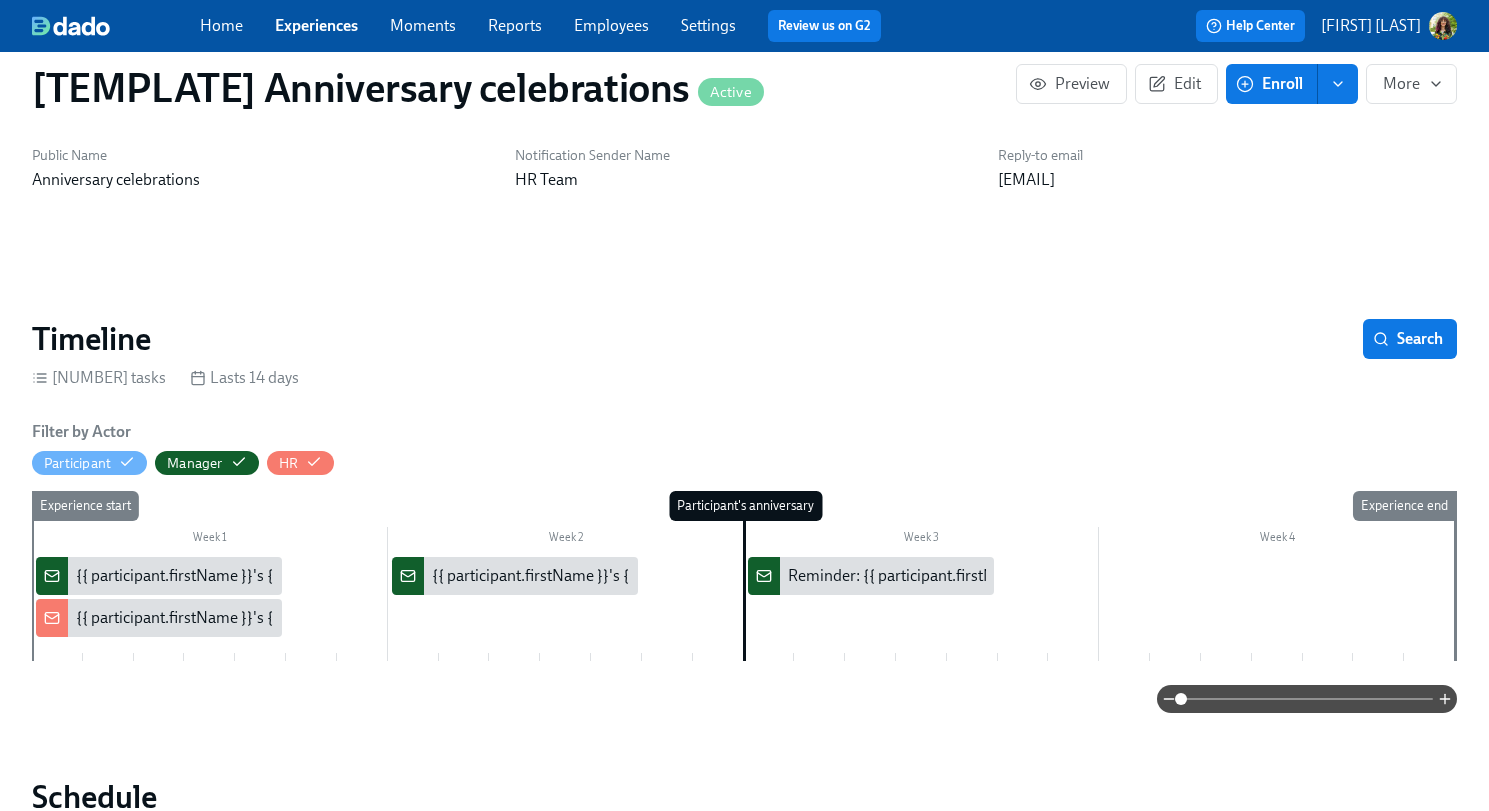 scroll, scrollTop: 0, scrollLeft: 0, axis: both 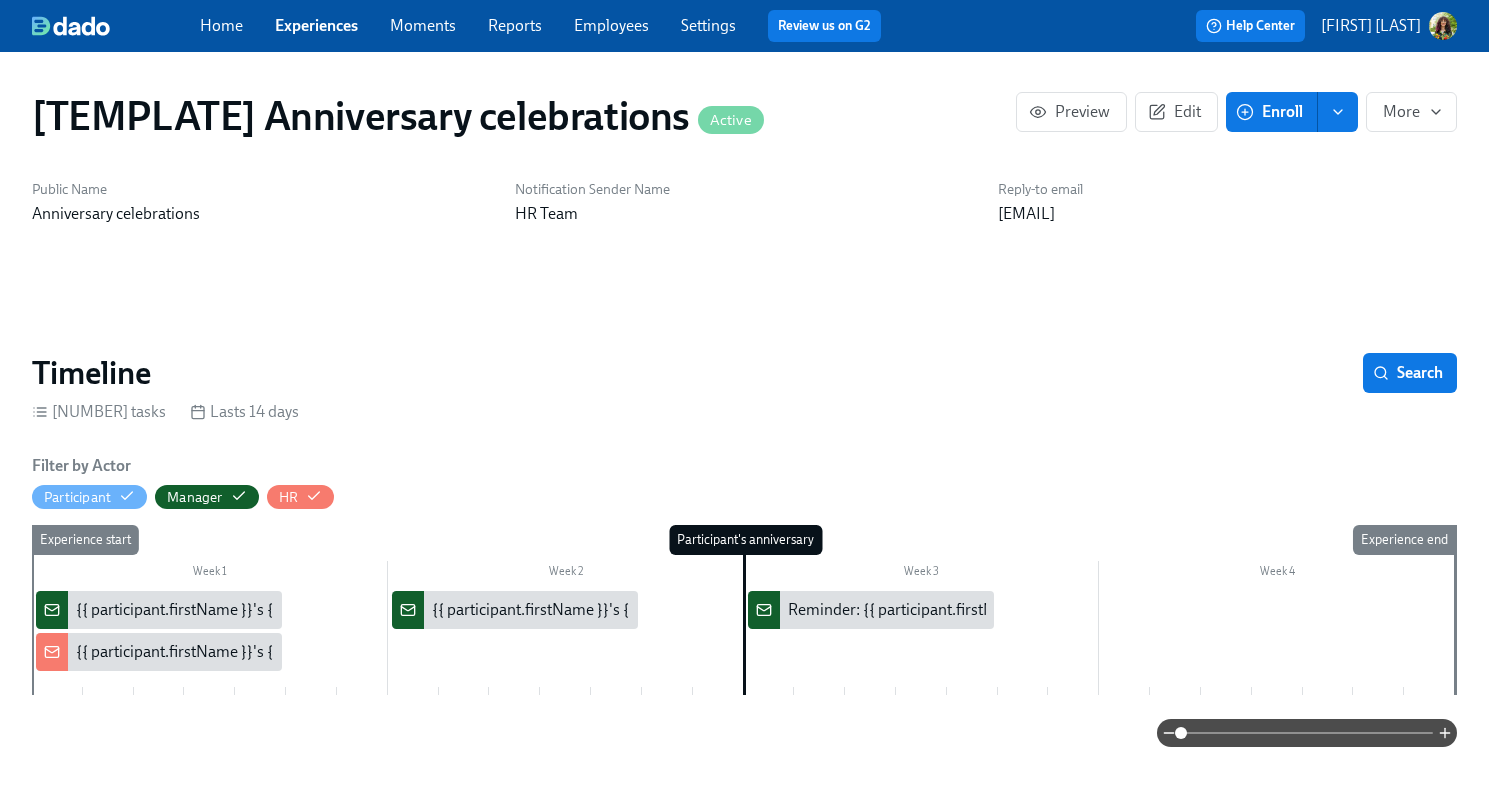 click on "Experiences" at bounding box center (316, 25) 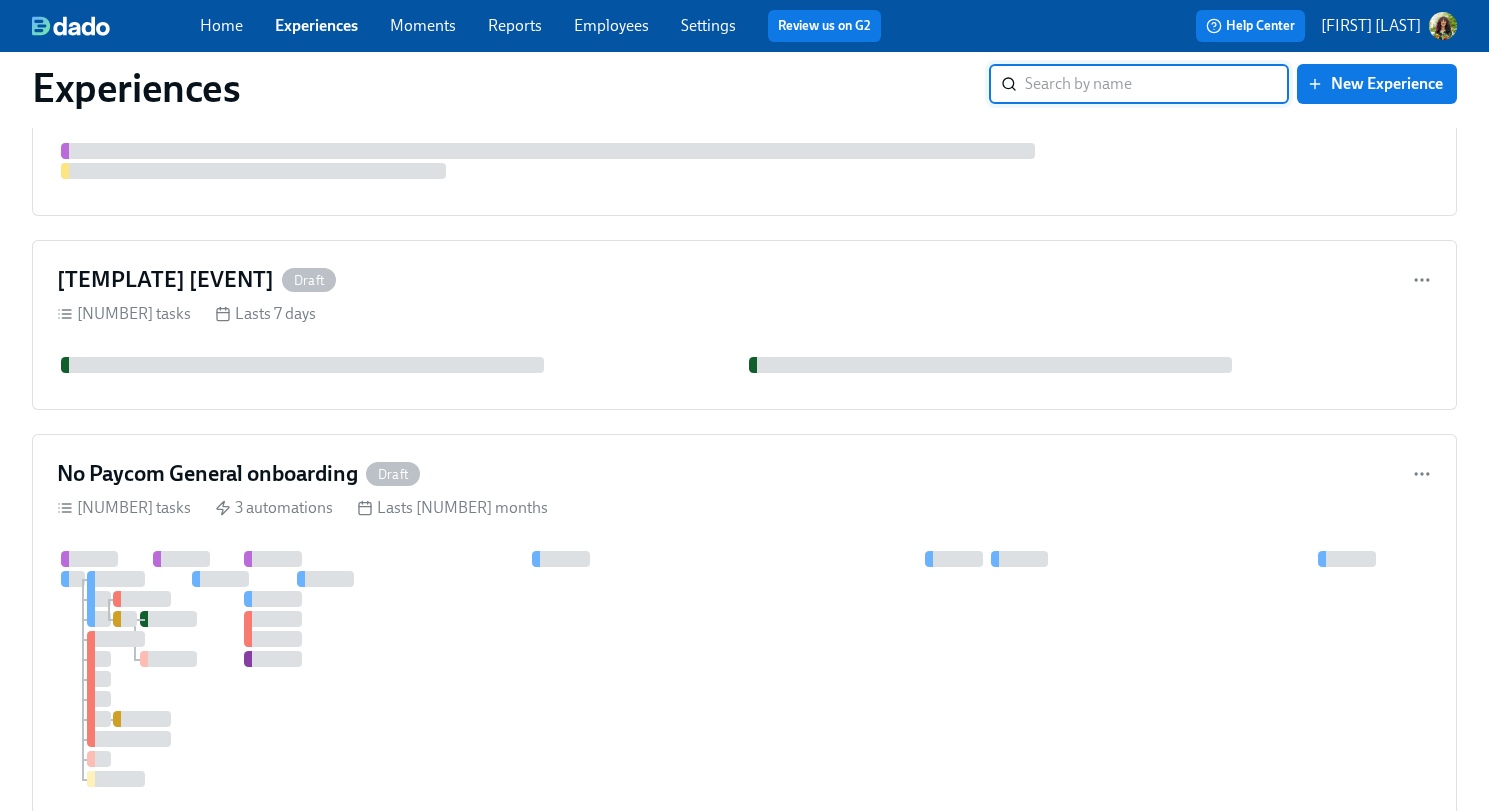 scroll, scrollTop: 892, scrollLeft: 0, axis: vertical 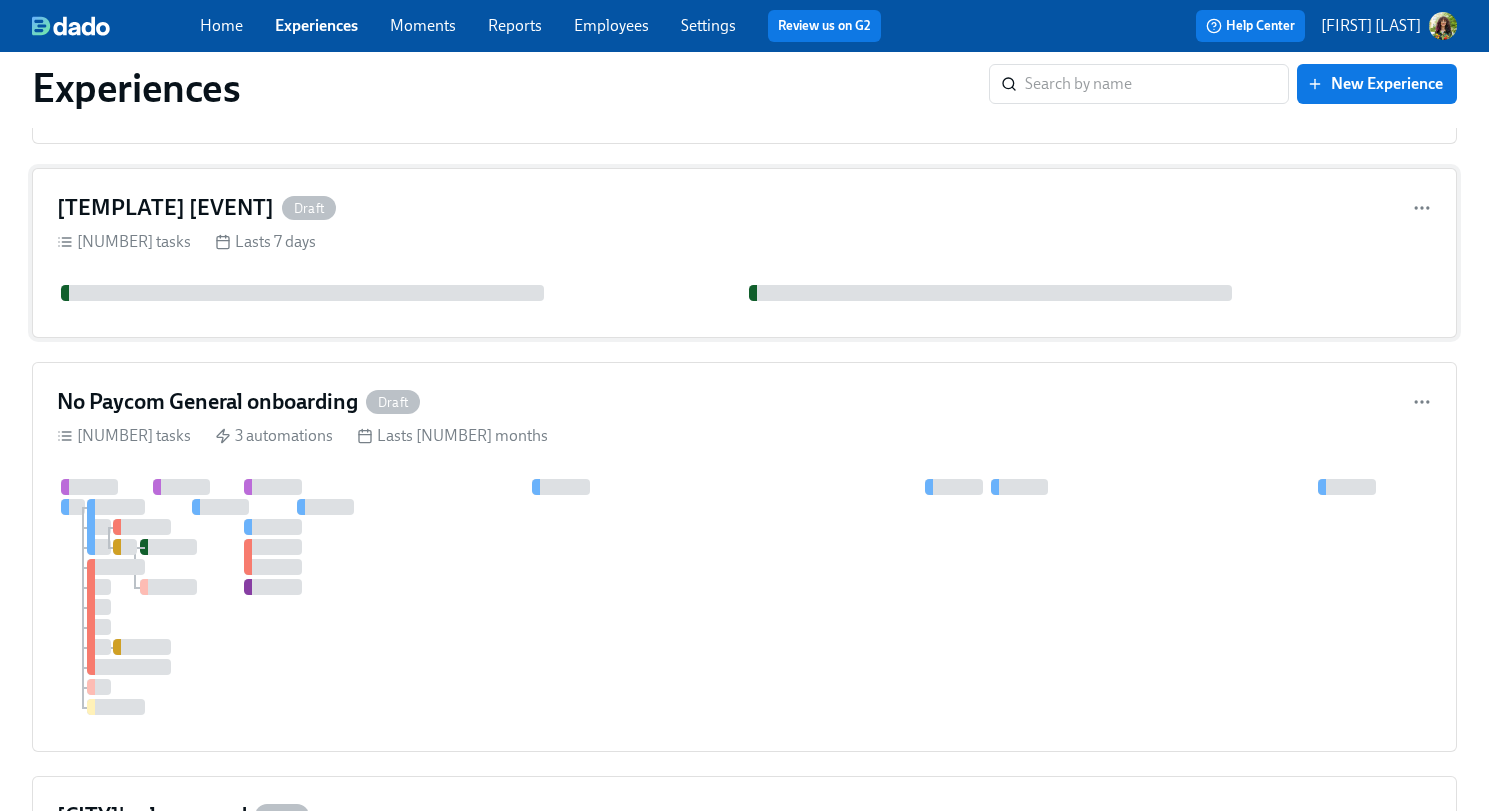 click on "[TEMPLATE] [BIRTH DATE] celebrations Draft 0 tasks   Lasts   7 days" at bounding box center [744, 253] 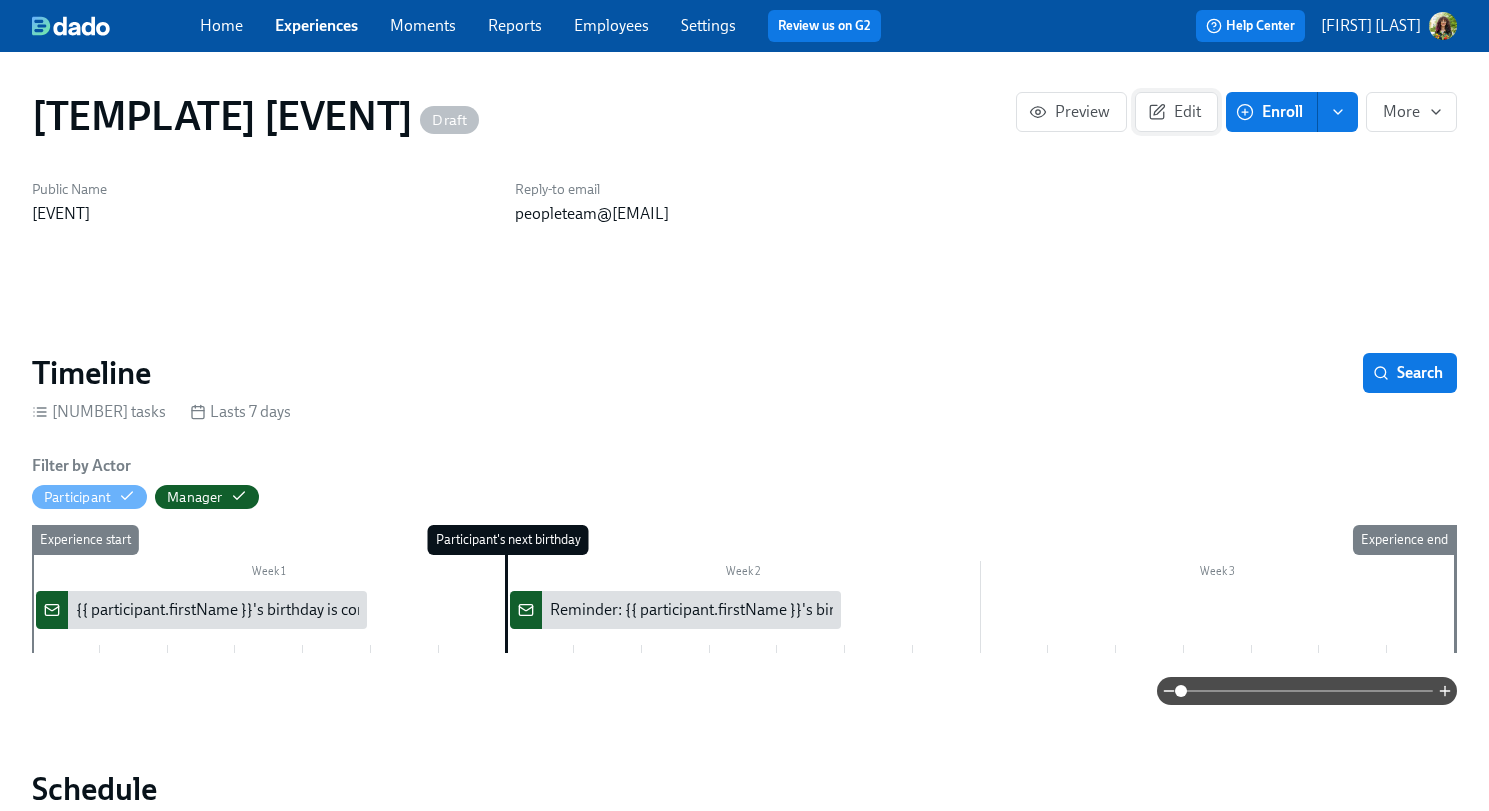 click on "Edit" at bounding box center [1176, 112] 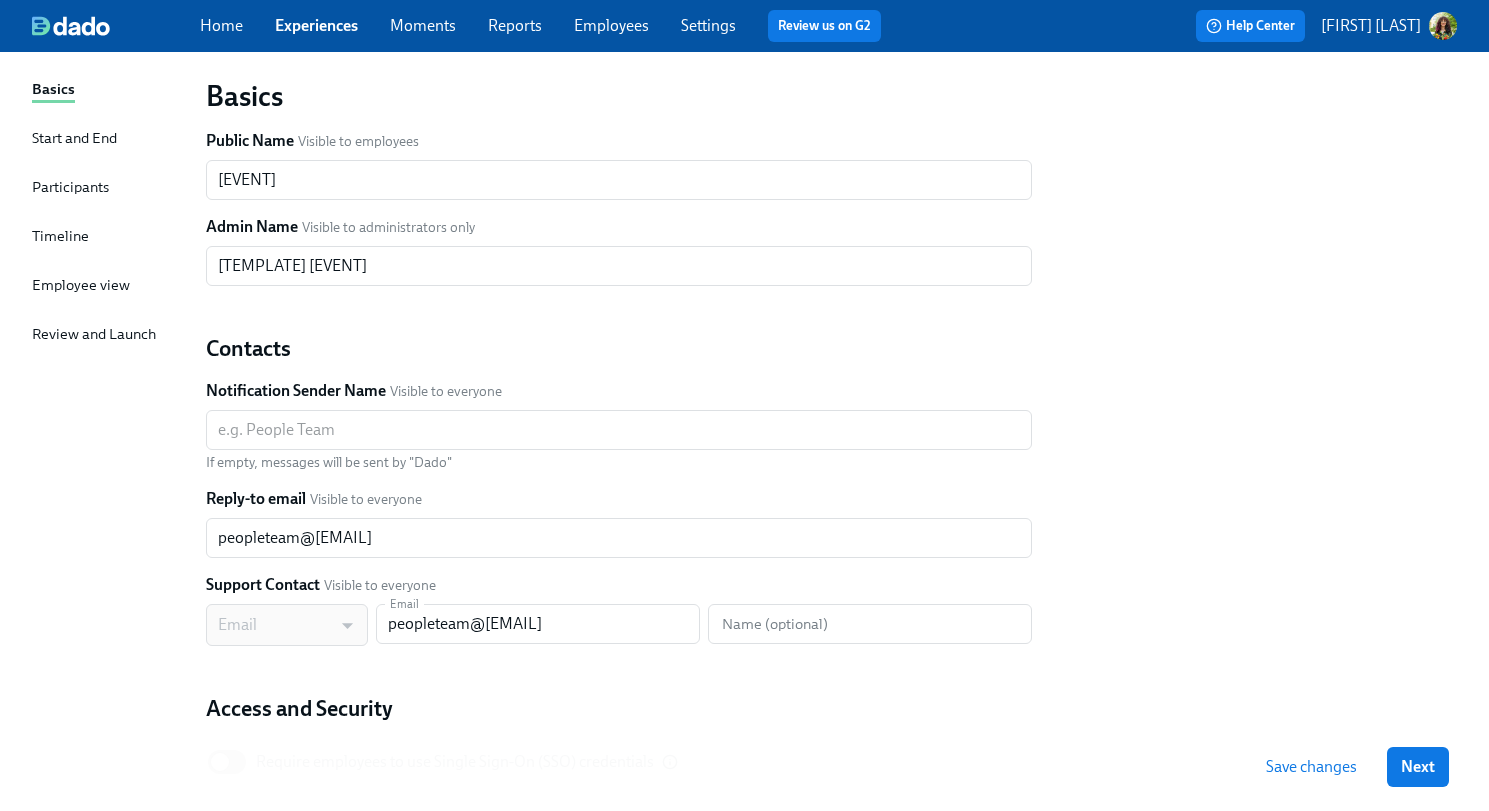 scroll, scrollTop: 192, scrollLeft: 0, axis: vertical 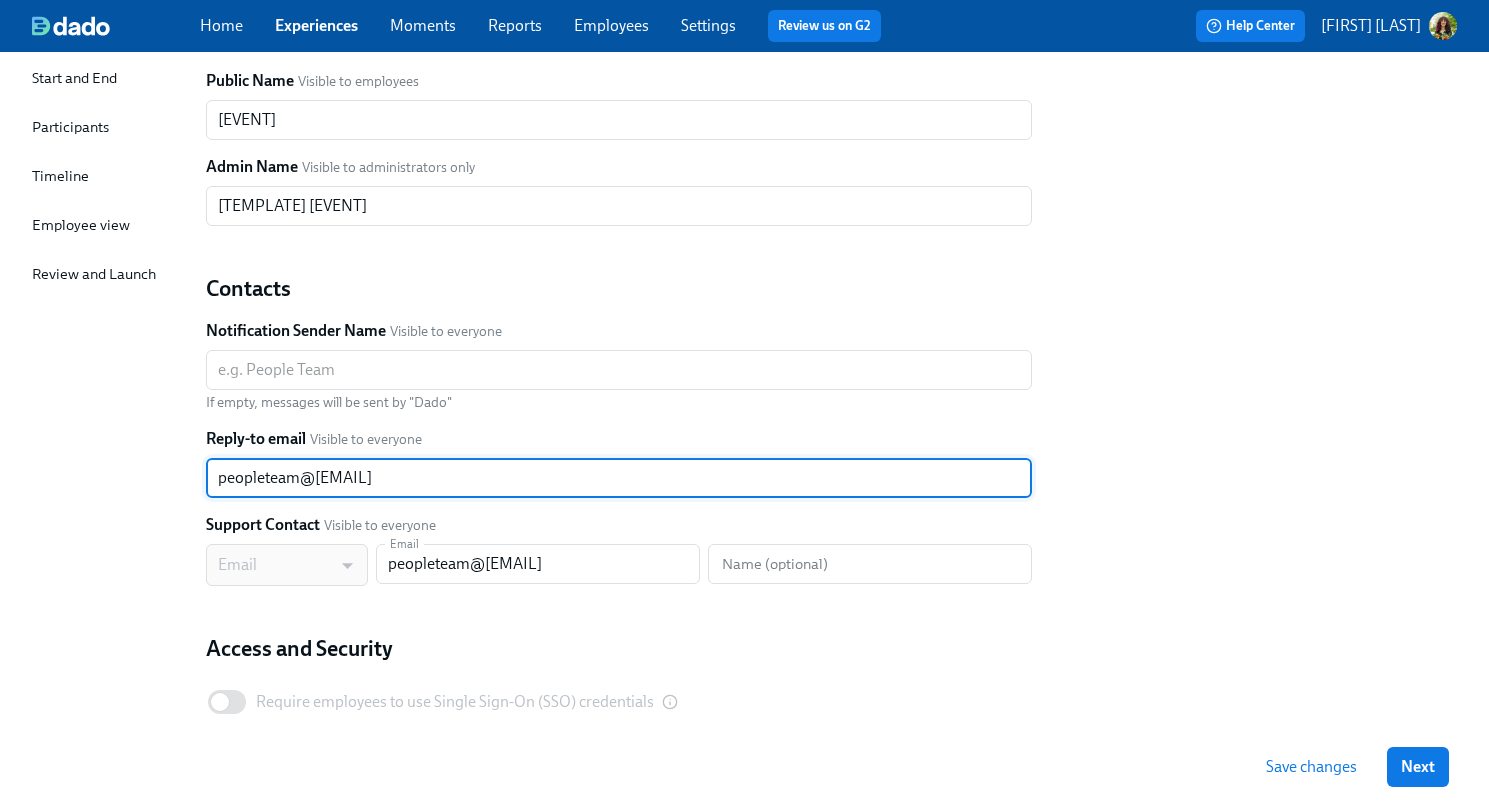 drag, startPoint x: 400, startPoint y: 481, endPoint x: 183, endPoint y: 469, distance: 217.33154 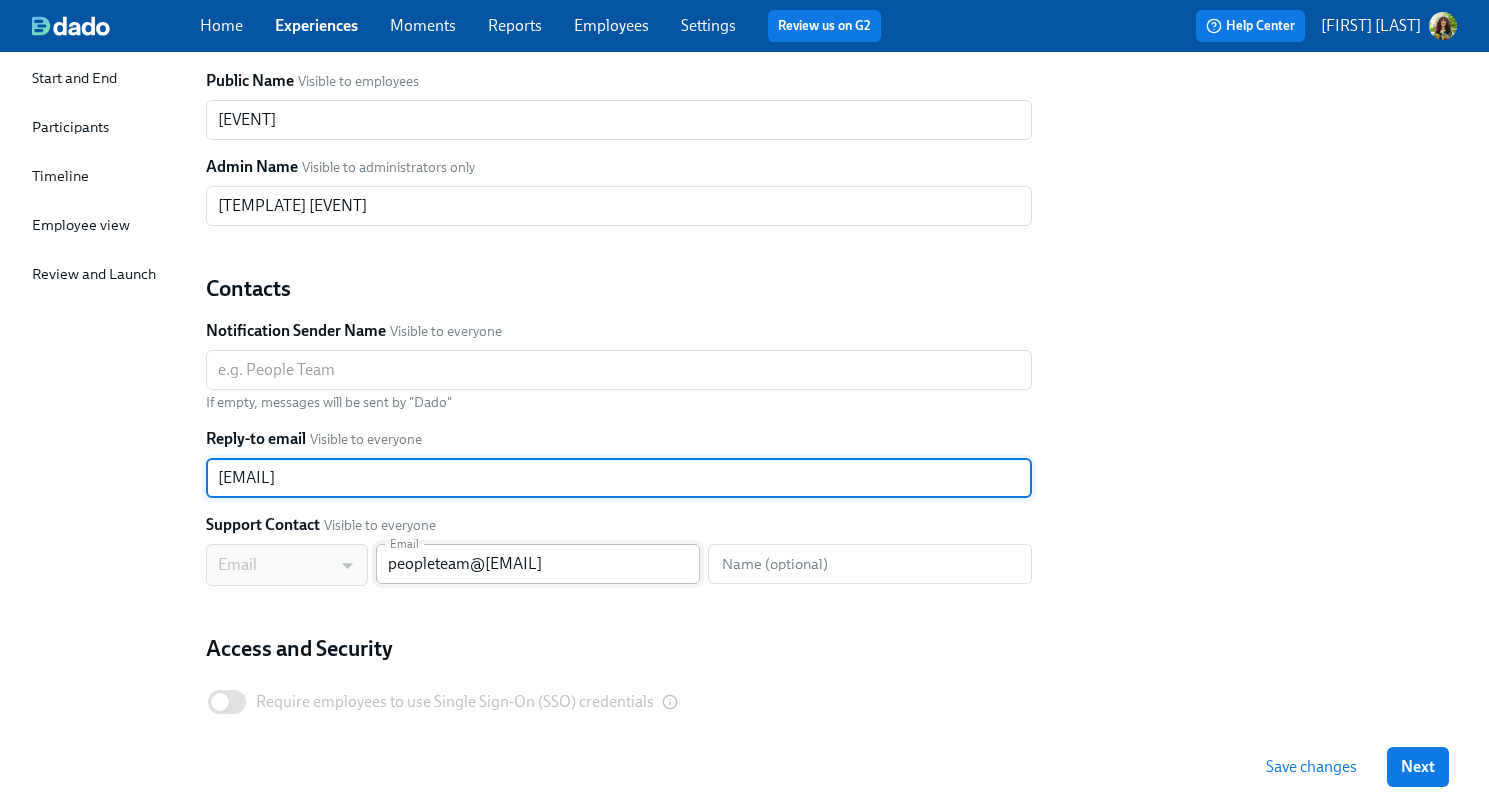 type on "[EMAIL]" 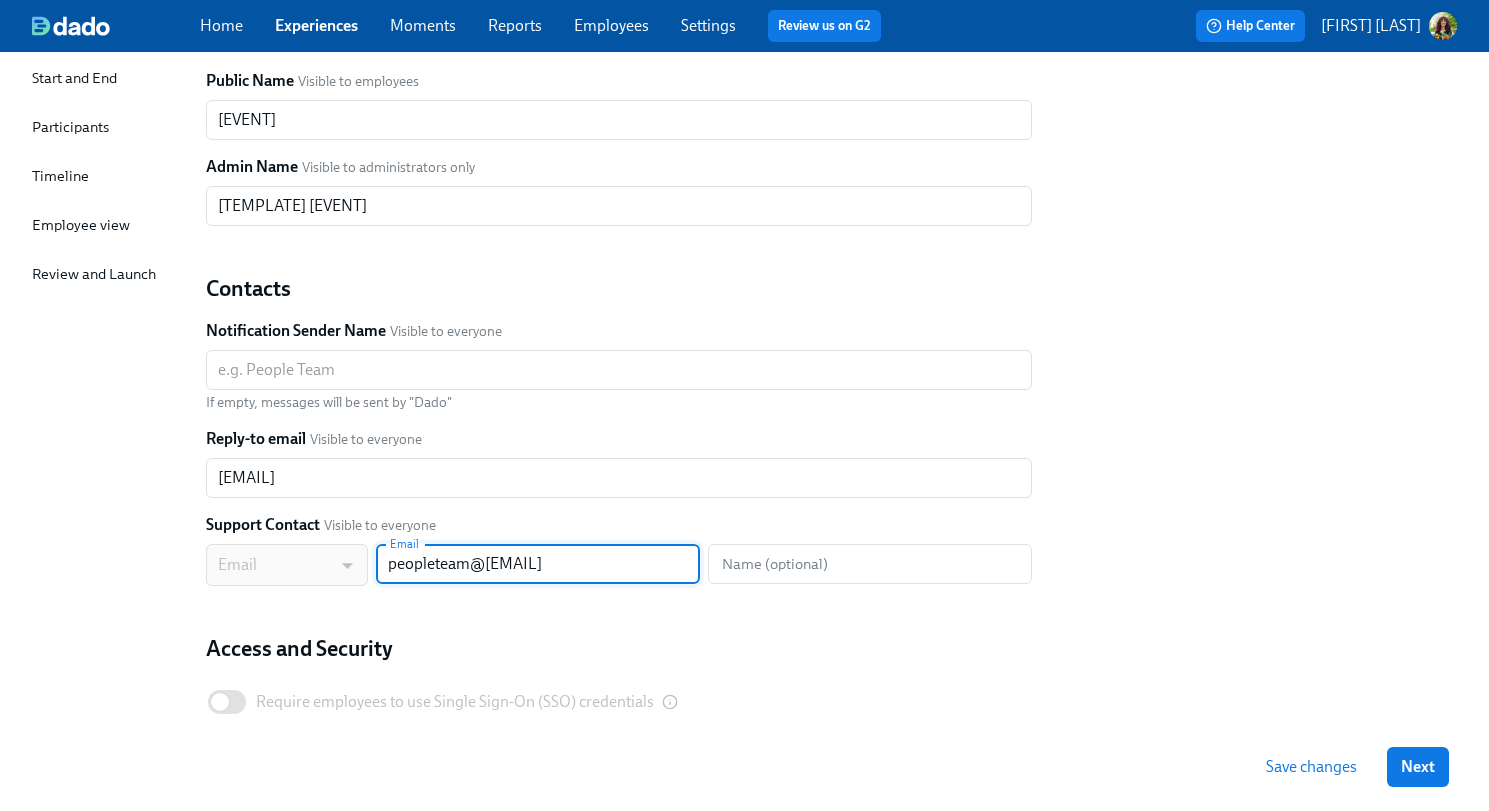 drag, startPoint x: 565, startPoint y: 563, endPoint x: 389, endPoint y: 560, distance: 176.02557 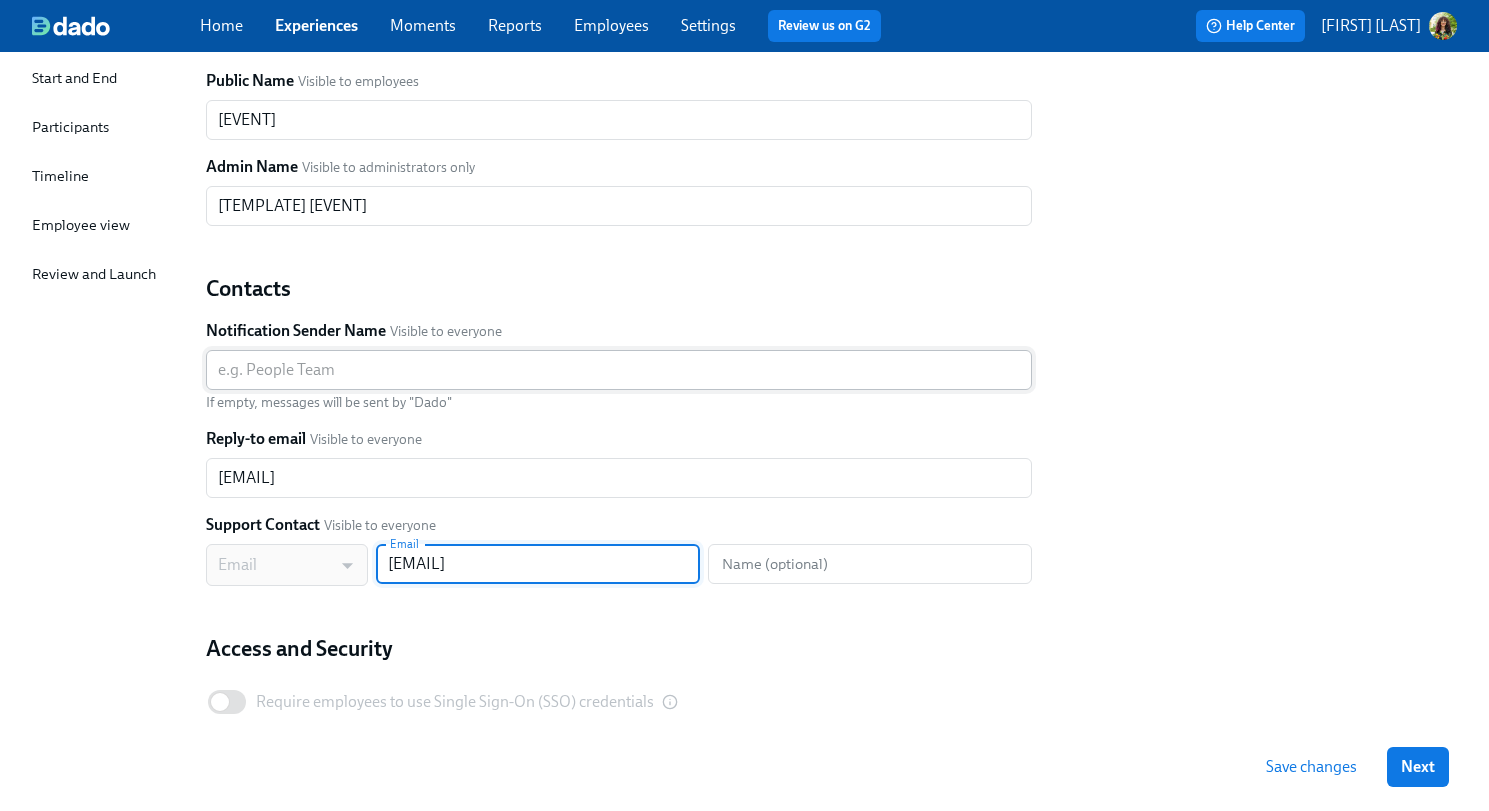 type on "[EMAIL]" 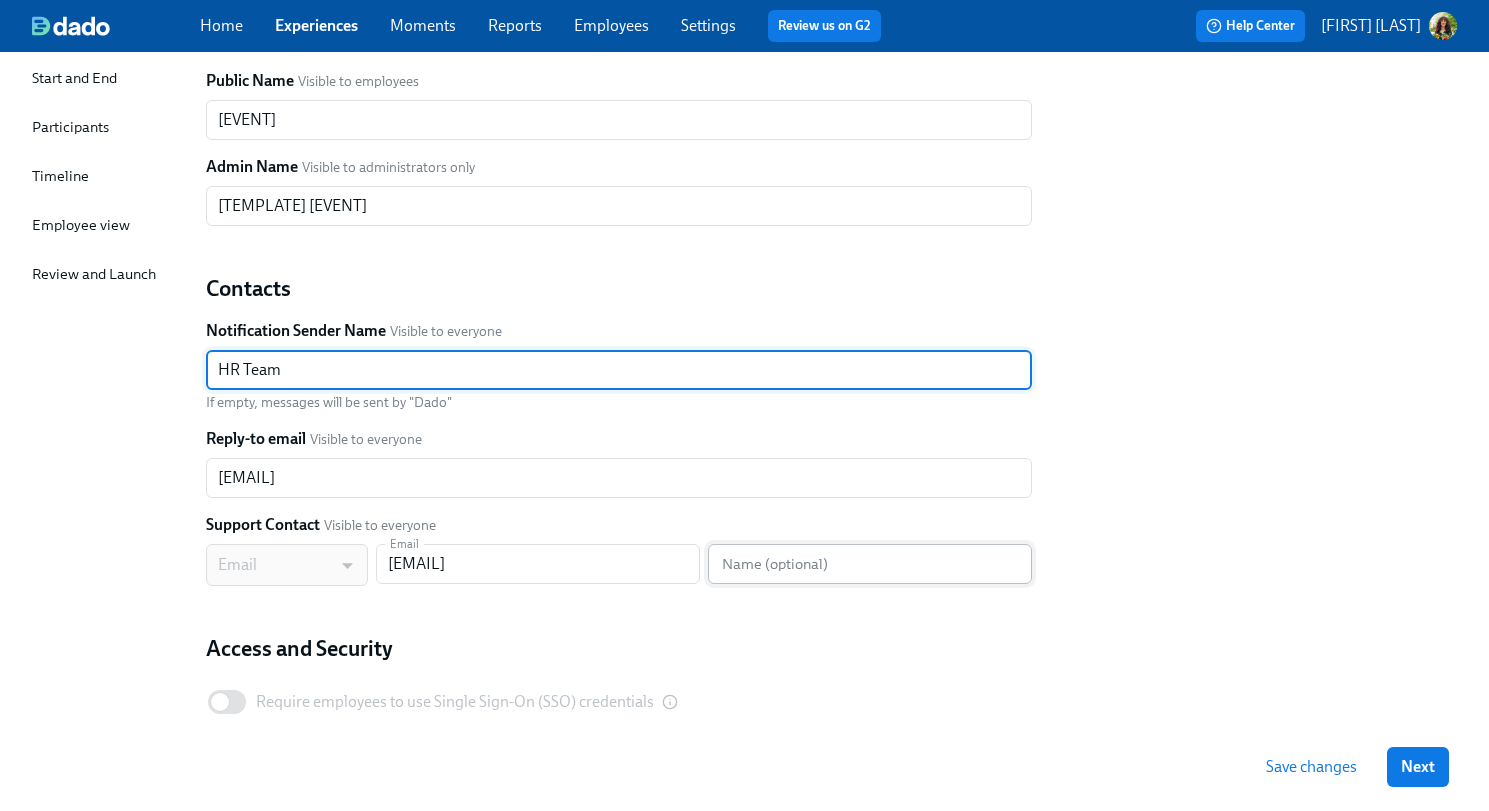 type on "HR Team" 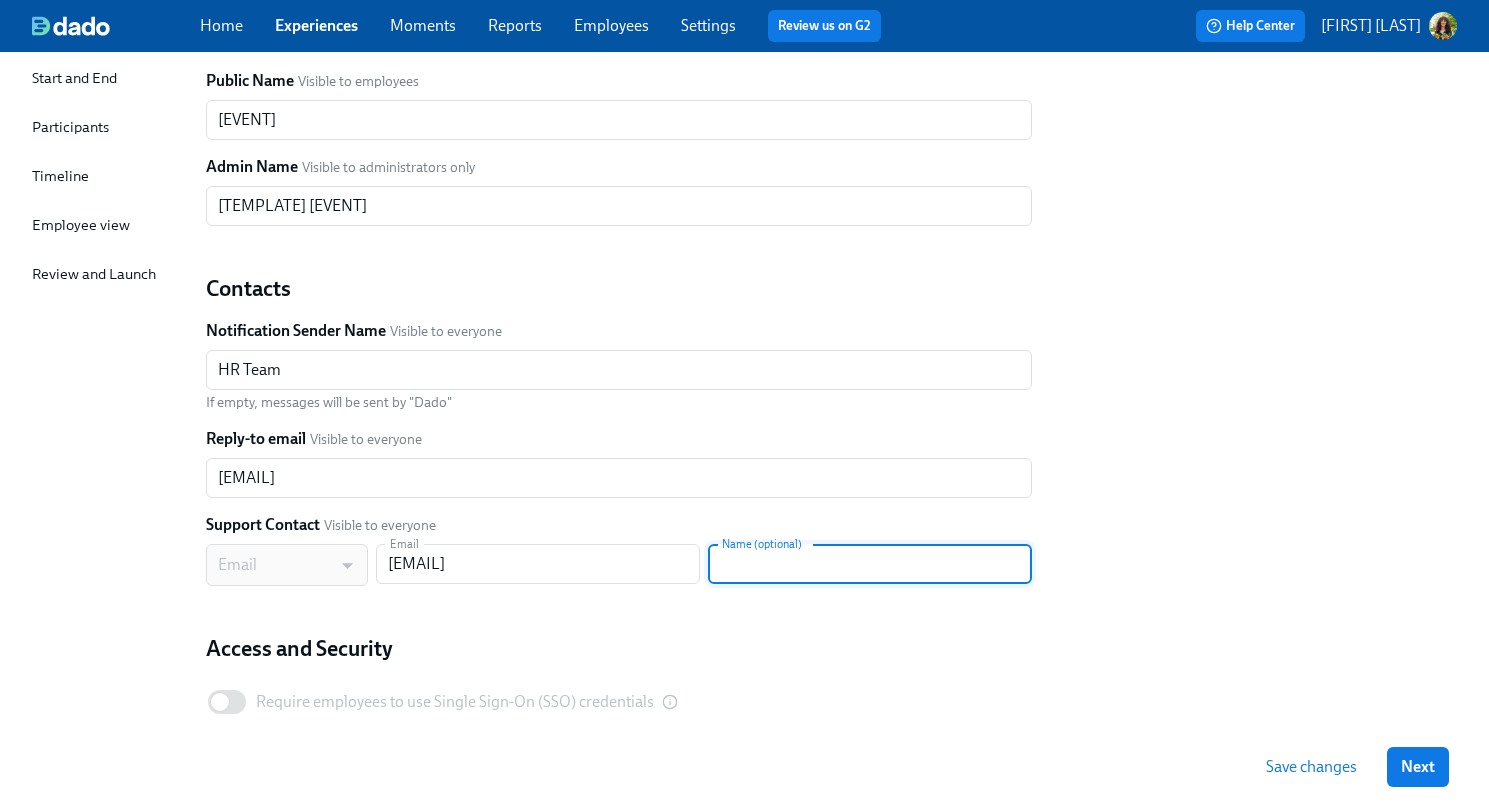 click at bounding box center [870, 564] 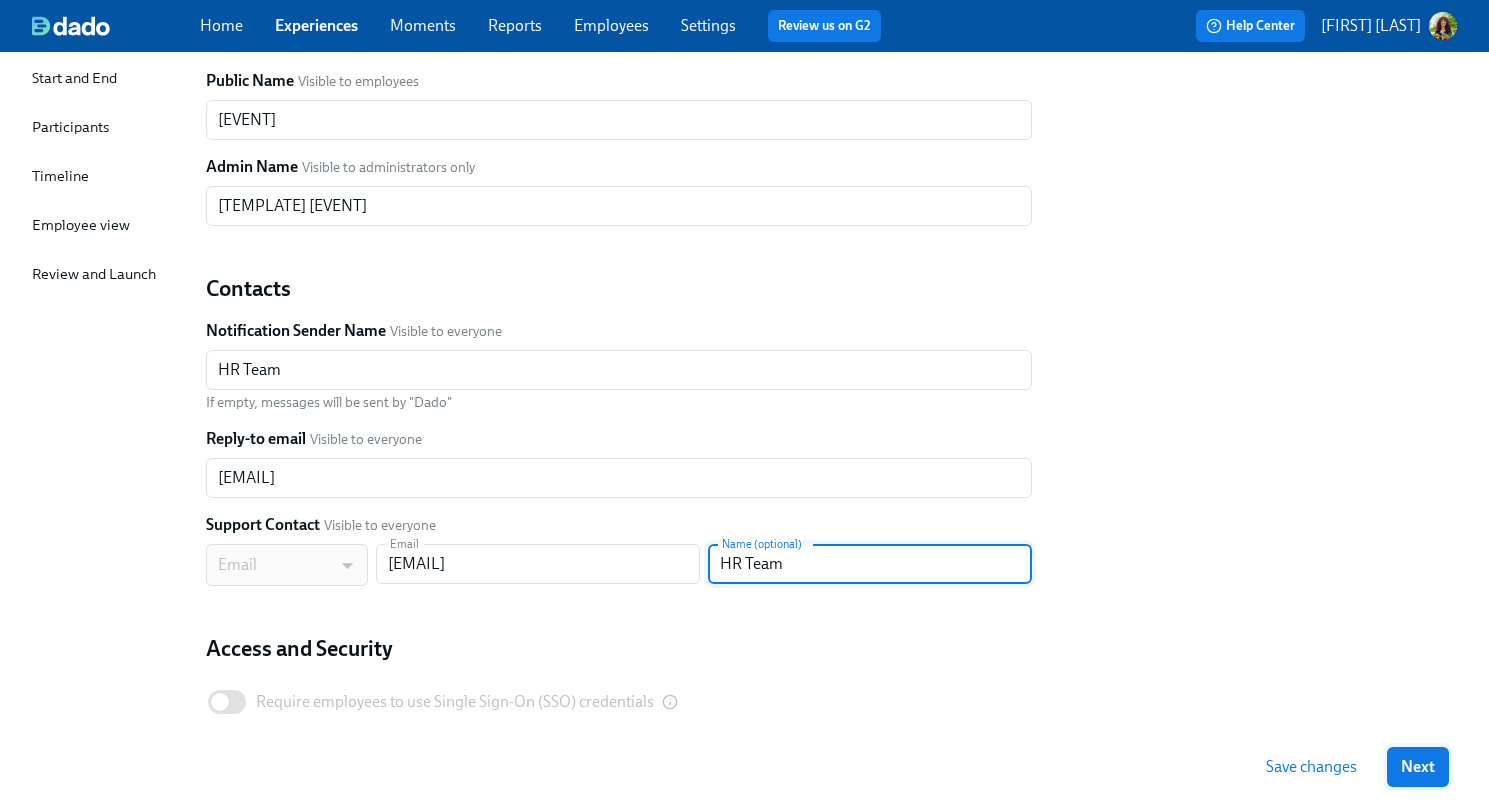 type on "HR Team" 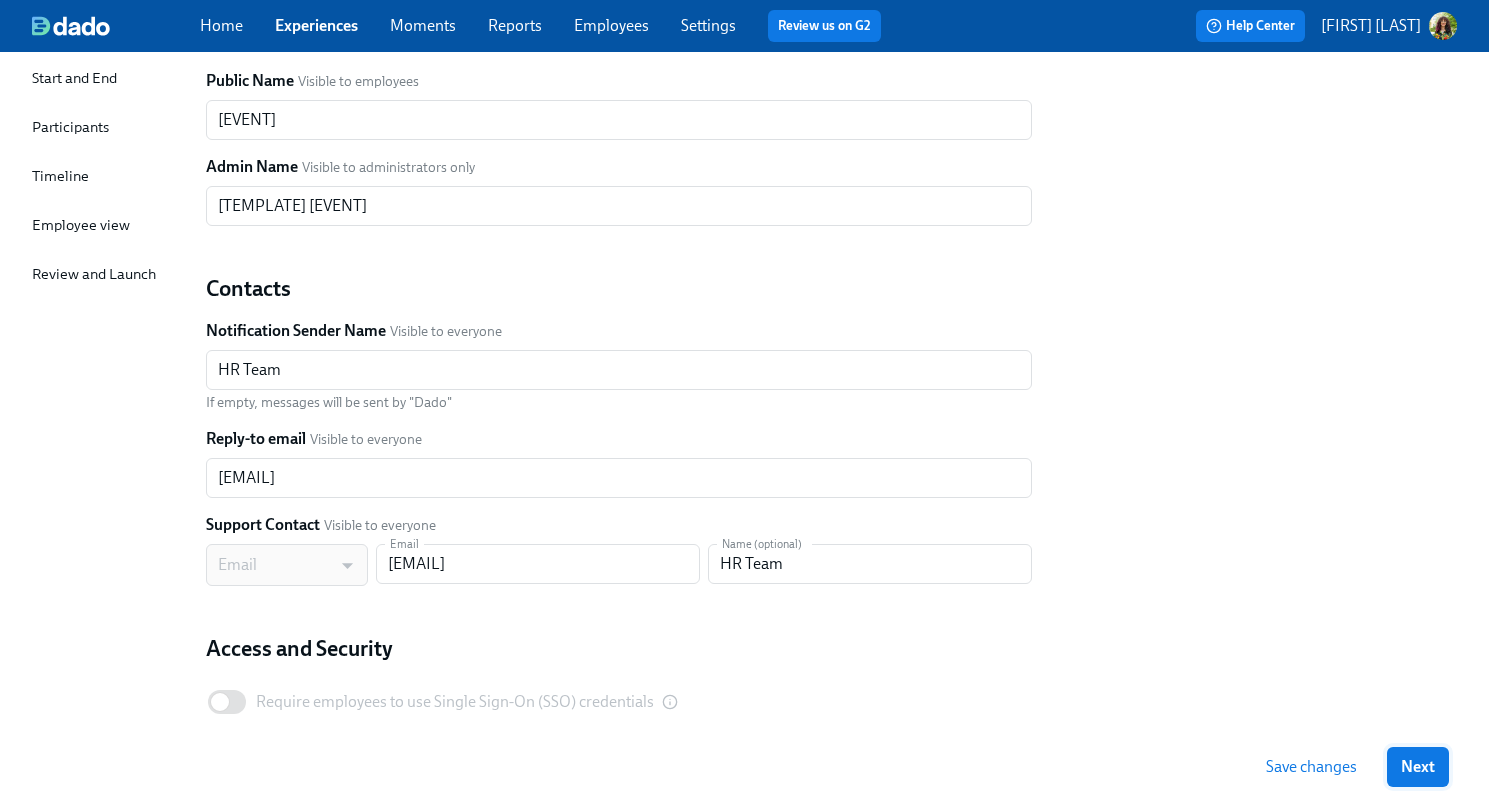 click on "Next" at bounding box center [1418, 767] 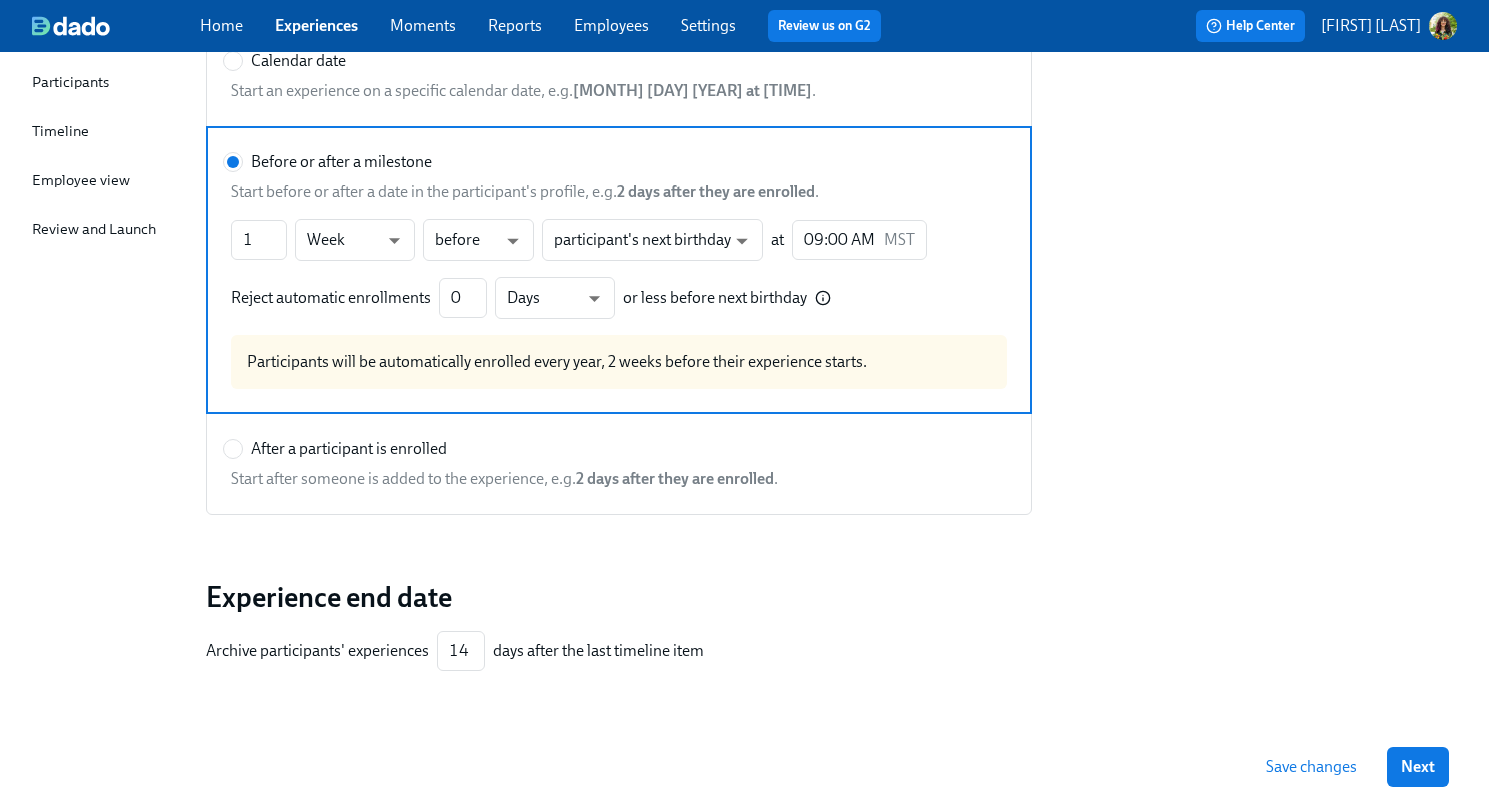scroll, scrollTop: 297, scrollLeft: 0, axis: vertical 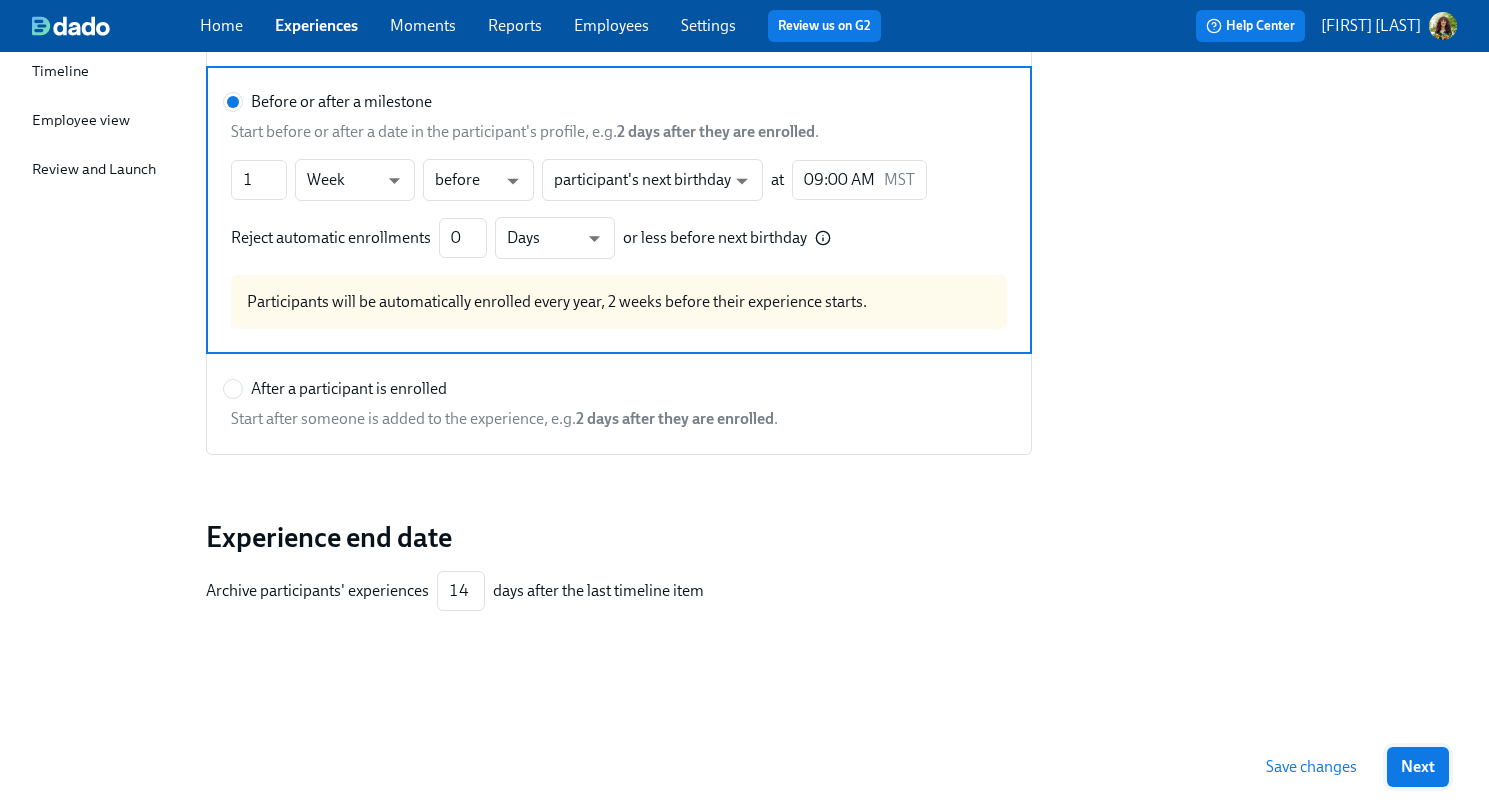 click on "Next" at bounding box center (1418, 767) 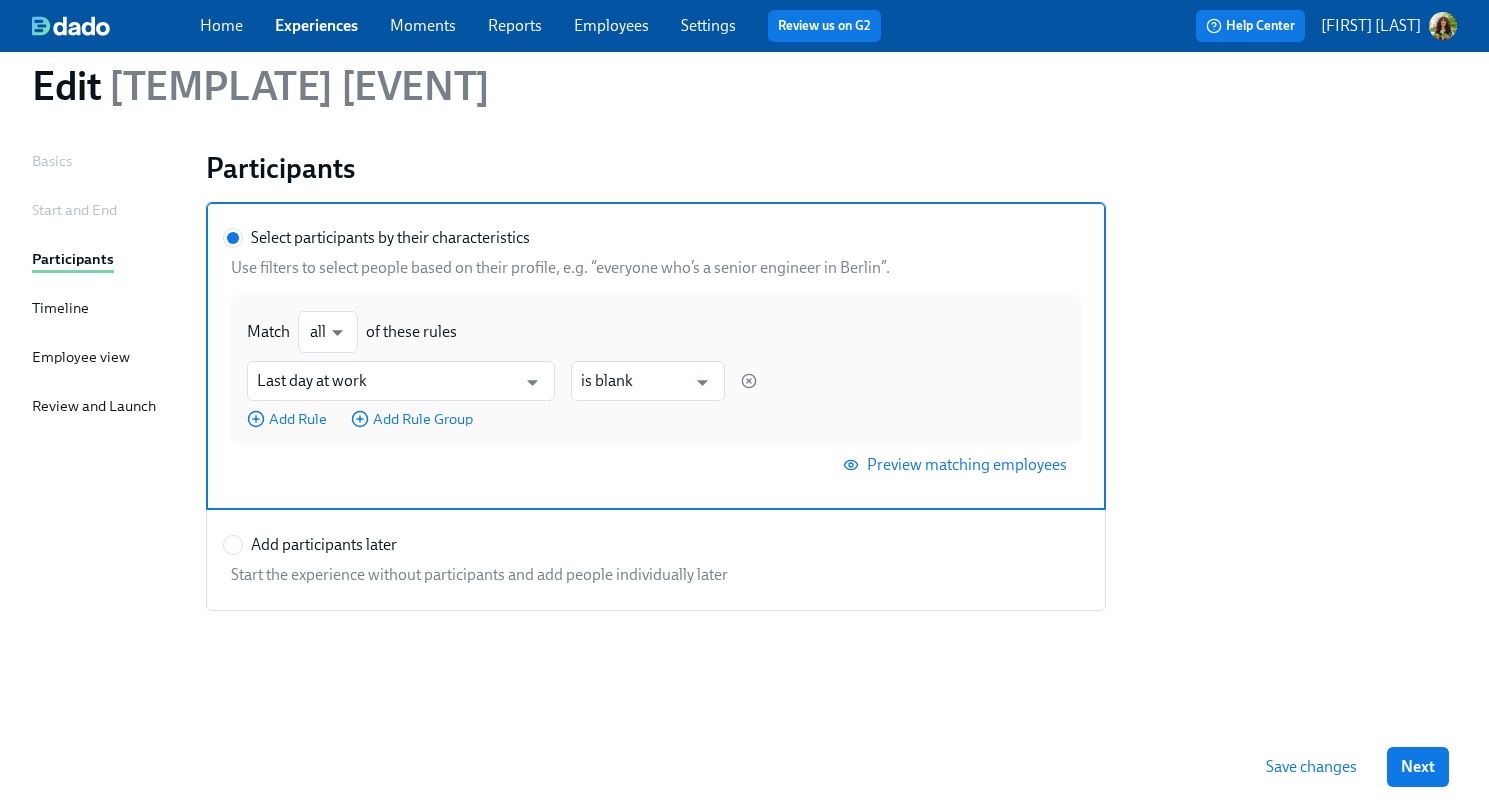 scroll, scrollTop: 60, scrollLeft: 0, axis: vertical 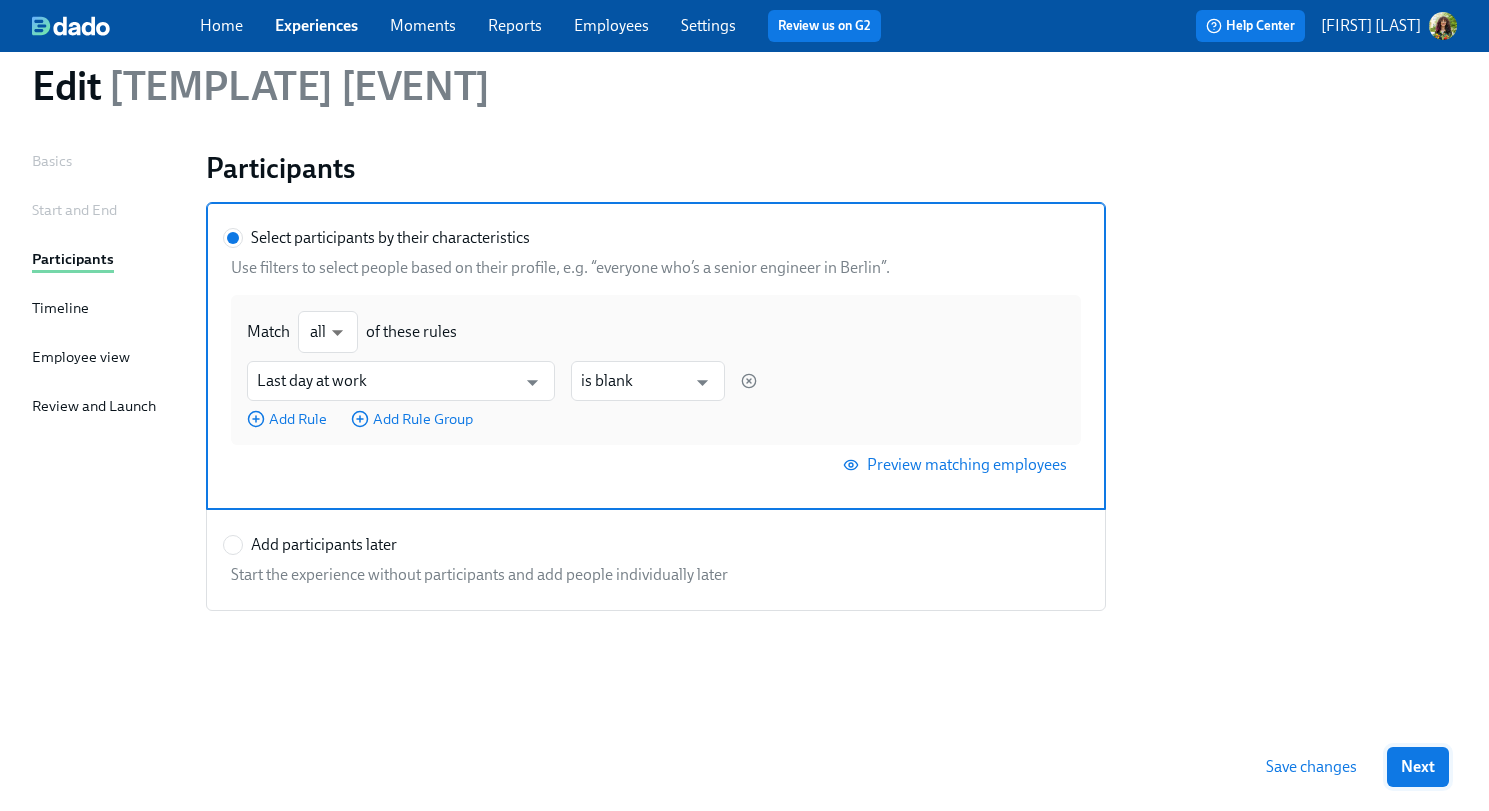 click on "Next" at bounding box center (1418, 767) 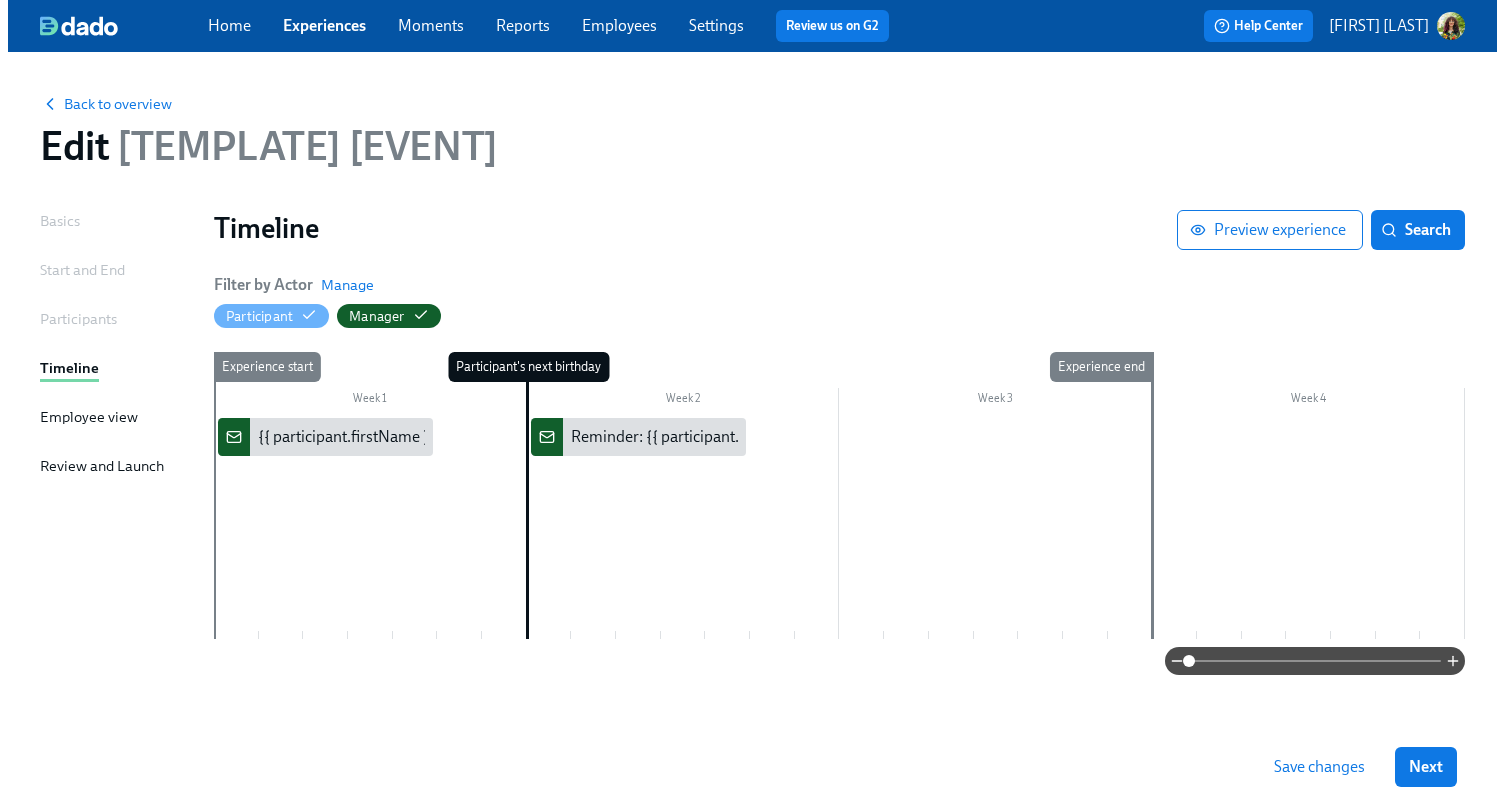 scroll, scrollTop: 0, scrollLeft: 0, axis: both 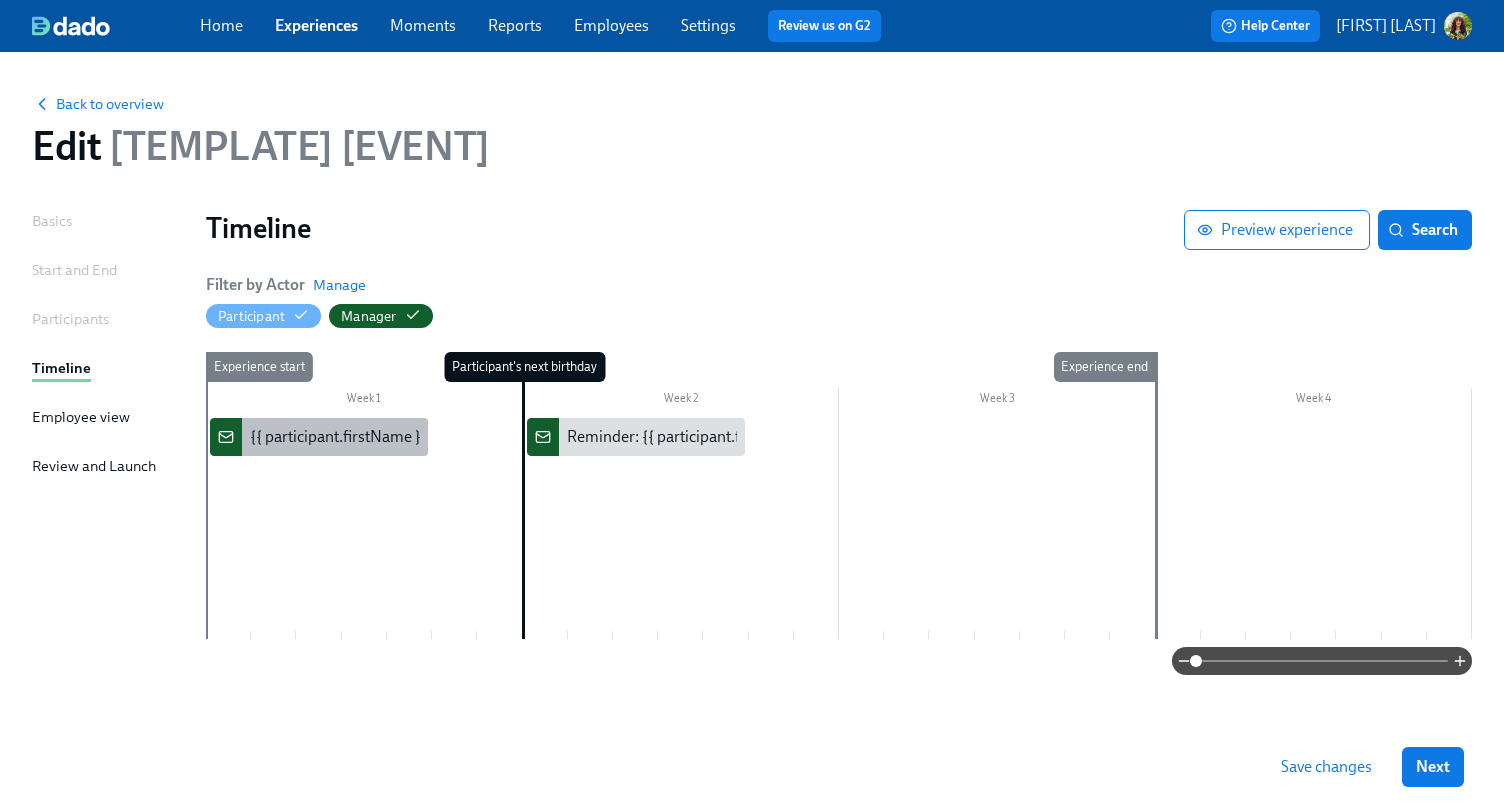 click on "{{ participant.firstName }}'s birthday is coming up on {{ participant.calculatedFields.birthday.date | dddd MMMM Do }}" at bounding box center [651, 437] 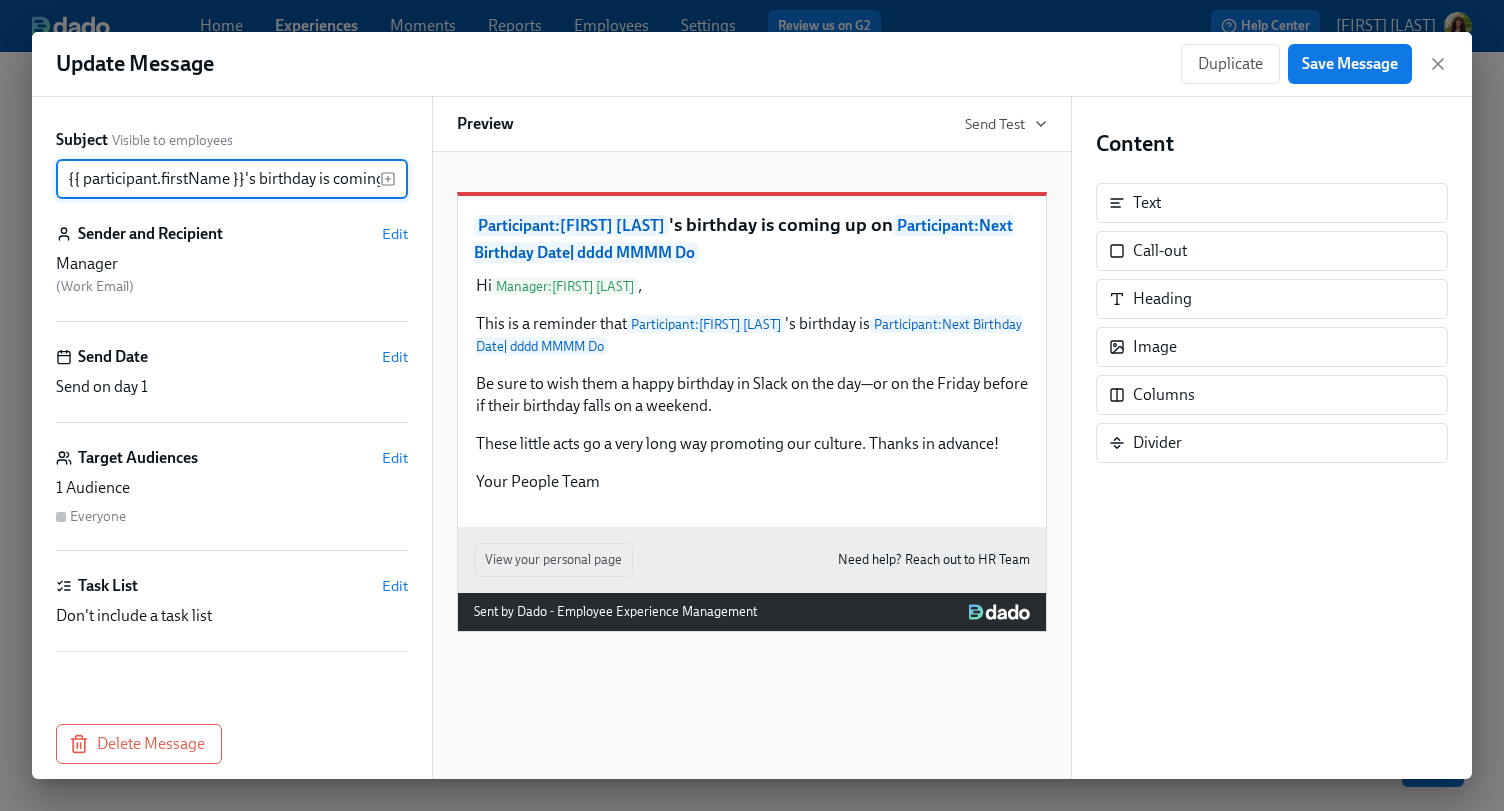 scroll, scrollTop: 0, scrollLeft: 505, axis: horizontal 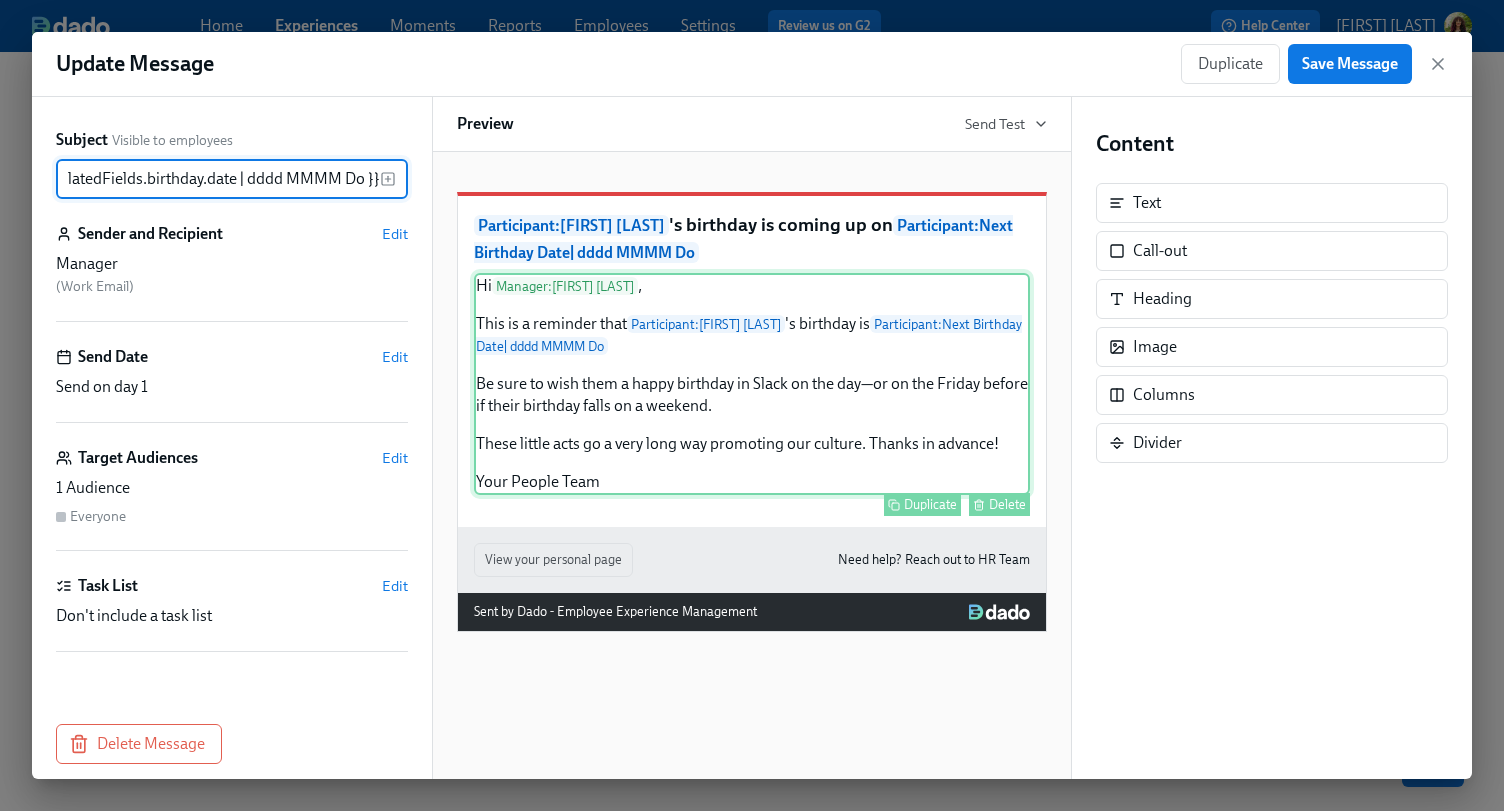 click on "Hi  Manager :  [FIRST] ,
This is a reminder that  Participant :  [FIRST] 's birthday is  Participant :  [DATE]  | dddd MMMM Do
Be sure to wish them a happy birthday in Slack on the day—or on the Friday before if their birthday falls on a weekend.
These little acts go a very long way promoting our culture. Thanks in advance!
Your People Team   Duplicate   Delete" at bounding box center [752, 384] 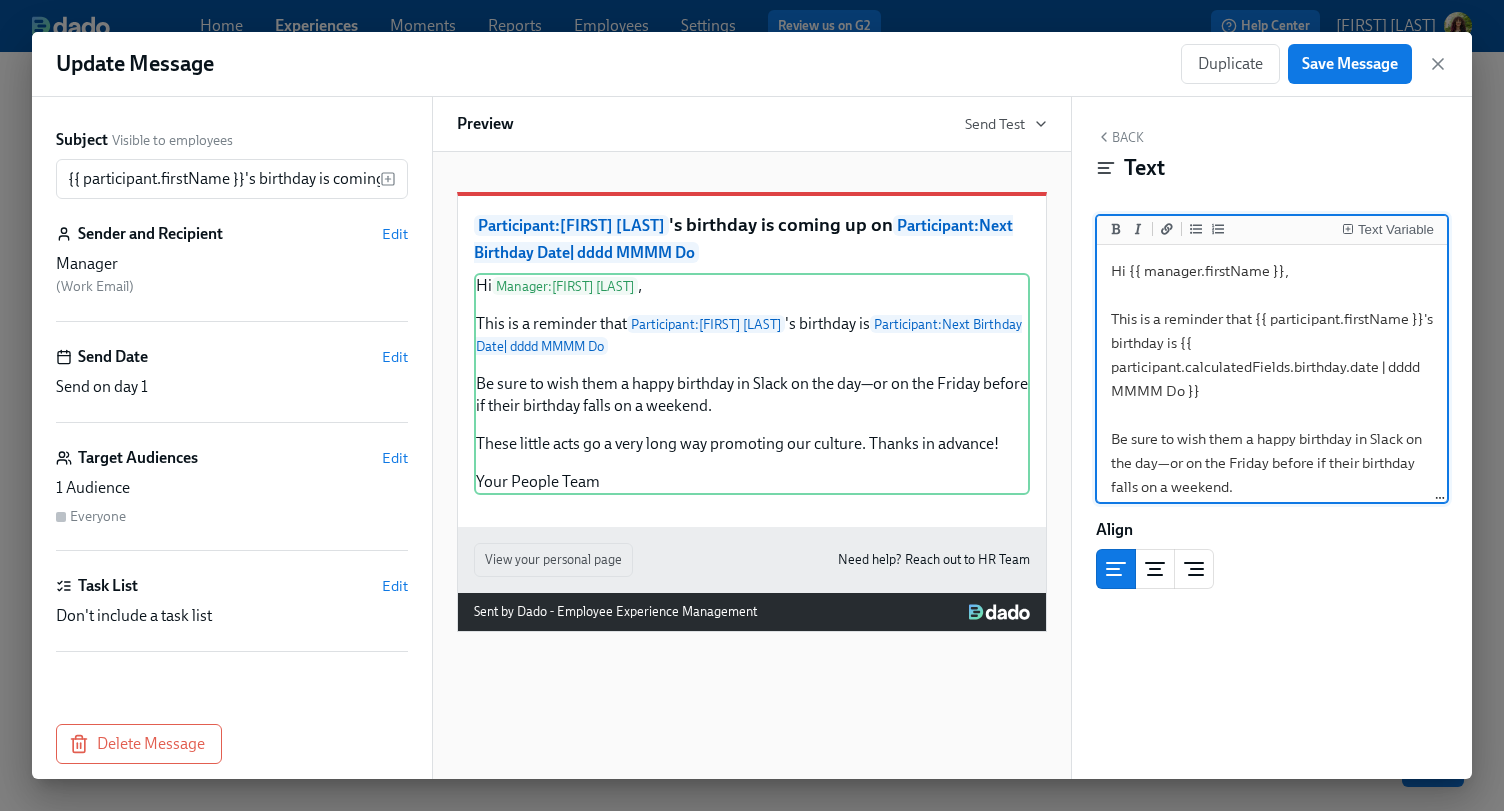 click on "Manager" at bounding box center [232, 264] 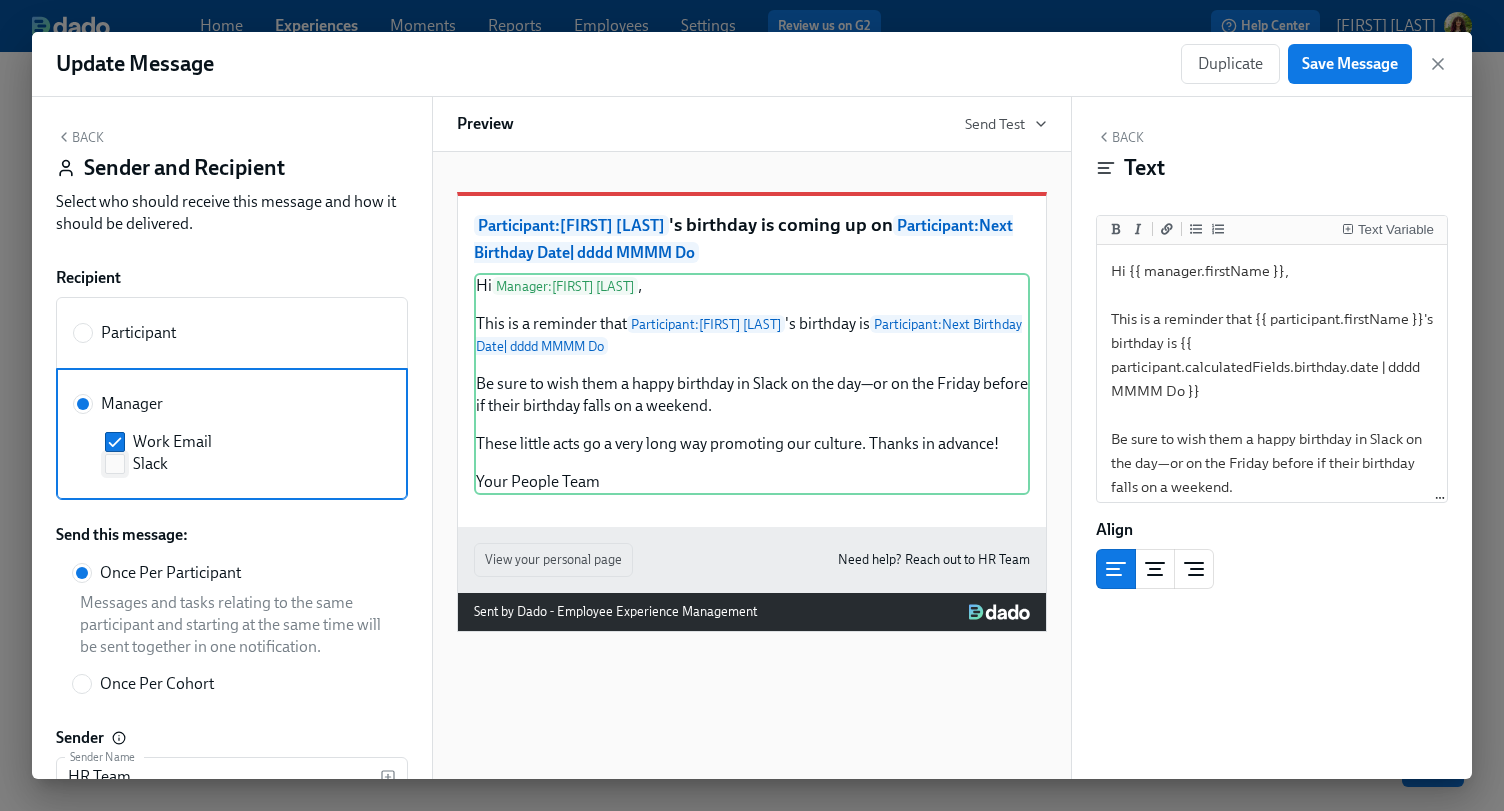 click on "Slack" at bounding box center [115, 464] 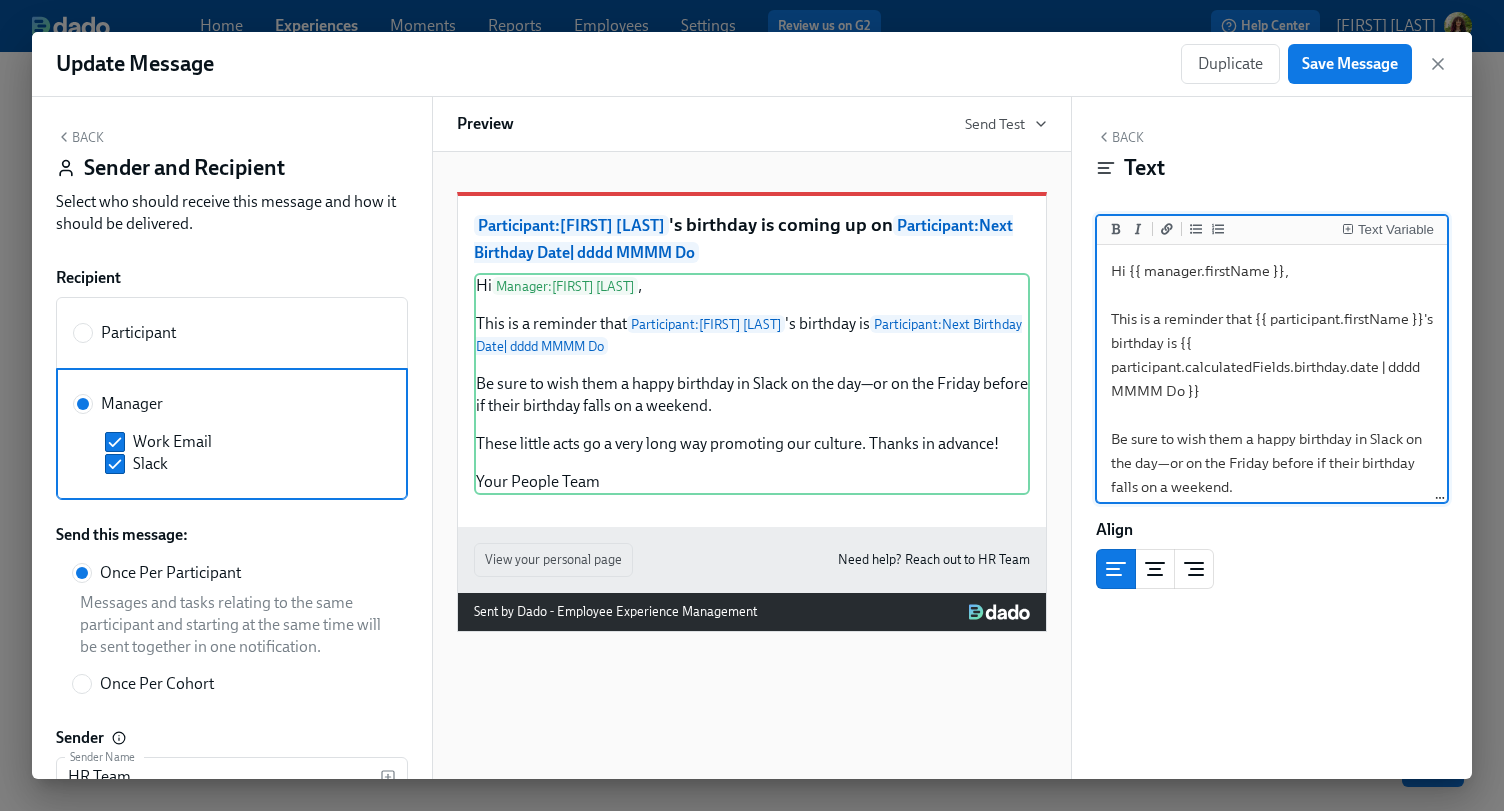 click on "Hi {{ manager.firstName }},
This is a reminder that {{ participant.firstName }}'s birthday is {{ participant.calculatedFields.birthday.date | dddd MMMM Do }}
Be sure to wish them a happy birthday in Slack on the day—or on the Friday before if their birthday falls on a weekend.
These little acts go a very long way promoting our culture. Thanks in advance!
Your People Team" at bounding box center (1272, 439) 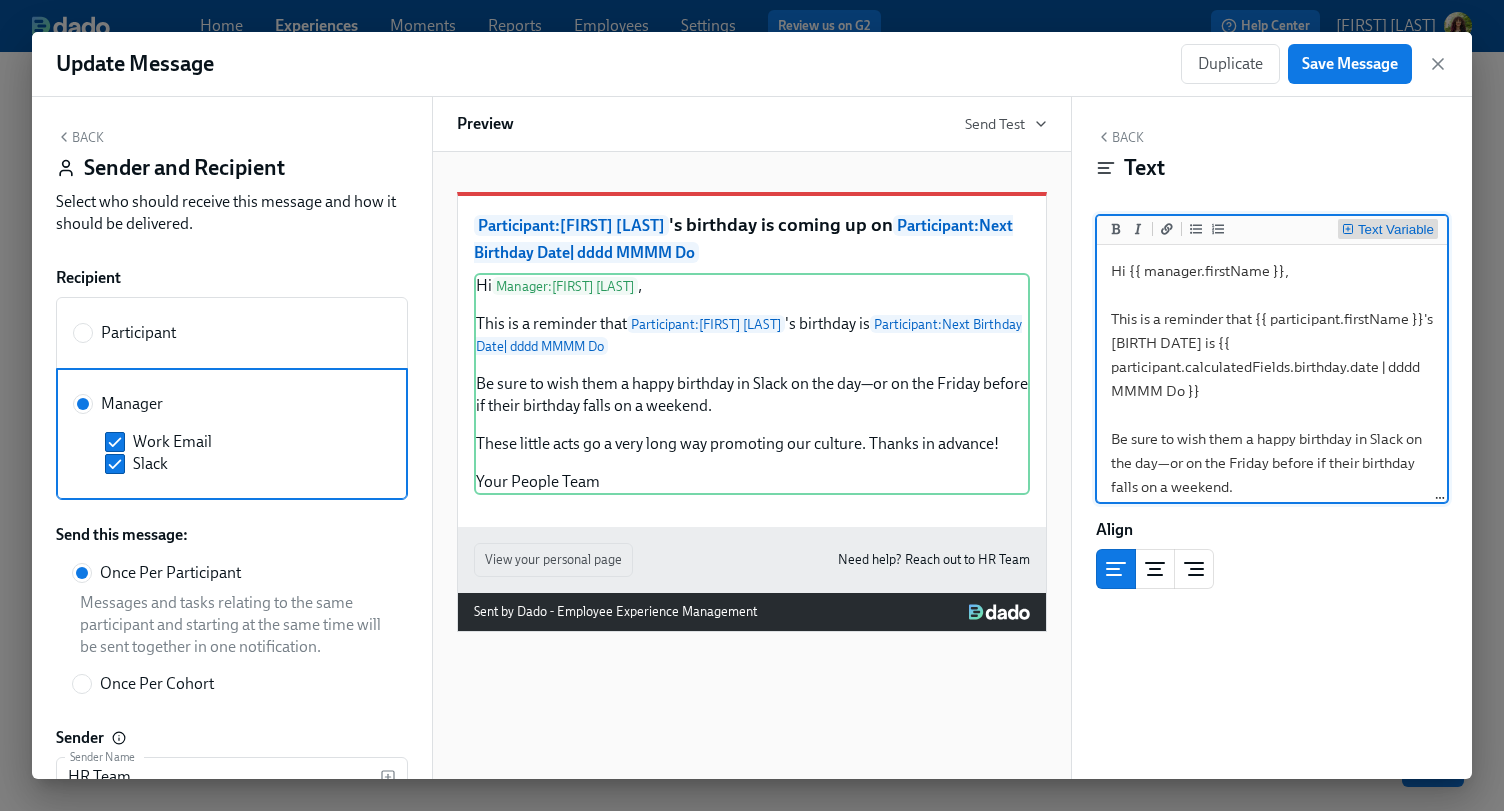 click on "Text Variable" at bounding box center (1396, 230) 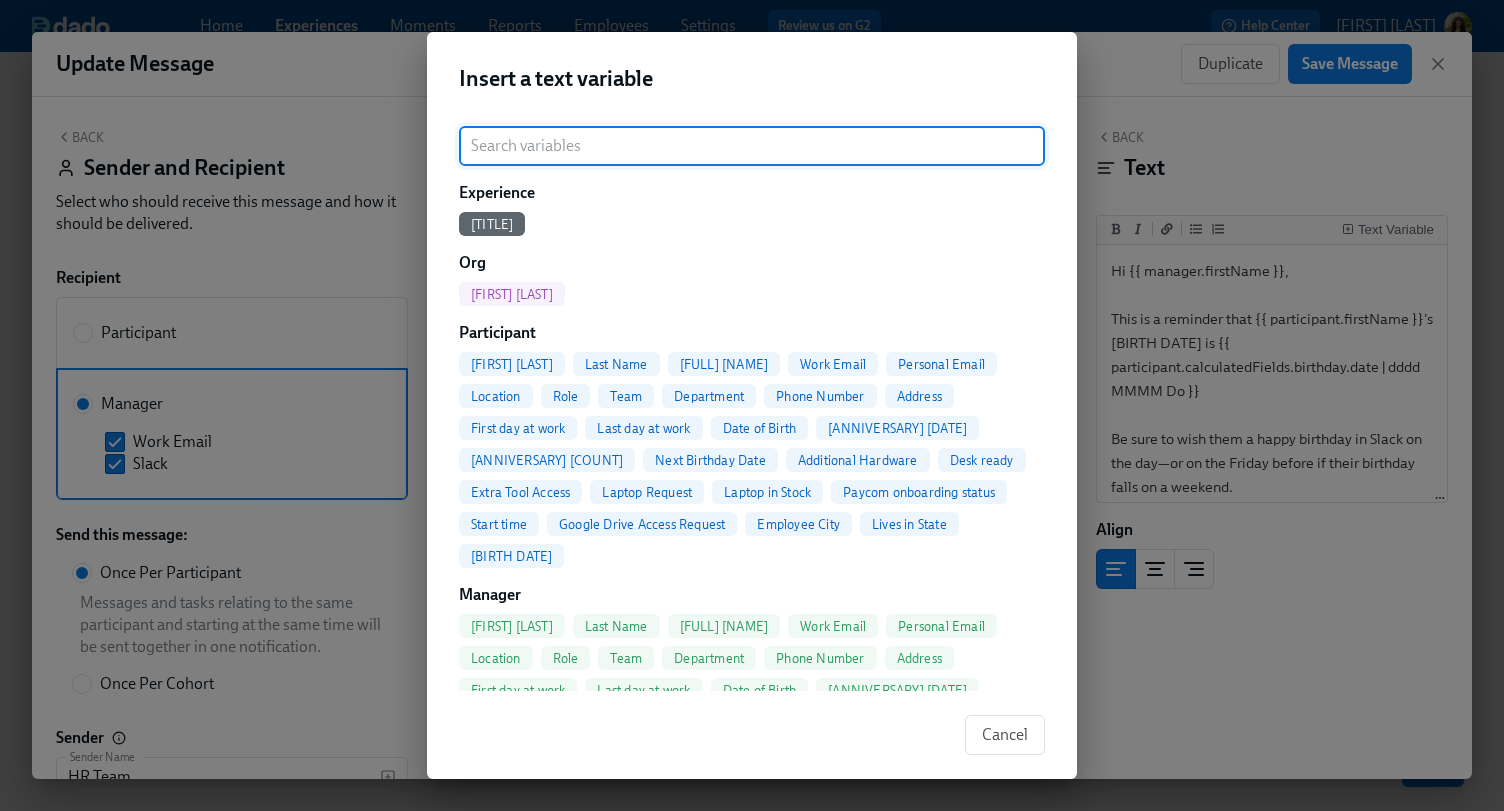 click on "Next Birthday Date" at bounding box center [710, 460] 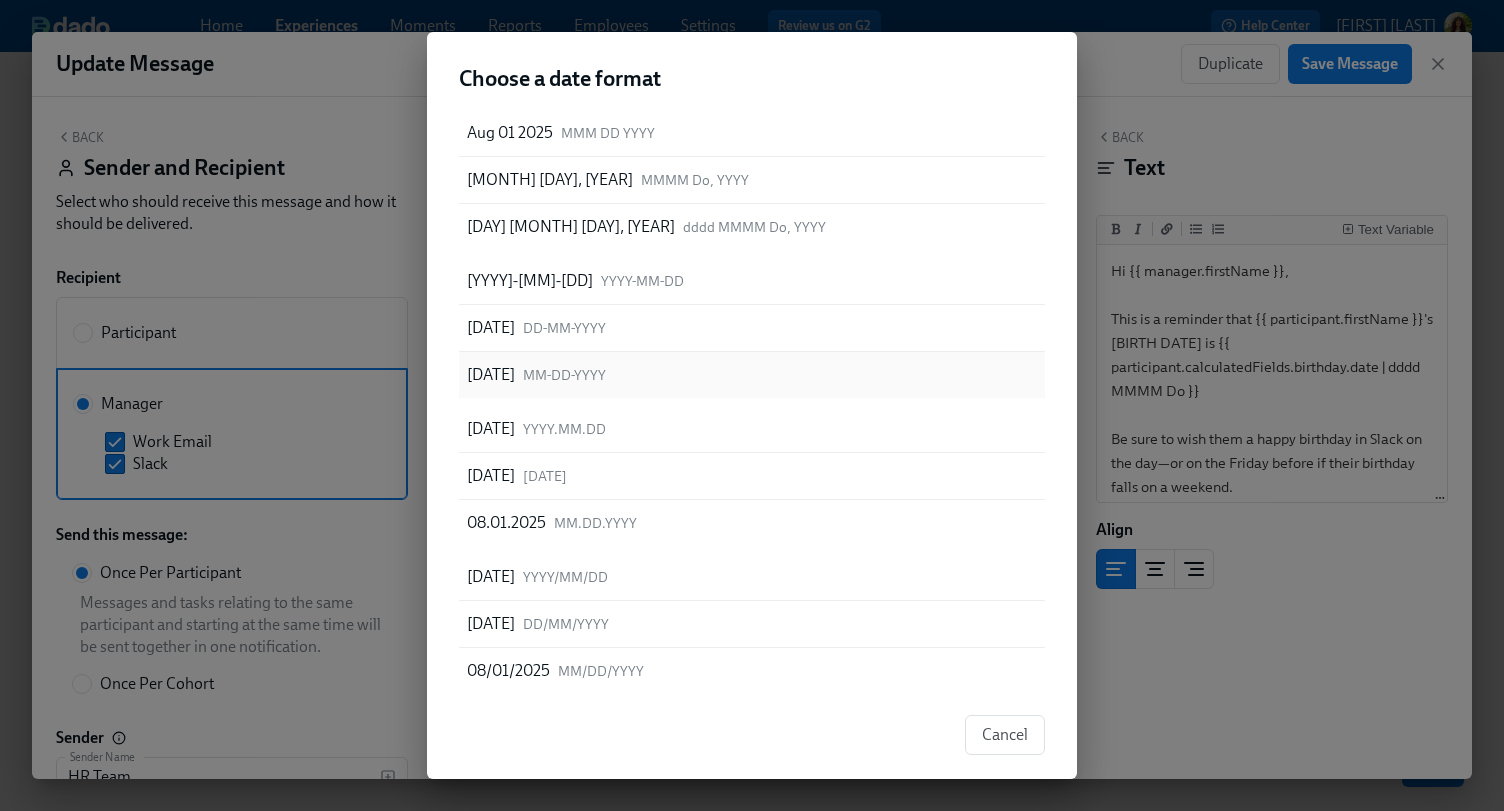 scroll, scrollTop: 0, scrollLeft: 0, axis: both 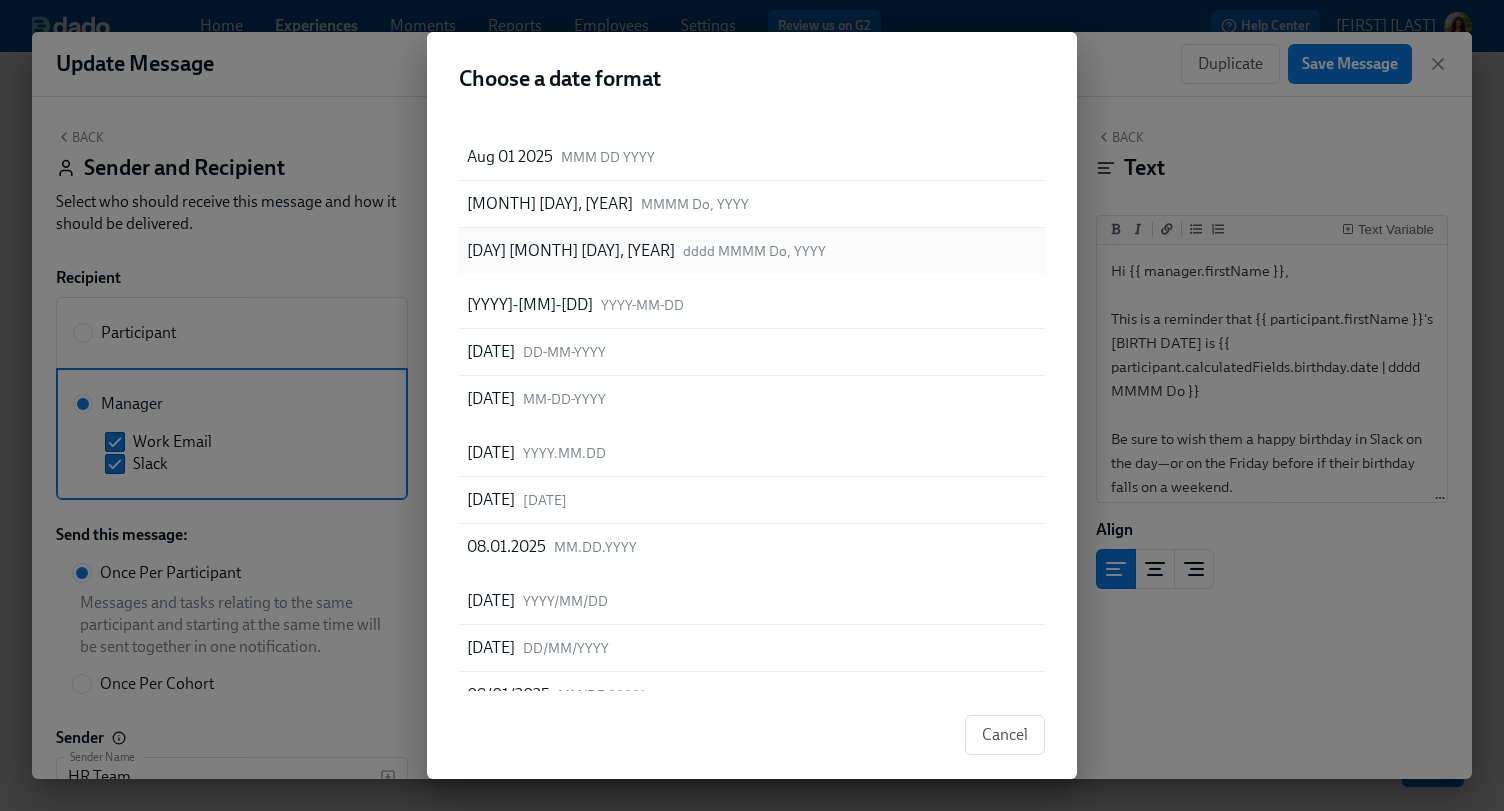 click on "[DAY] [MONTH] [DAY], [YEAR]" at bounding box center (571, 251) 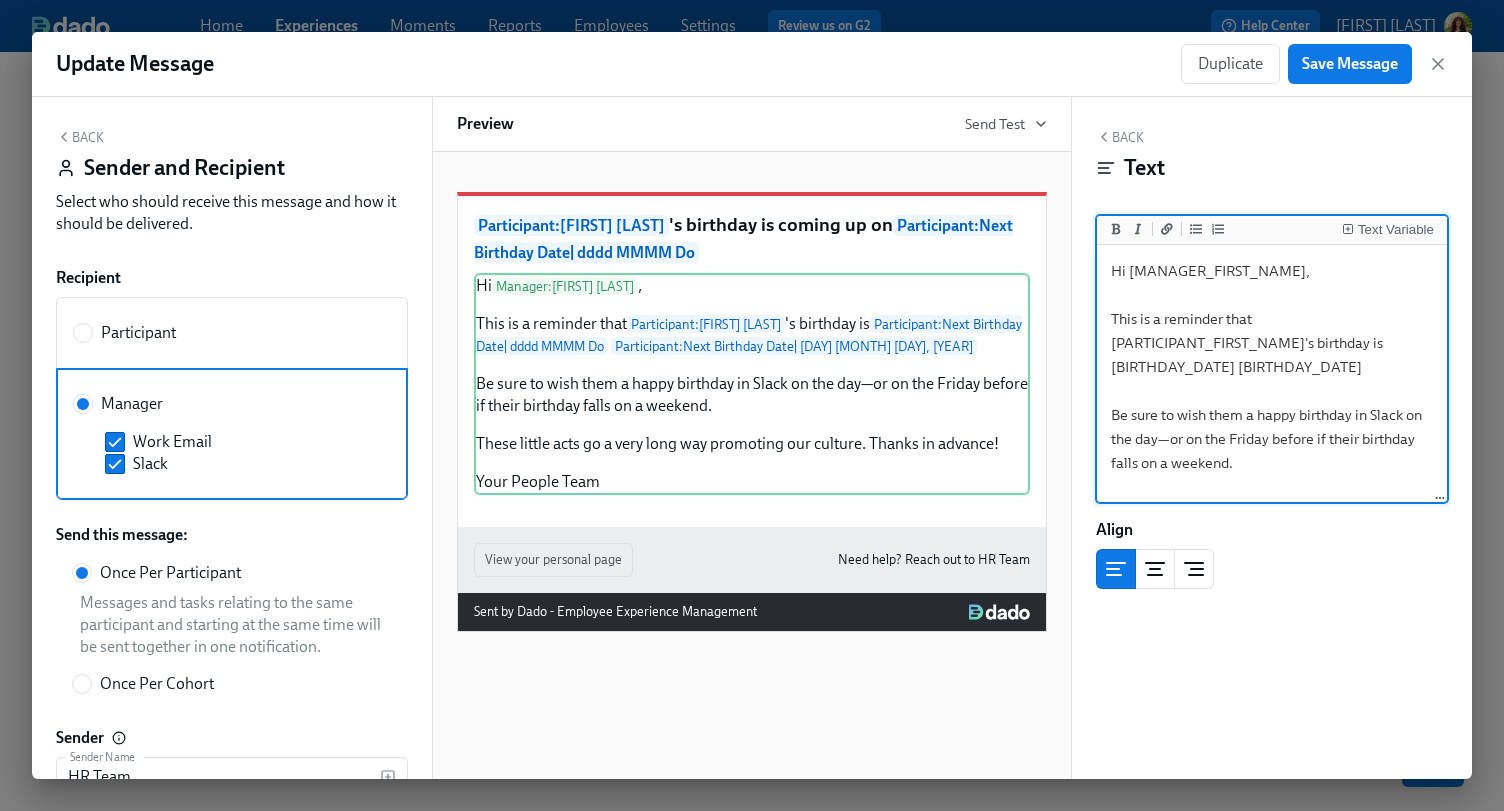 drag, startPoint x: 1259, startPoint y: 441, endPoint x: 1224, endPoint y: 444, distance: 35.128338 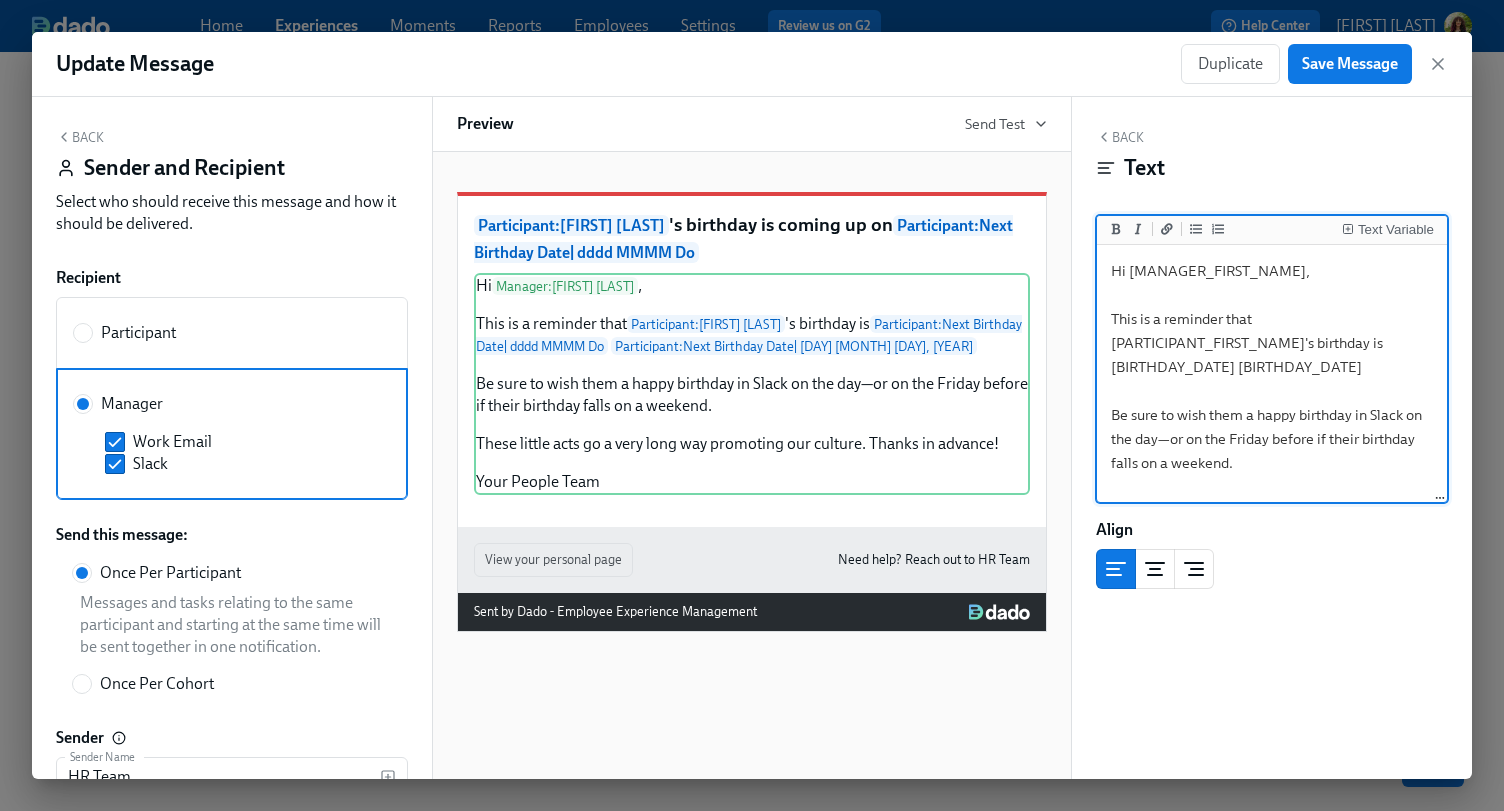 type on "Hi {{ manager.firstName }},
This is a reminder that {{ participant.firstName }}'s [BIRTH DATE] is {{ participant.calculatedFields.birthday.date | dddd MMMM Do }}
Be sure to wish them a happy birthday in Slack on the day—or on the Friday before if their birthday falls on a weekend.
These little acts go a very long way promoting our culture. Thanks in advance!
Your People Team" 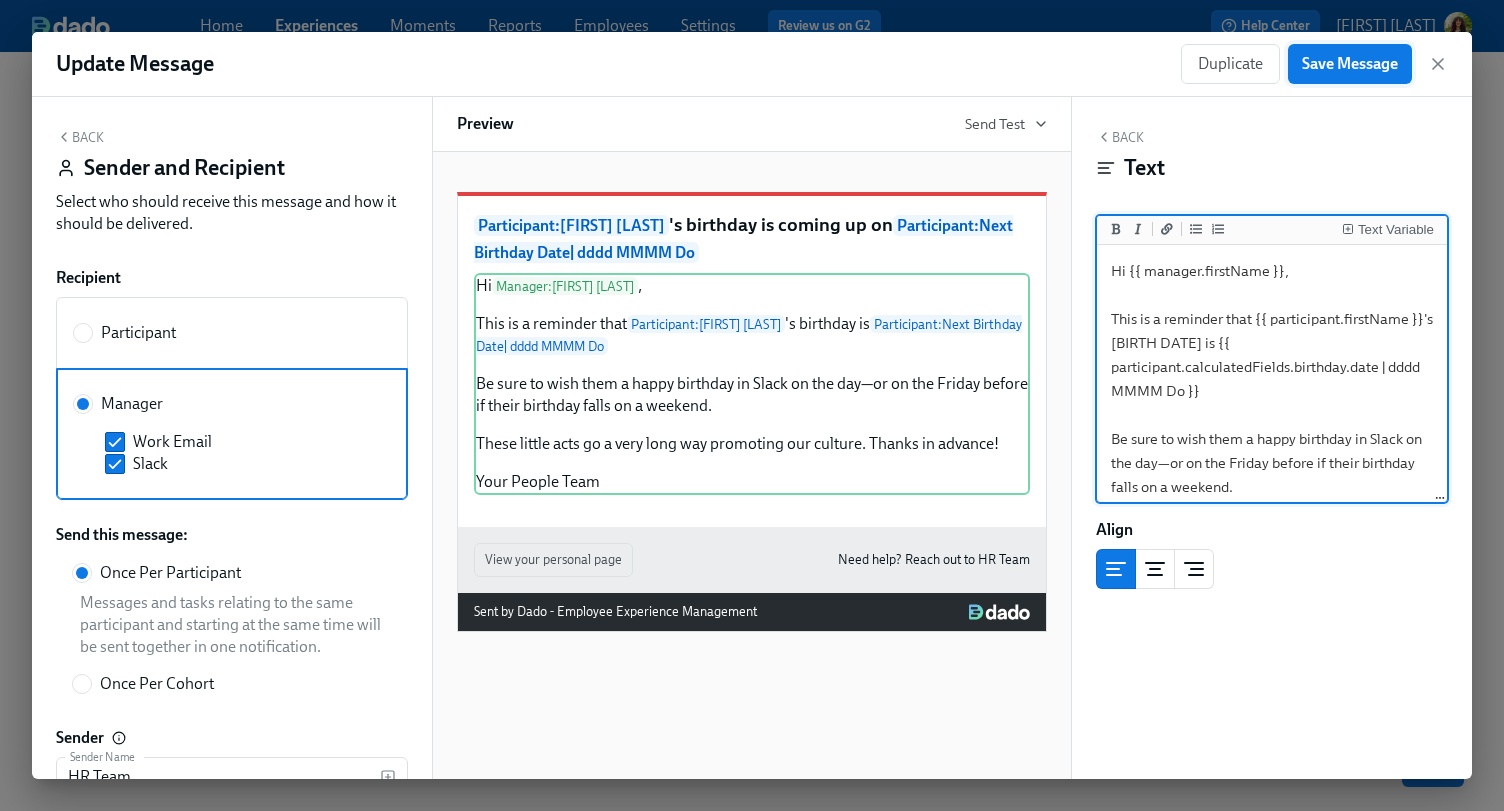 click on "Save Message" at bounding box center (1350, 64) 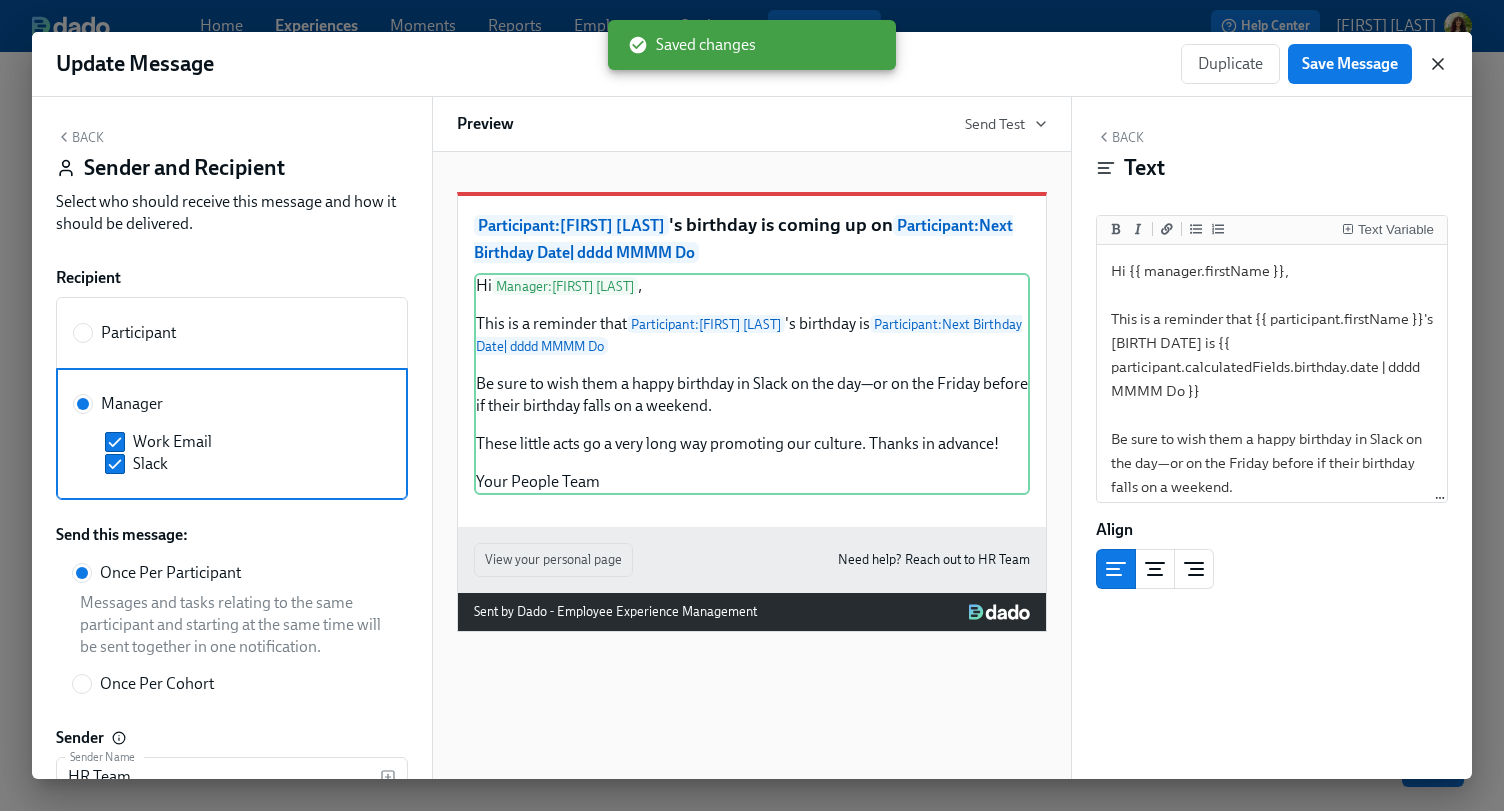click 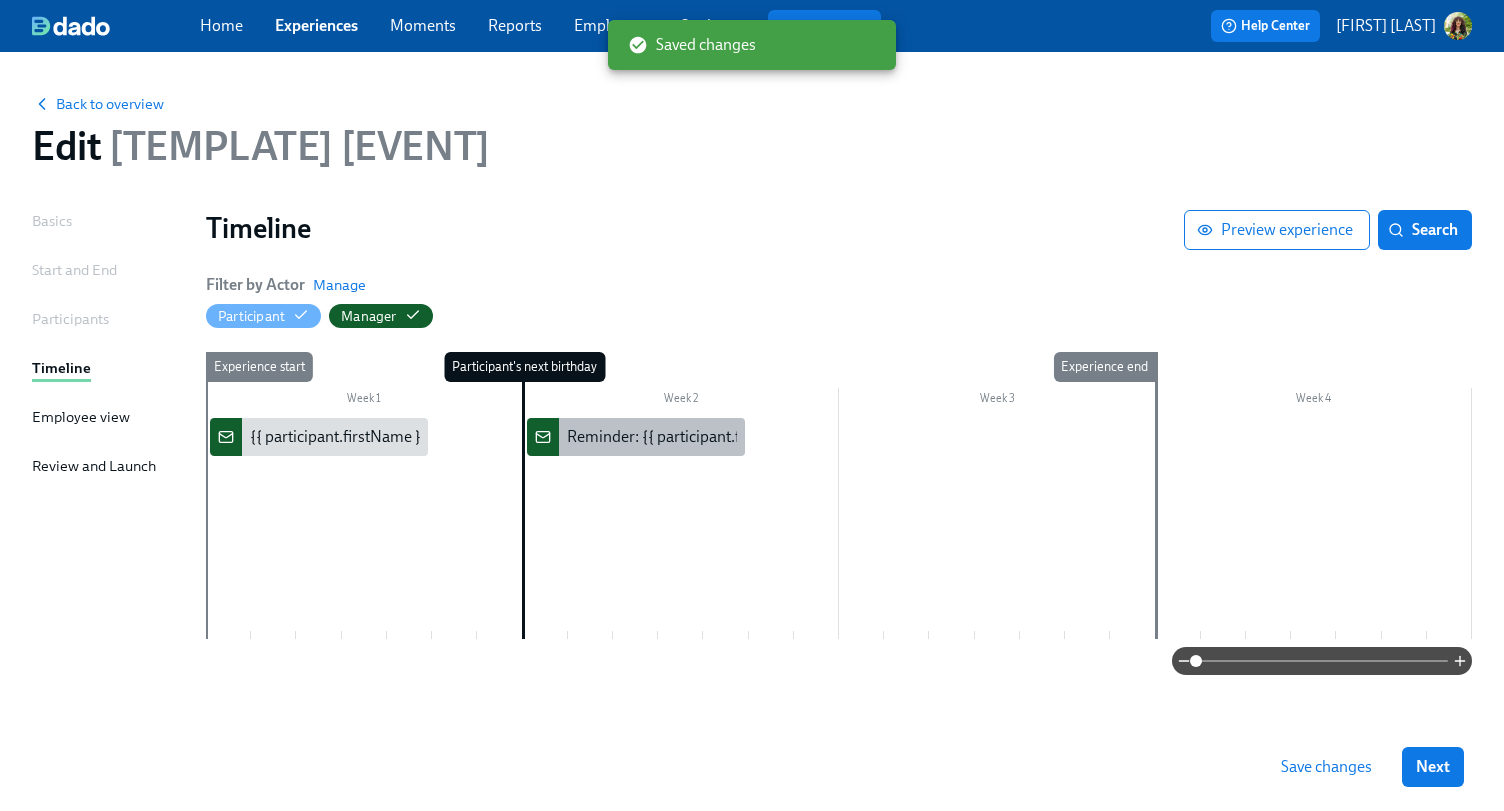 click on "Reminder: {{ participant.firstName }}'s birthday is today" at bounding box center [756, 437] 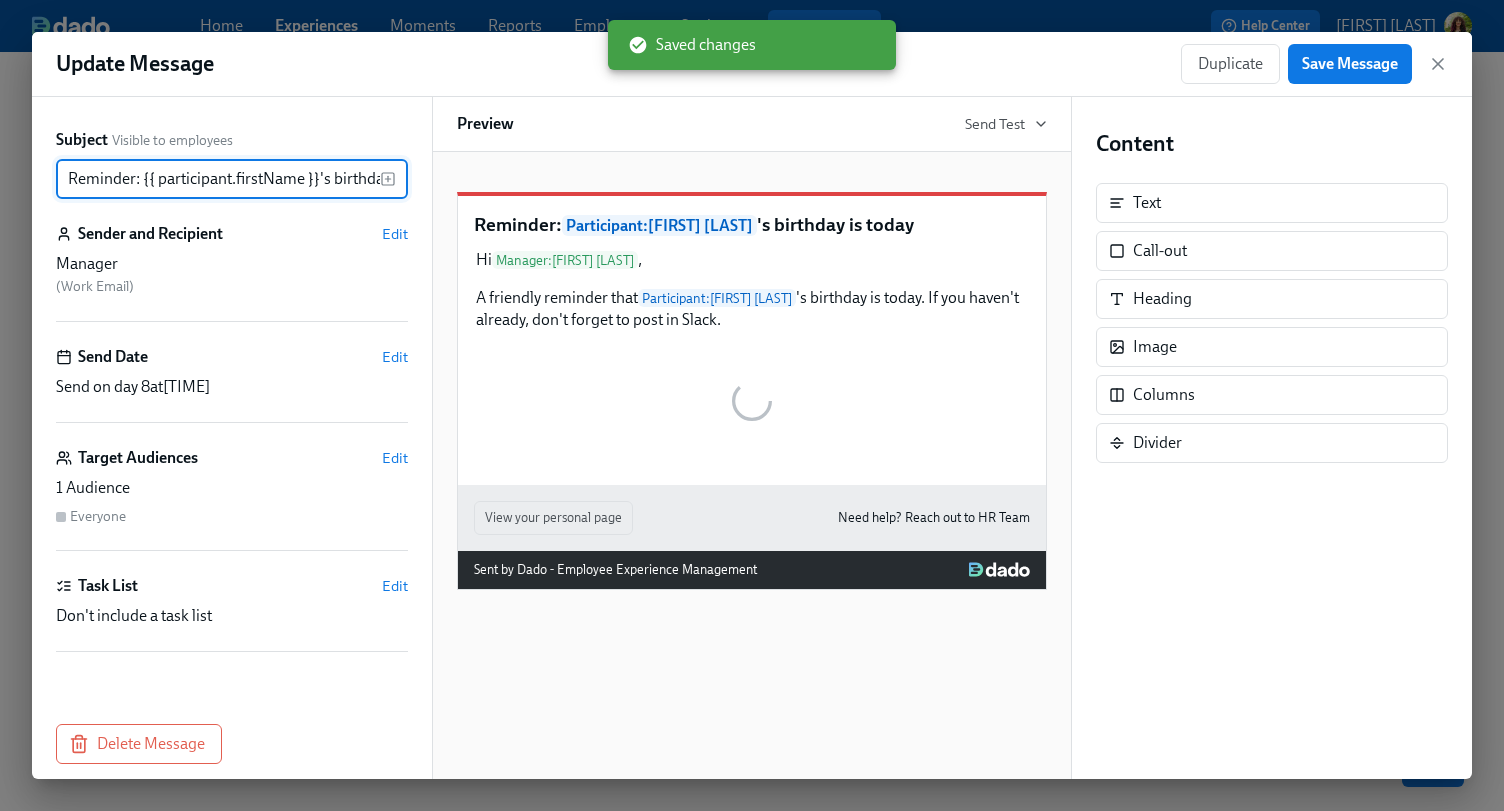 scroll, scrollTop: 0, scrollLeft: 81, axis: horizontal 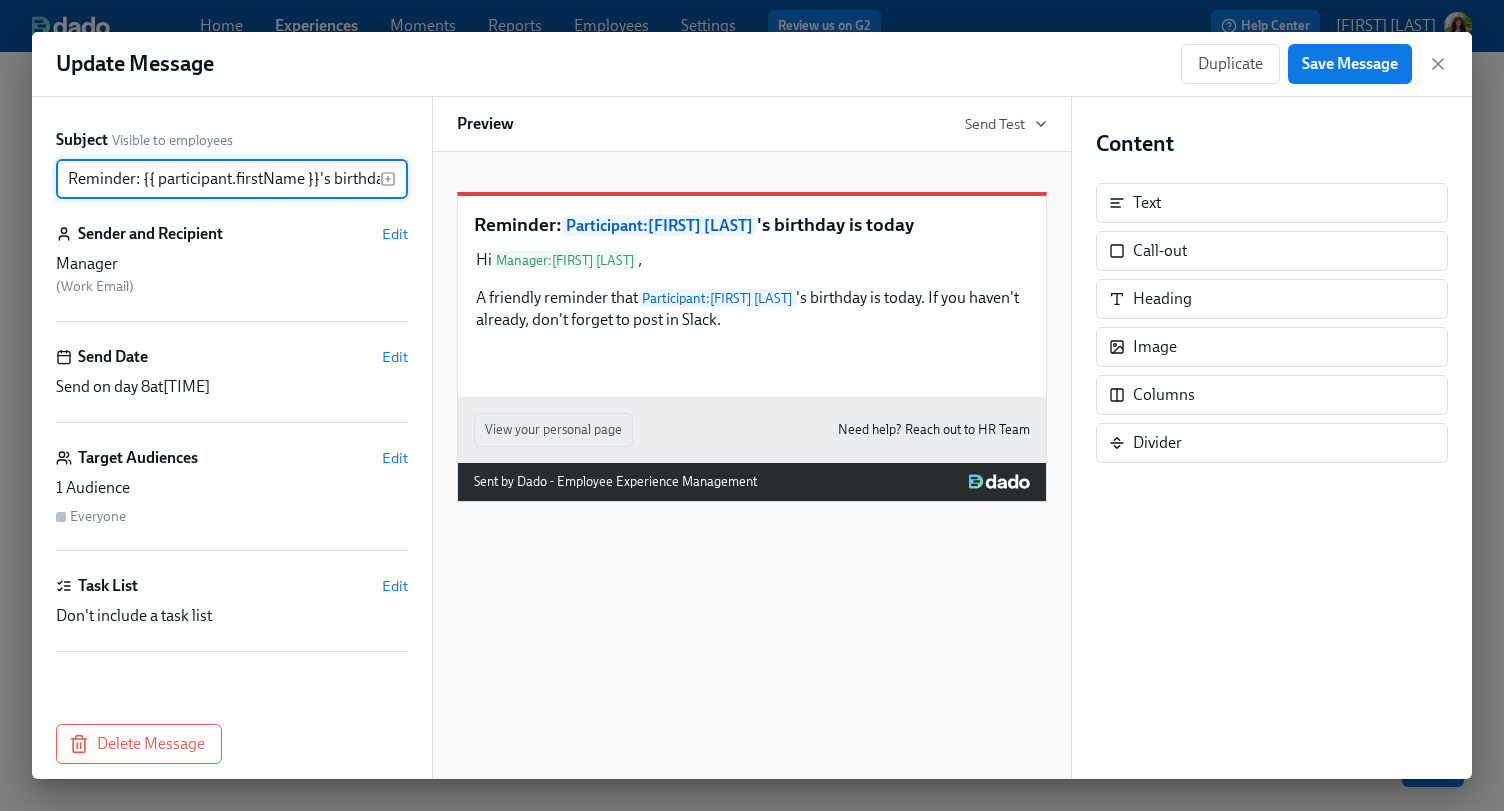 click on "Manager" at bounding box center [232, 264] 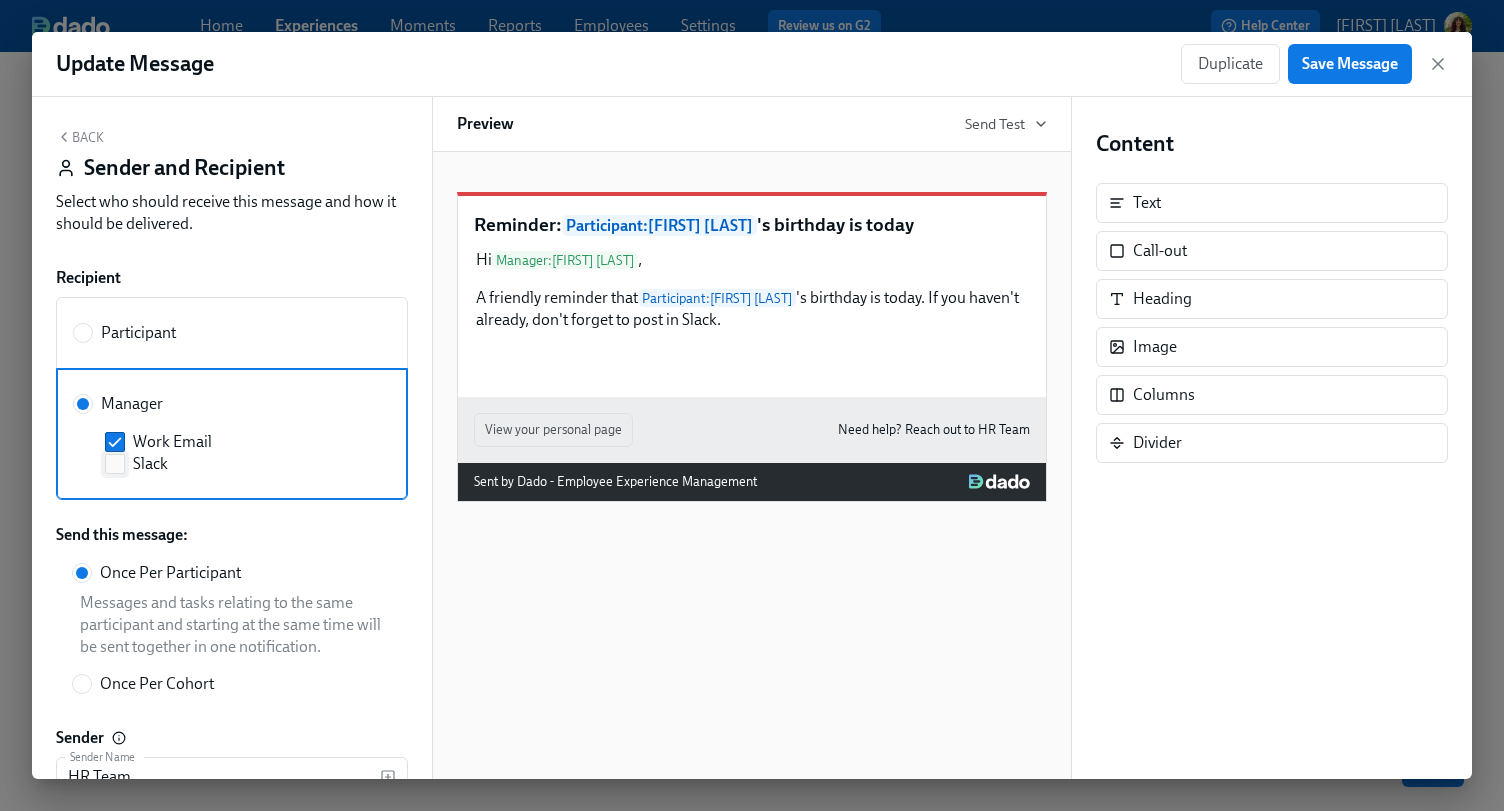 click at bounding box center [115, 464] 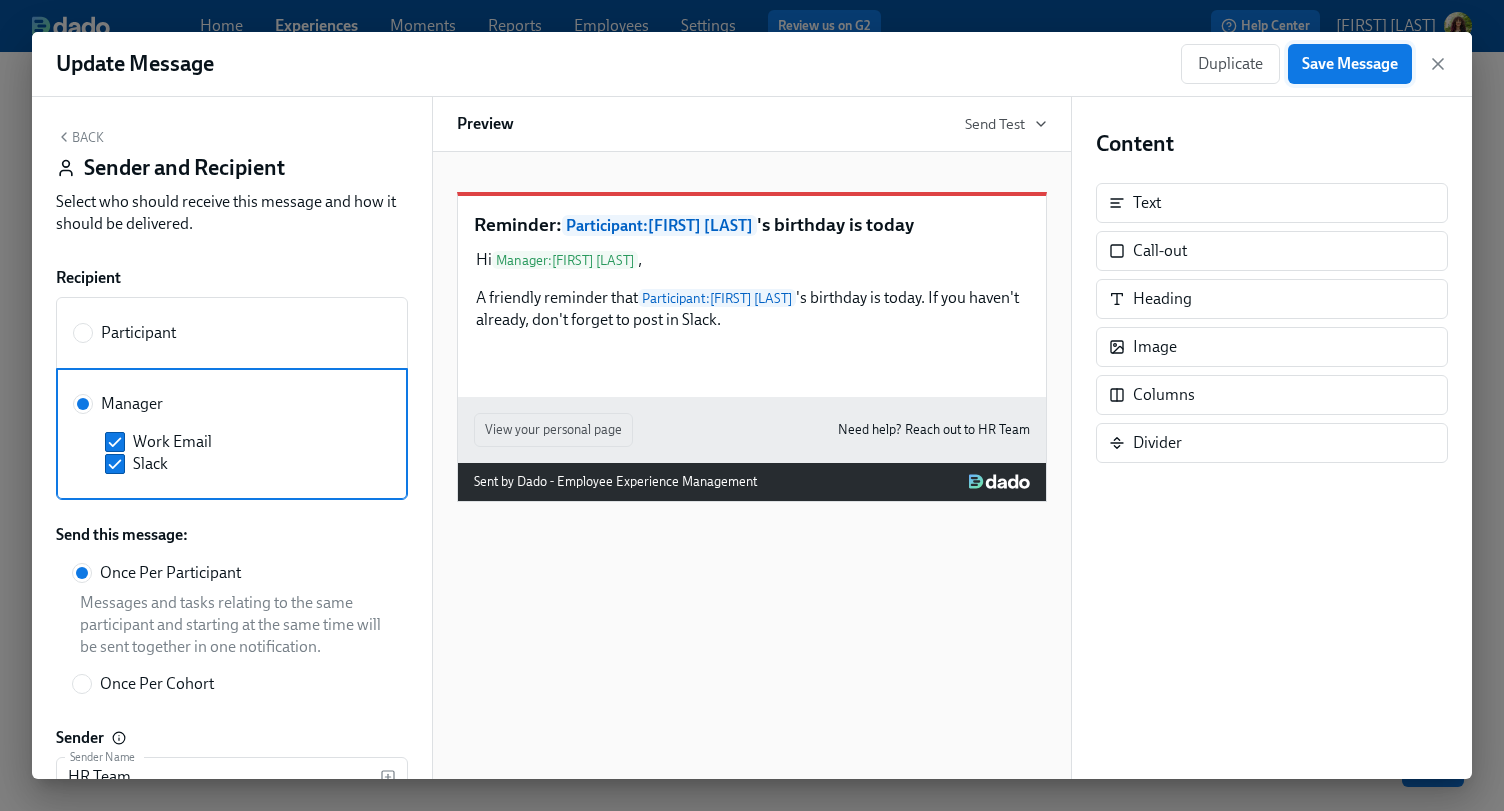 click on "Save Message" at bounding box center [1350, 64] 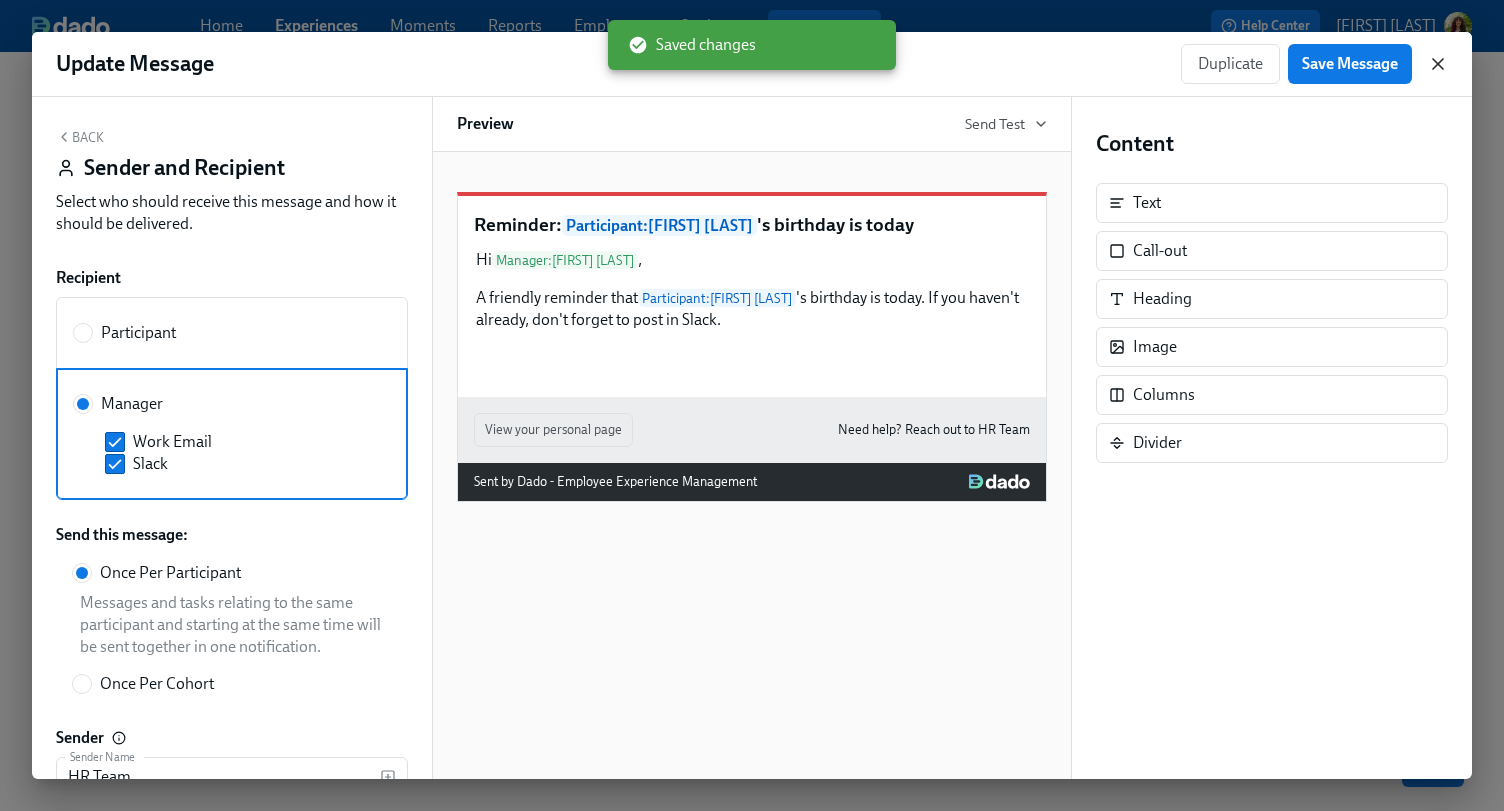 click 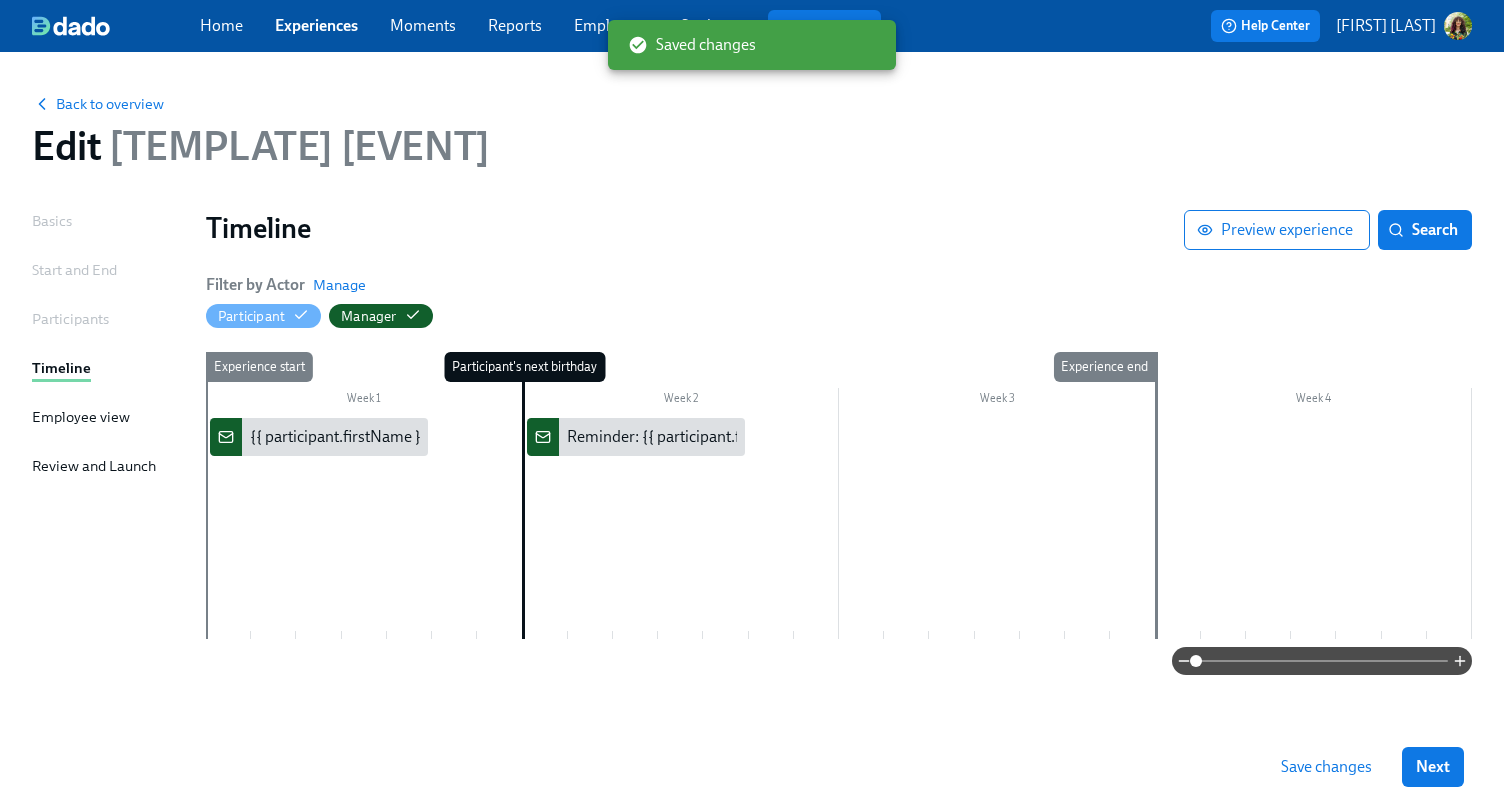 click on "Save changes" at bounding box center (1326, 767) 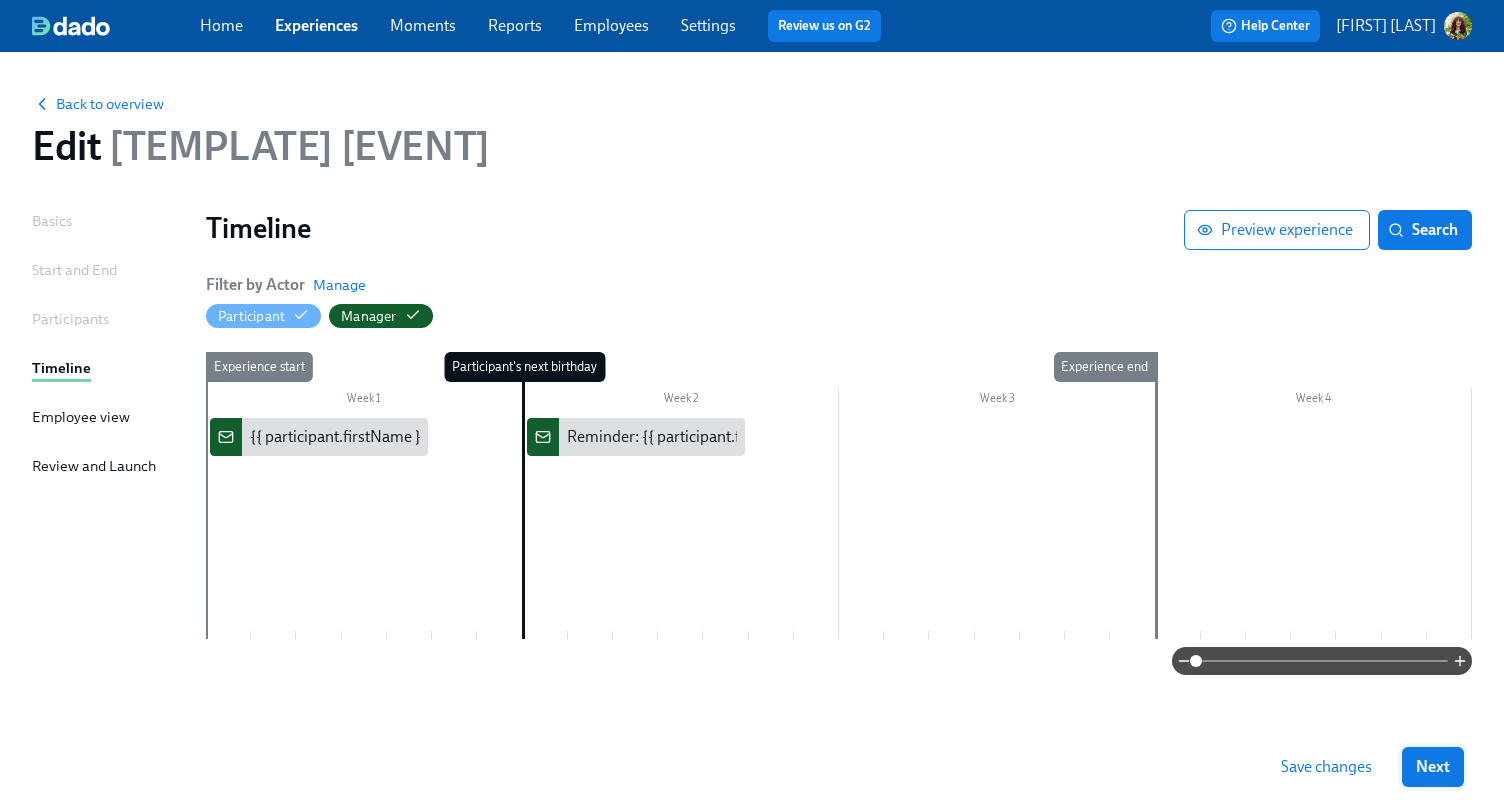 click on "Next" at bounding box center [1433, 767] 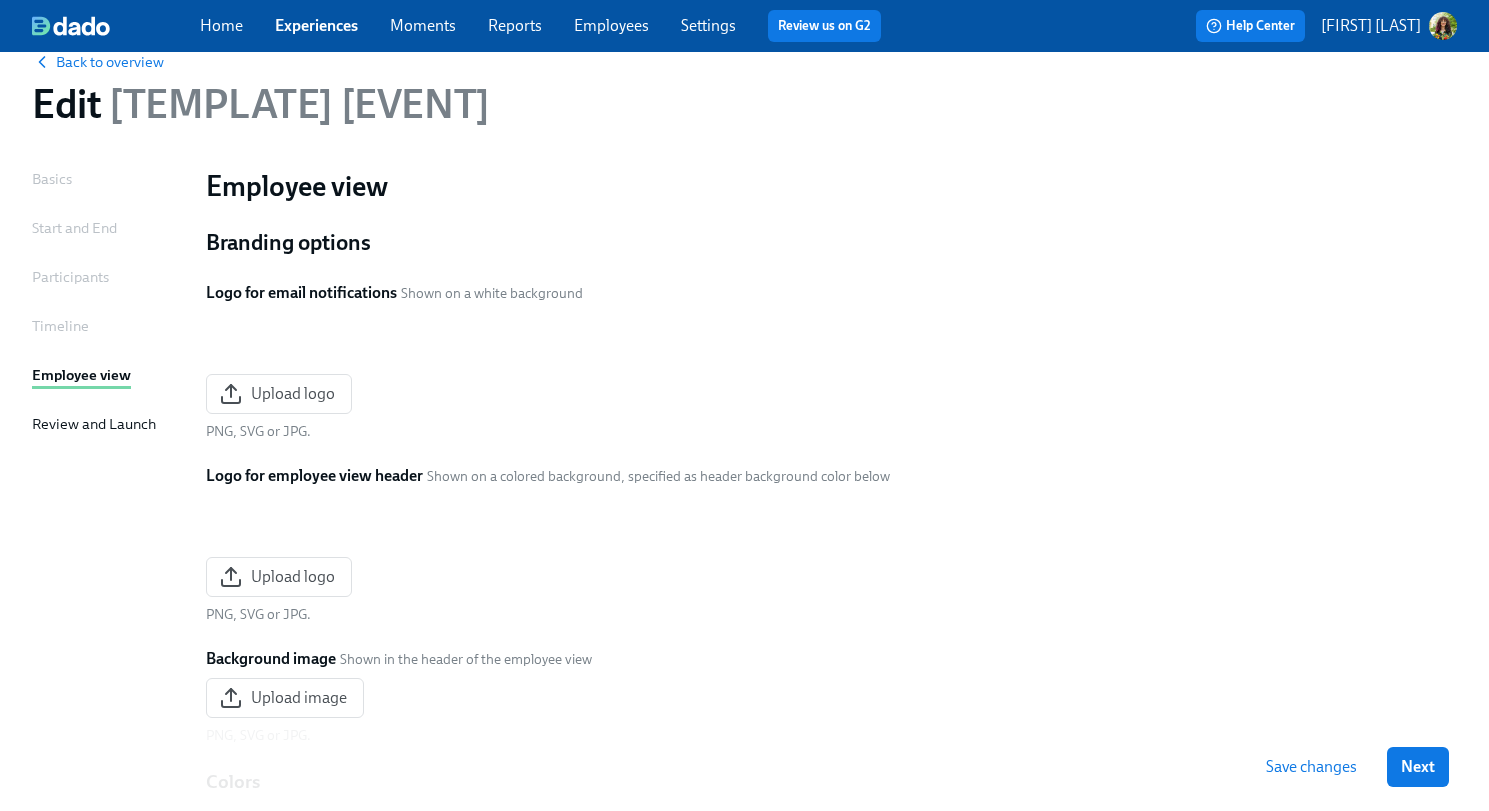scroll, scrollTop: 0, scrollLeft: 0, axis: both 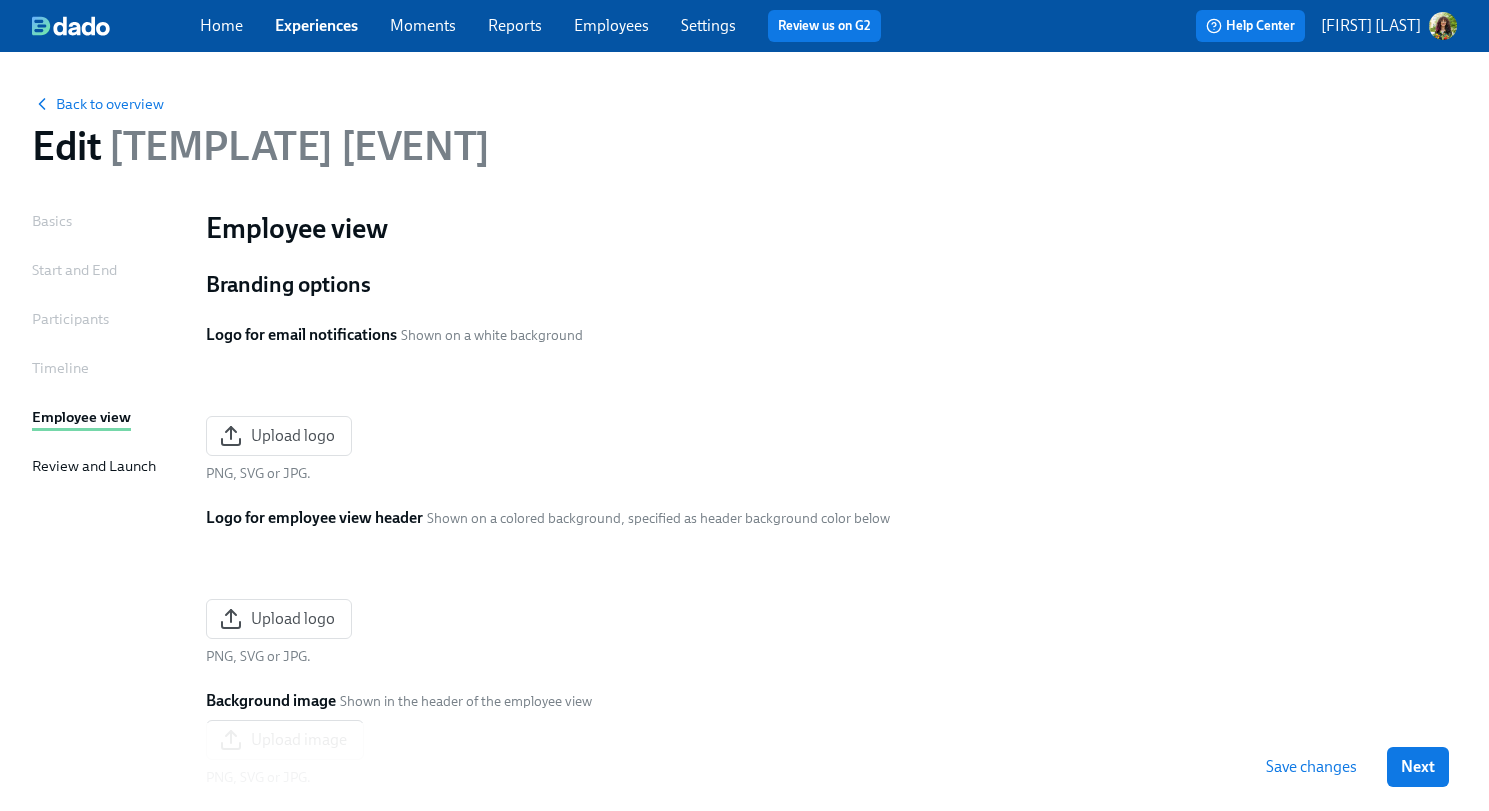 click on "Timeline" at bounding box center [60, 368] 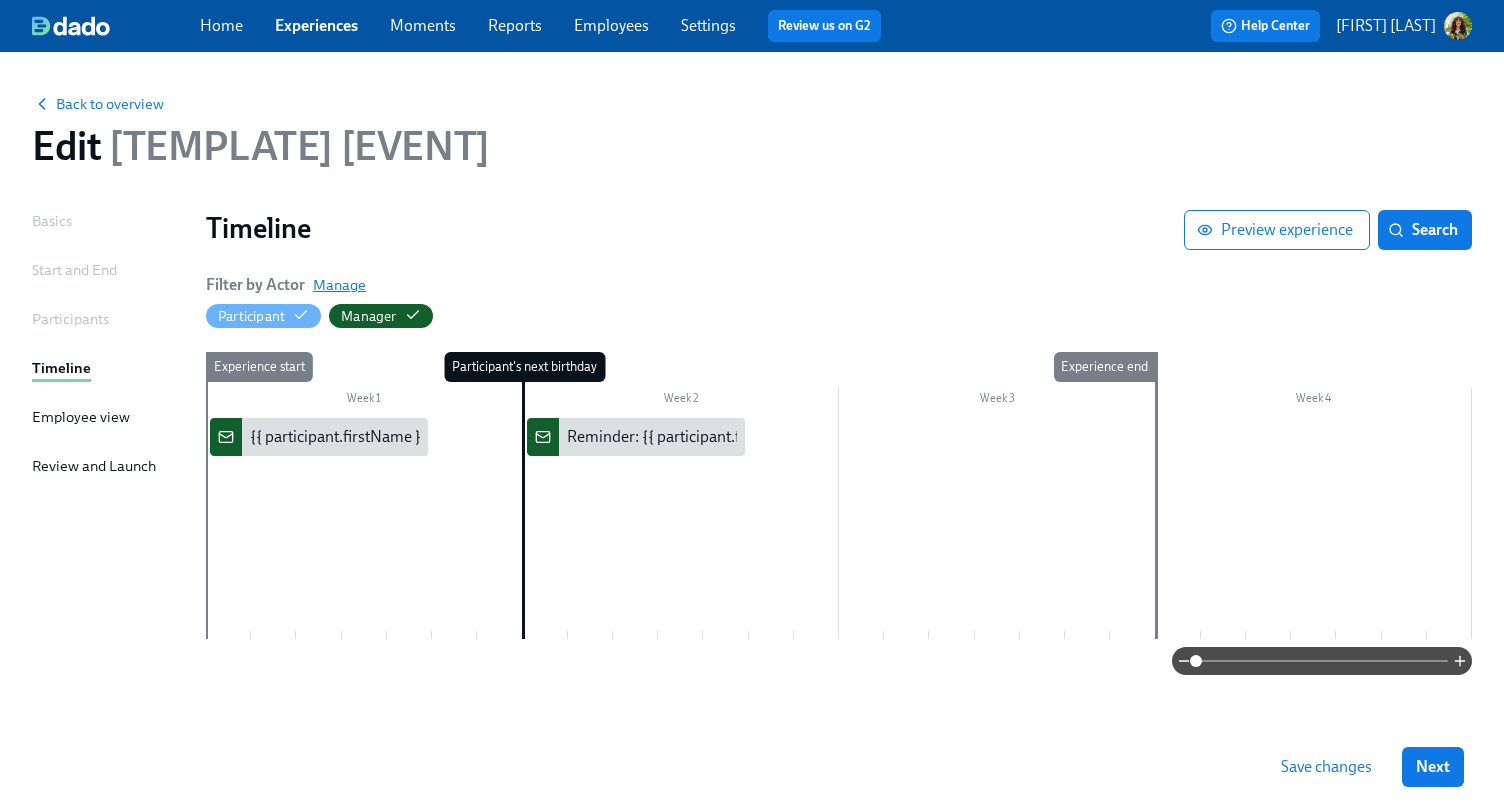 click on "Manage" at bounding box center [339, 285] 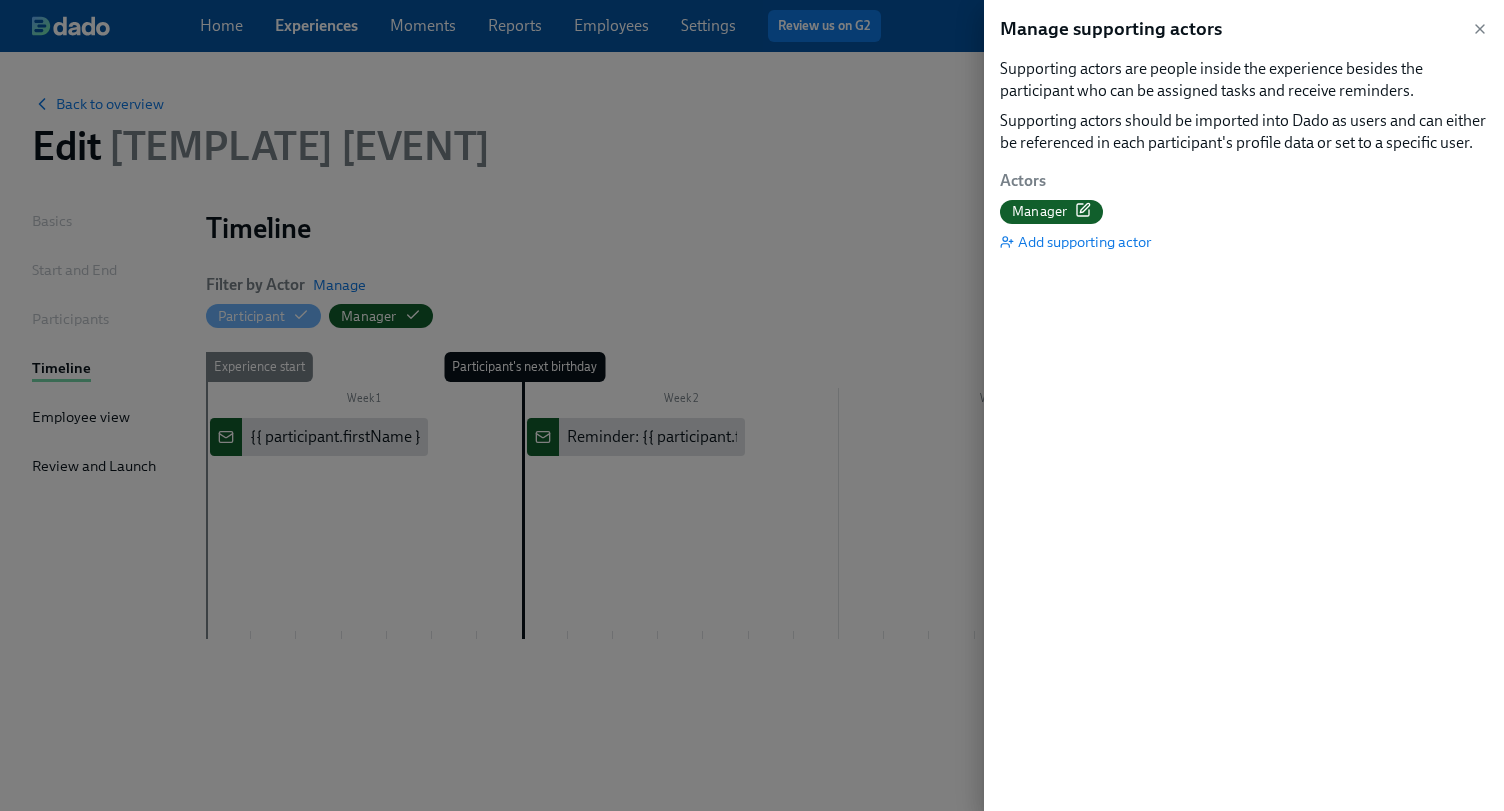 click 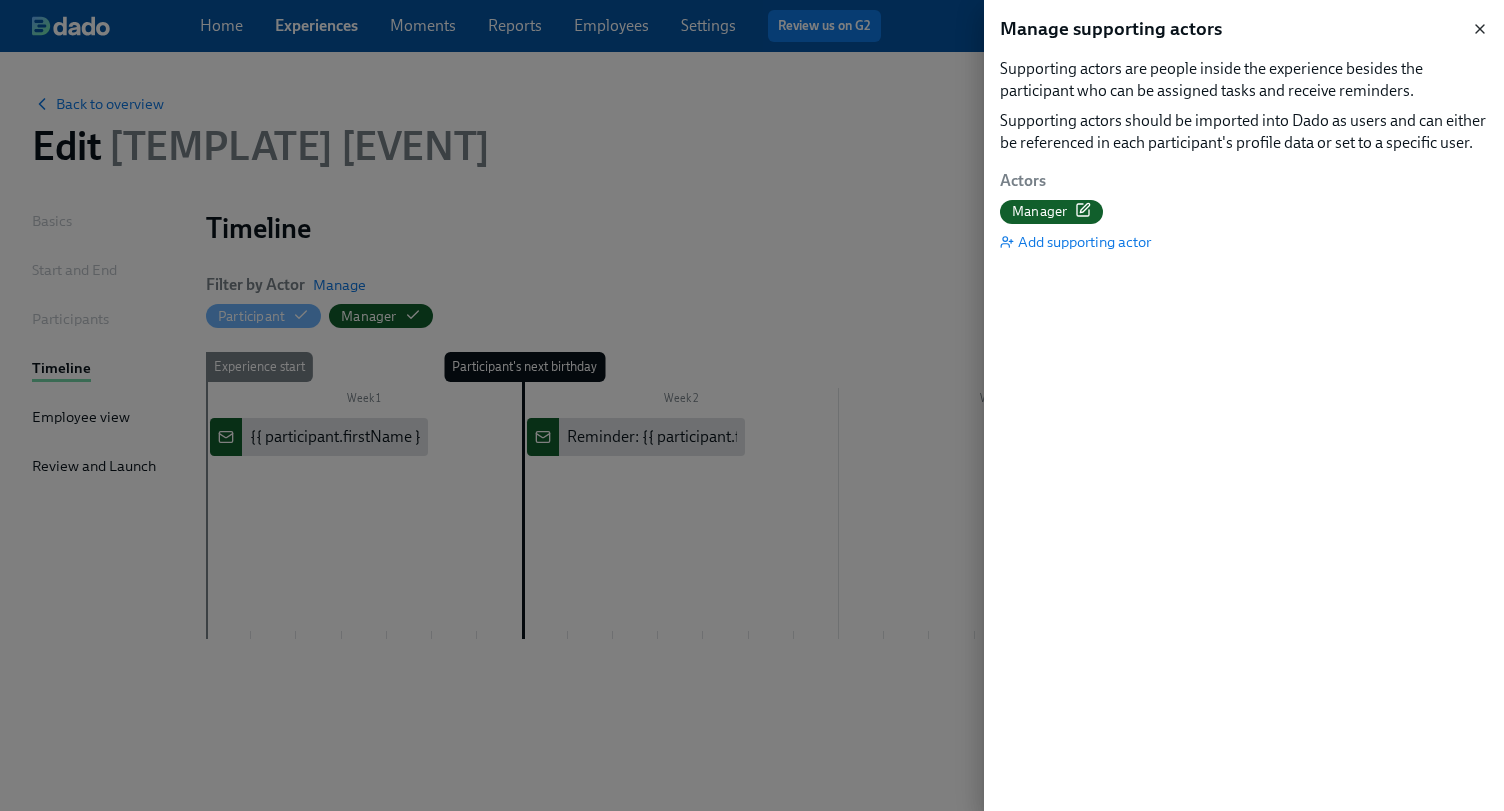 click 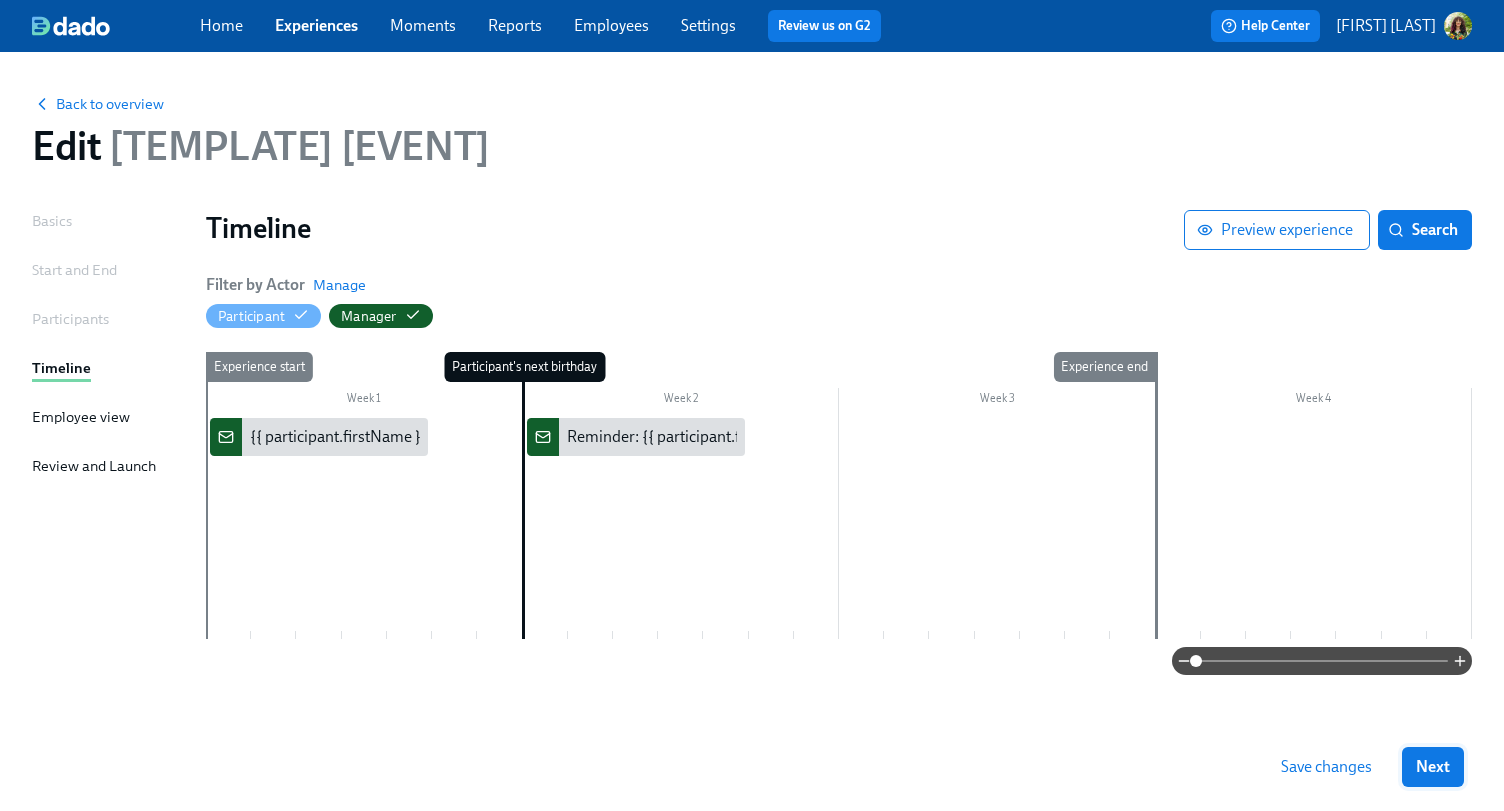 click on "Next" at bounding box center [1433, 767] 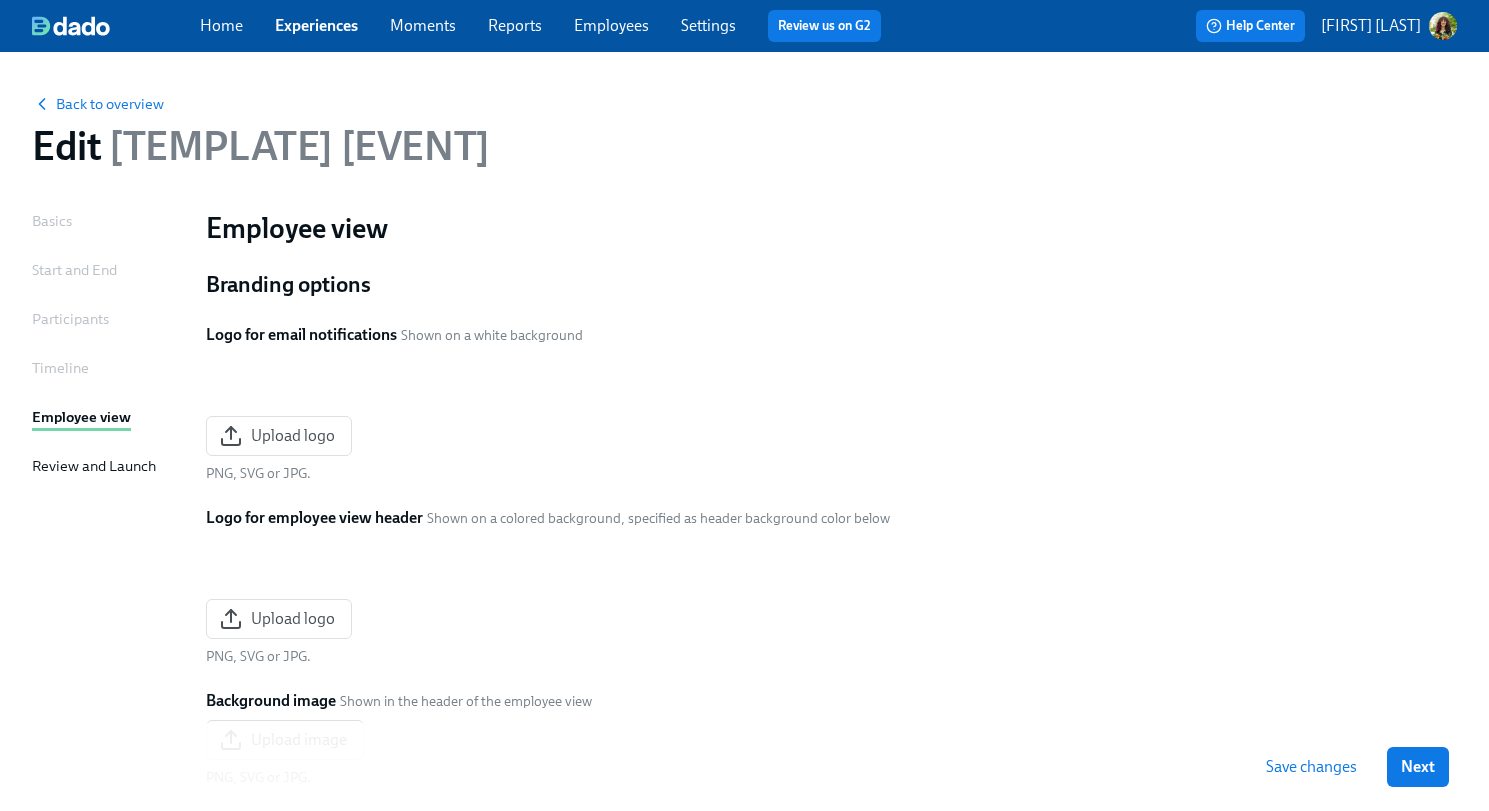 click on "Next" at bounding box center (1418, 767) 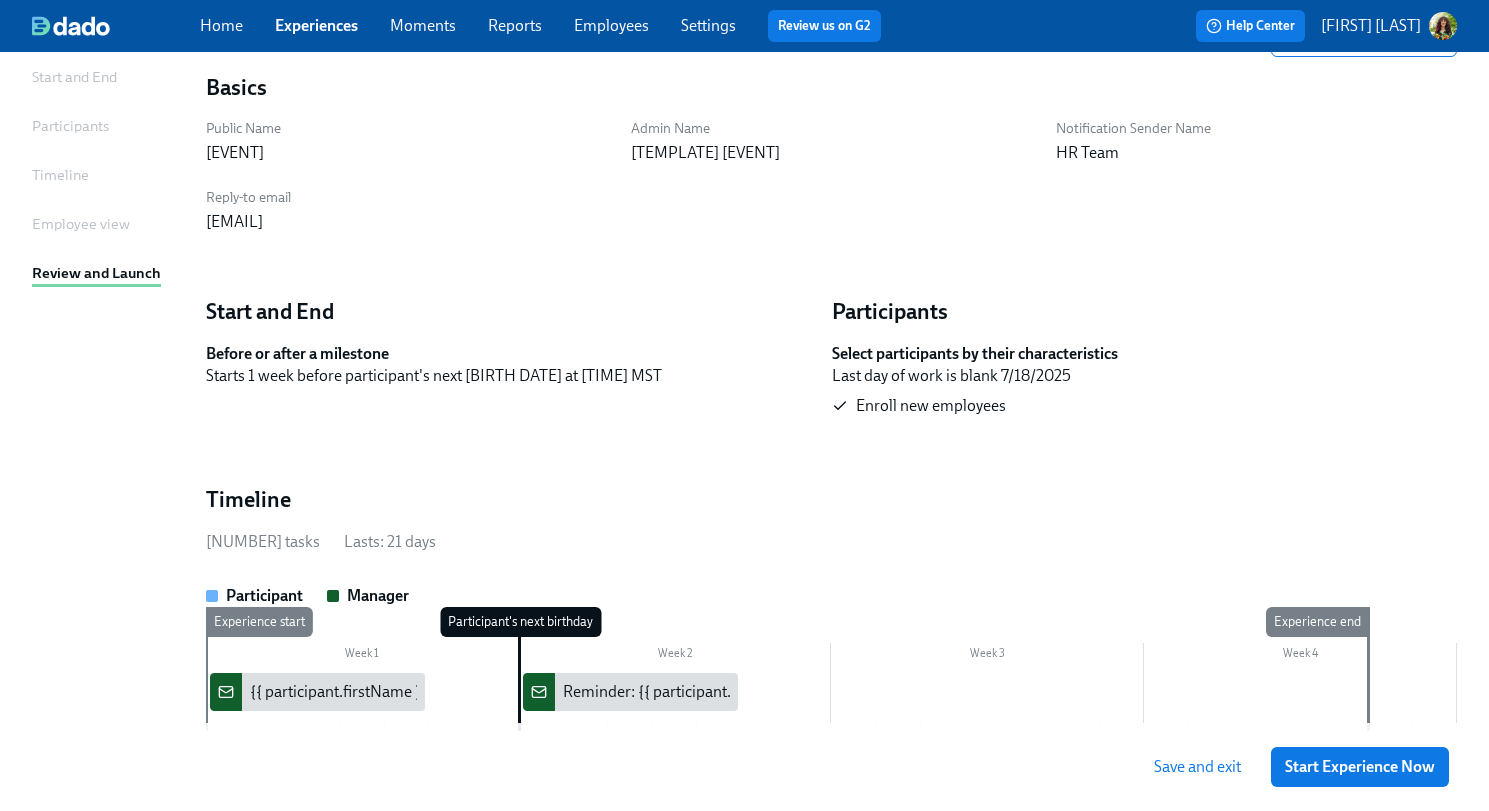 scroll, scrollTop: 321, scrollLeft: 0, axis: vertical 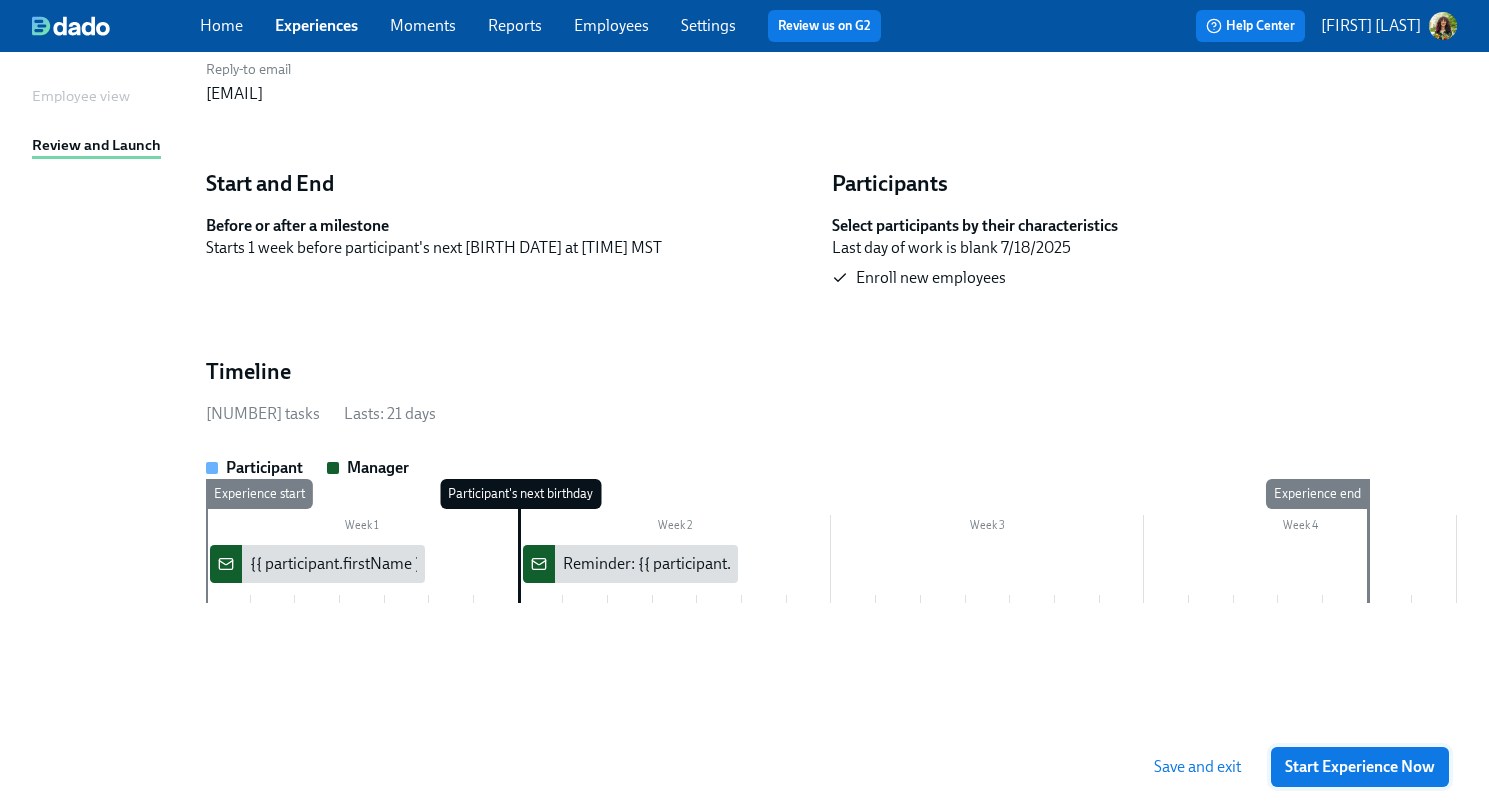 click on "Start Experience Now" at bounding box center [1360, 767] 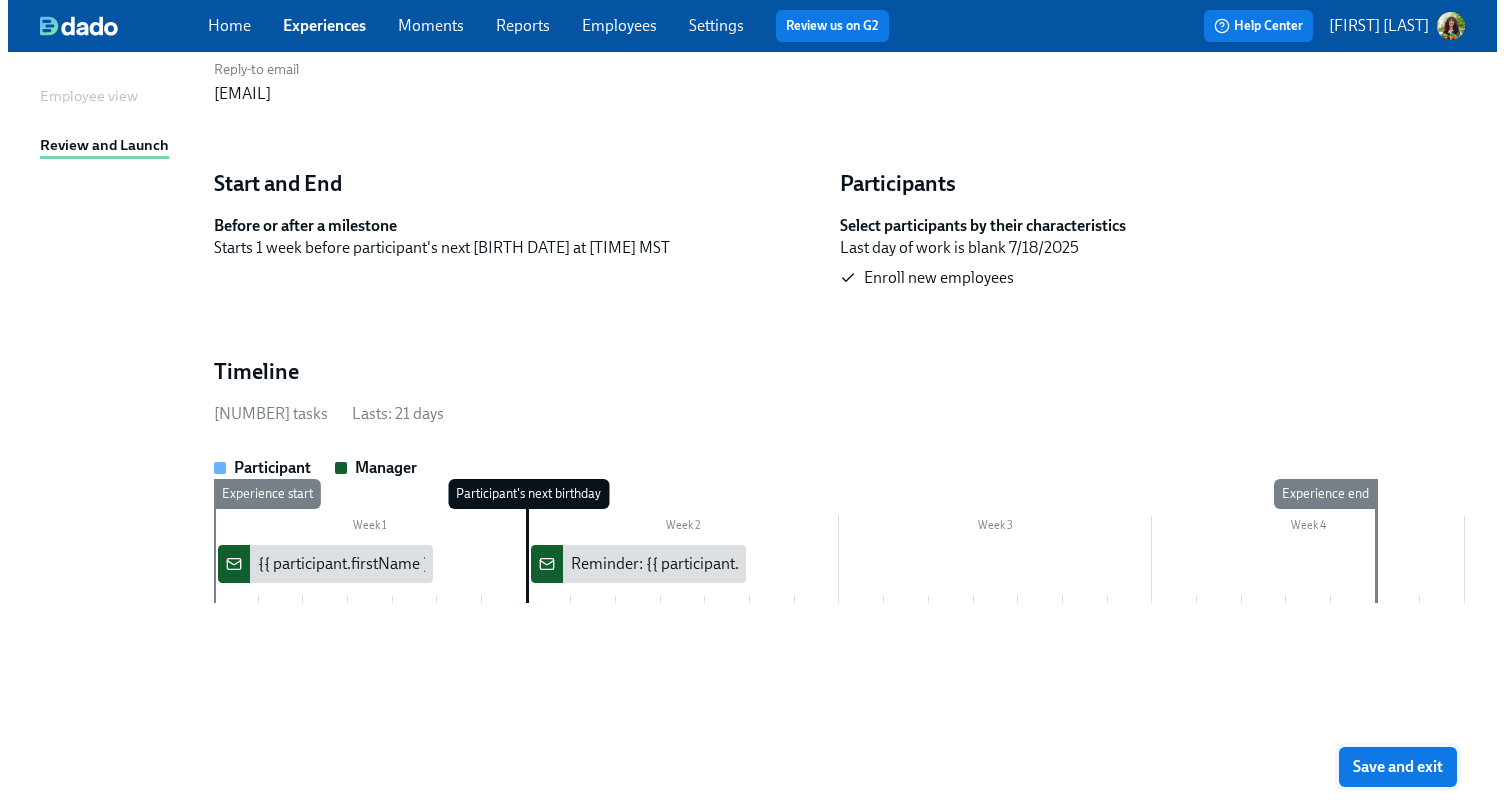 scroll, scrollTop: 0, scrollLeft: 0, axis: both 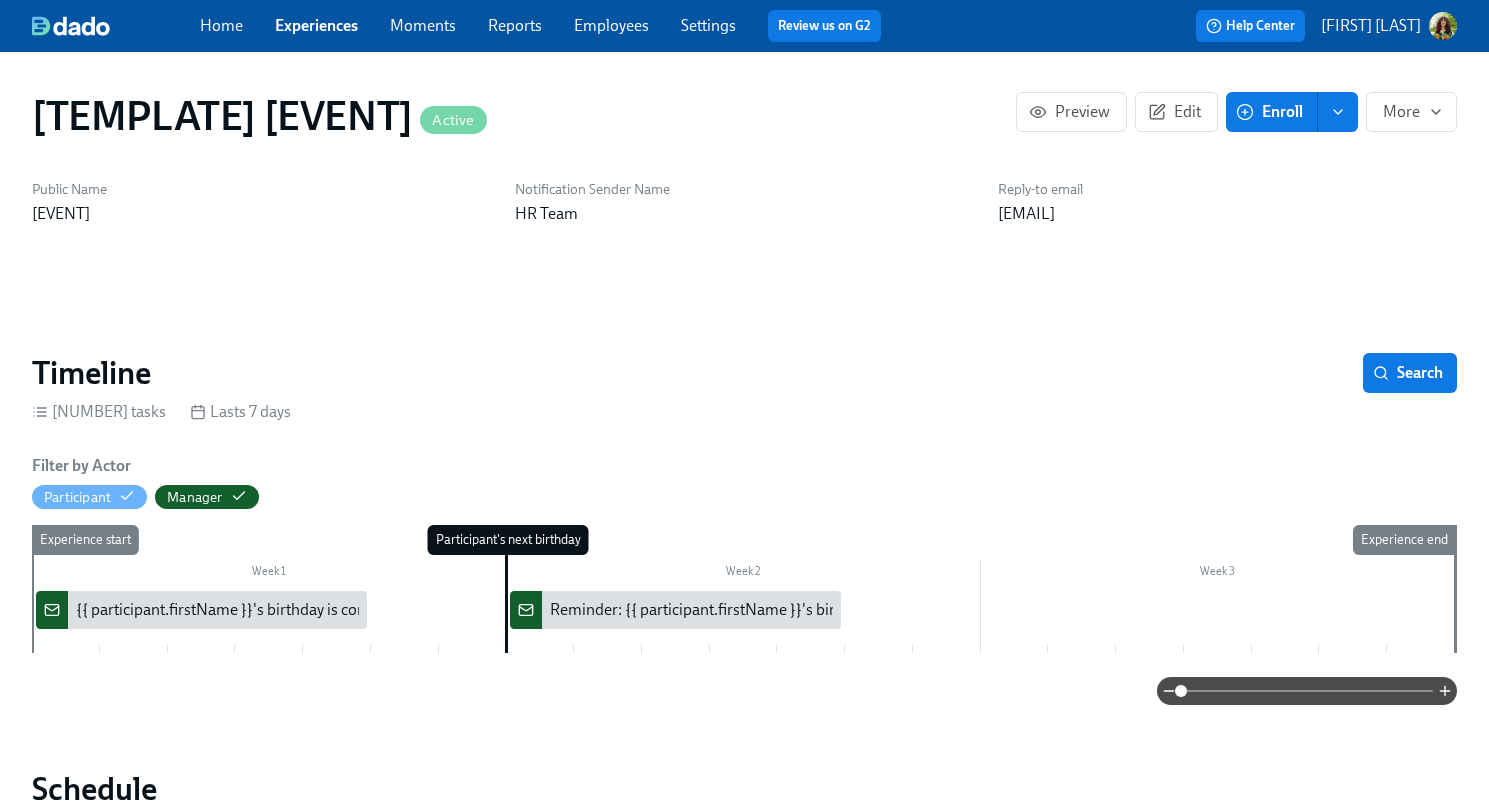 click on "Employees" at bounding box center [611, 25] 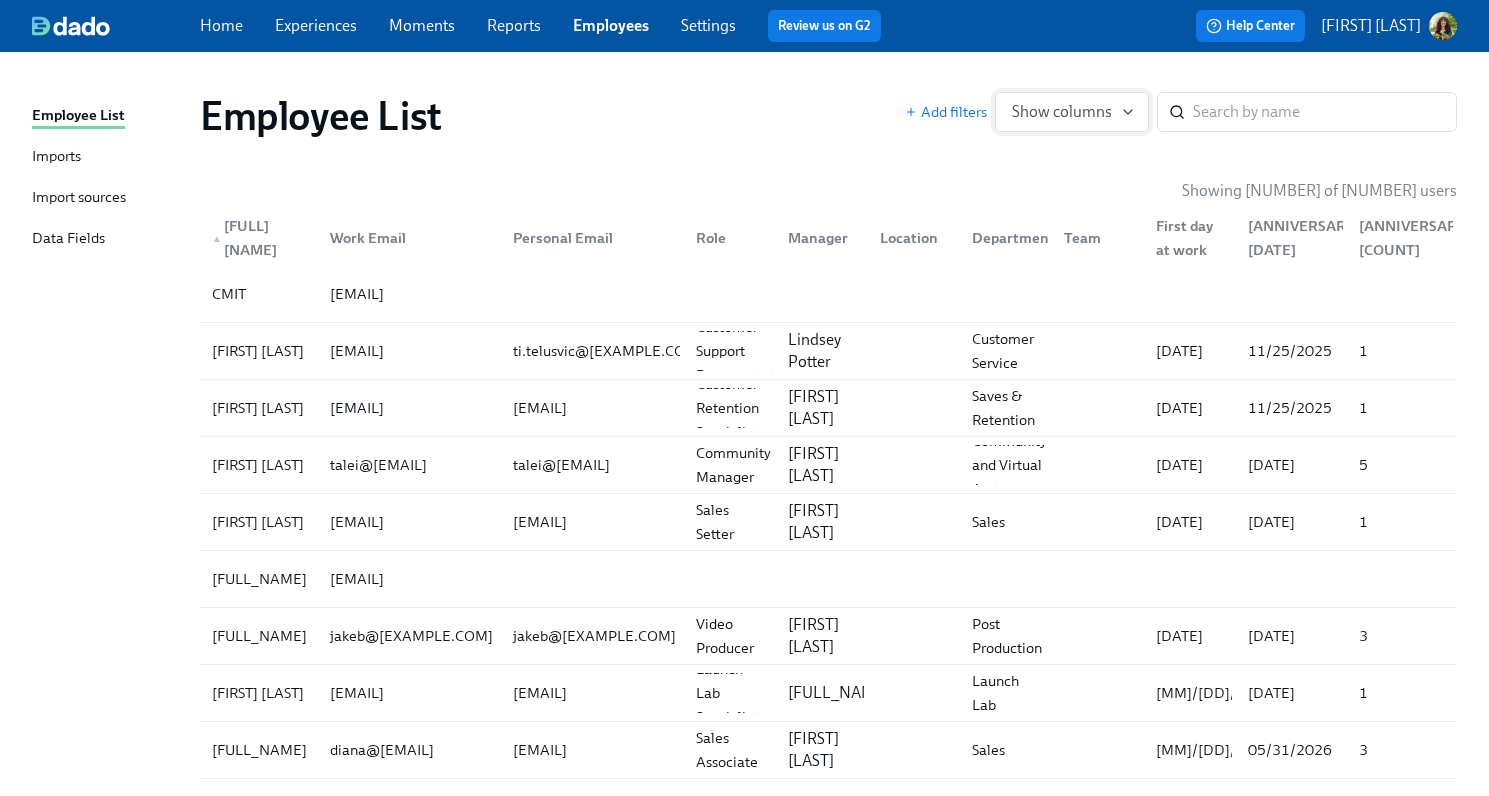 click on "Show columns" at bounding box center [1072, 112] 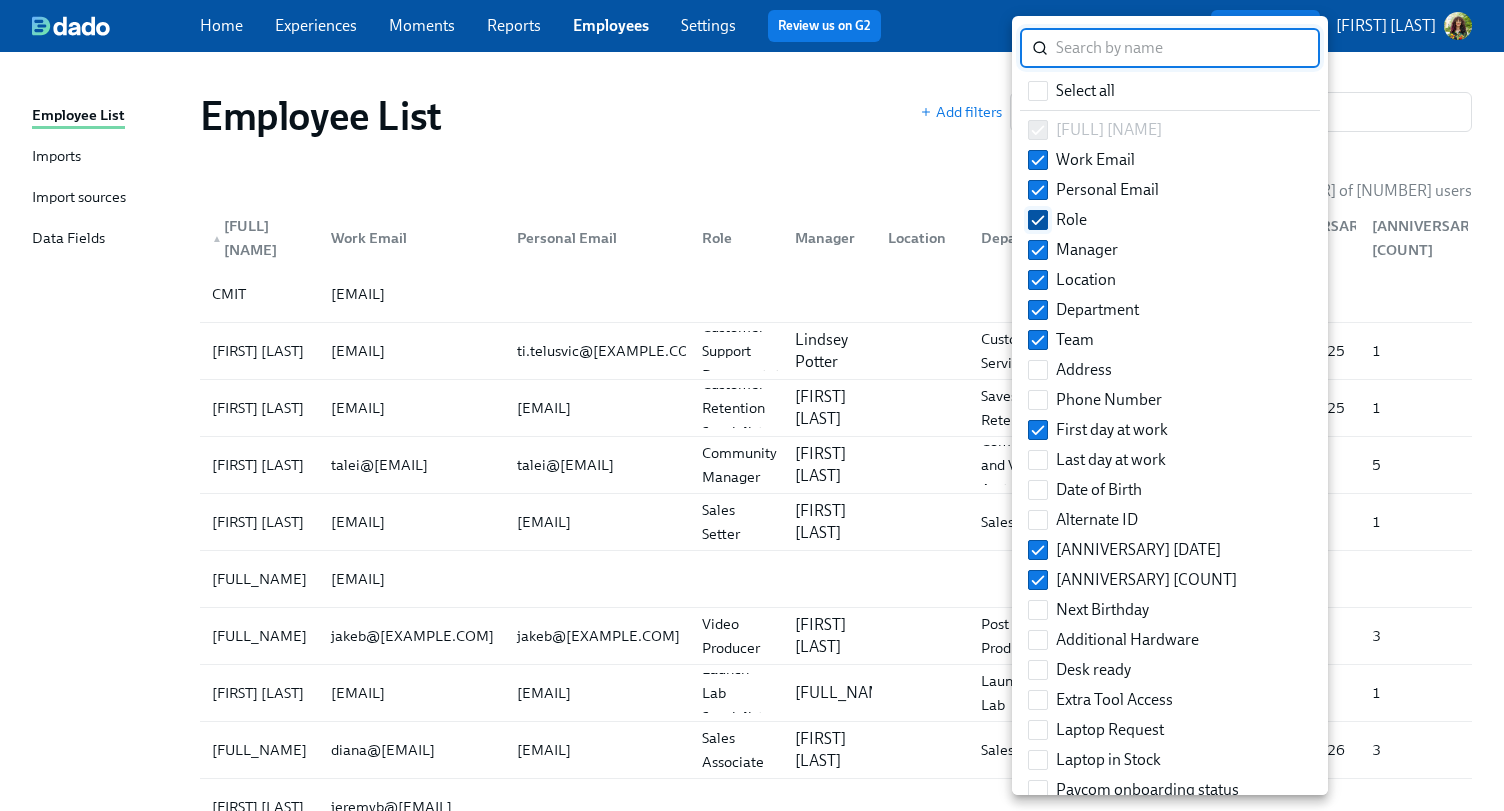 click on "Role" at bounding box center [1038, 220] 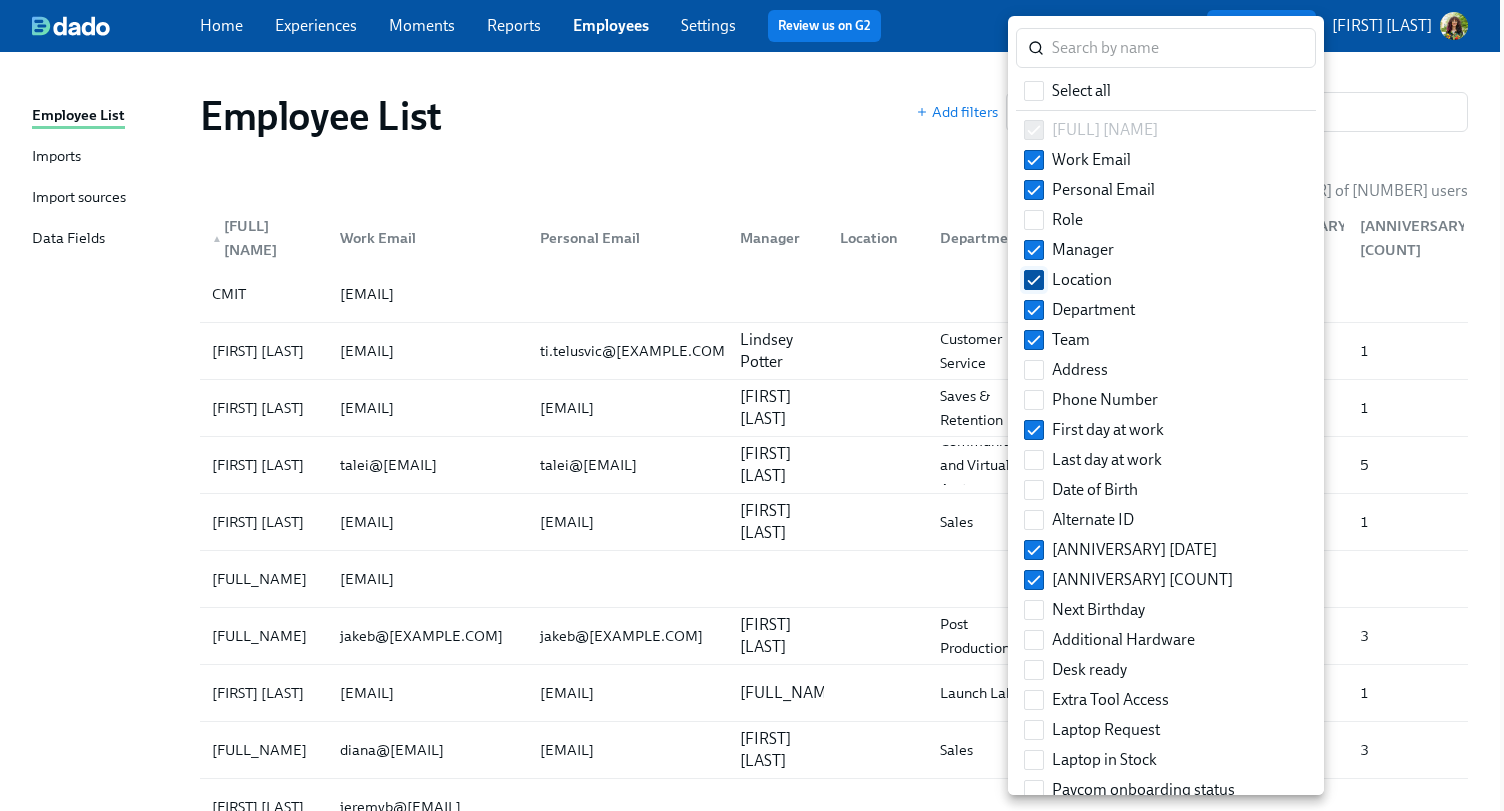 click on "Location" at bounding box center (1034, 280) 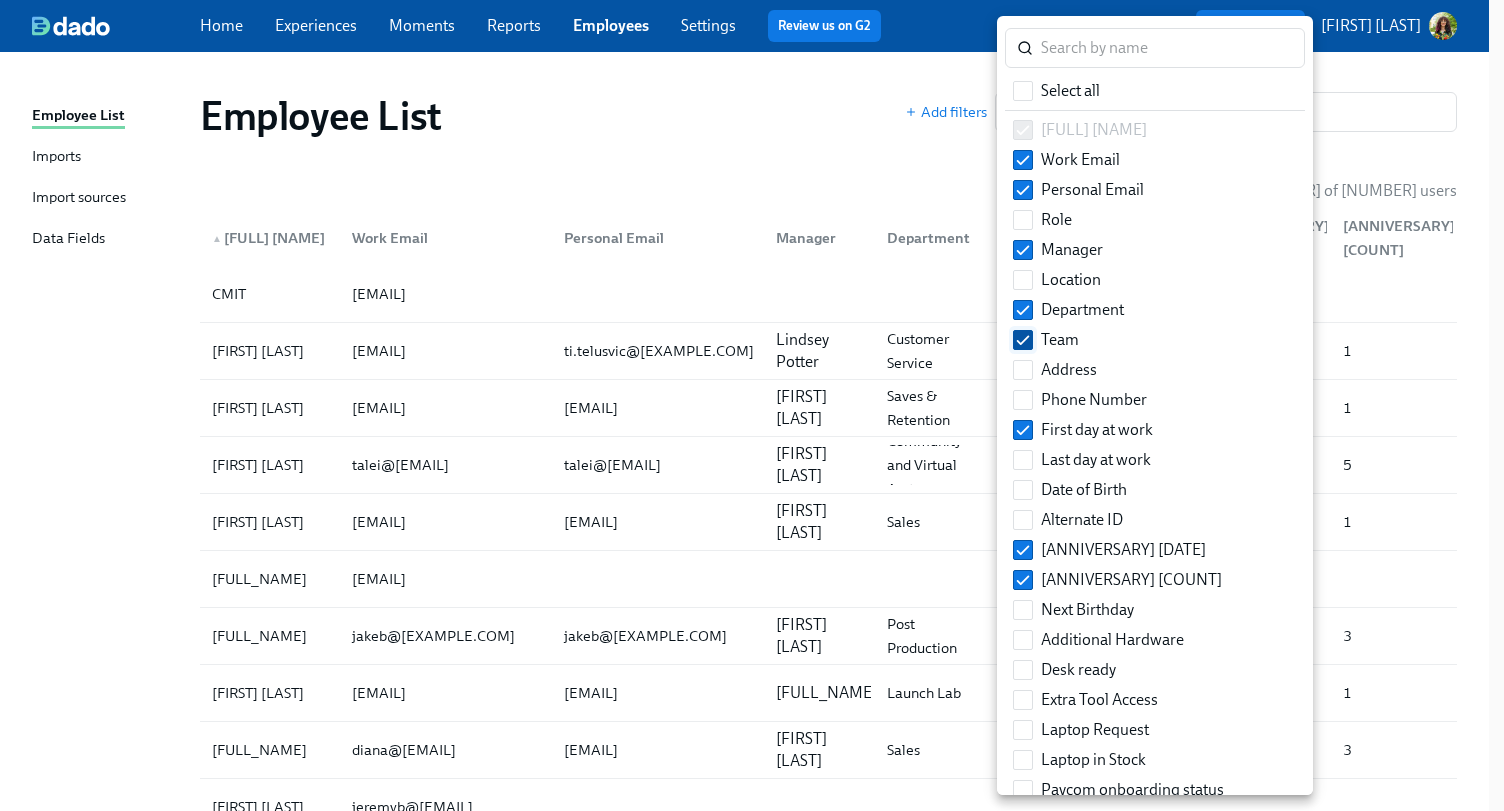 drag, startPoint x: 1029, startPoint y: 306, endPoint x: 1030, endPoint y: 343, distance: 37.01351 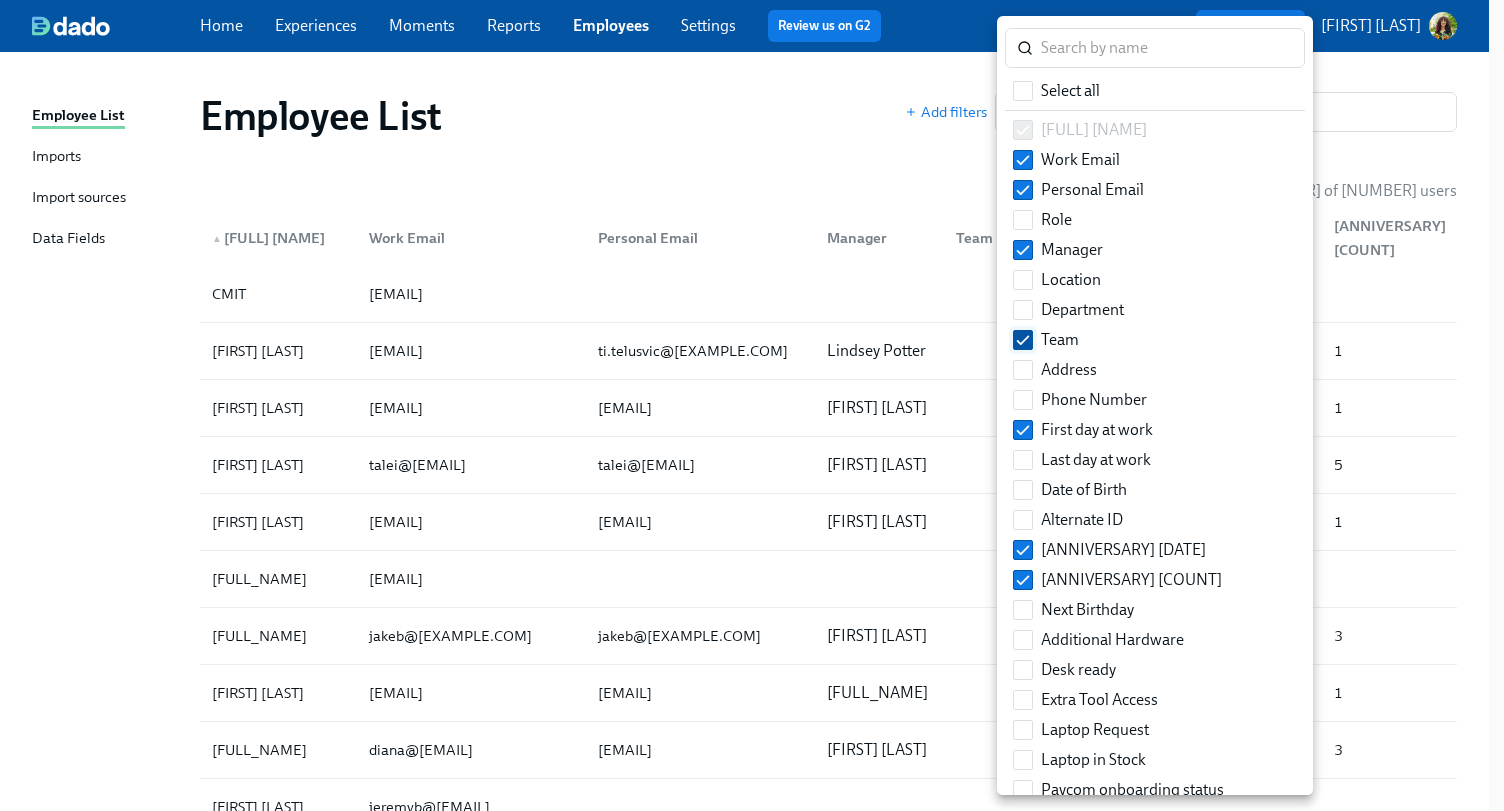 click on "Team" at bounding box center (1023, 340) 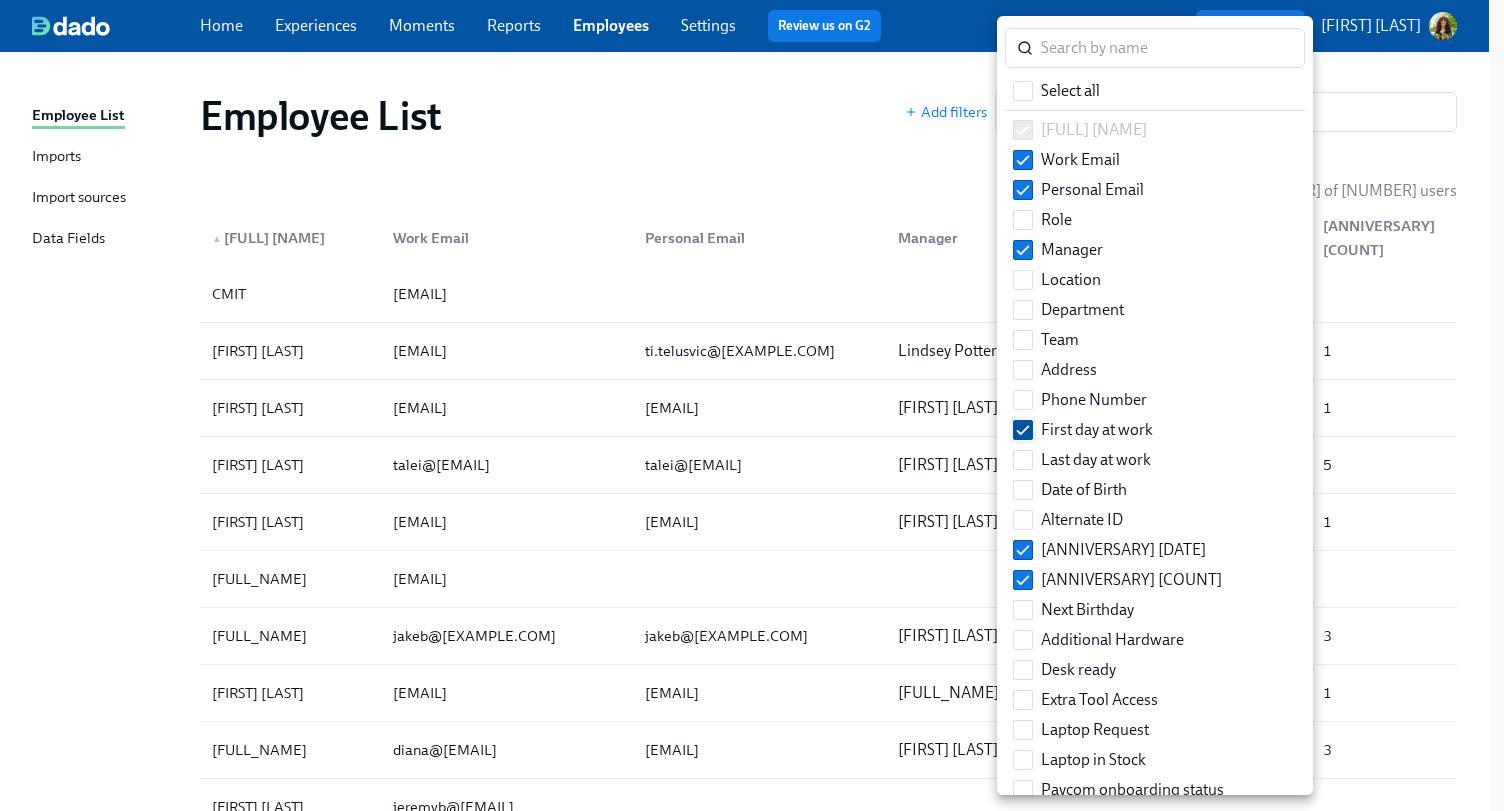 click on "First day at work" at bounding box center [1023, 430] 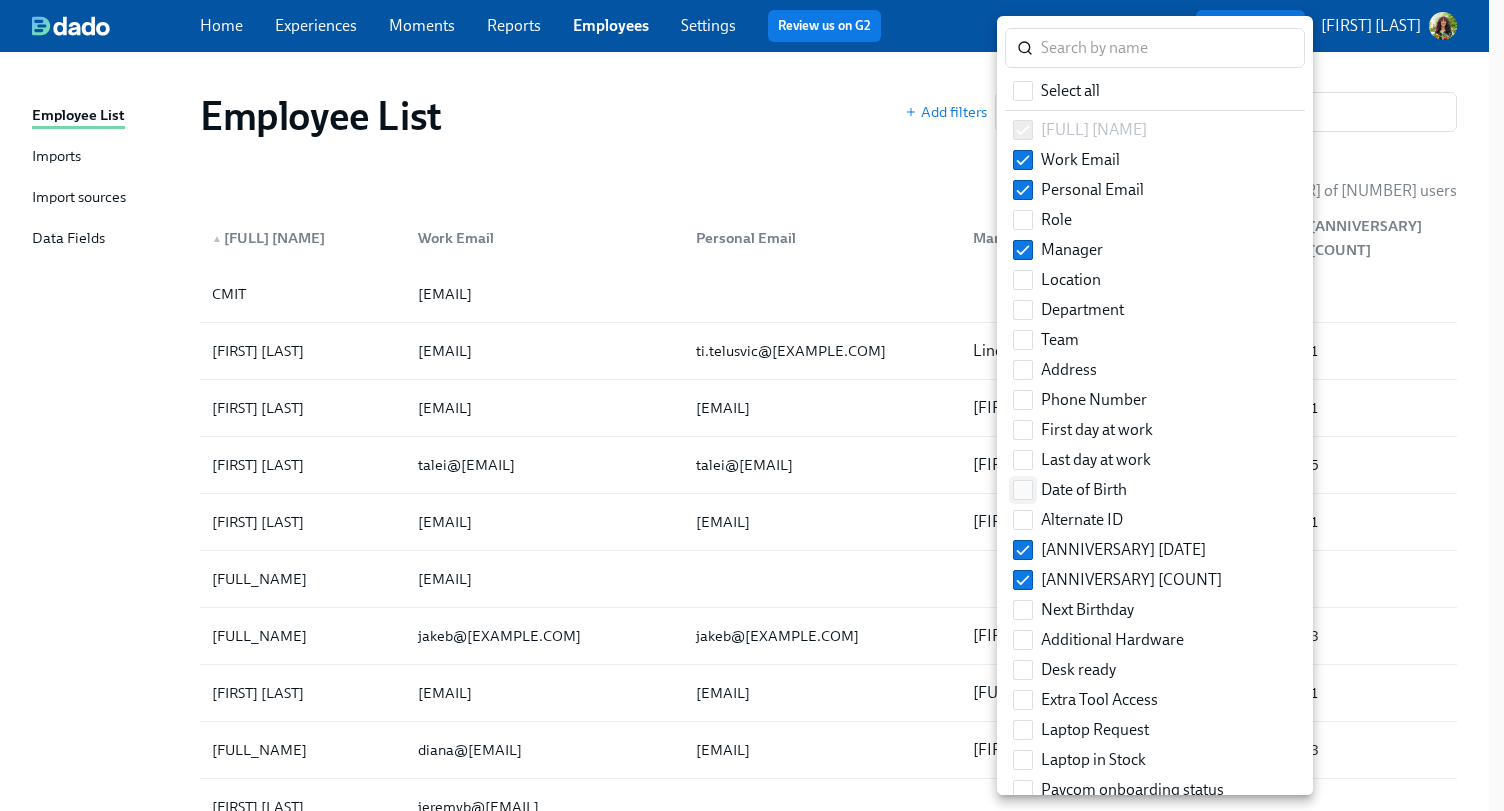 click on "Date of Birth" at bounding box center (1023, 490) 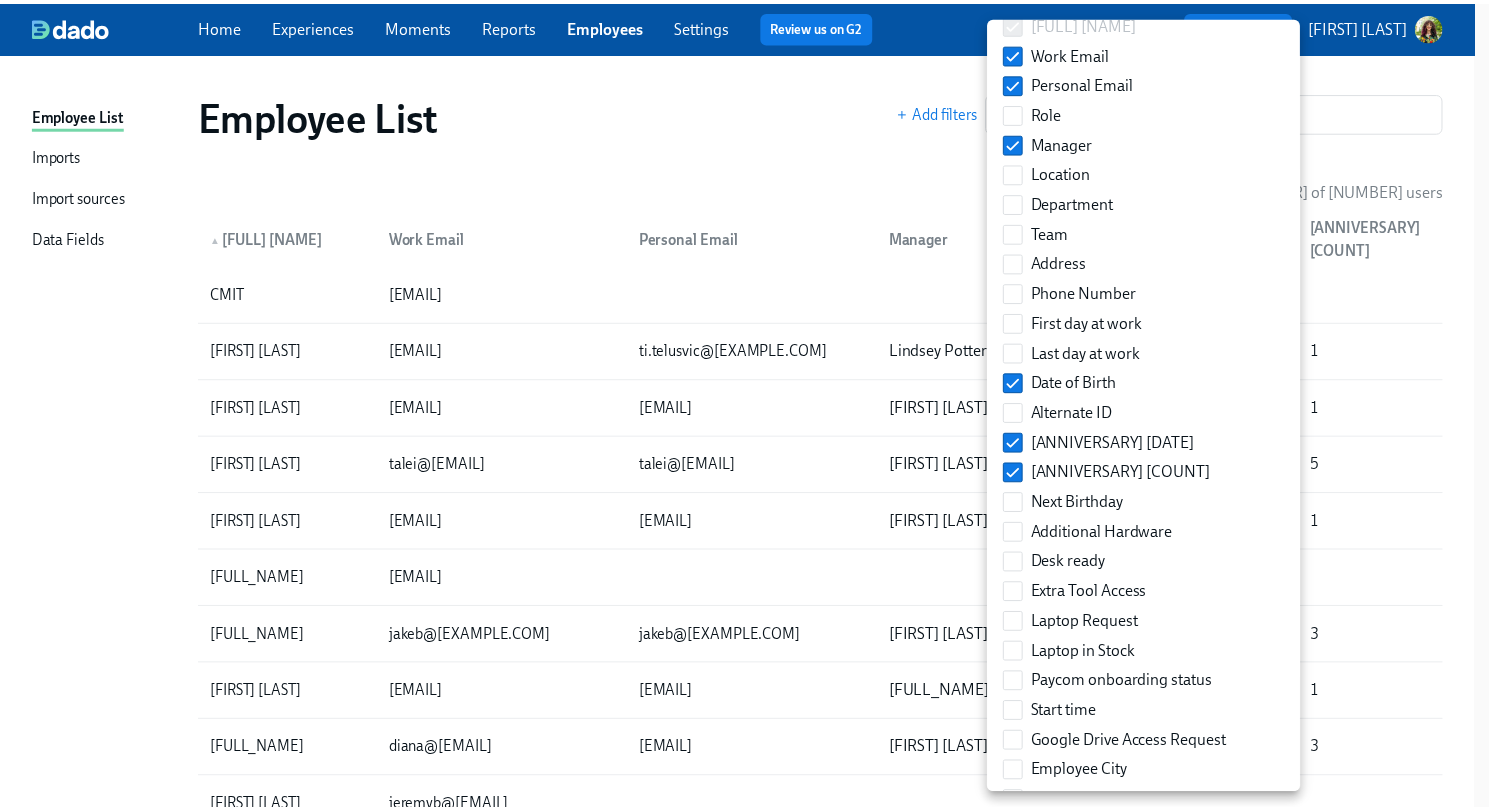 scroll, scrollTop: 172, scrollLeft: 0, axis: vertical 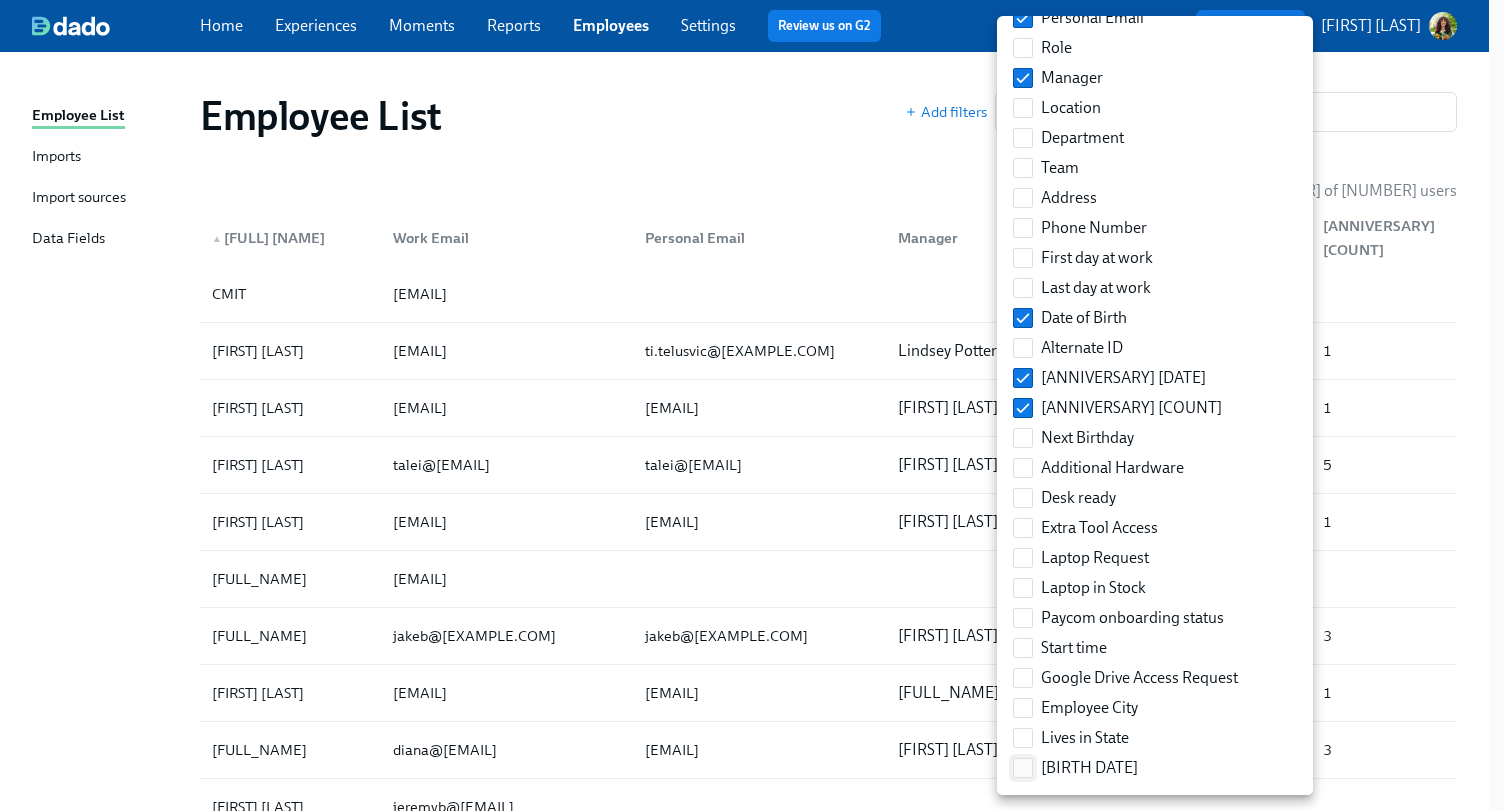 click on "[BIRTH DATE]" at bounding box center [1023, 768] 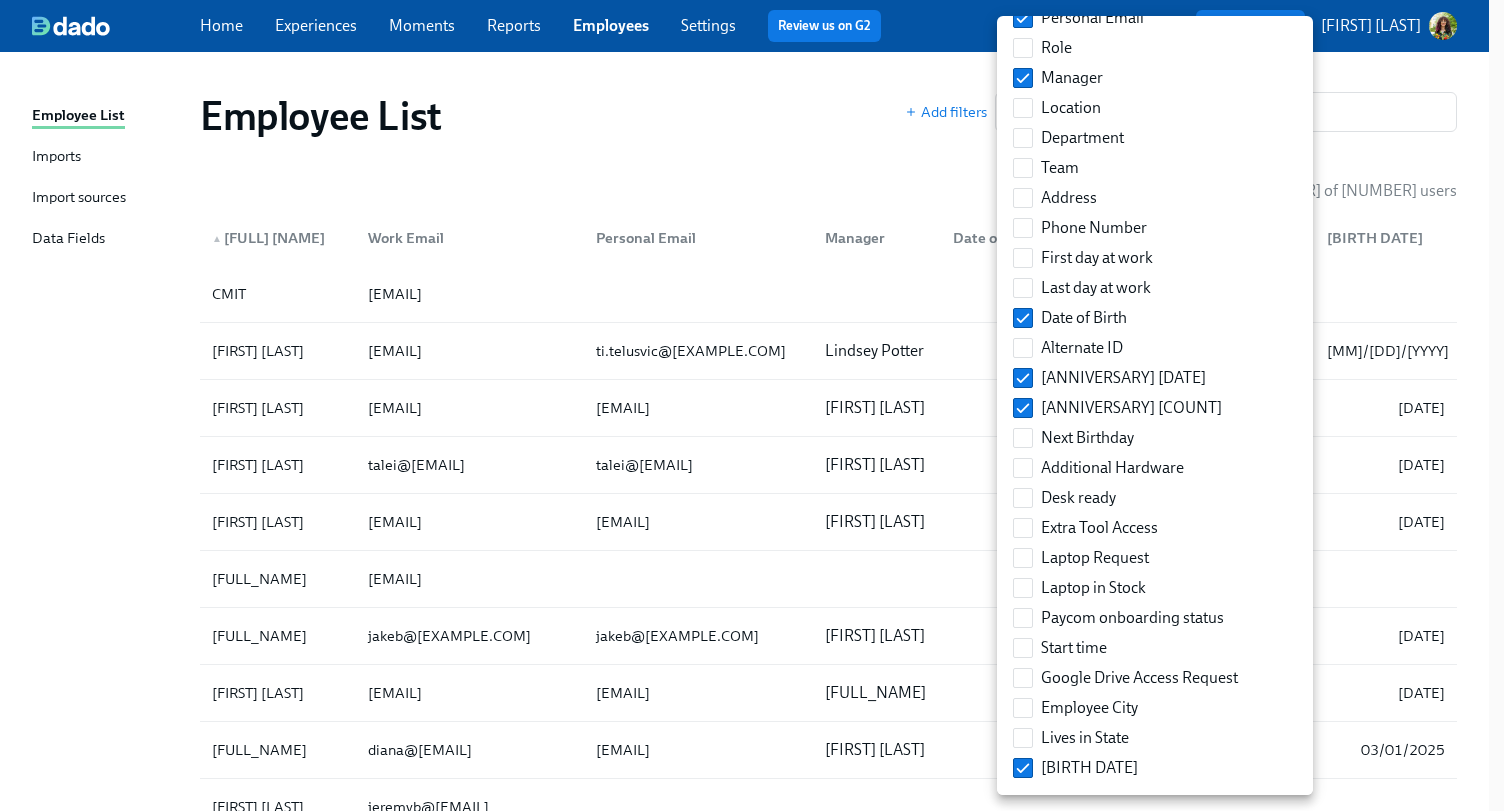 click at bounding box center [752, 405] 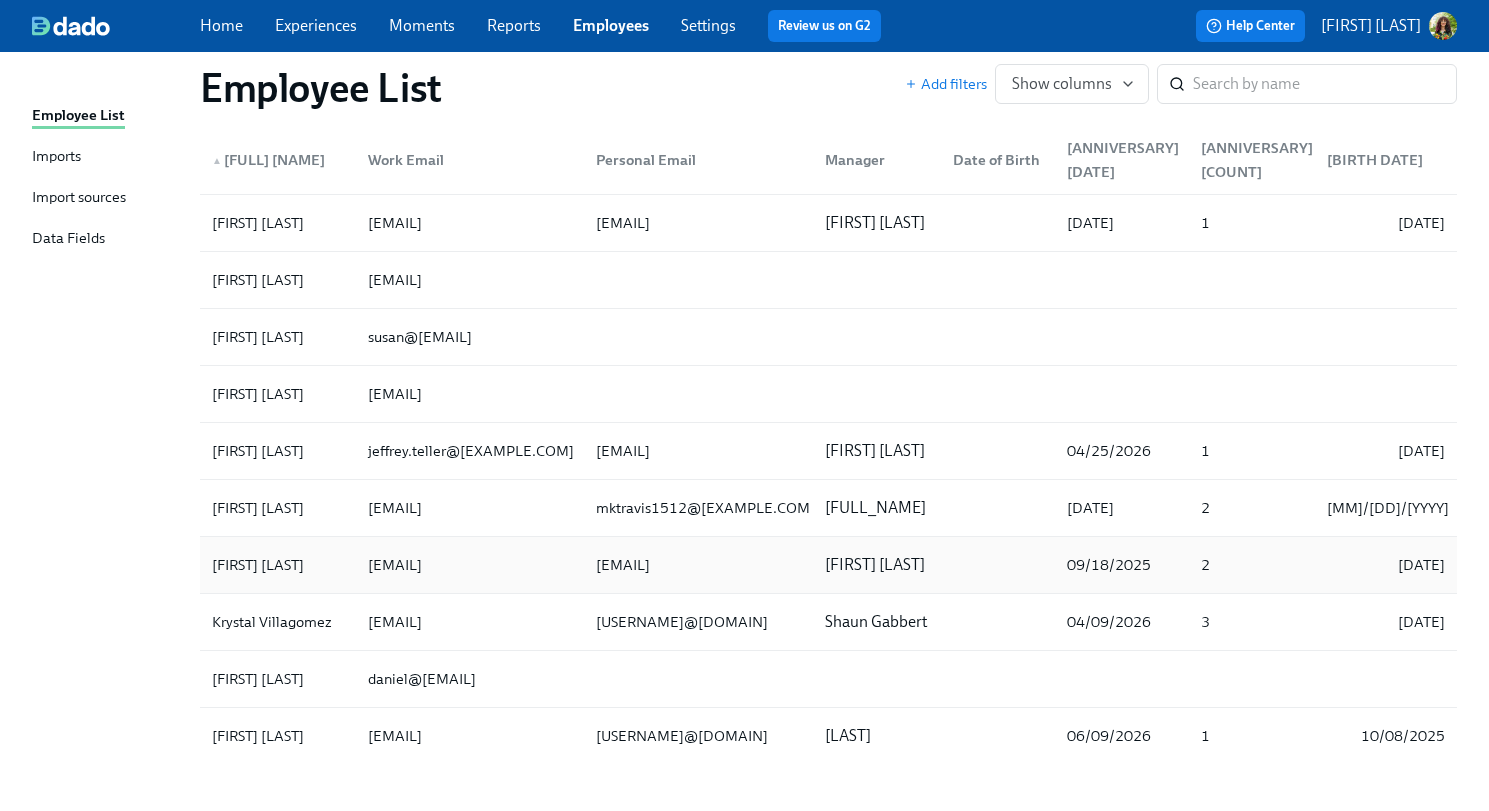 scroll, scrollTop: 5495, scrollLeft: 0, axis: vertical 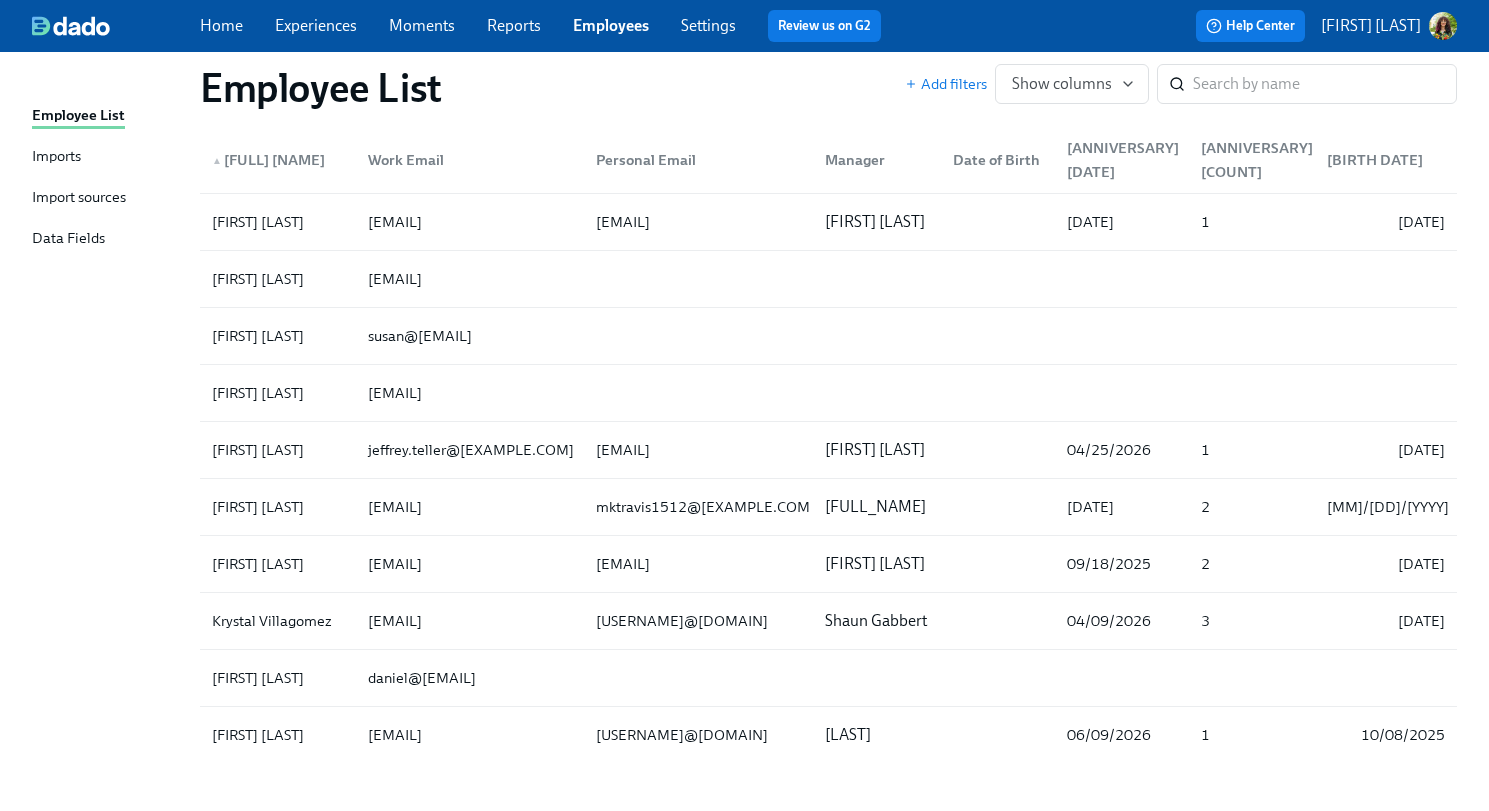 click on "Experiences" at bounding box center [316, 25] 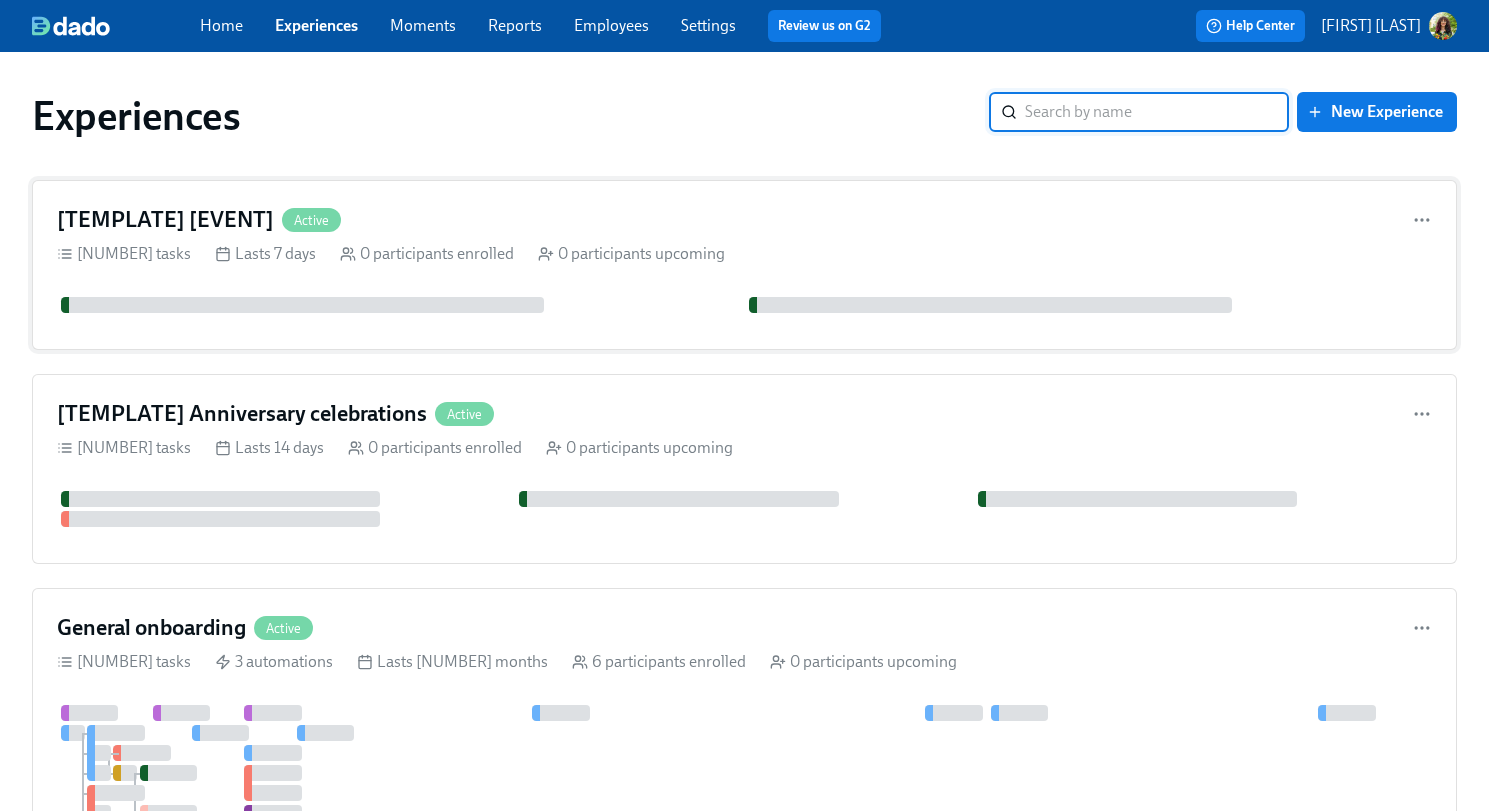 click on "[TEMPLATE] [BIRTH DATE] celebrations Active" at bounding box center (744, 220) 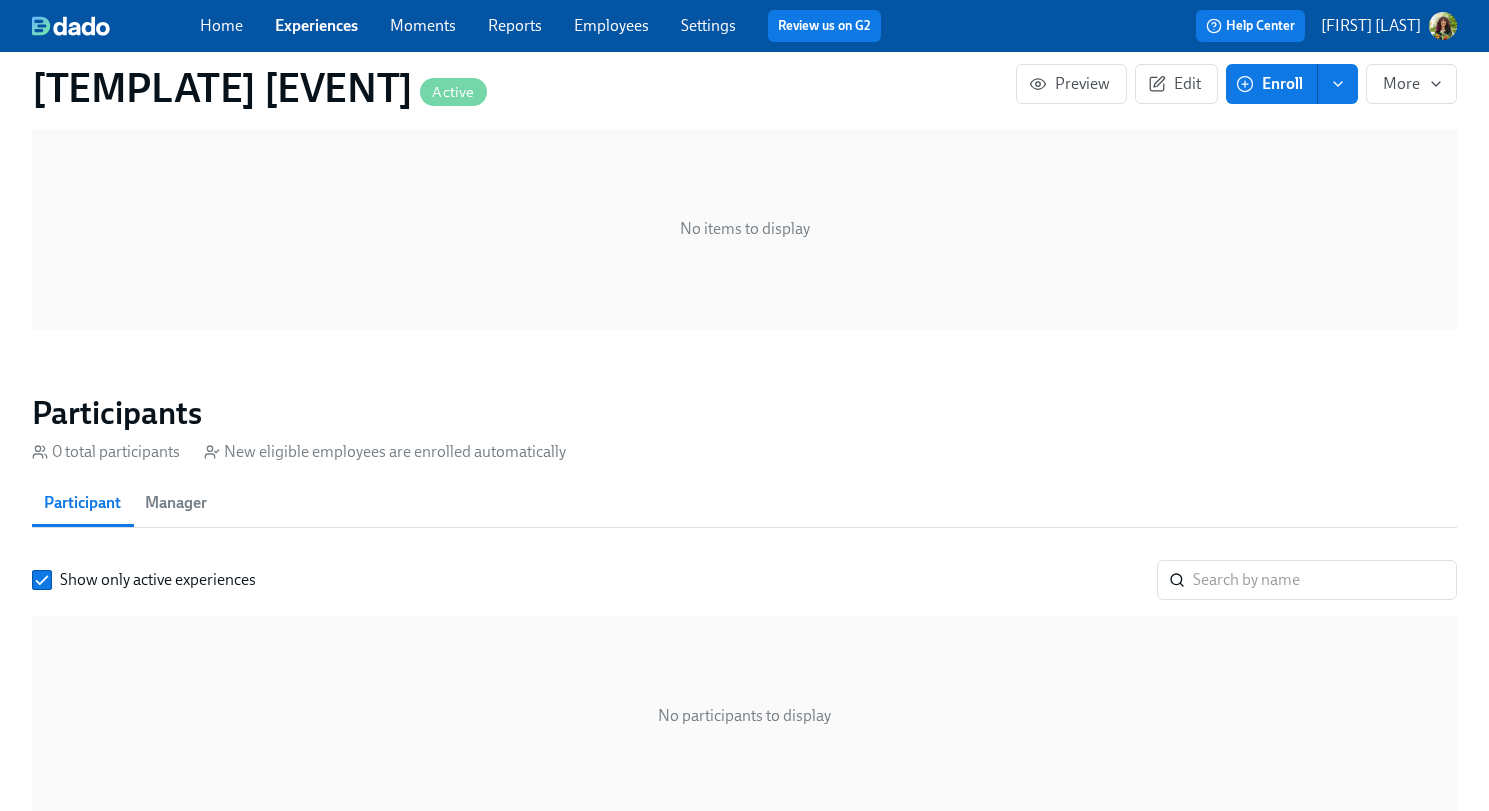 scroll, scrollTop: 771, scrollLeft: 0, axis: vertical 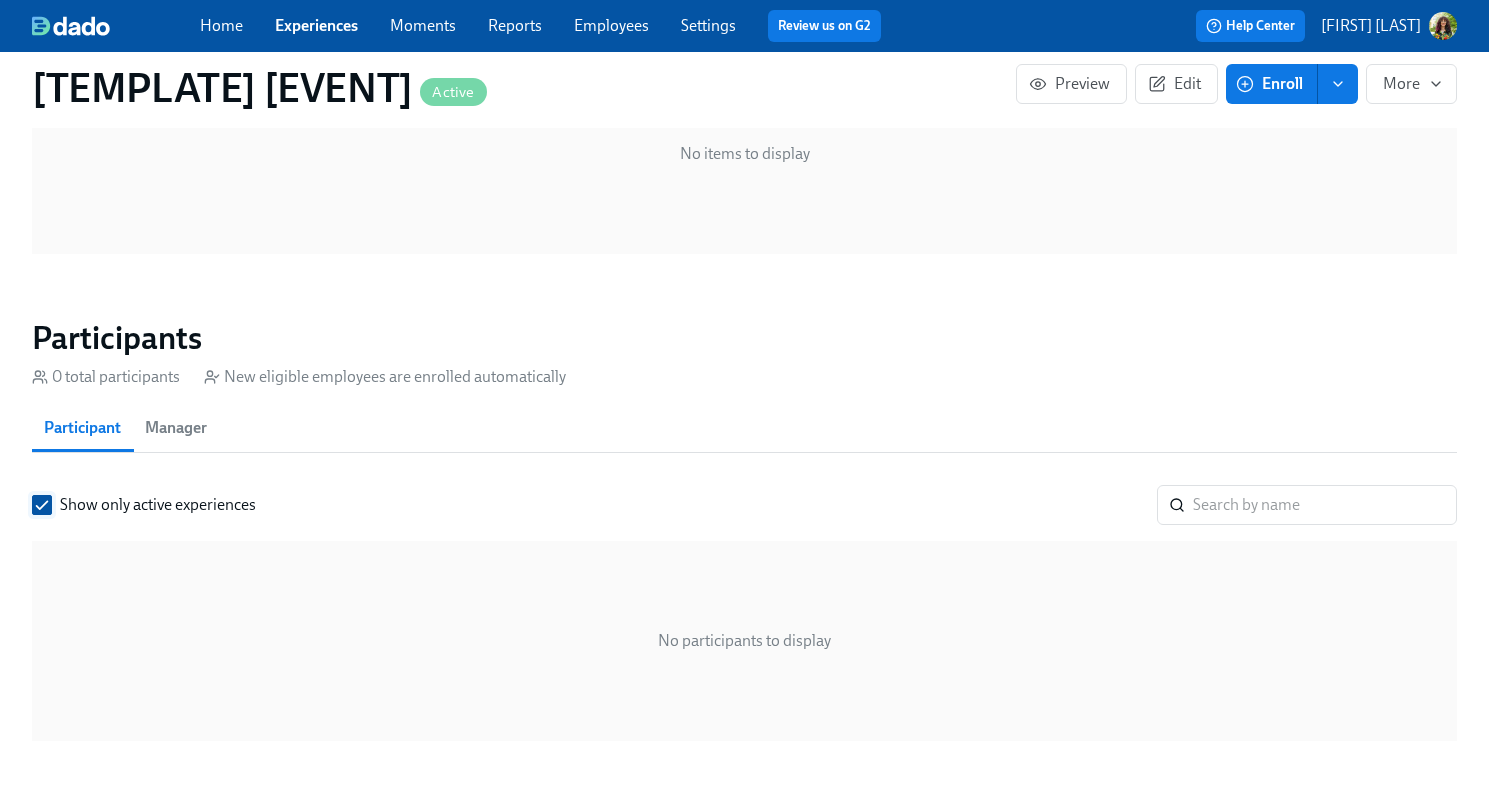 click on "Show only active experiences" at bounding box center [42, 505] 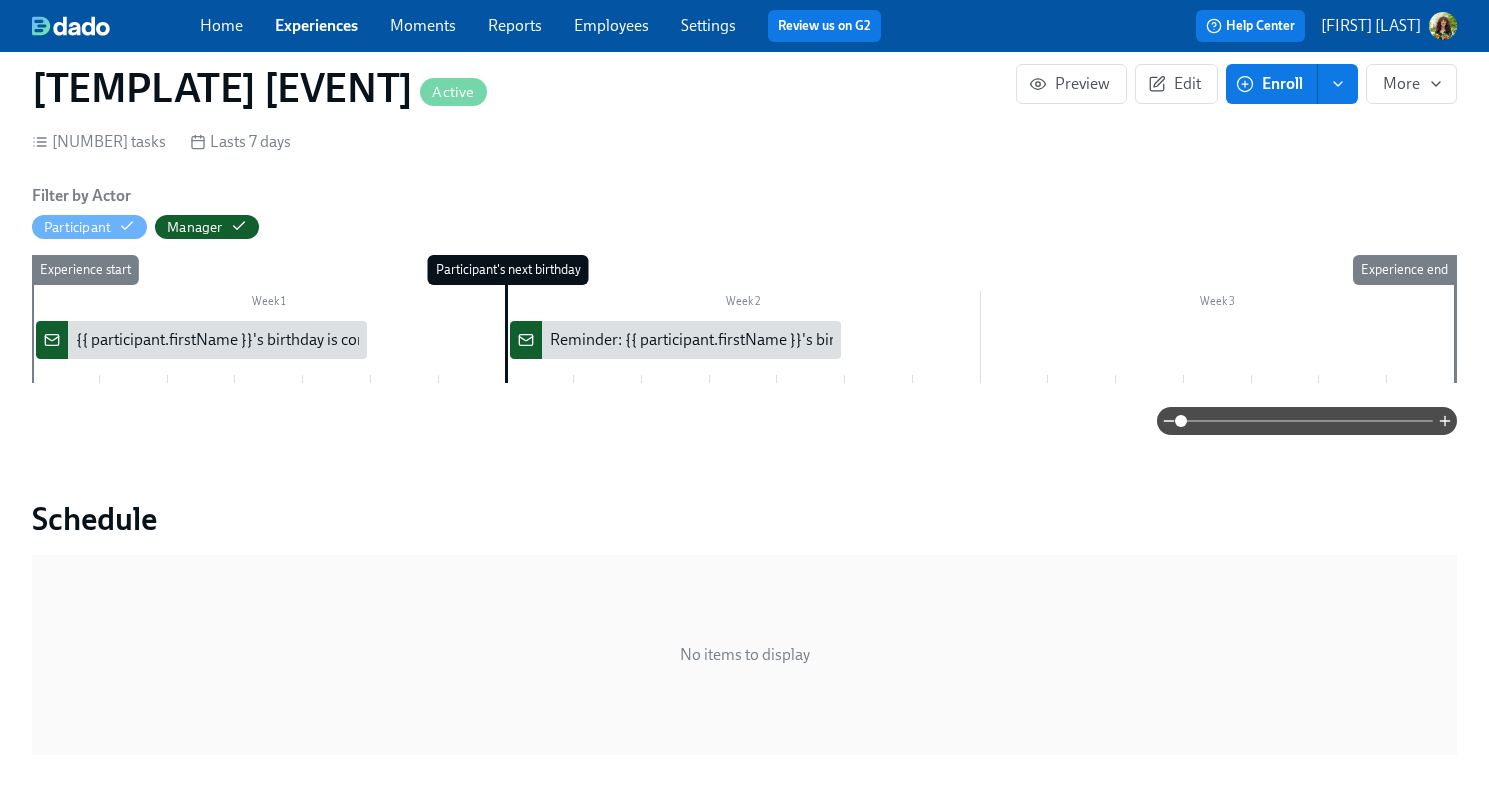 scroll, scrollTop: 0, scrollLeft: 0, axis: both 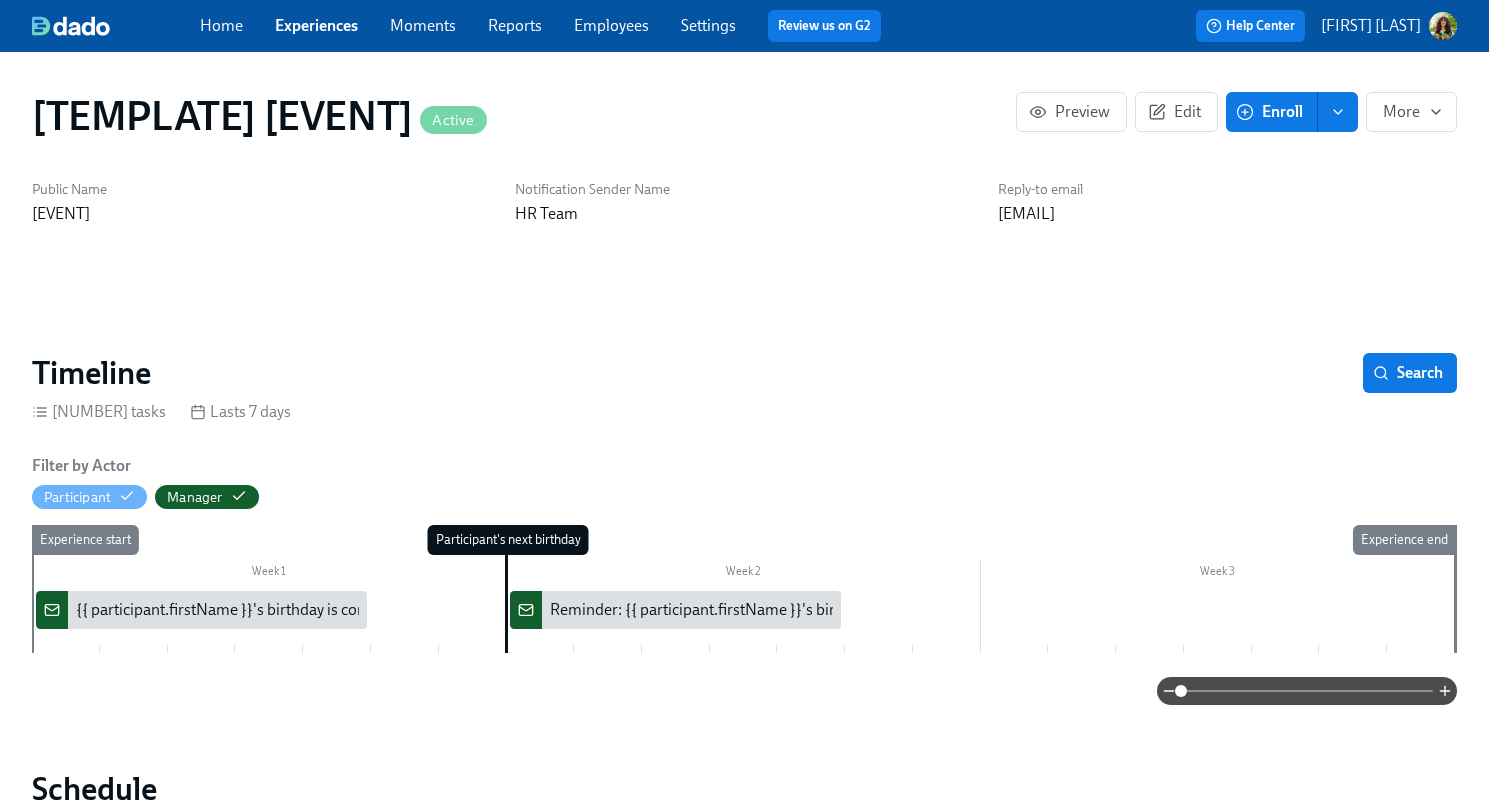 click 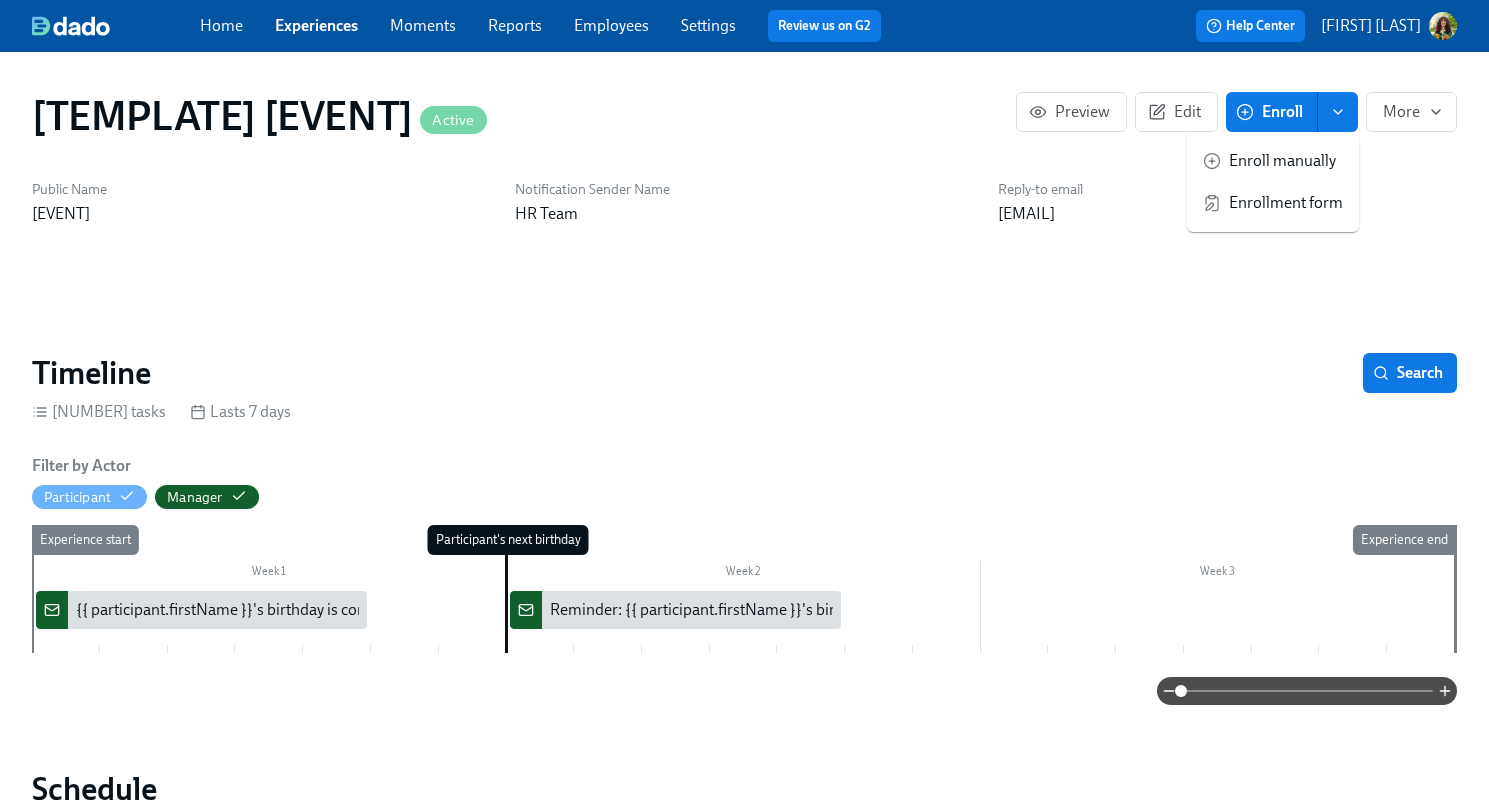 click on "Enroll manually" at bounding box center [1286, 161] 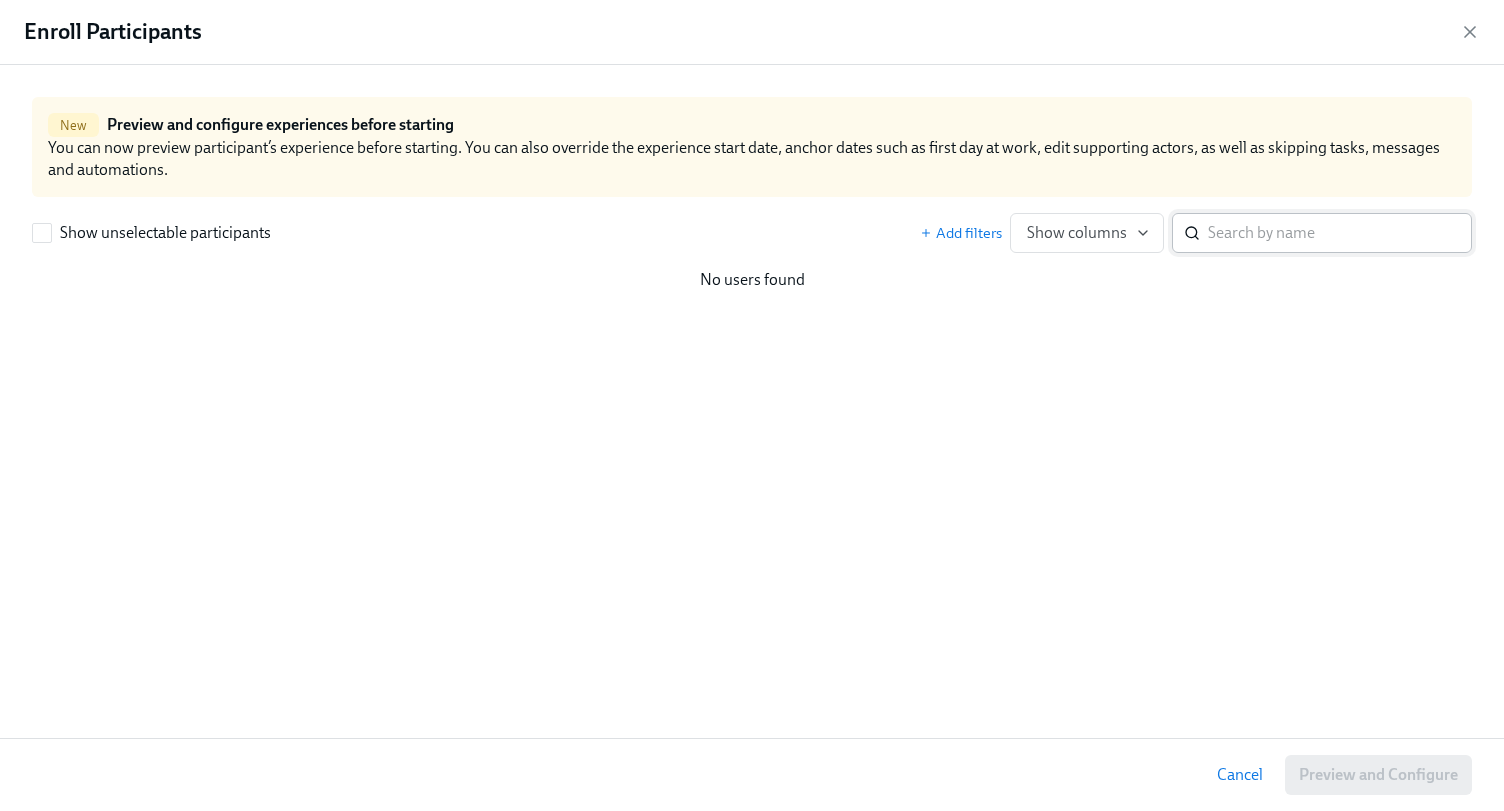 click at bounding box center (1340, 233) 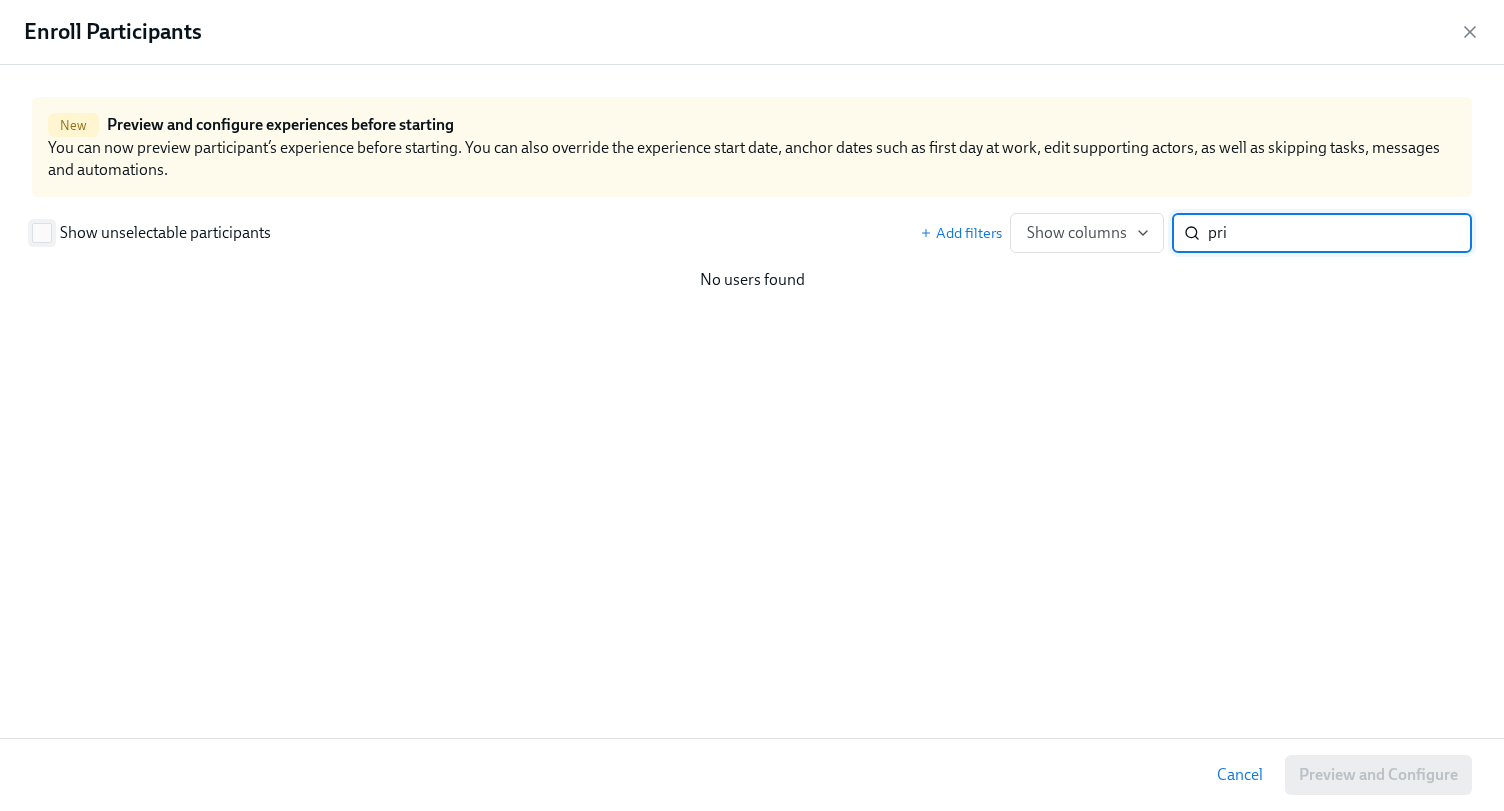 type on "pri" 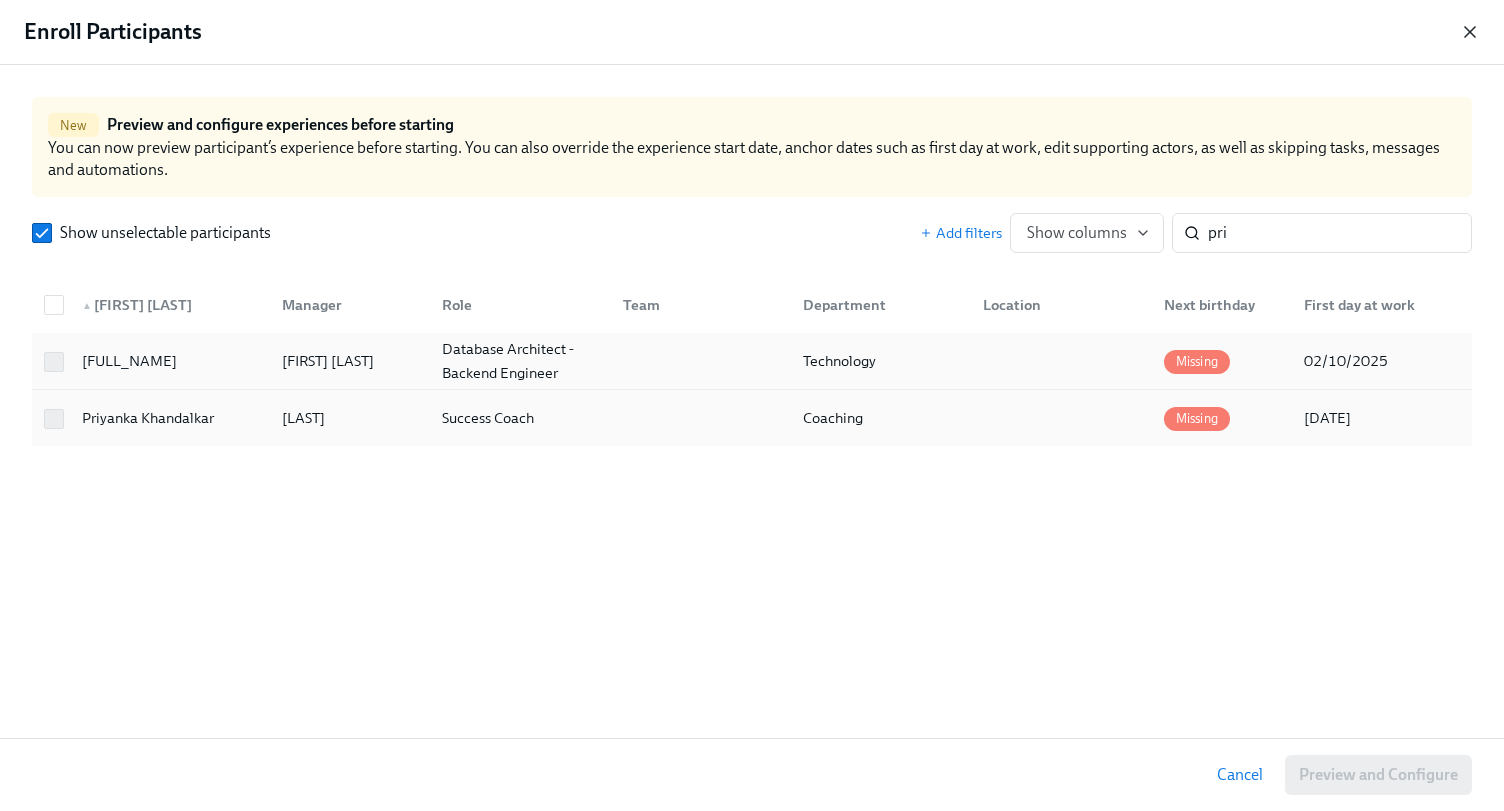 click 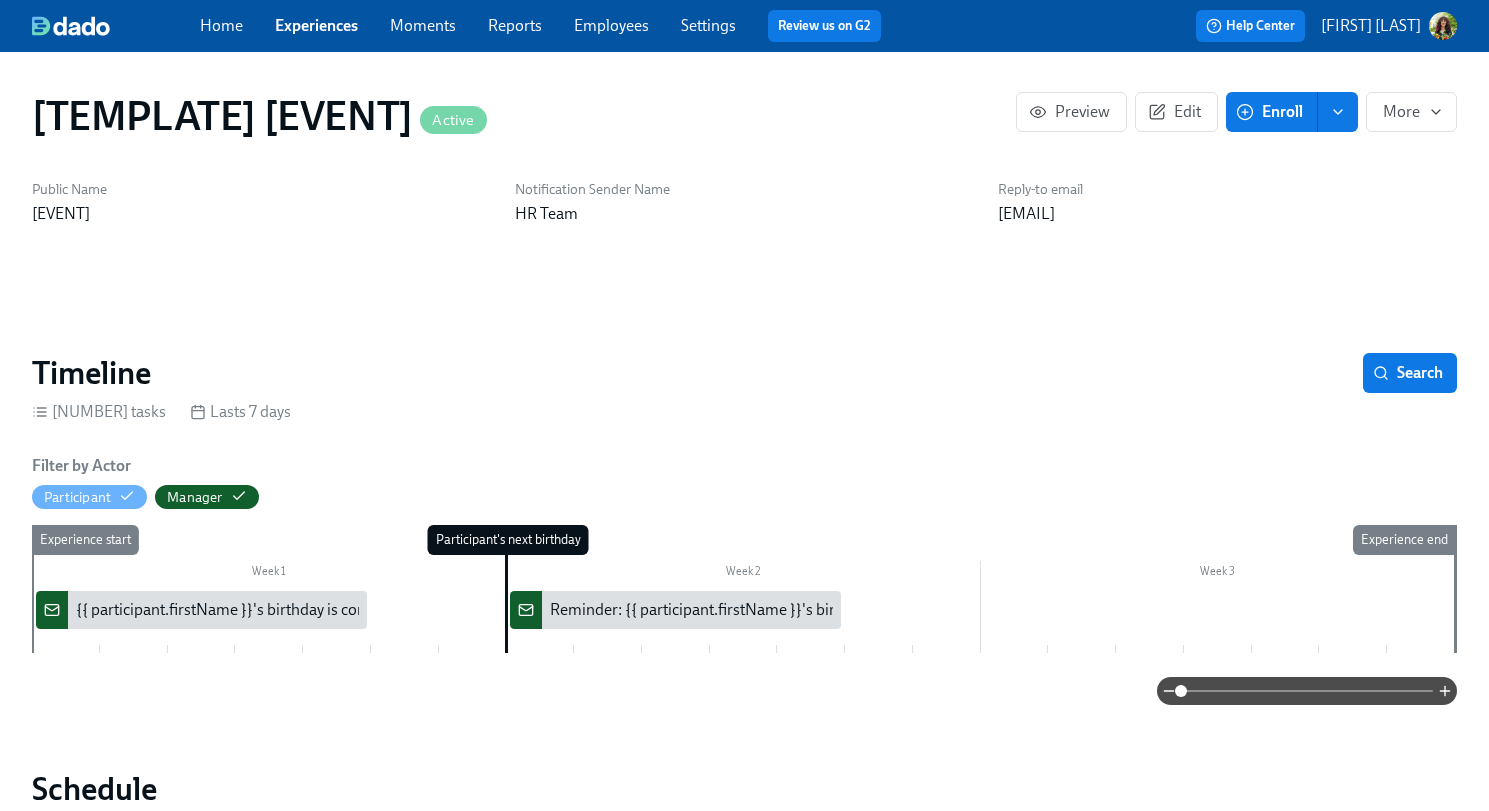 click on "Experiences" at bounding box center (316, 25) 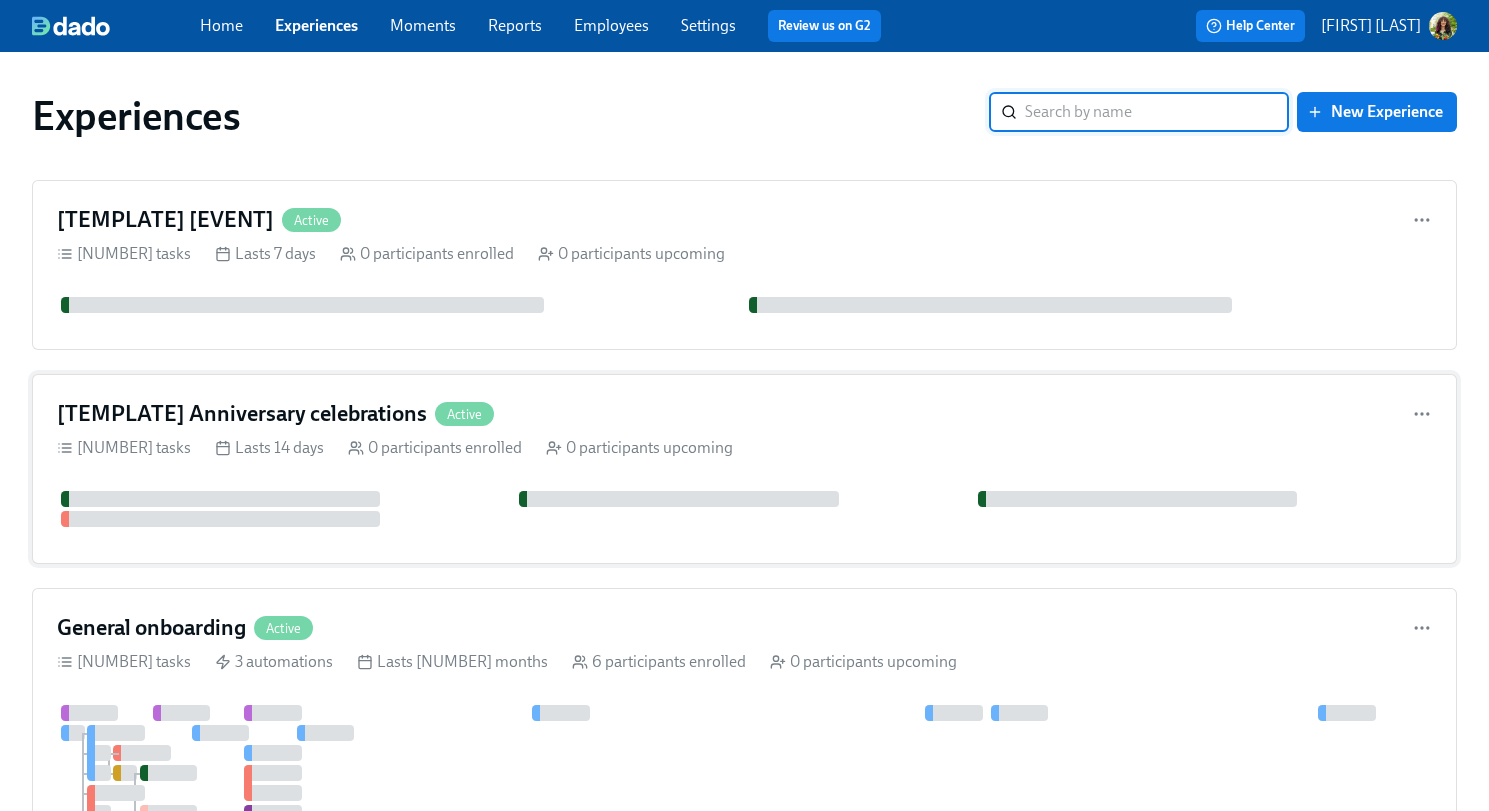 click on "0 participants   upcoming" at bounding box center [639, 448] 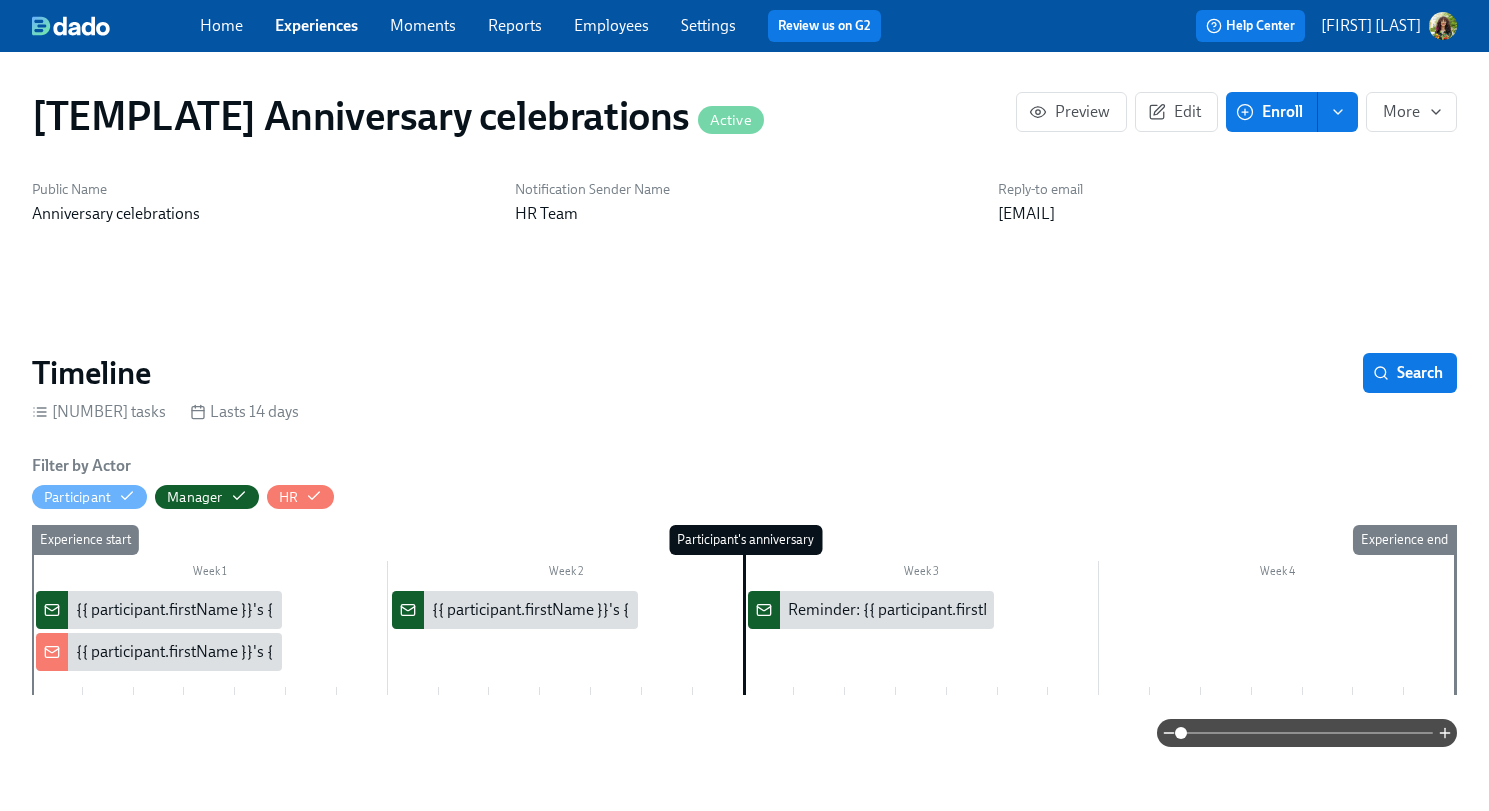 click 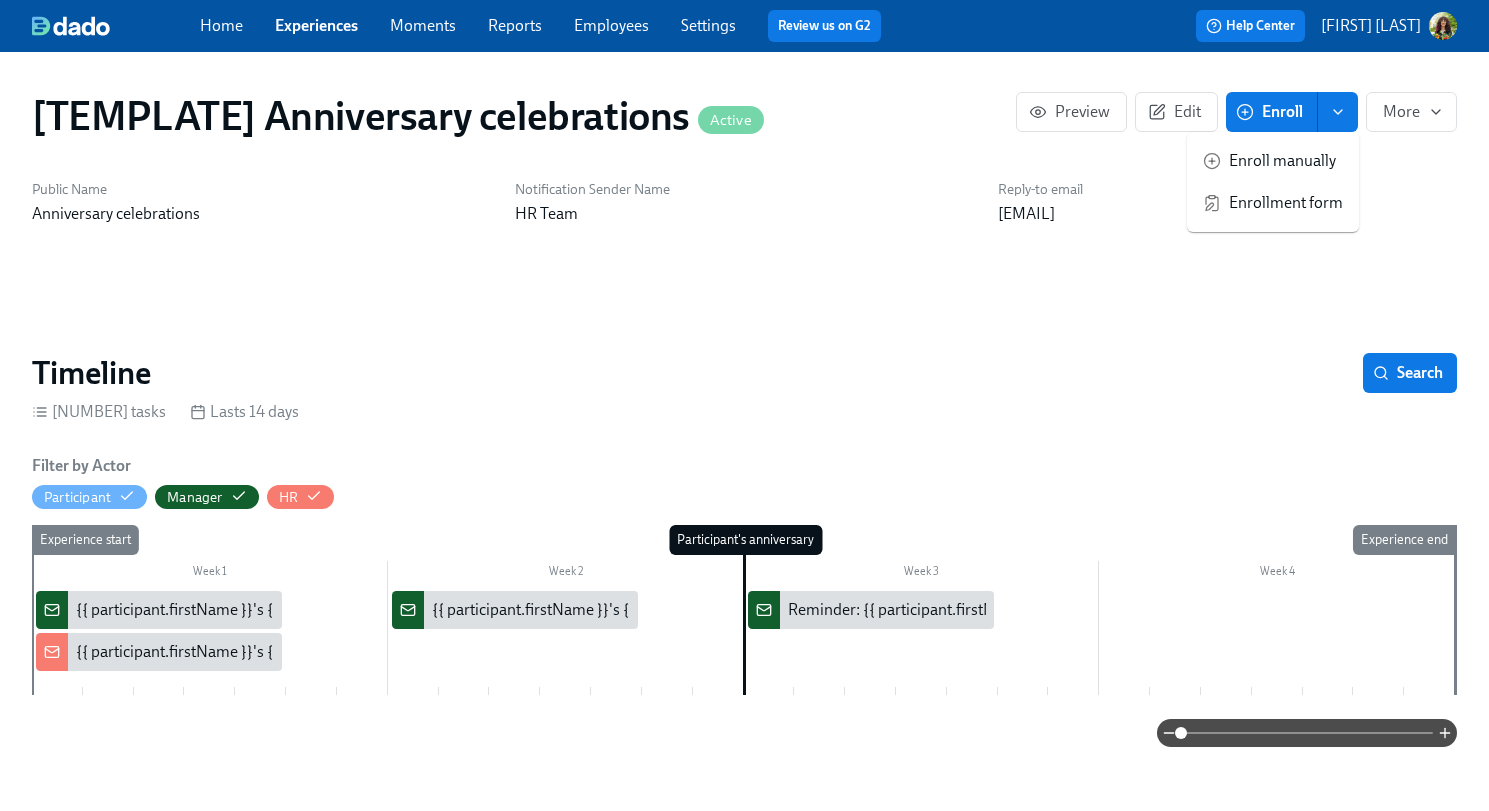 click on "Enroll manually" at bounding box center [1286, 161] 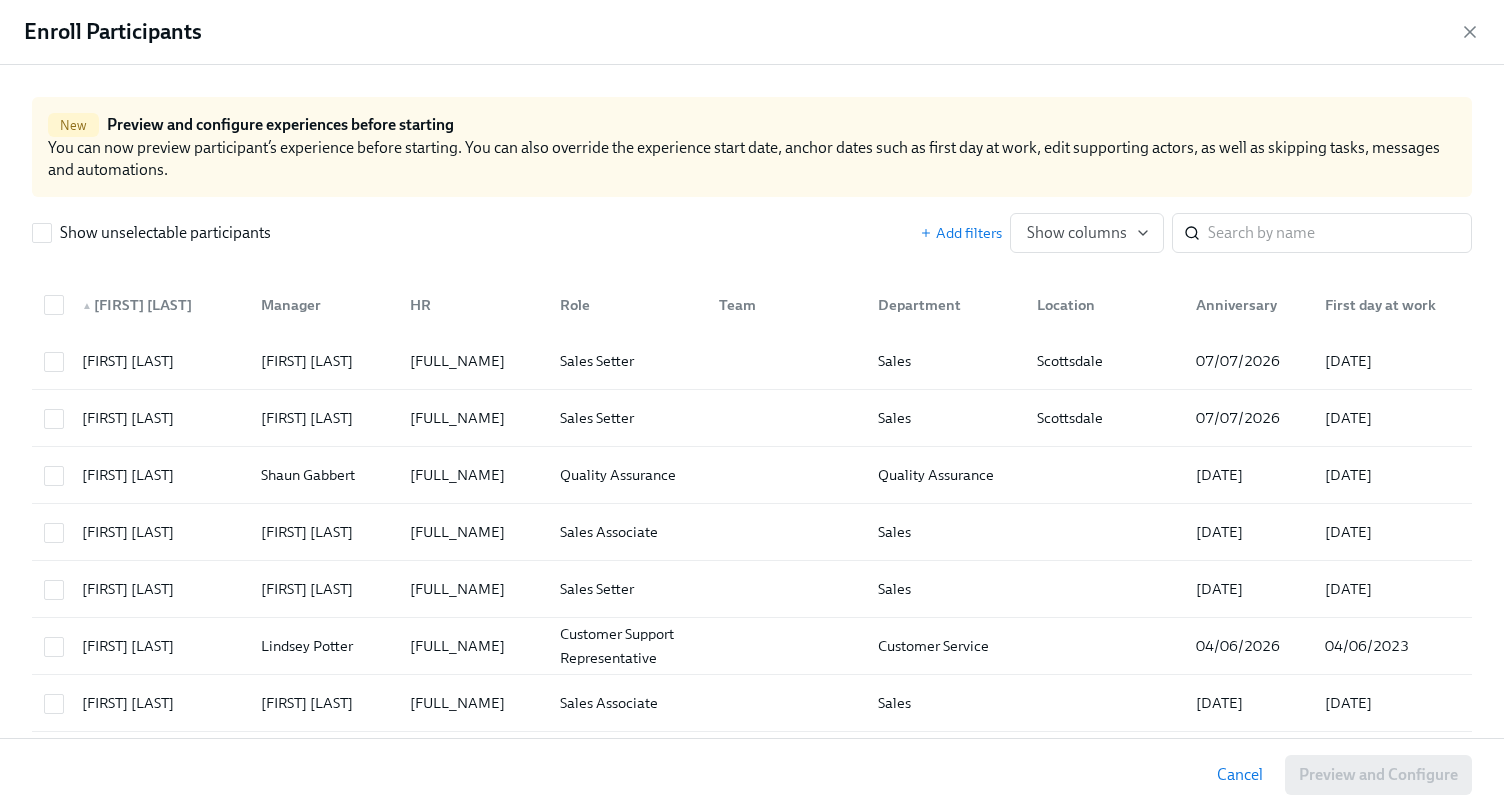 click on "Cancel" at bounding box center (1240, 775) 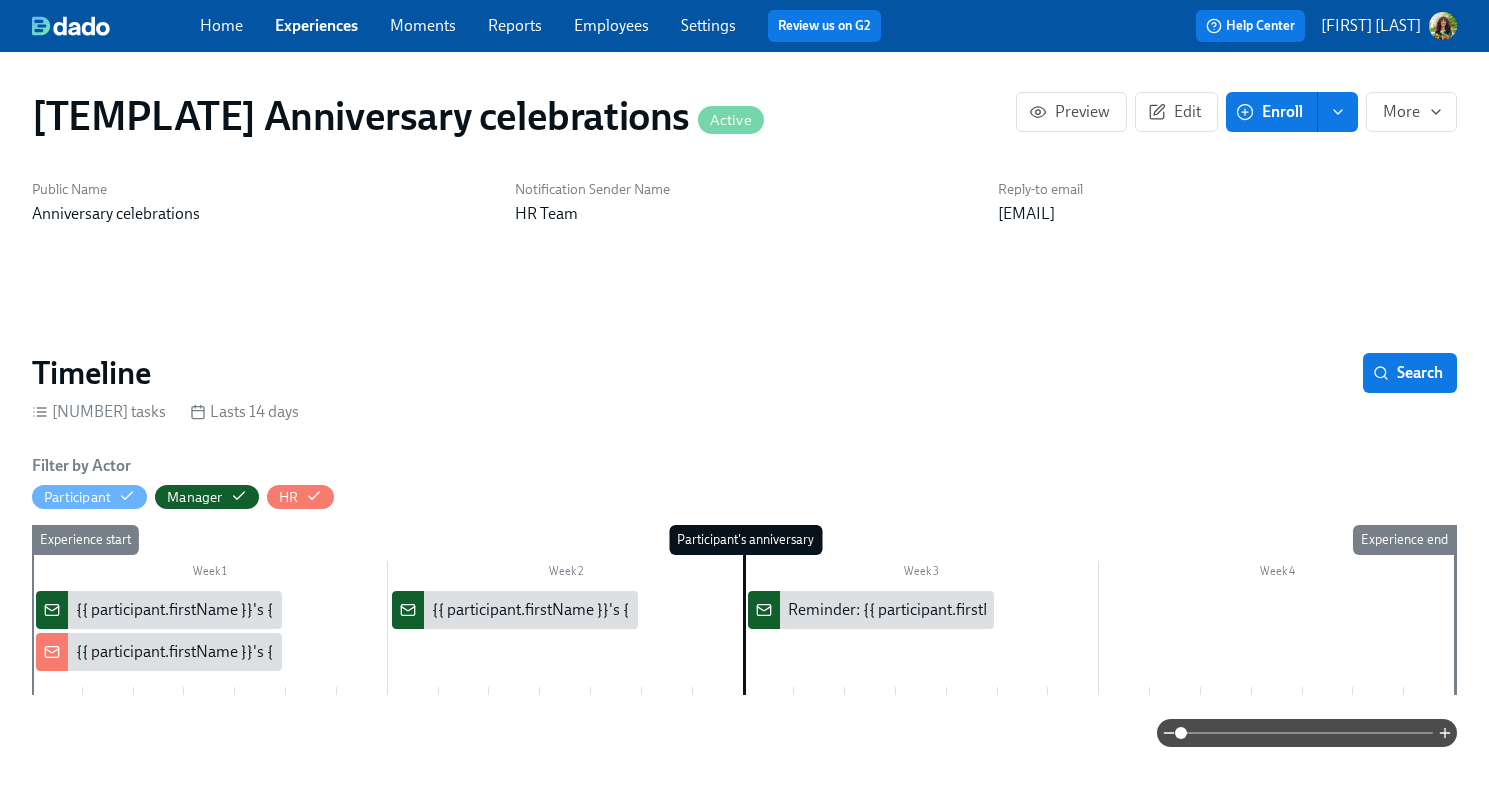 click on "Experiences" at bounding box center (316, 25) 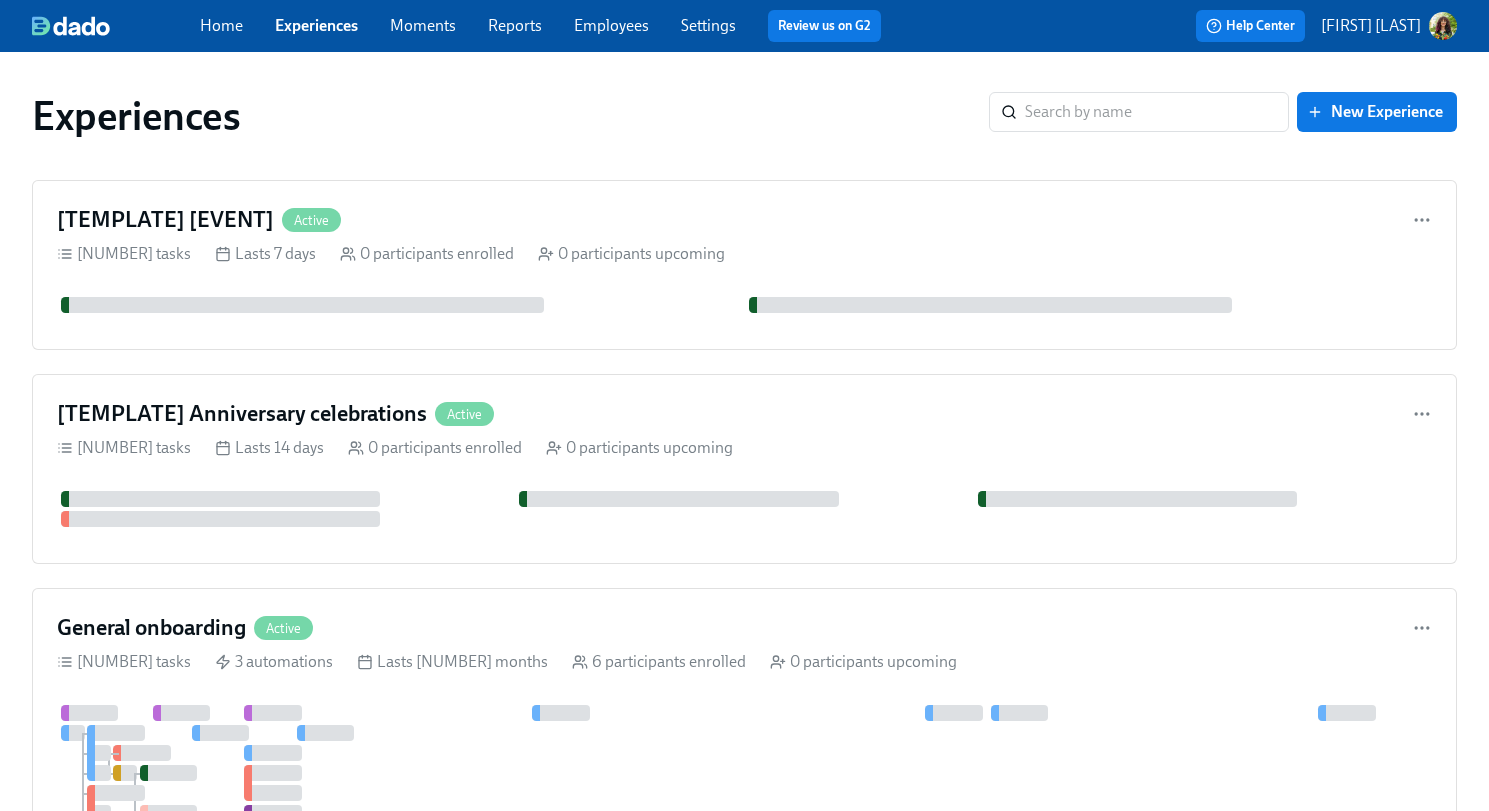 click on "Employees" at bounding box center (611, 25) 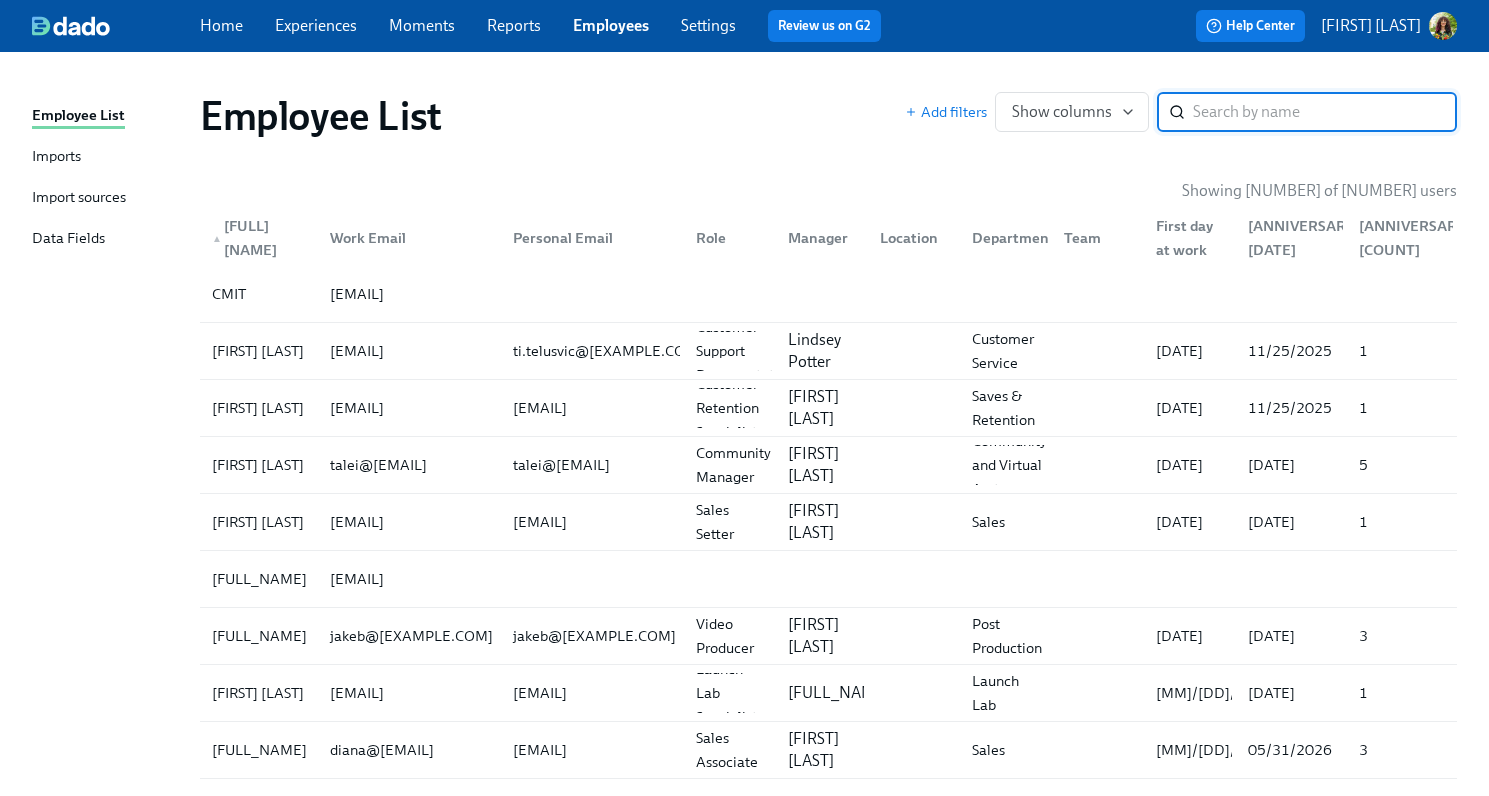 click on "Imports" at bounding box center (56, 157) 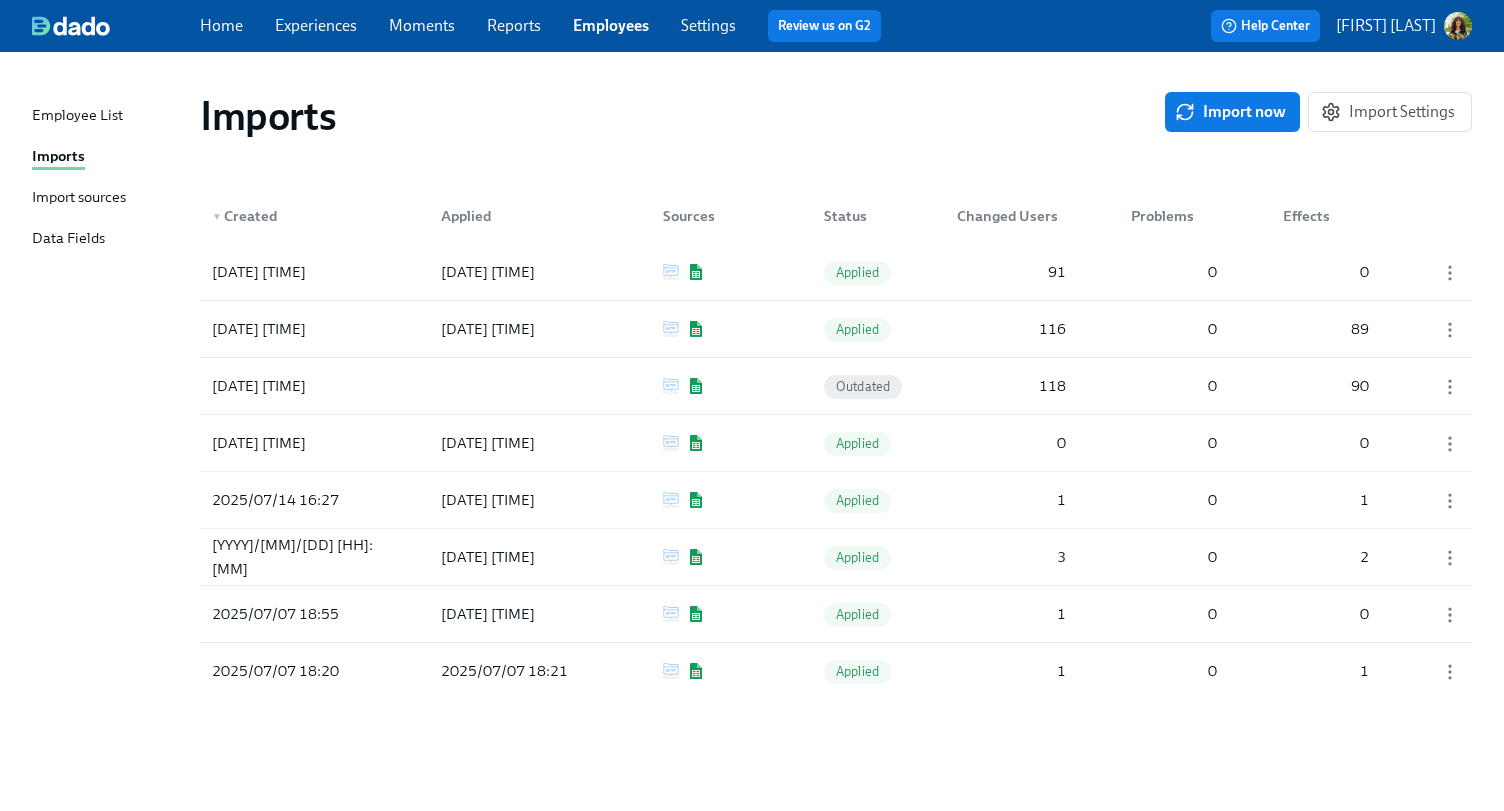 click on "Import sources" at bounding box center (79, 198) 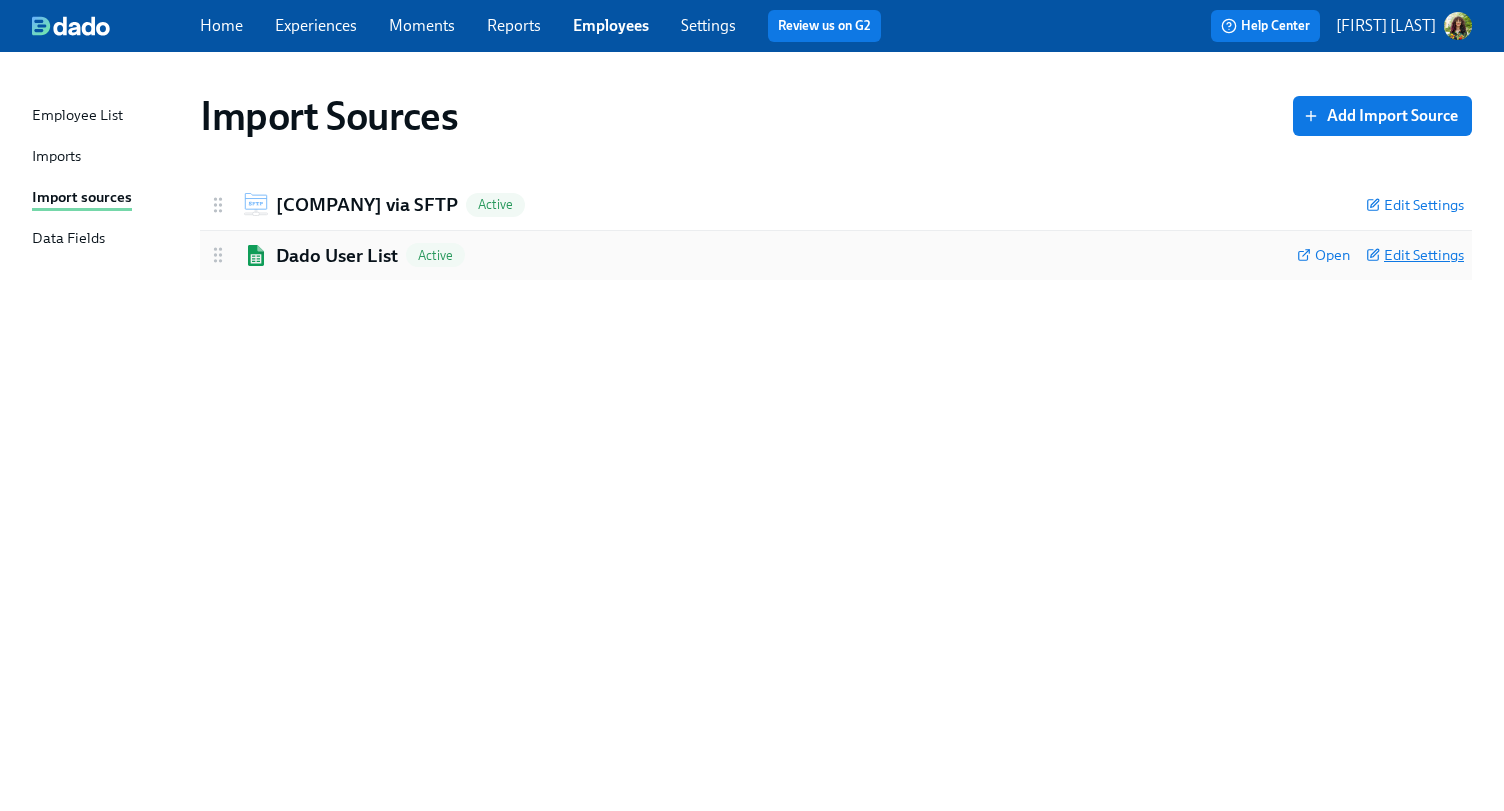 click on "Edit Settings" at bounding box center (1415, 255) 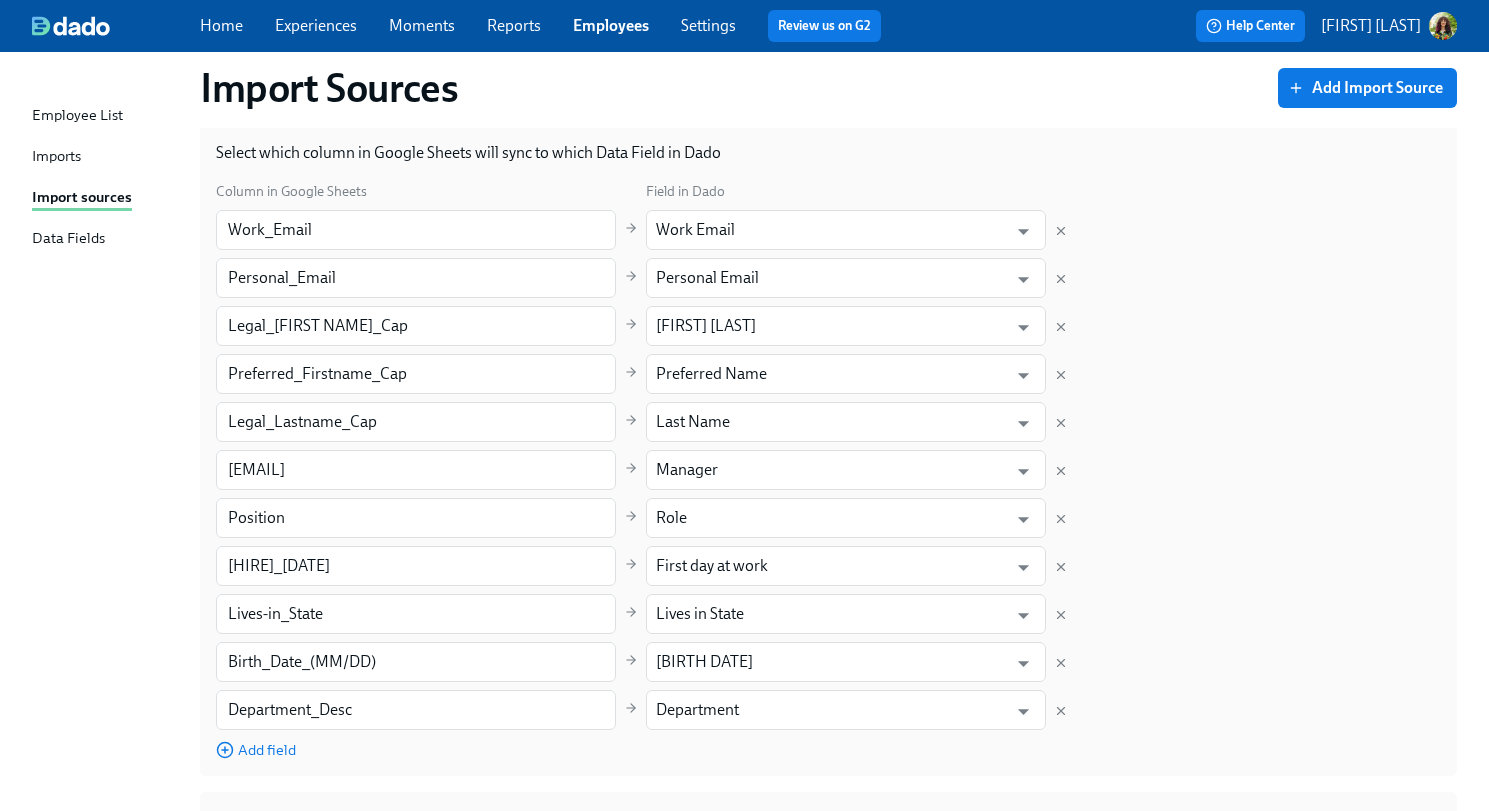 scroll, scrollTop: 337, scrollLeft: 0, axis: vertical 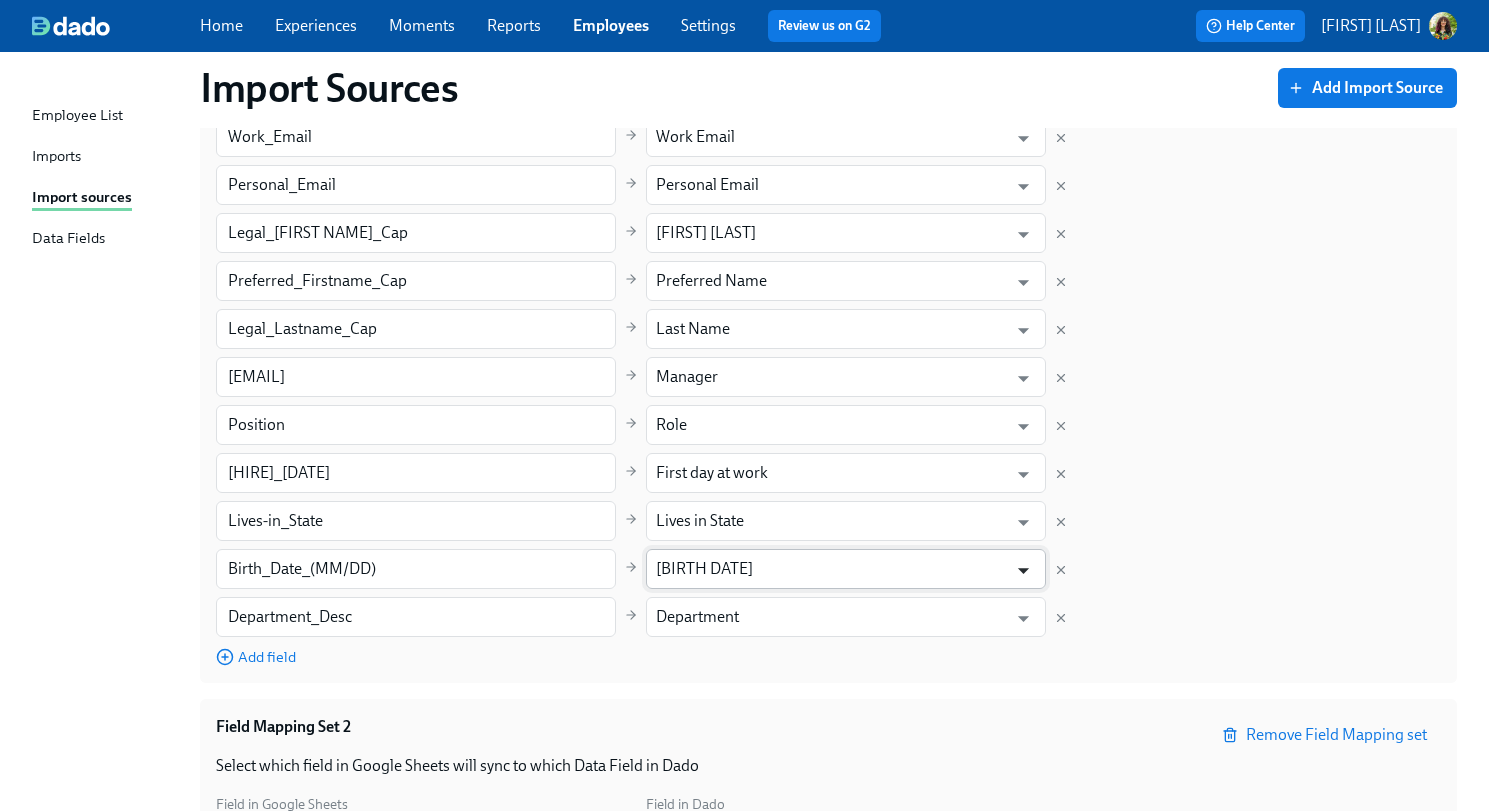 click 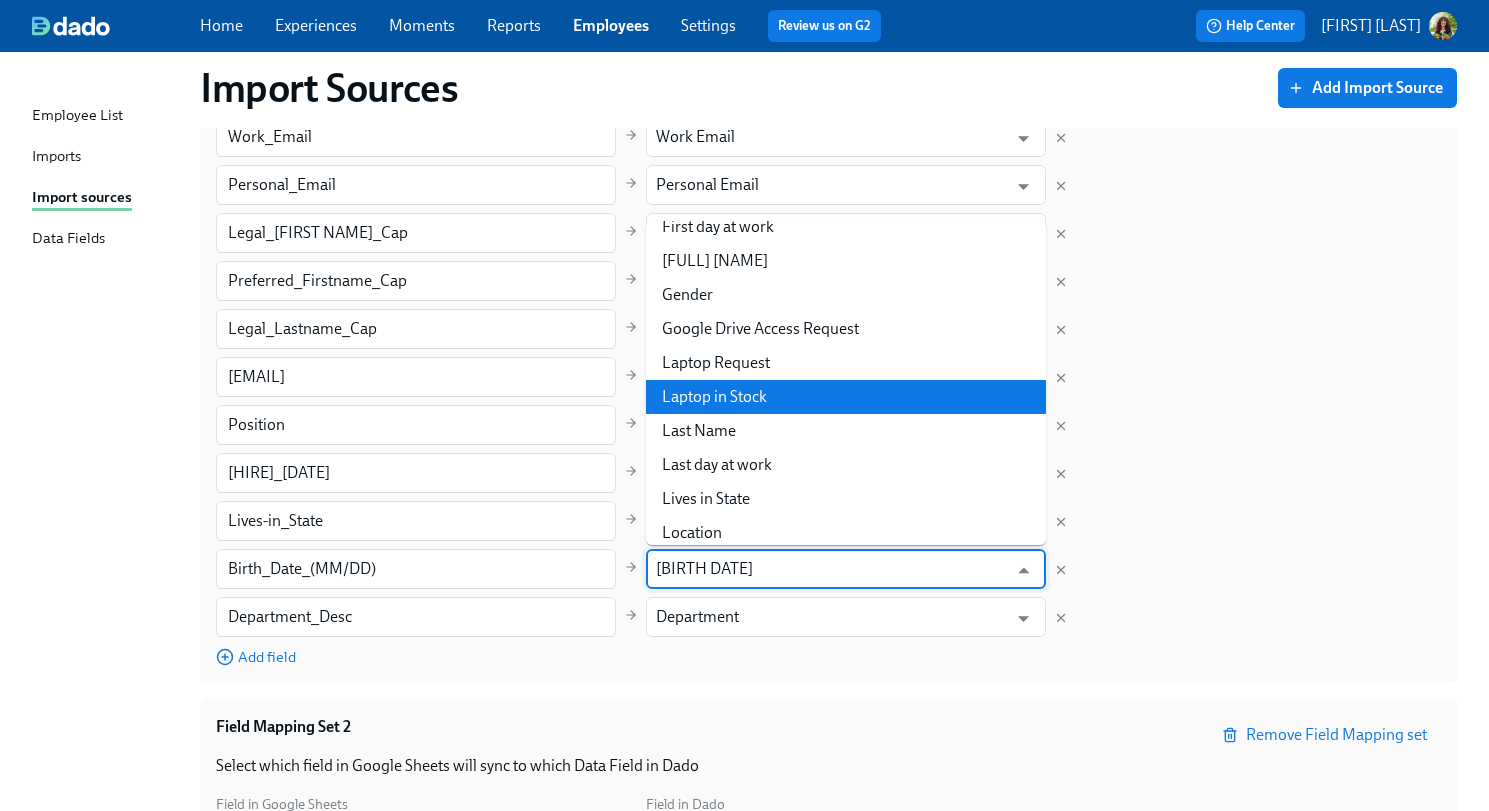 scroll, scrollTop: 0, scrollLeft: 0, axis: both 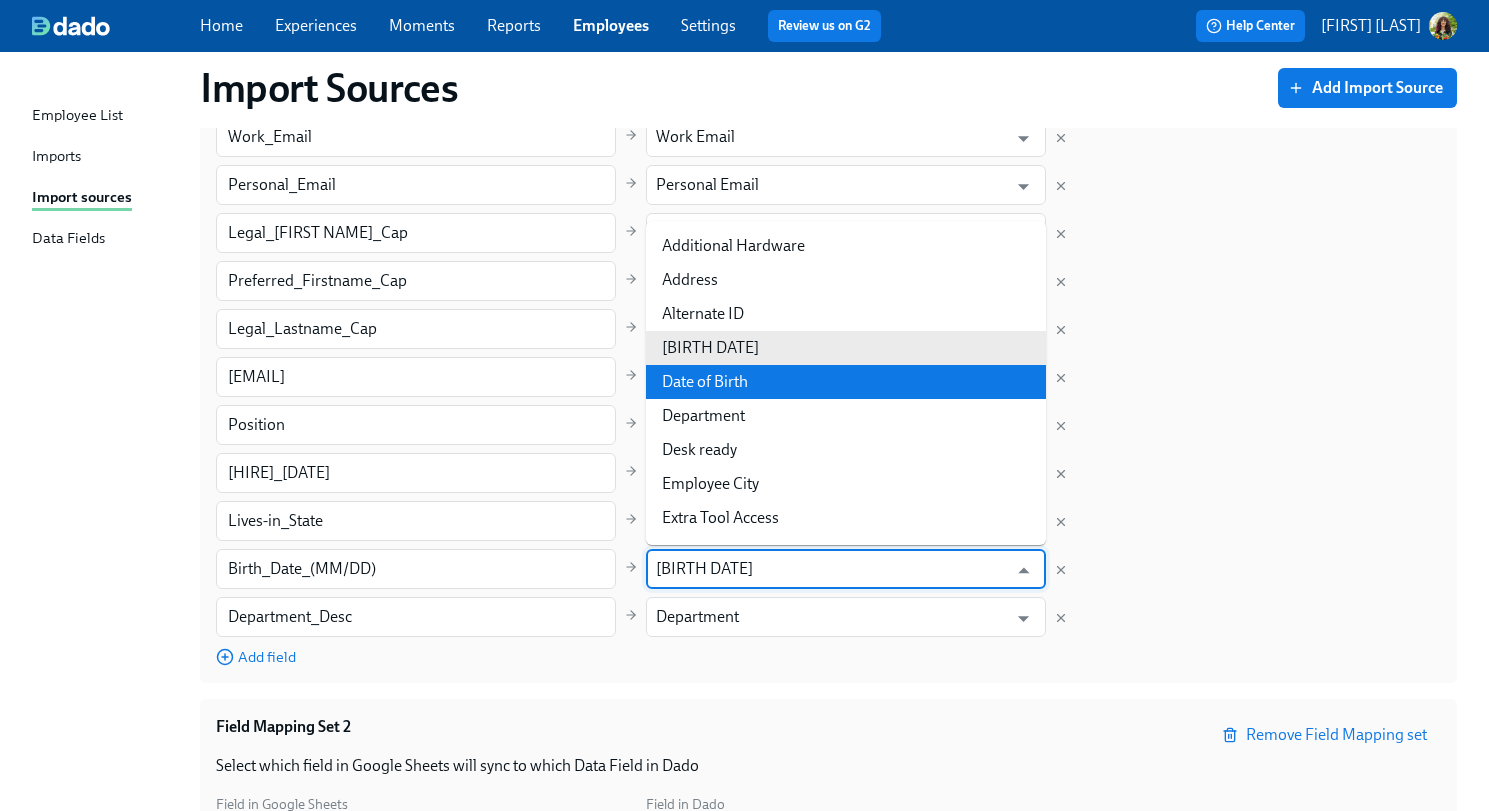 click on "Date of Birth" at bounding box center (846, 382) 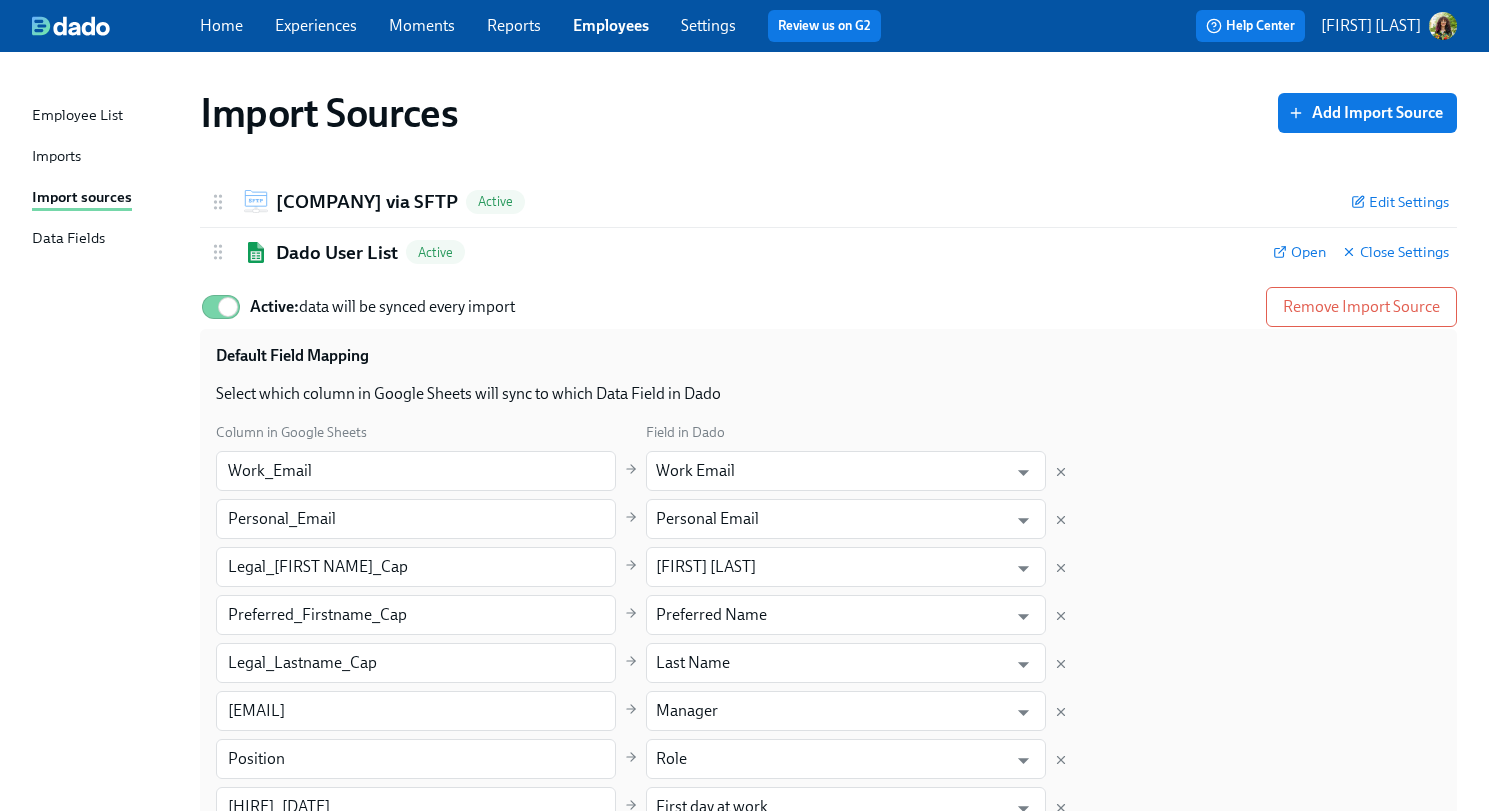 scroll, scrollTop: 0, scrollLeft: 0, axis: both 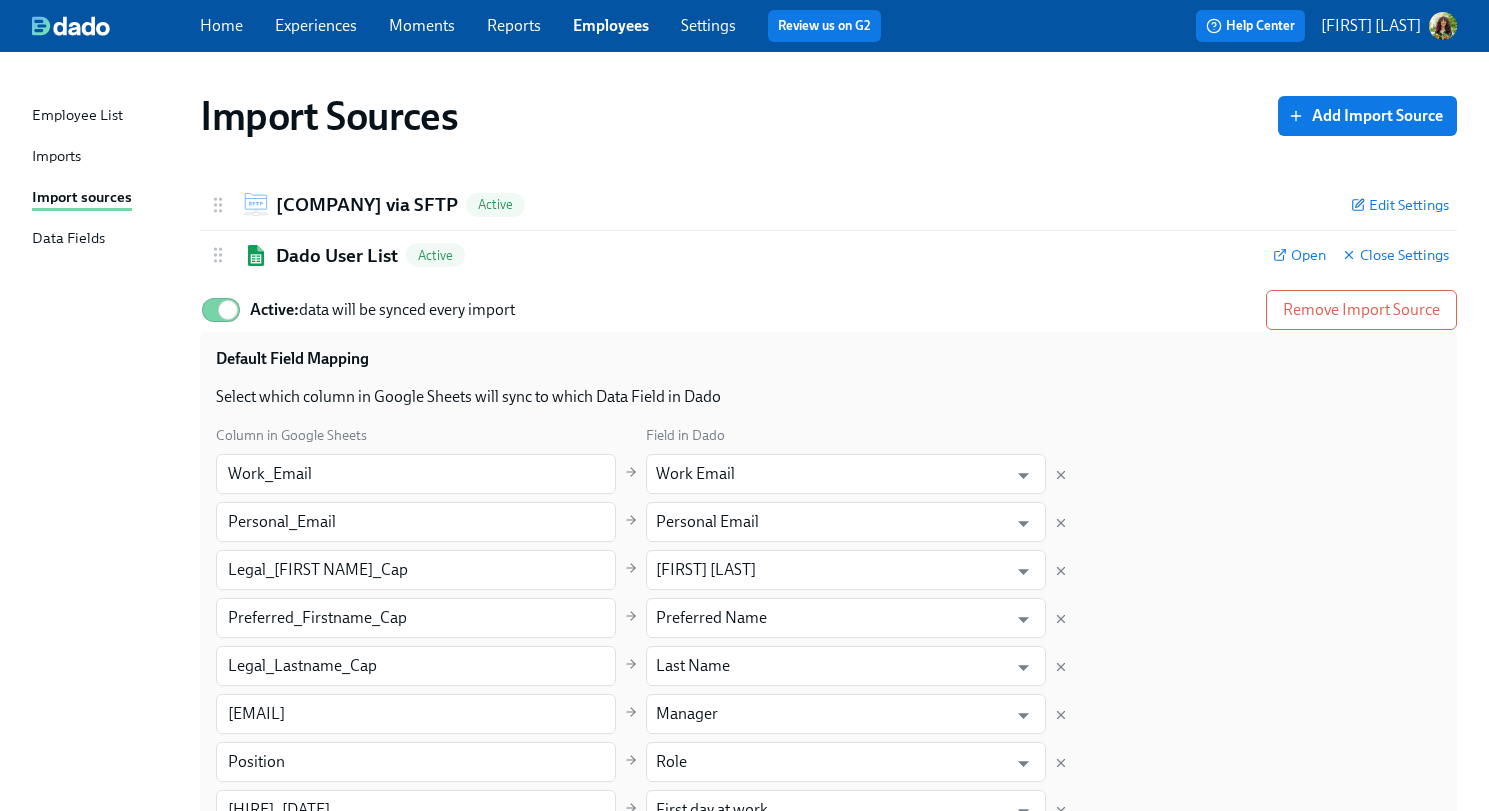 click on "Data Fields" at bounding box center (68, 239) 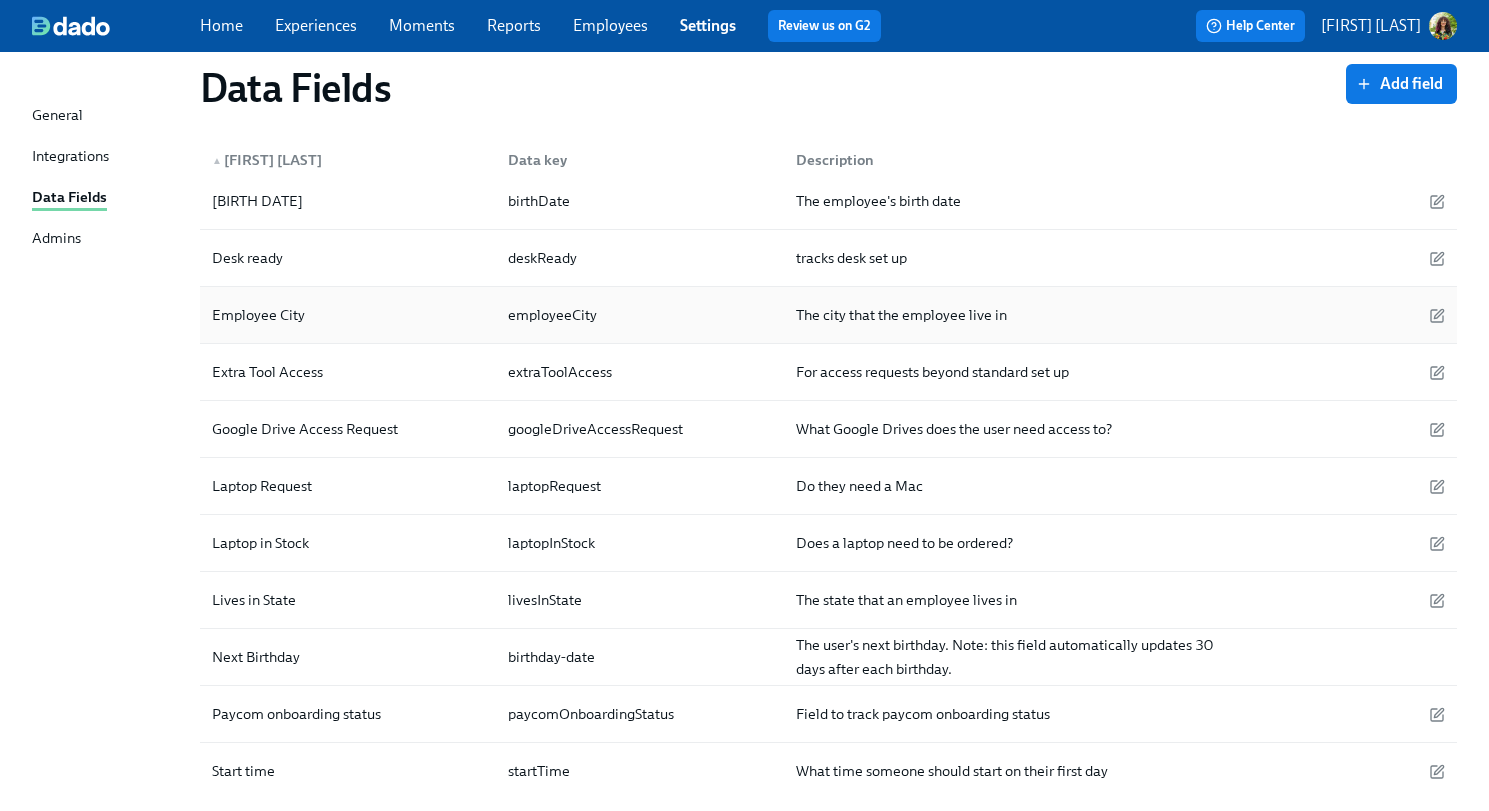 scroll, scrollTop: 0, scrollLeft: 0, axis: both 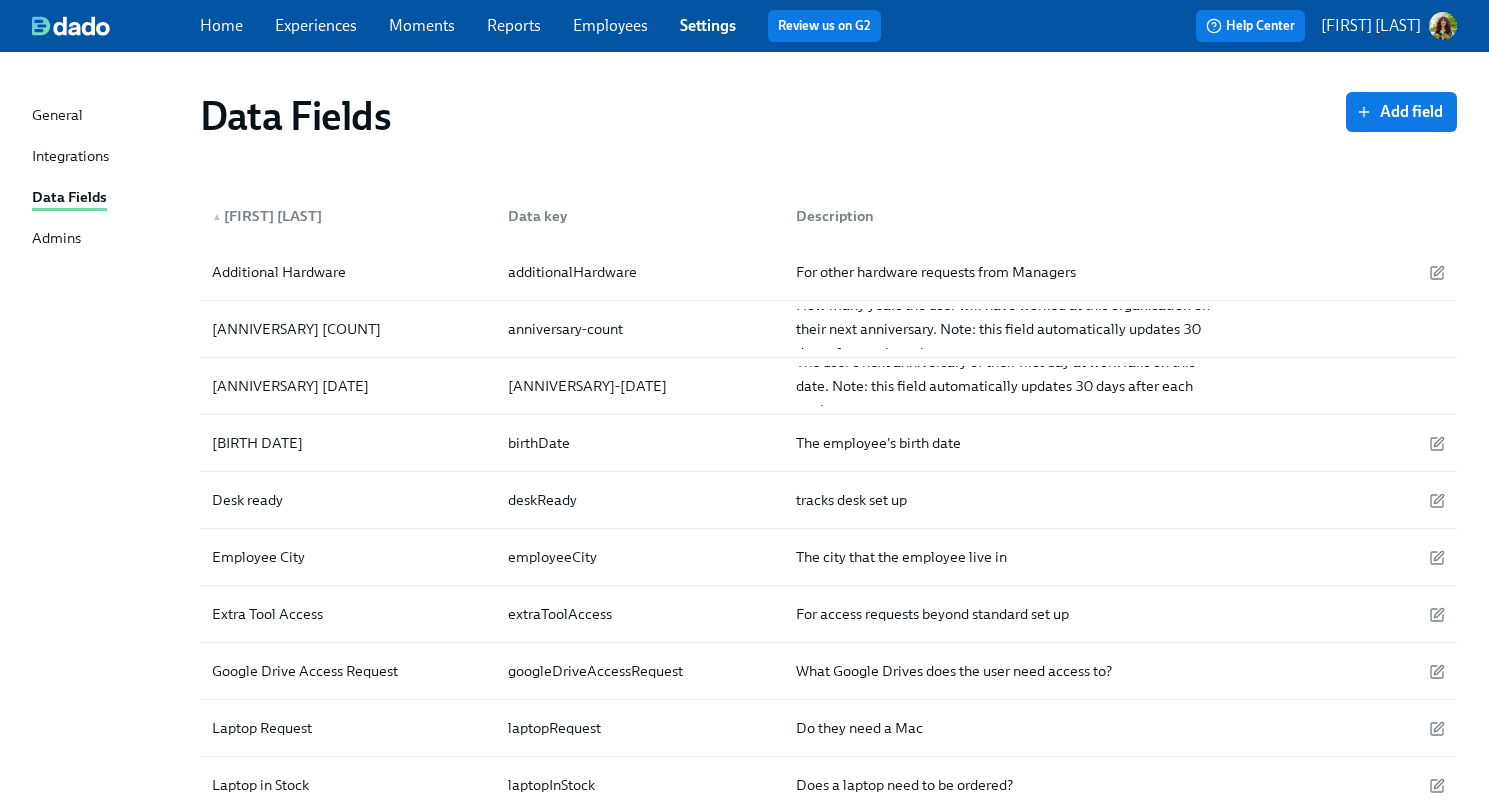 click on "Employees" at bounding box center [610, 25] 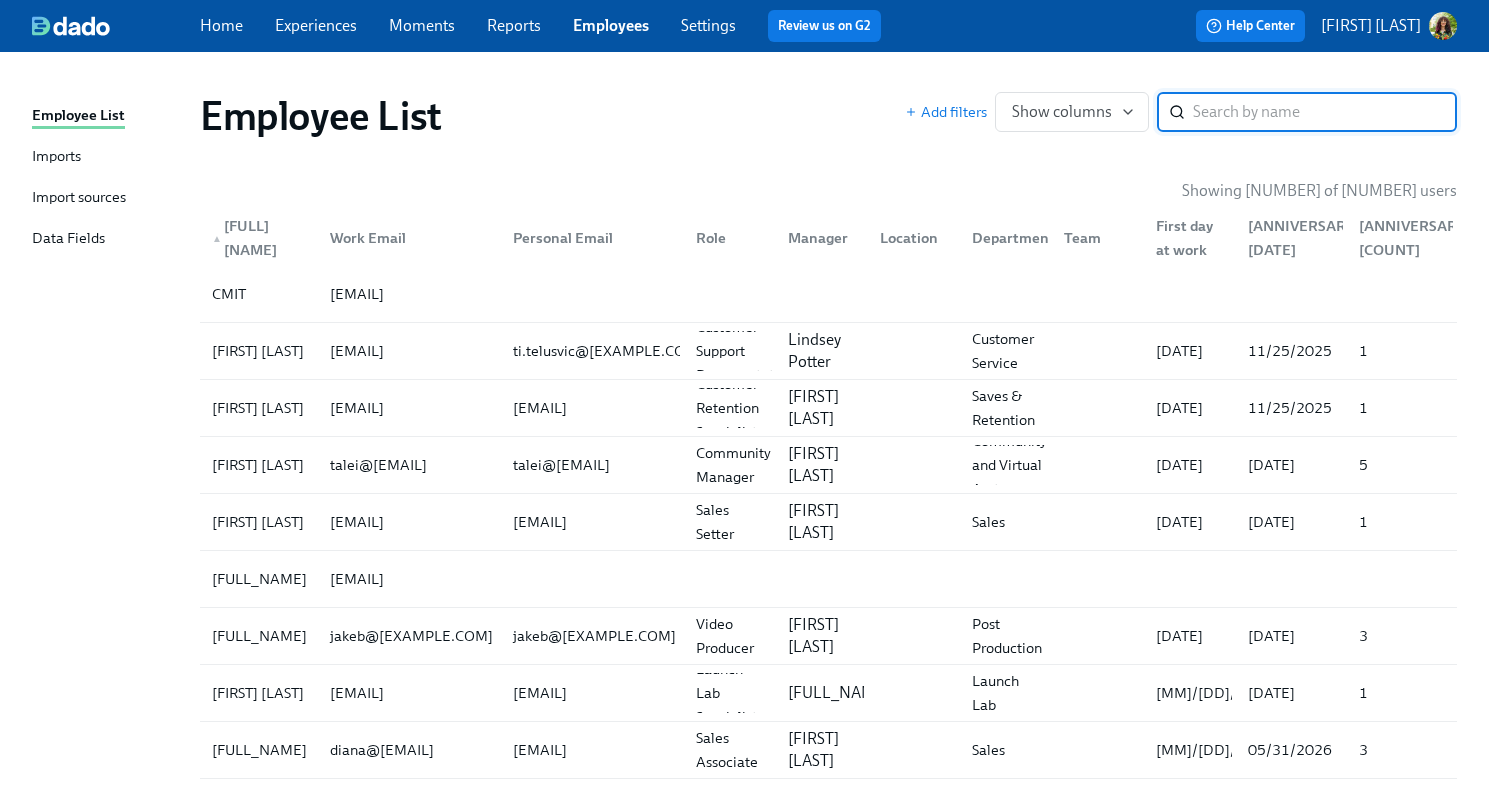 click on "Import sources" at bounding box center (79, 198) 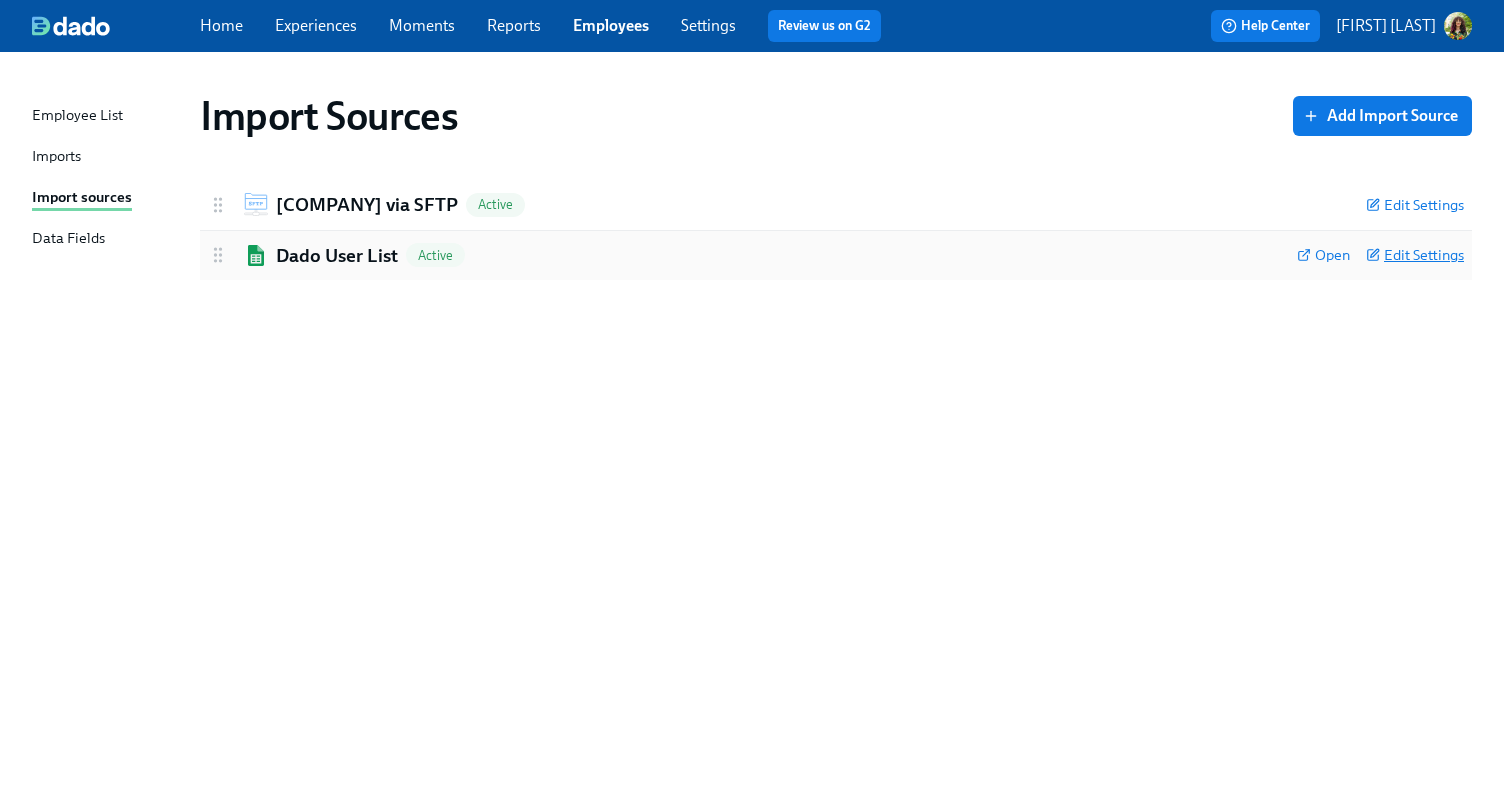 click on "Edit Settings" at bounding box center (1415, 255) 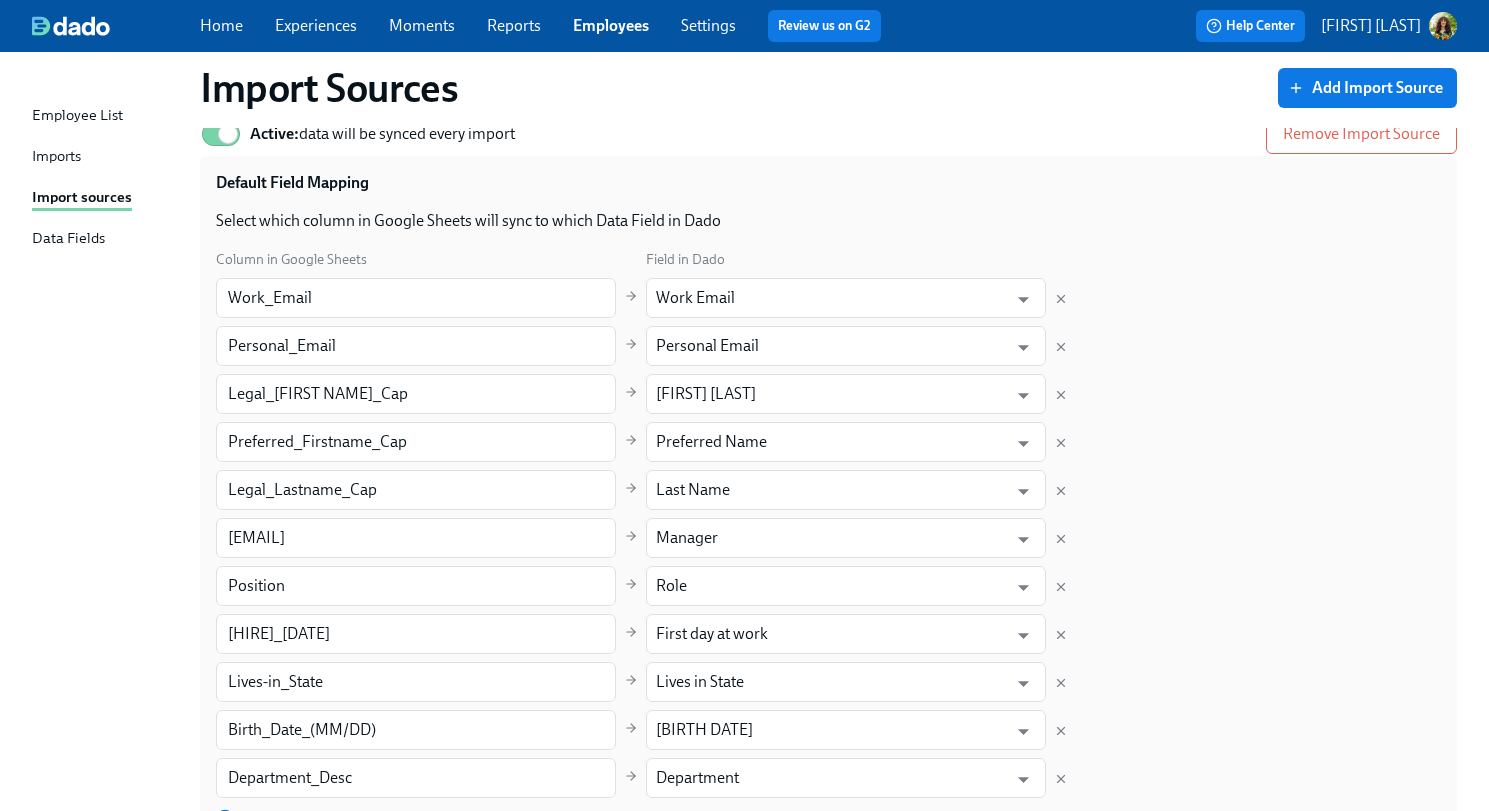 scroll, scrollTop: 361, scrollLeft: 0, axis: vertical 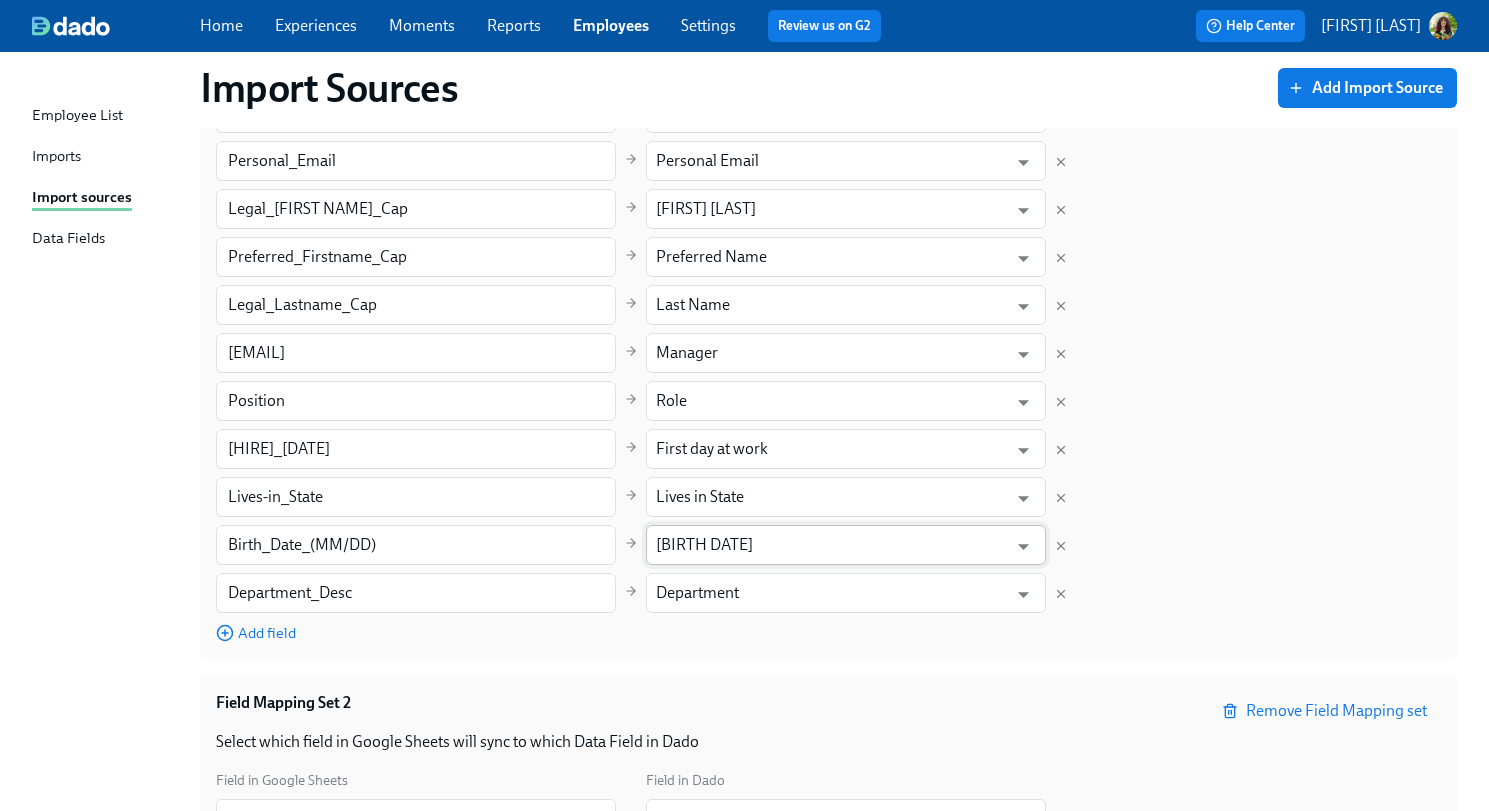 click on "[BIRTH DATE]" at bounding box center [831, 545] 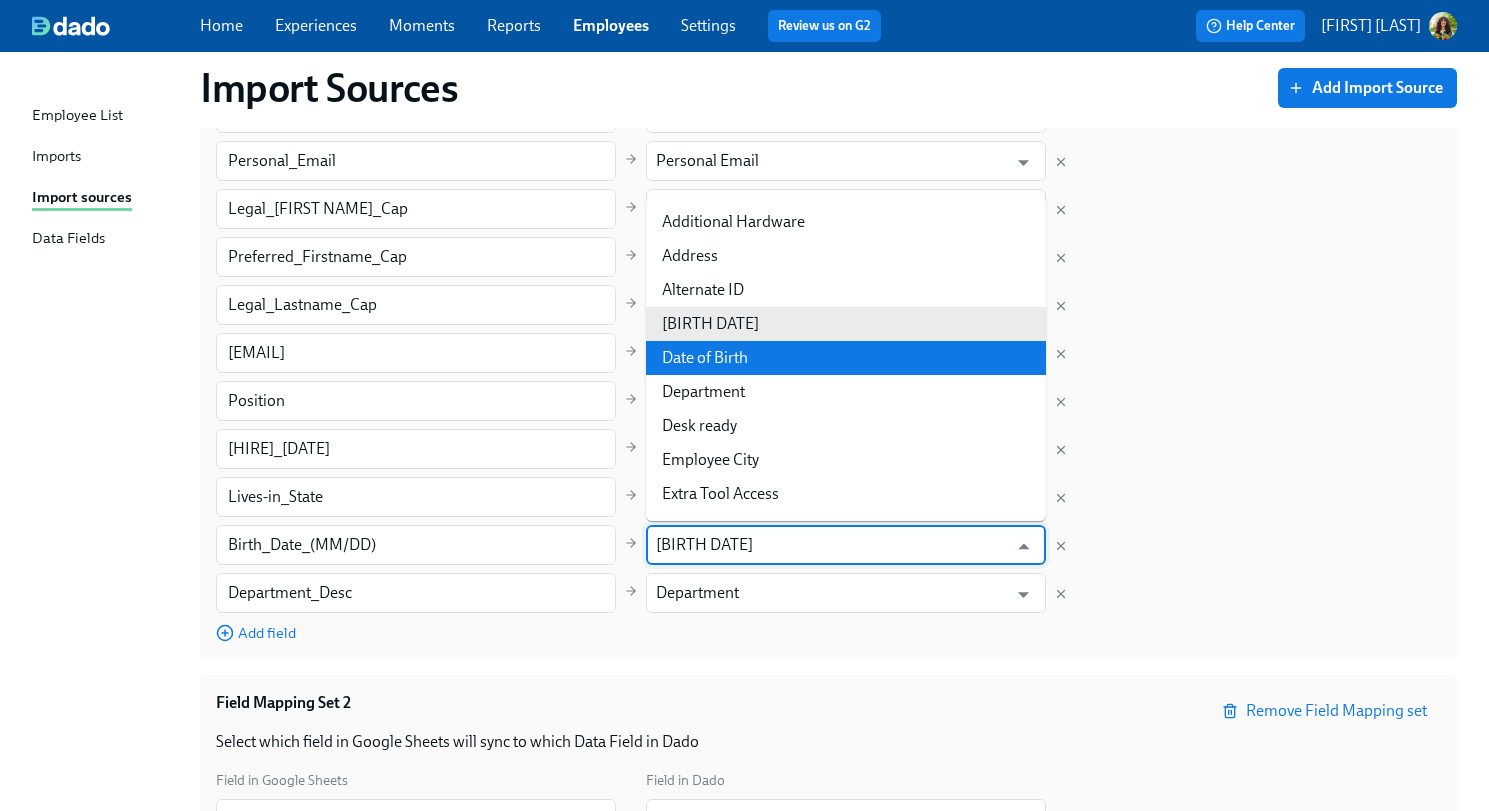 click on "Date of Birth" at bounding box center (846, 358) 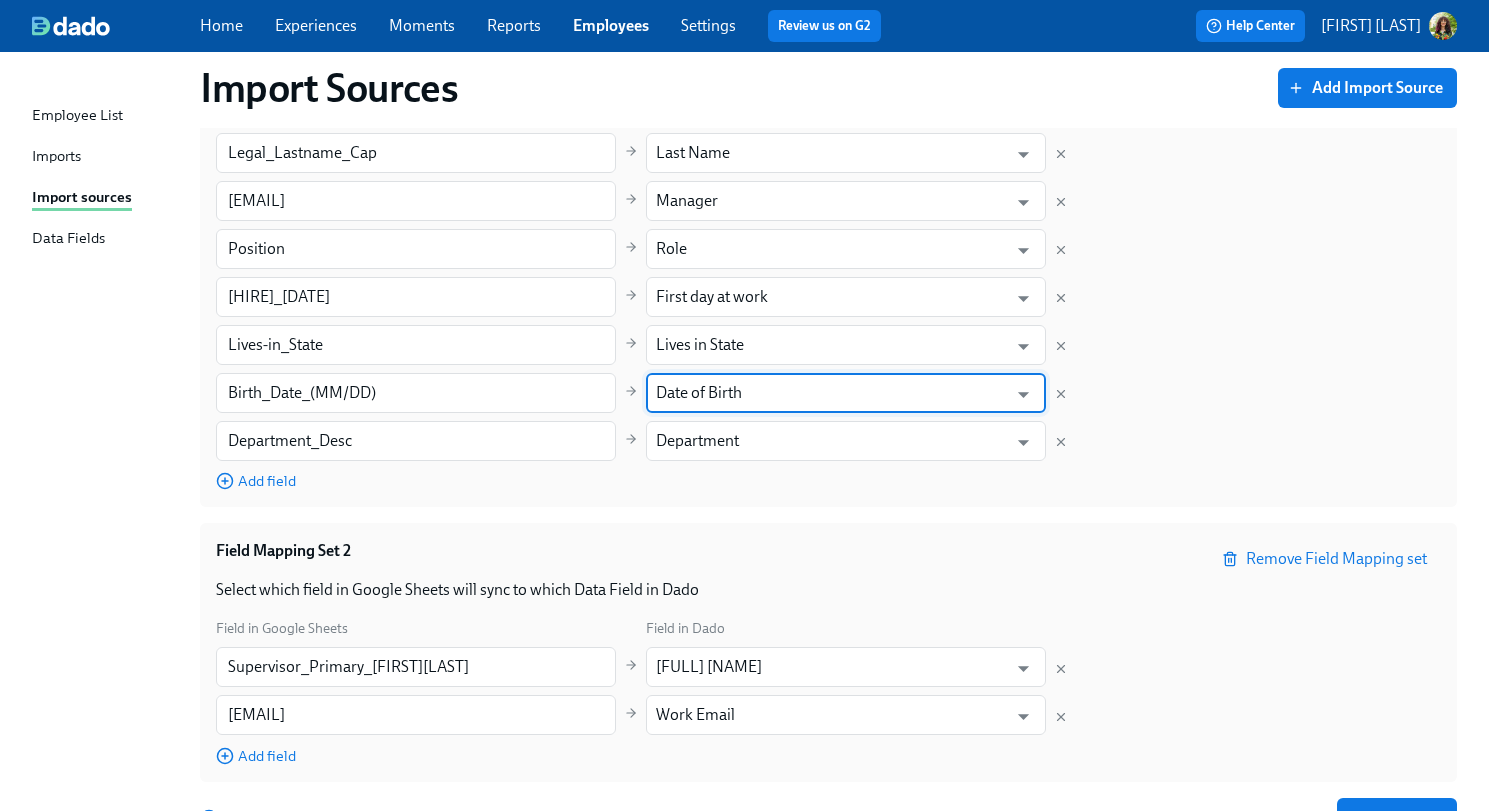 scroll, scrollTop: 596, scrollLeft: 0, axis: vertical 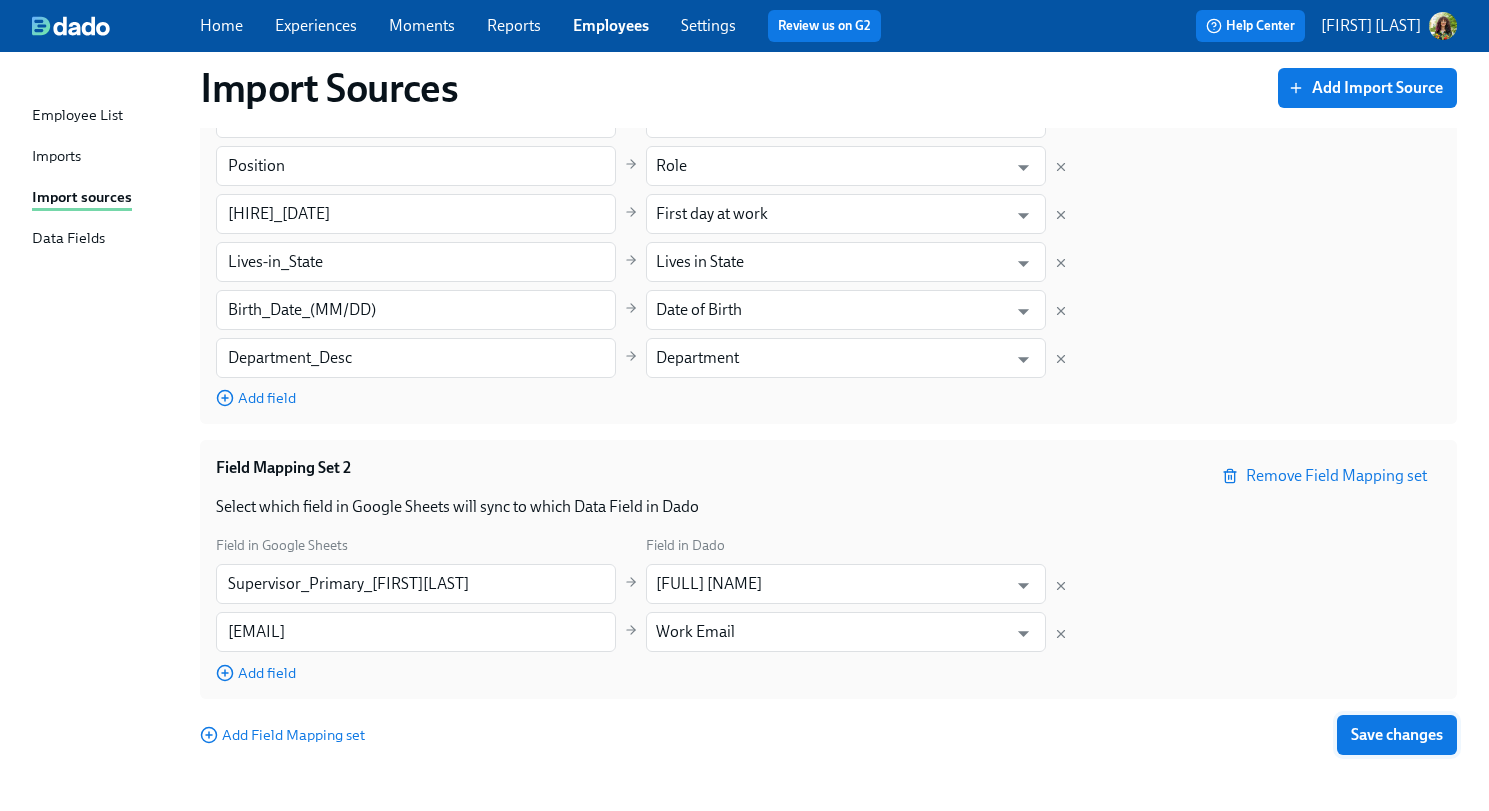 click on "Save changes" at bounding box center (1397, 735) 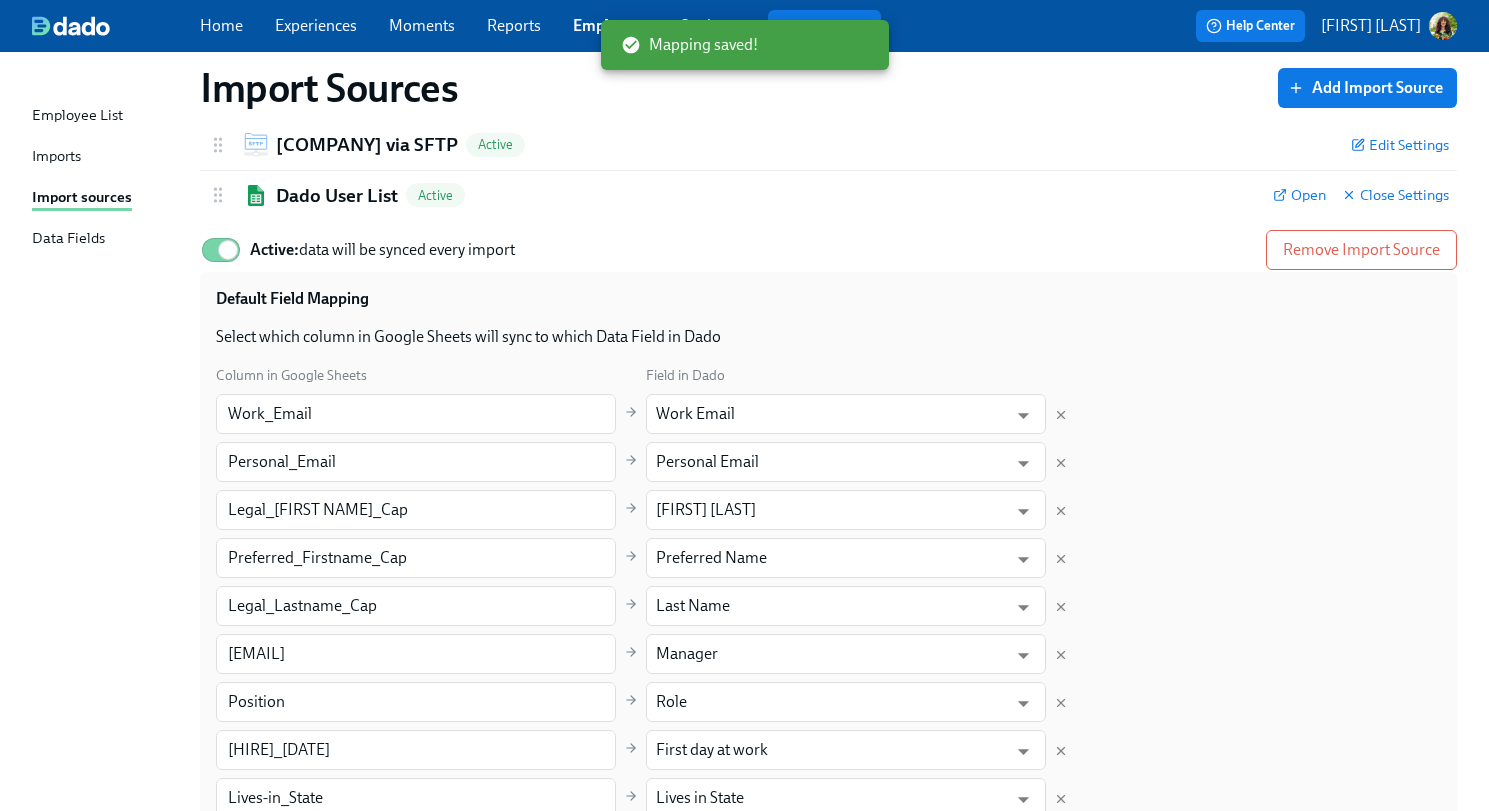 scroll, scrollTop: 0, scrollLeft: 0, axis: both 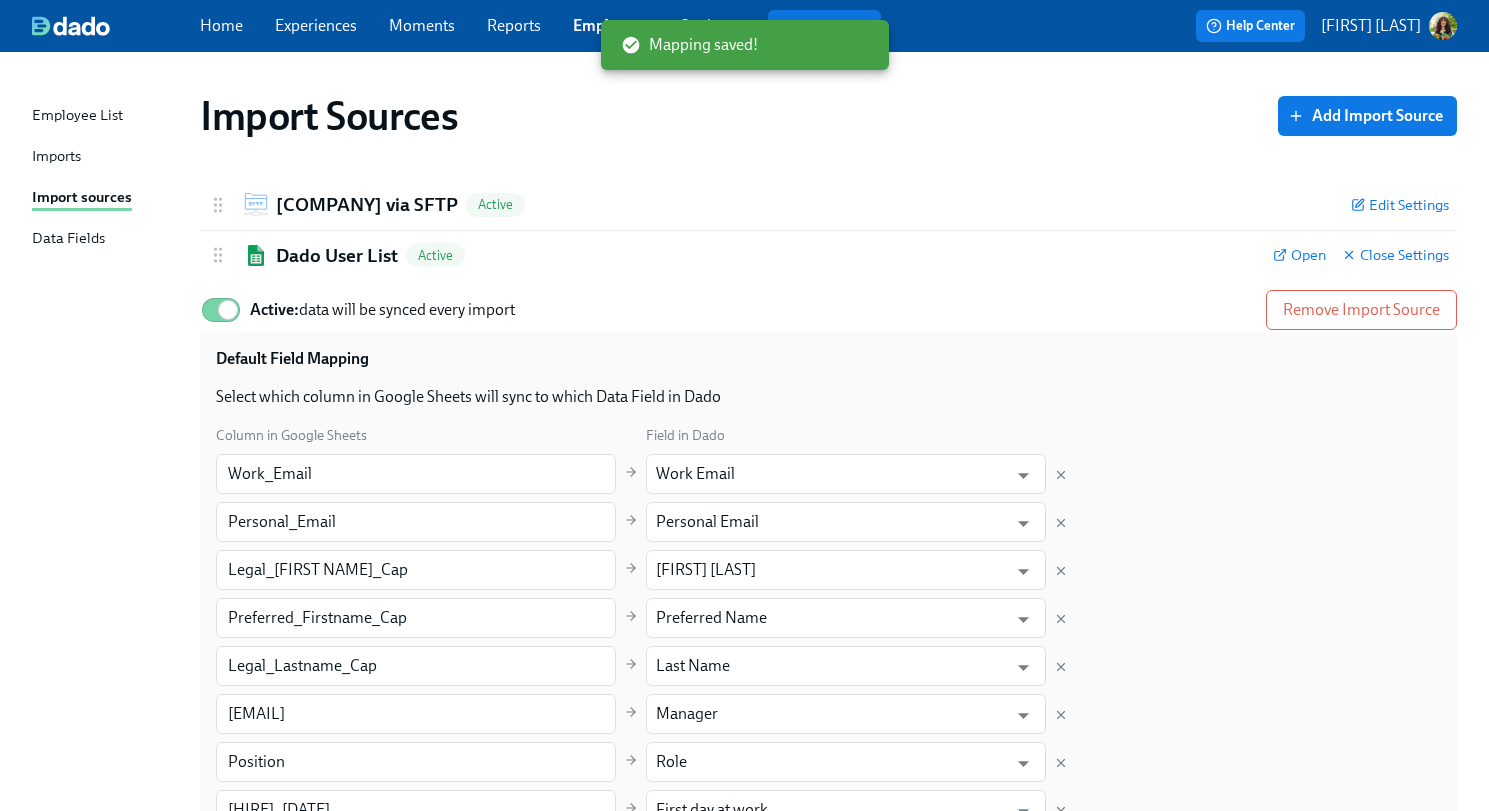click on "Imports" at bounding box center (56, 157) 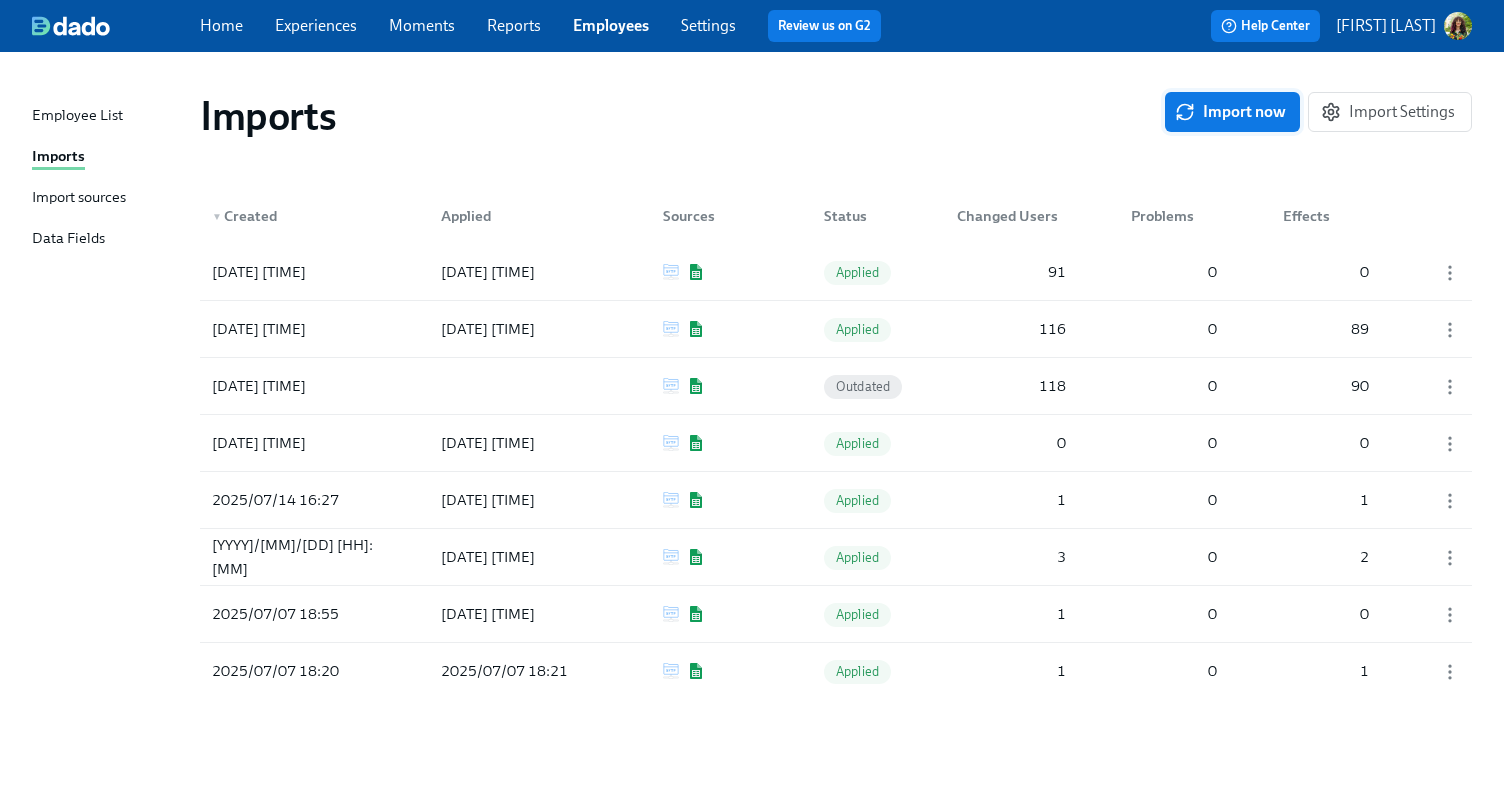 click on "Import now" at bounding box center [1232, 112] 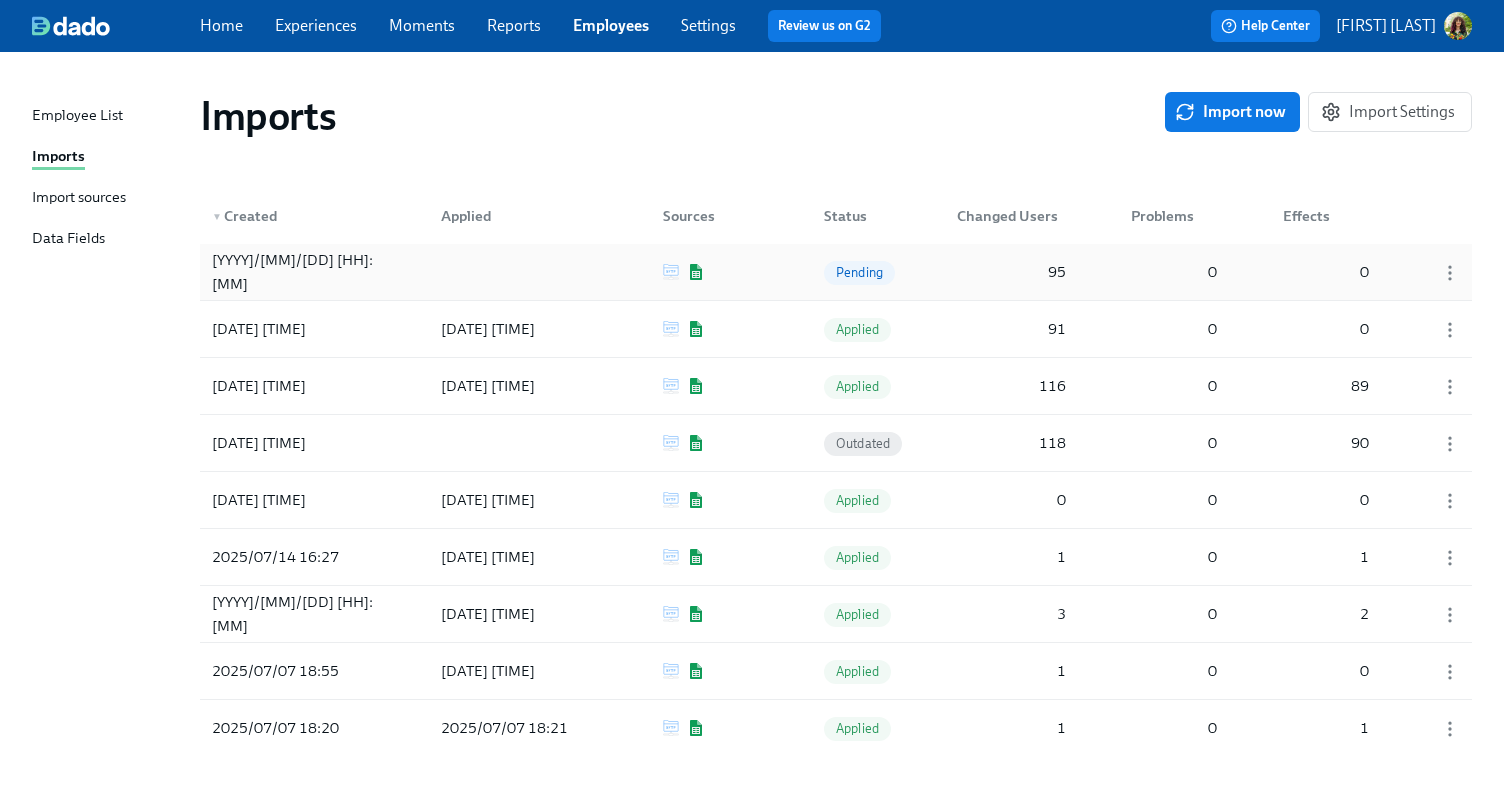 click on "Pending" at bounding box center [859, 272] 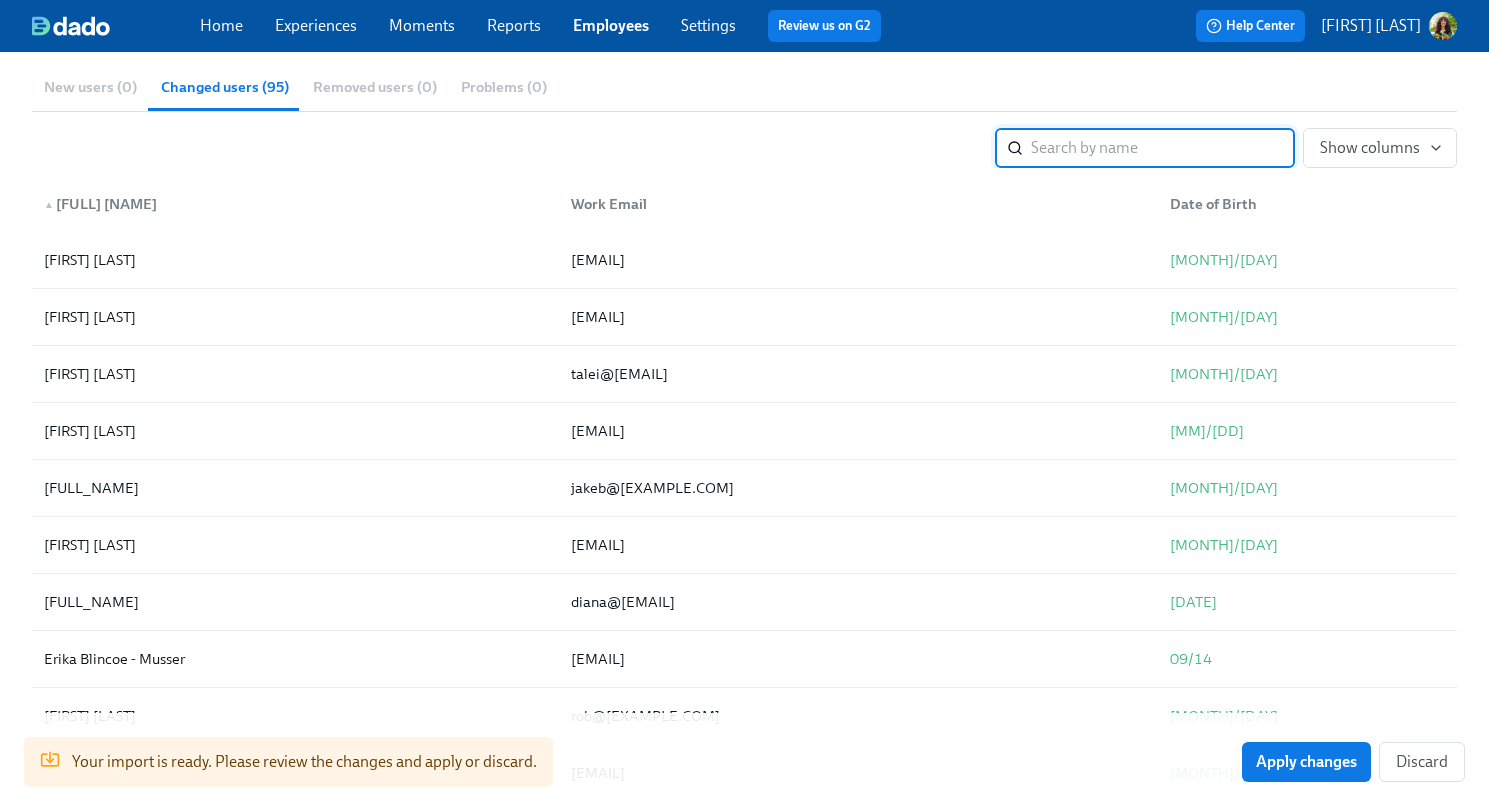 scroll, scrollTop: 282, scrollLeft: 0, axis: vertical 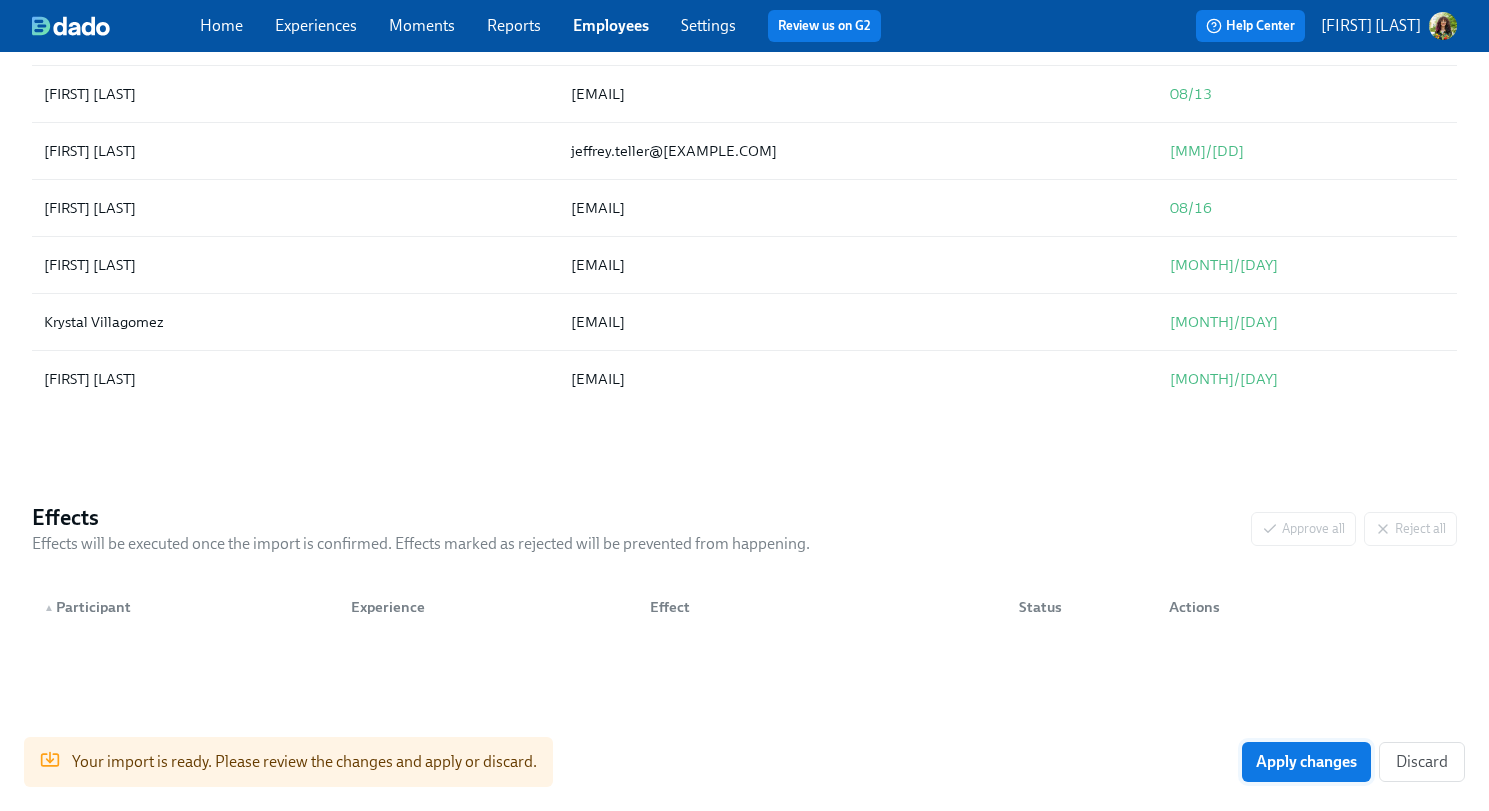 click on "Apply changes" at bounding box center [1306, 762] 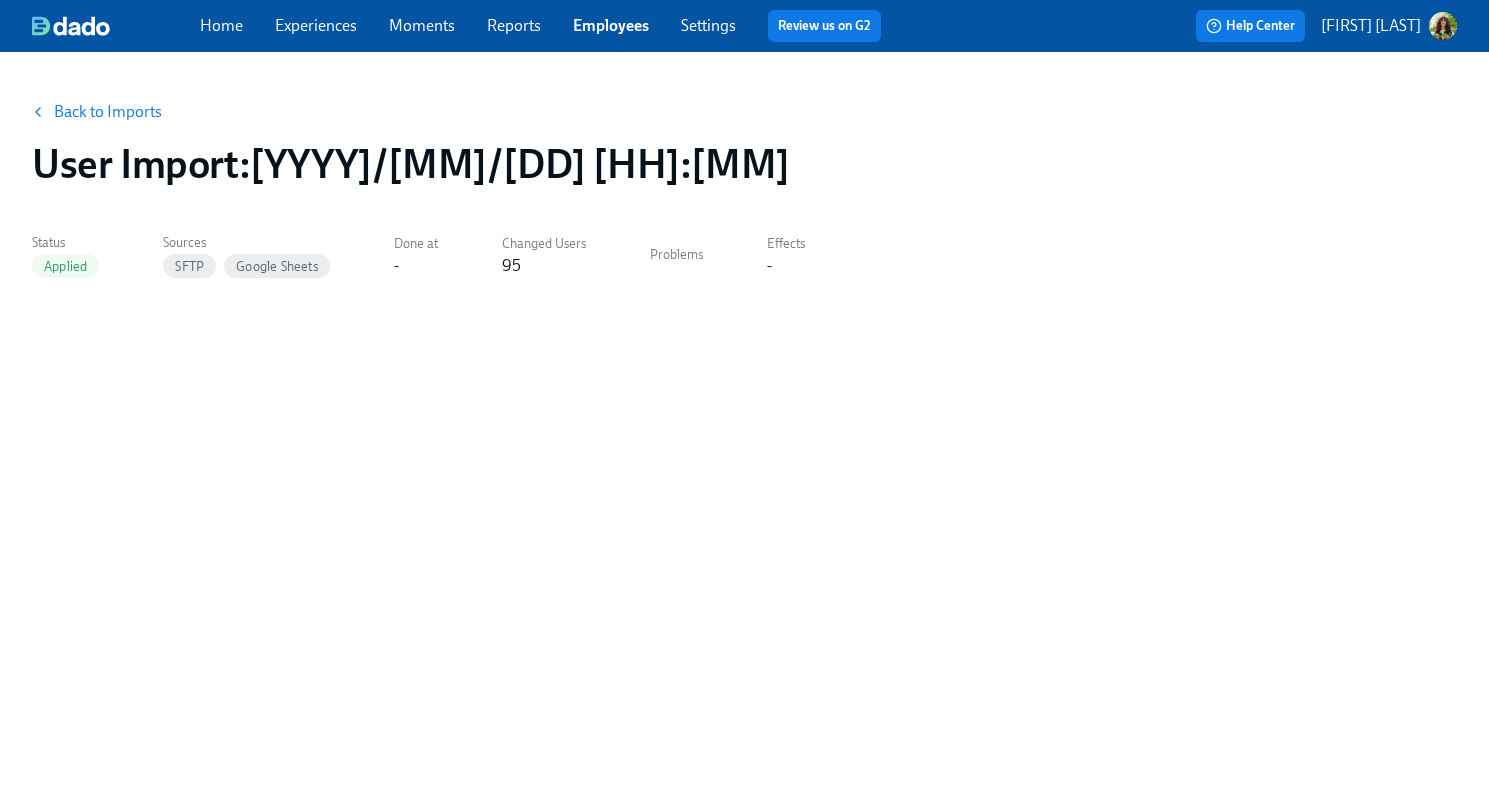 scroll, scrollTop: 0, scrollLeft: 0, axis: both 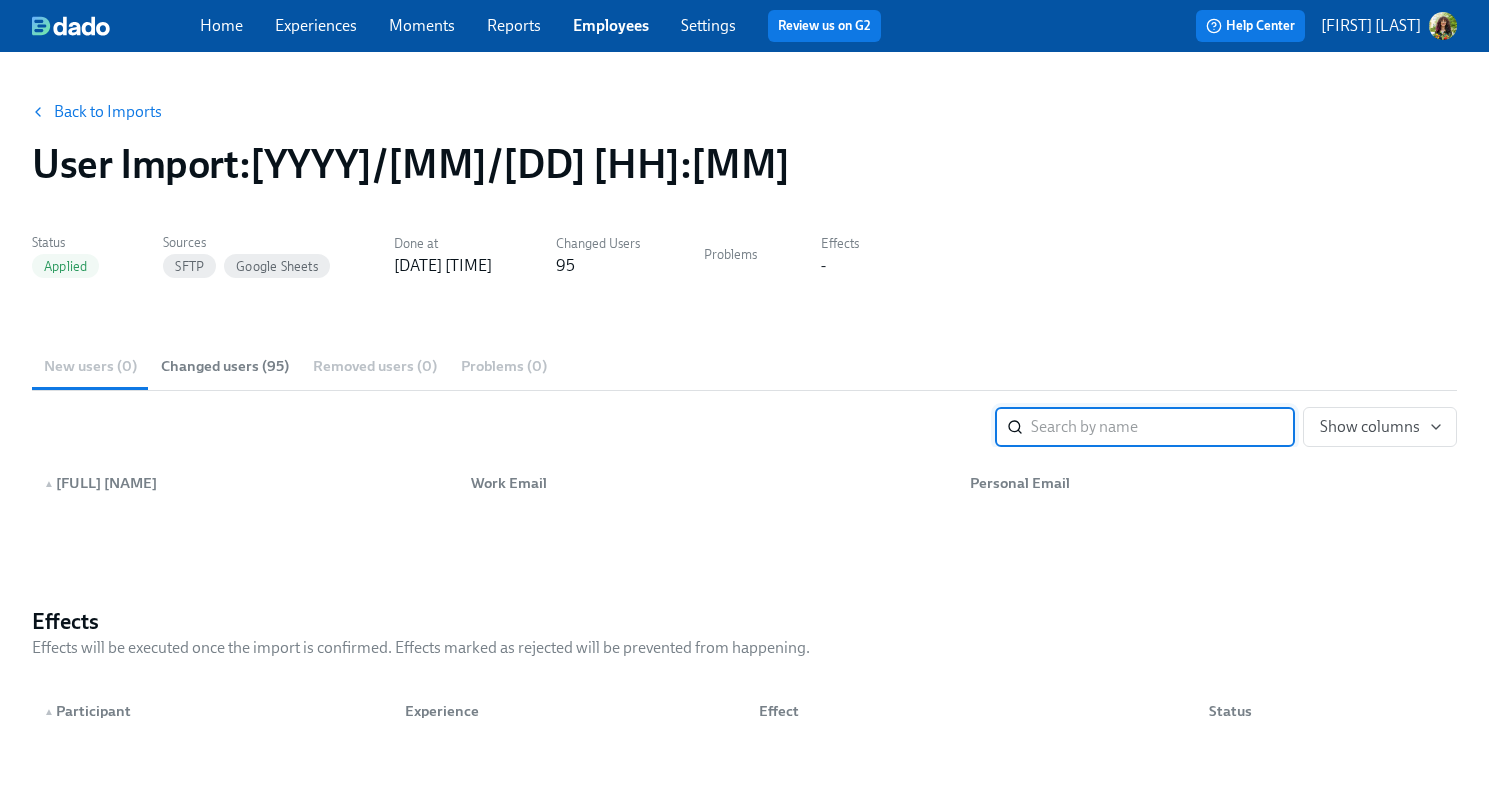 click on "Experiences" at bounding box center (316, 25) 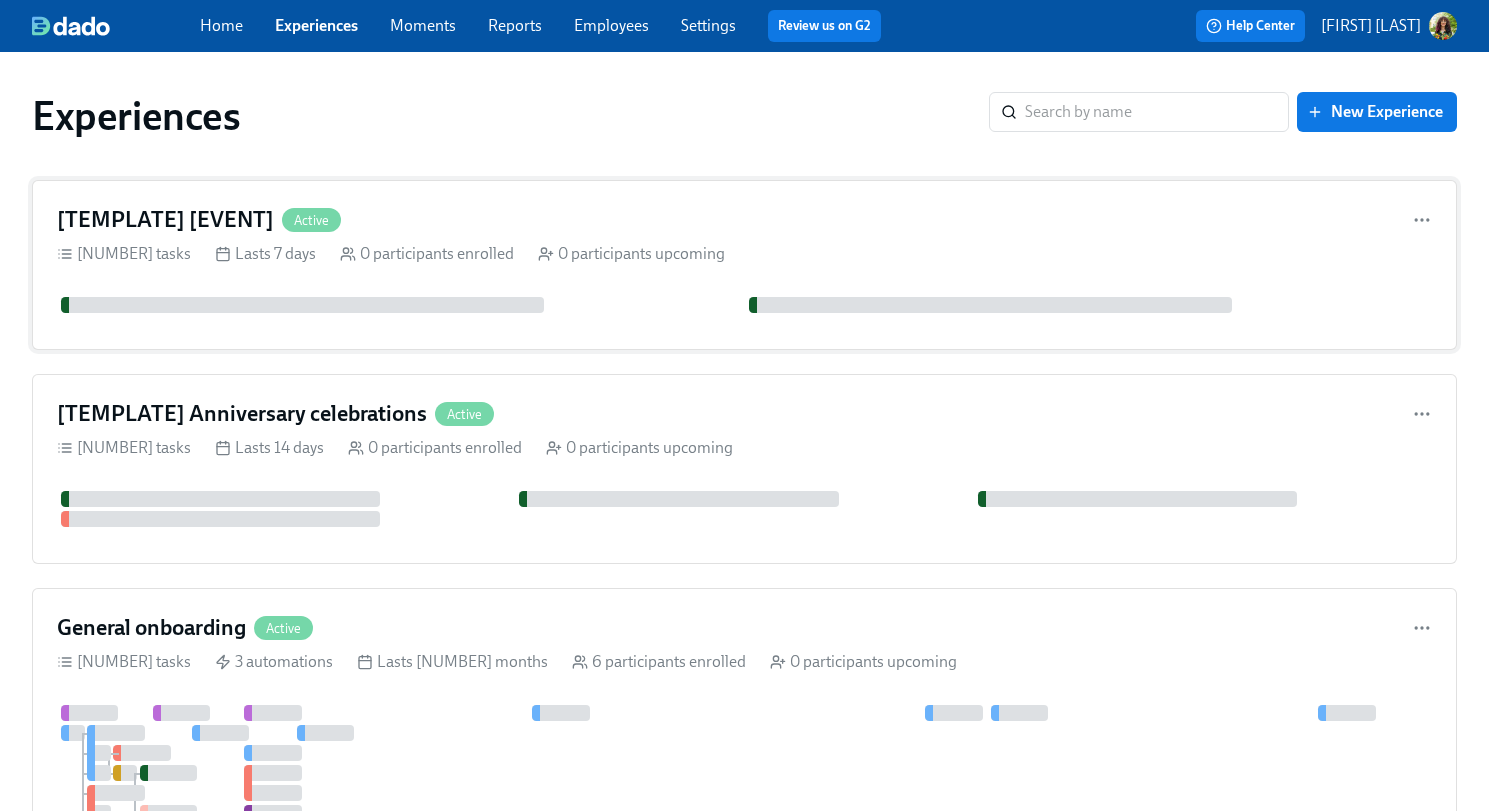 click on "0 participants   upcoming" at bounding box center [631, 254] 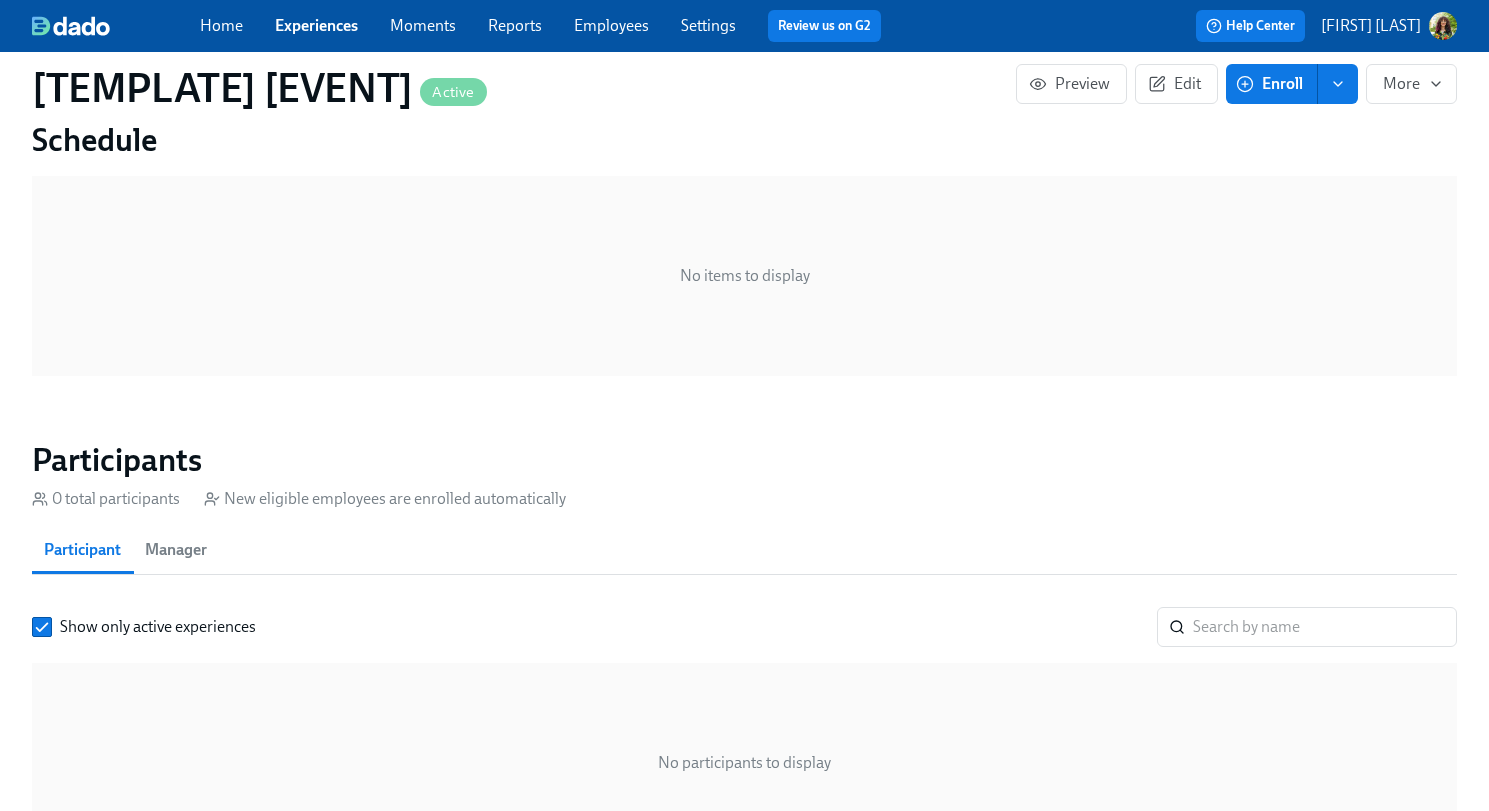 scroll, scrollTop: 809, scrollLeft: 0, axis: vertical 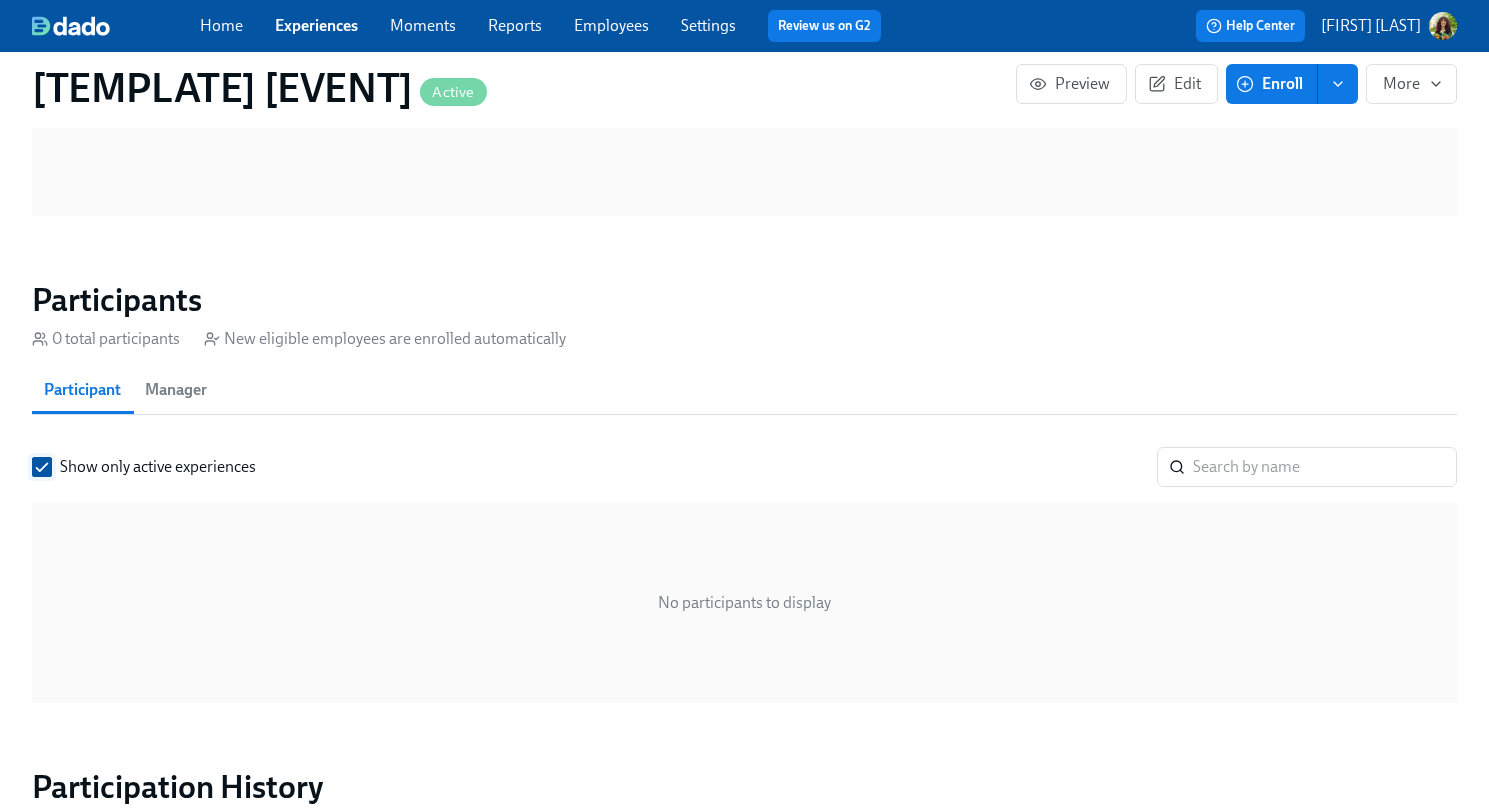 click on "Show only active experiences" at bounding box center (42, 467) 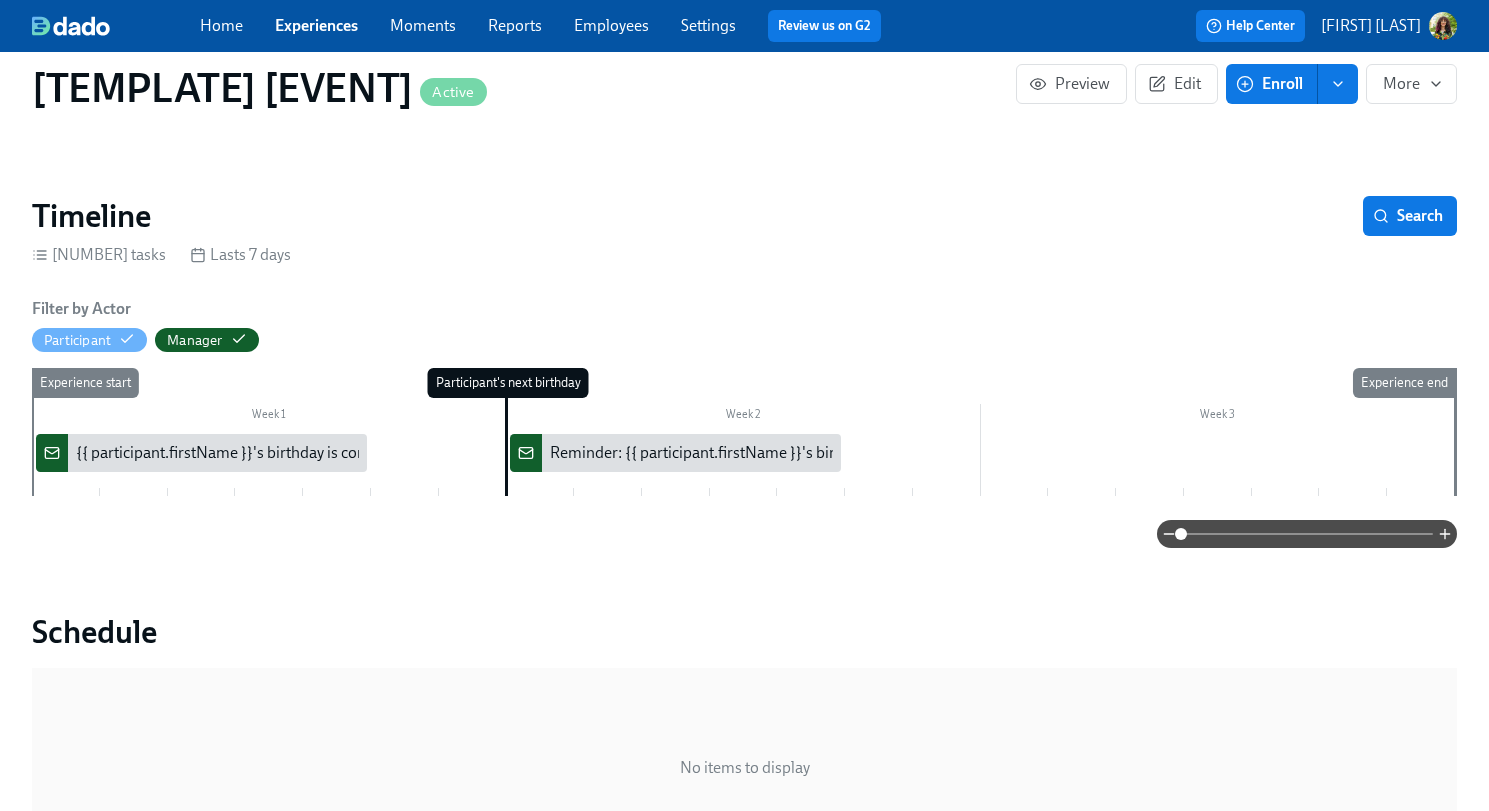 scroll, scrollTop: 0, scrollLeft: 0, axis: both 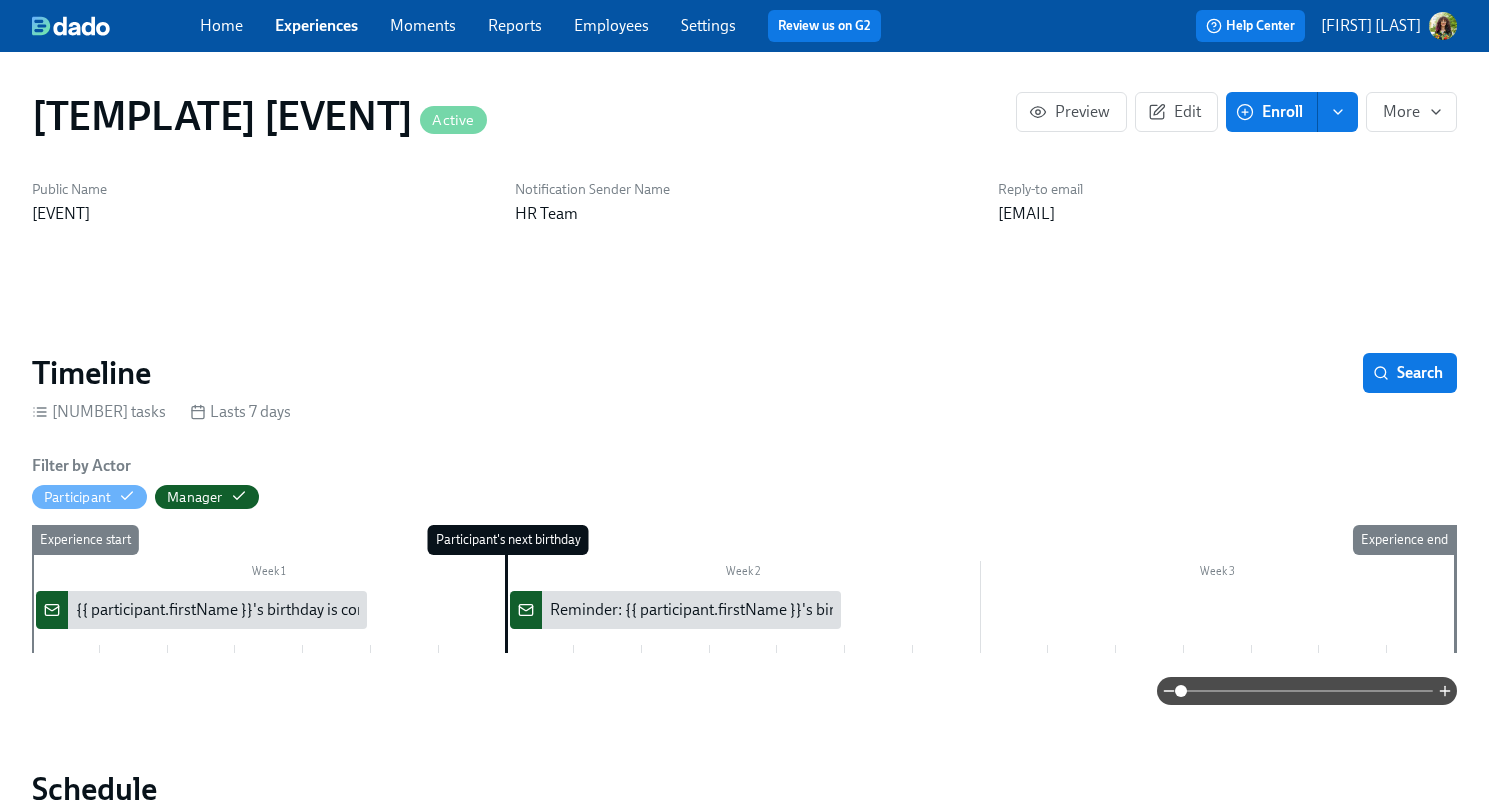 click 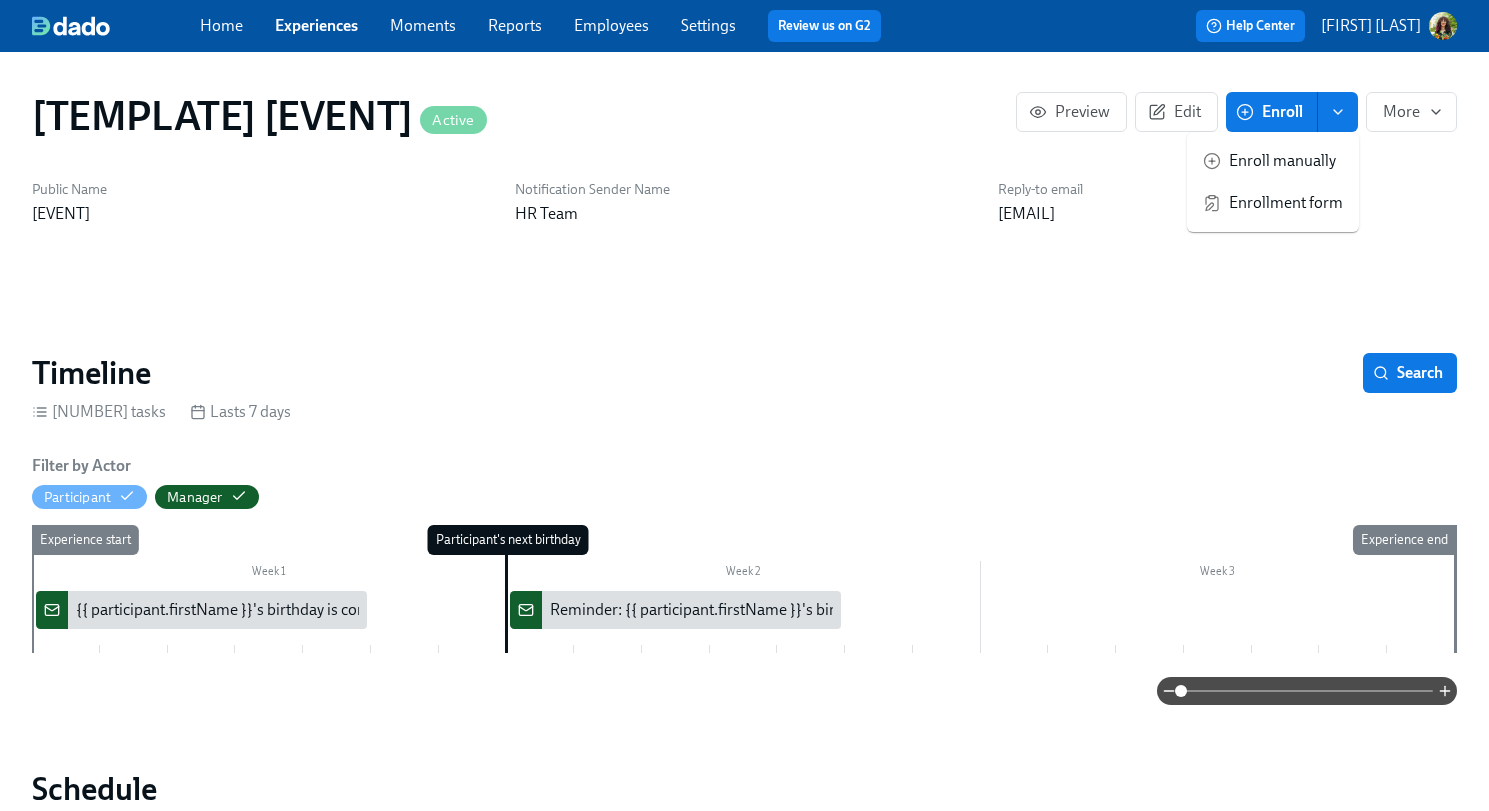 click on "Enroll manually" at bounding box center (1286, 161) 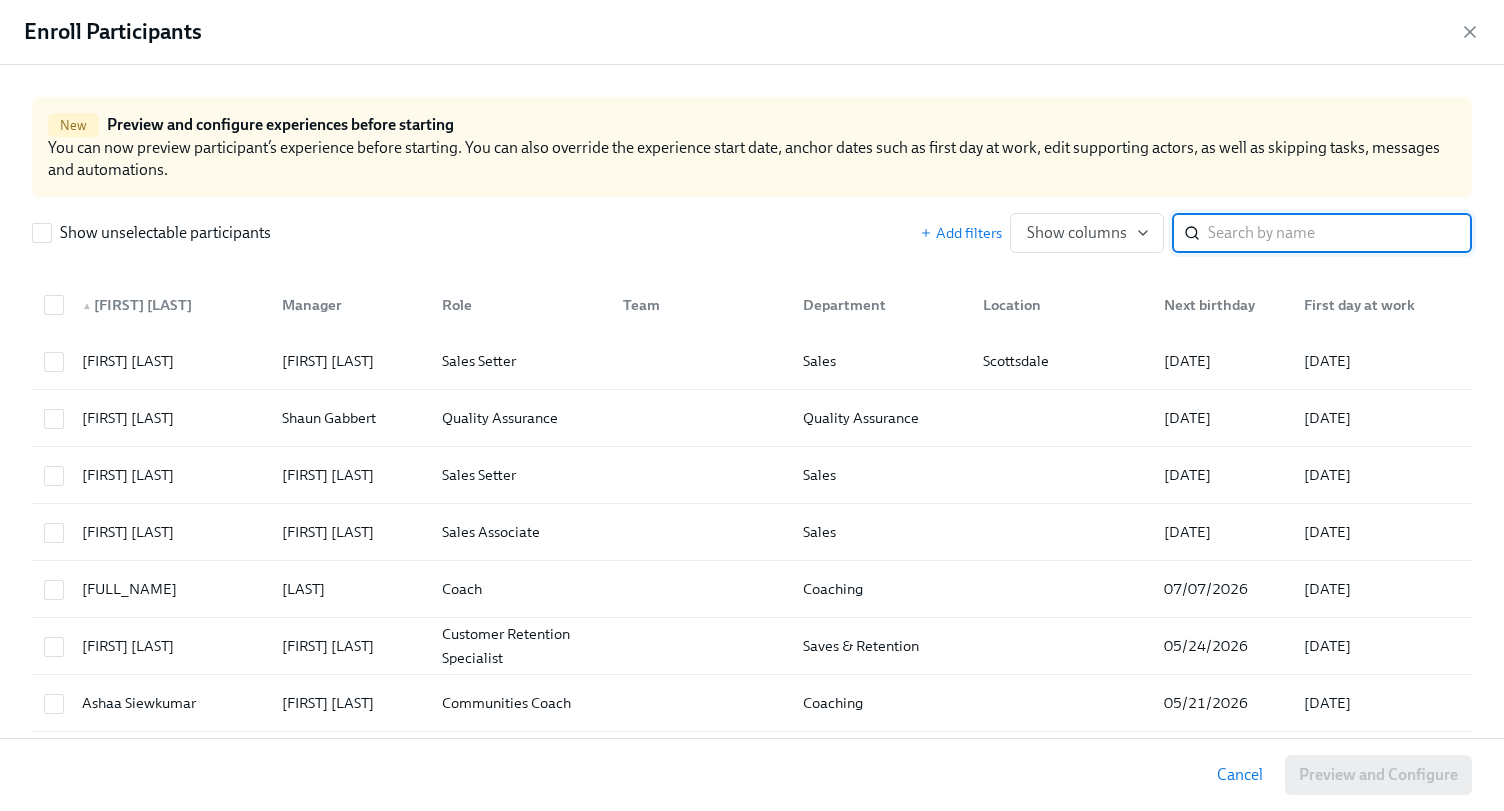 click at bounding box center [1340, 233] 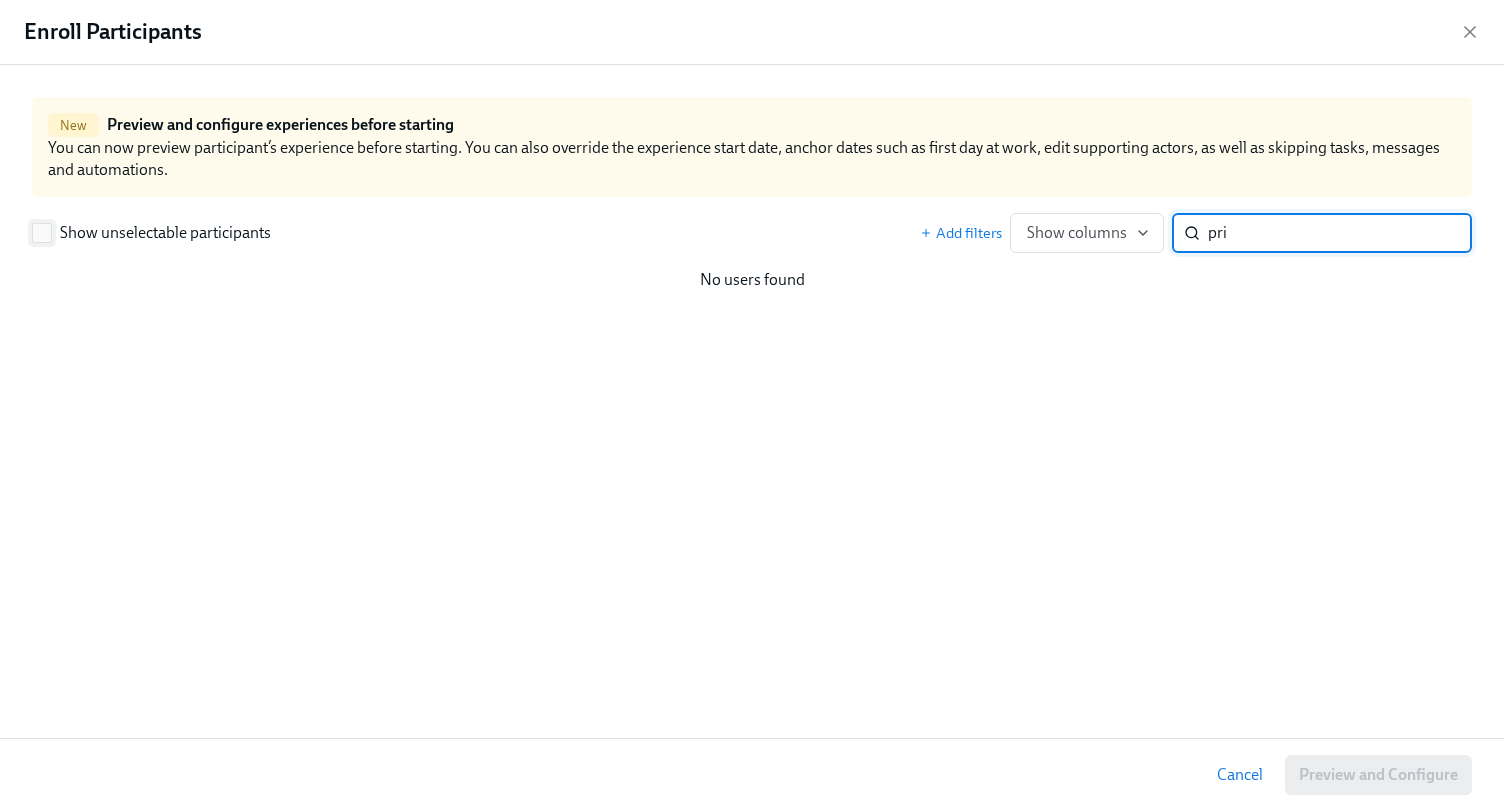 type on "pri" 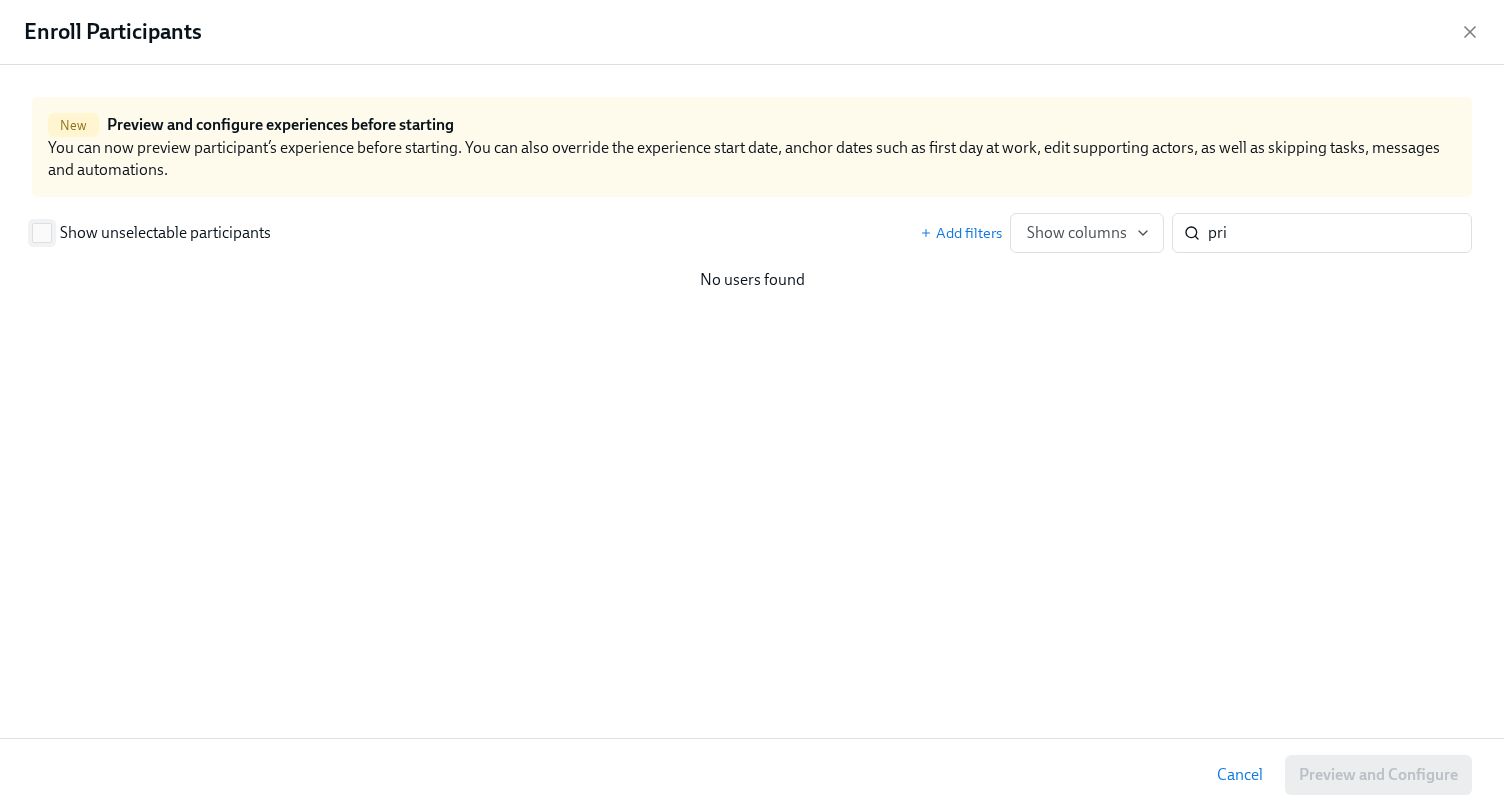 click on "Show unselectable participants" at bounding box center [42, 233] 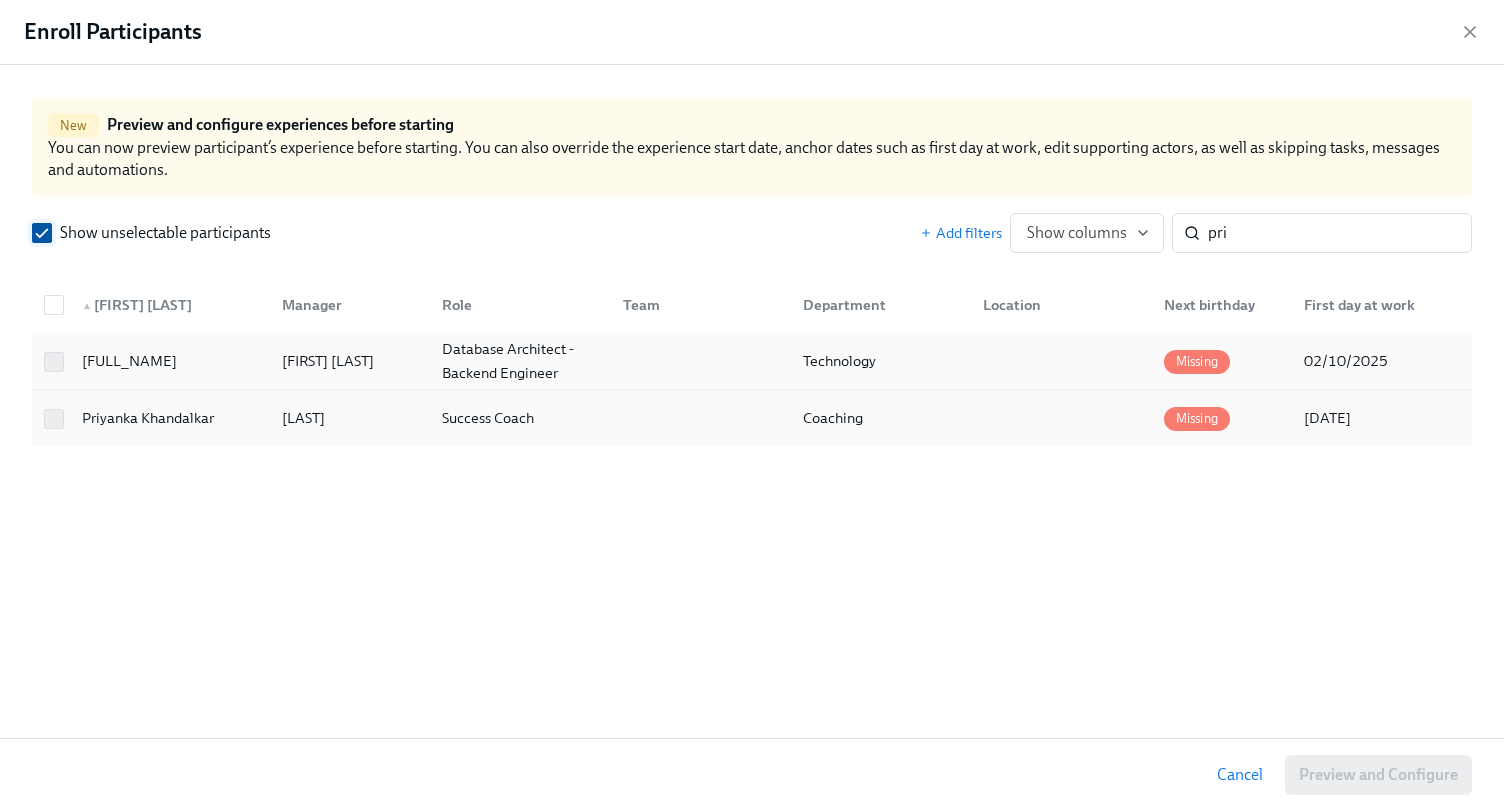 click on "Show unselectable participants" at bounding box center [42, 233] 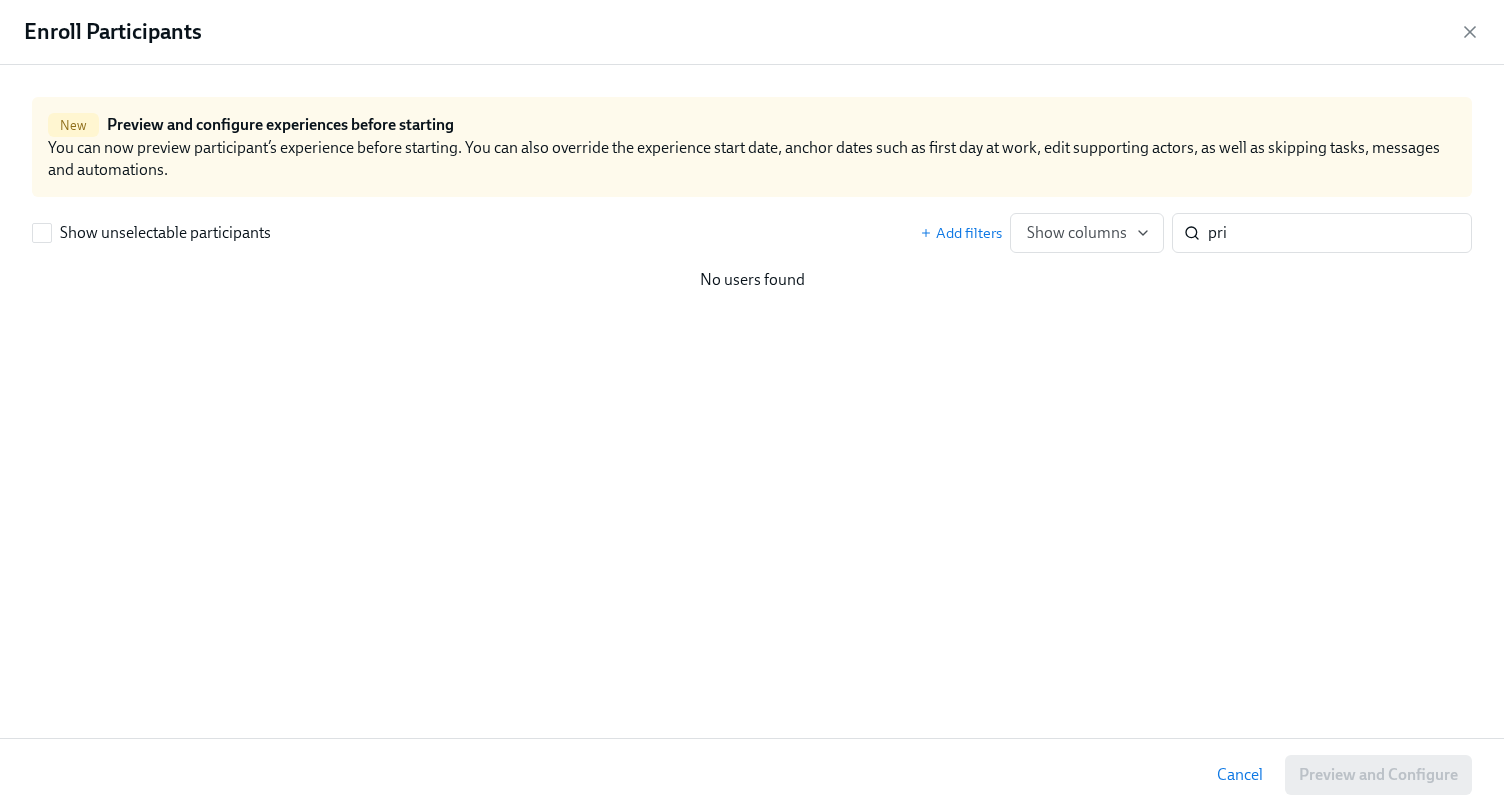 click 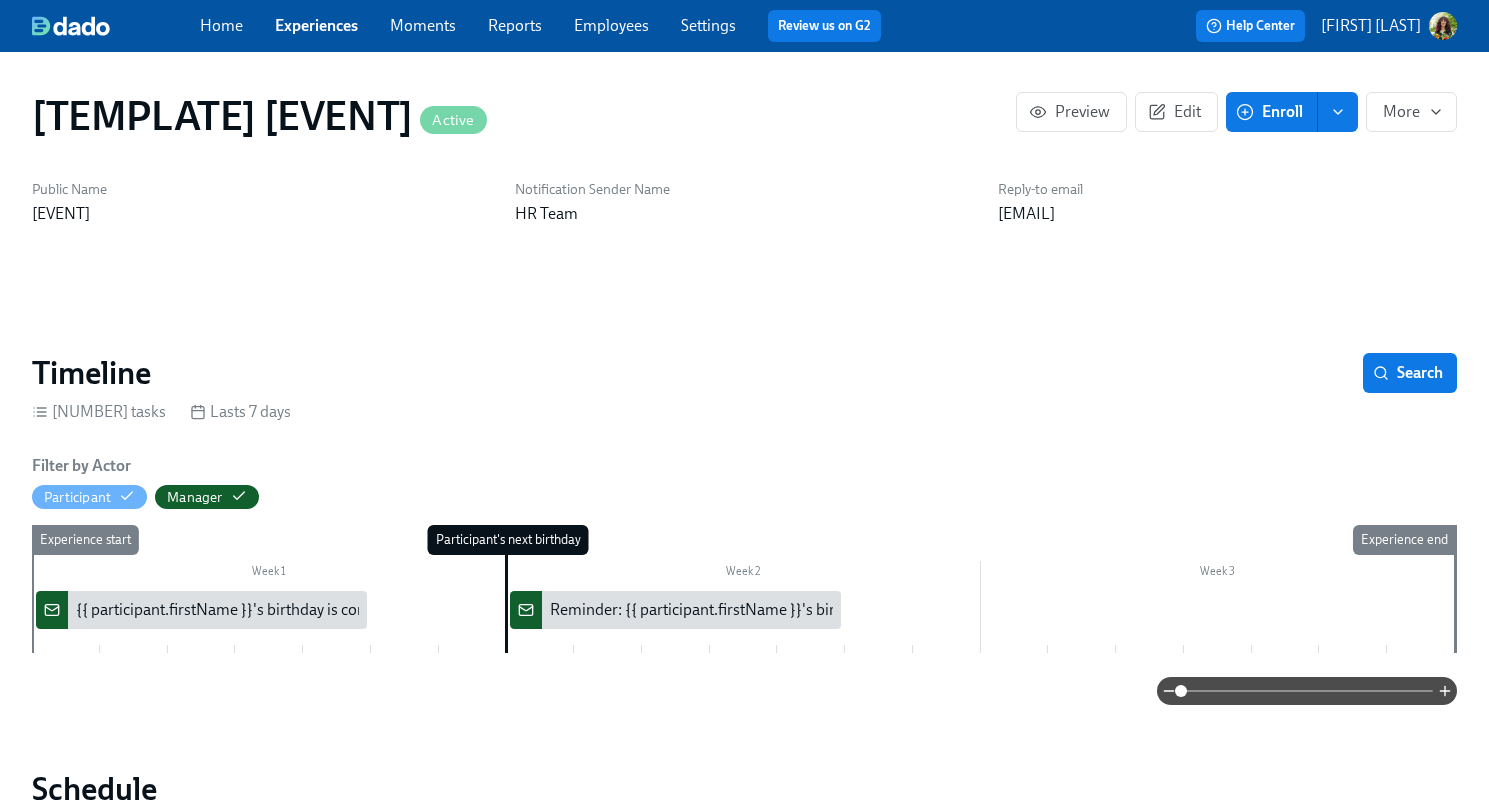 click on "Employees" at bounding box center [611, 25] 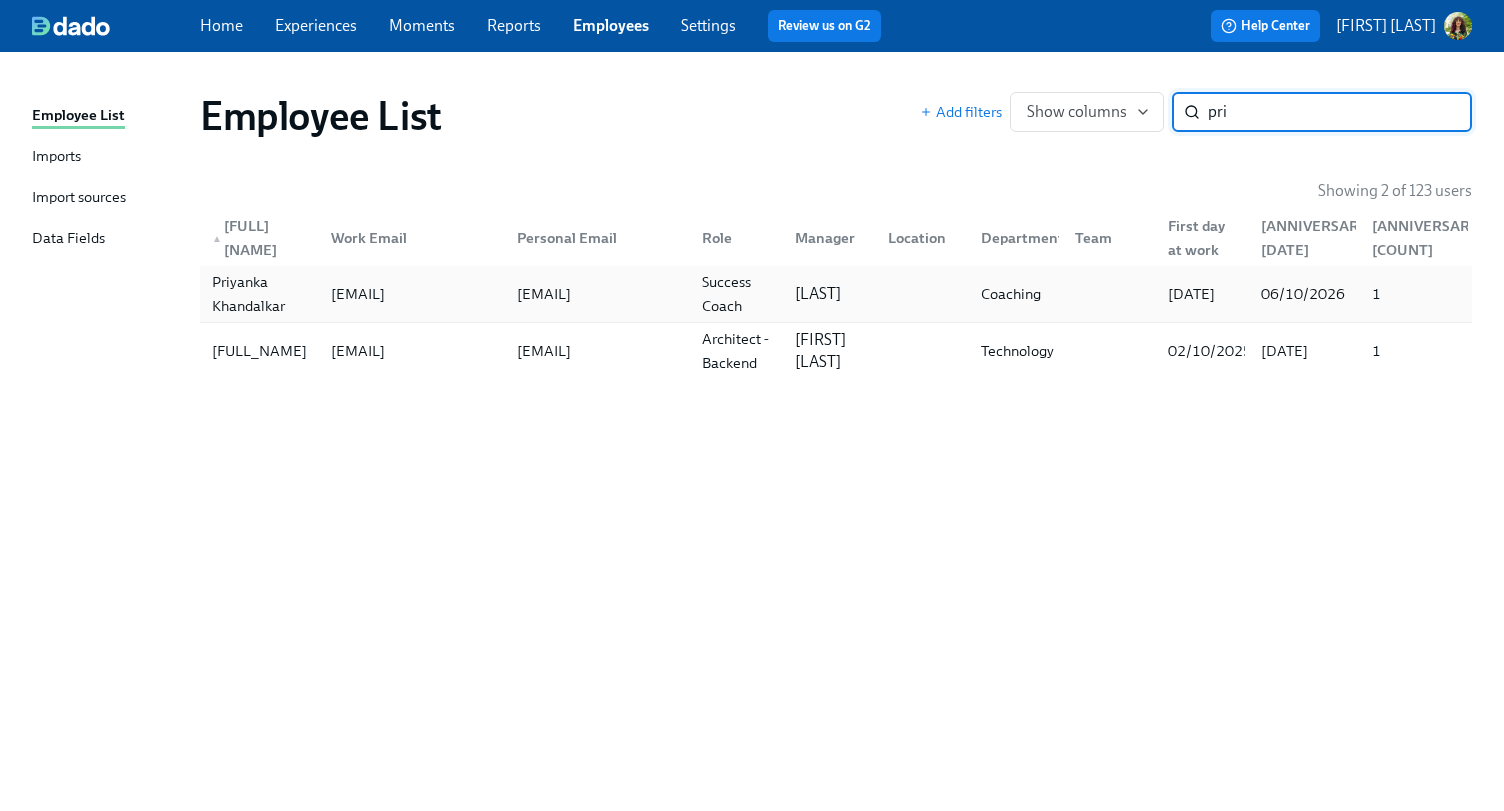 type on "pri" 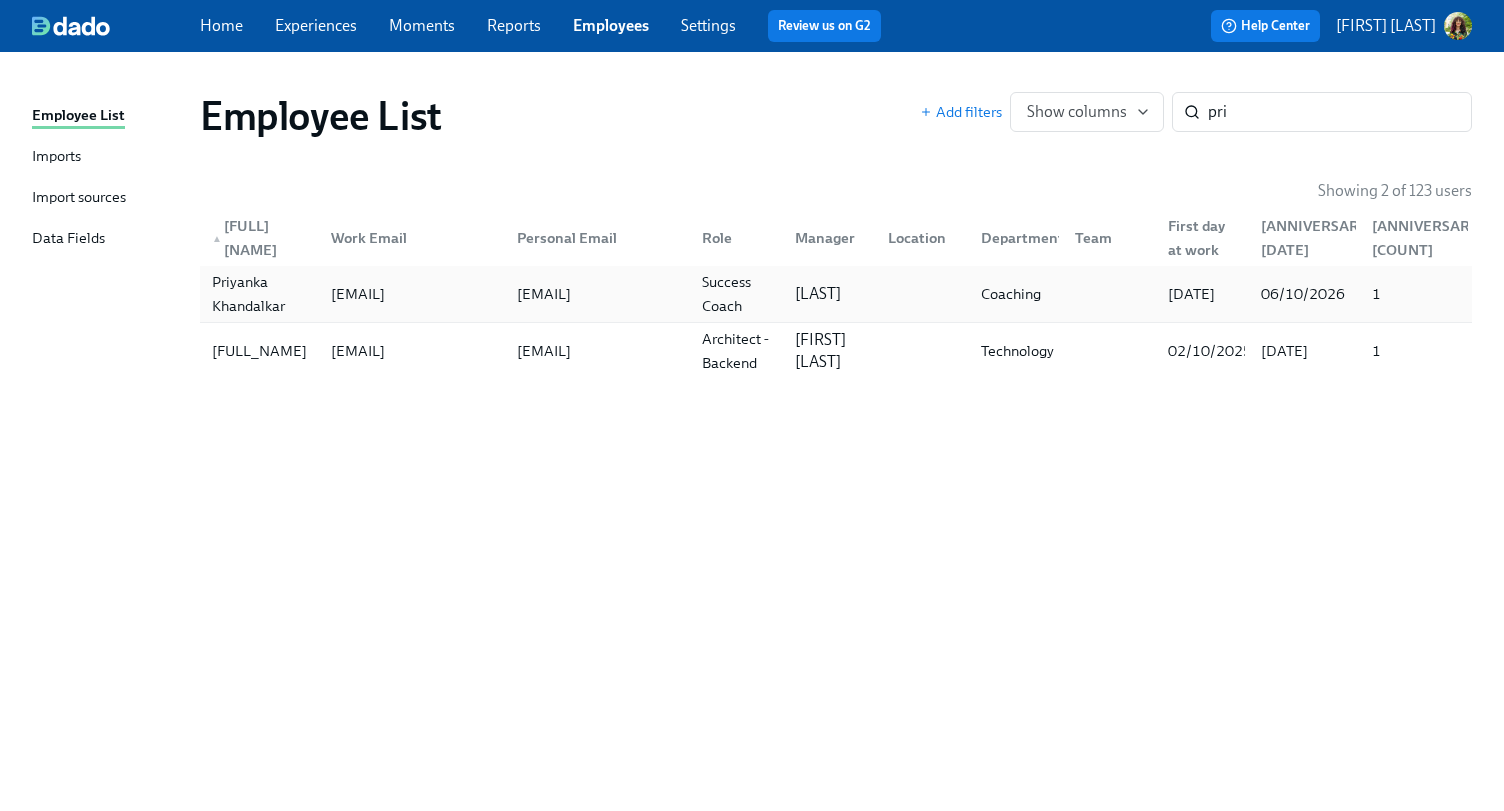click at bounding box center [1105, 294] 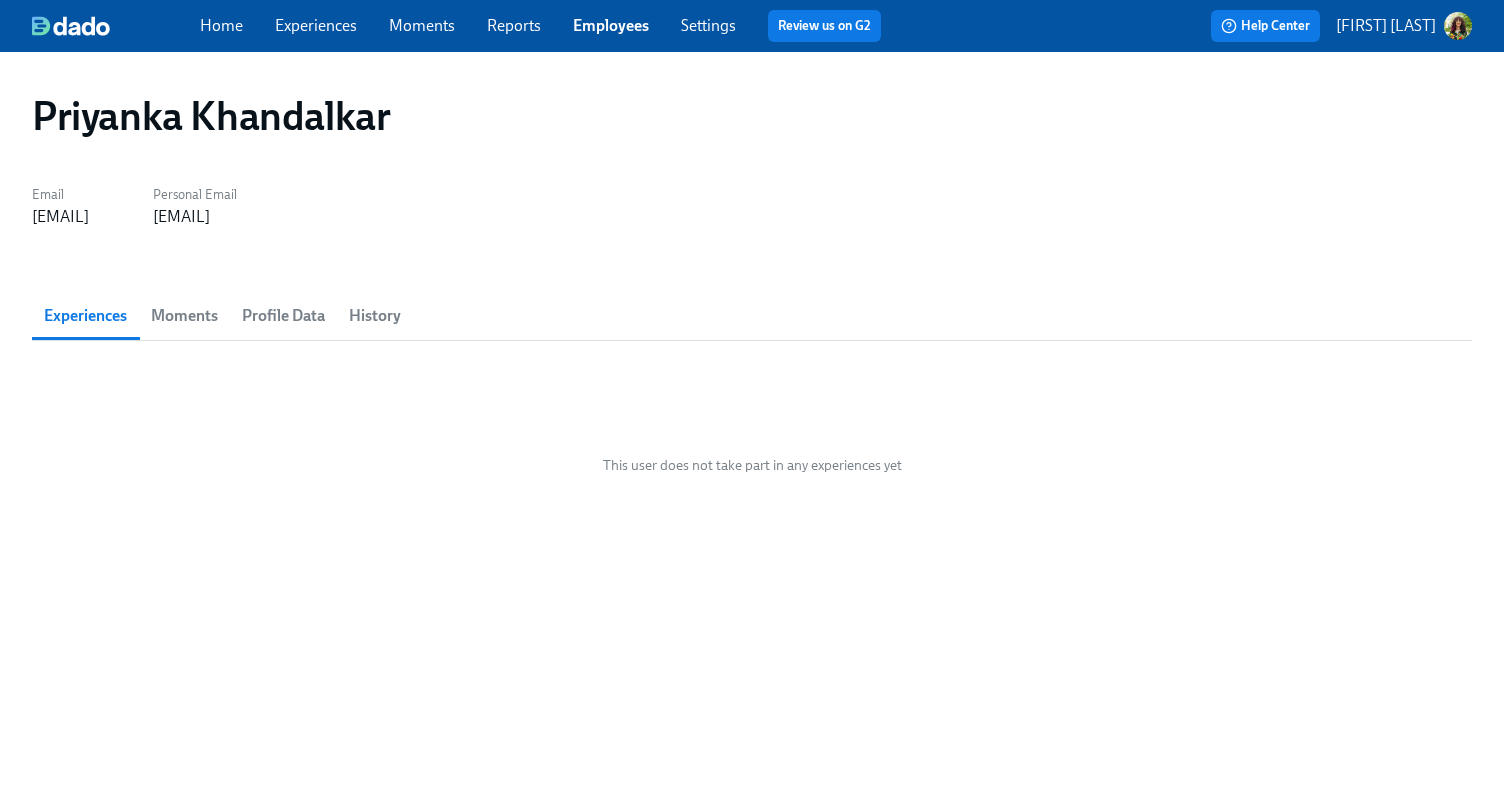 click on "Profile Data" at bounding box center [283, 316] 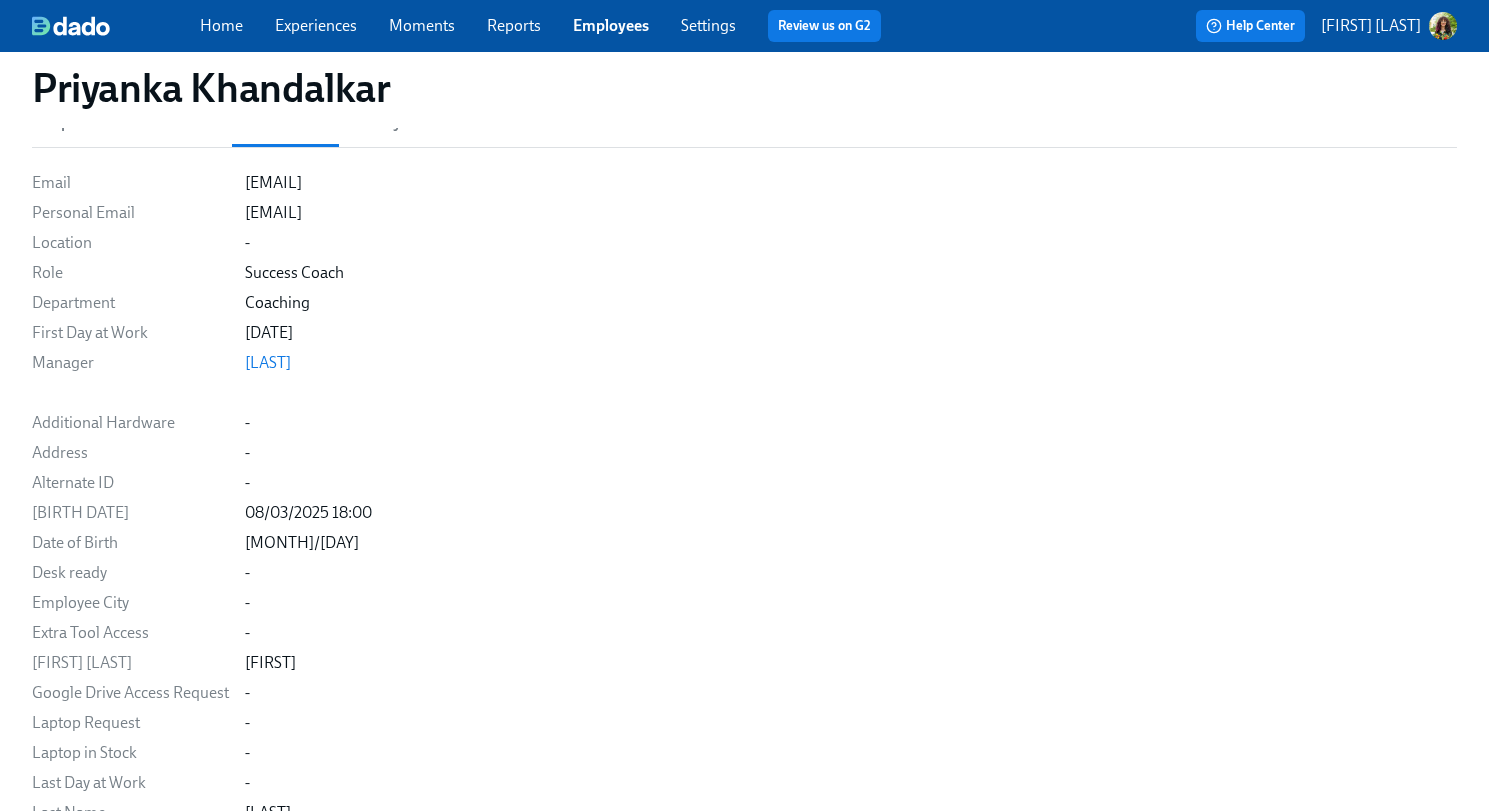 scroll, scrollTop: 0, scrollLeft: 0, axis: both 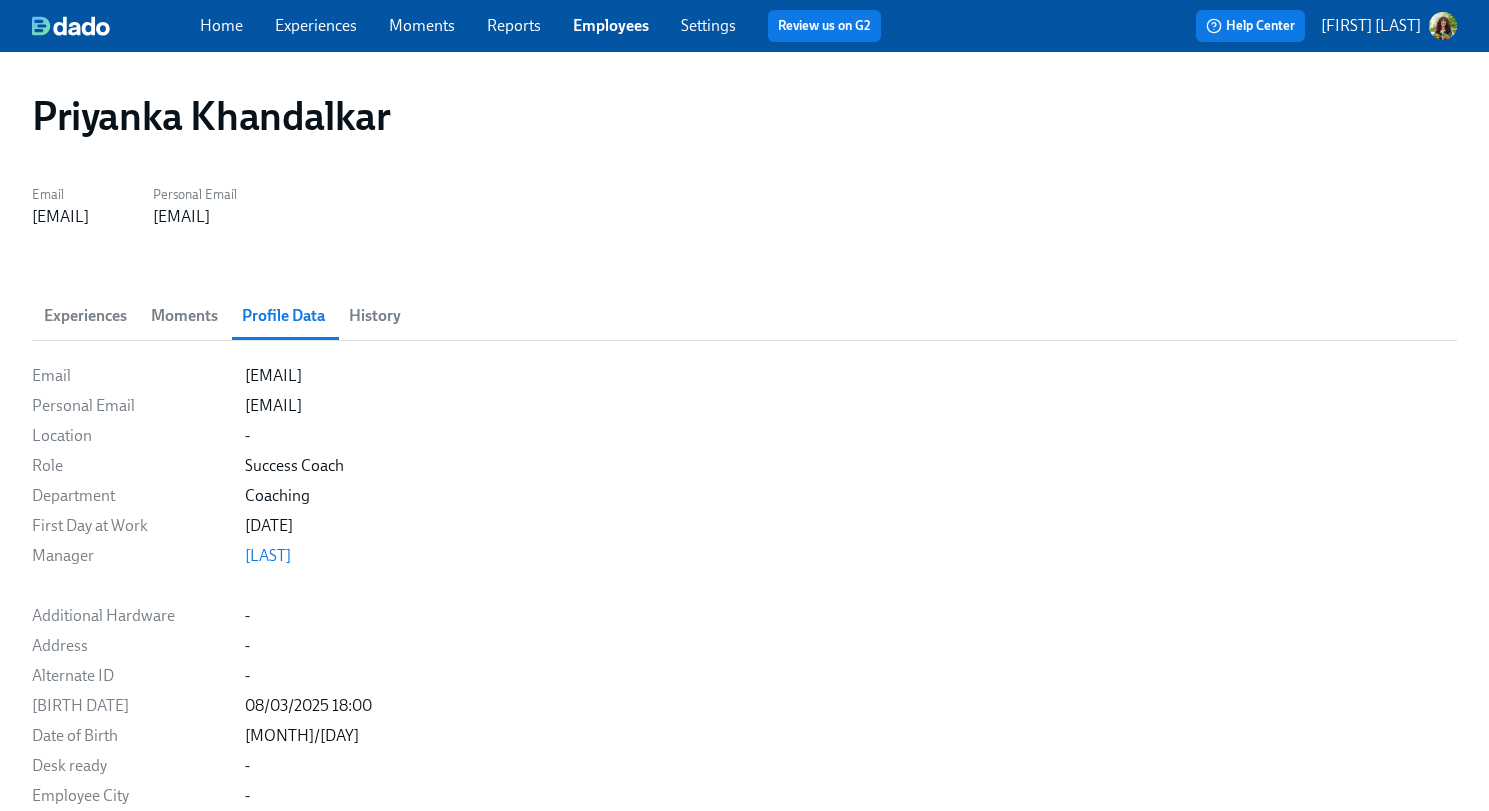 click on "Experiences" at bounding box center (316, 25) 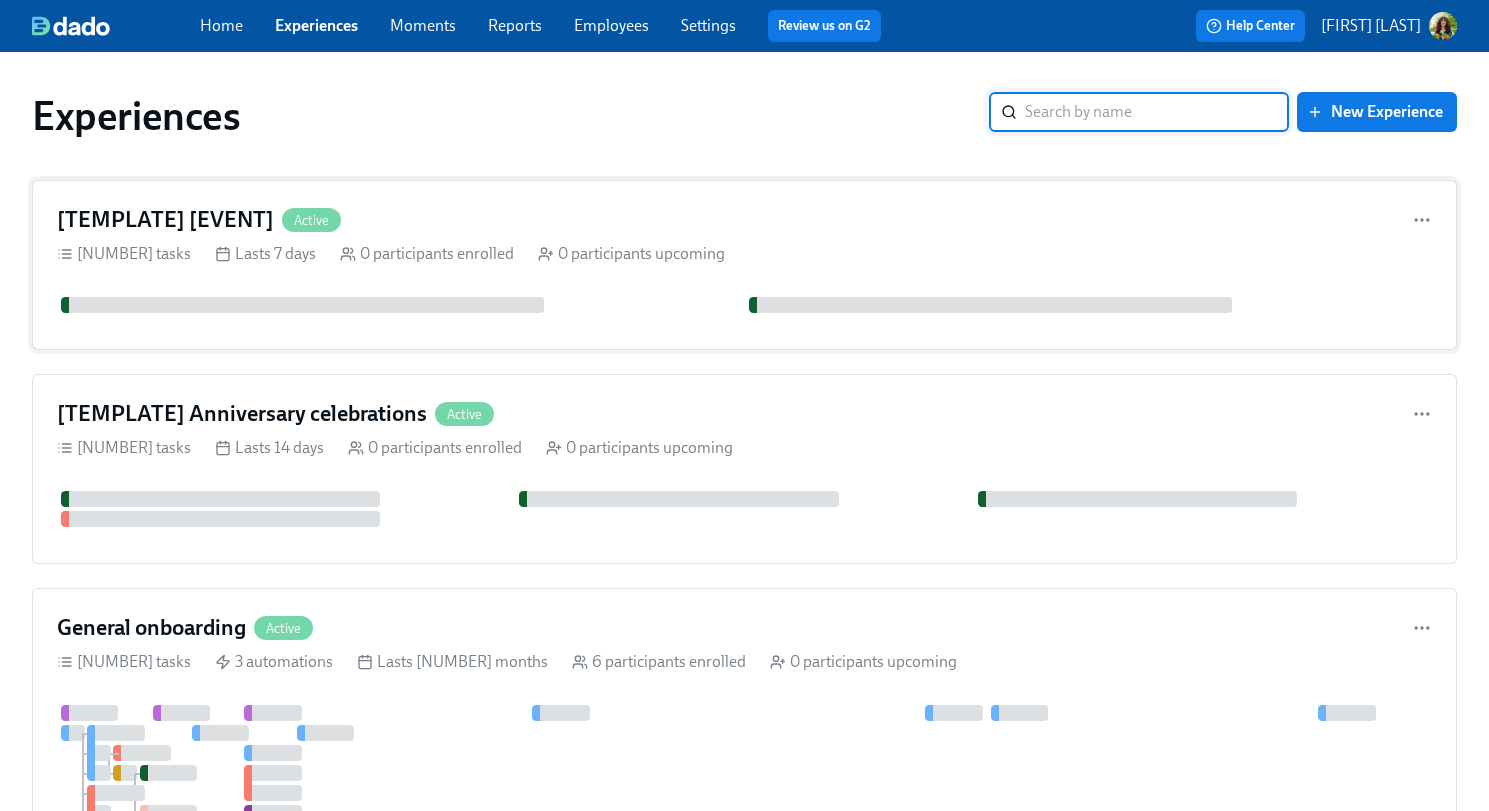 click on "[TEMPLATE] Birthday celebrations Active 0 tasks   Lasts   7 days   0 participants   enrolled     0 participants   upcoming" at bounding box center (744, 265) 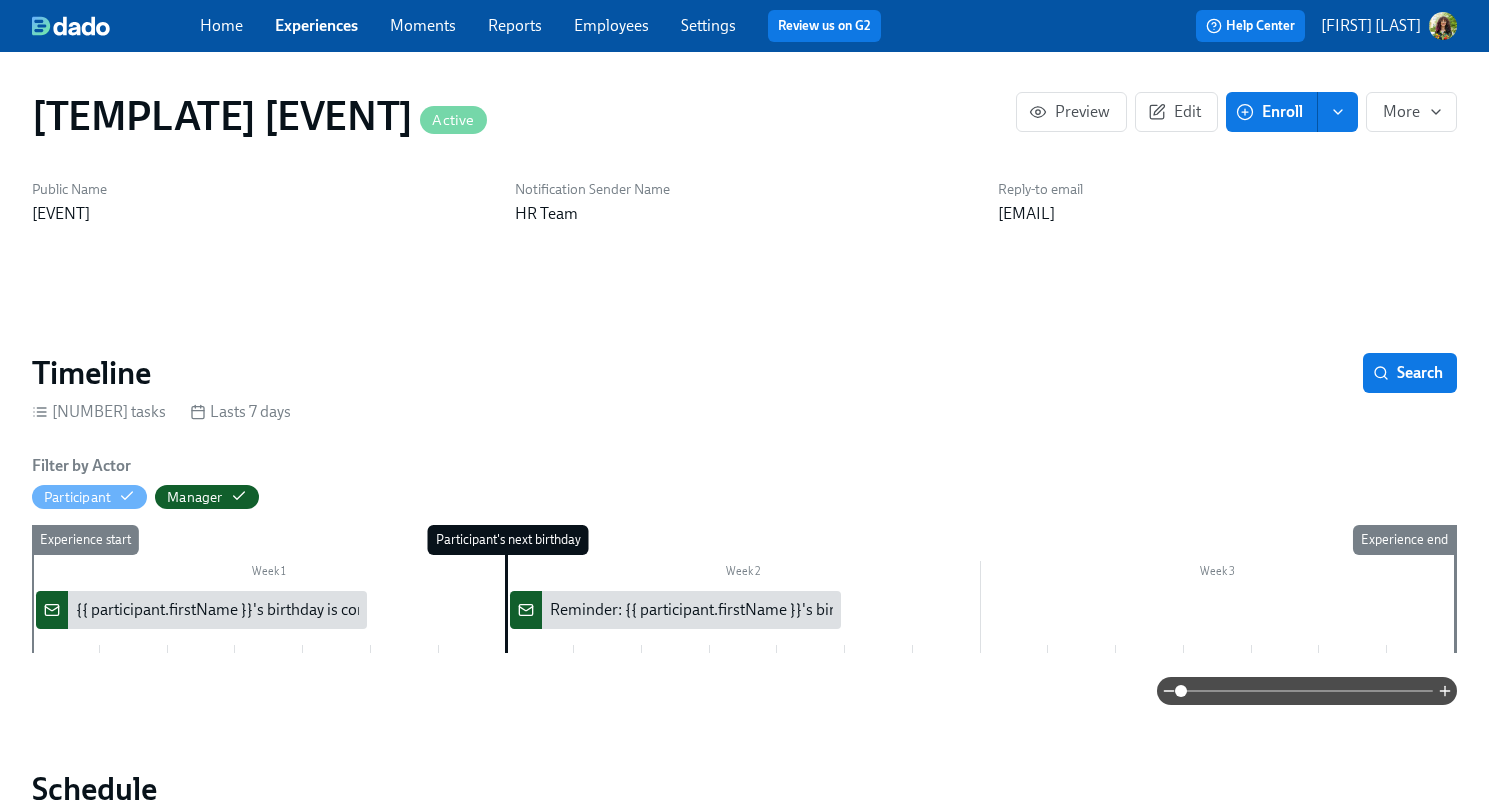 click at bounding box center (1338, 112) 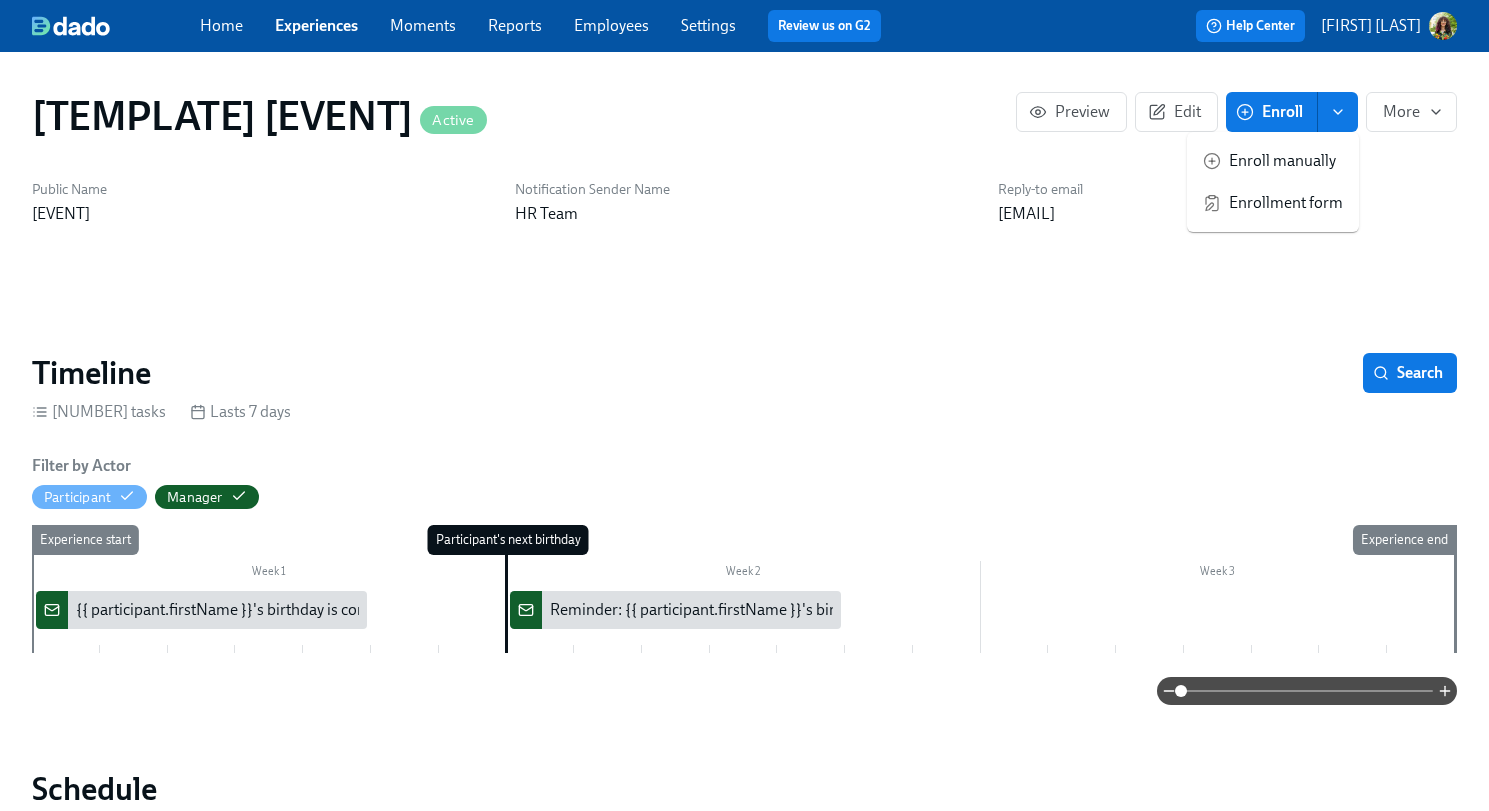 click on "Enroll manually" at bounding box center [1286, 161] 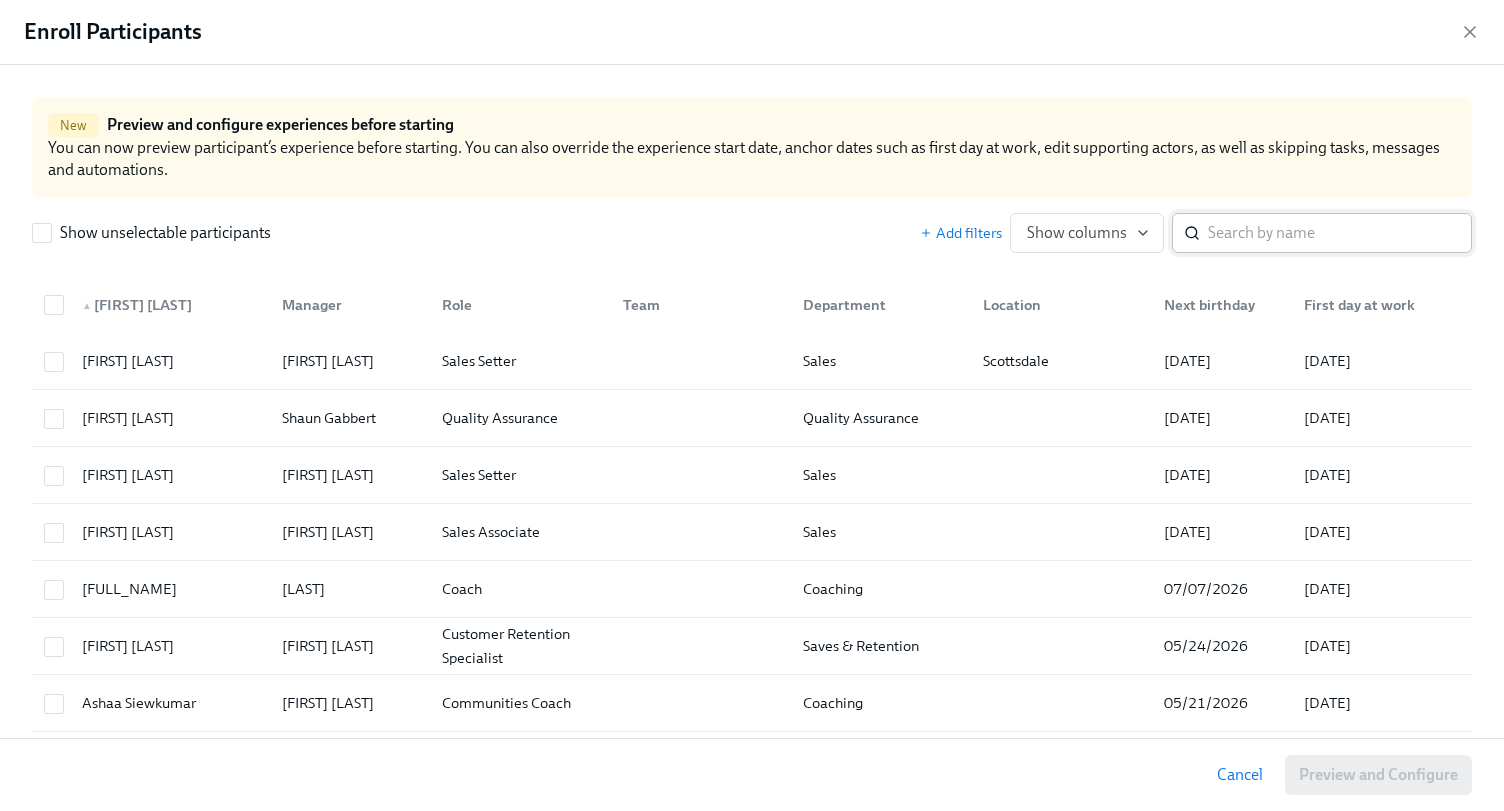 click at bounding box center (1340, 233) 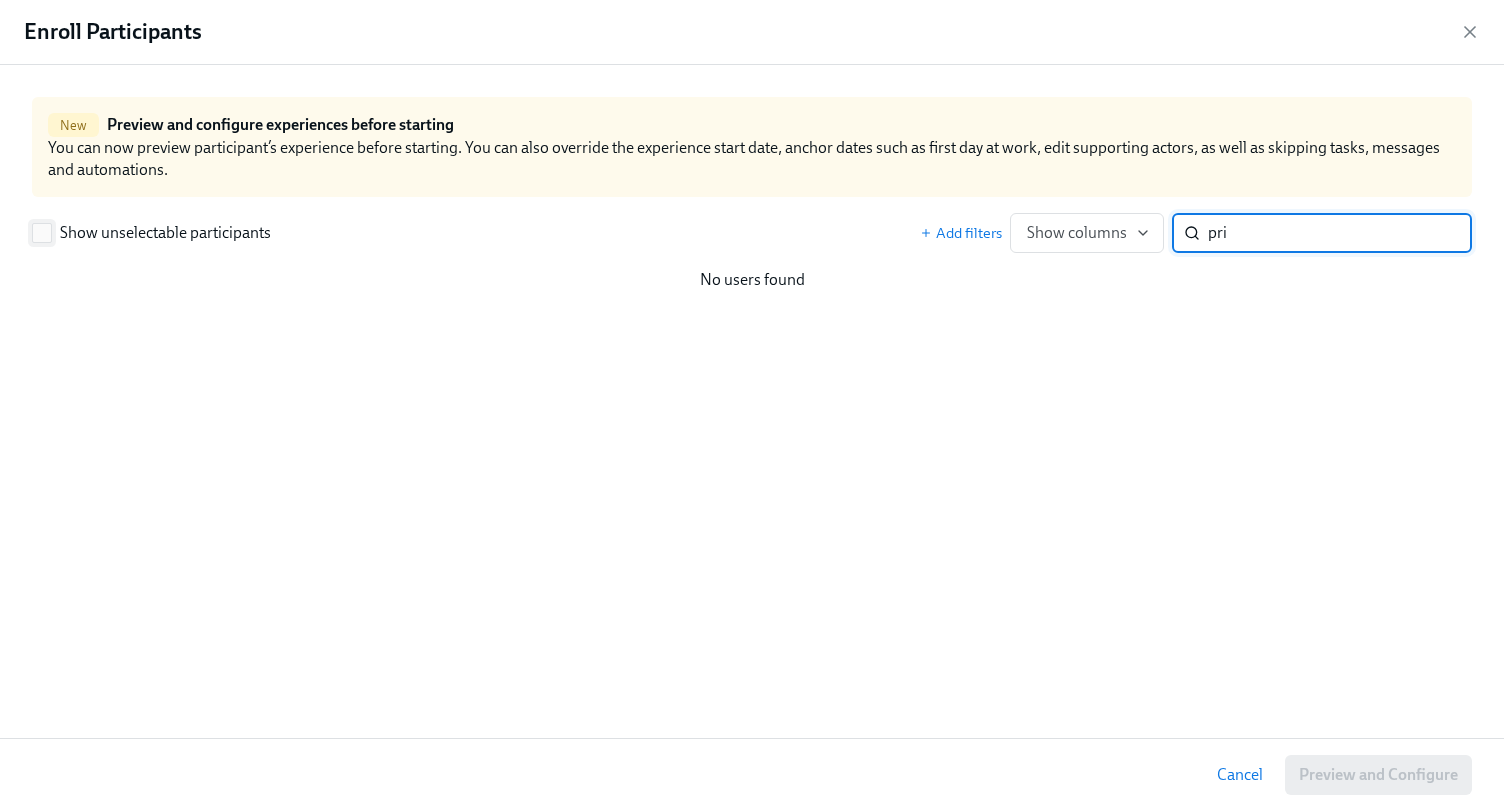 type on "pri" 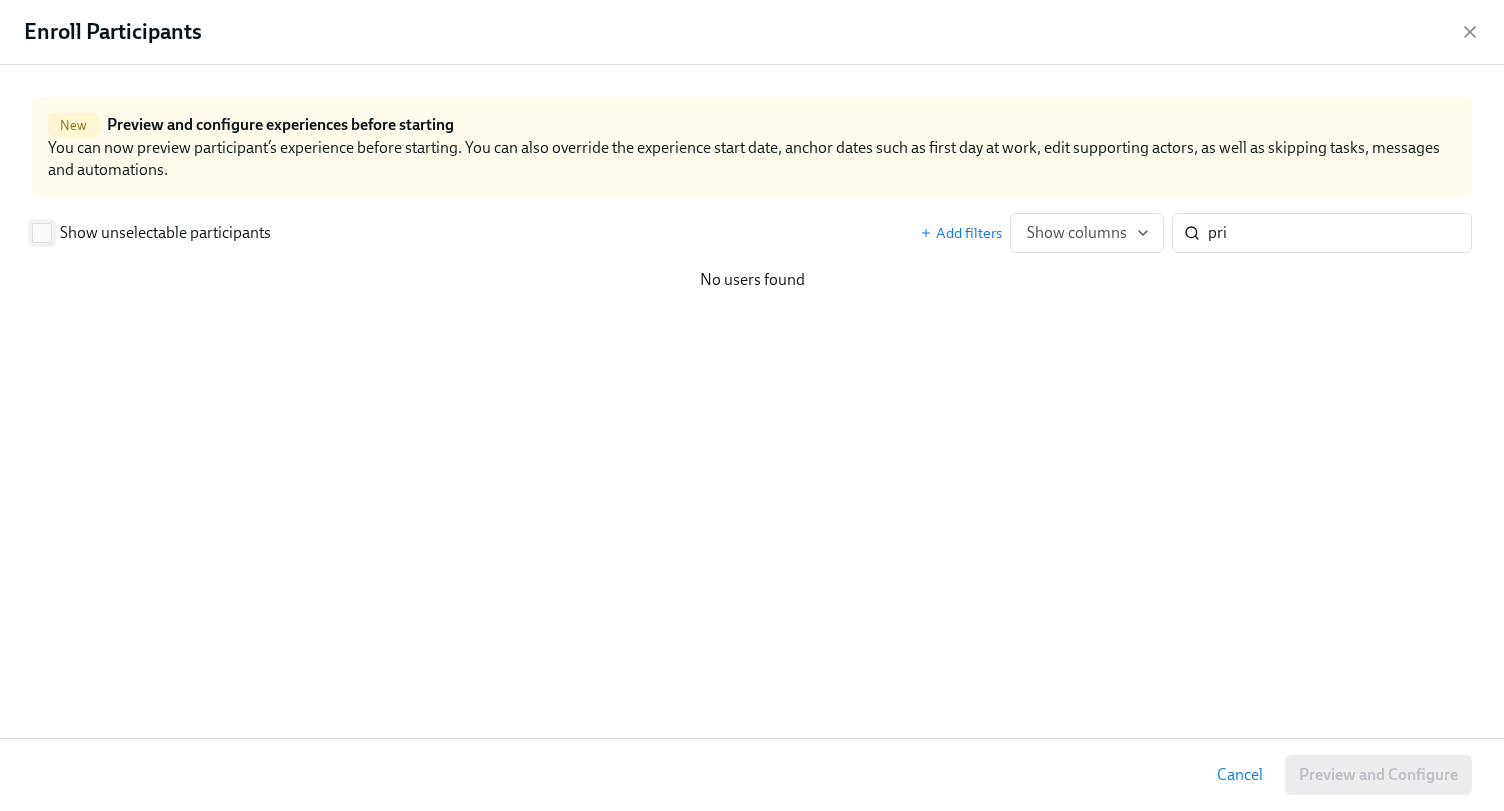 click on "Show unselectable participants" at bounding box center [42, 233] 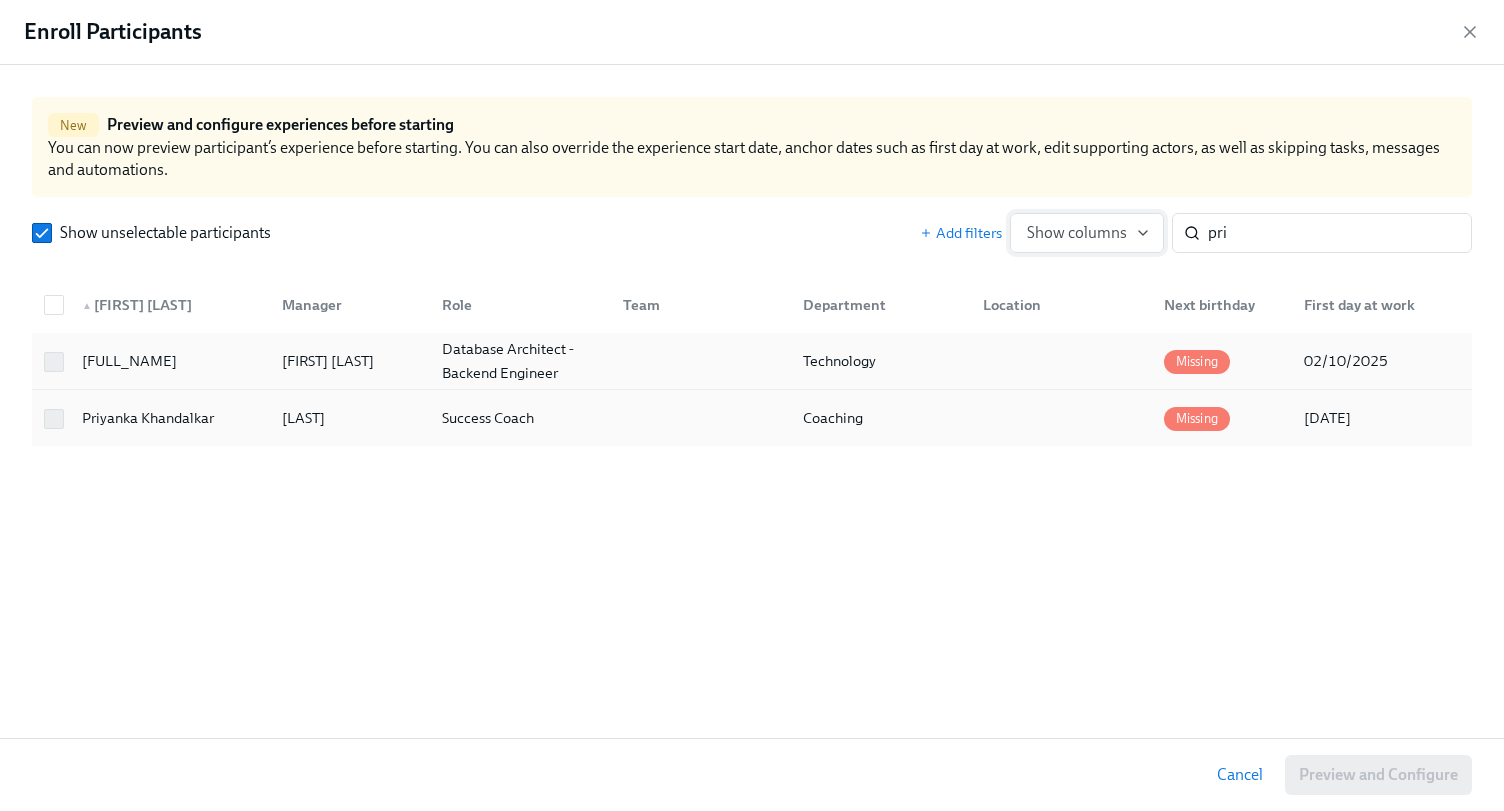 click on "Show columns" at bounding box center (1087, 233) 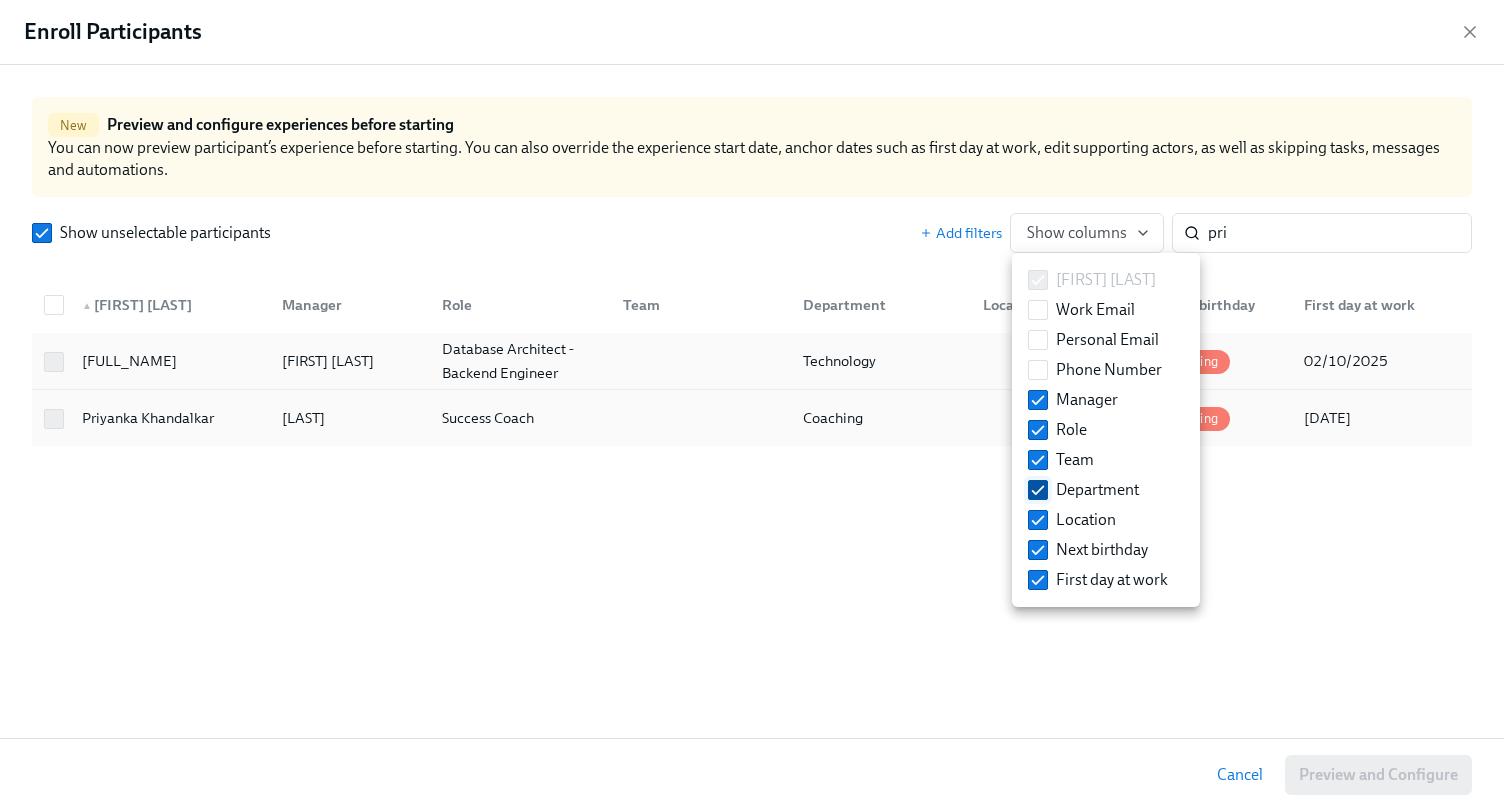 drag, startPoint x: 1037, startPoint y: 452, endPoint x: 1042, endPoint y: 483, distance: 31.400637 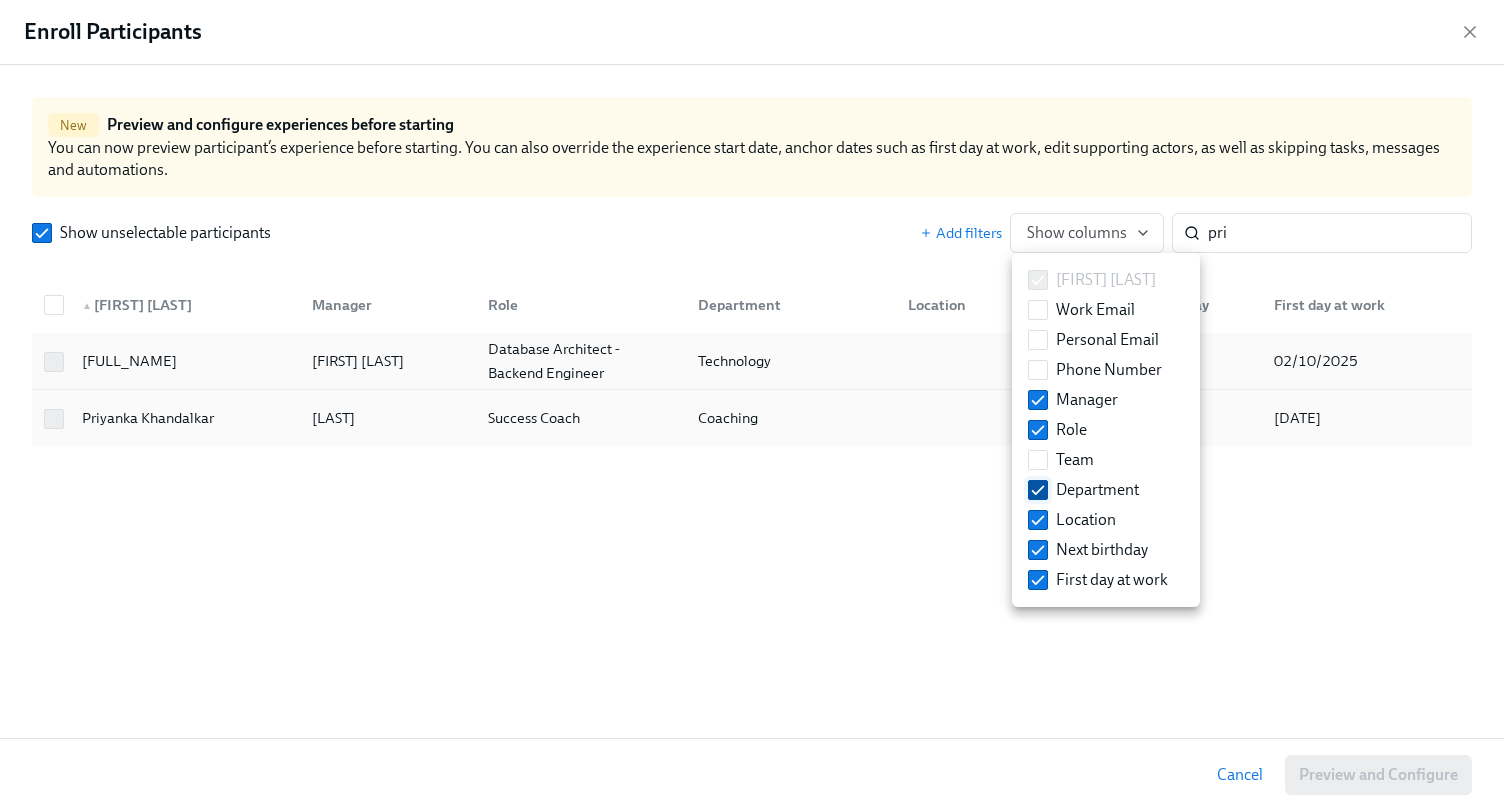 click on "Department" at bounding box center [1038, 490] 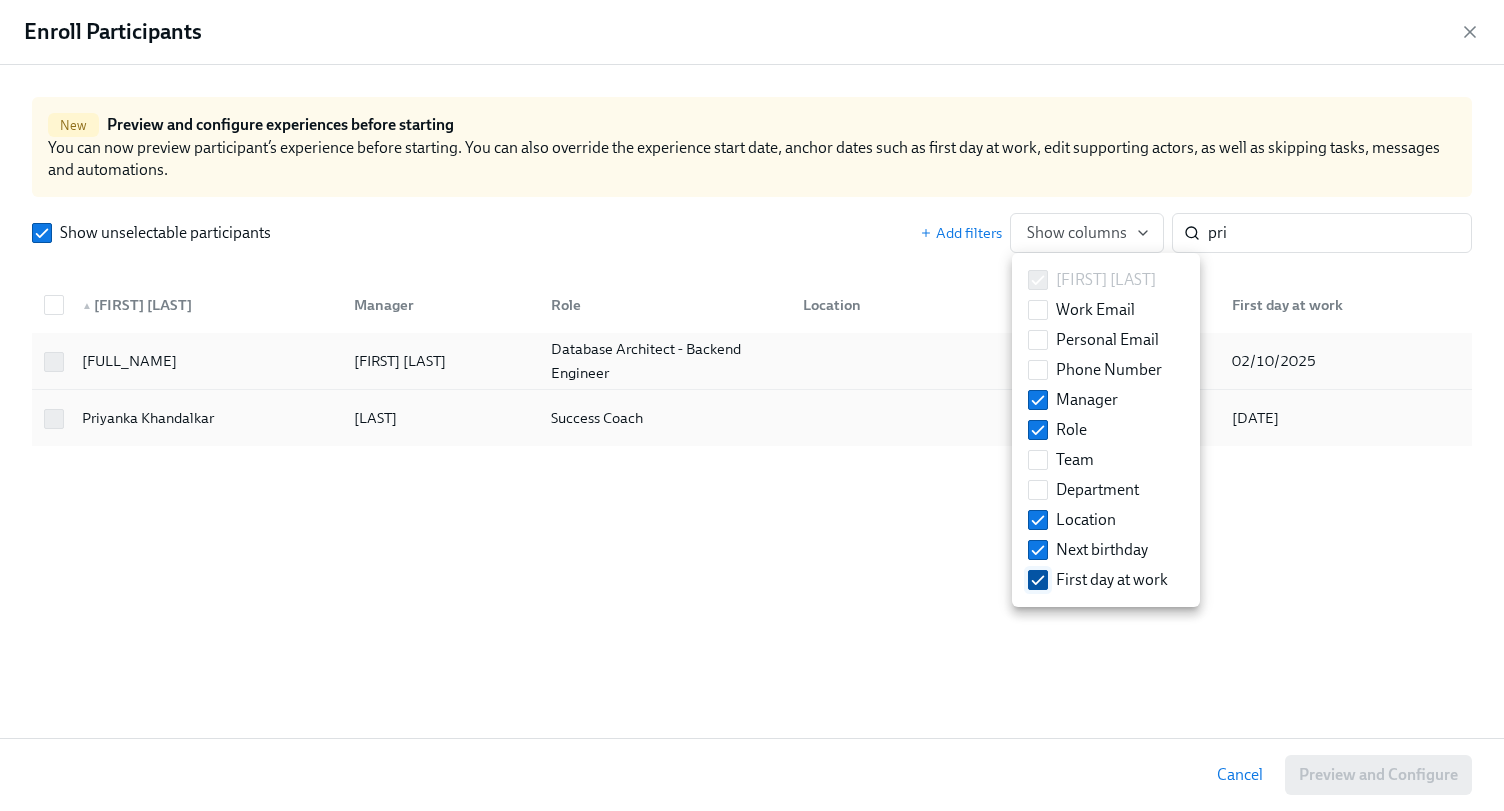 click on "First day at work" at bounding box center [1038, 580] 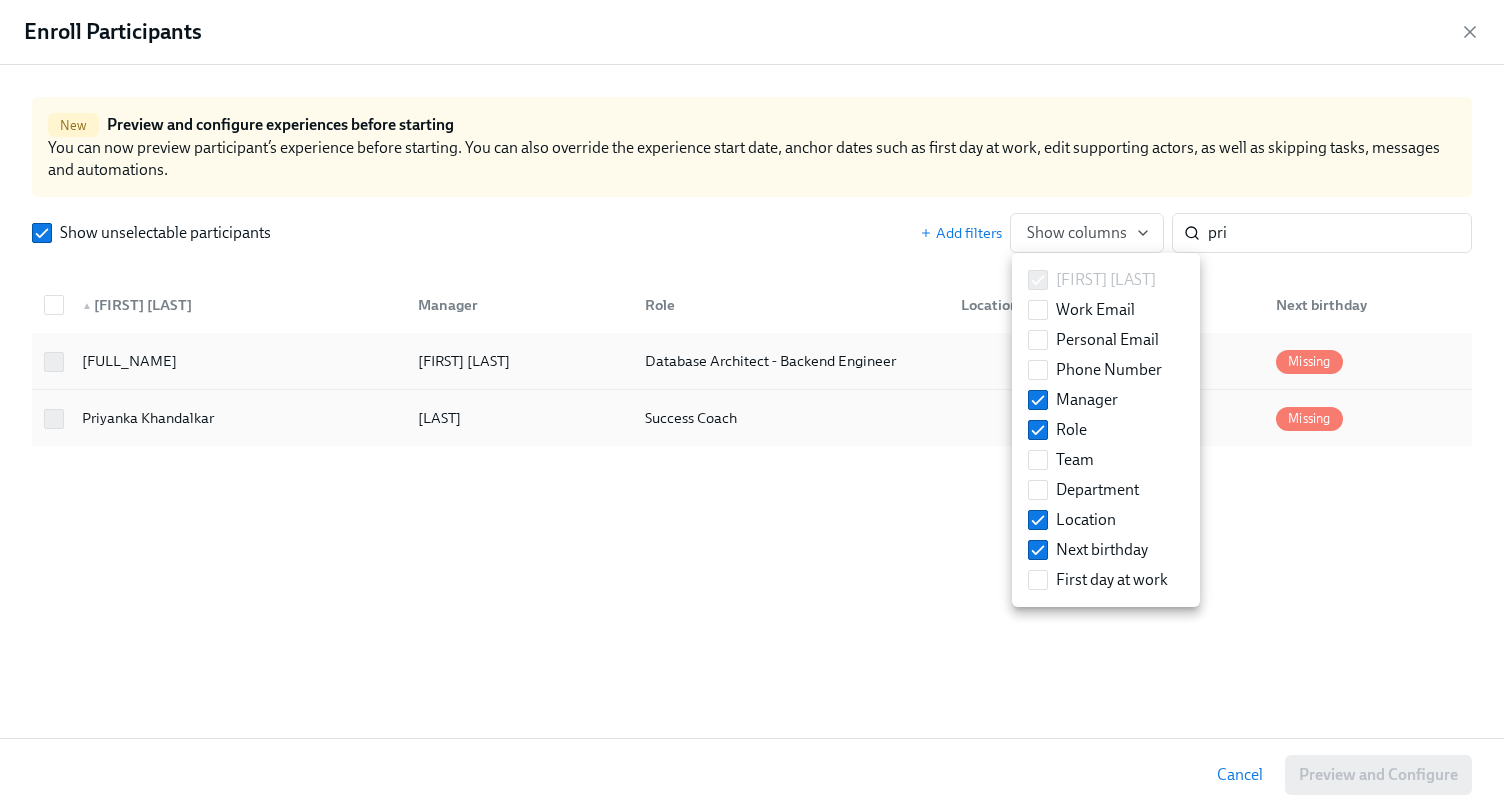 click at bounding box center [752, 405] 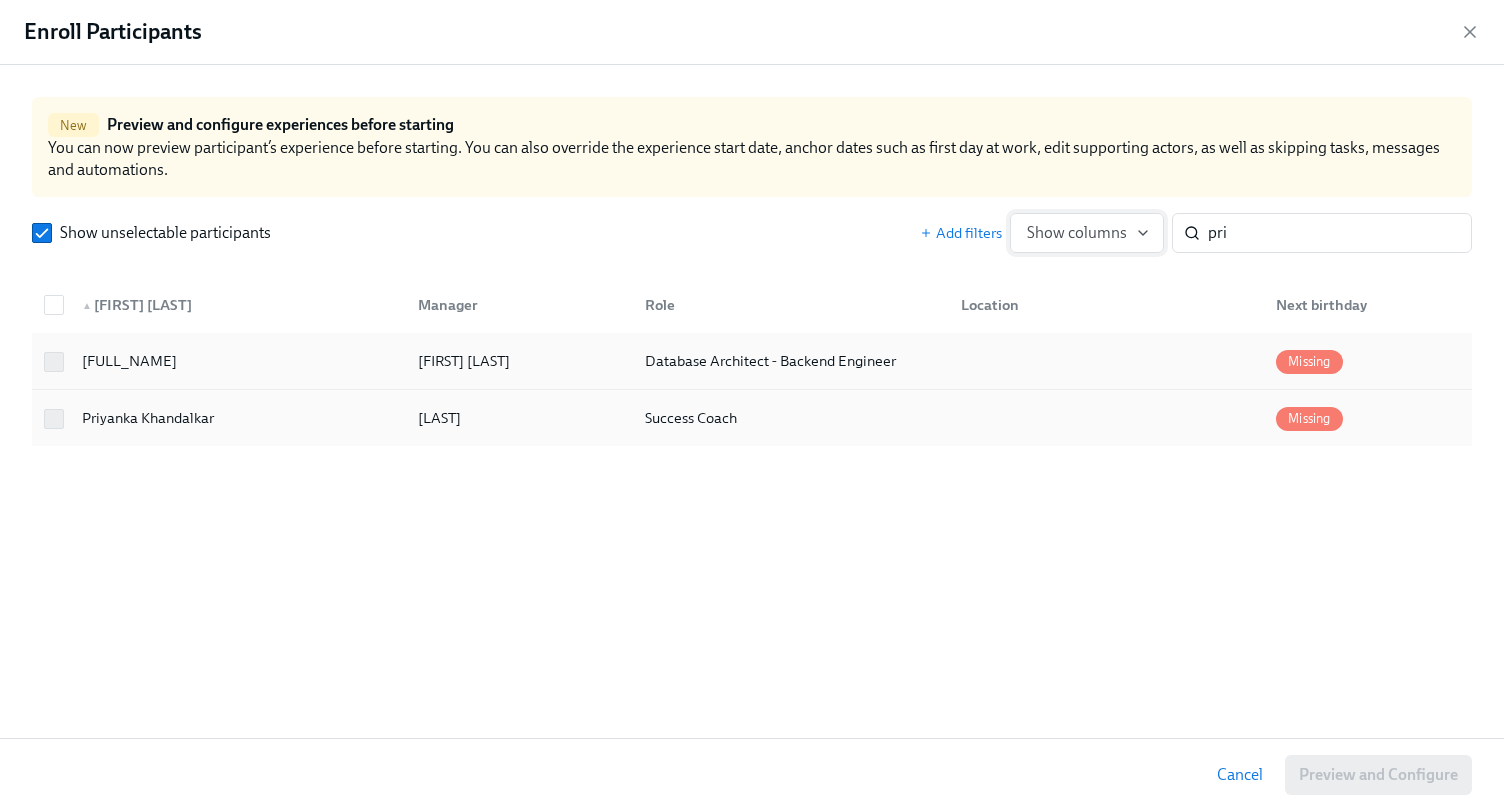 click on "Show columns" at bounding box center [1087, 233] 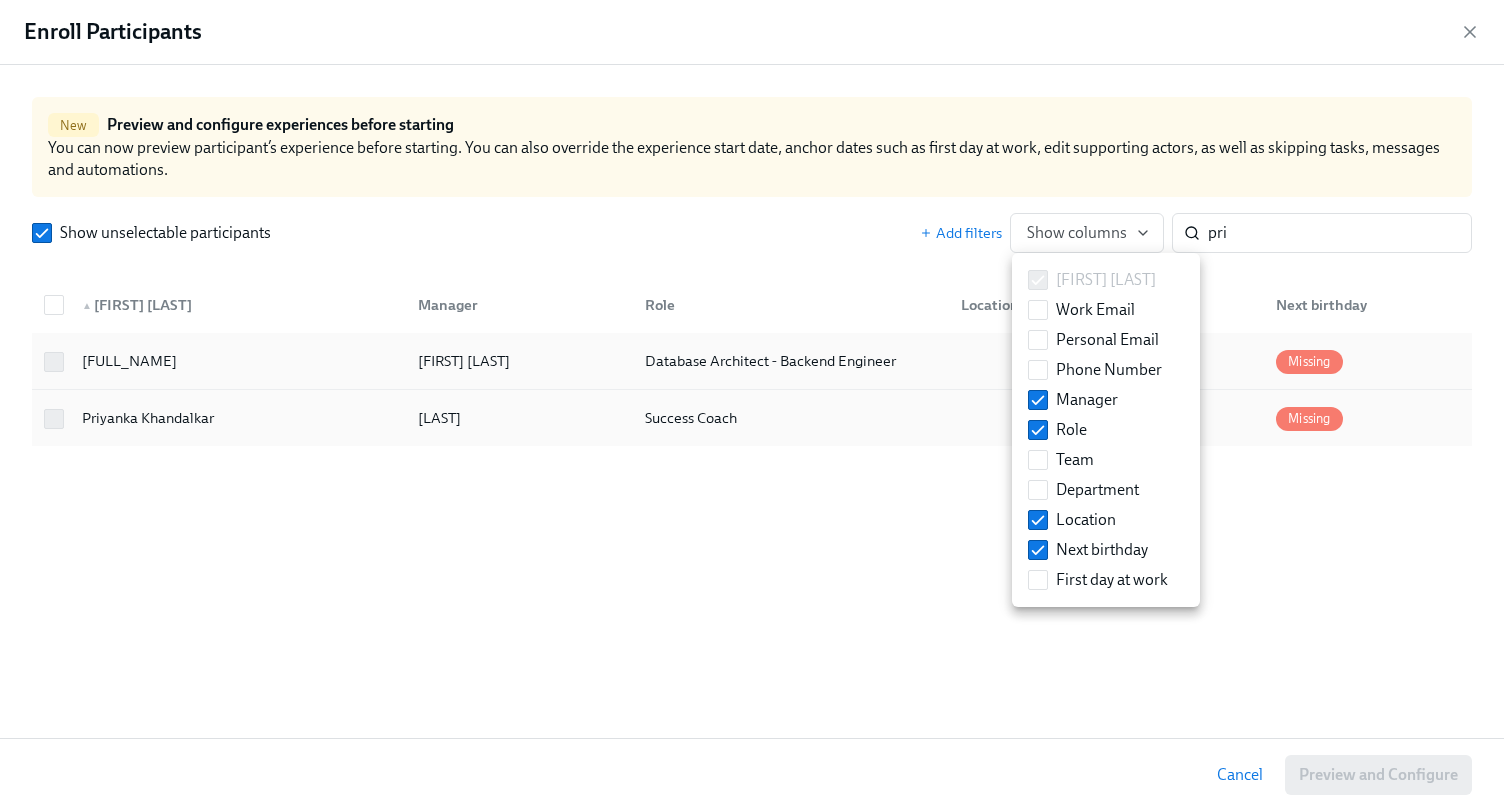 click at bounding box center [752, 405] 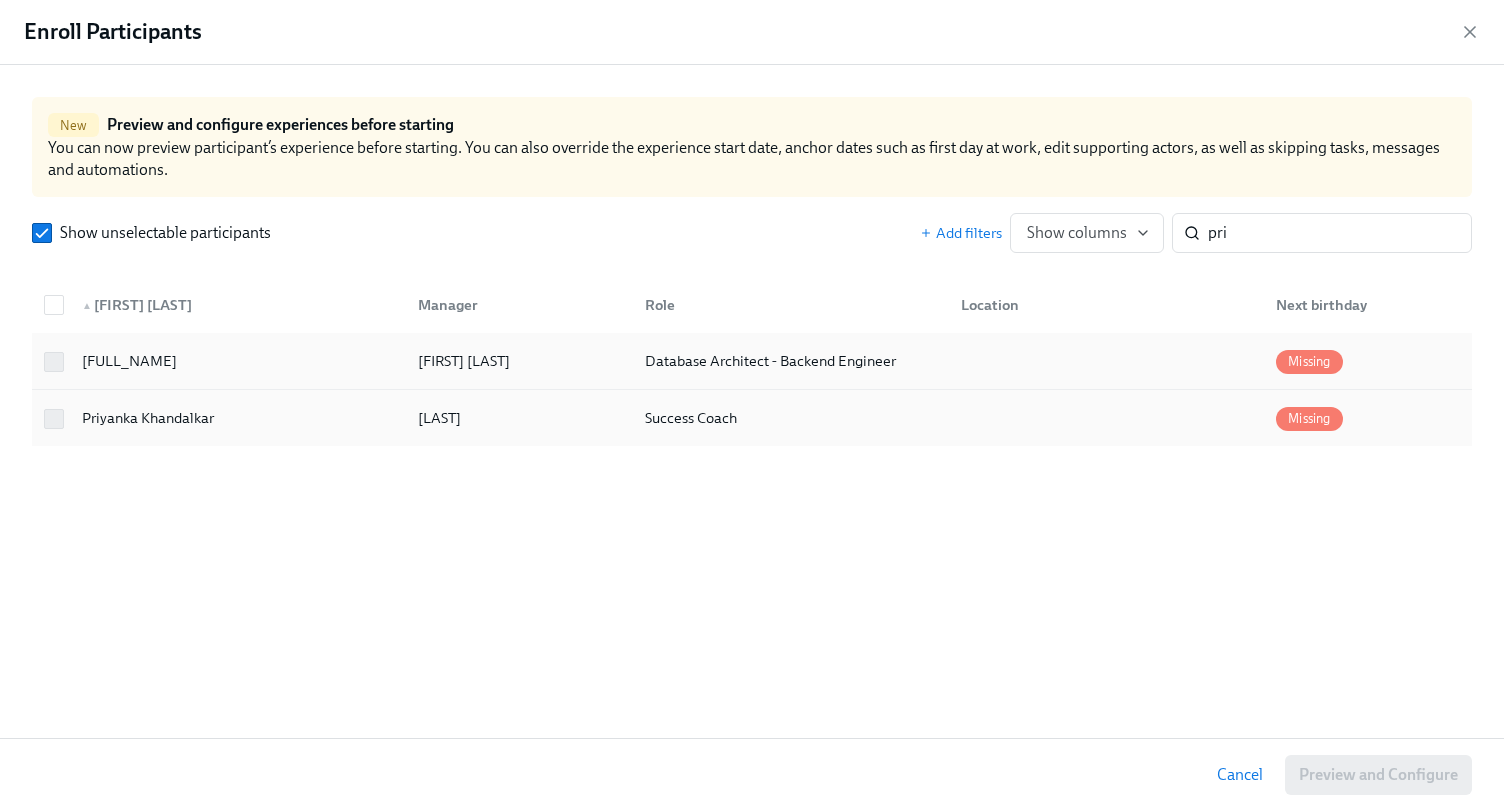 click 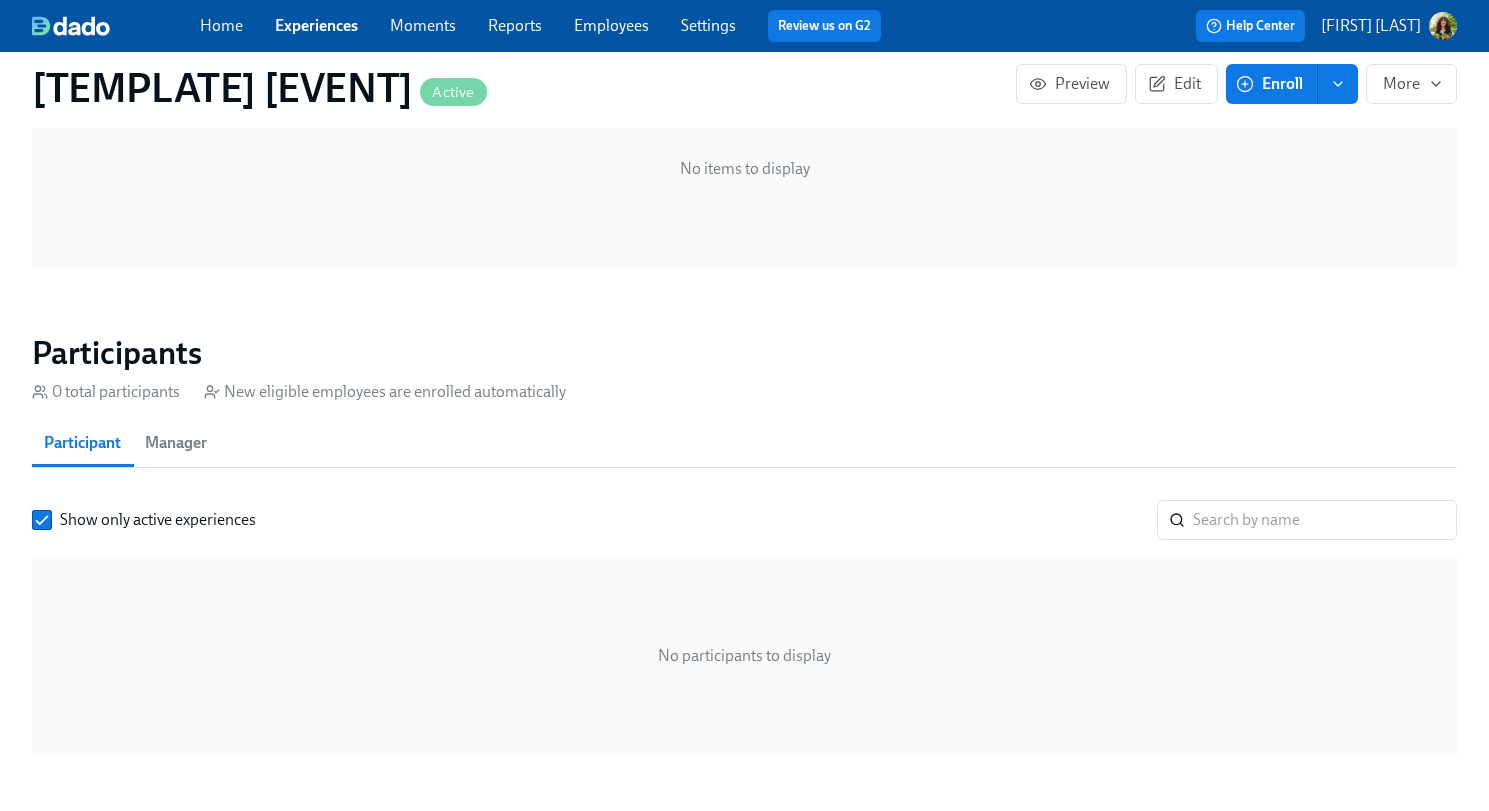 scroll, scrollTop: 788, scrollLeft: 0, axis: vertical 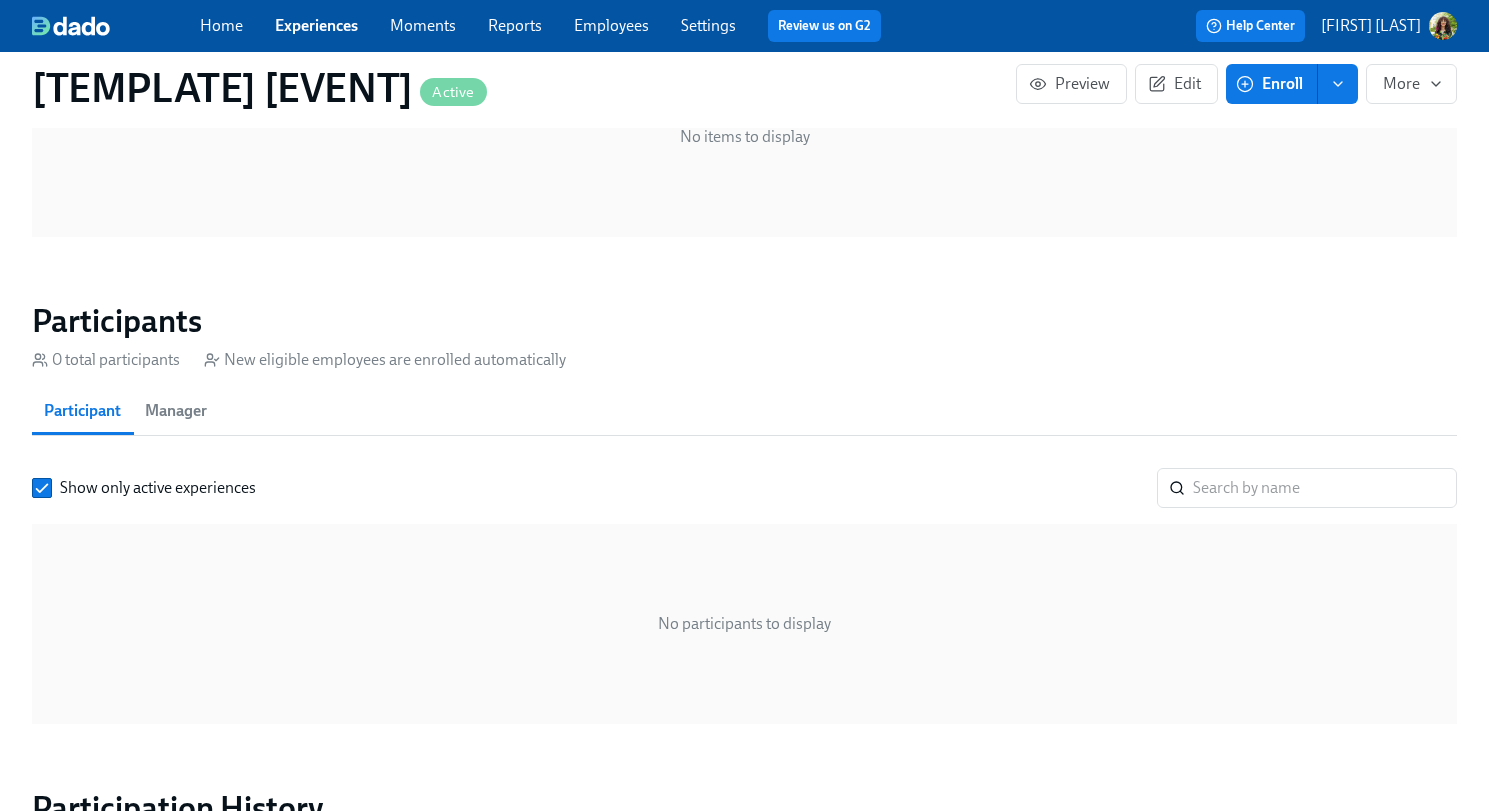 drag, startPoint x: 226, startPoint y: 359, endPoint x: 568, endPoint y: 365, distance: 342.0526 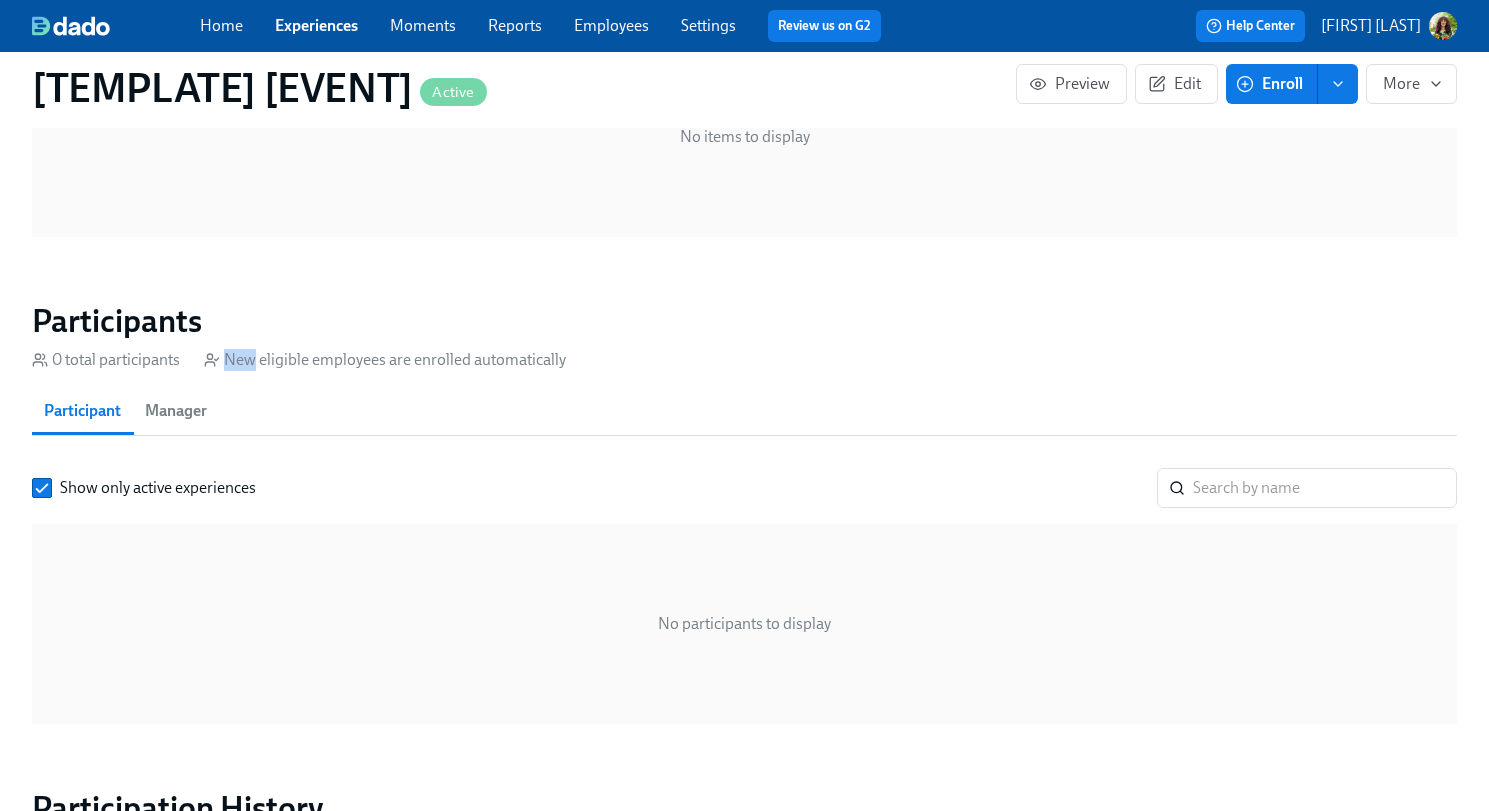 drag, startPoint x: 257, startPoint y: 361, endPoint x: 228, endPoint y: 361, distance: 29 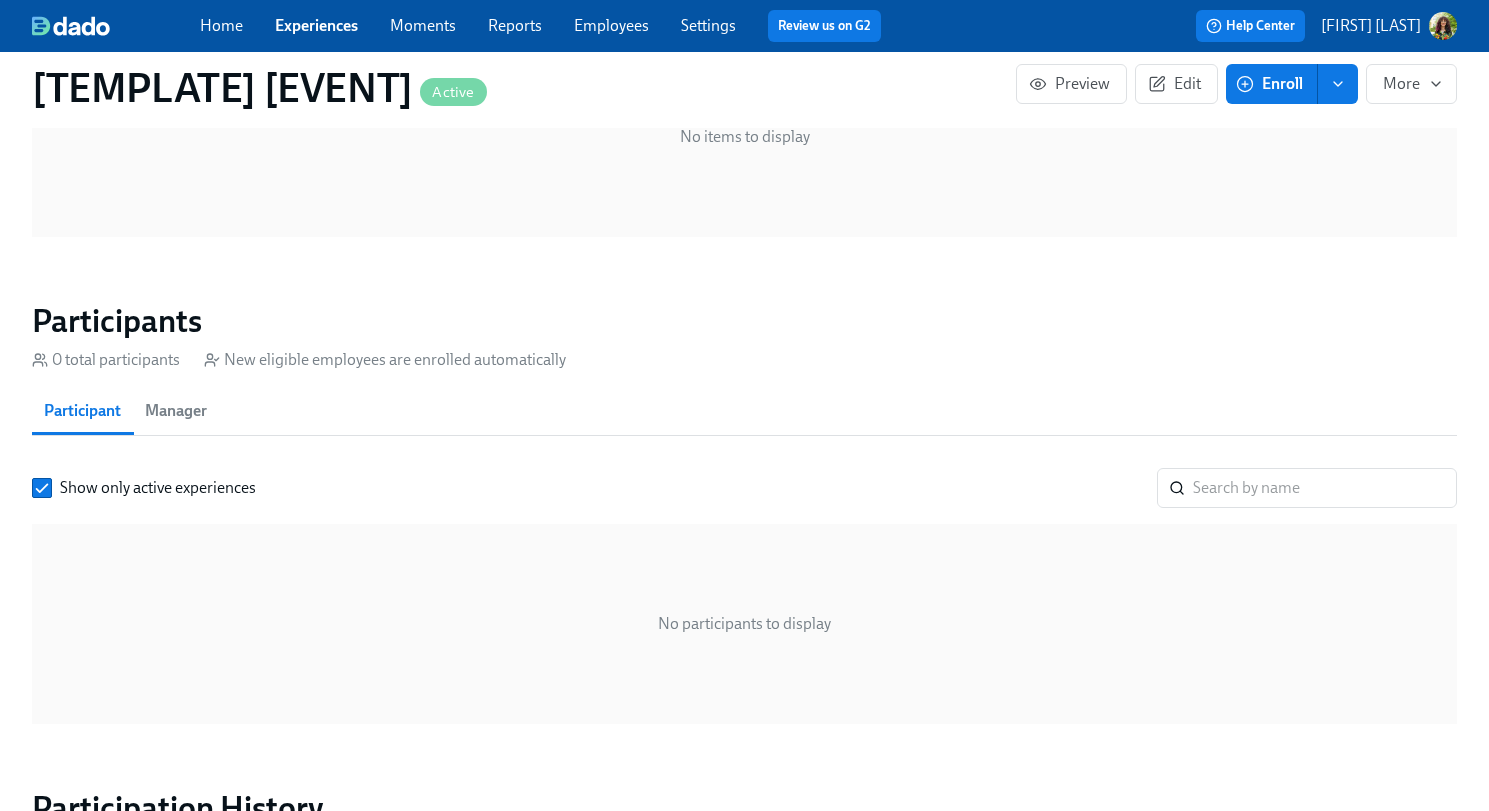 click on "Participant Manager" at bounding box center [744, 411] 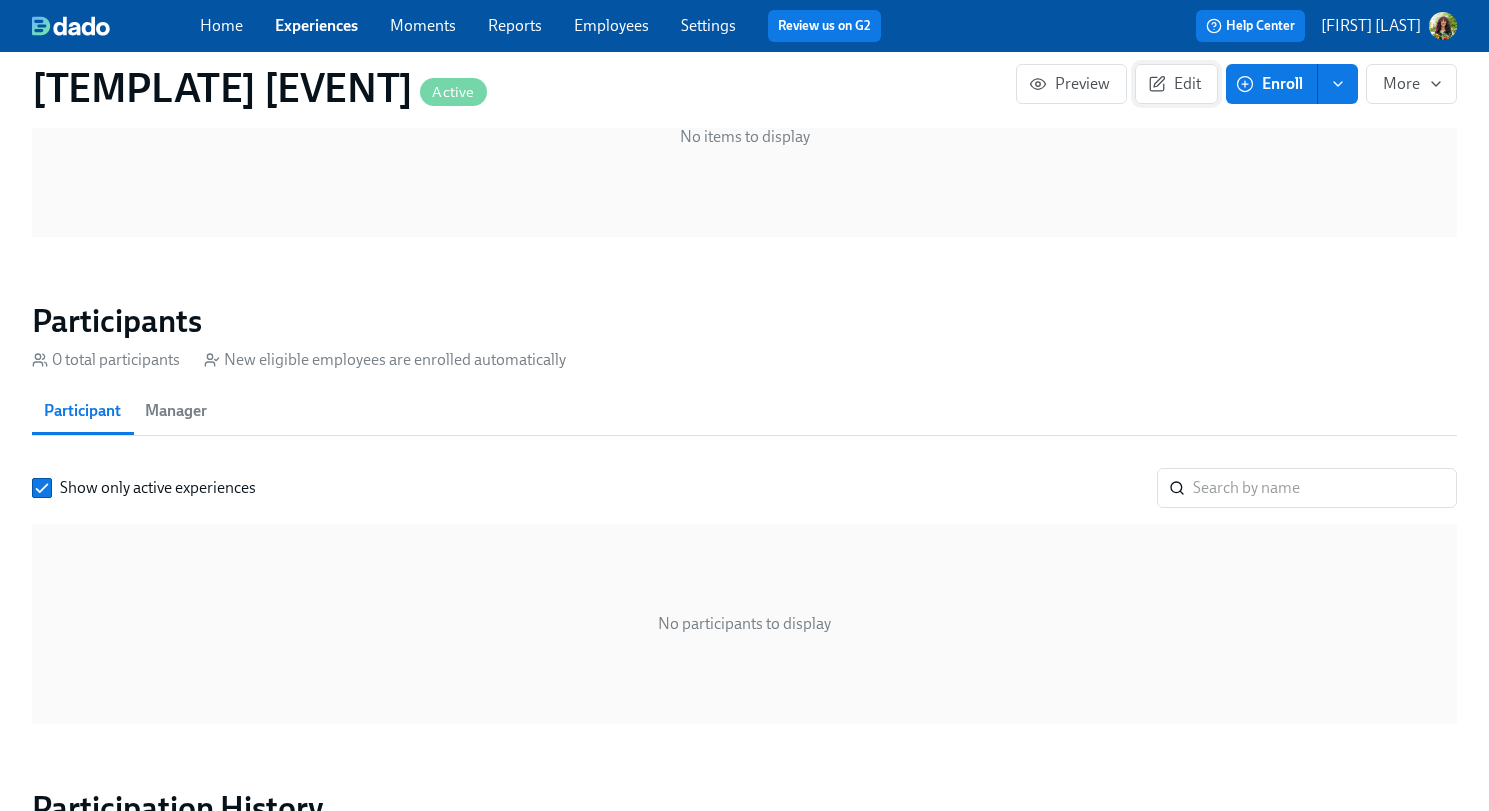 click on "Edit" at bounding box center [1176, 84] 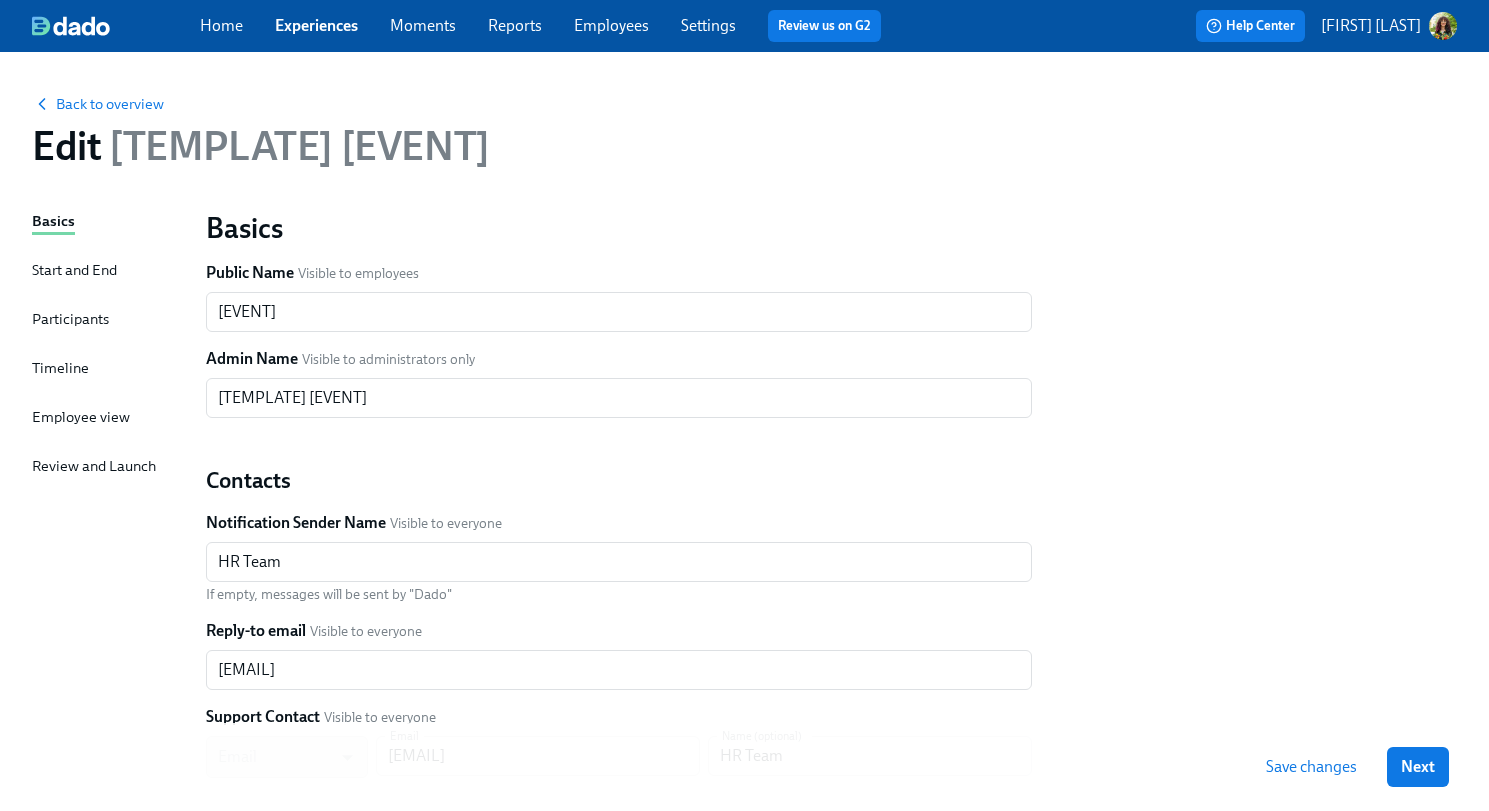 click on "Participants" at bounding box center [70, 319] 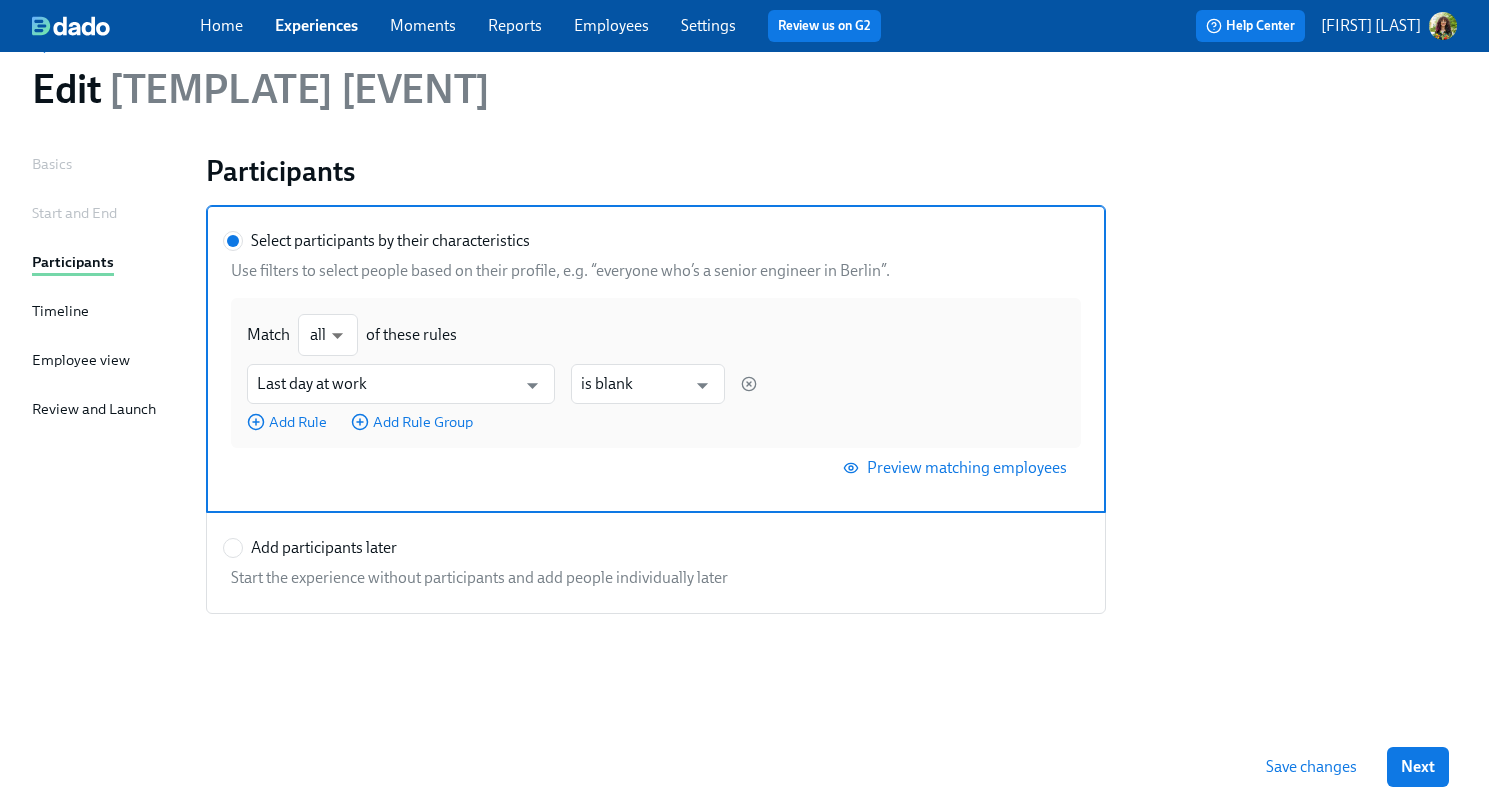 scroll, scrollTop: 60, scrollLeft: 0, axis: vertical 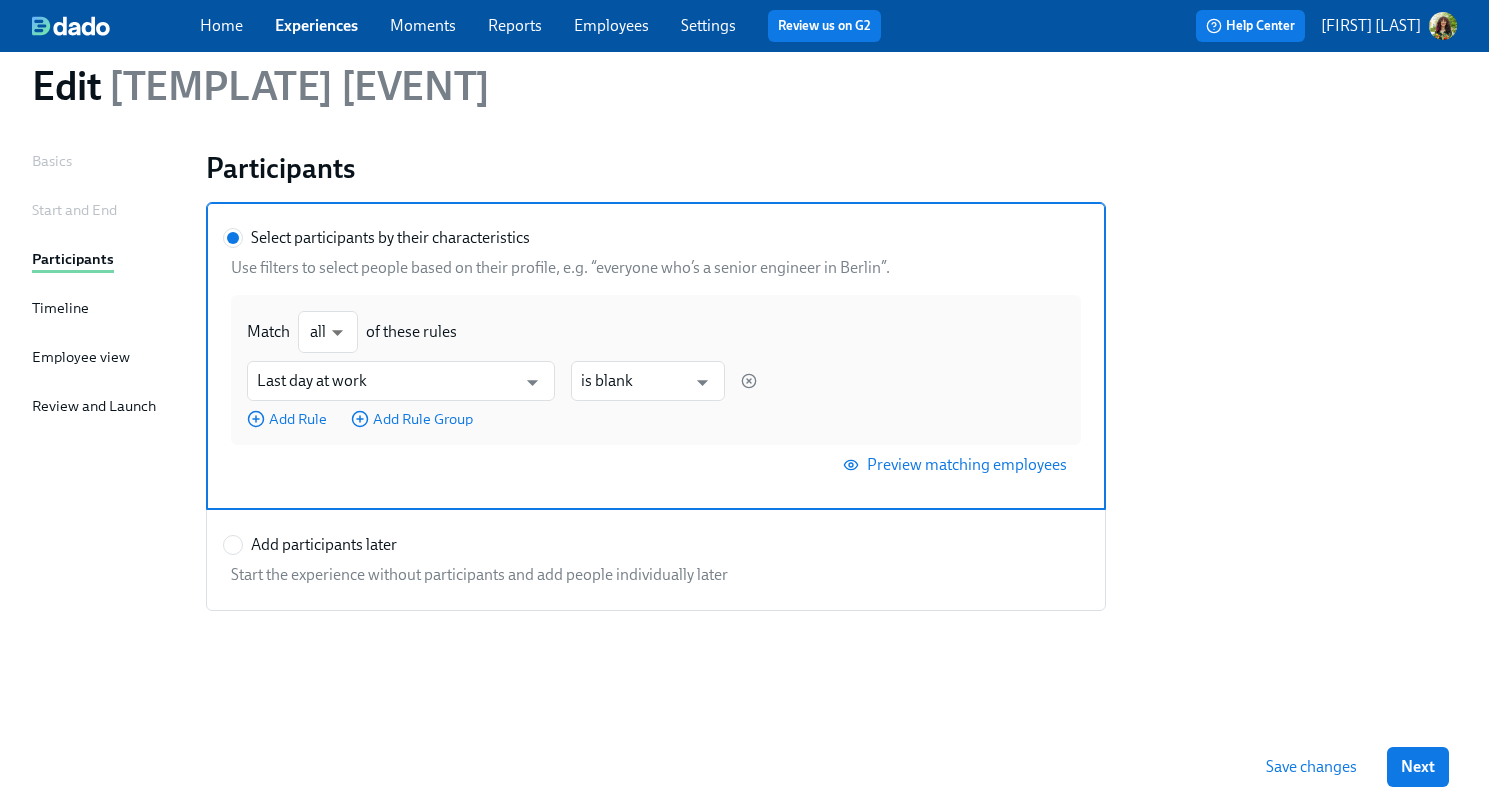 click on "Start and End" at bounding box center (74, 210) 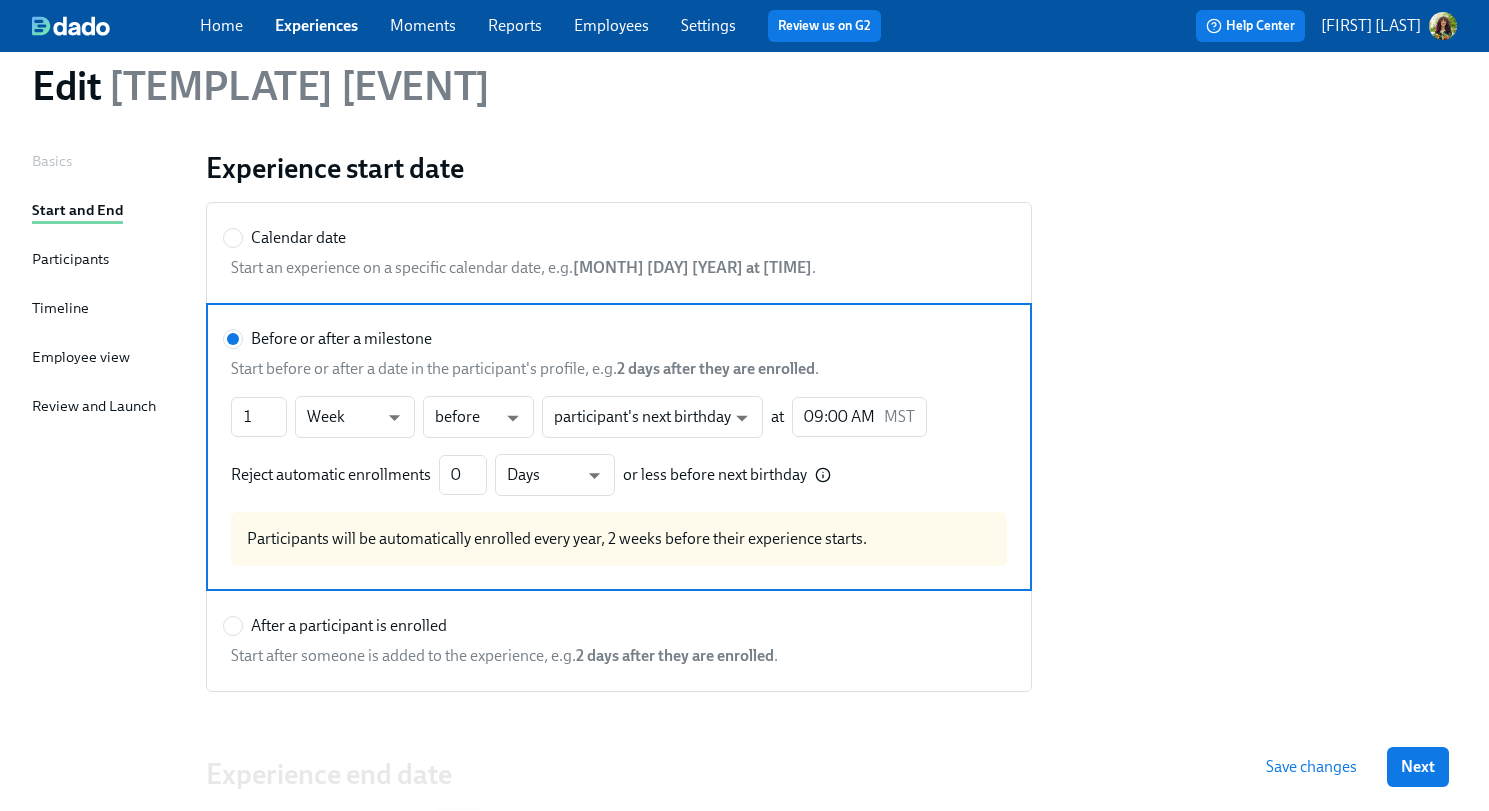 click on "Timeline" at bounding box center (60, 308) 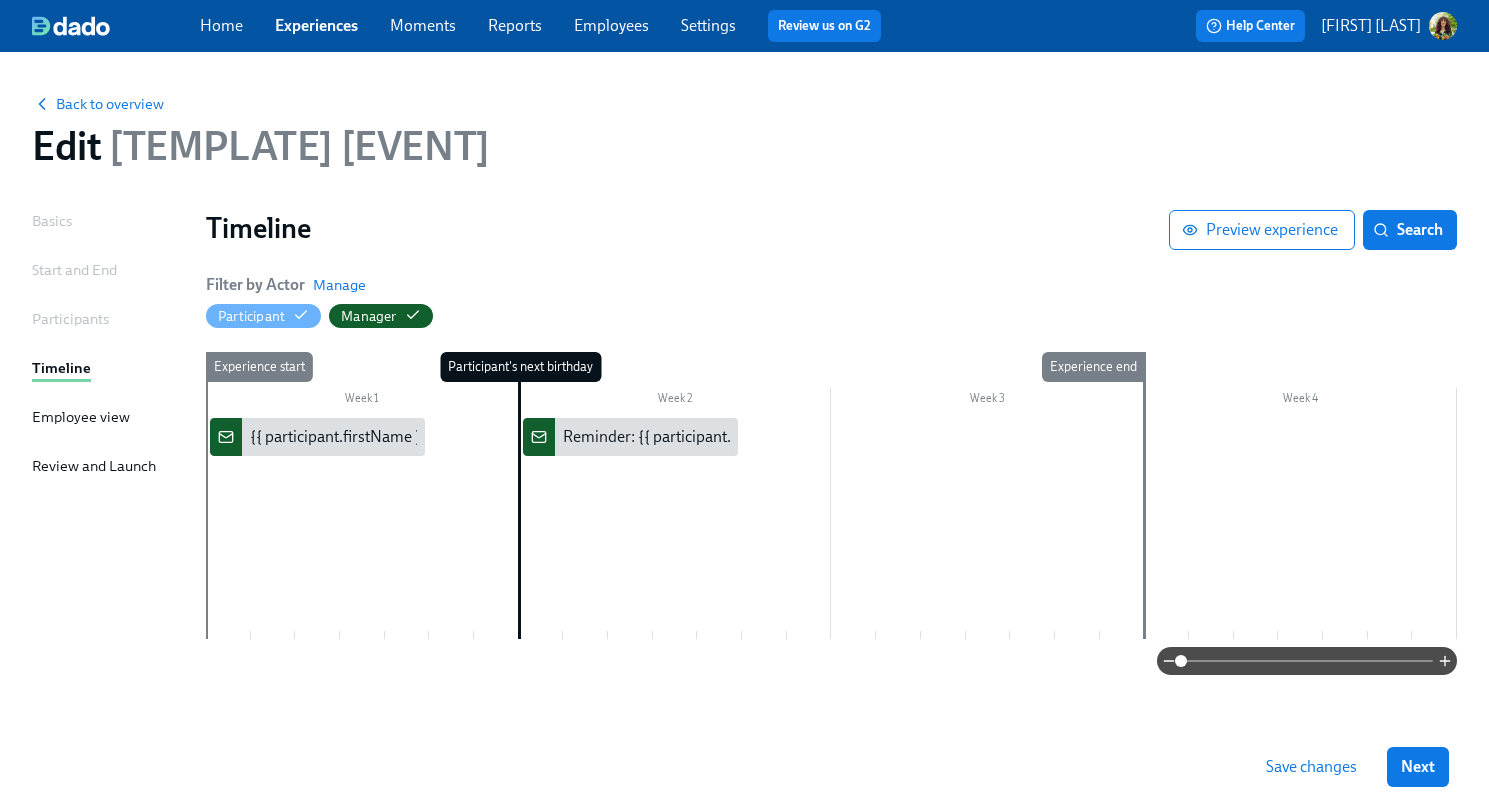 scroll, scrollTop: 0, scrollLeft: 0, axis: both 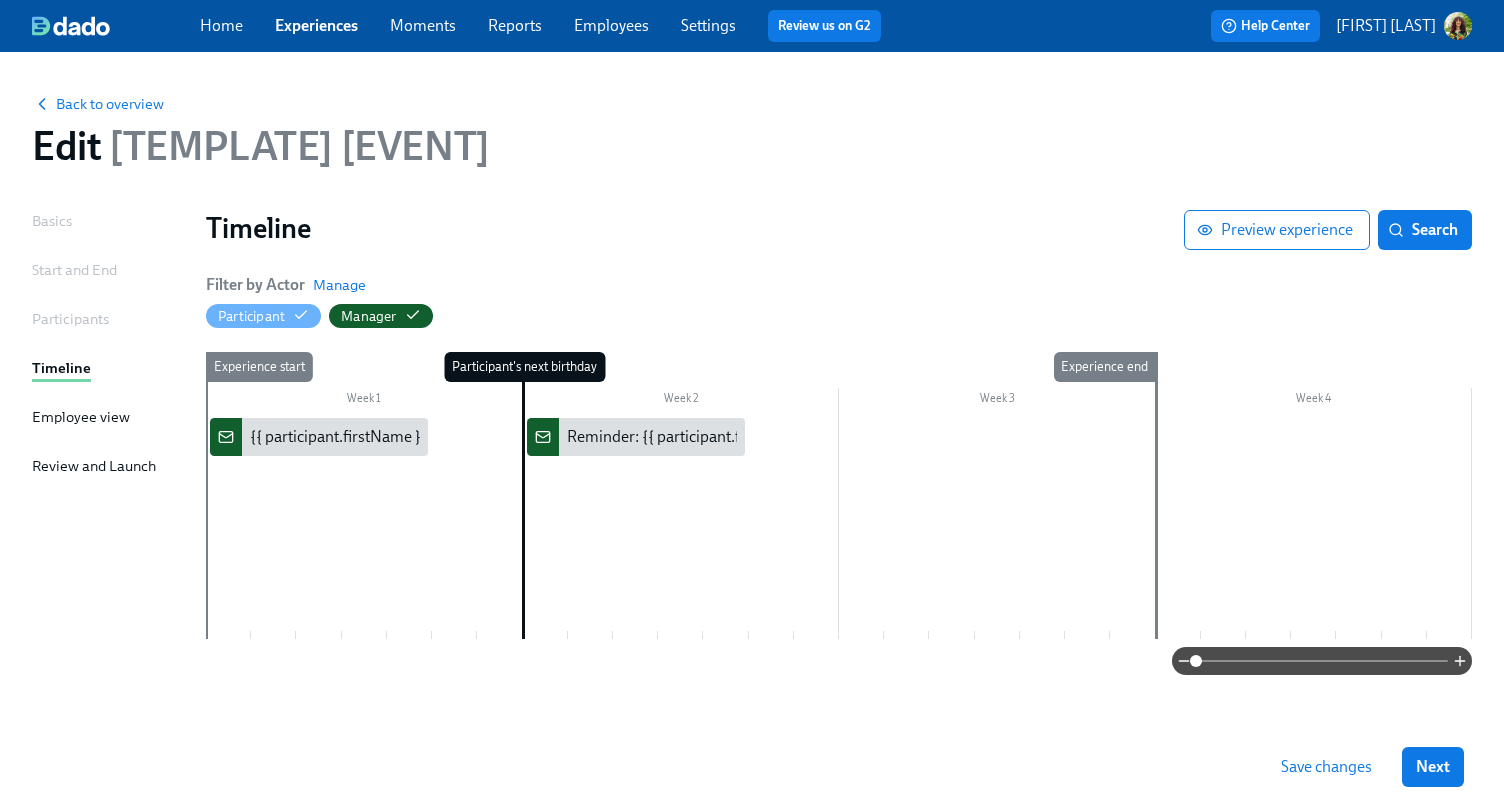 click on "Participants" at bounding box center (70, 319) 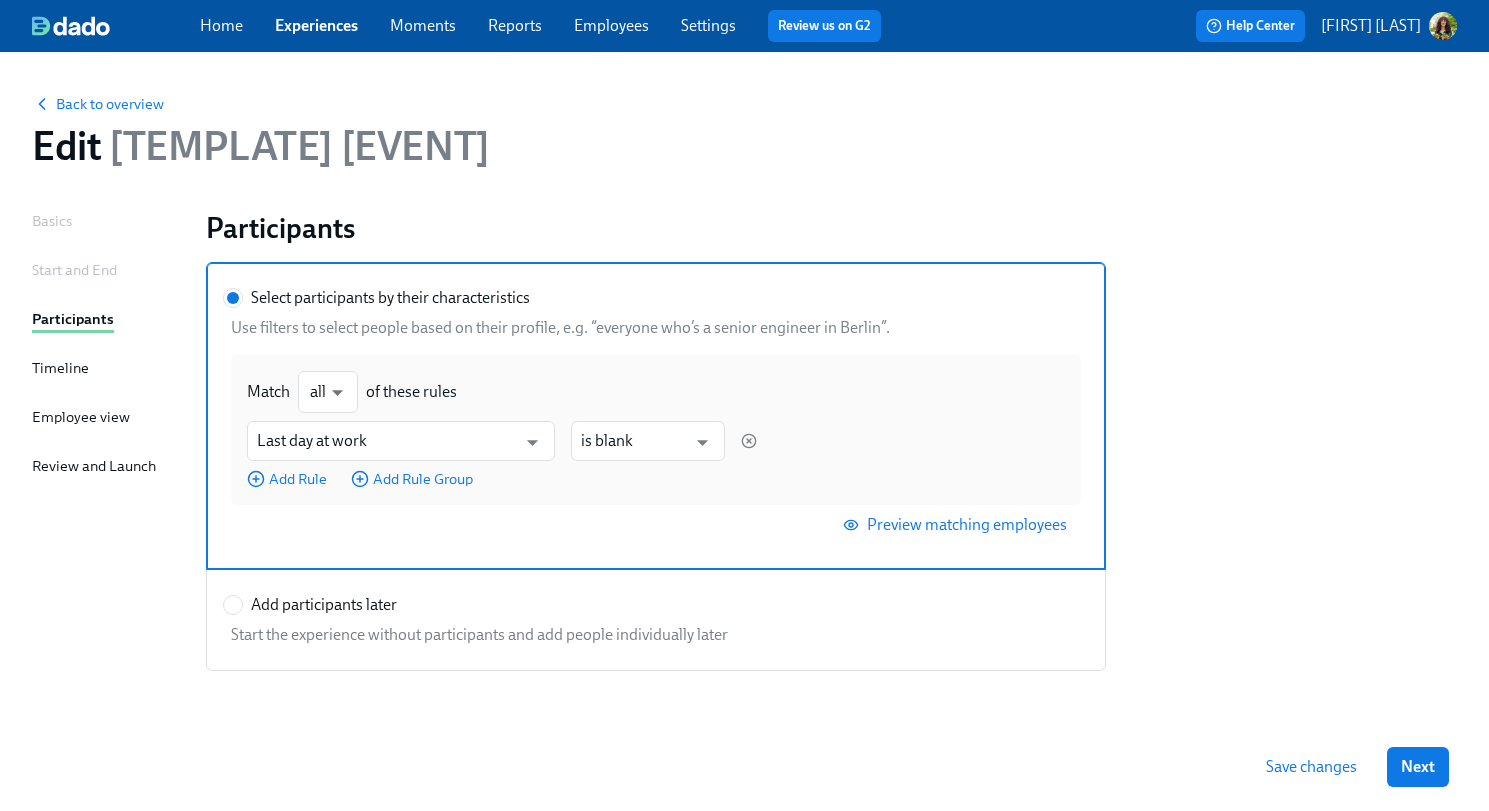 click on "Start and End" at bounding box center (74, 270) 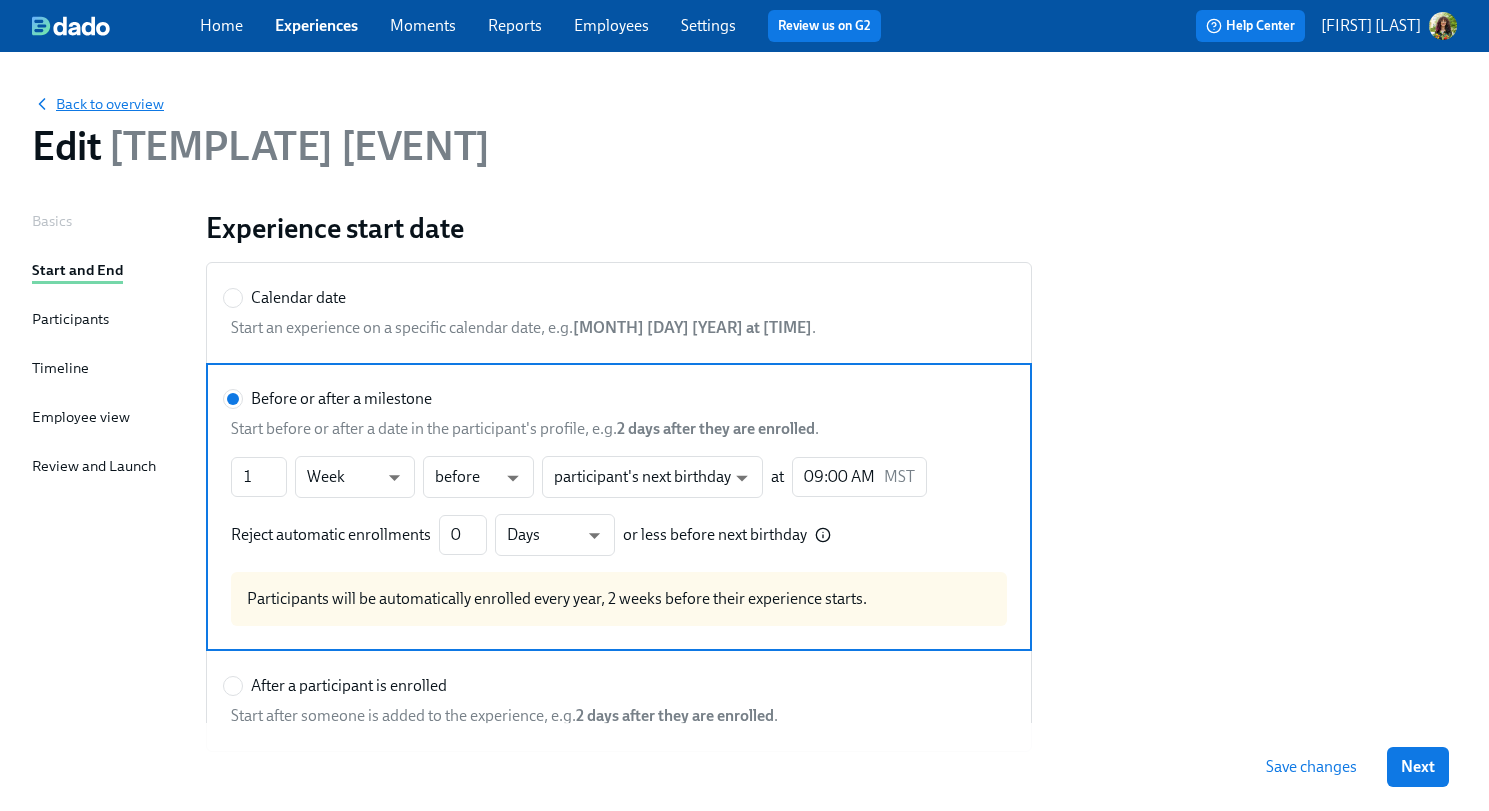 click on "Back to overview" at bounding box center (98, 104) 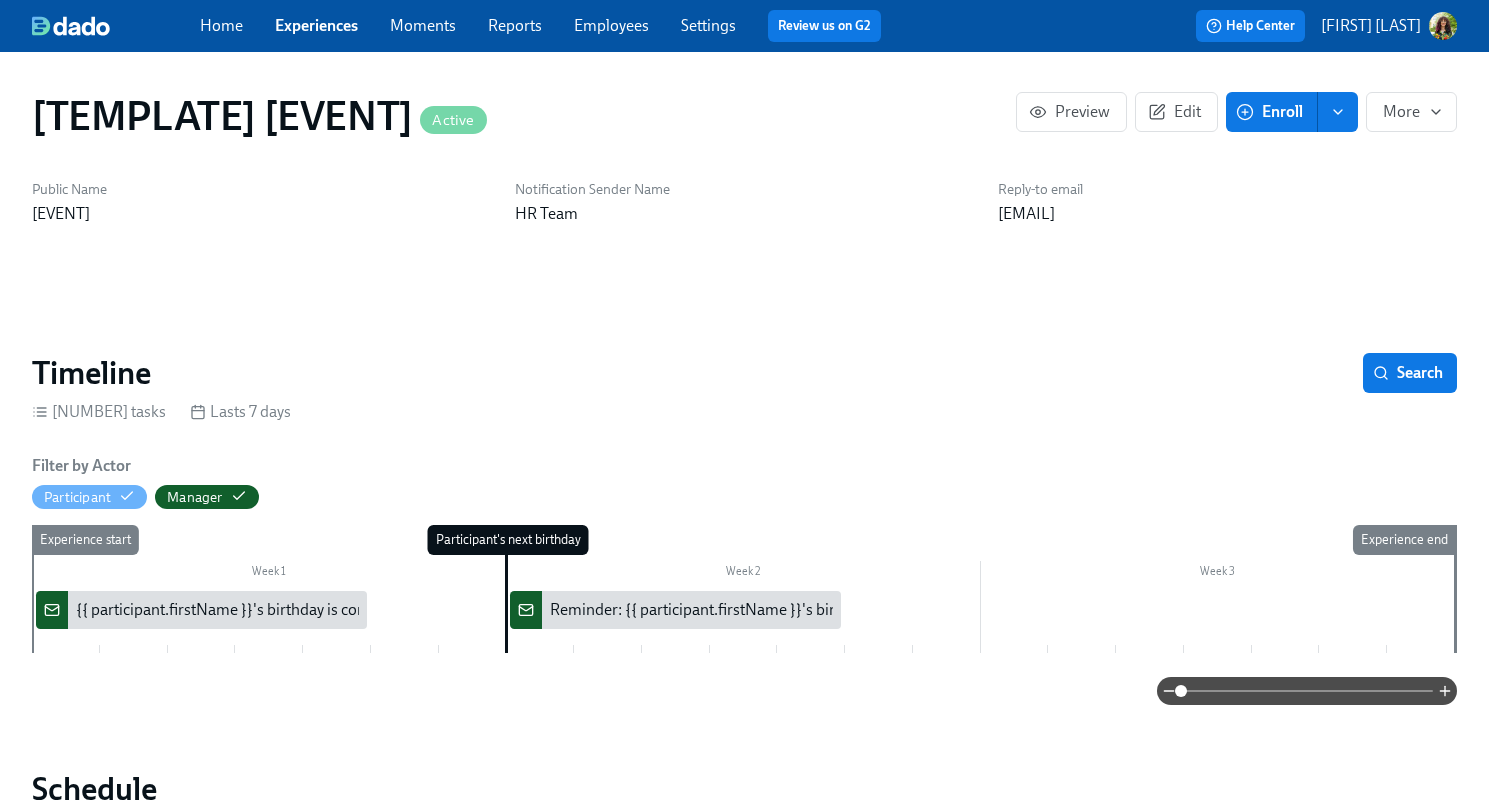 click on "Settings" at bounding box center [708, 25] 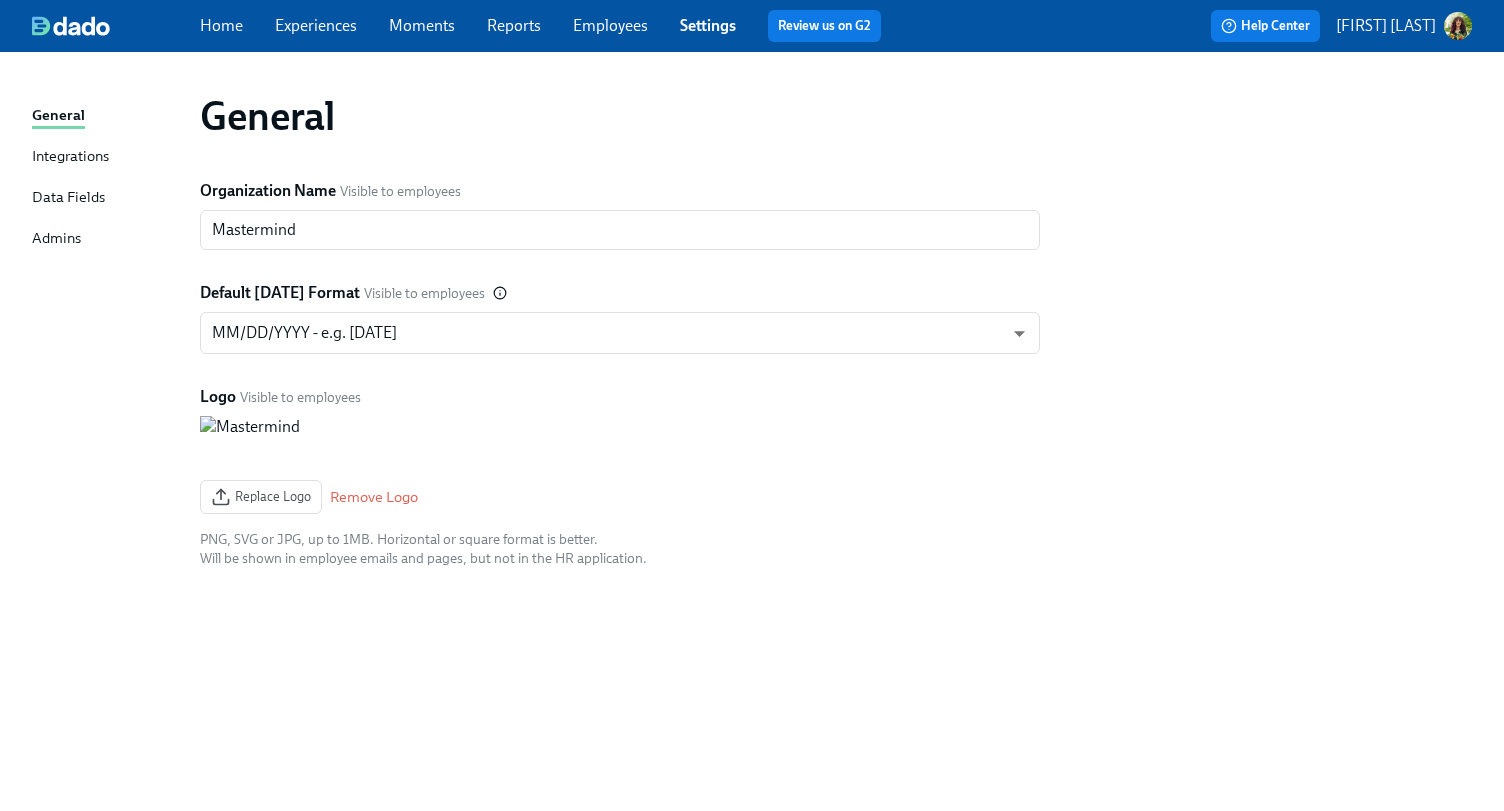 click on "Data Fields" at bounding box center [68, 198] 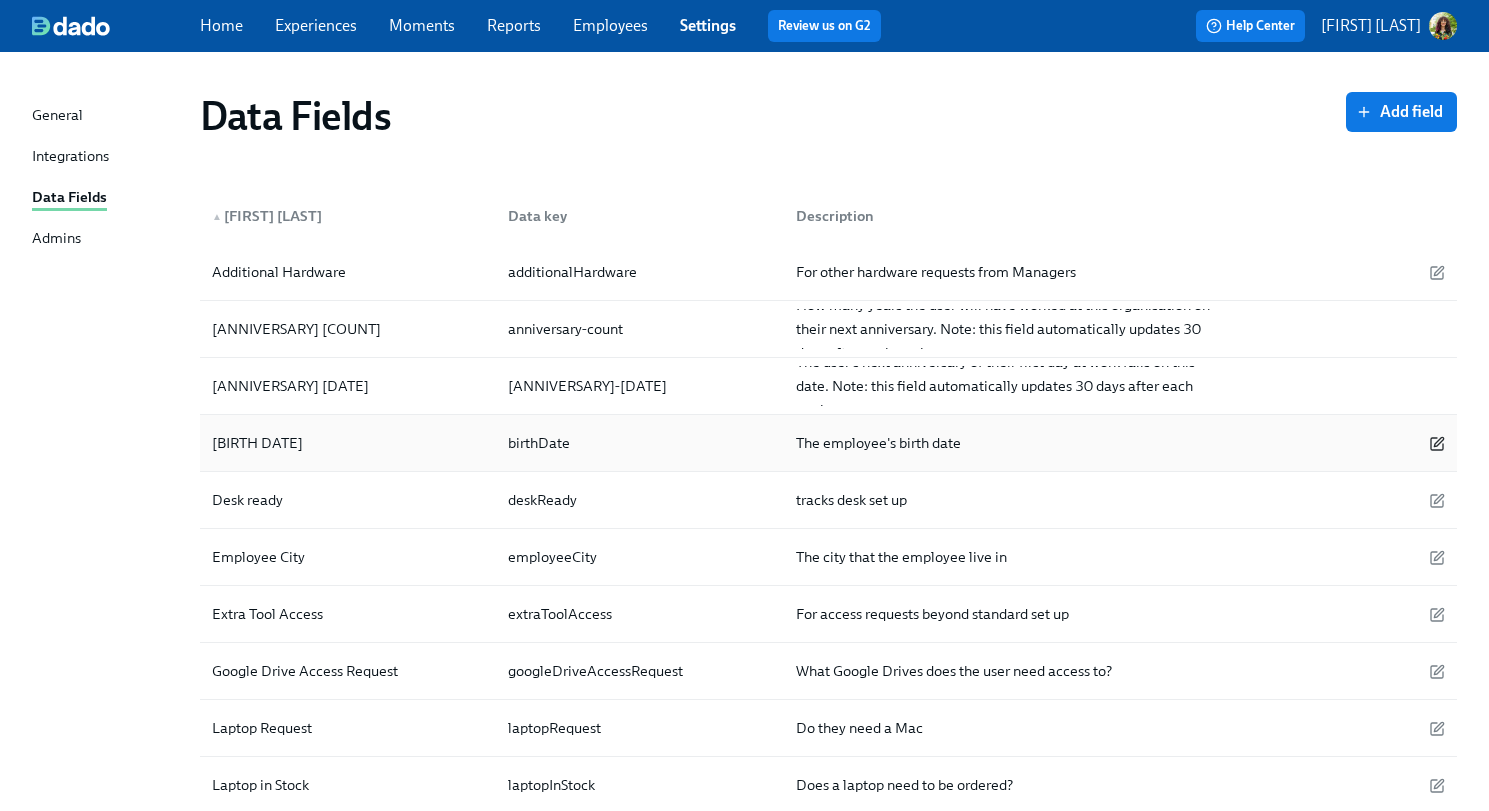 click 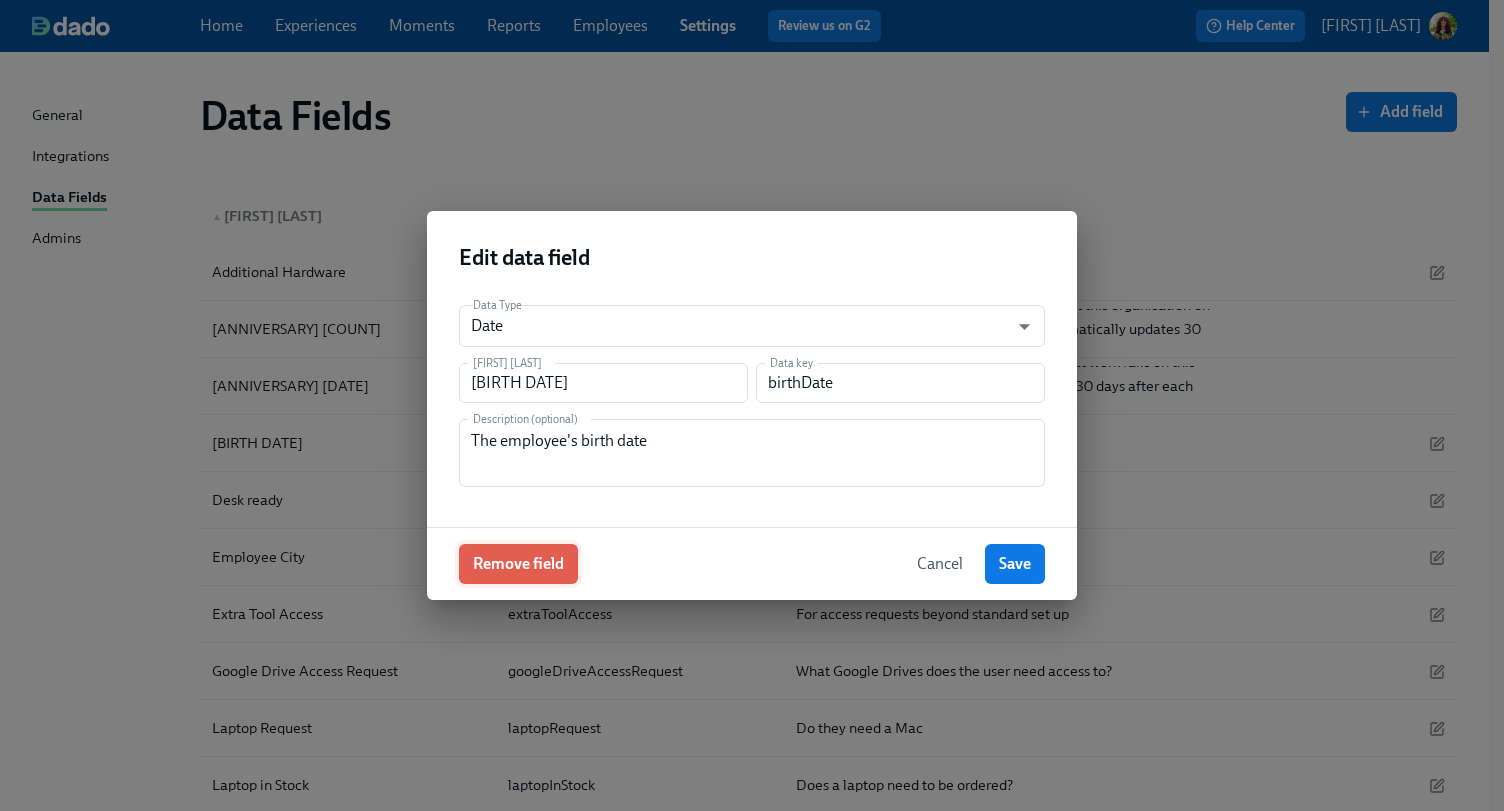 click on "Remove field" at bounding box center (518, 564) 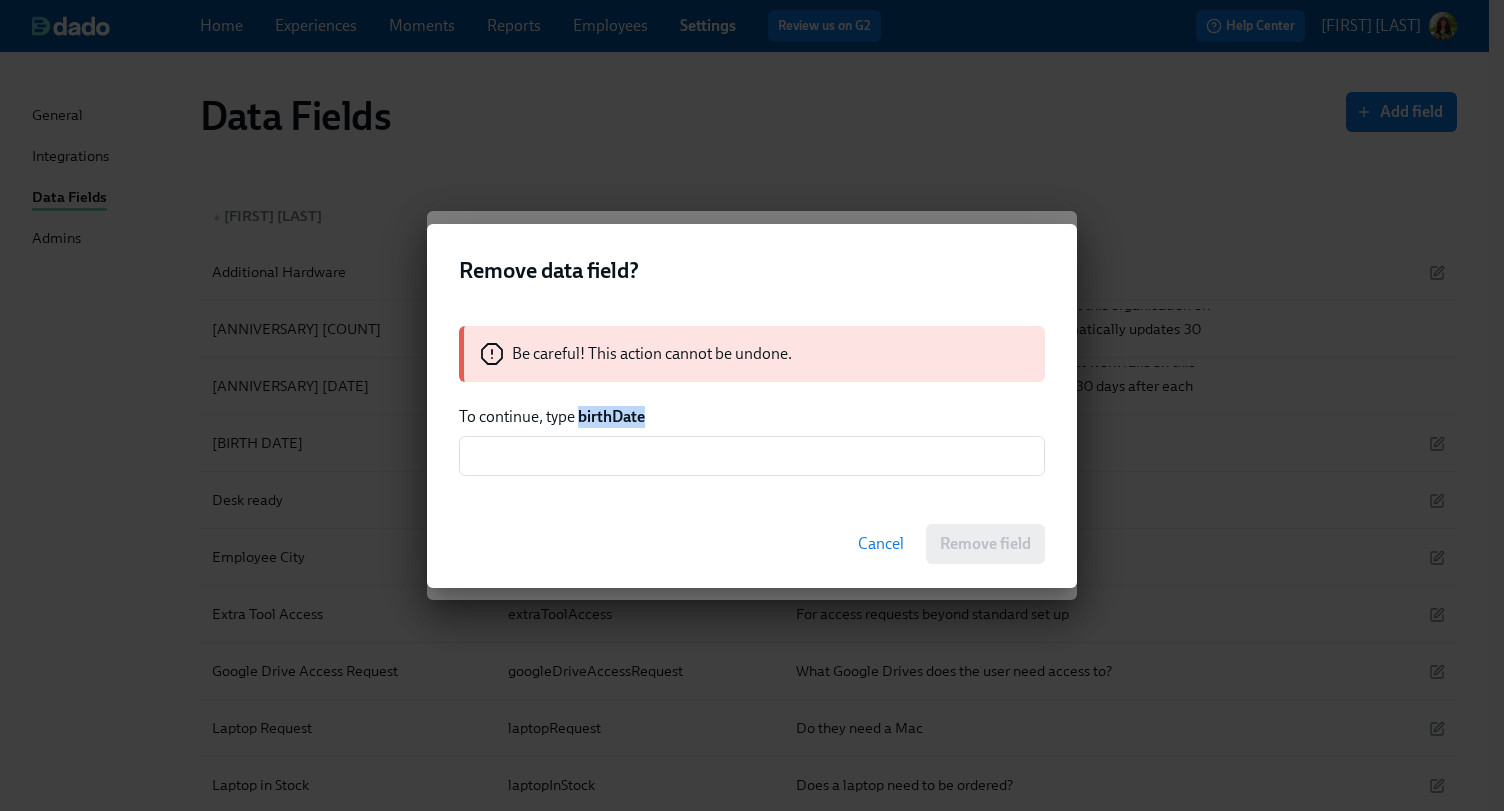 drag, startPoint x: 647, startPoint y: 417, endPoint x: 580, endPoint y: 419, distance: 67.02985 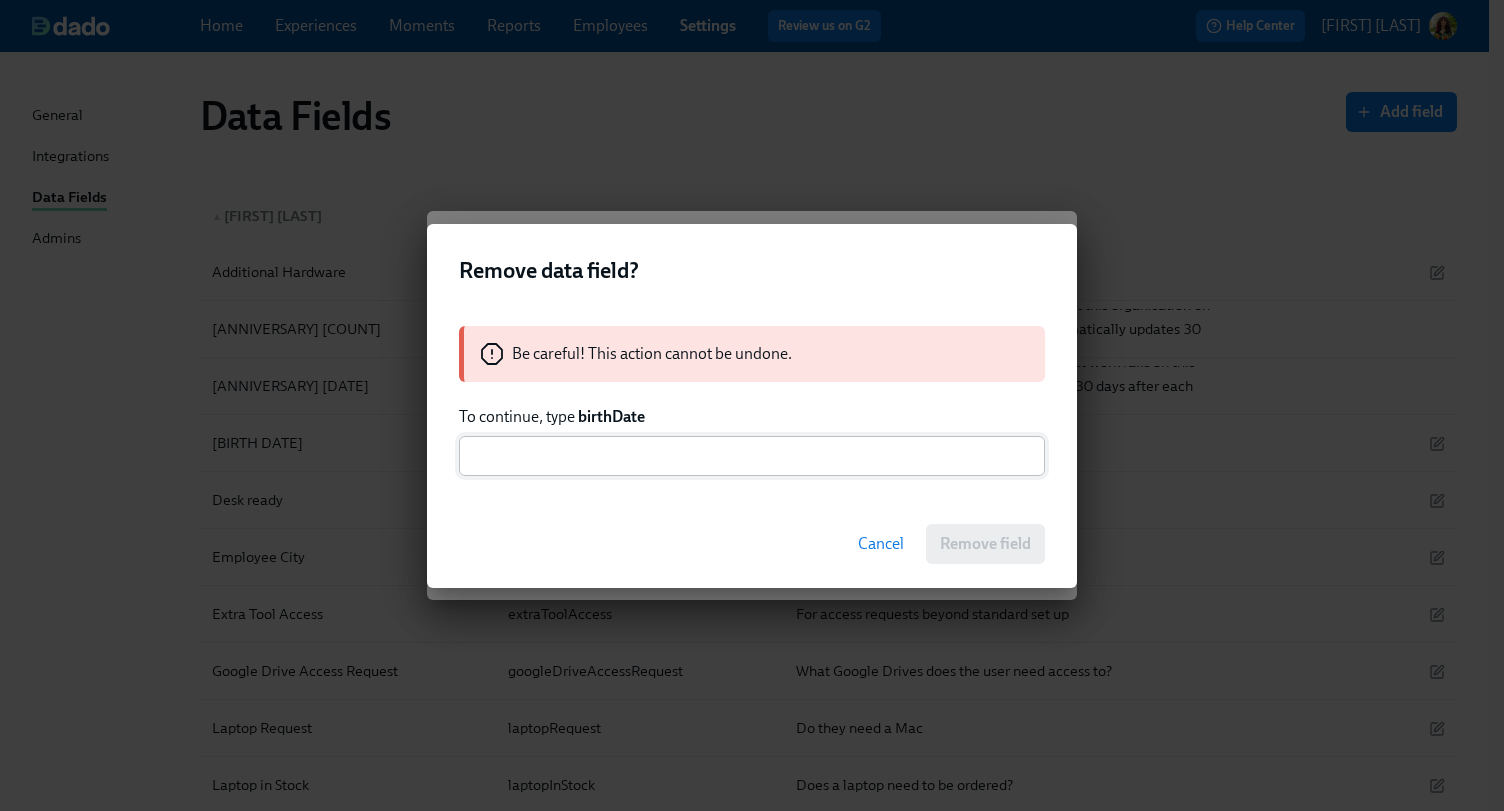 click at bounding box center (752, 456) 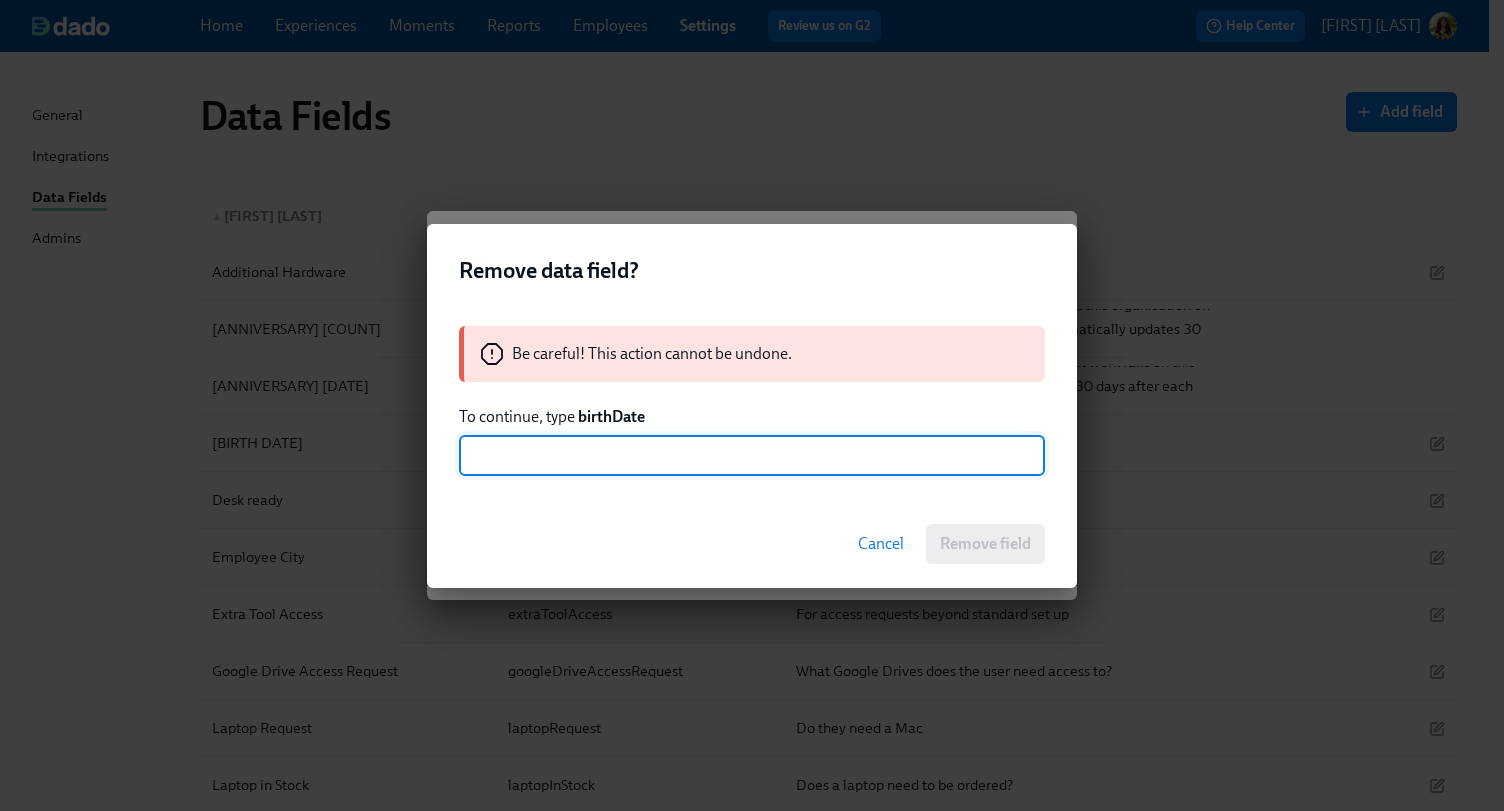 paste on "birthDate" 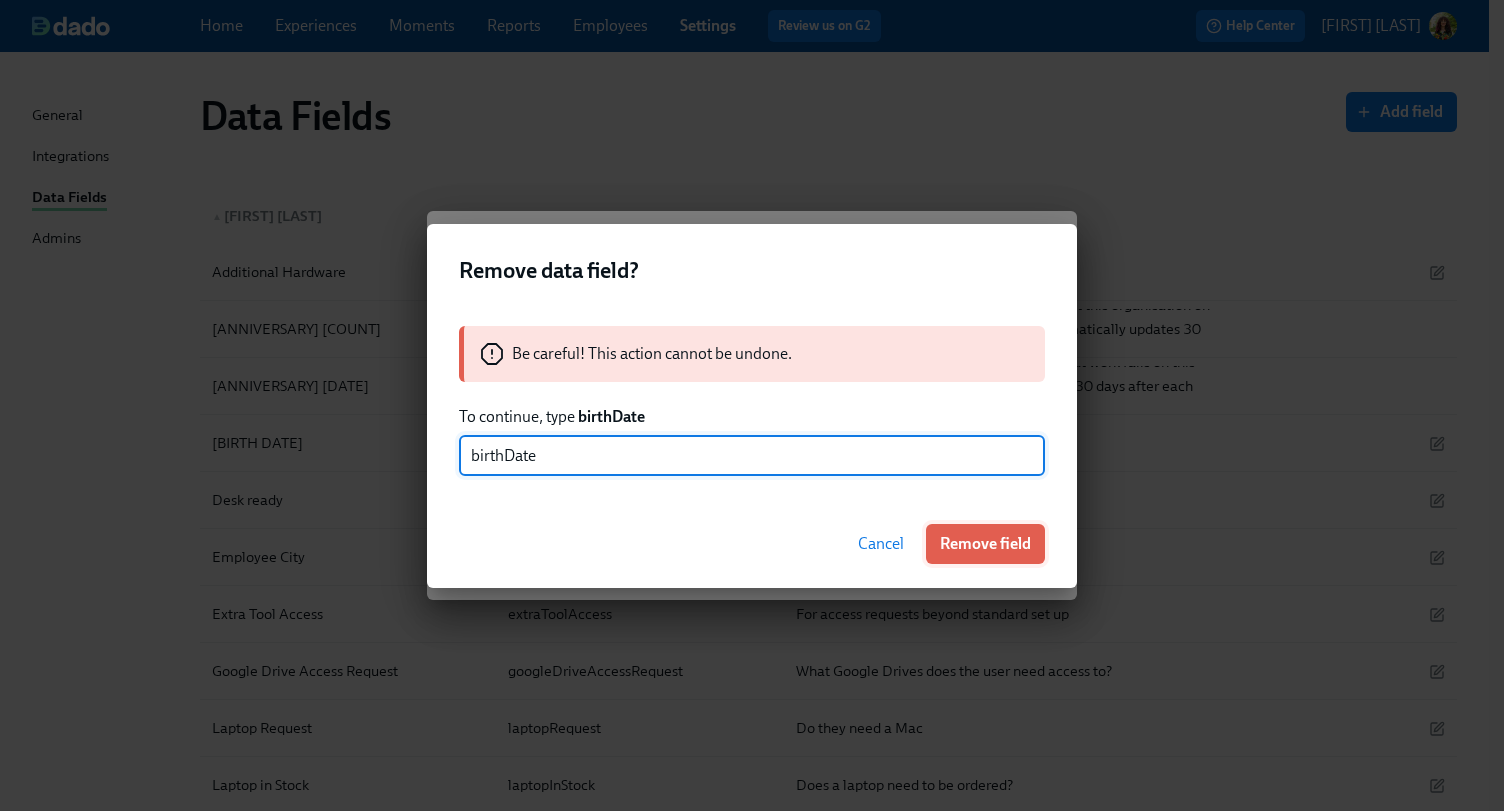 type on "birthDate" 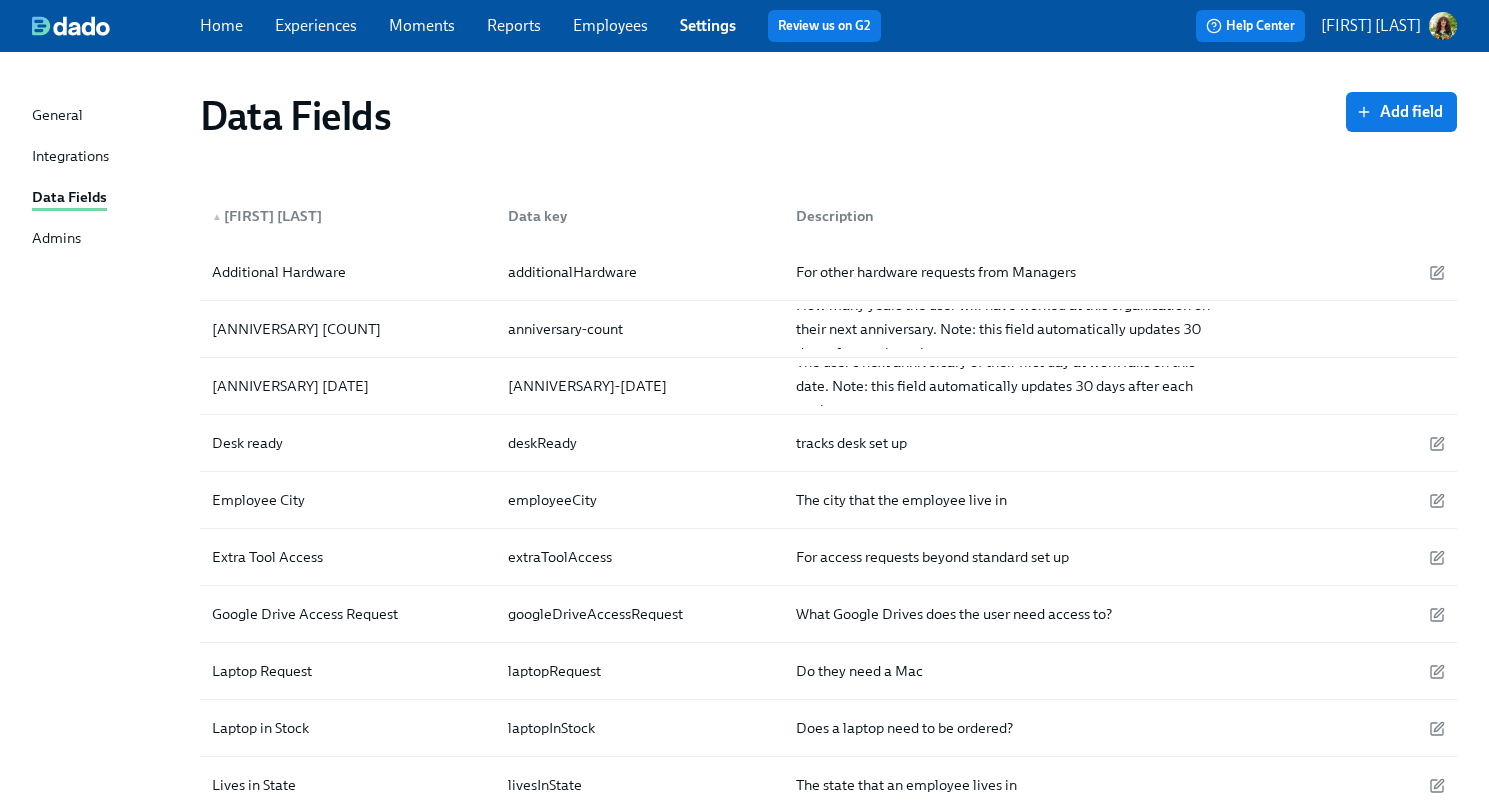 click on "Employees" at bounding box center (610, 25) 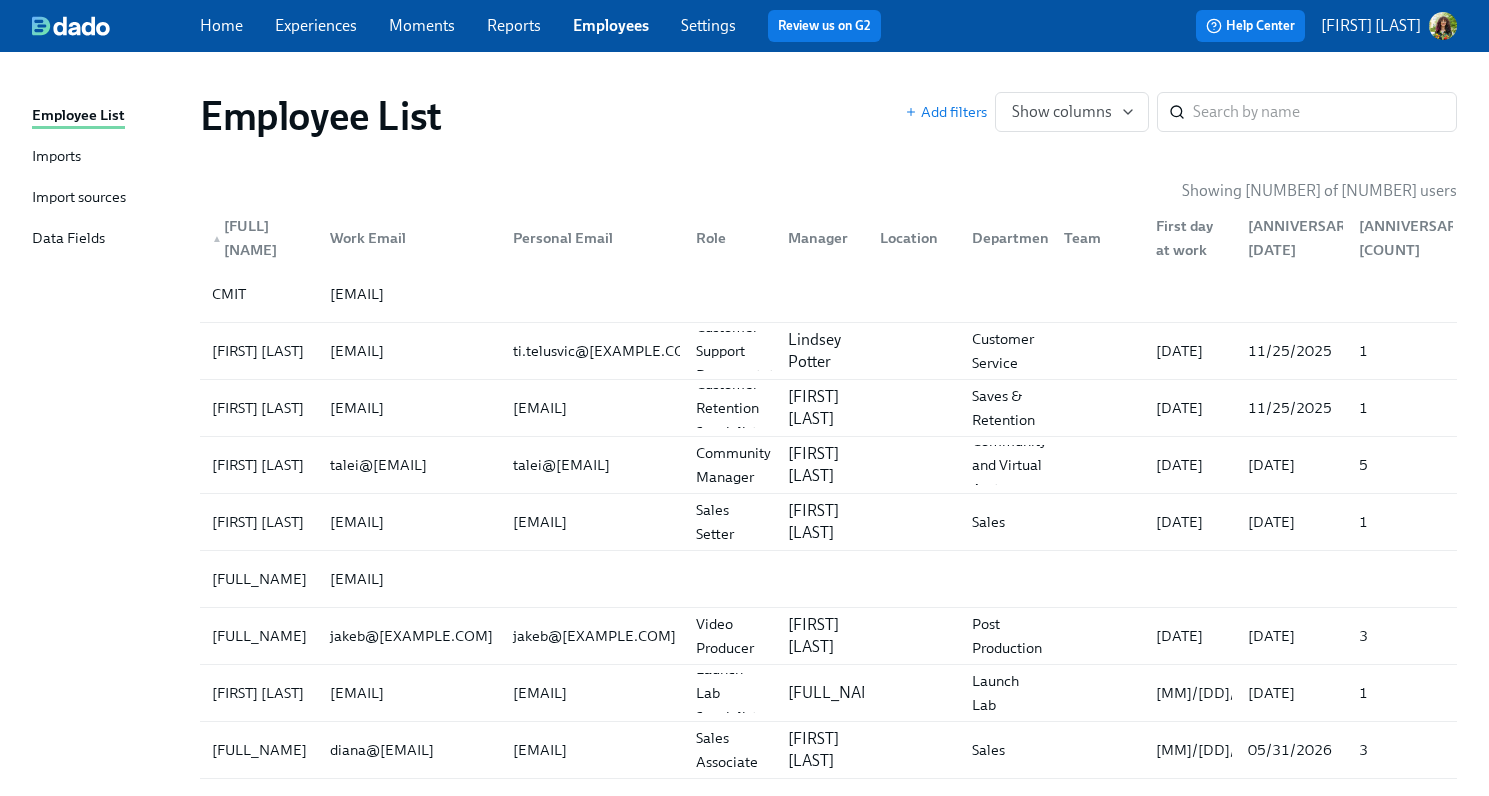 click on "Import sources" at bounding box center [79, 198] 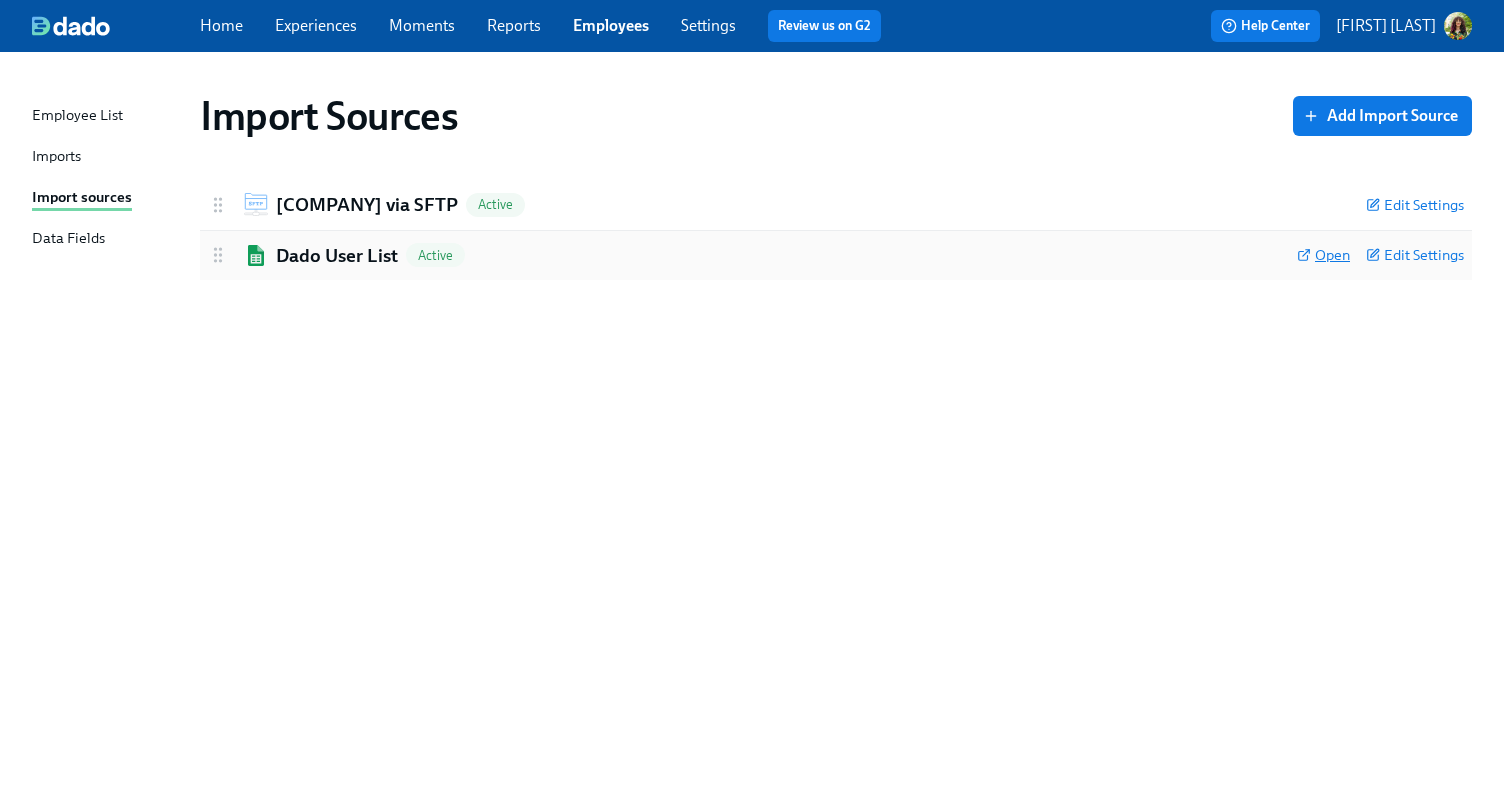click on "Open" at bounding box center [1323, 255] 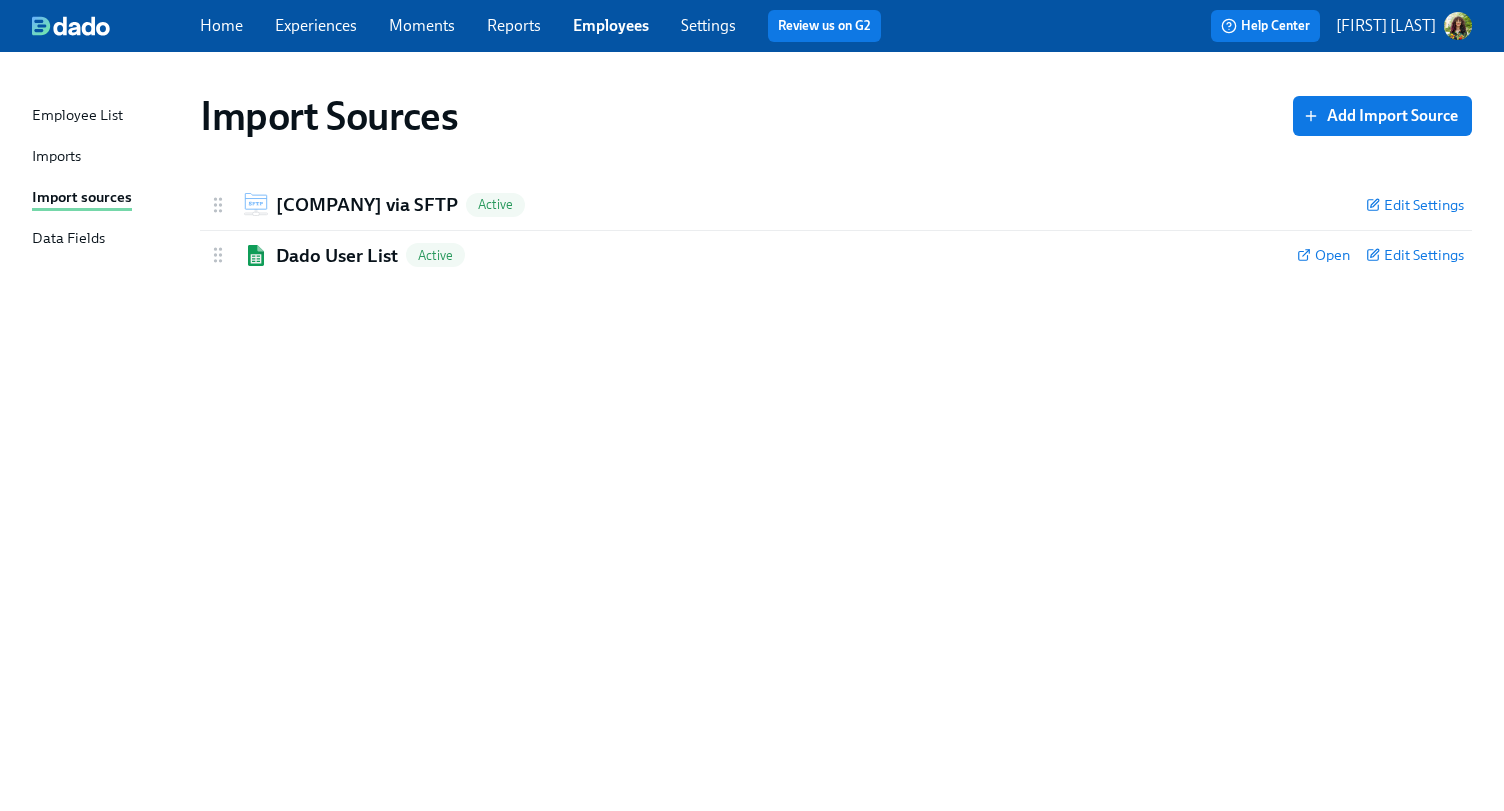 click on "Imports" at bounding box center [56, 157] 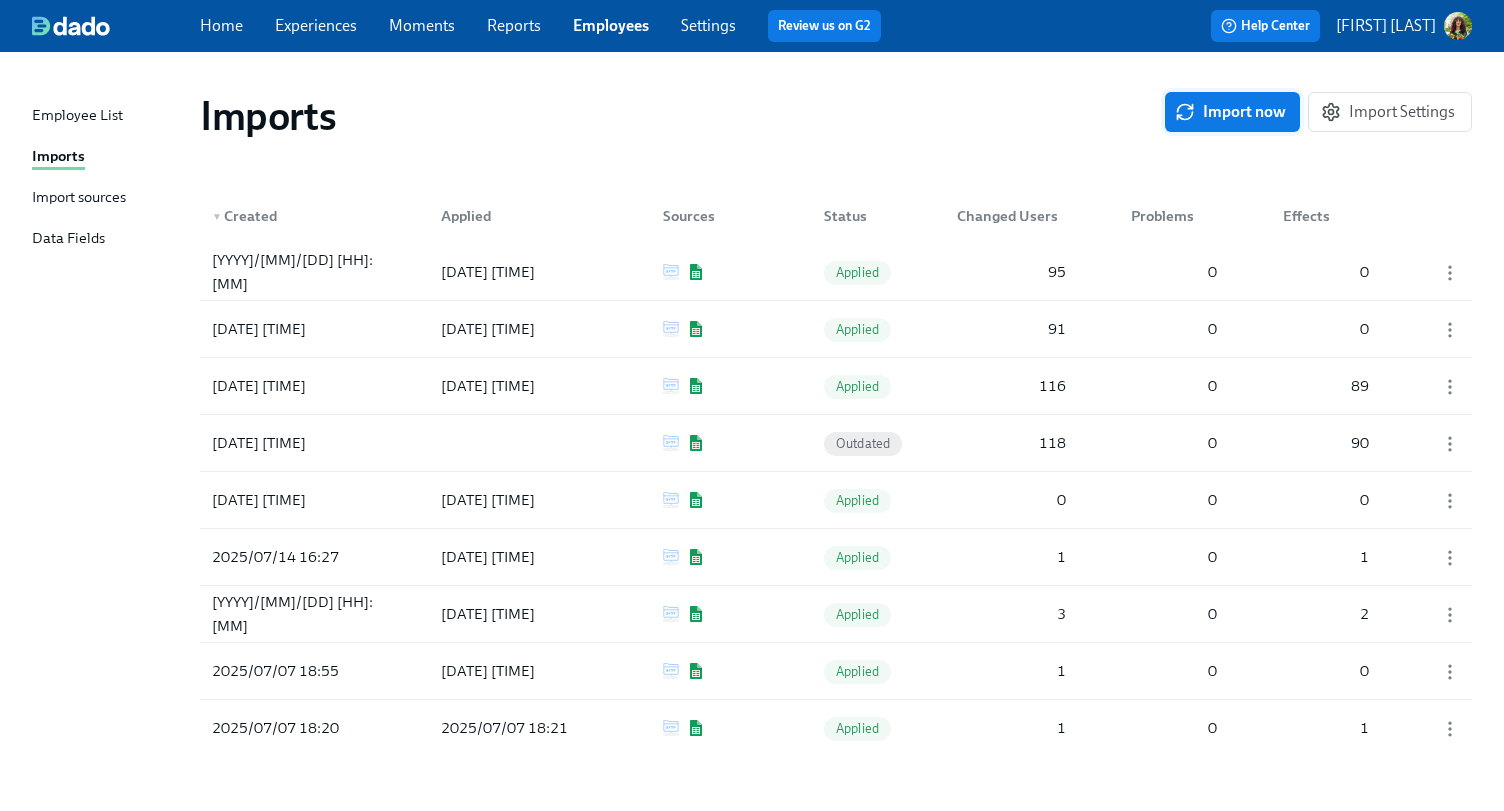 click on "Import now" at bounding box center (1232, 112) 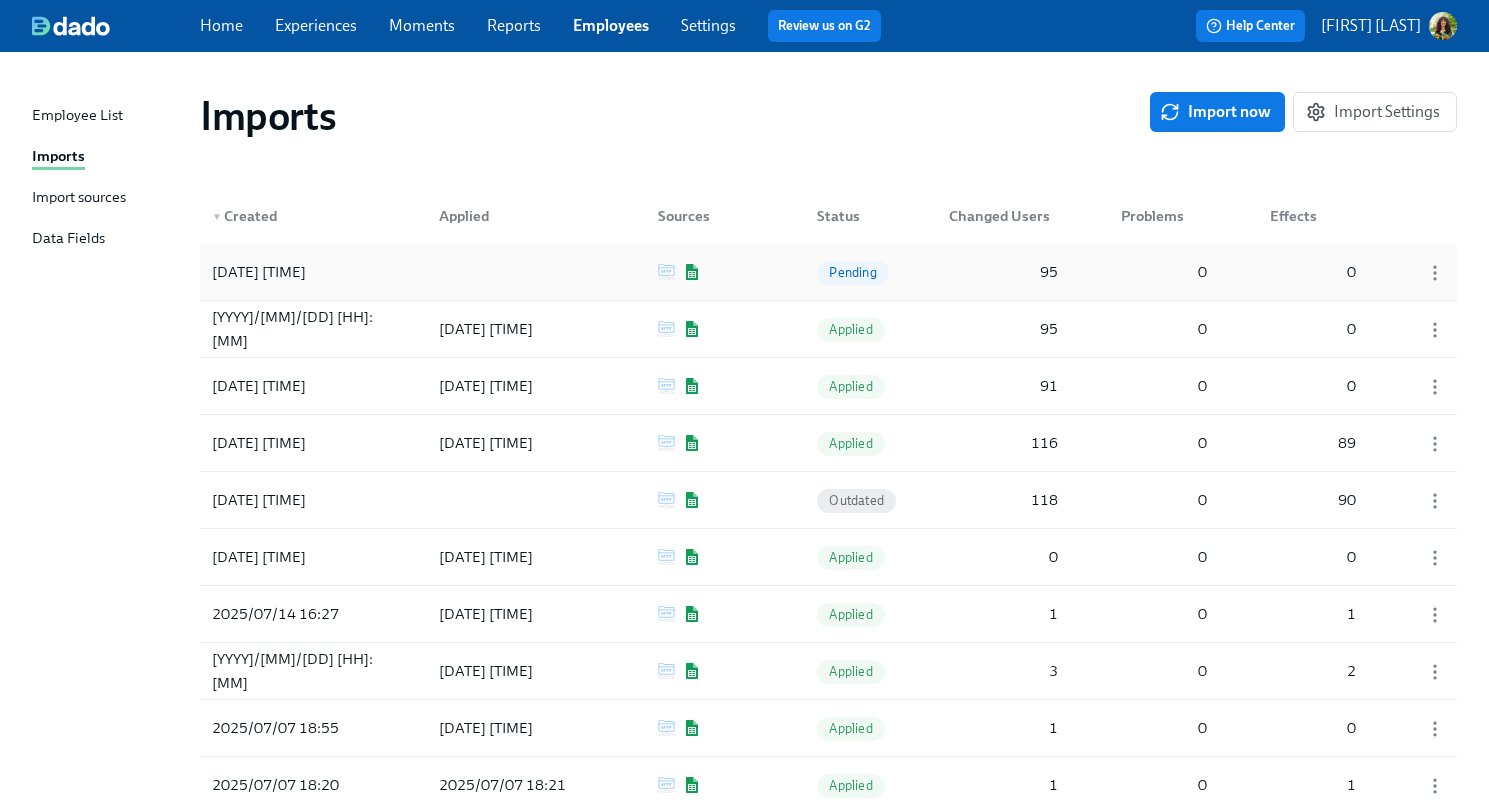 click on "Pending" at bounding box center [852, 272] 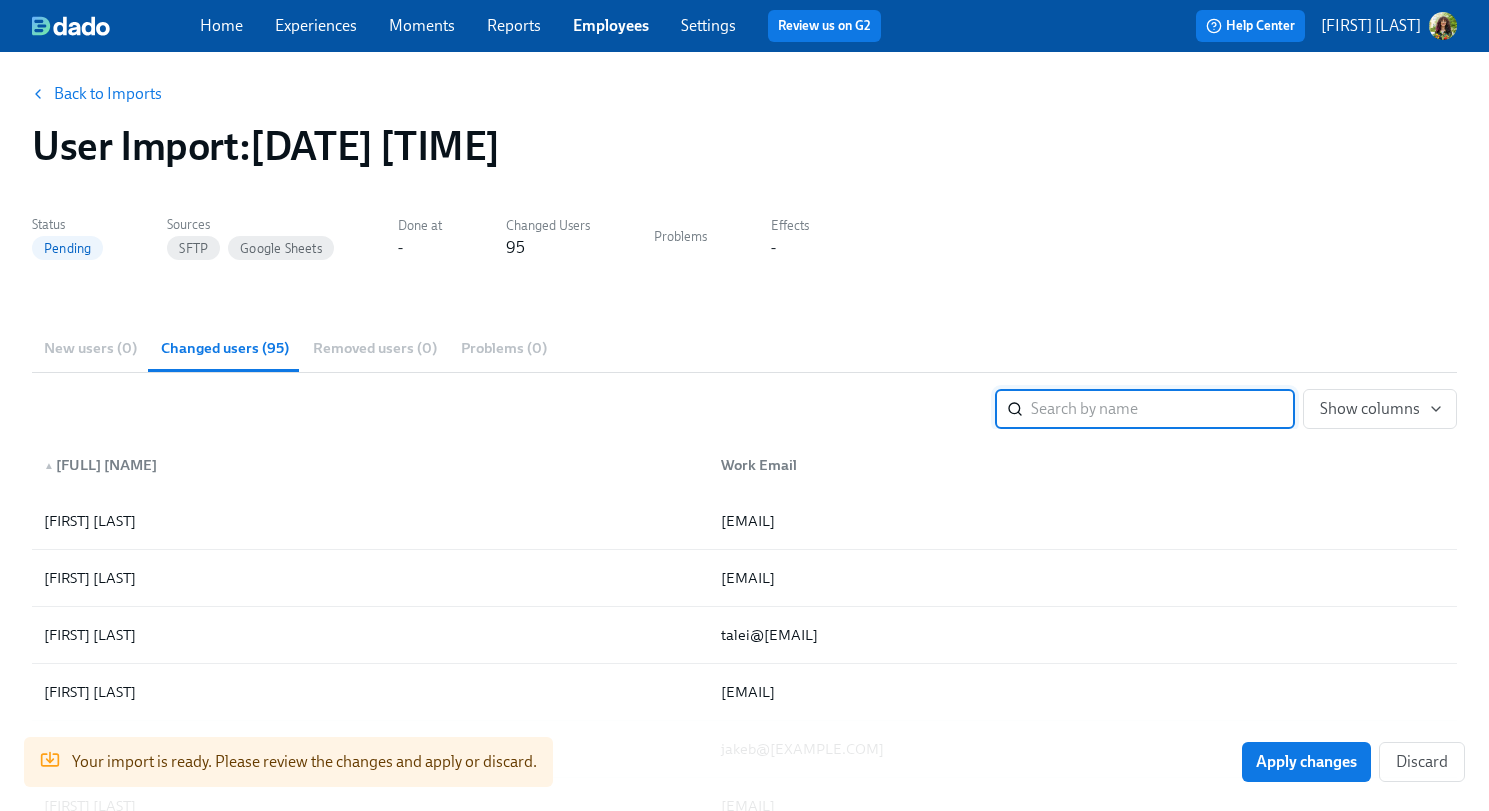 scroll, scrollTop: 38, scrollLeft: 0, axis: vertical 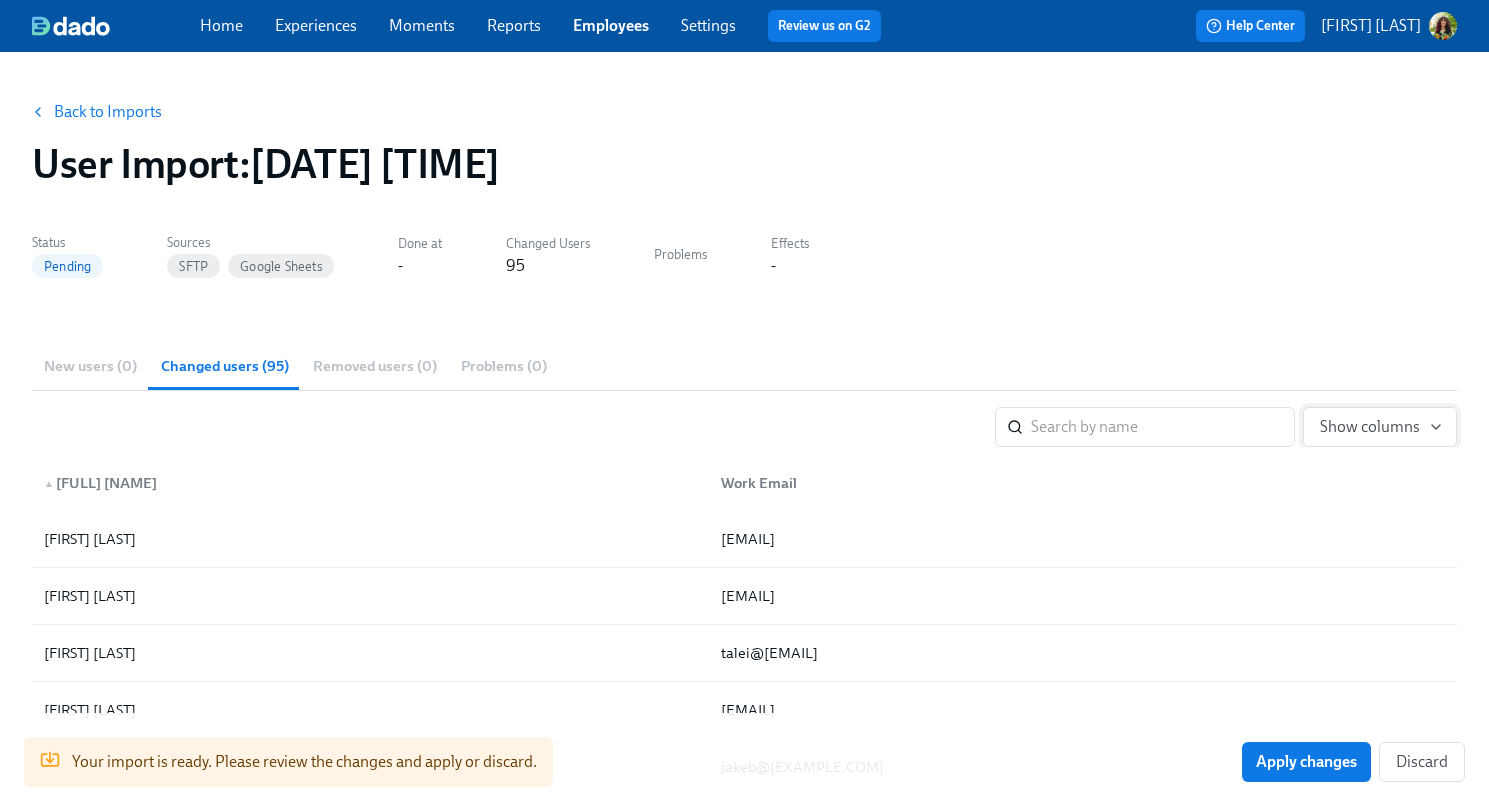 click on "Show columns" at bounding box center [1380, 427] 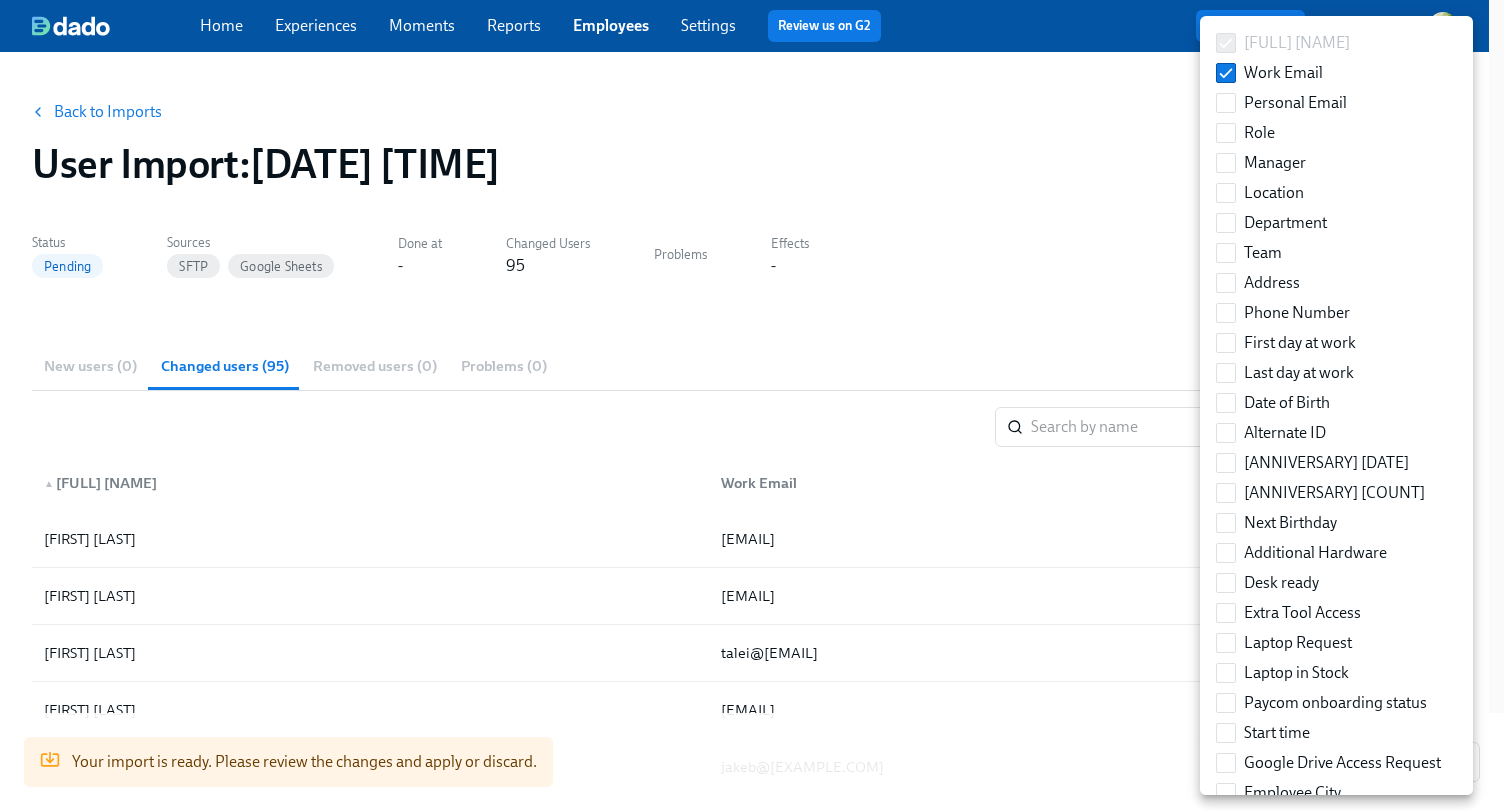 click at bounding box center (752, 405) 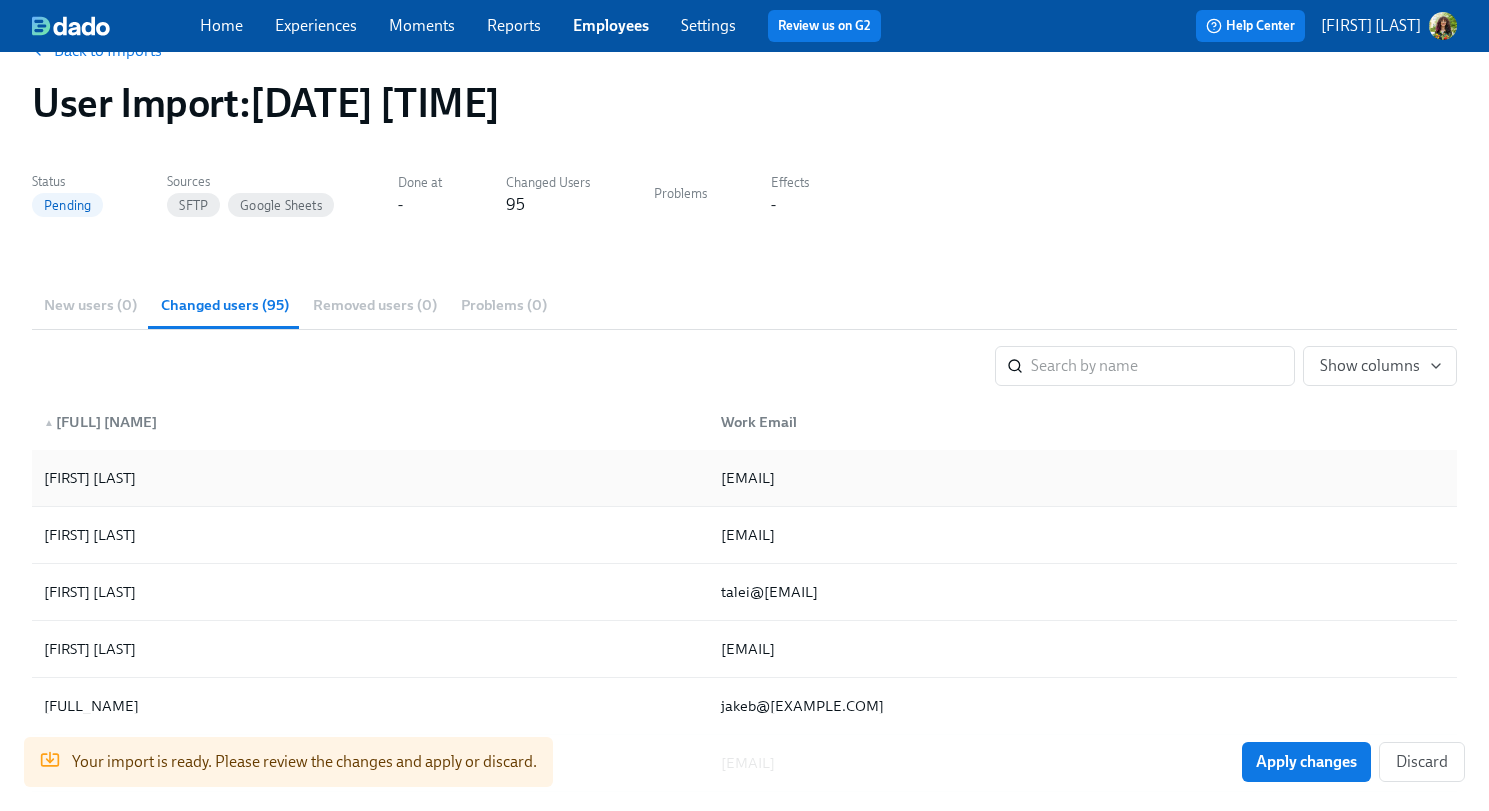 scroll, scrollTop: 179, scrollLeft: 0, axis: vertical 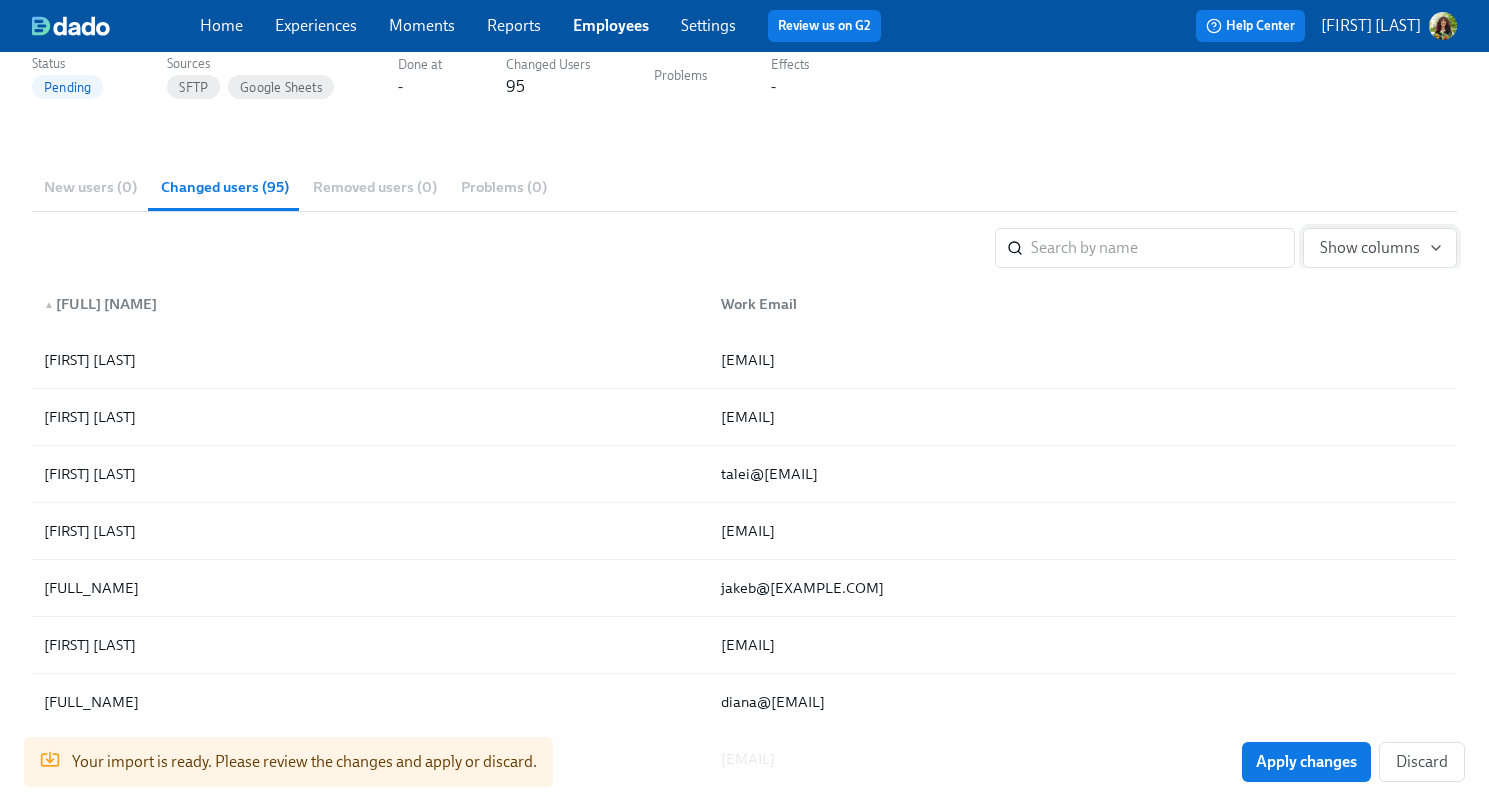 click on "Show columns" at bounding box center [1380, 248] 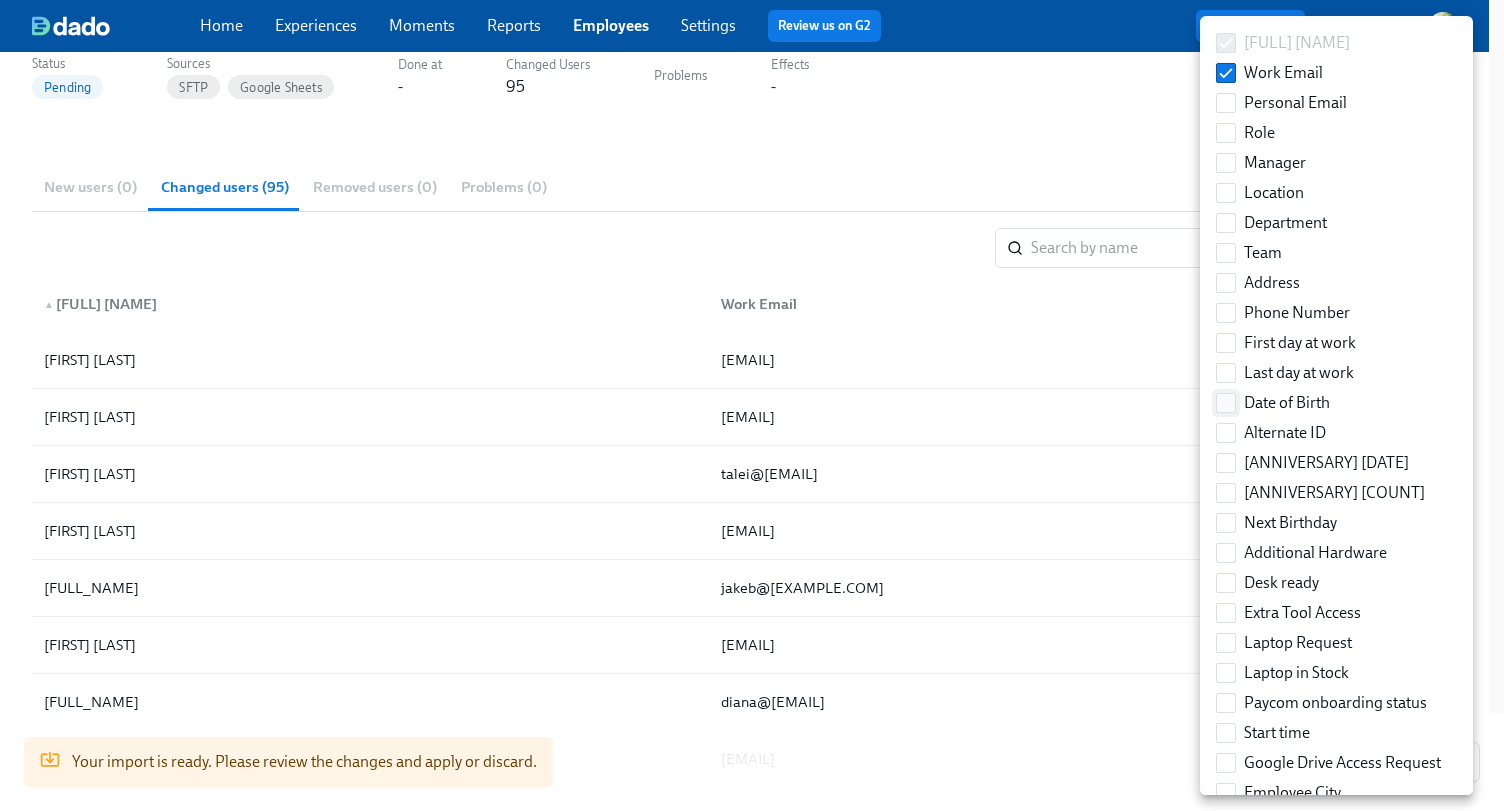 click on "Date of Birth" at bounding box center [1226, 403] 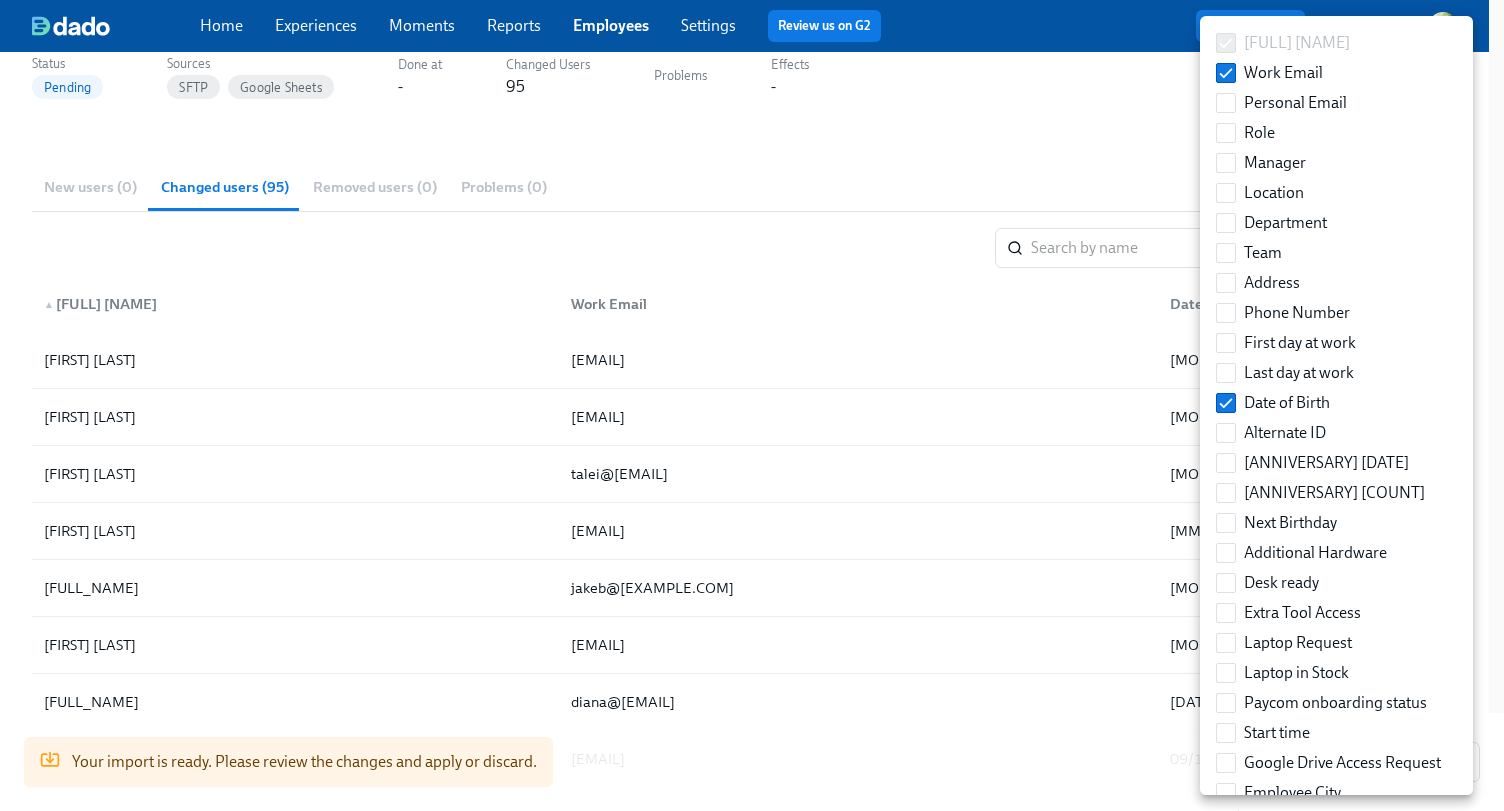 click at bounding box center [752, 405] 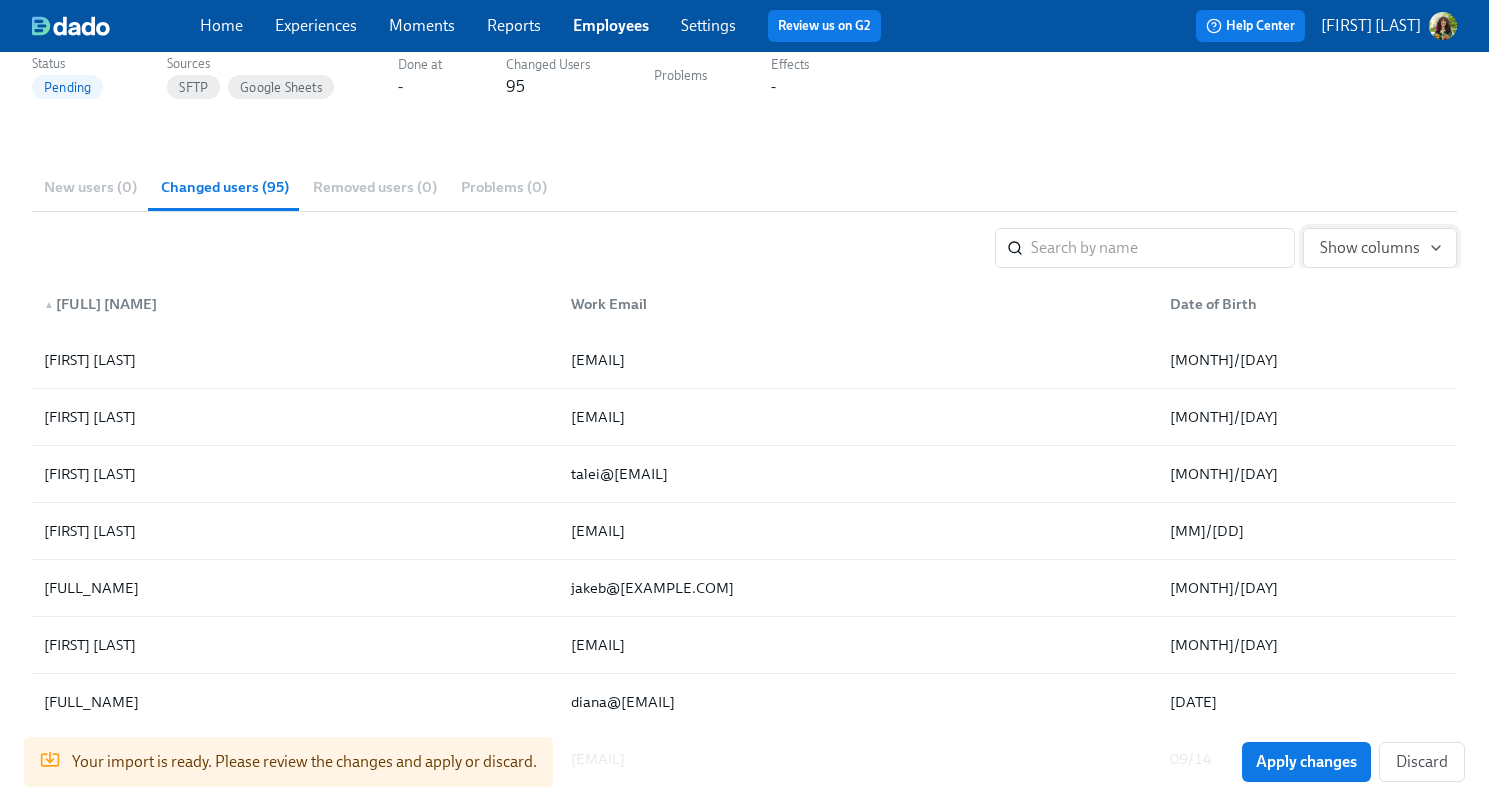 click on "Show columns" at bounding box center [1380, 248] 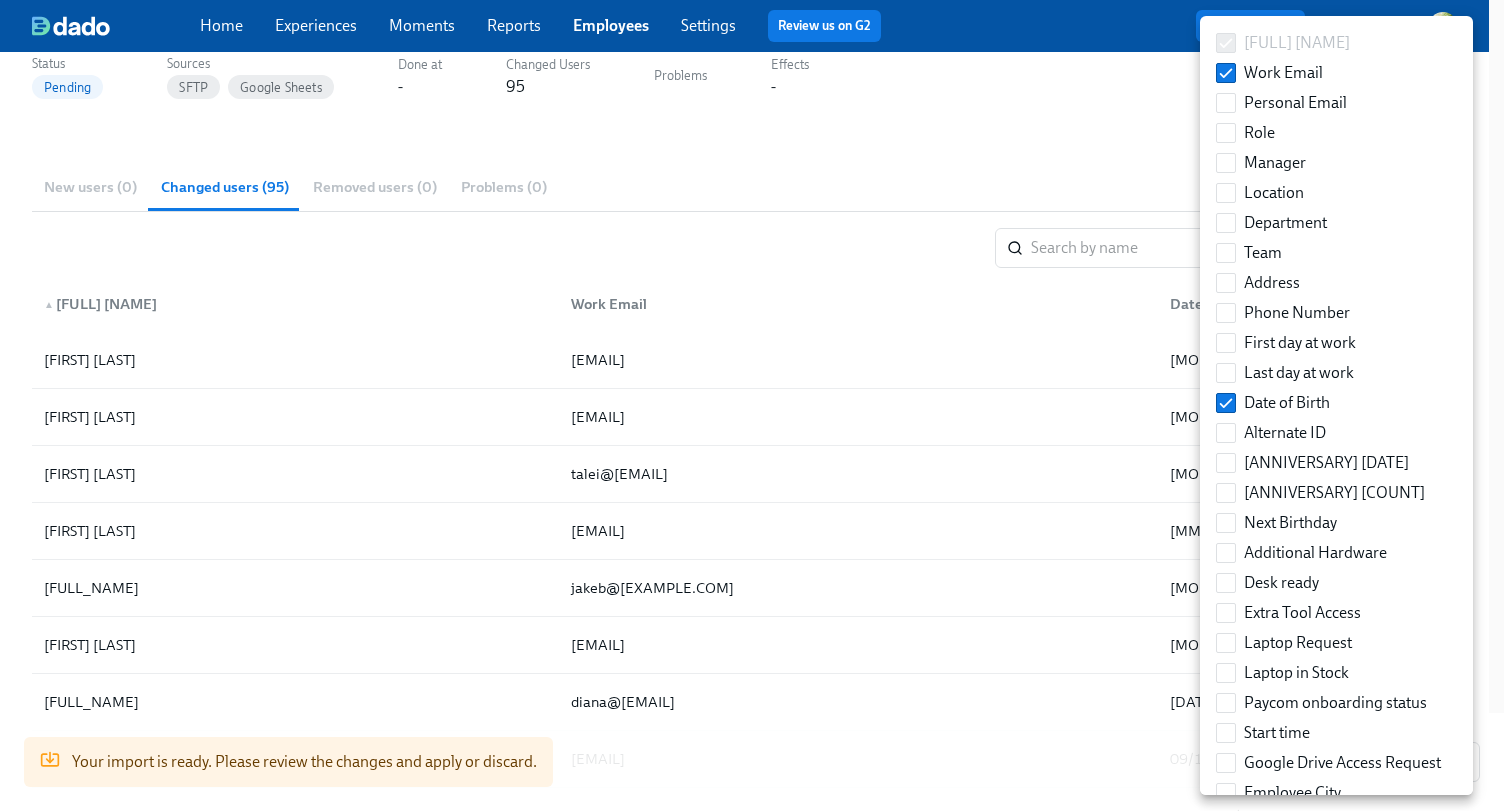 click at bounding box center (752, 405) 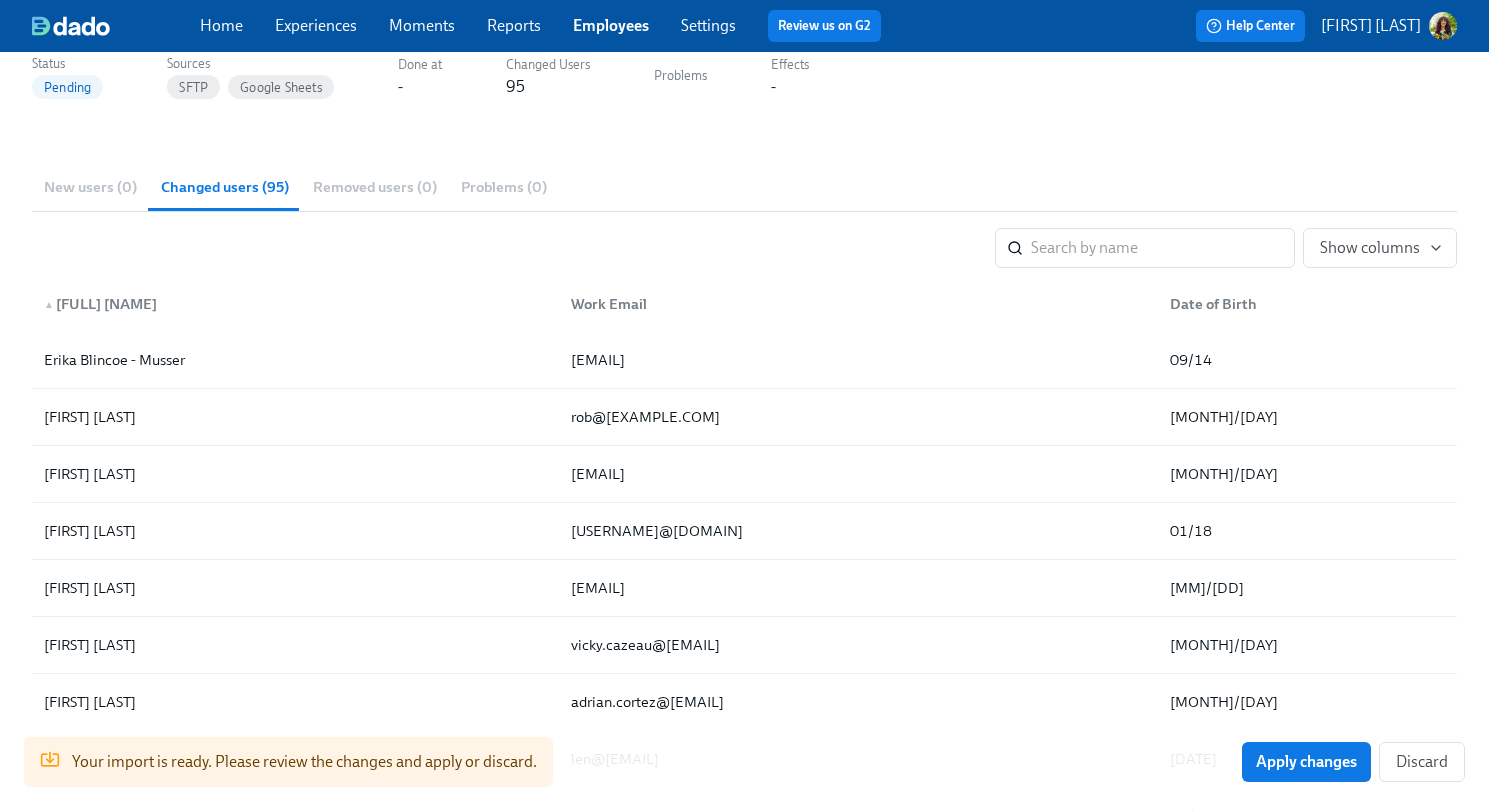 scroll, scrollTop: 400, scrollLeft: 0, axis: vertical 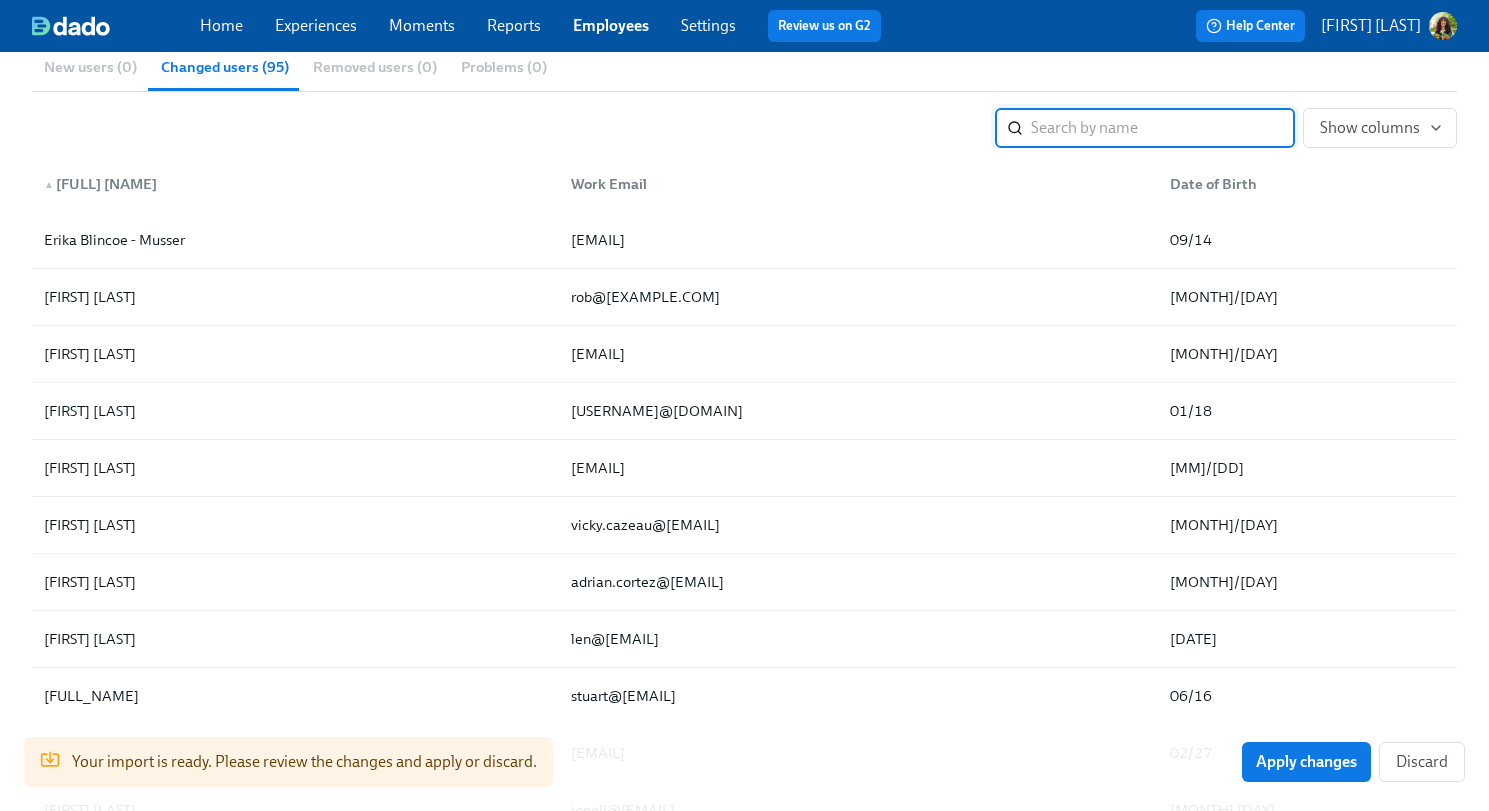 click at bounding box center (1163, 128) 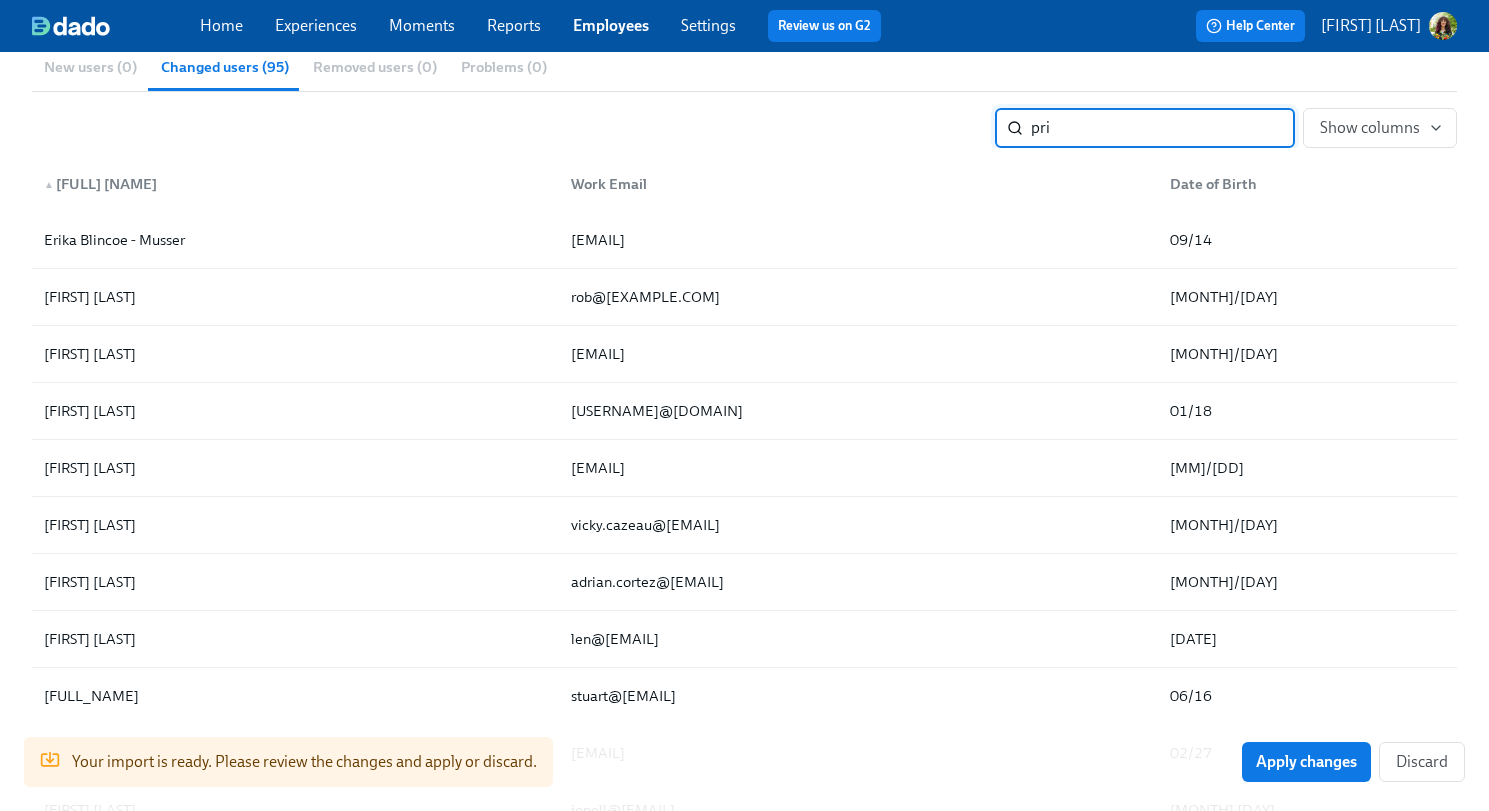 scroll, scrollTop: 0, scrollLeft: 0, axis: both 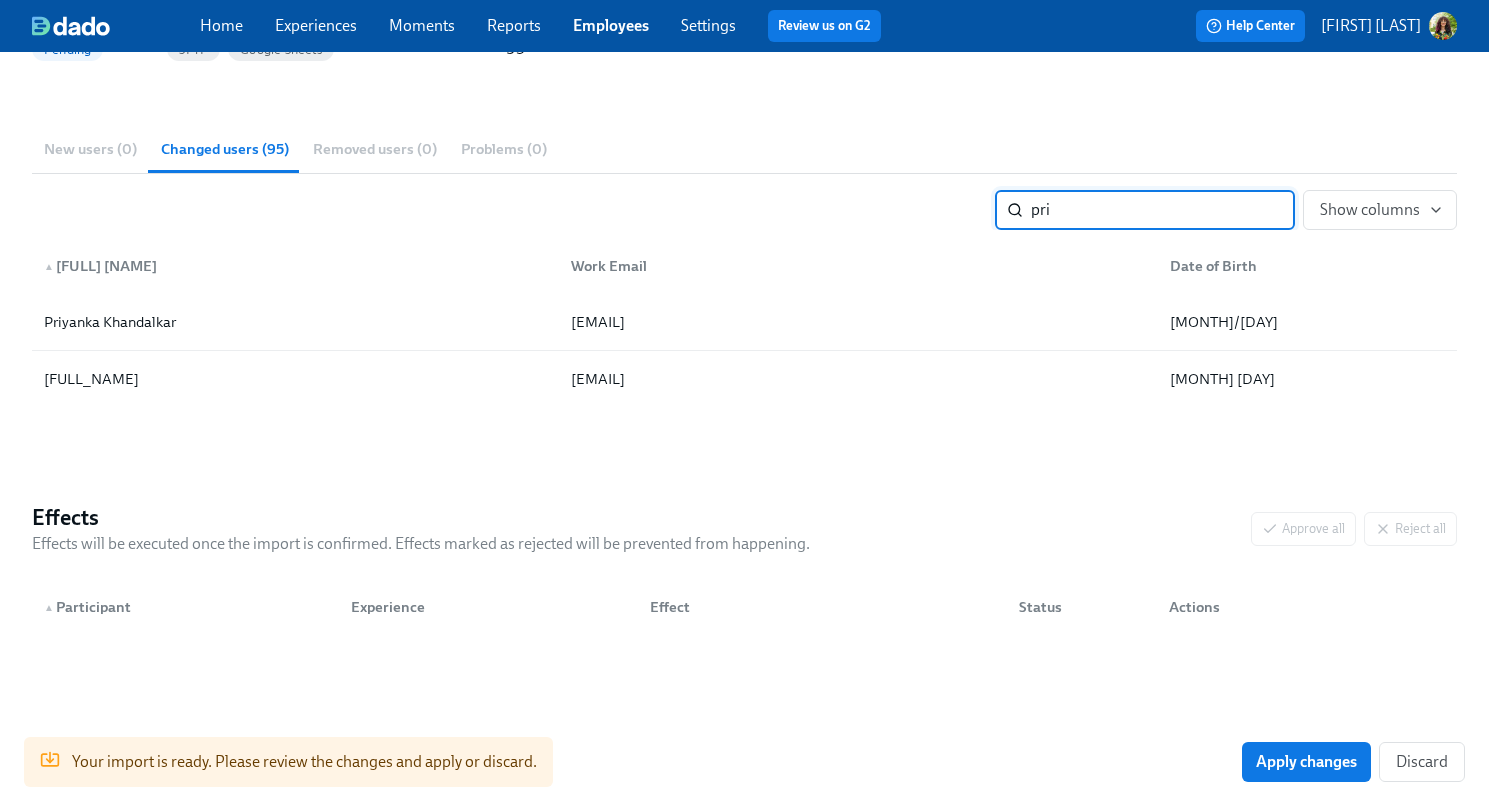 type on "pri" 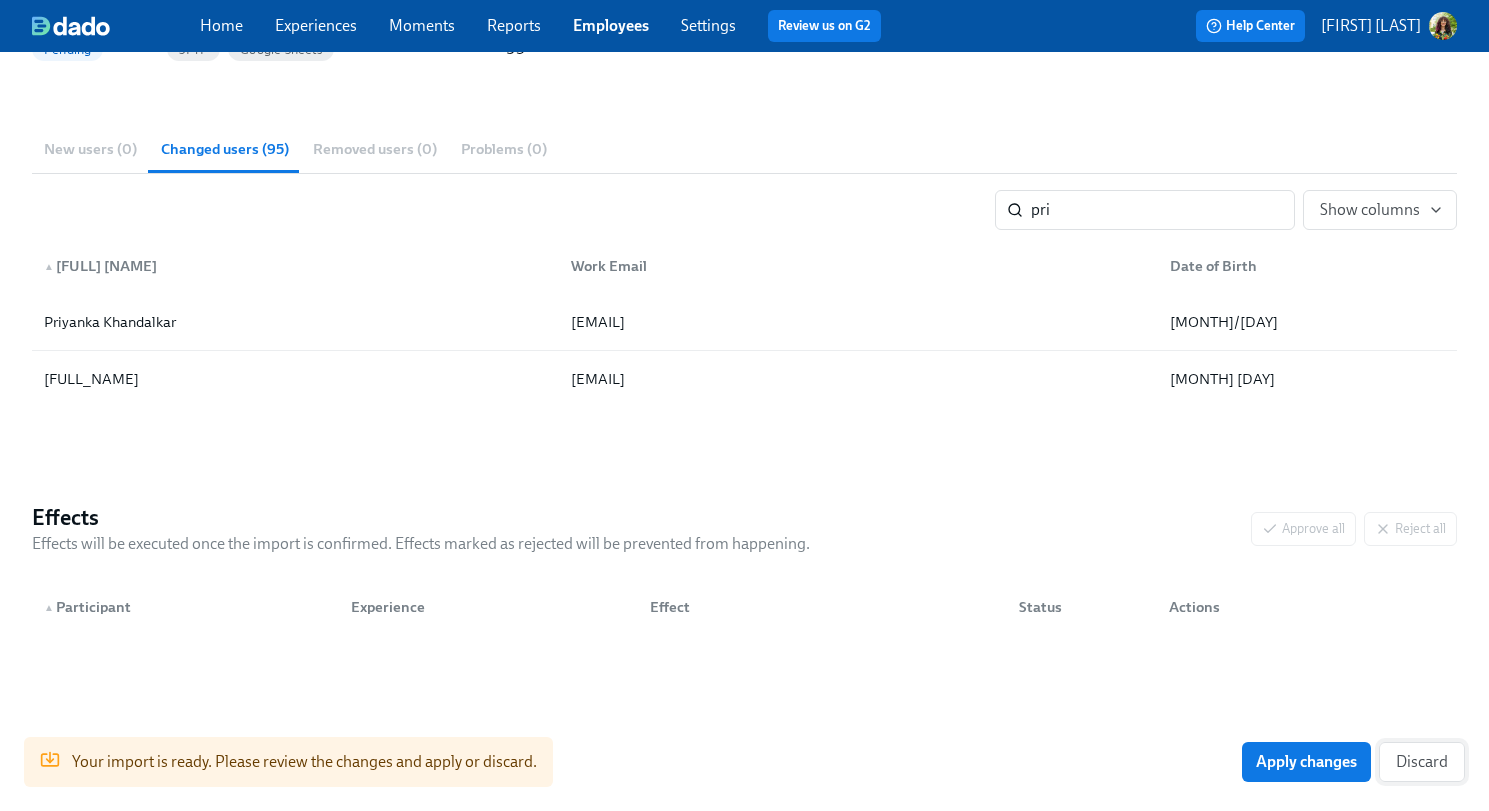 click on "Discard" at bounding box center [1422, 762] 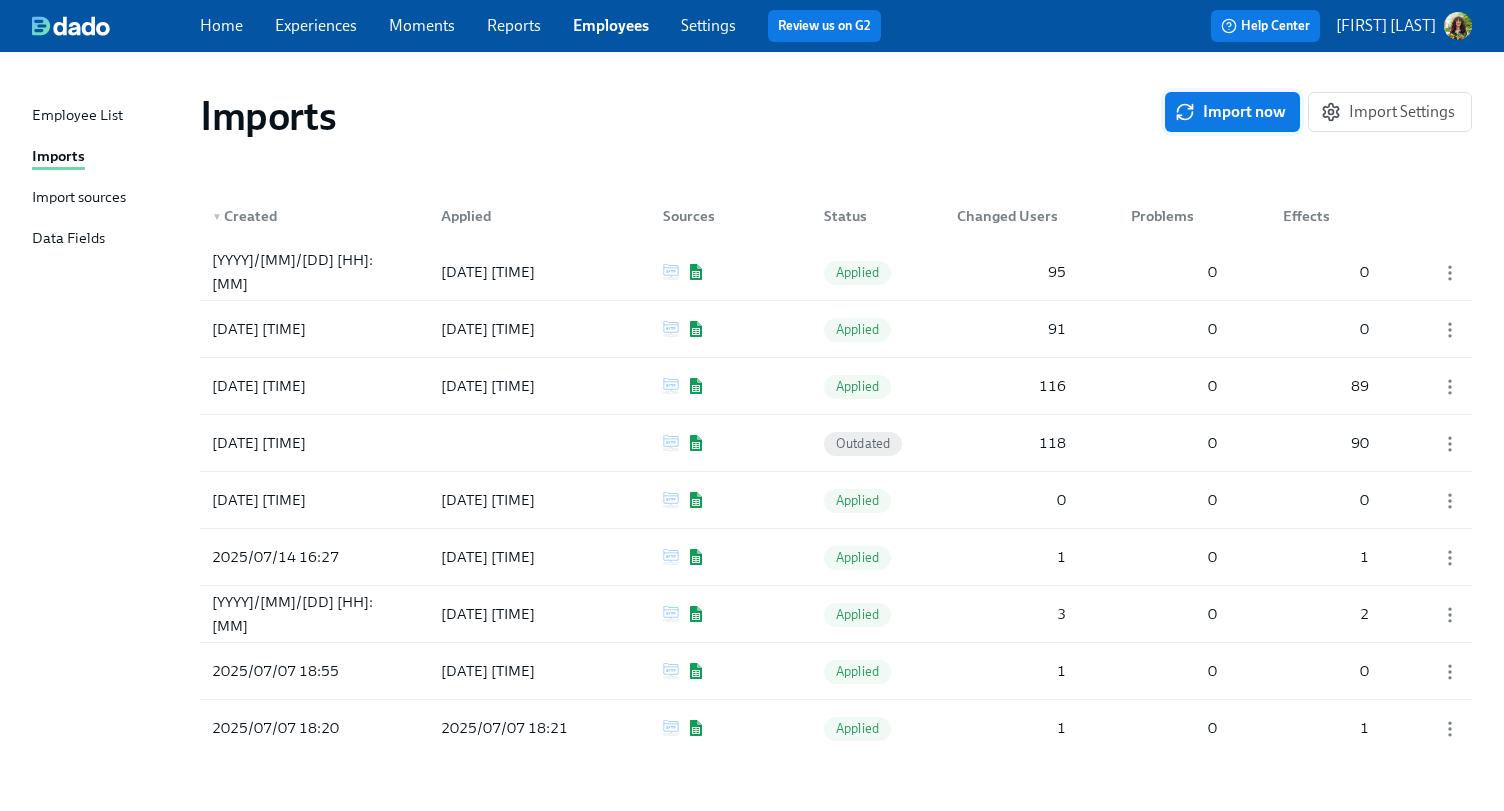 click on "Import now" at bounding box center (1232, 112) 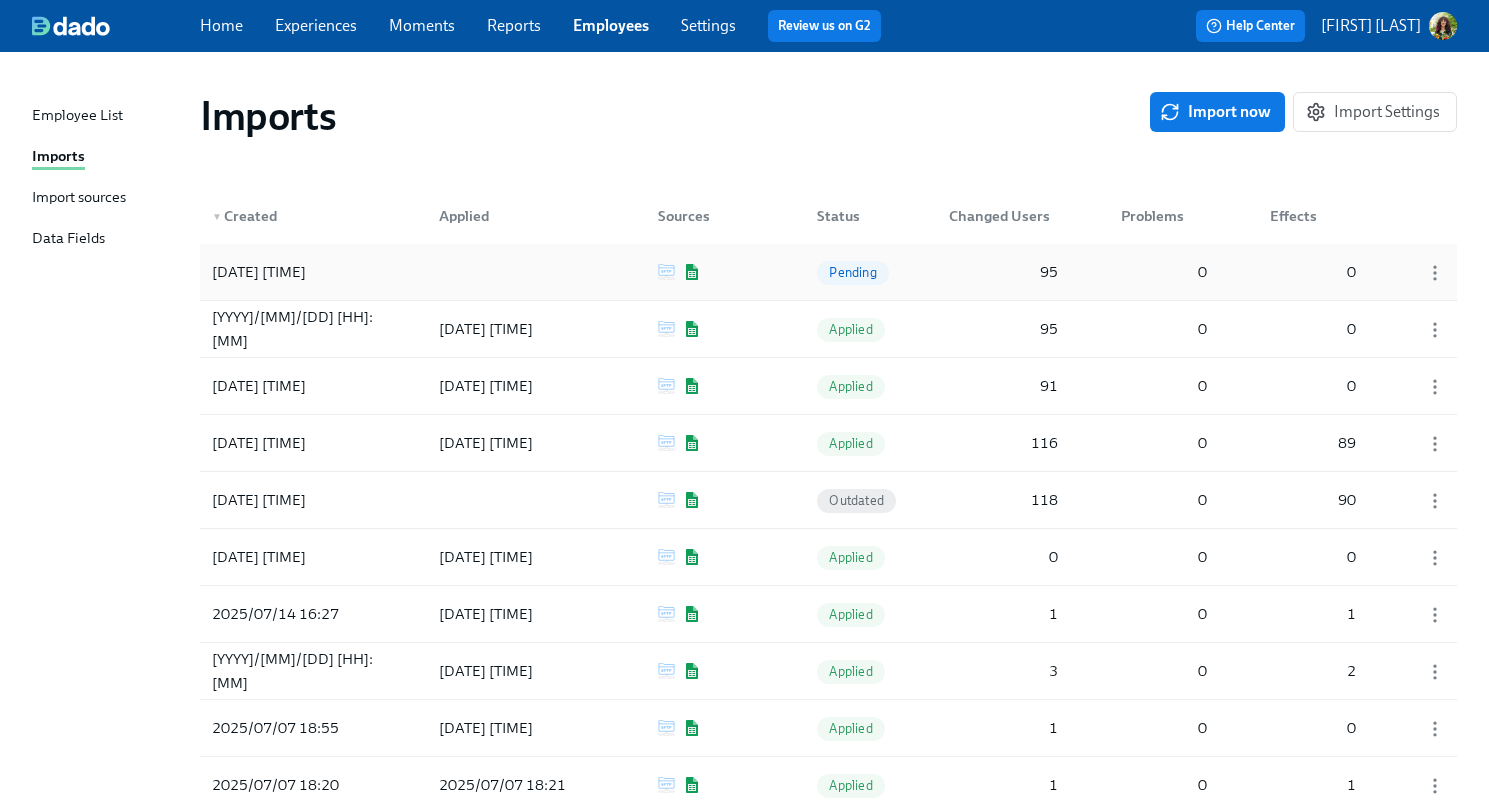 click on "Pending" at bounding box center (852, 272) 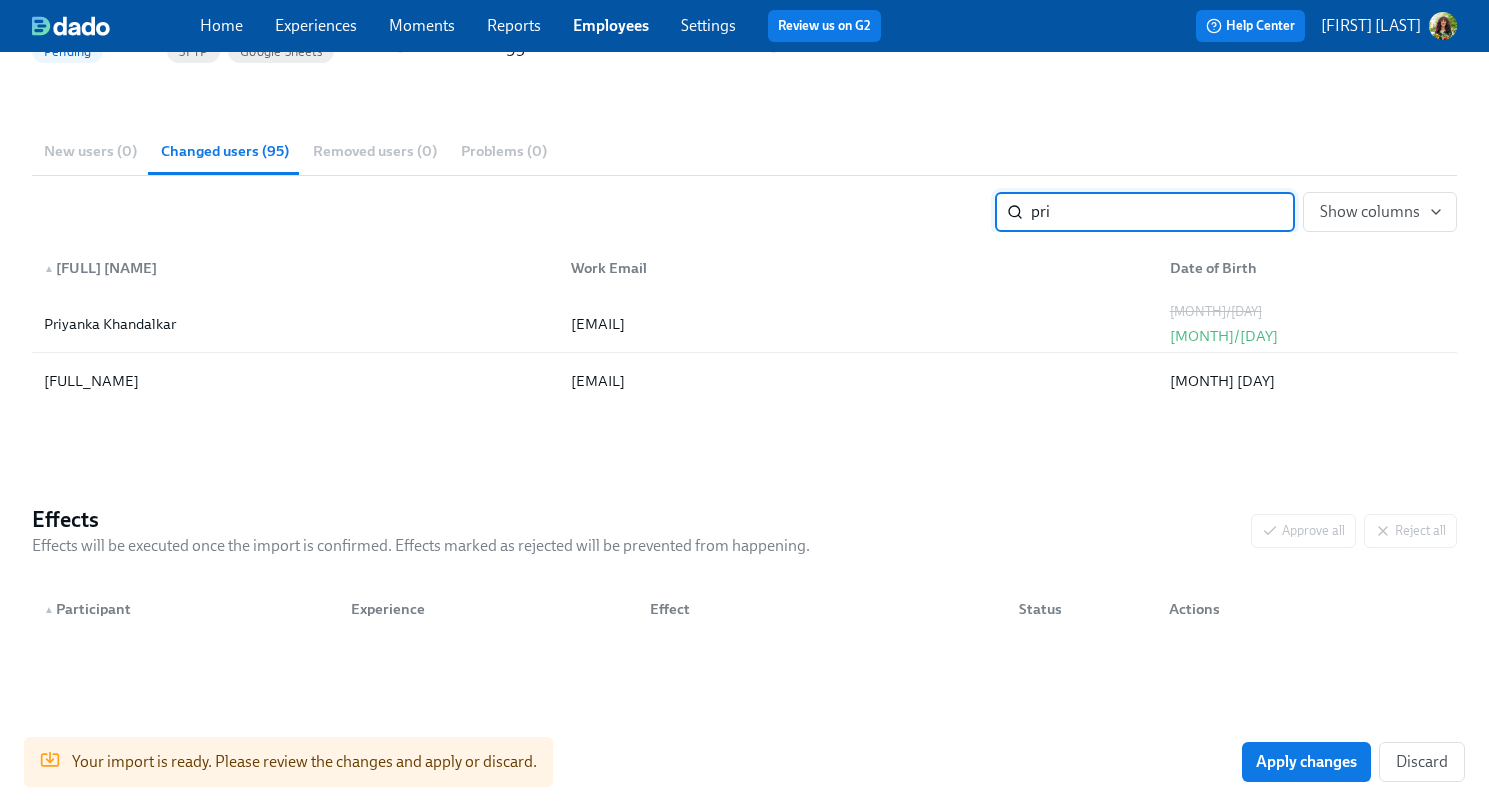 scroll, scrollTop: 217, scrollLeft: 0, axis: vertical 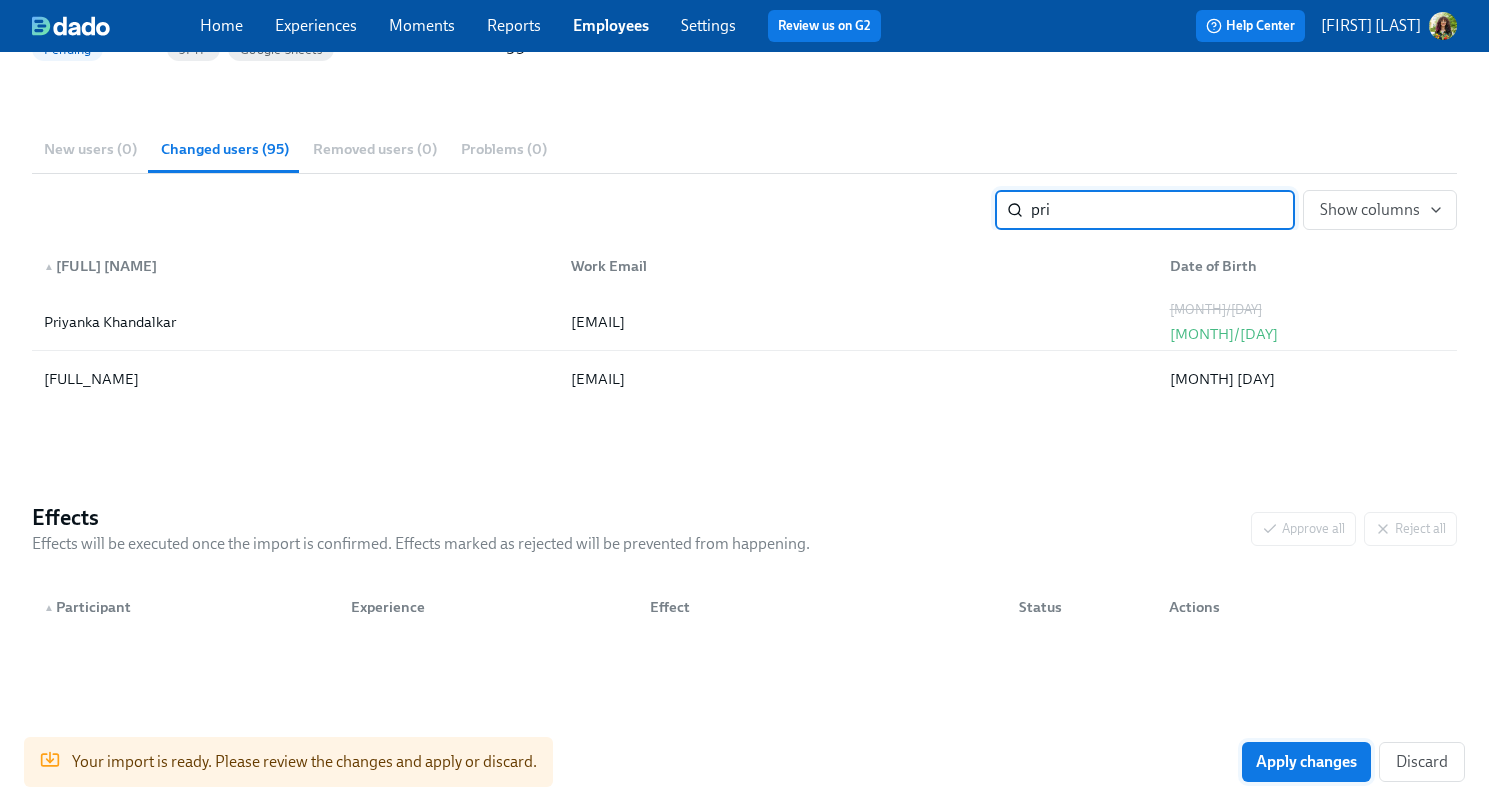 type on "pri" 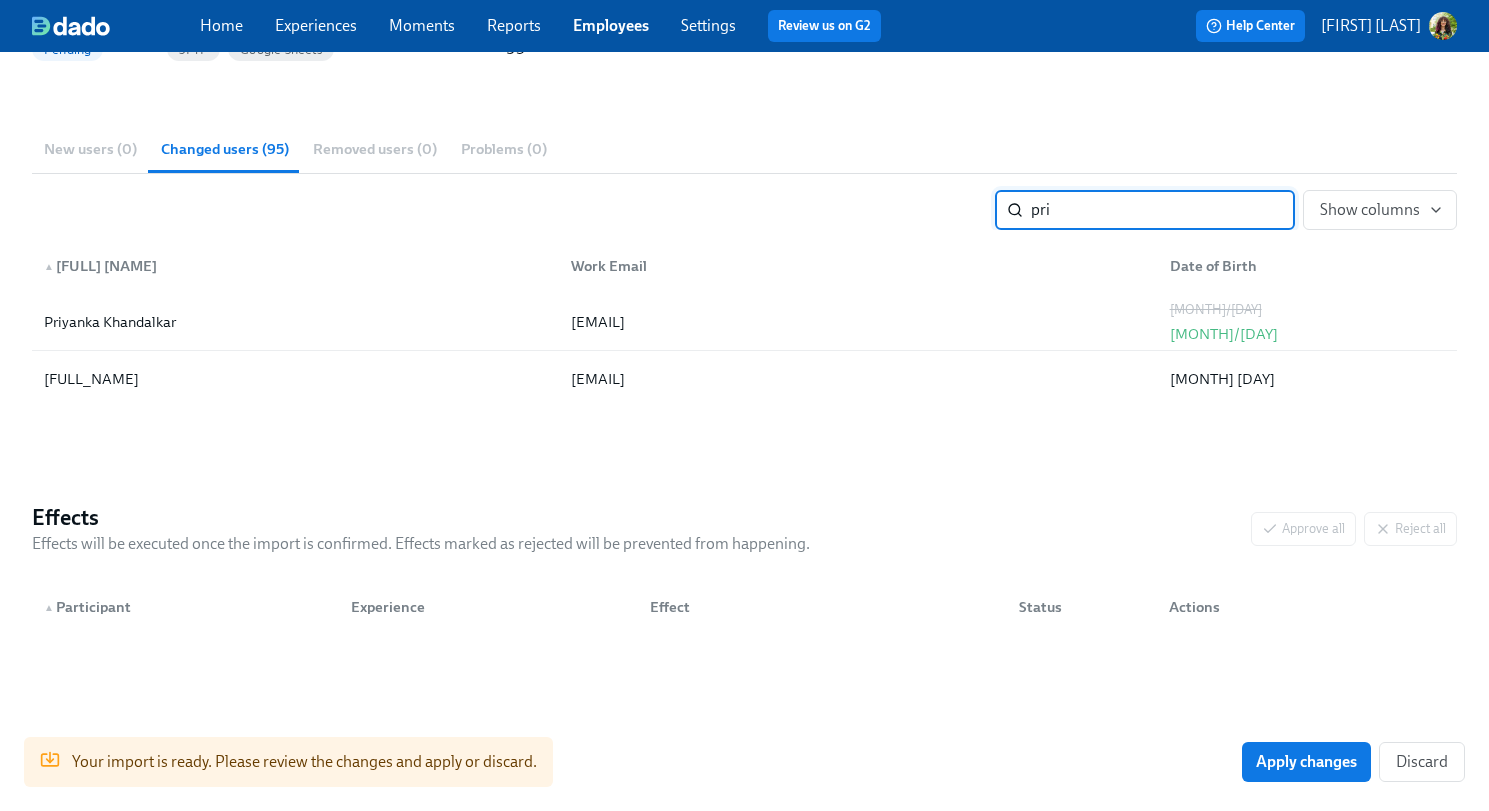 click on "Apply changes" at bounding box center [1306, 762] 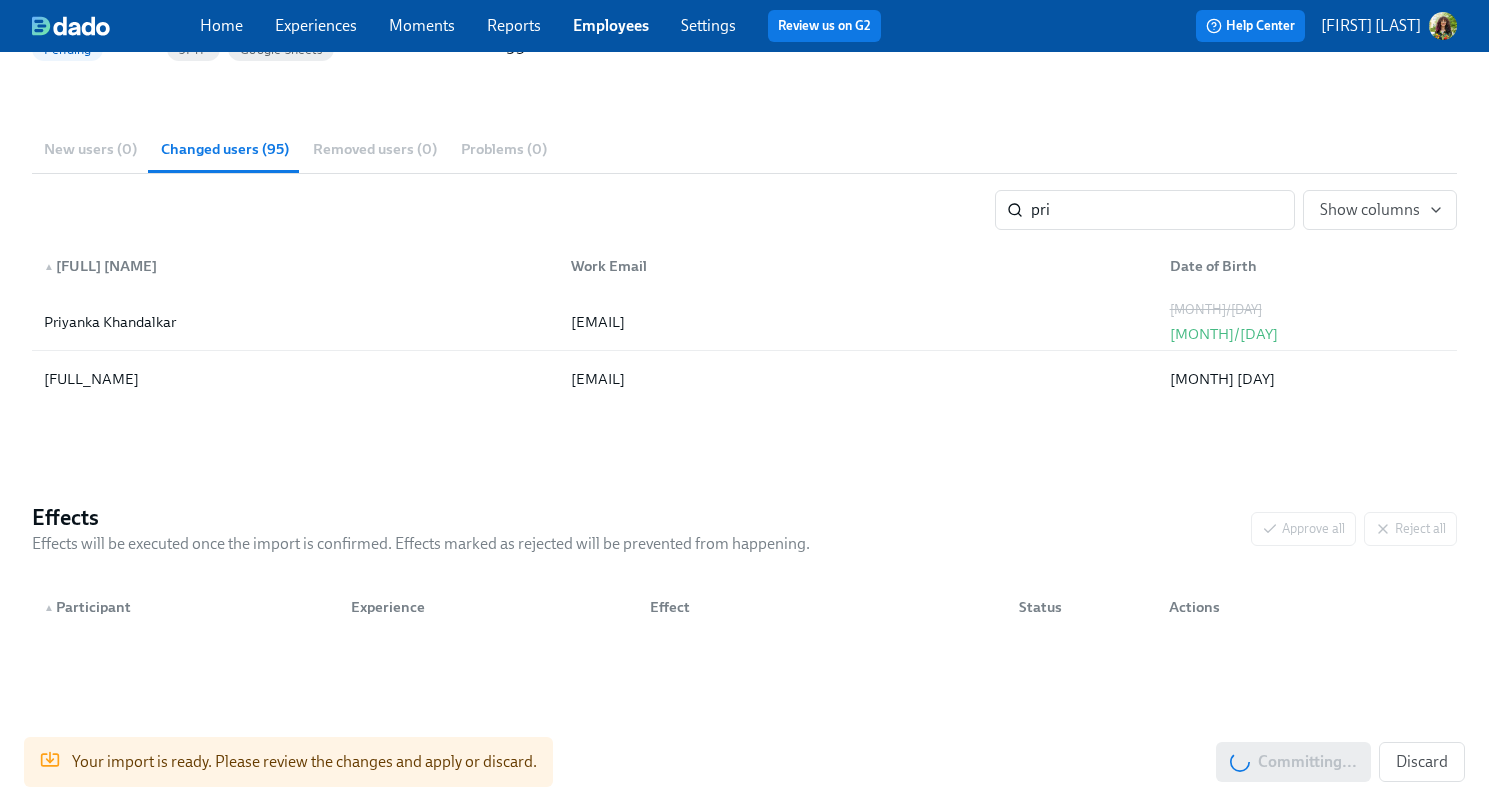scroll, scrollTop: 0, scrollLeft: 0, axis: both 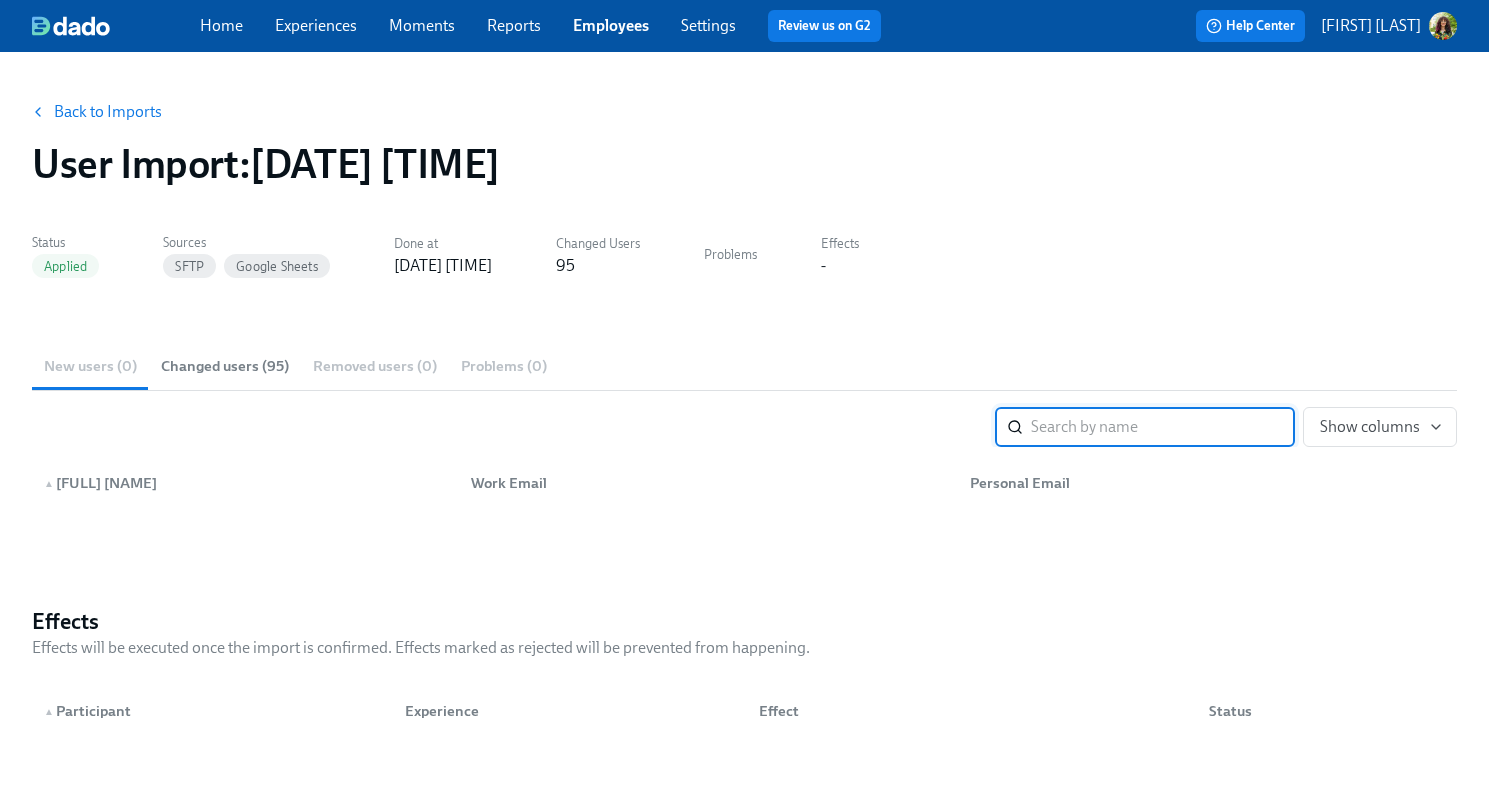 click on "Experiences" at bounding box center (316, 25) 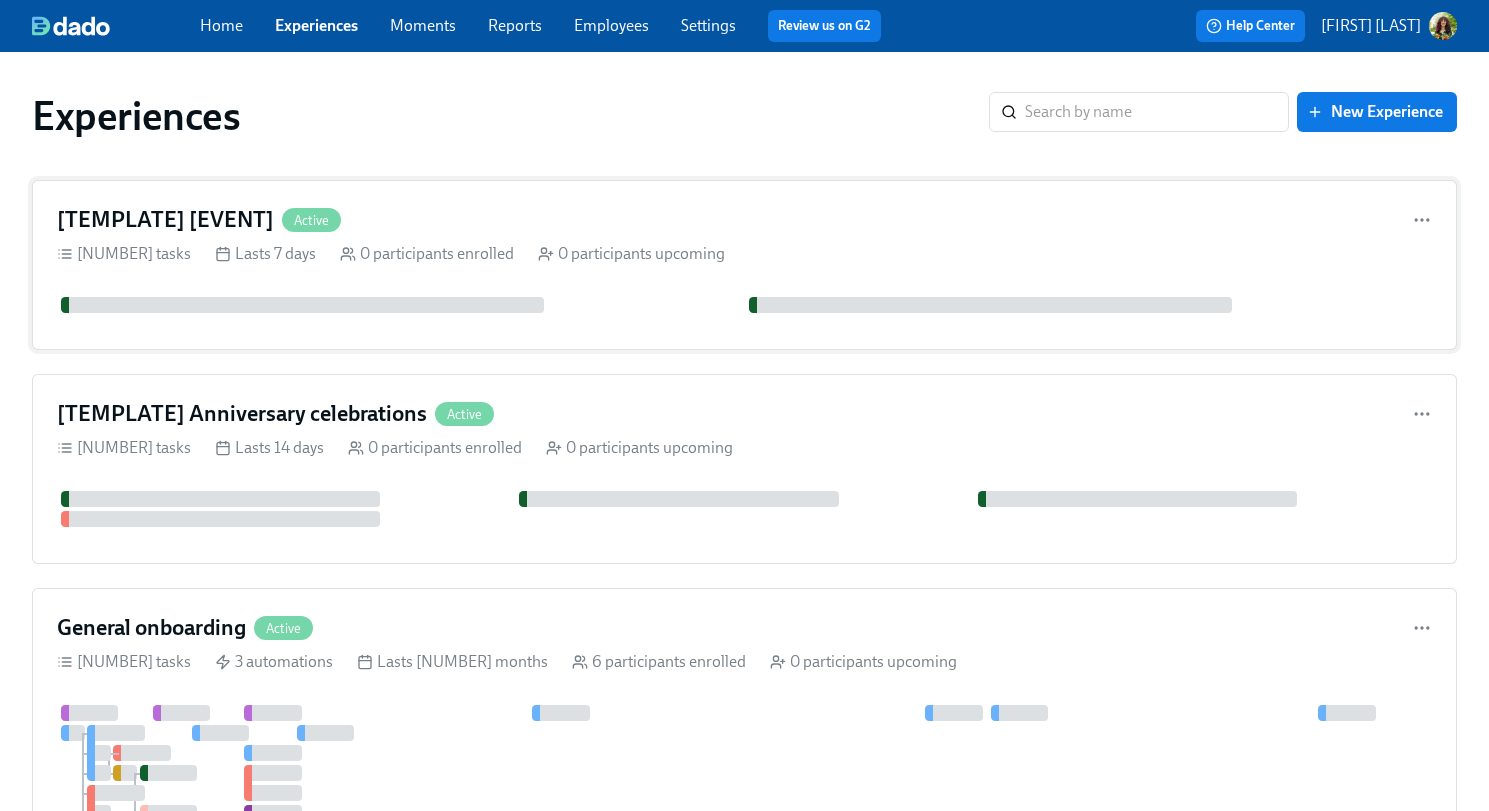 click on "[TEMPLATE] Birthday celebrations Active 0 tasks   Lasts   7 days   0 participants   enrolled     0 participants   upcoming" at bounding box center (744, 265) 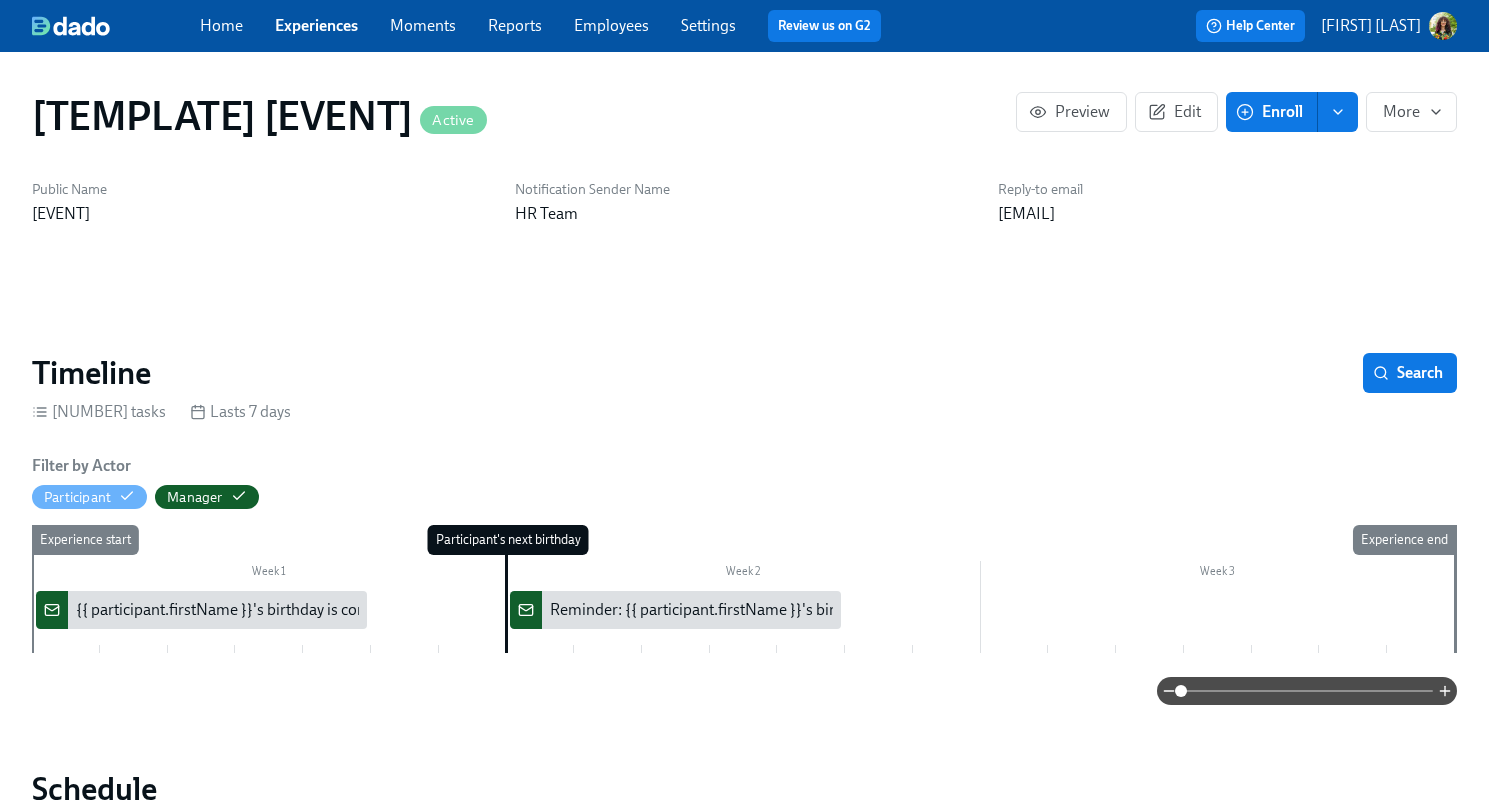click at bounding box center (1338, 112) 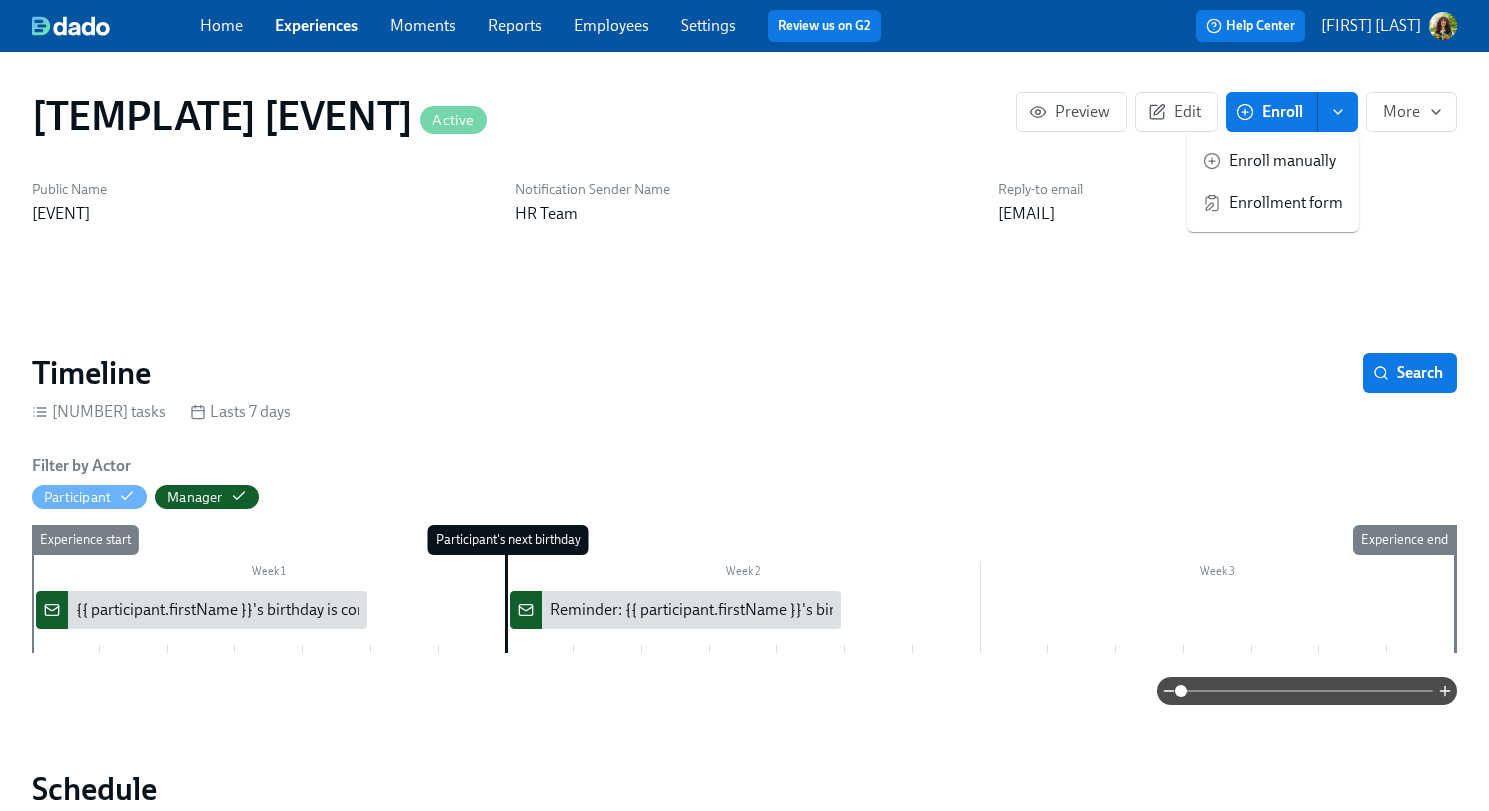 click on "Enroll manually" at bounding box center [1286, 161] 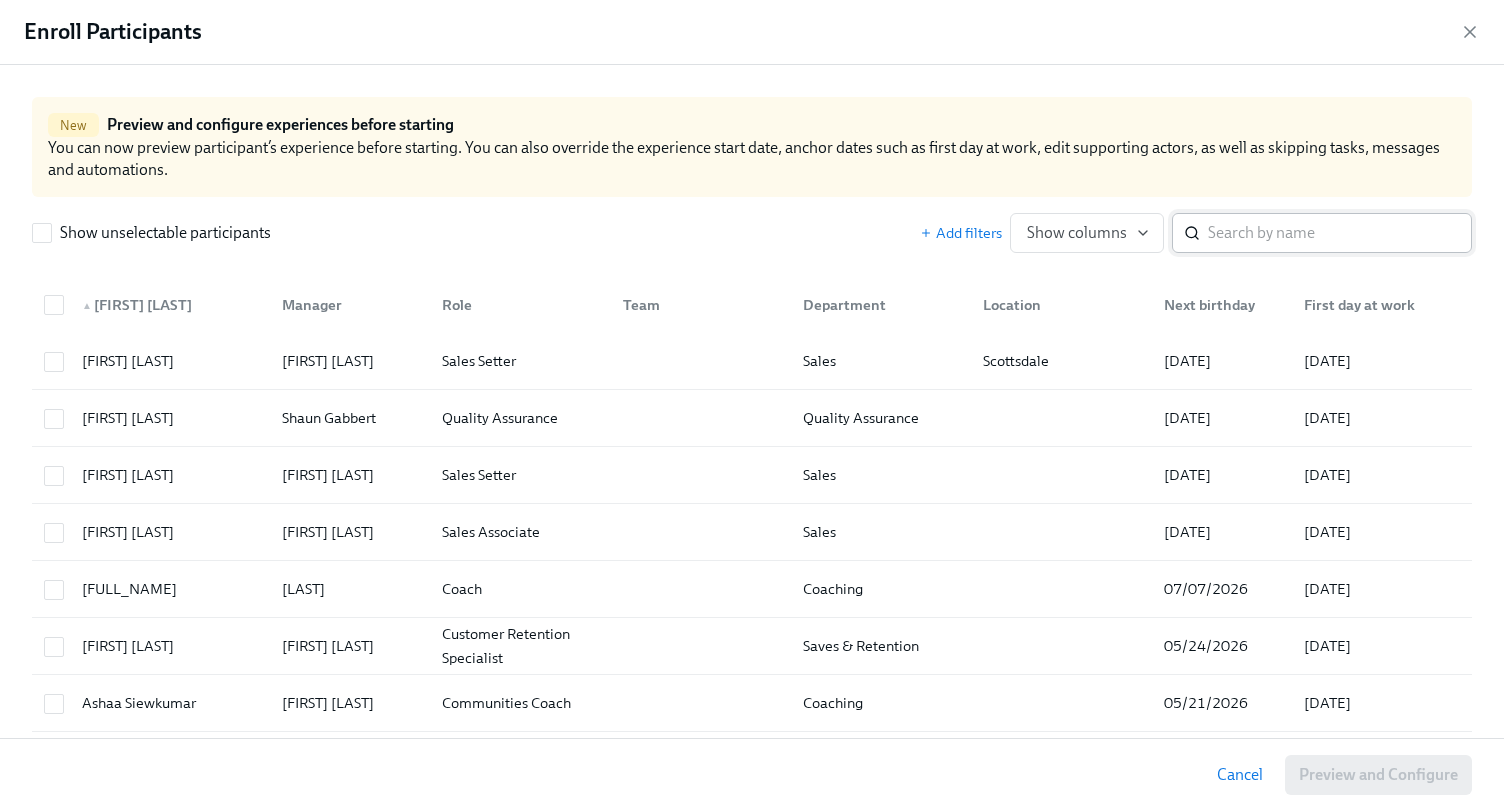 click at bounding box center (1340, 233) 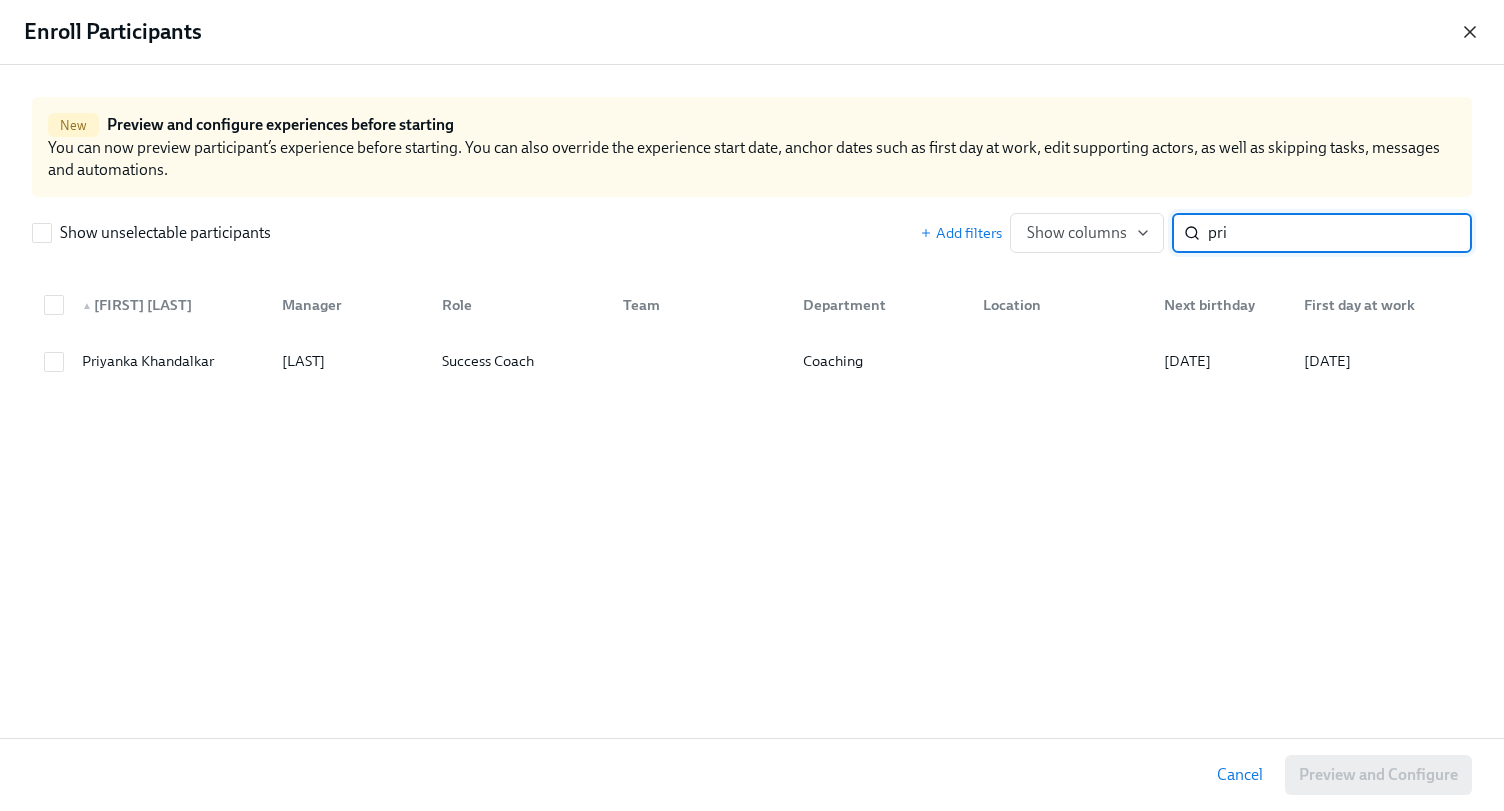 type on "pri" 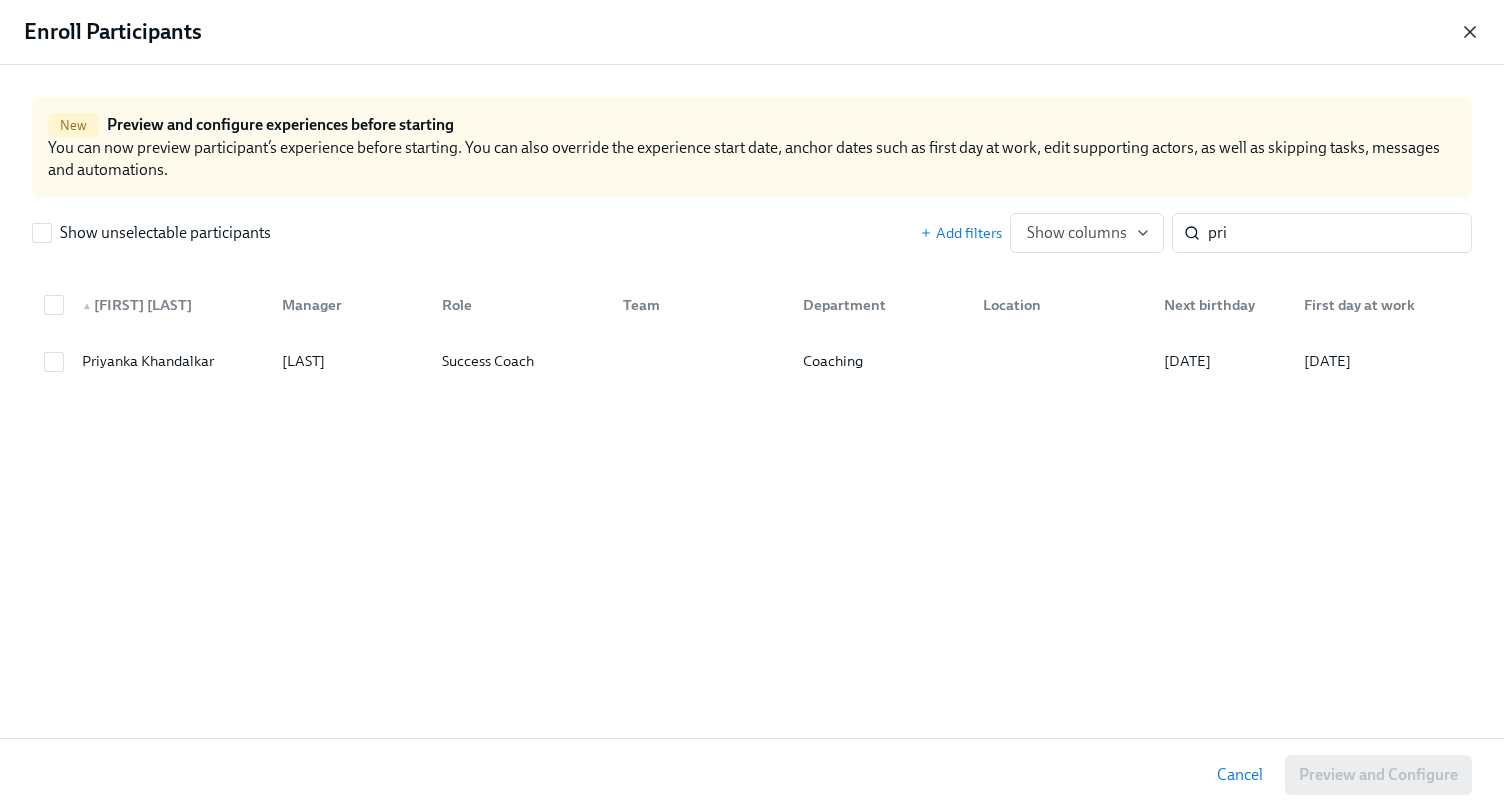 click 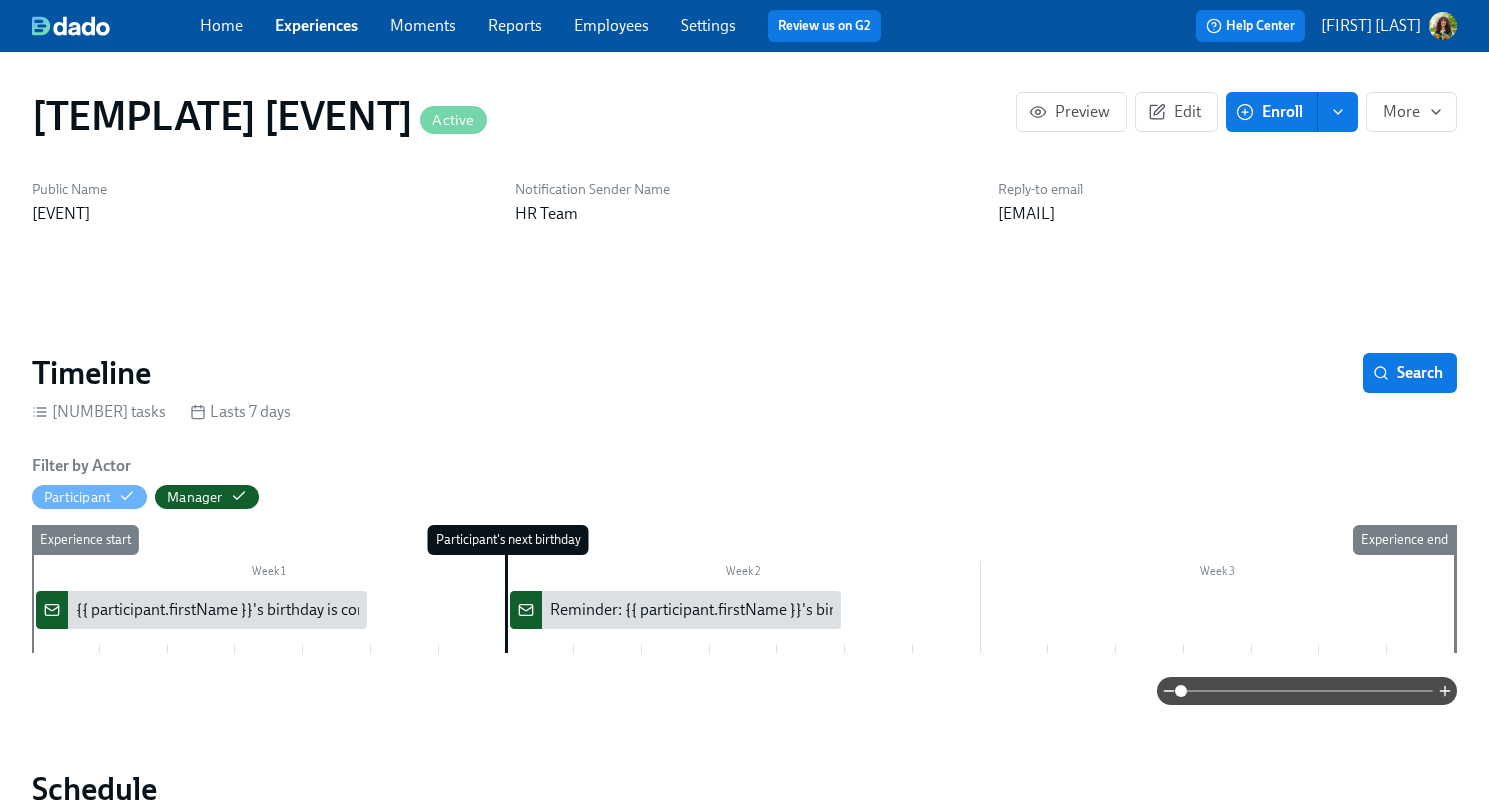click on "Employees" at bounding box center (611, 25) 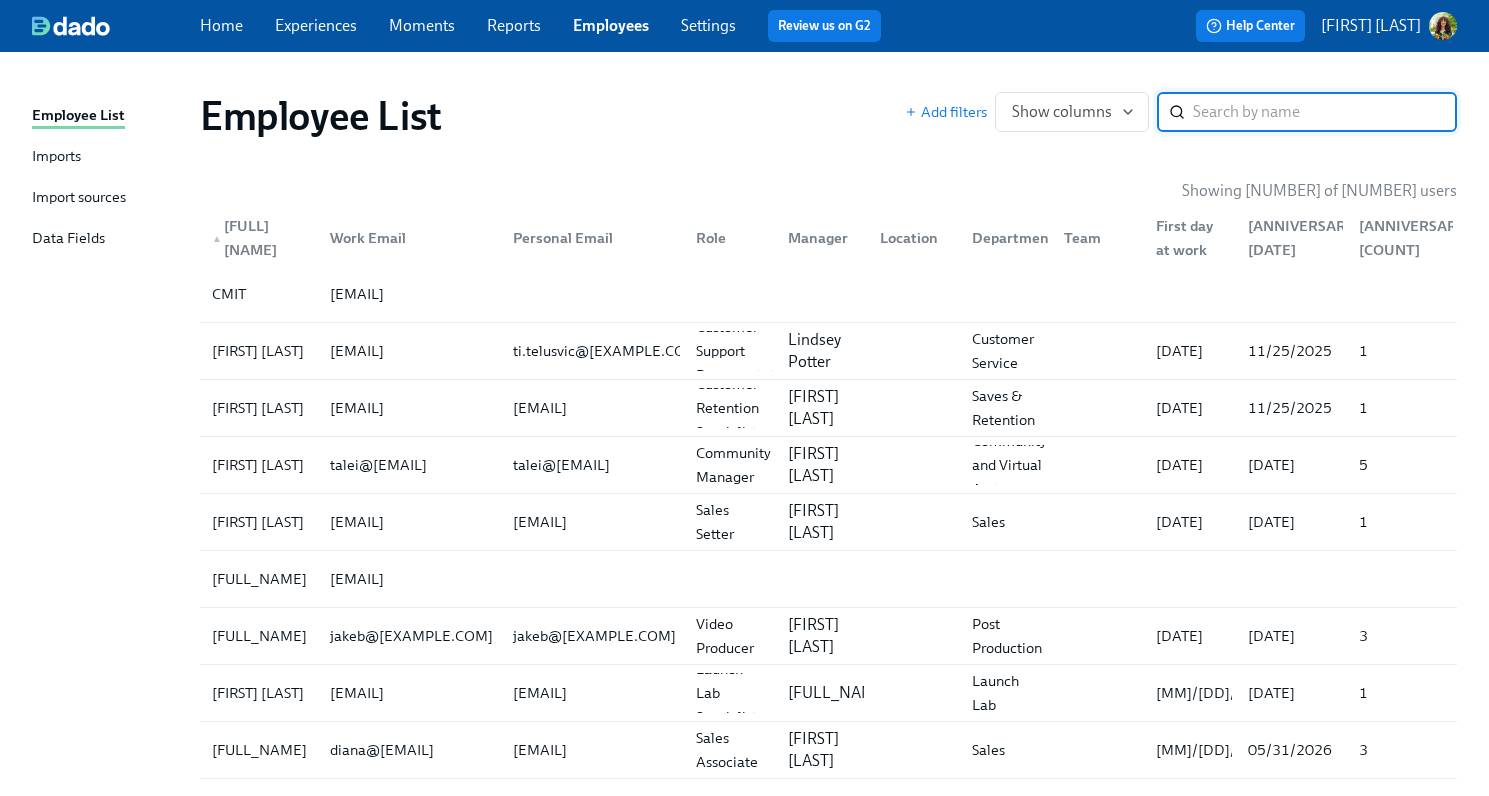 click on "Imports" at bounding box center [56, 157] 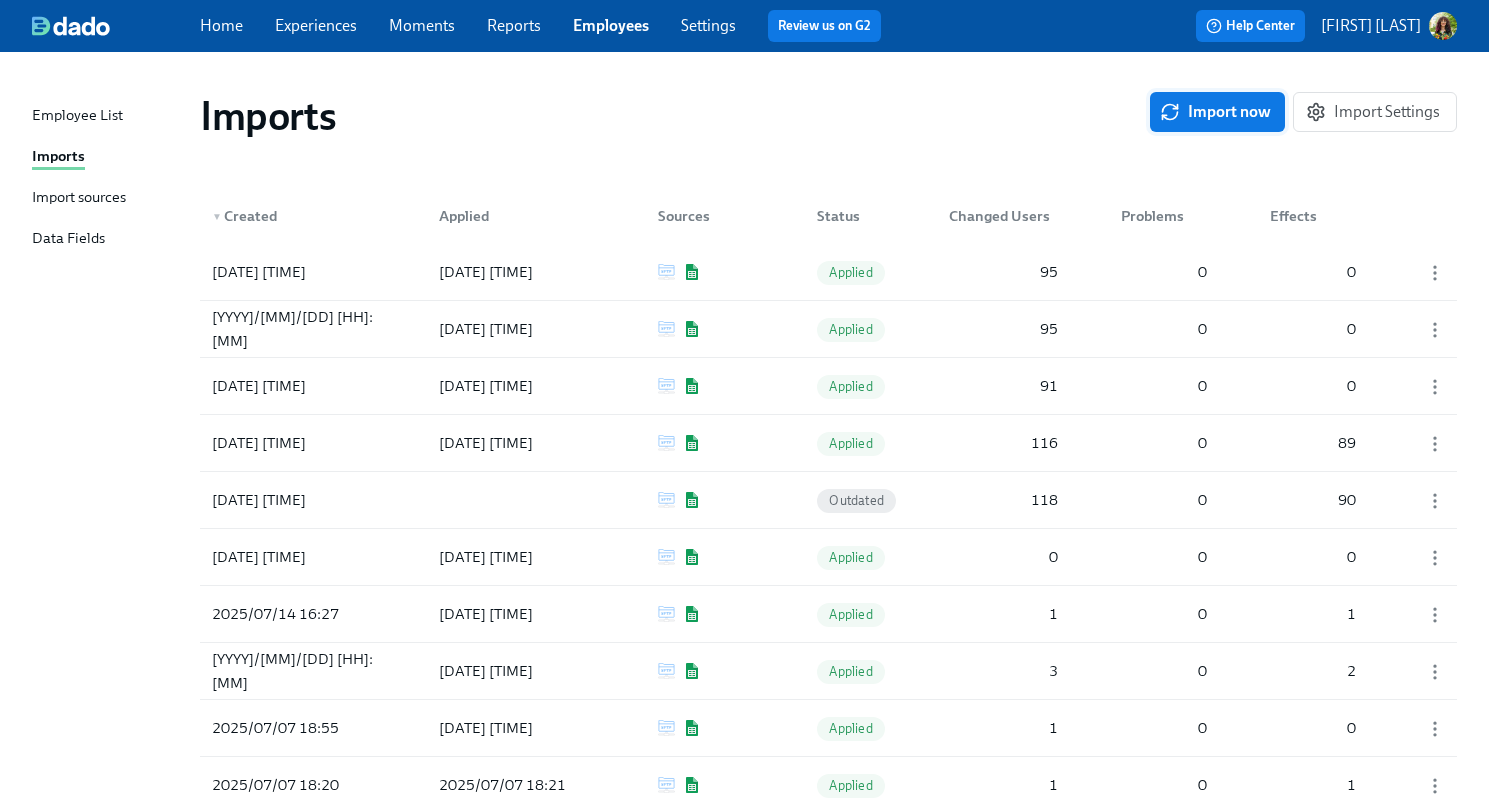 click on "Import now" at bounding box center [1217, 112] 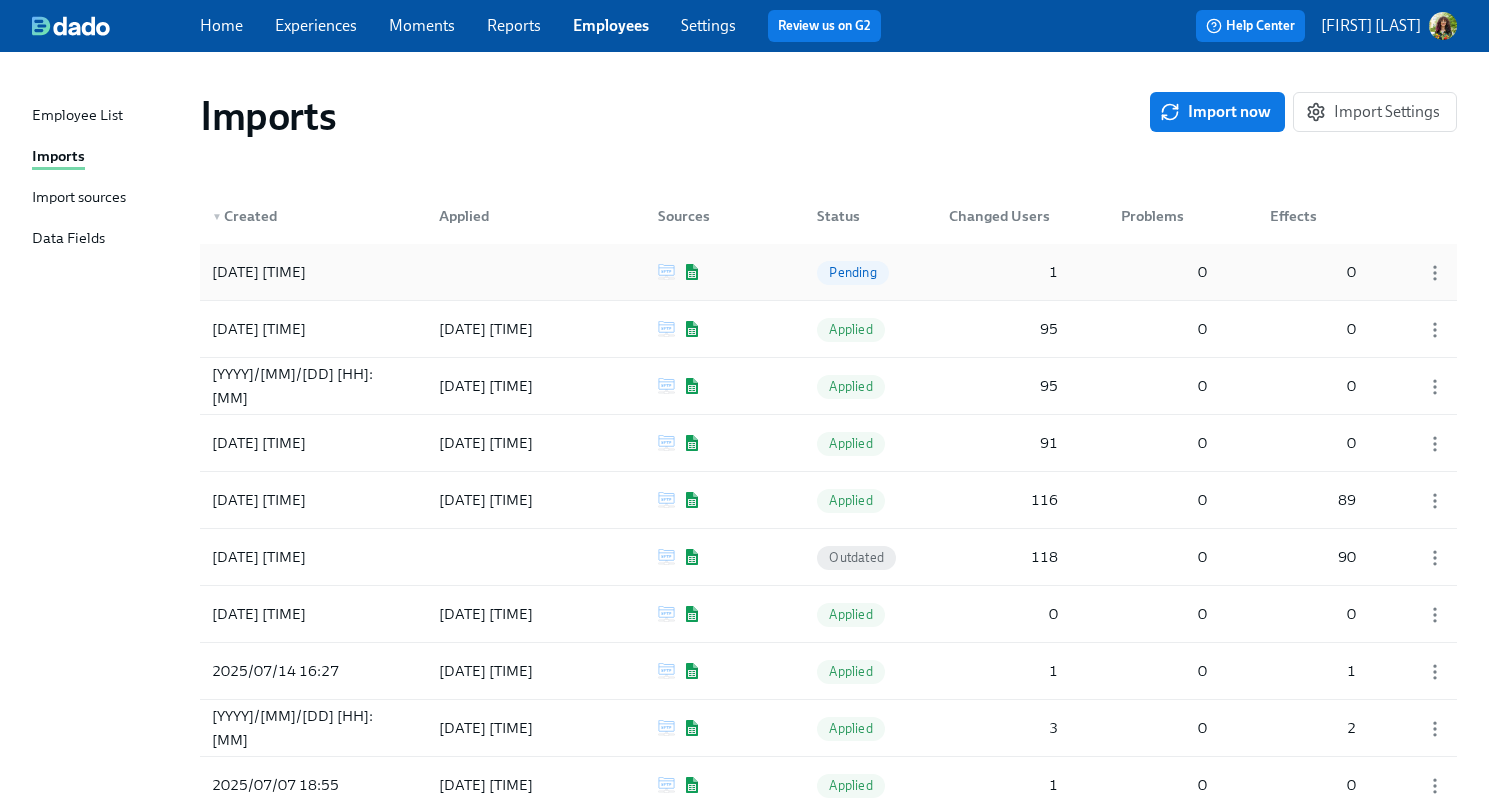 click on "Pending" at bounding box center [852, 272] 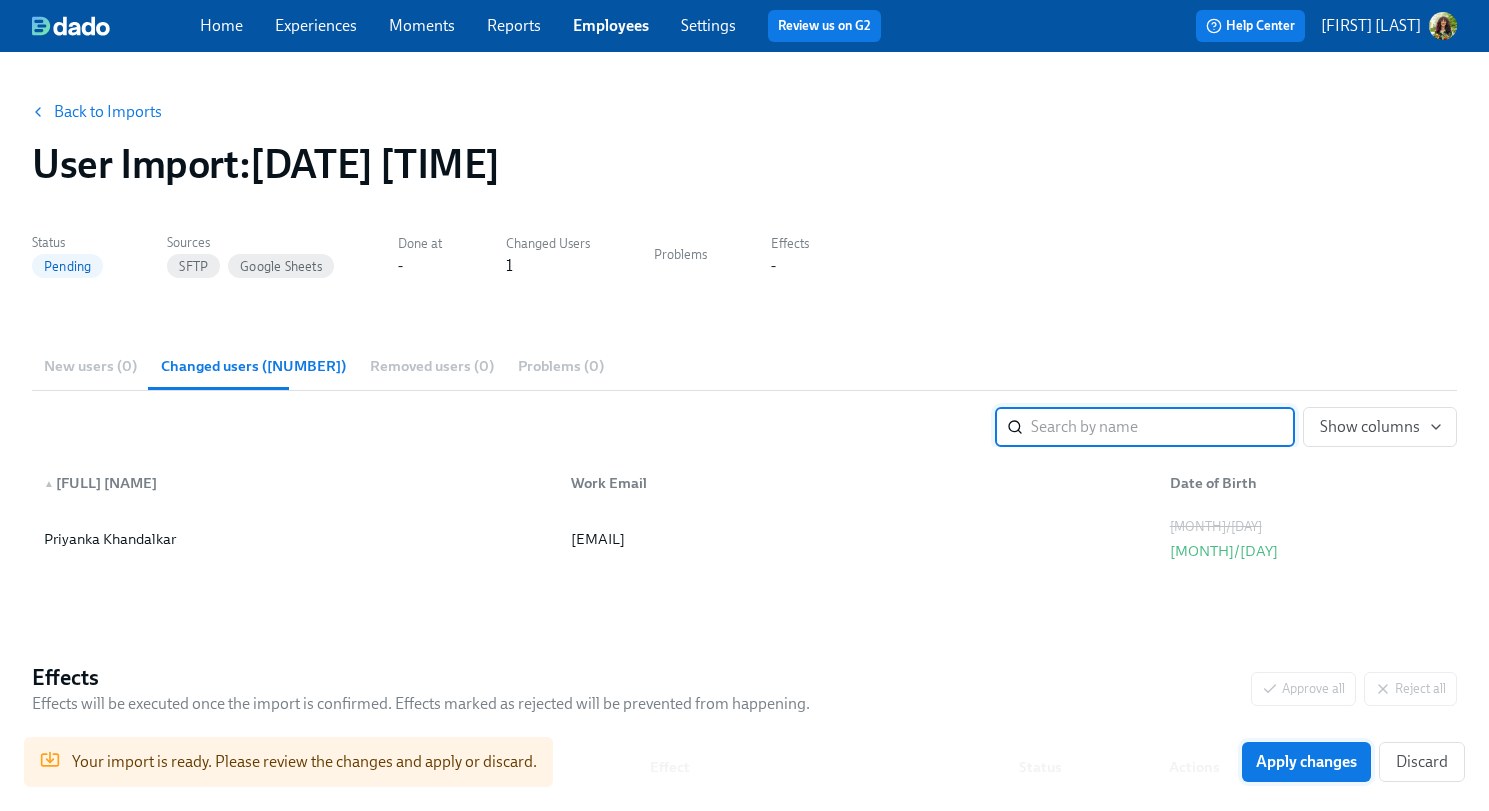 click on "Apply changes" at bounding box center (1306, 762) 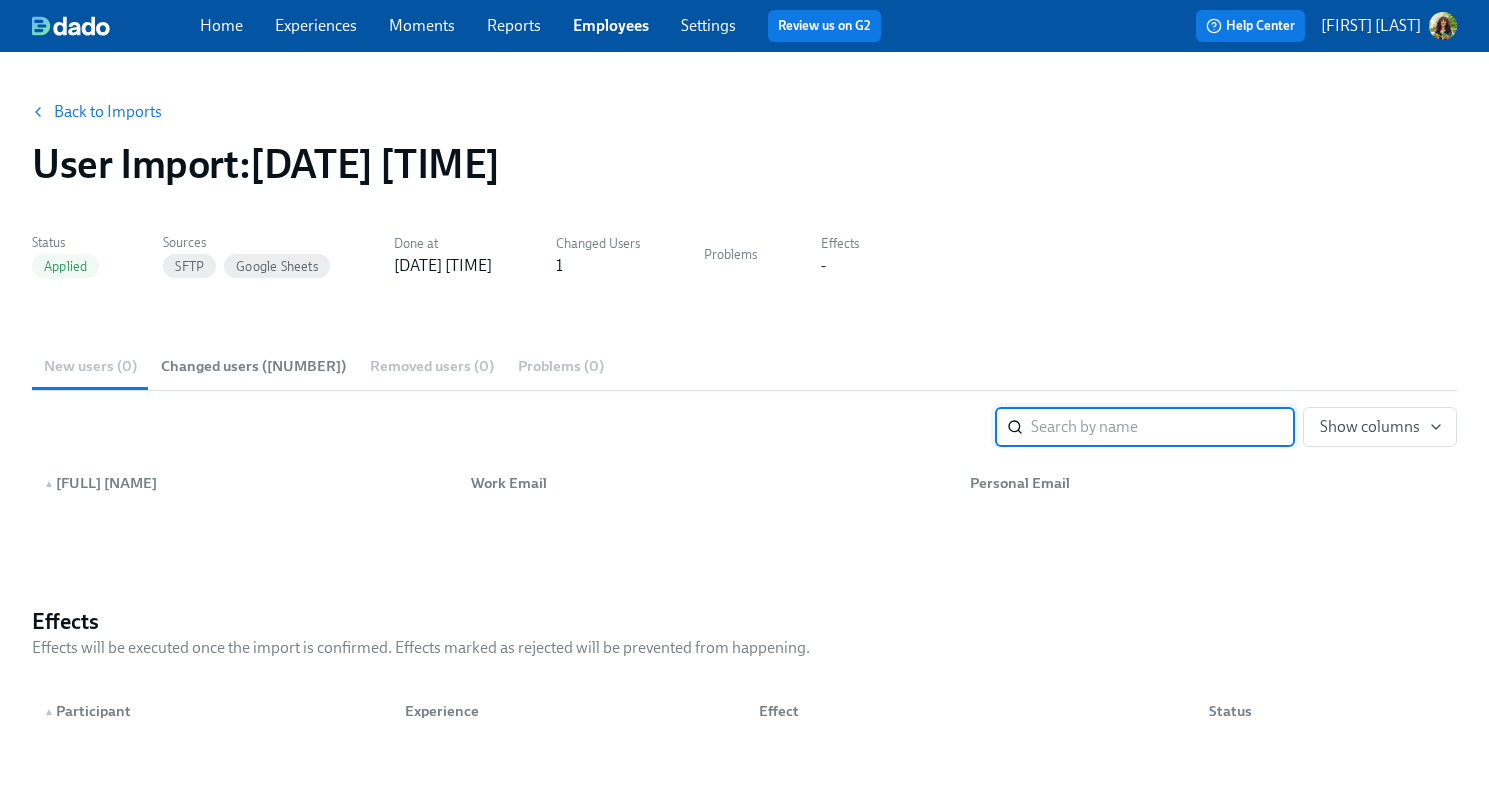 click on "Experiences" at bounding box center [316, 25] 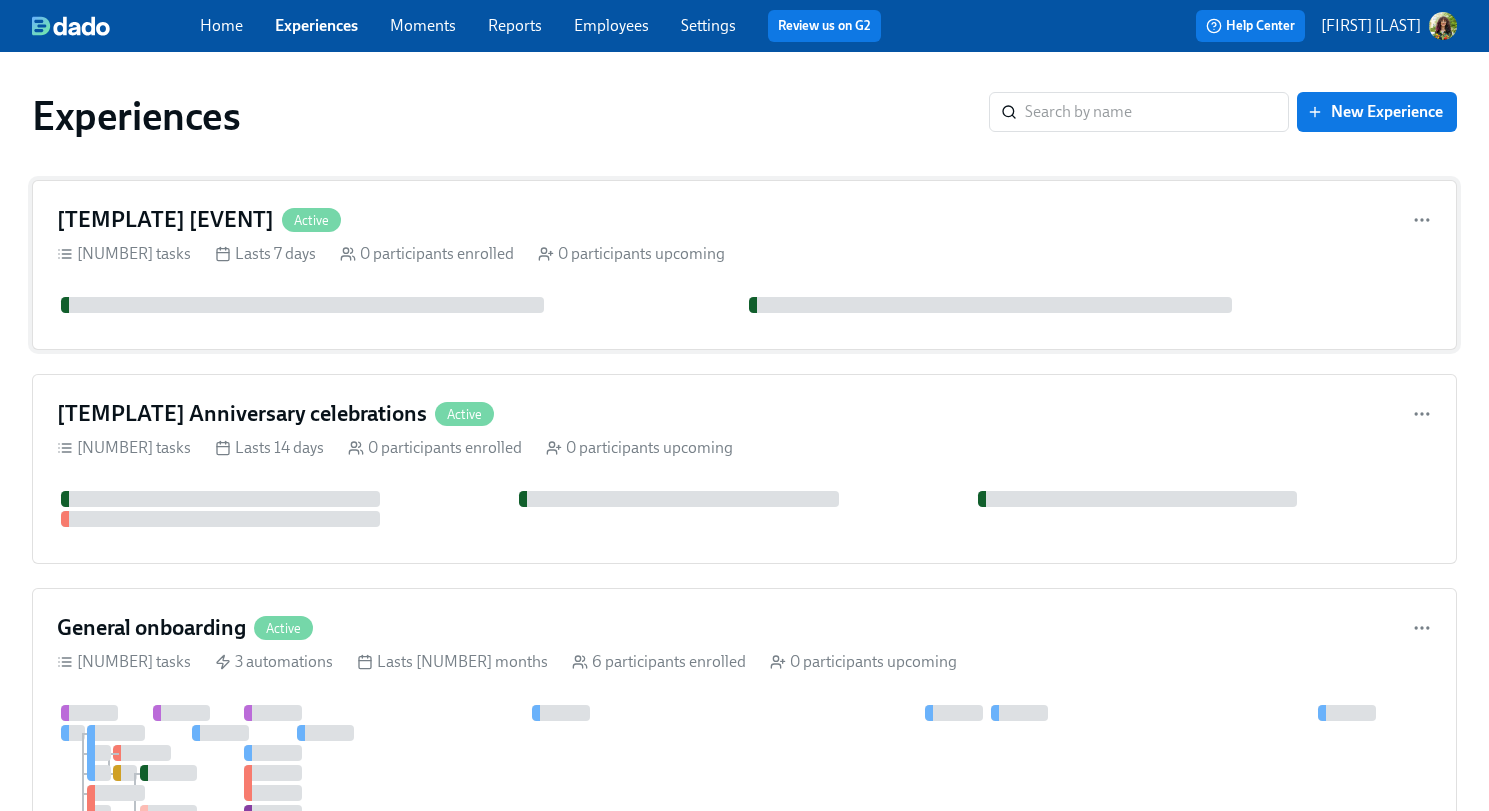 click on "[TEMPLATE] [BIRTH DATE] celebrations Active" at bounding box center [744, 220] 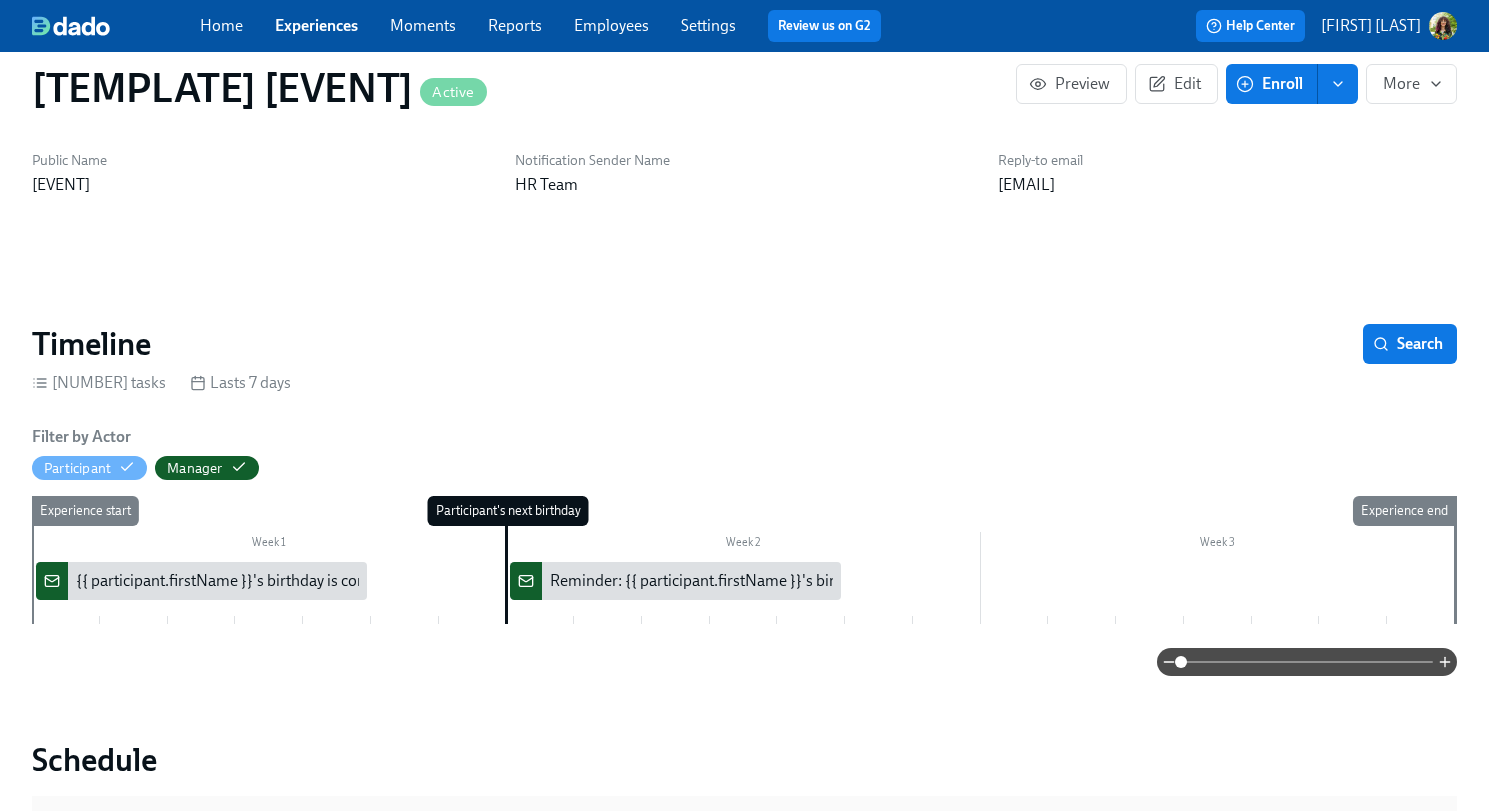 scroll, scrollTop: 0, scrollLeft: 0, axis: both 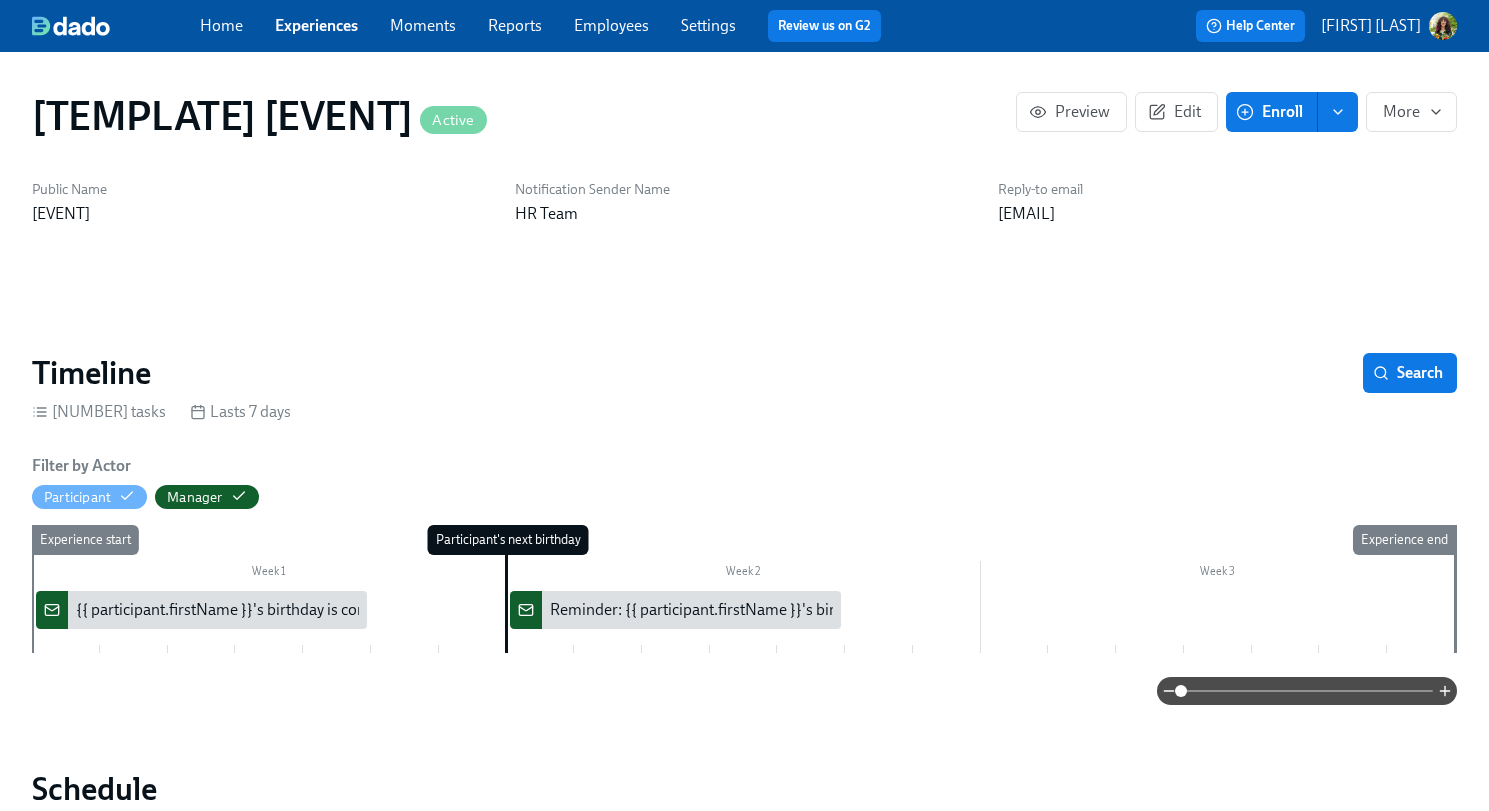 click at bounding box center (1338, 112) 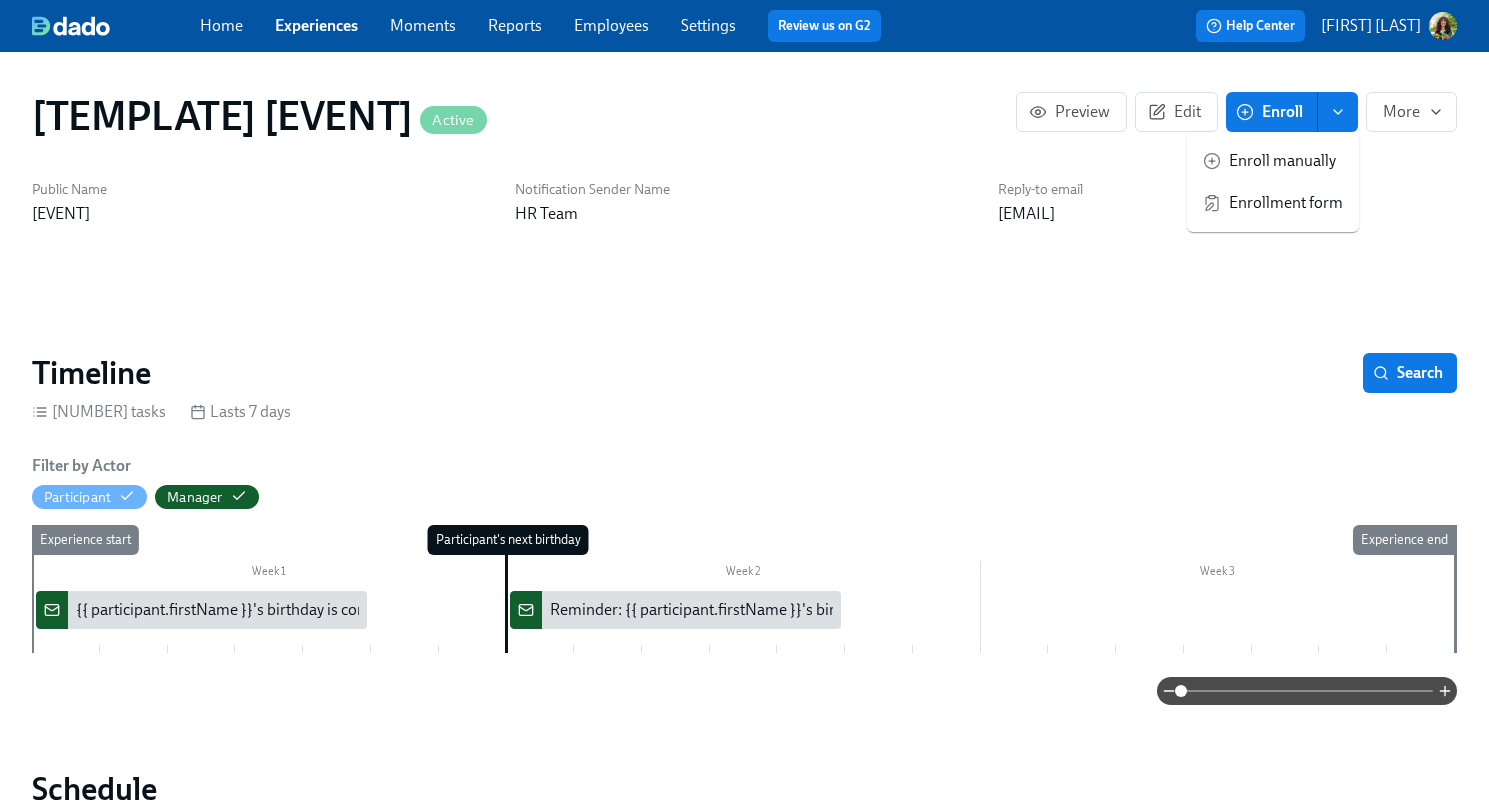 click on "Enroll manually" at bounding box center [1286, 161] 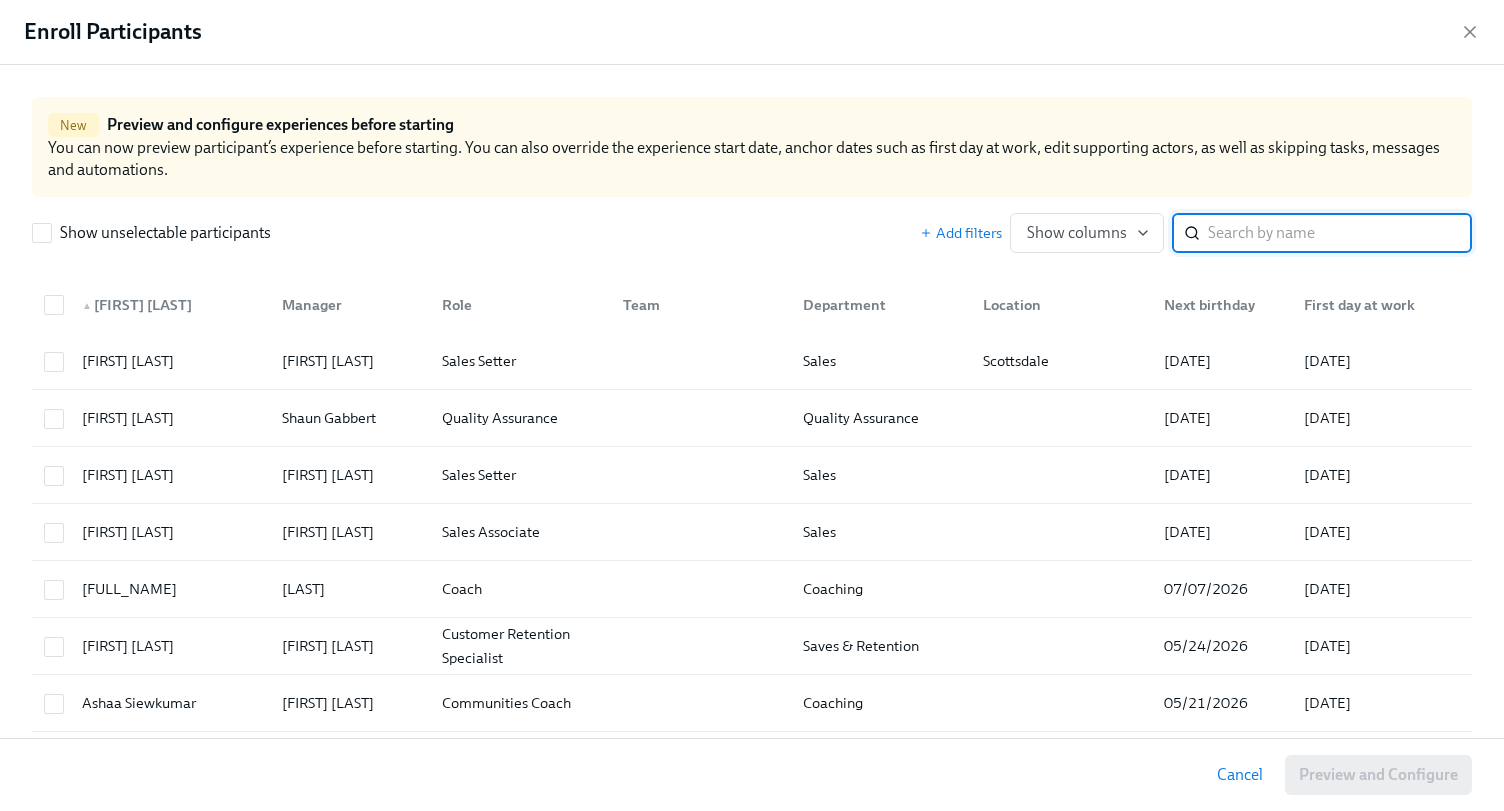 click at bounding box center (1340, 233) 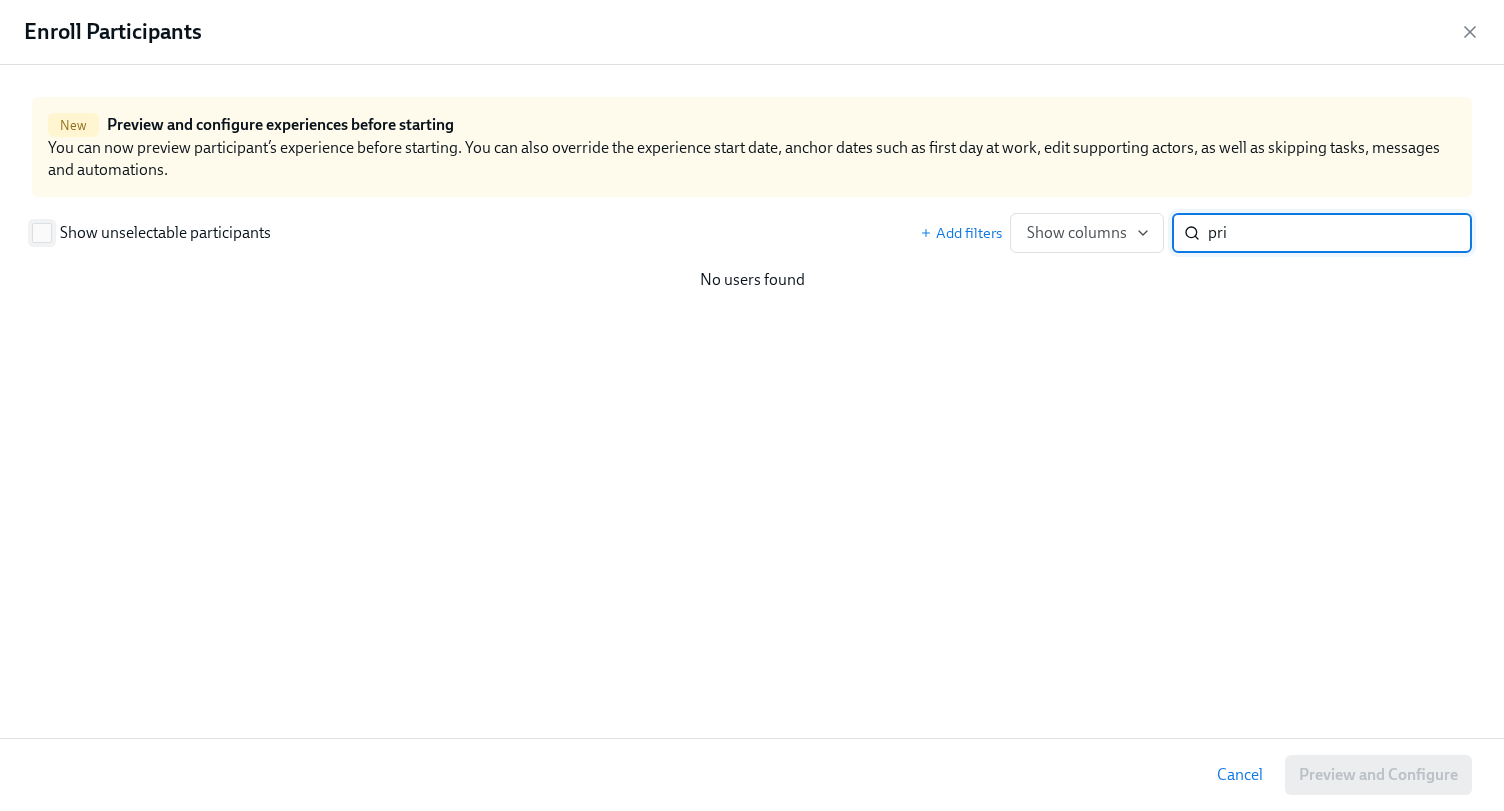 type on "pri" 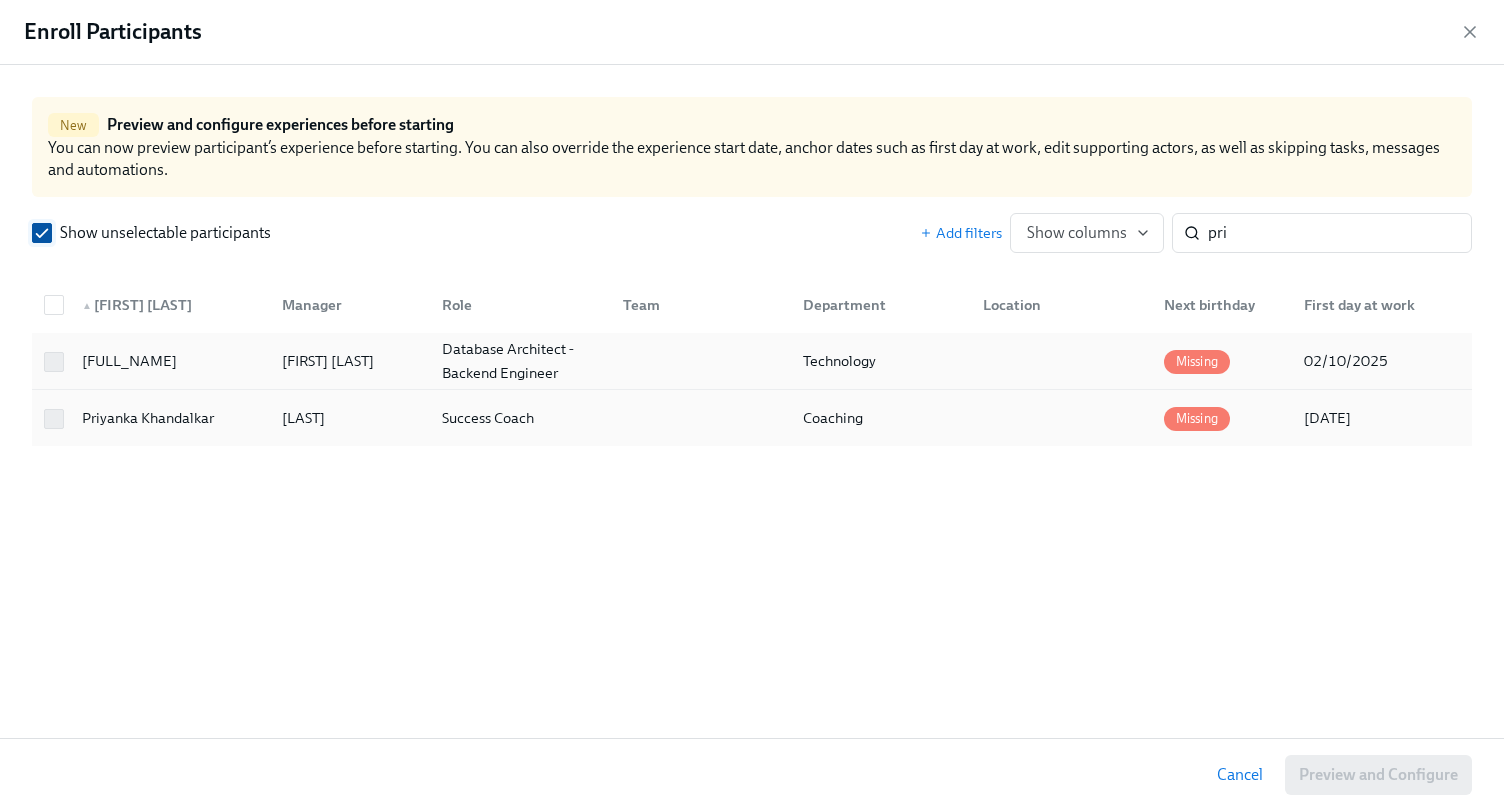 click on "Show unselectable participants" at bounding box center (42, 233) 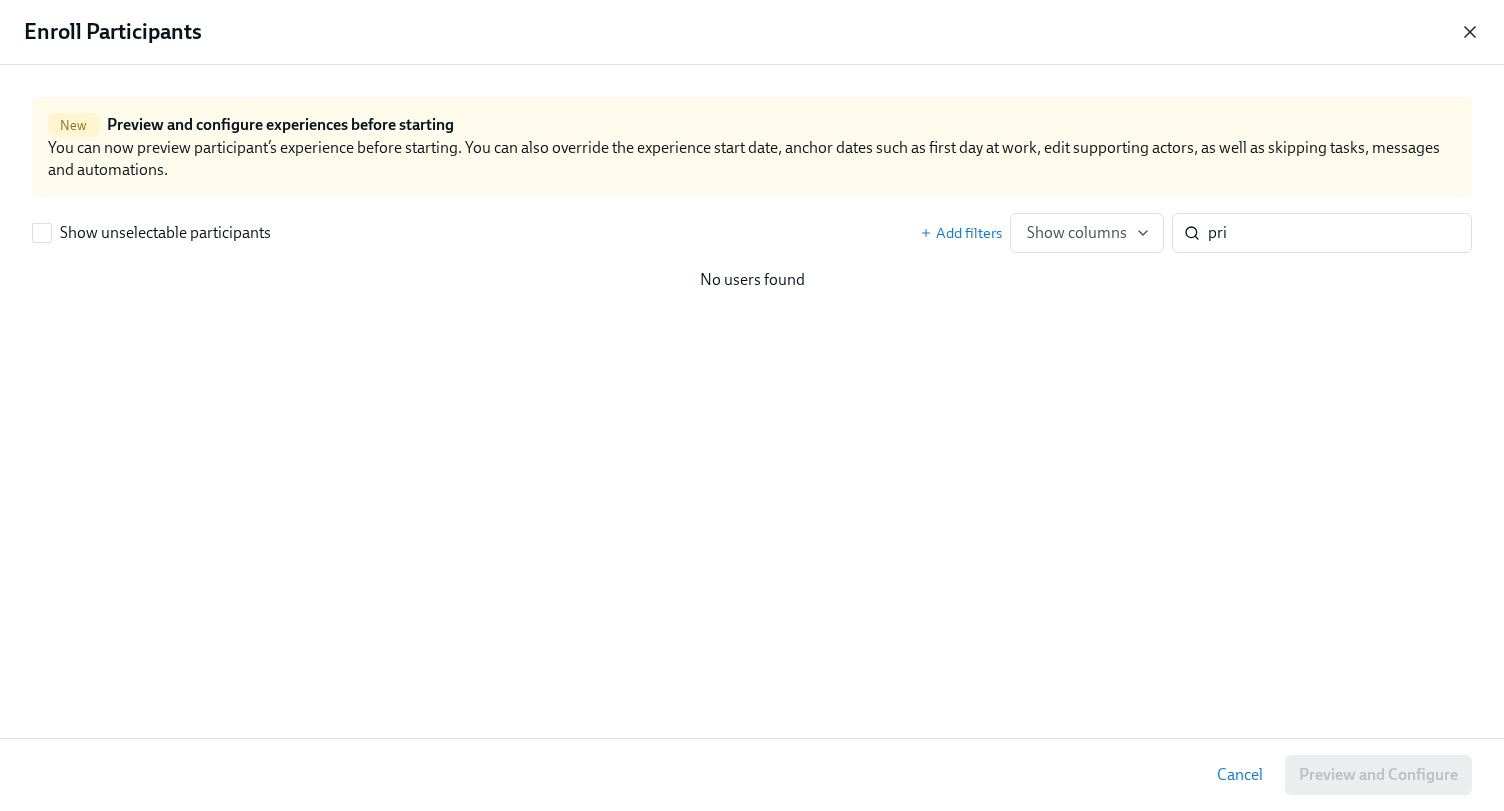 click 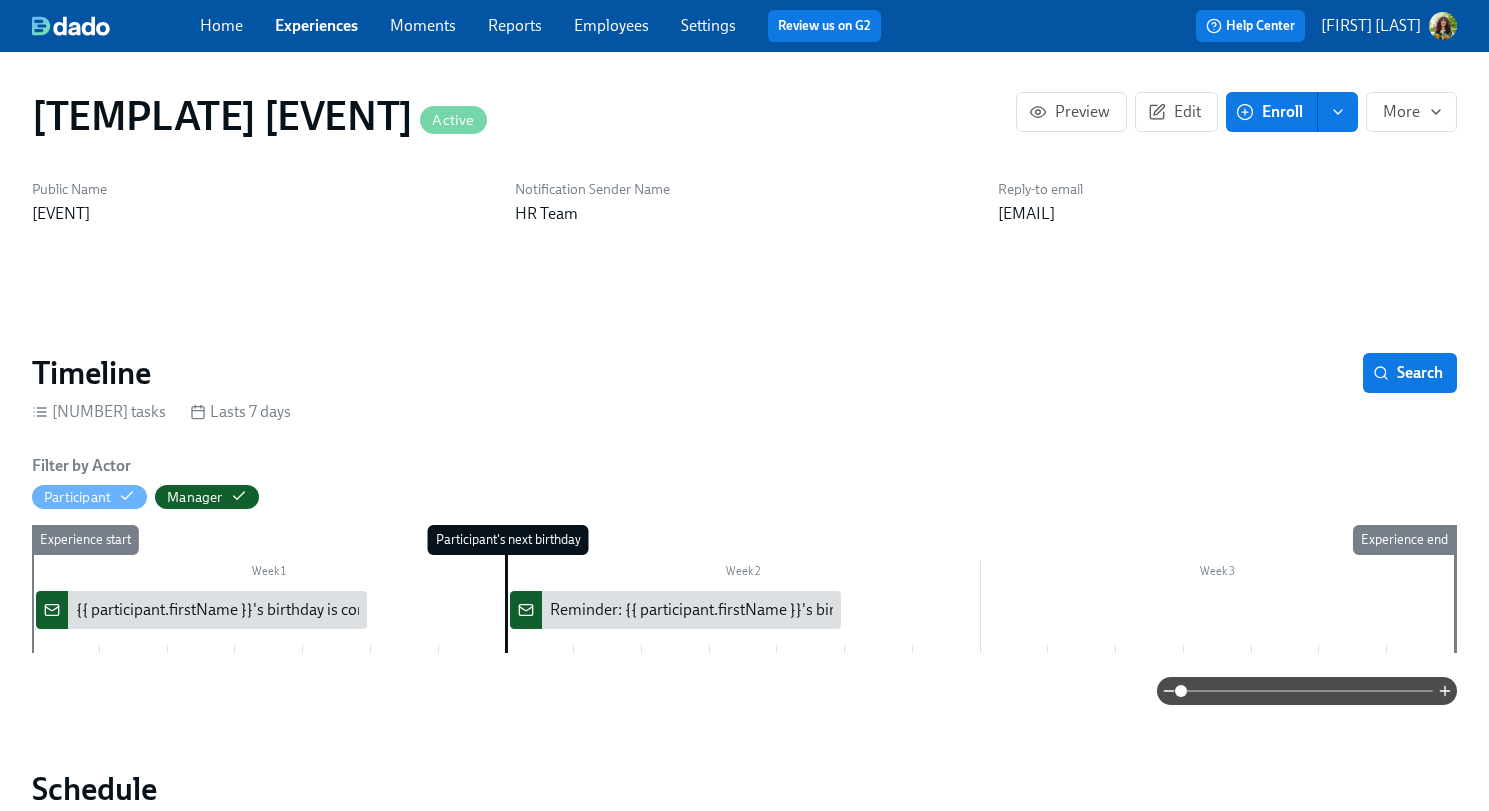 click on "Employees" at bounding box center (611, 25) 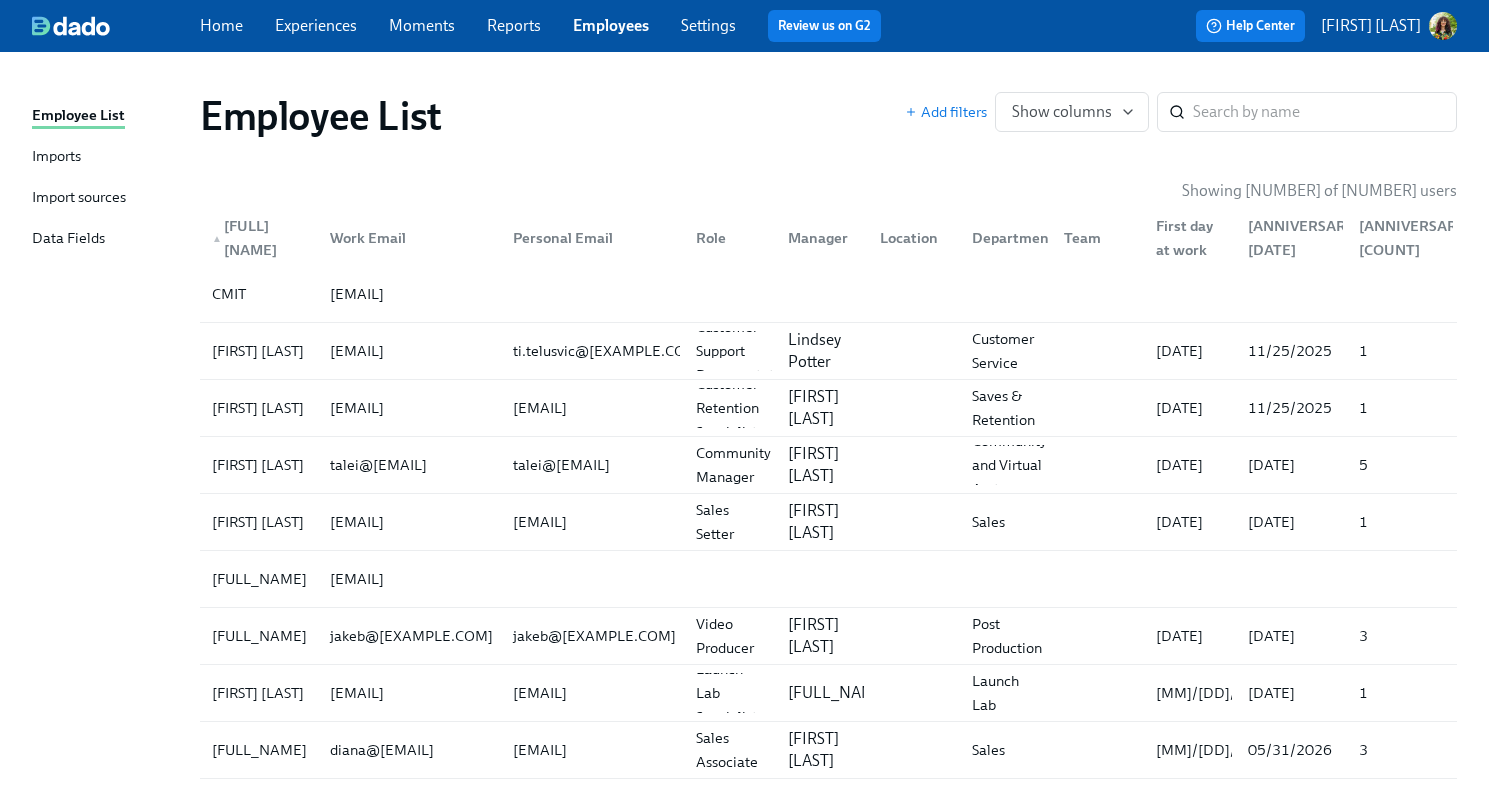 click on "Imports" at bounding box center (108, 157) 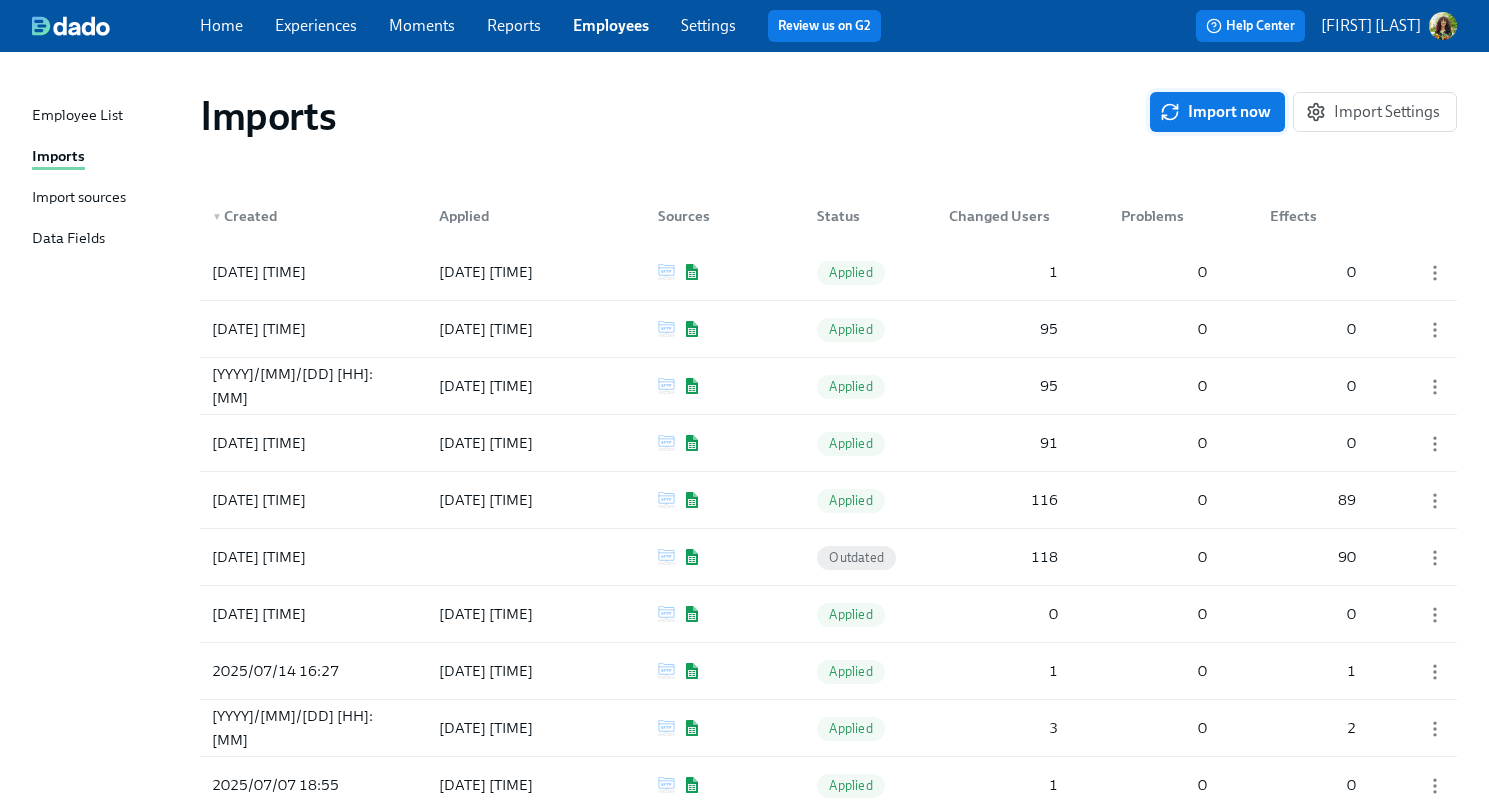 click on "Import now" at bounding box center (1217, 112) 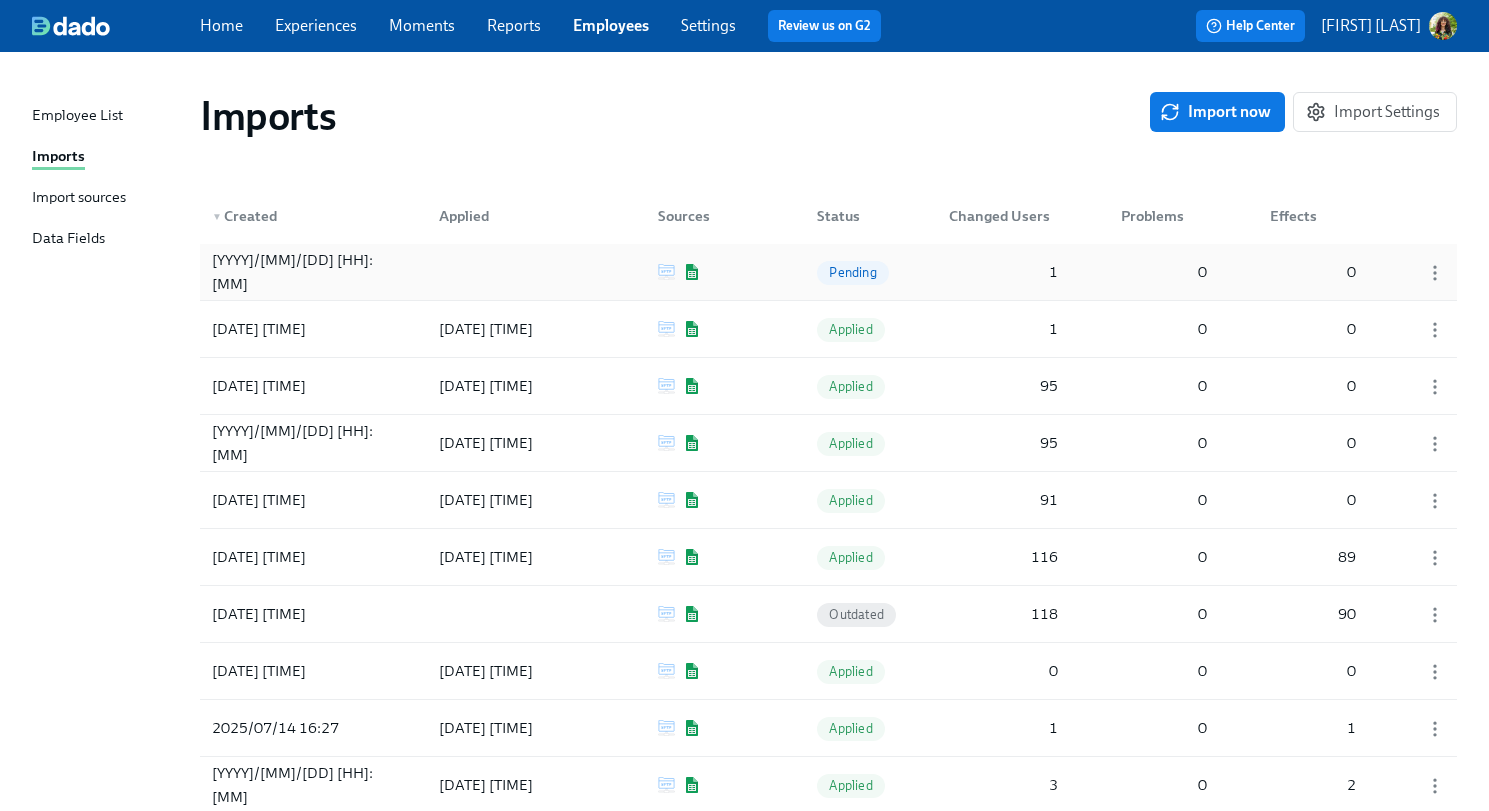click on "Pending" at bounding box center (852, 272) 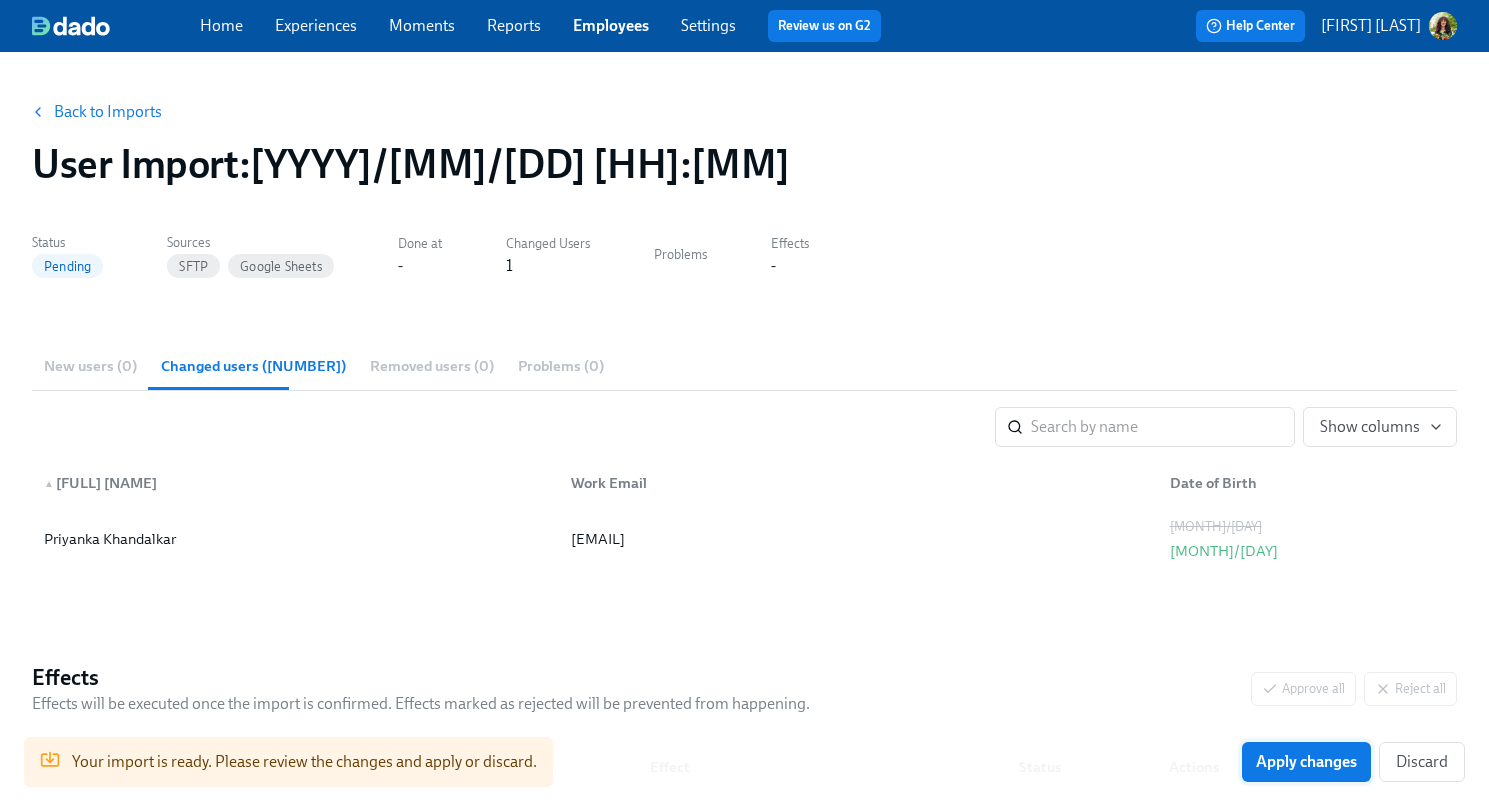click on "Apply changes" at bounding box center [1306, 762] 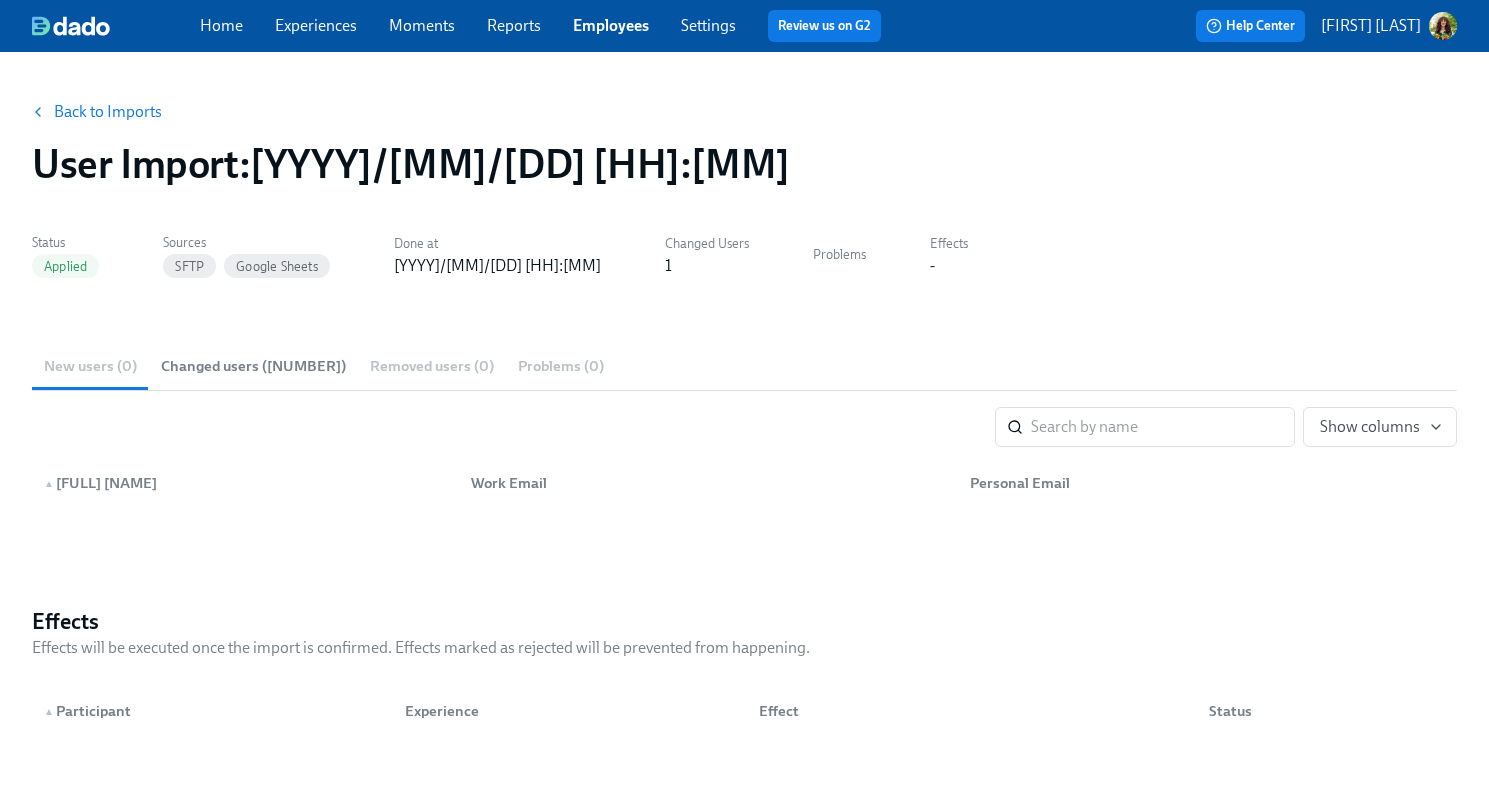 click on "Experiences" at bounding box center (316, 25) 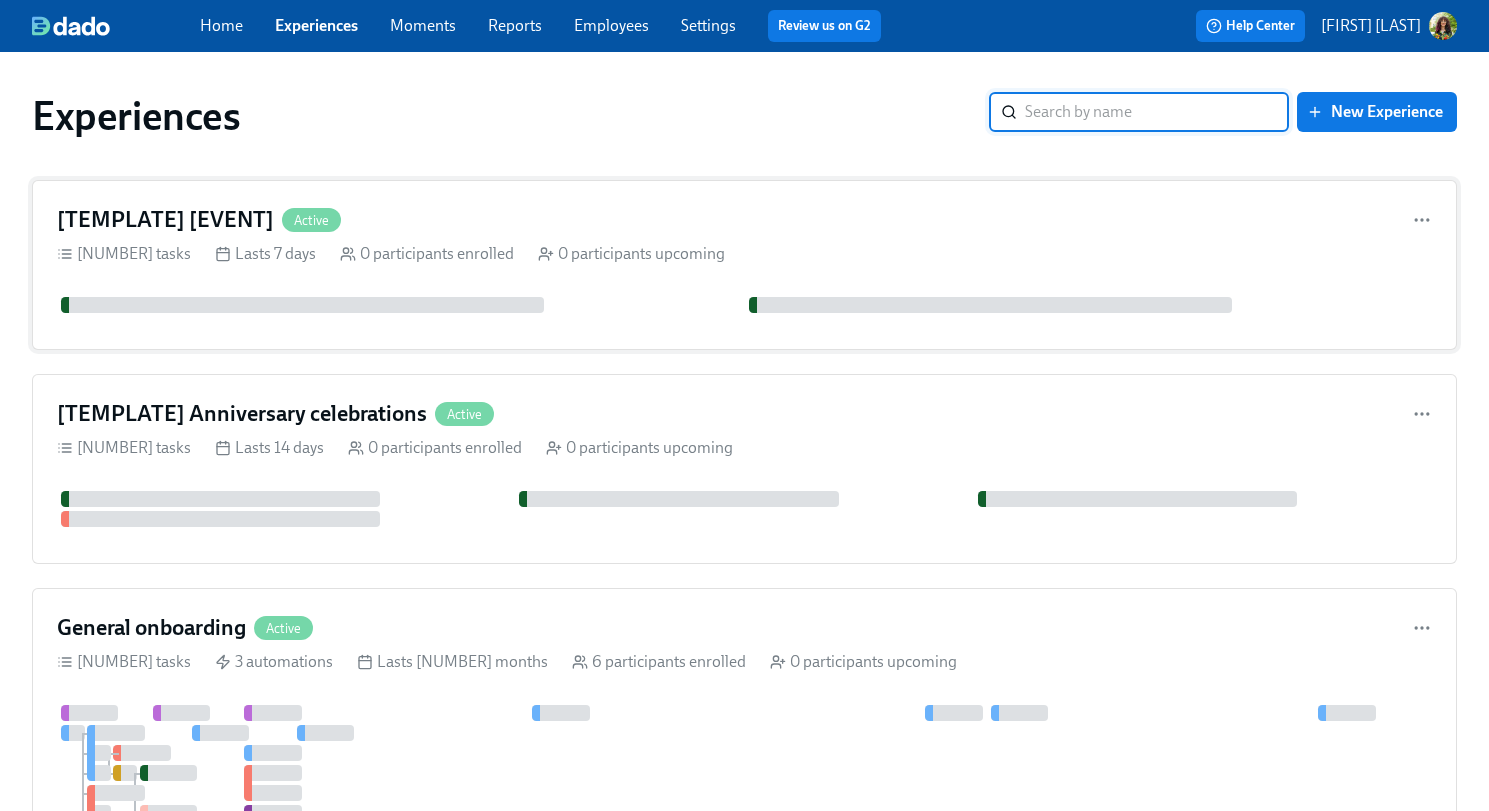 click on "[TEMPLATE] [BIRTH DATE] celebrations Active" at bounding box center [744, 220] 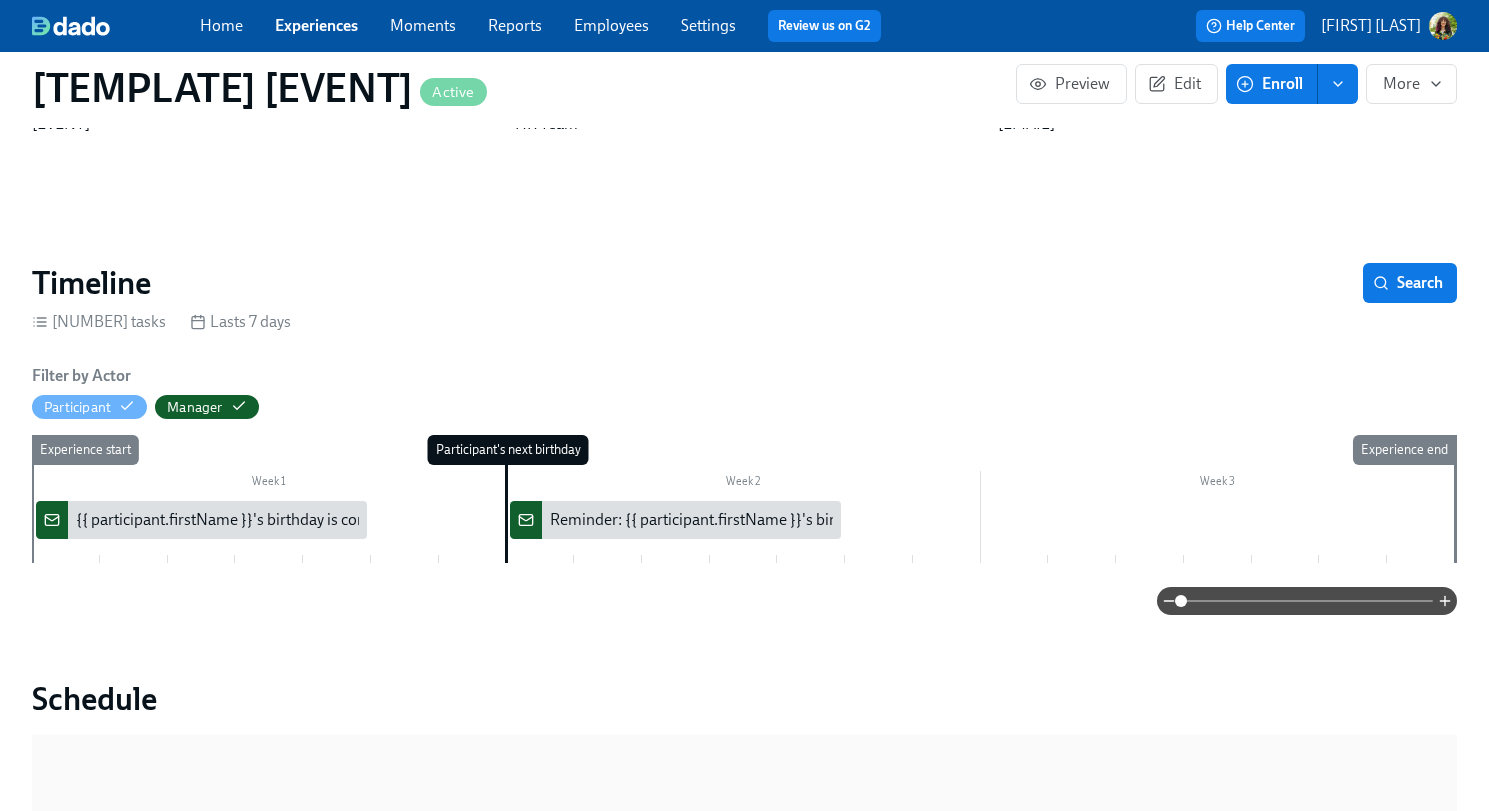 scroll, scrollTop: 0, scrollLeft: 0, axis: both 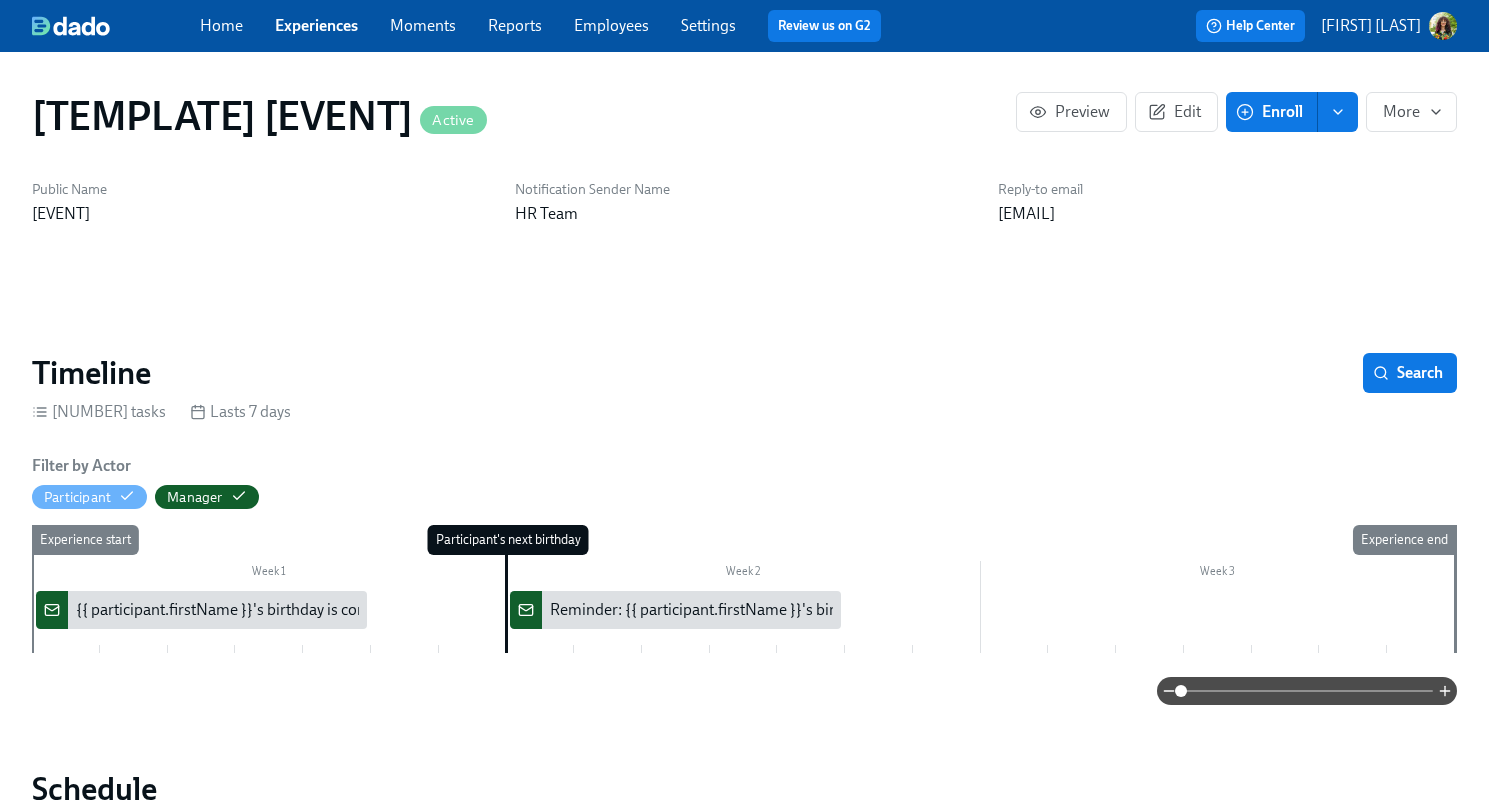 click 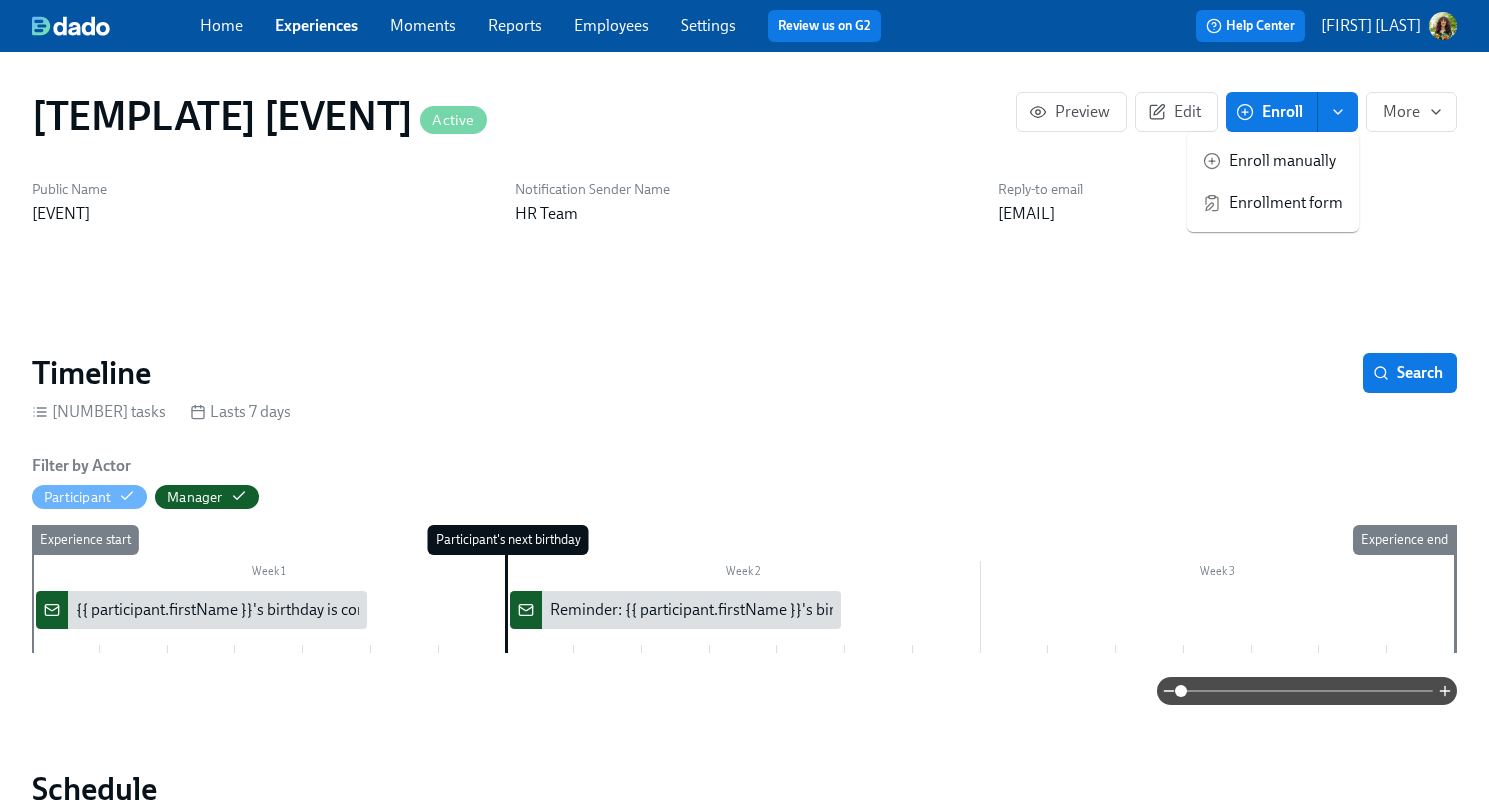click on "Enroll manually" at bounding box center (1286, 161) 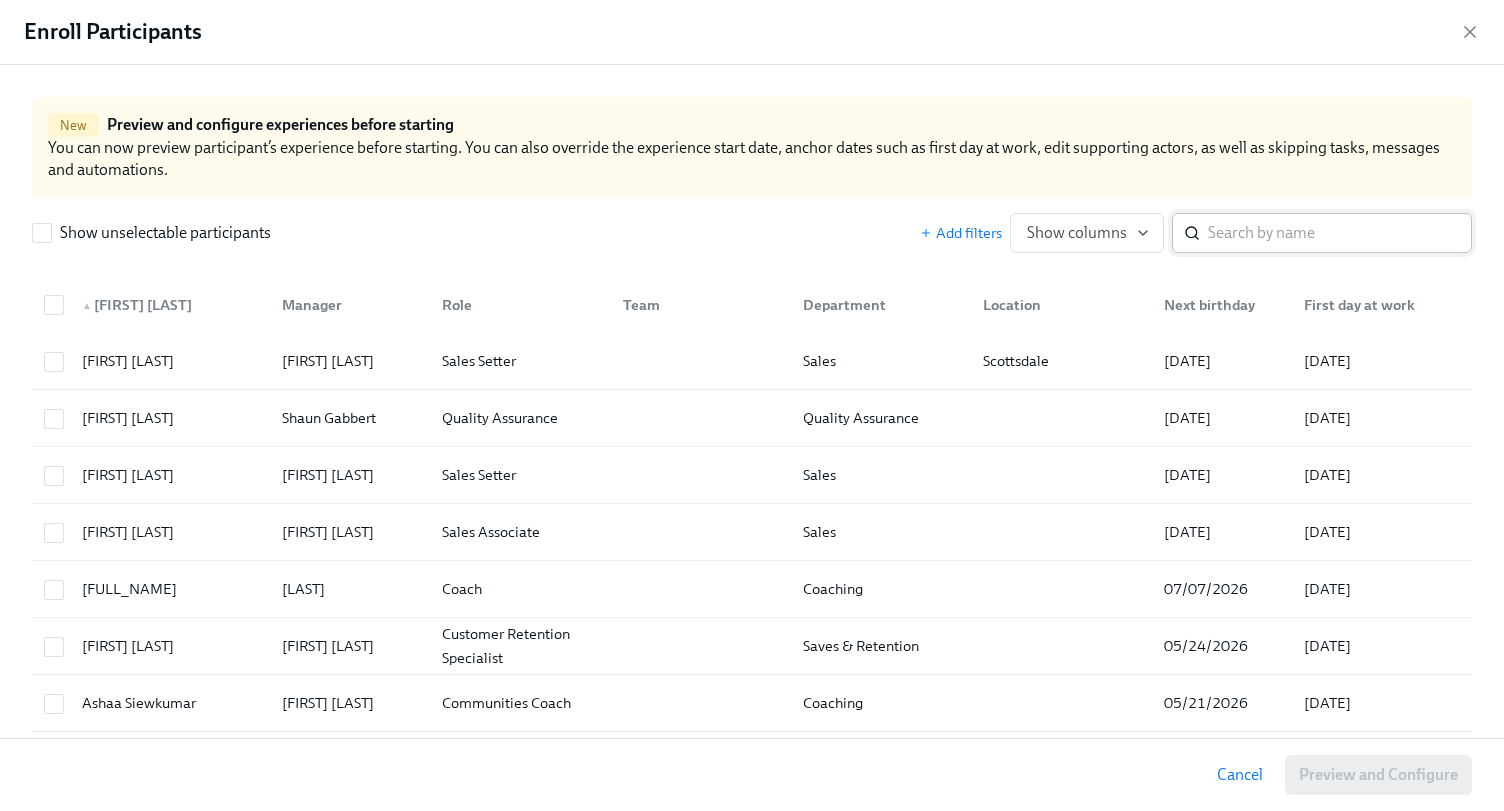 click at bounding box center (1340, 233) 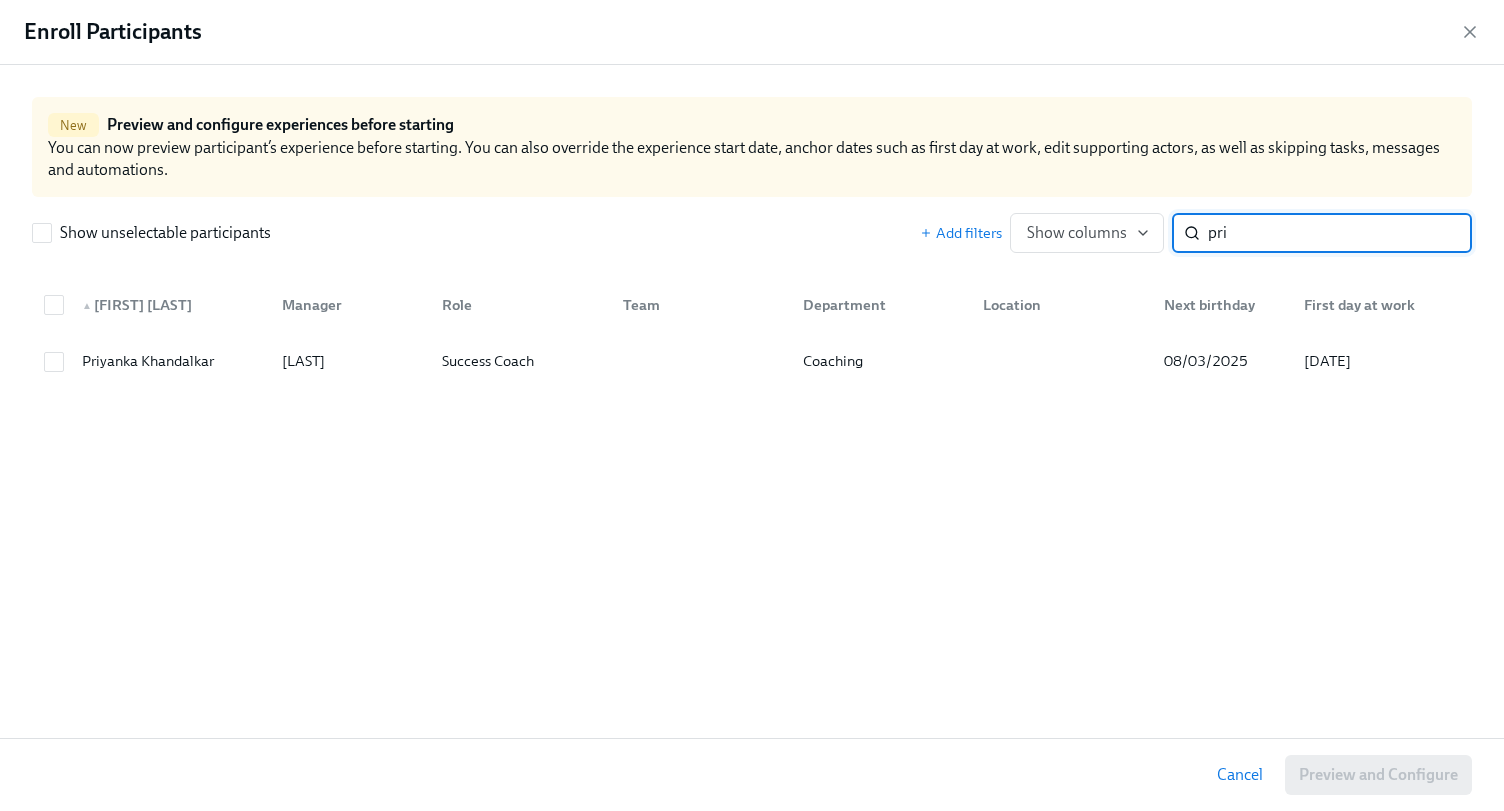 type on "pri" 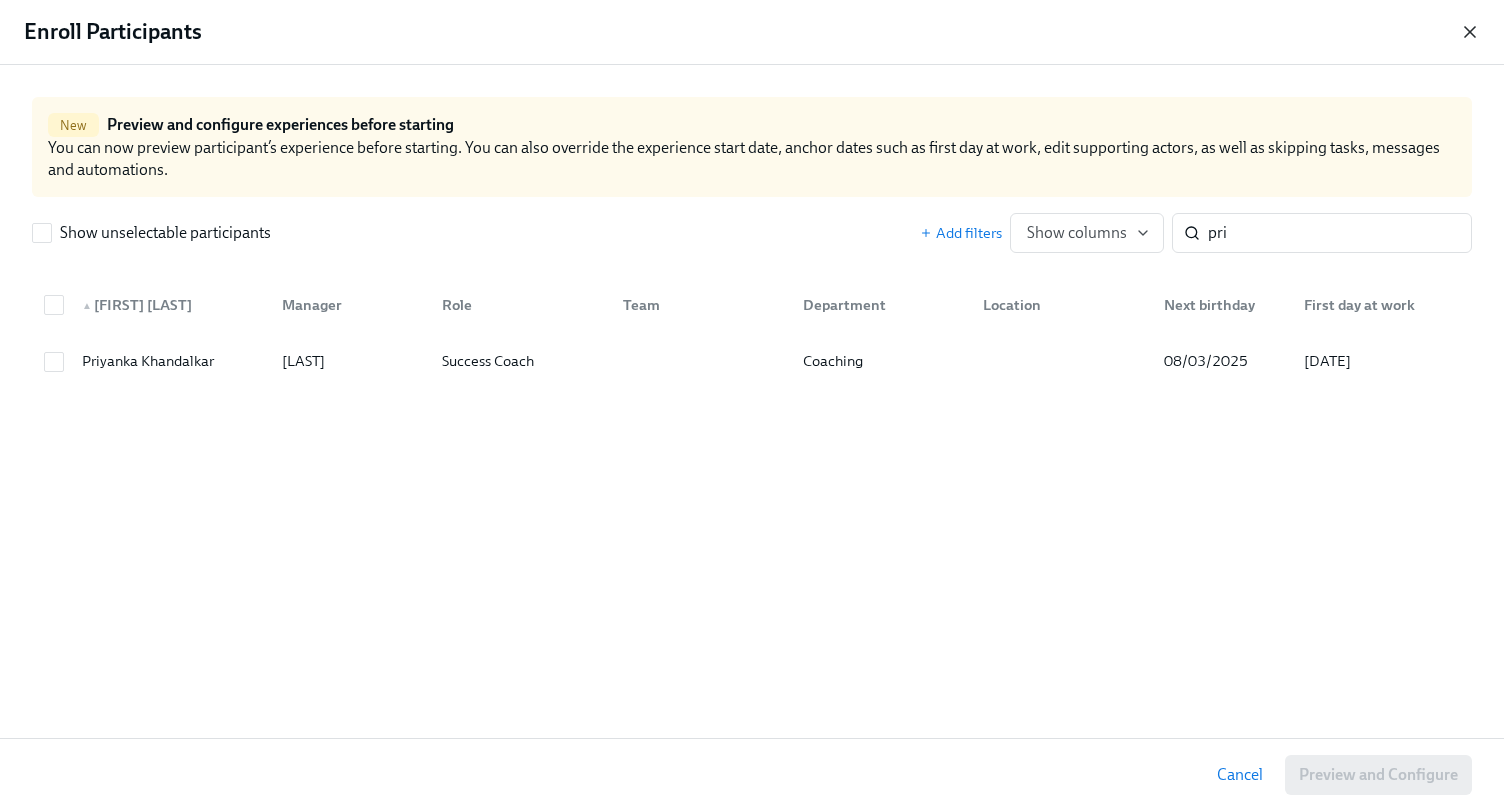 click 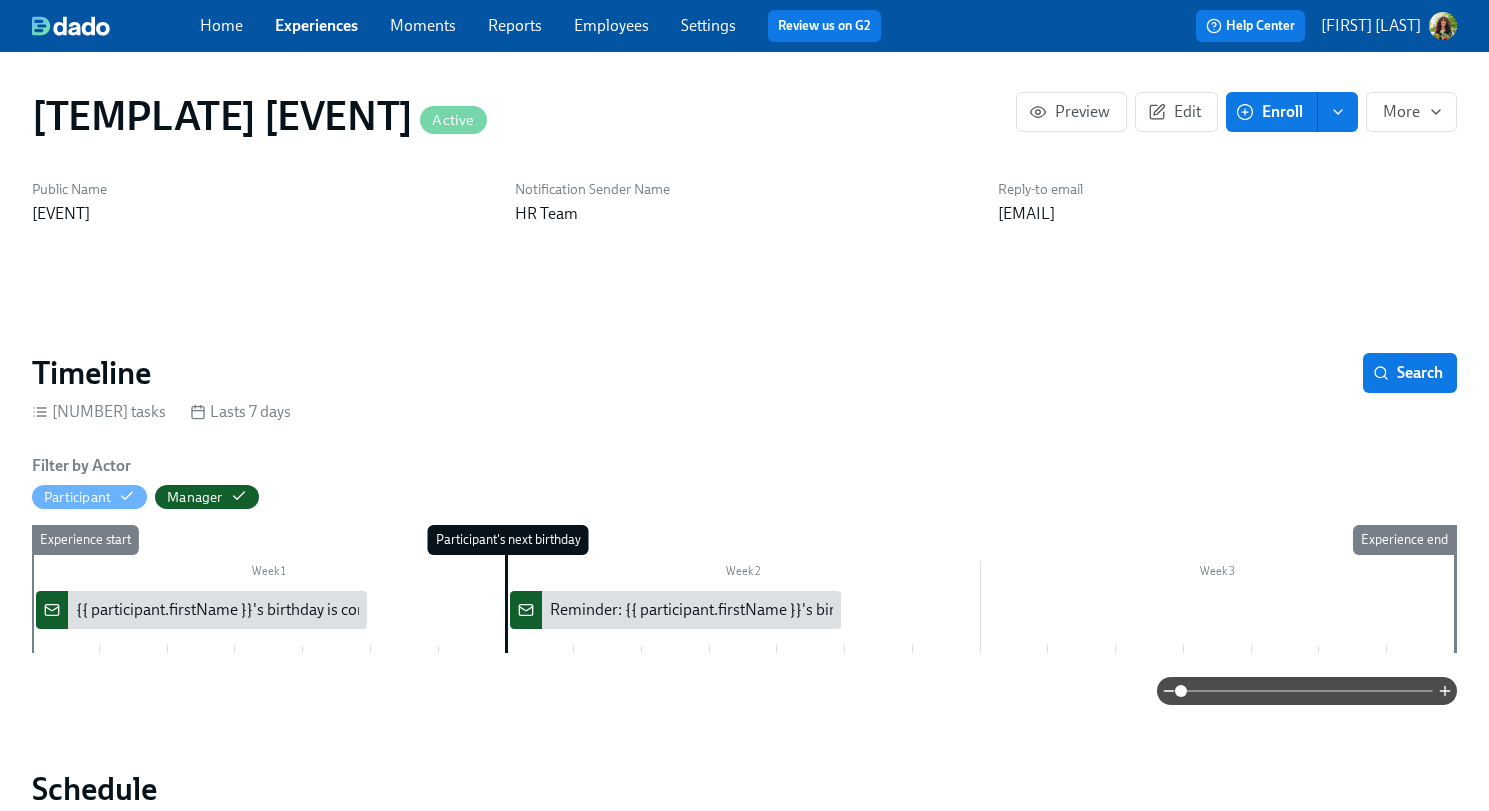 click on "Settings" at bounding box center [708, 25] 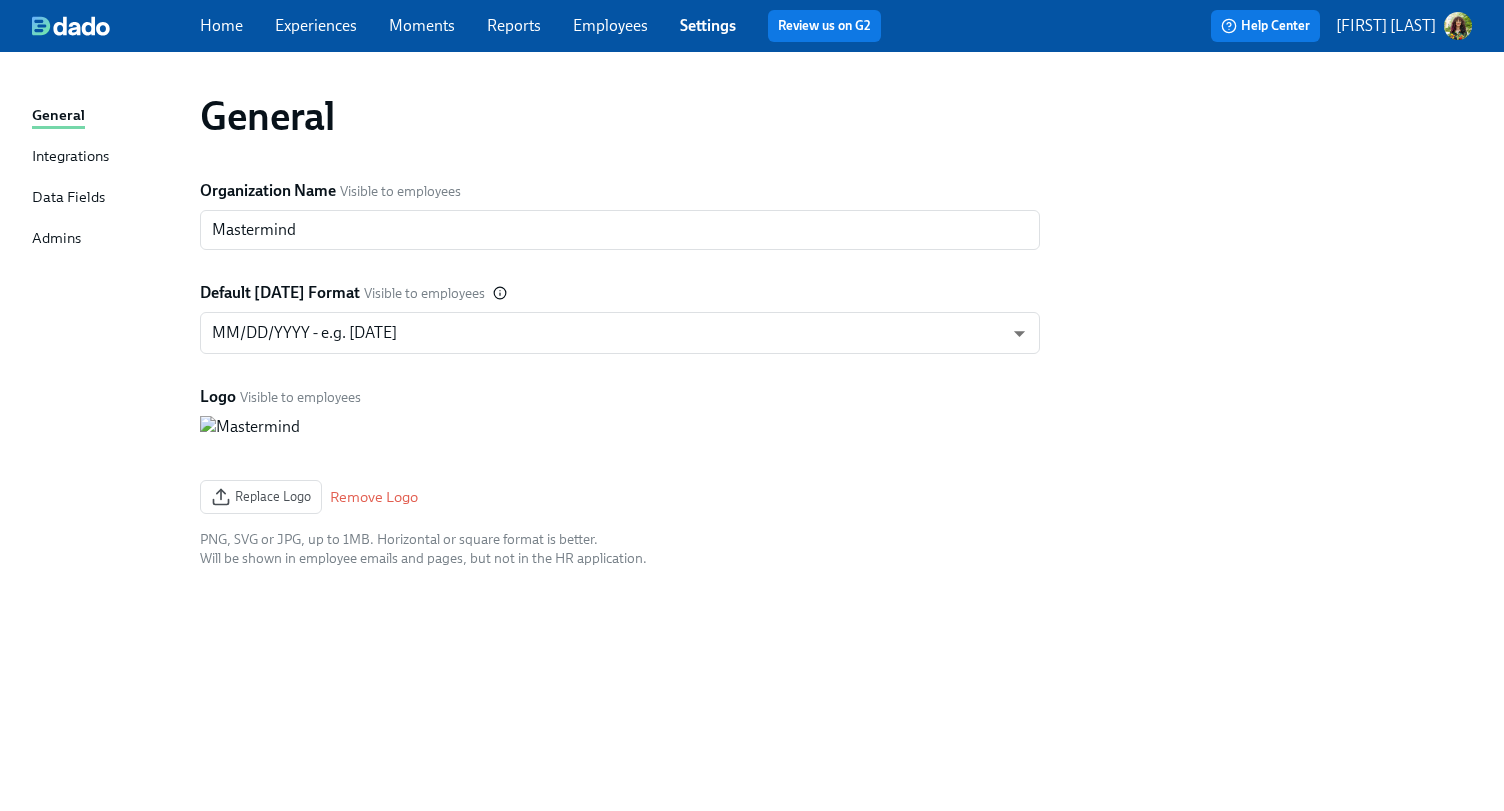 click on "Data Fields" at bounding box center (68, 198) 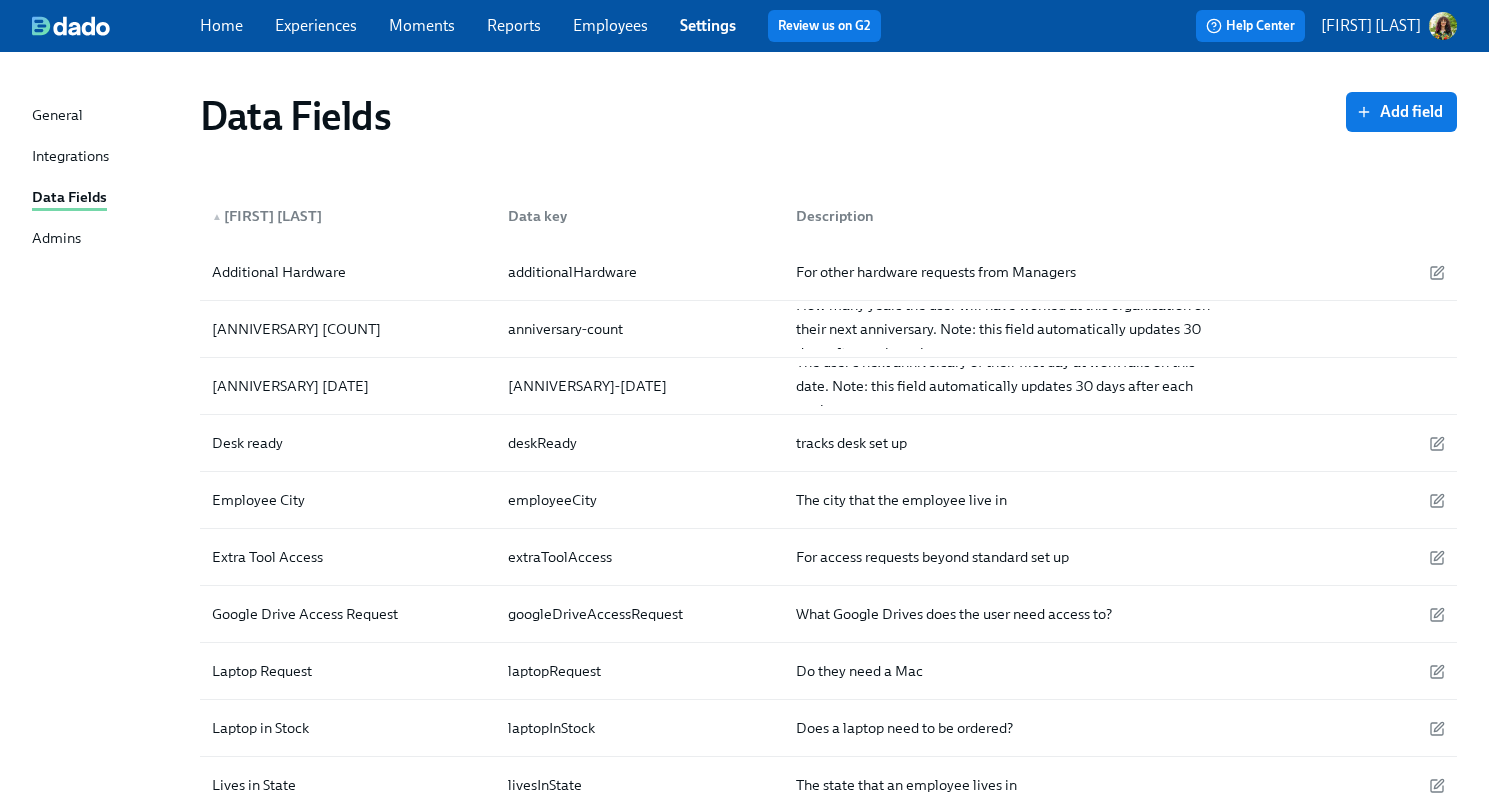 click on "Employees" at bounding box center [610, 25] 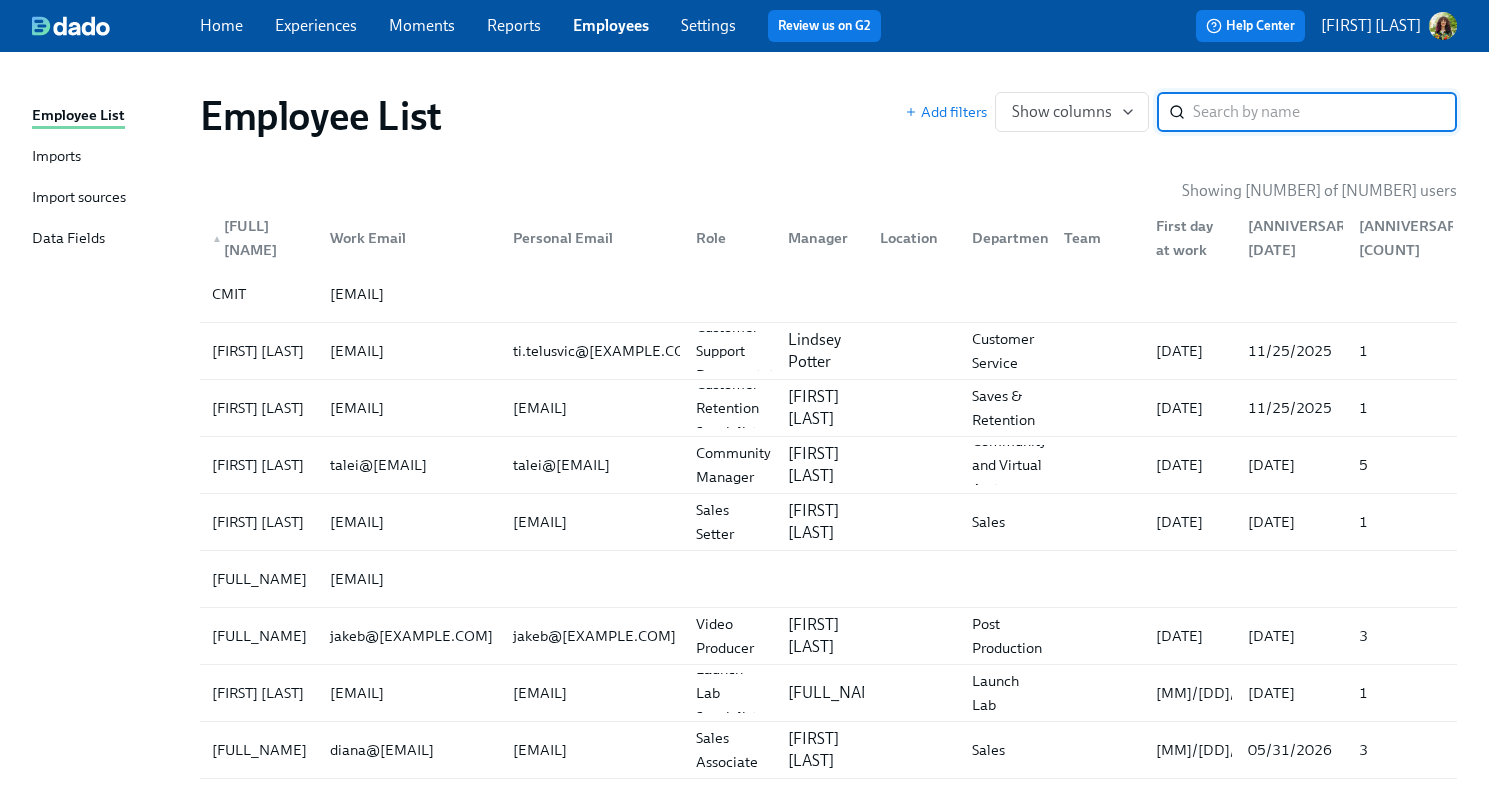 click on "Import sources" at bounding box center (79, 198) 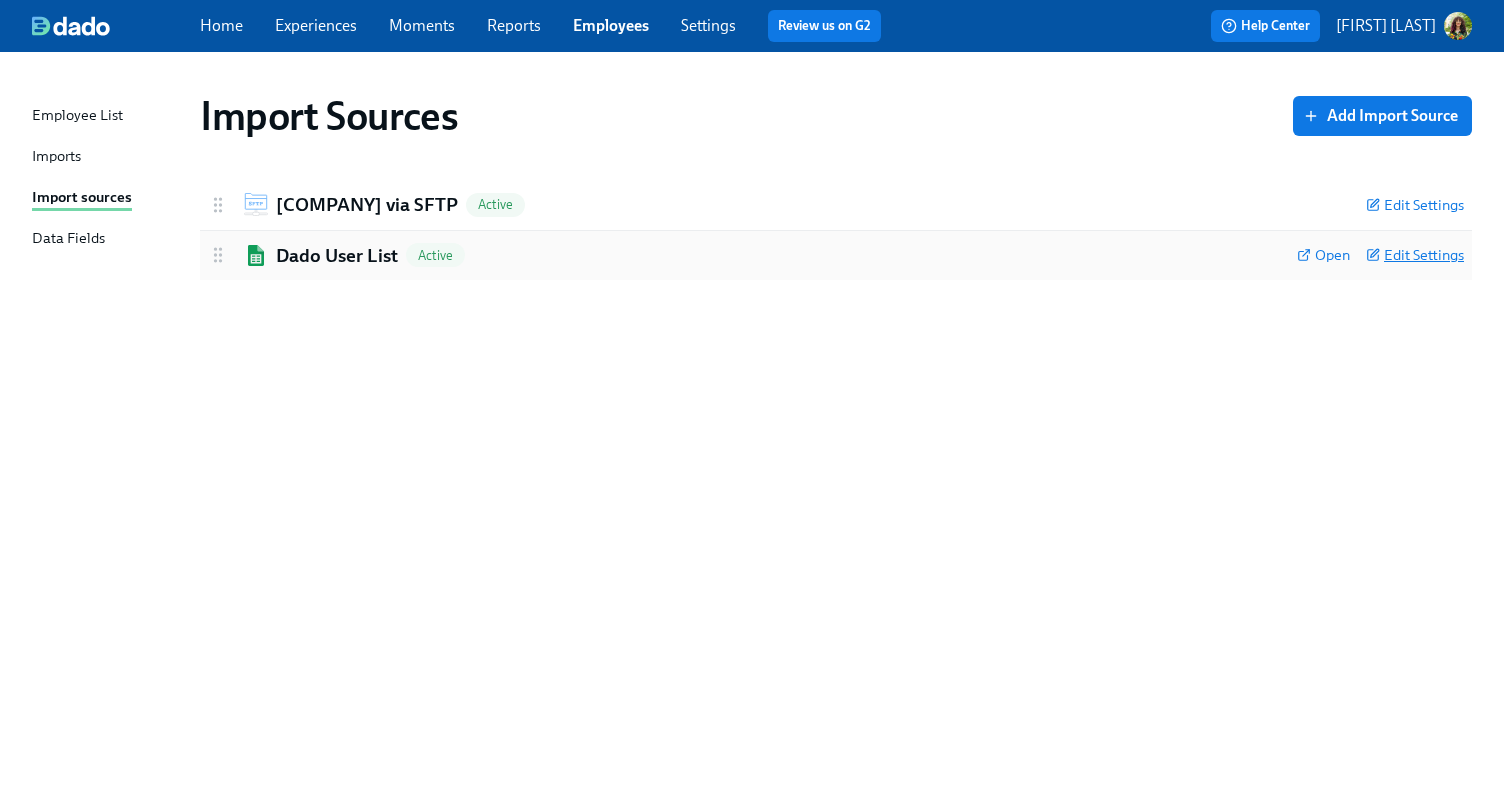 click on "Edit Settings" at bounding box center (1415, 255) 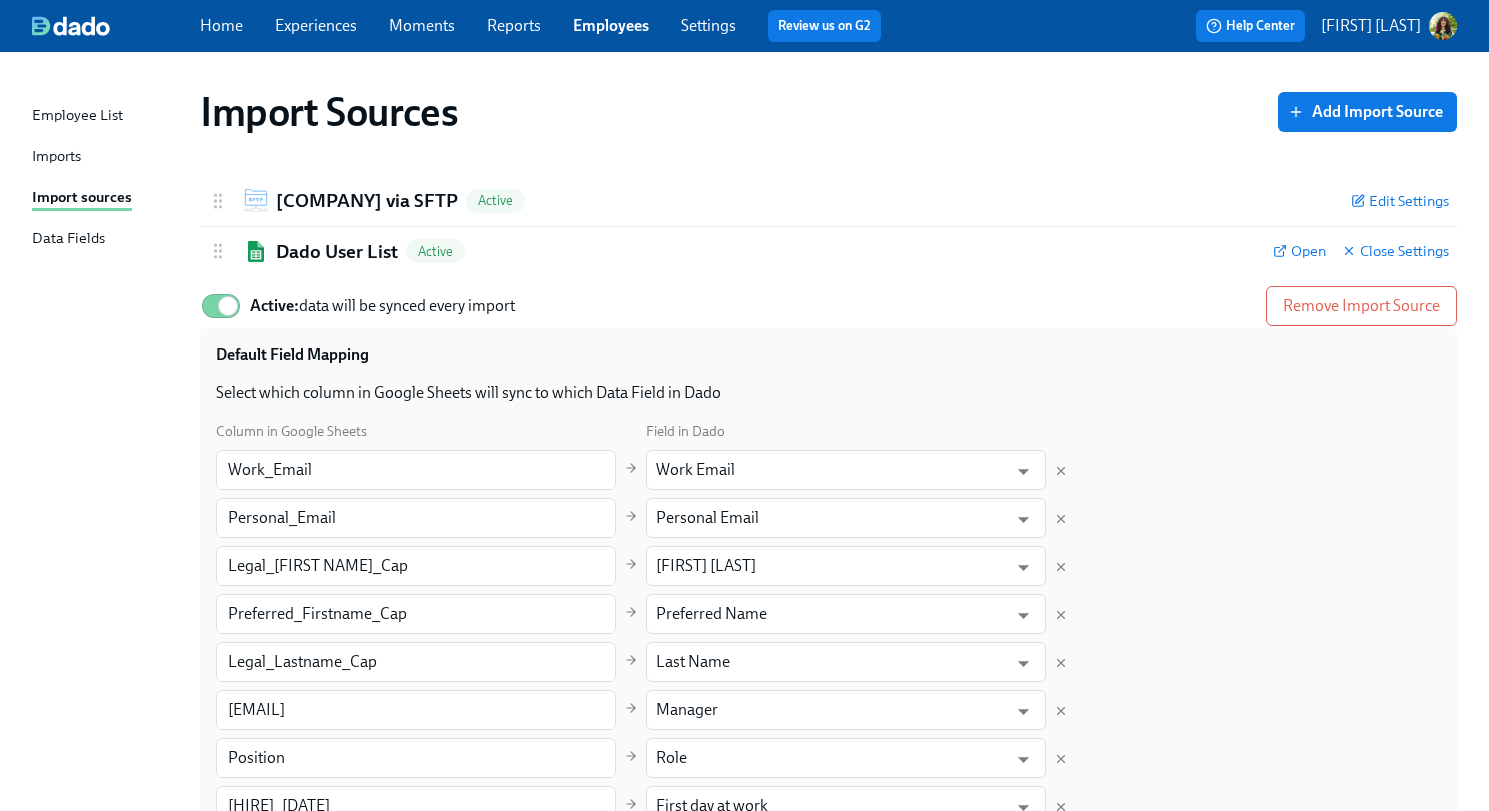 scroll, scrollTop: 0, scrollLeft: 0, axis: both 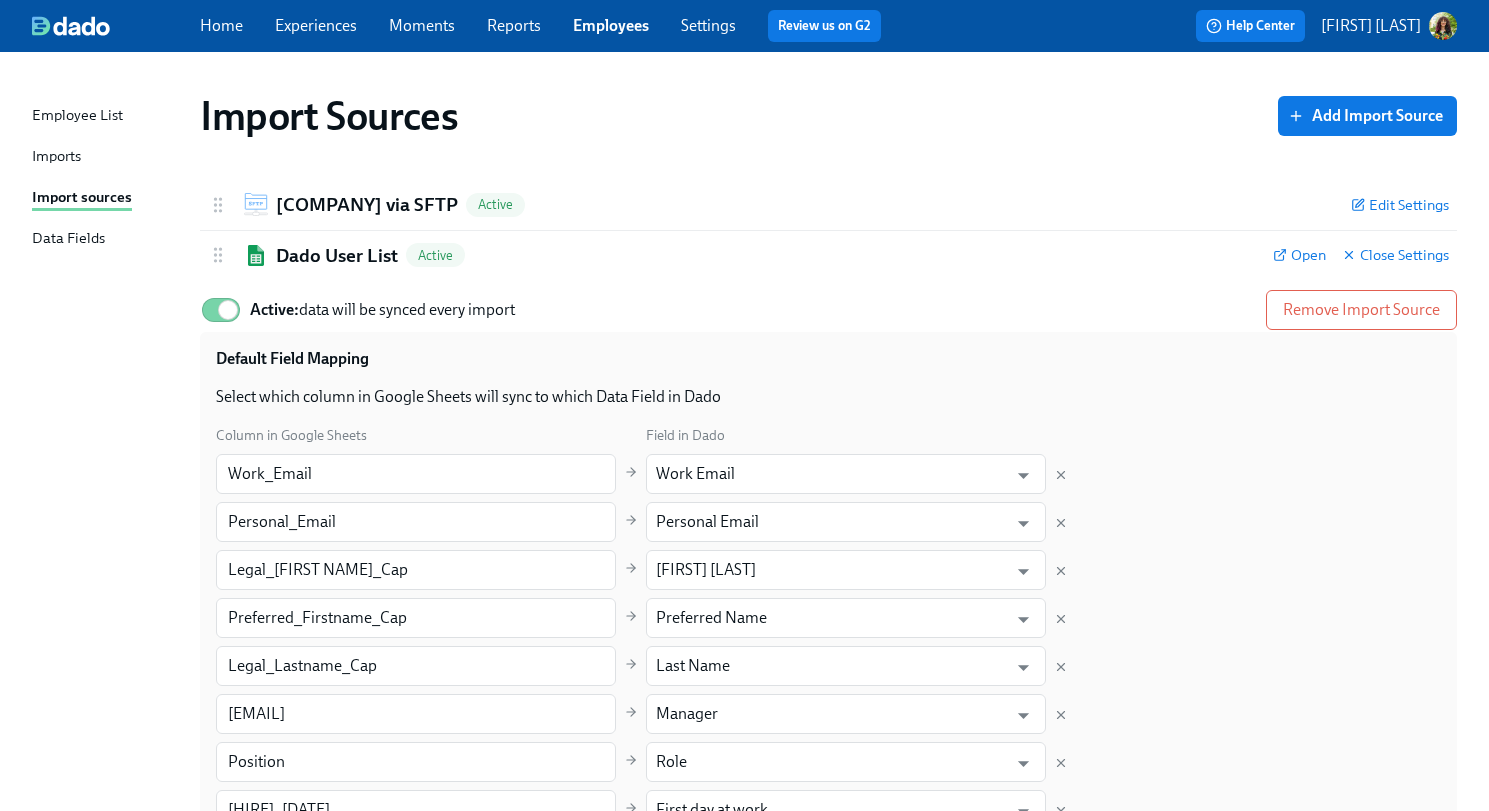click on "Imports" at bounding box center (108, 157) 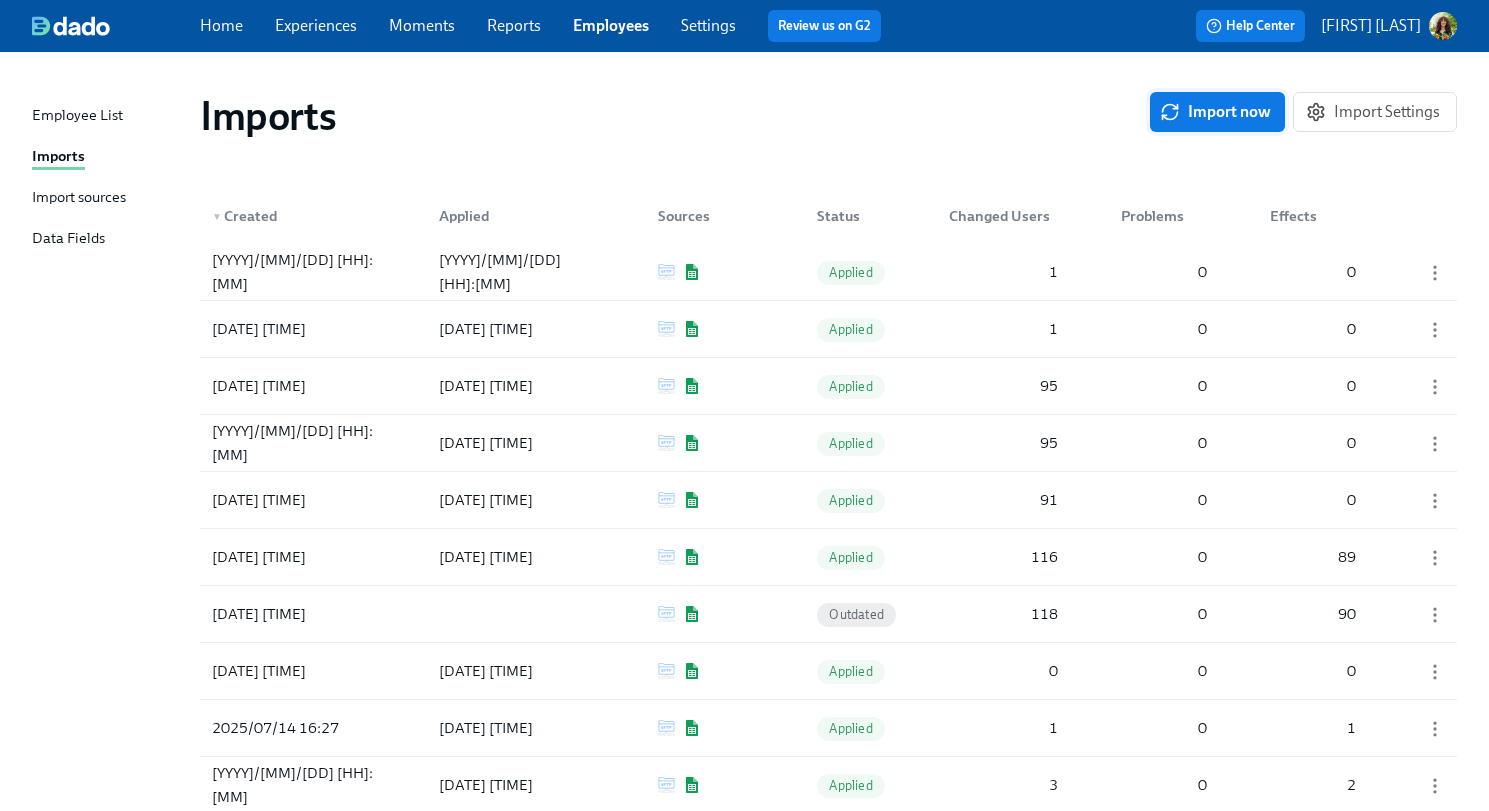 click on "Import now" at bounding box center [1217, 112] 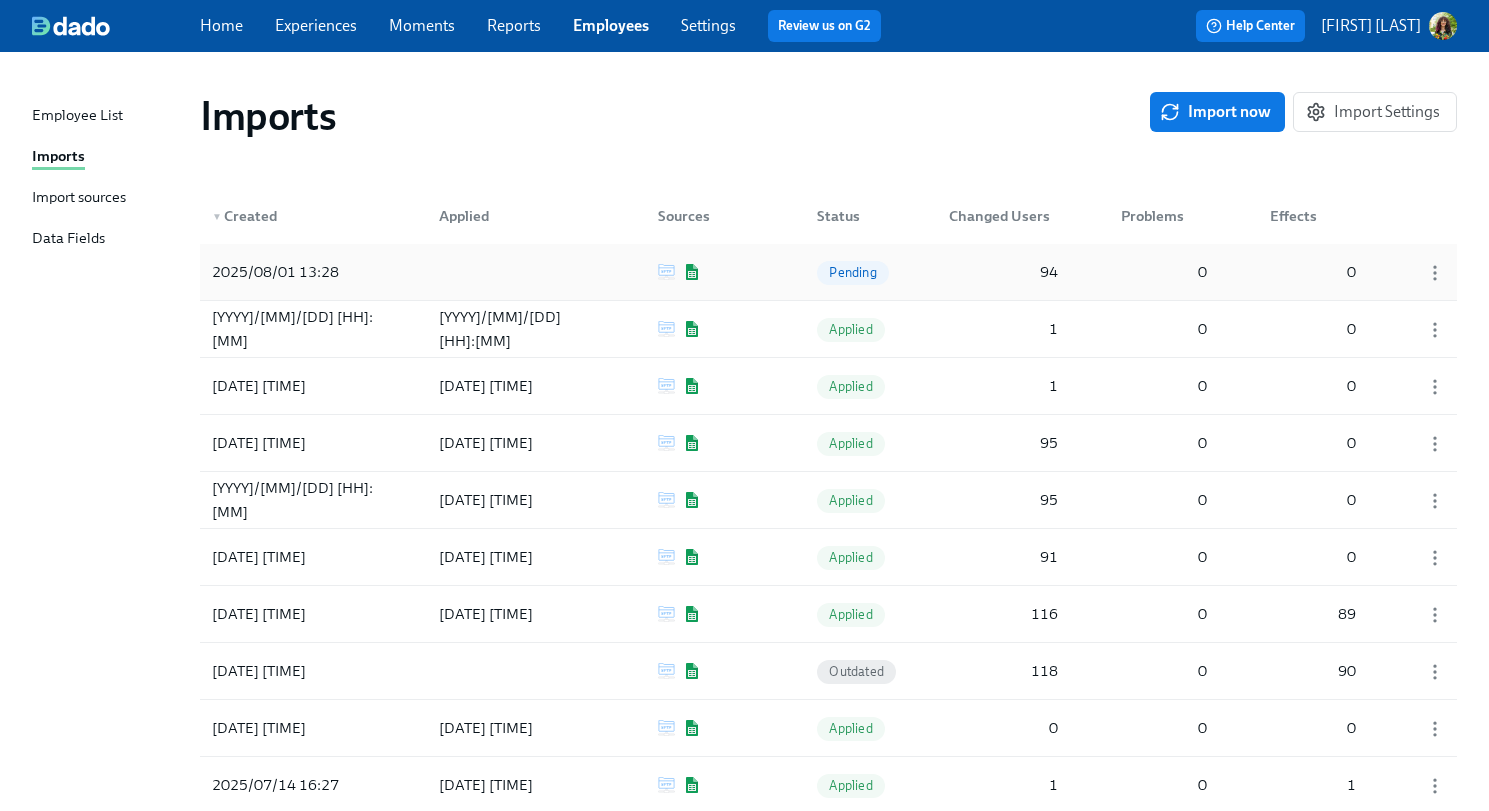 click on "Pending" at bounding box center [852, 272] 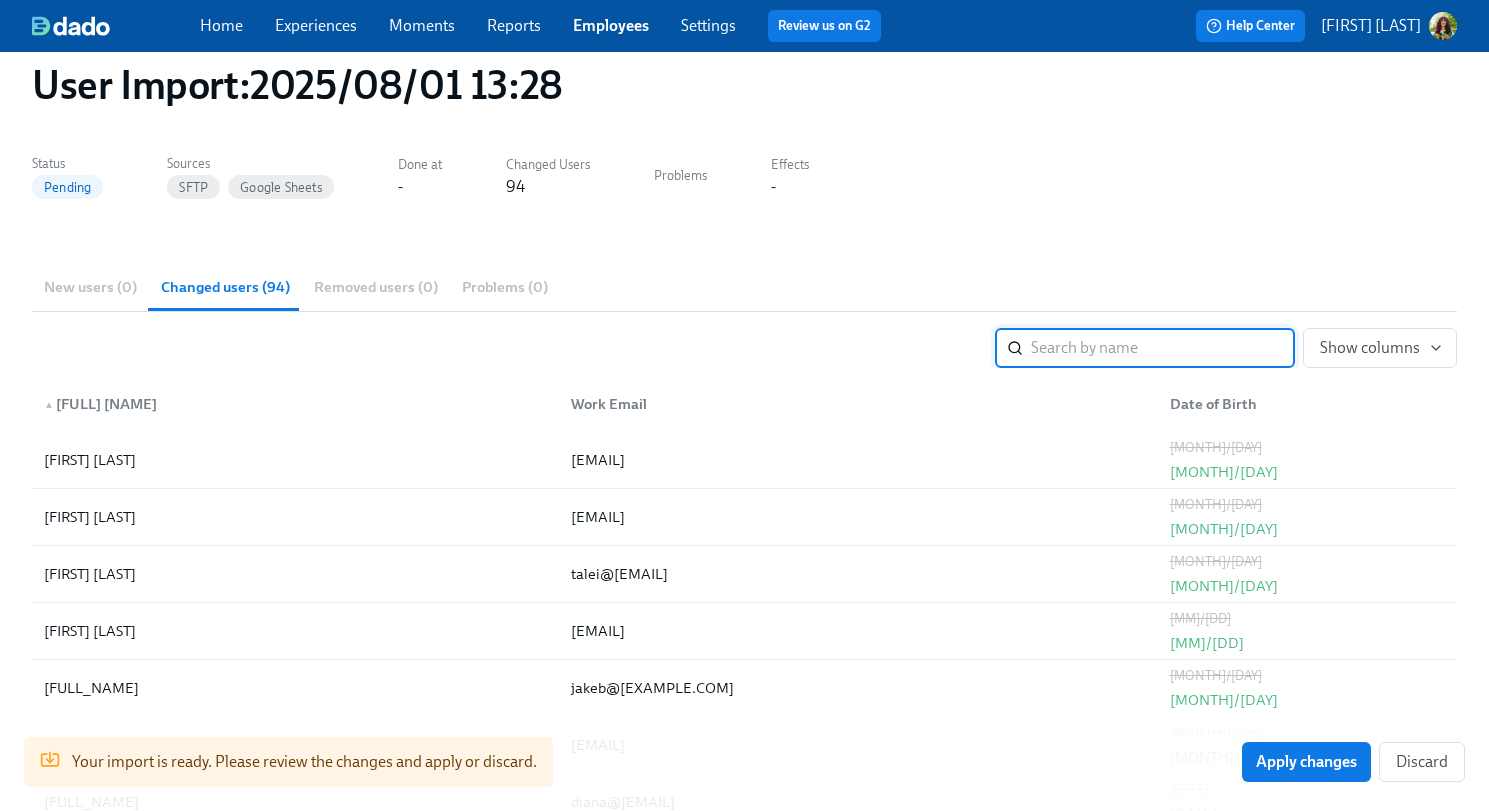 scroll, scrollTop: 187, scrollLeft: 0, axis: vertical 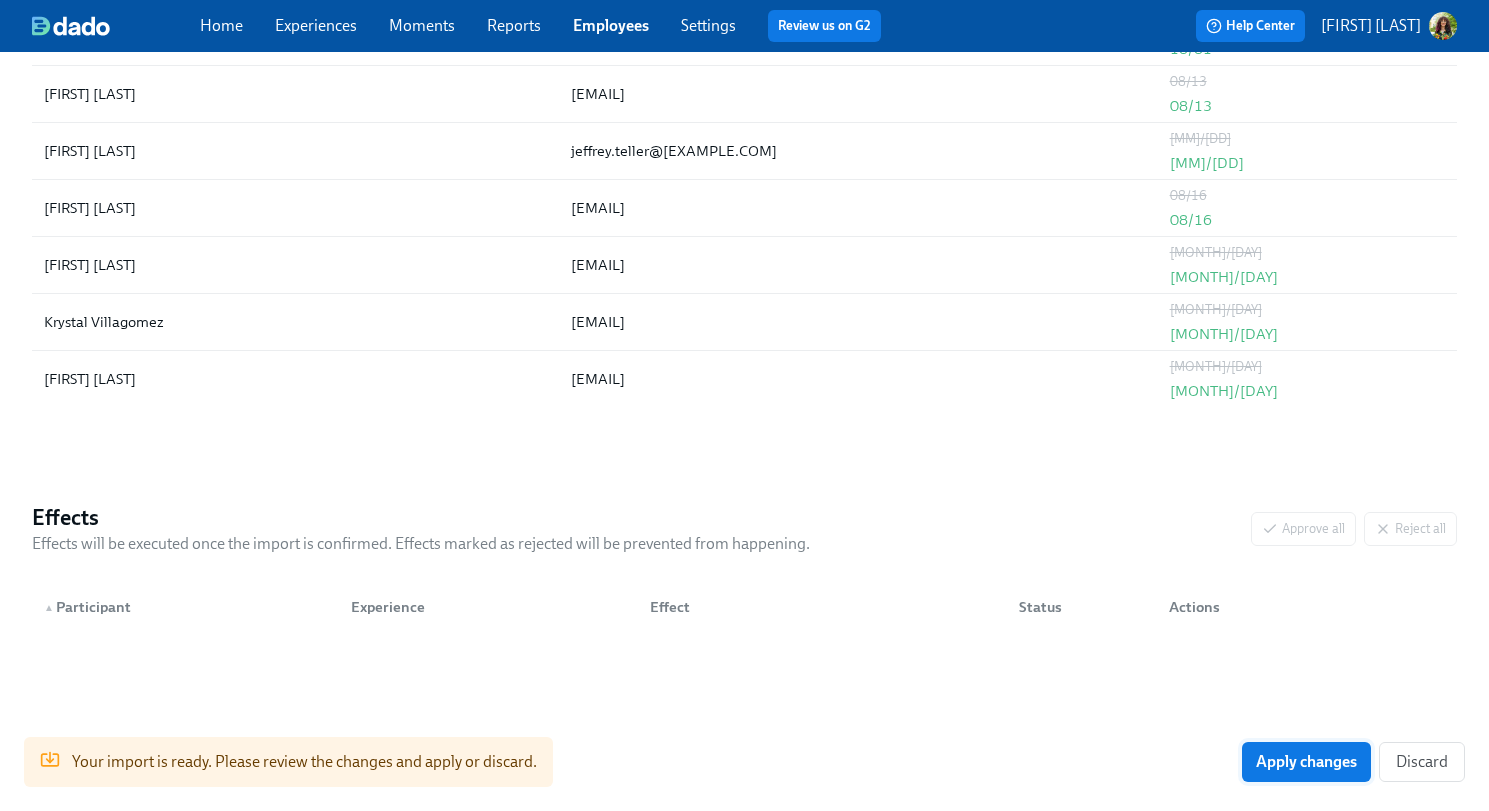 click on "Apply changes" at bounding box center [1306, 762] 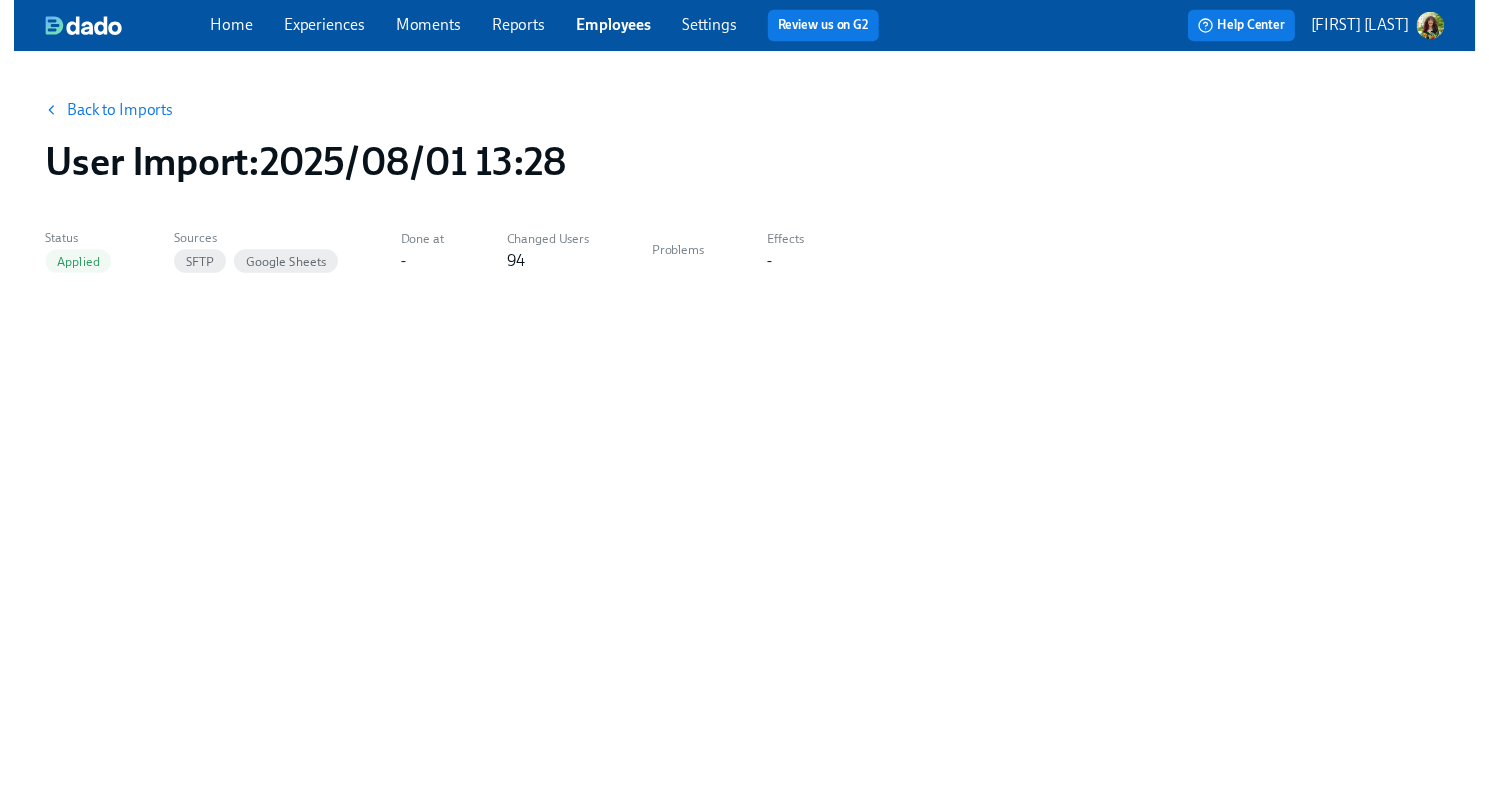 scroll, scrollTop: 0, scrollLeft: 0, axis: both 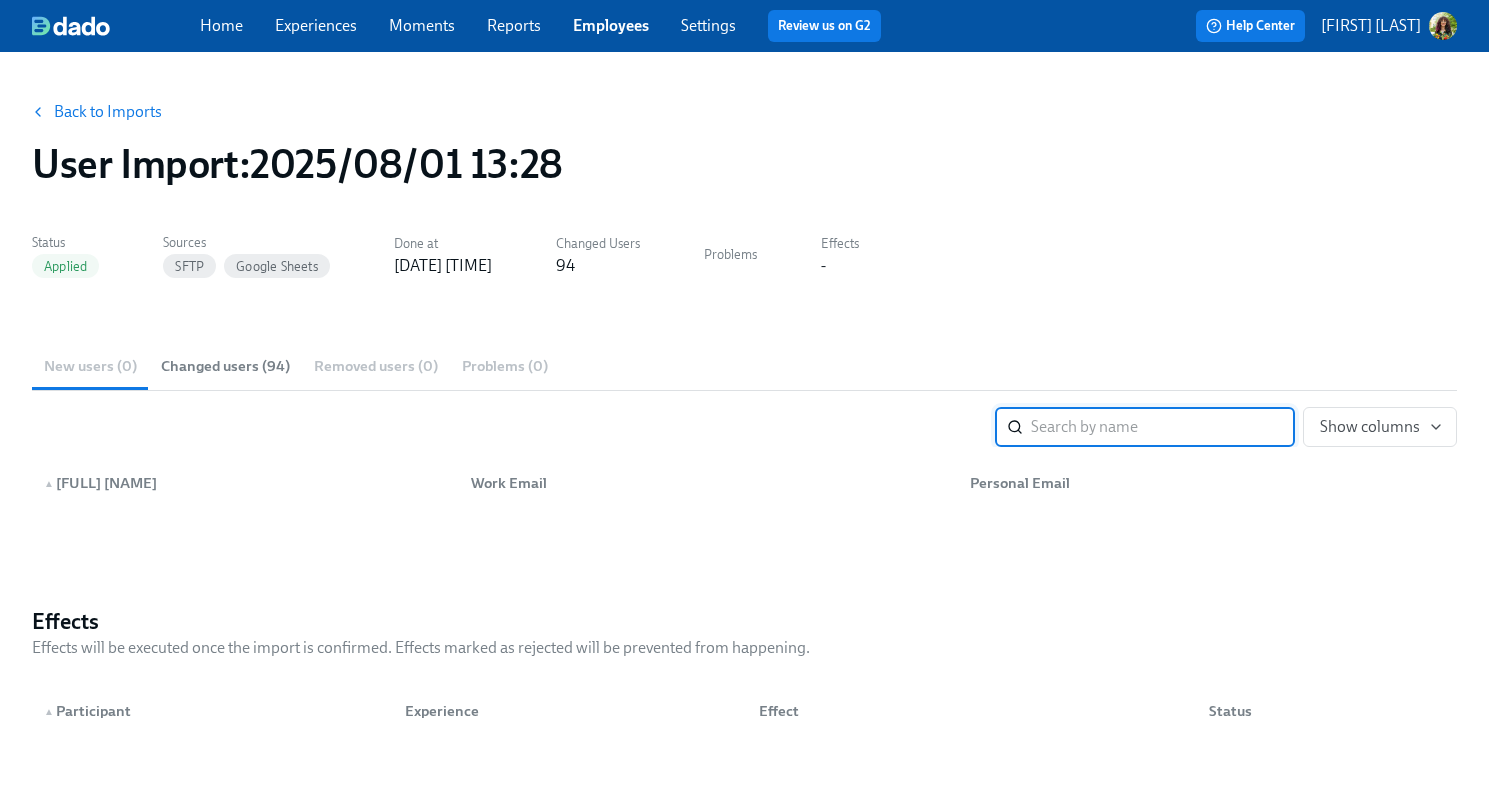 click on "Experiences" at bounding box center (316, 25) 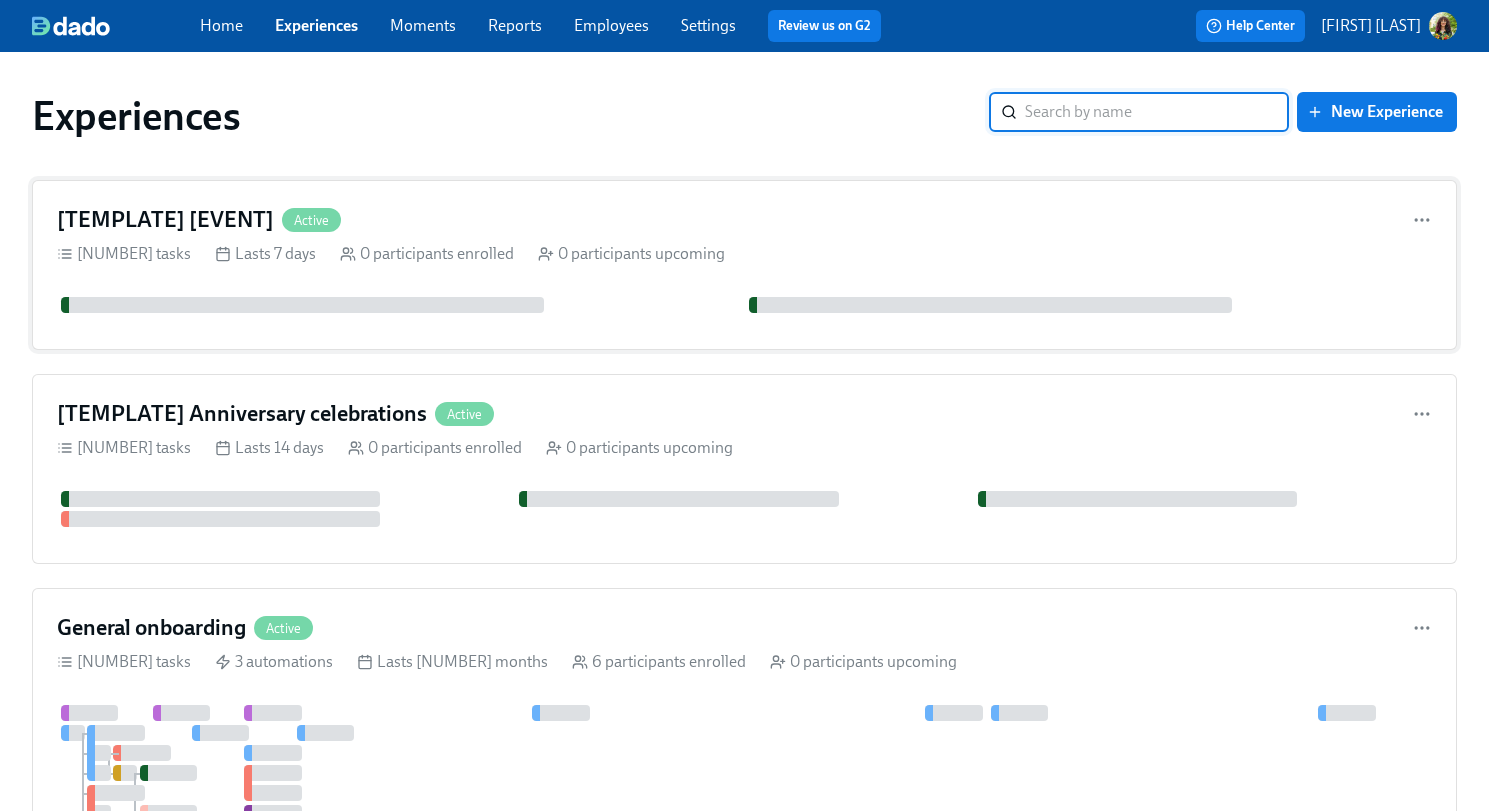 click on "0 tasks   Lasts   7 days   0 participants   enrolled     0 participants   upcoming" at bounding box center [744, 254] 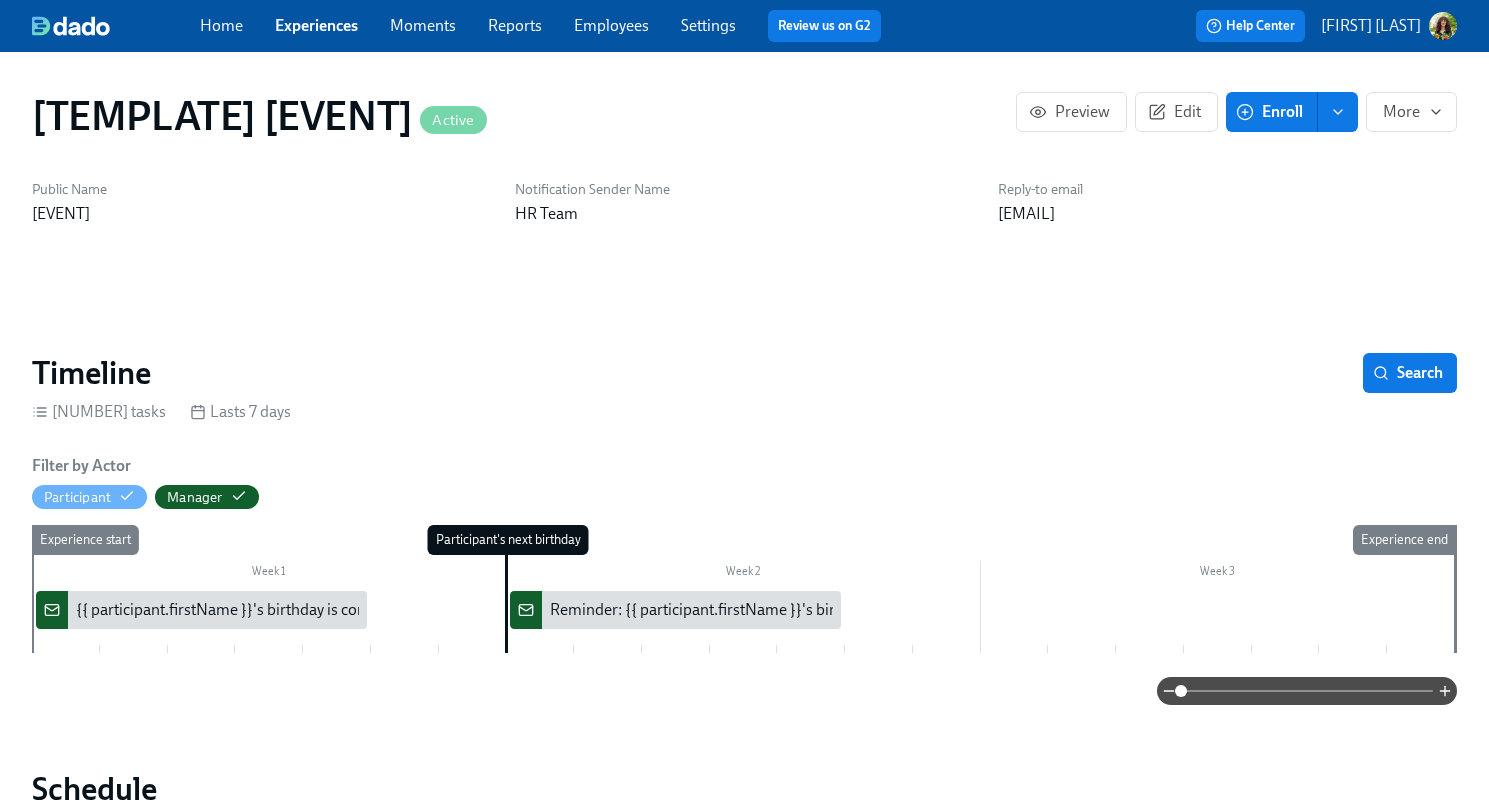click 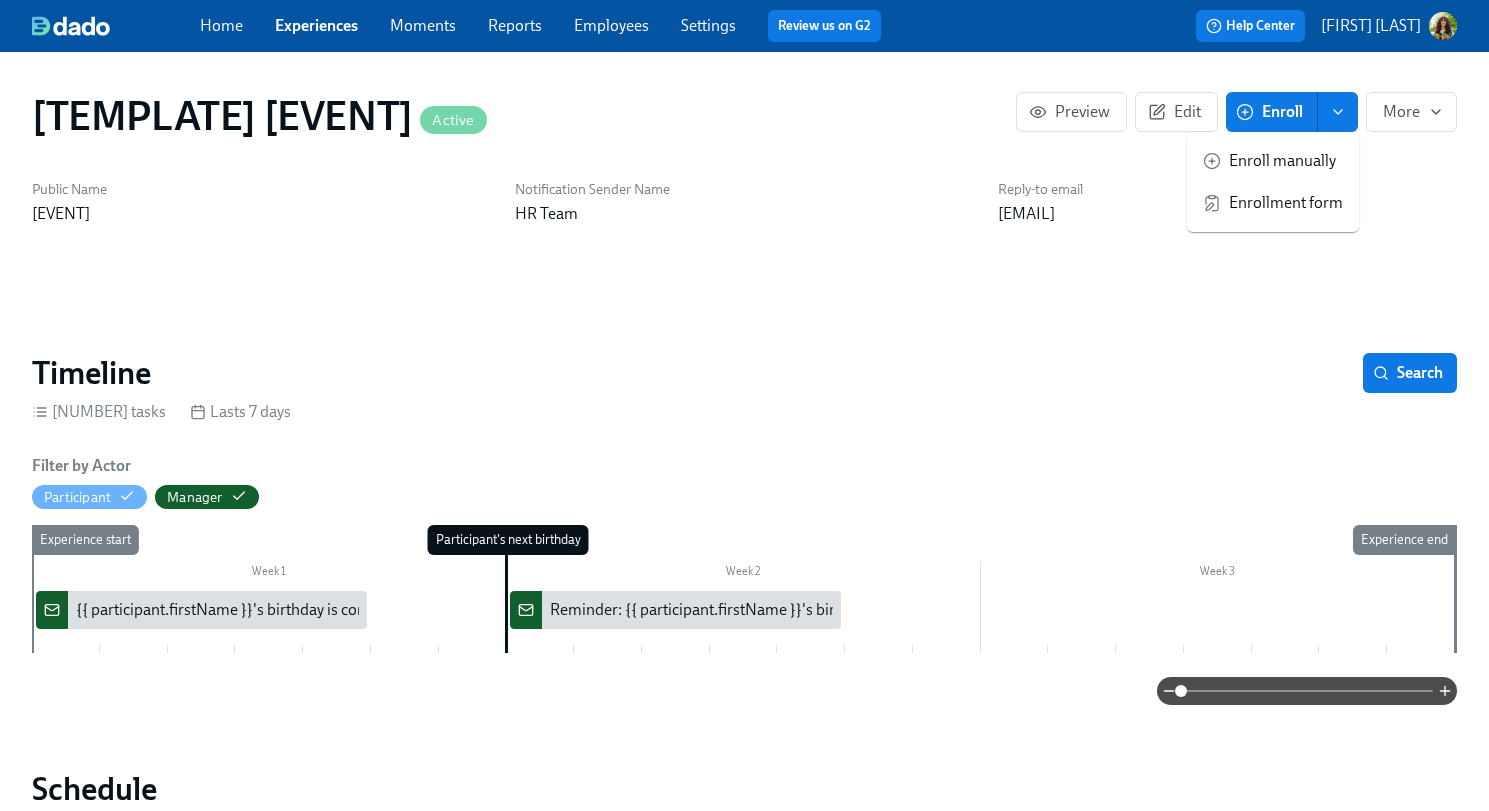 click on "Enroll manually" at bounding box center [1286, 161] 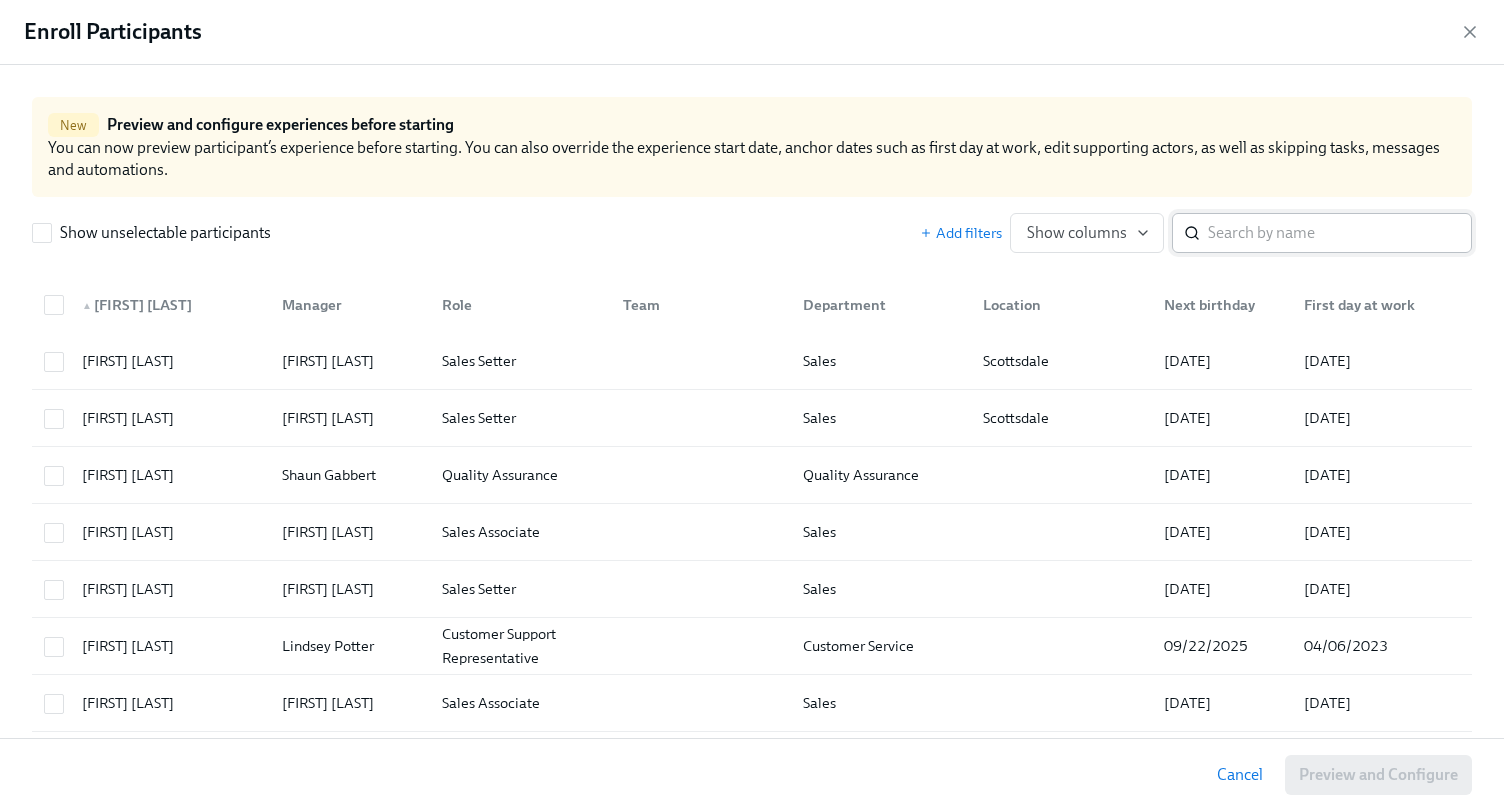 click at bounding box center (1340, 233) 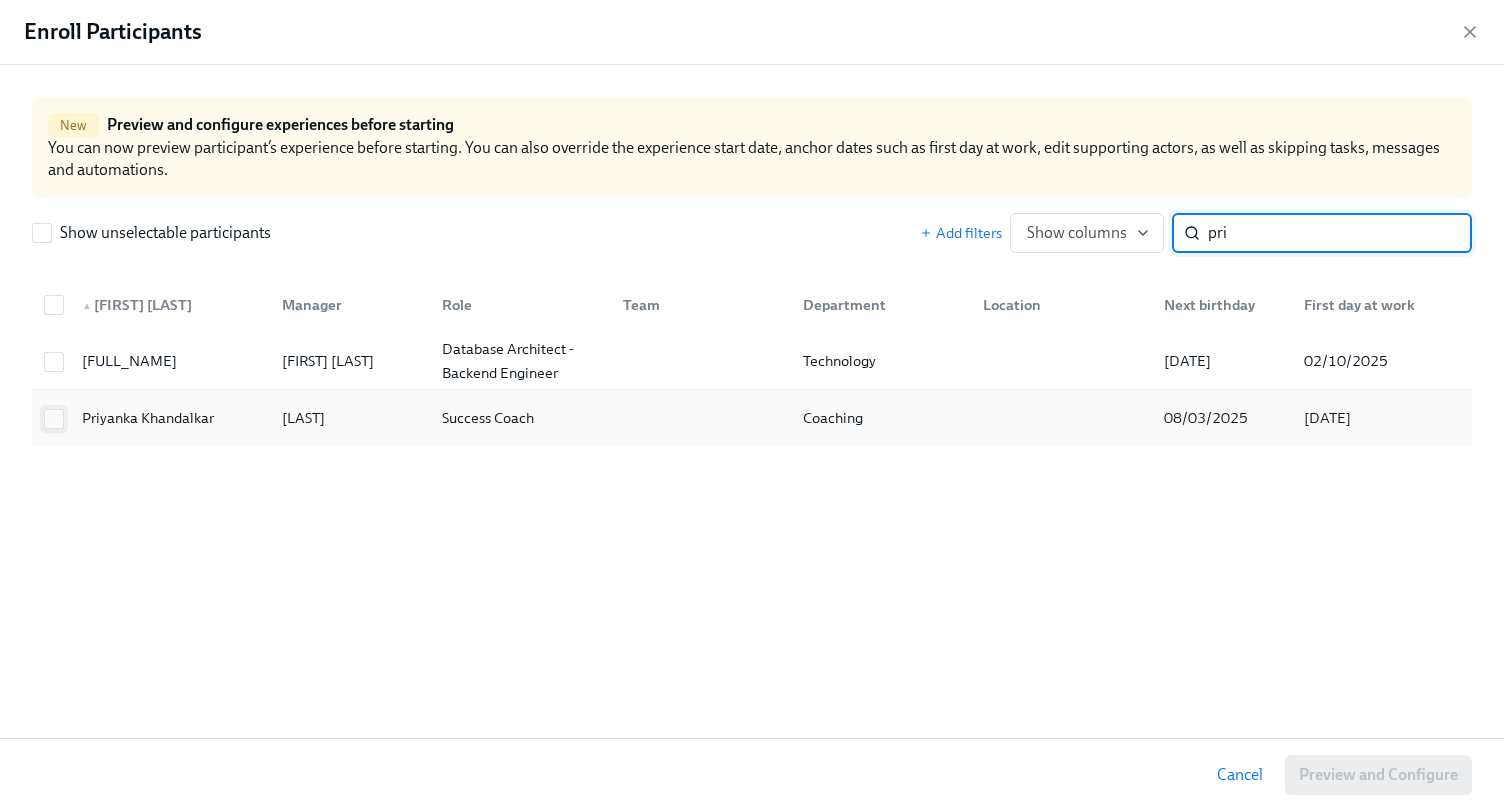 type on "pri" 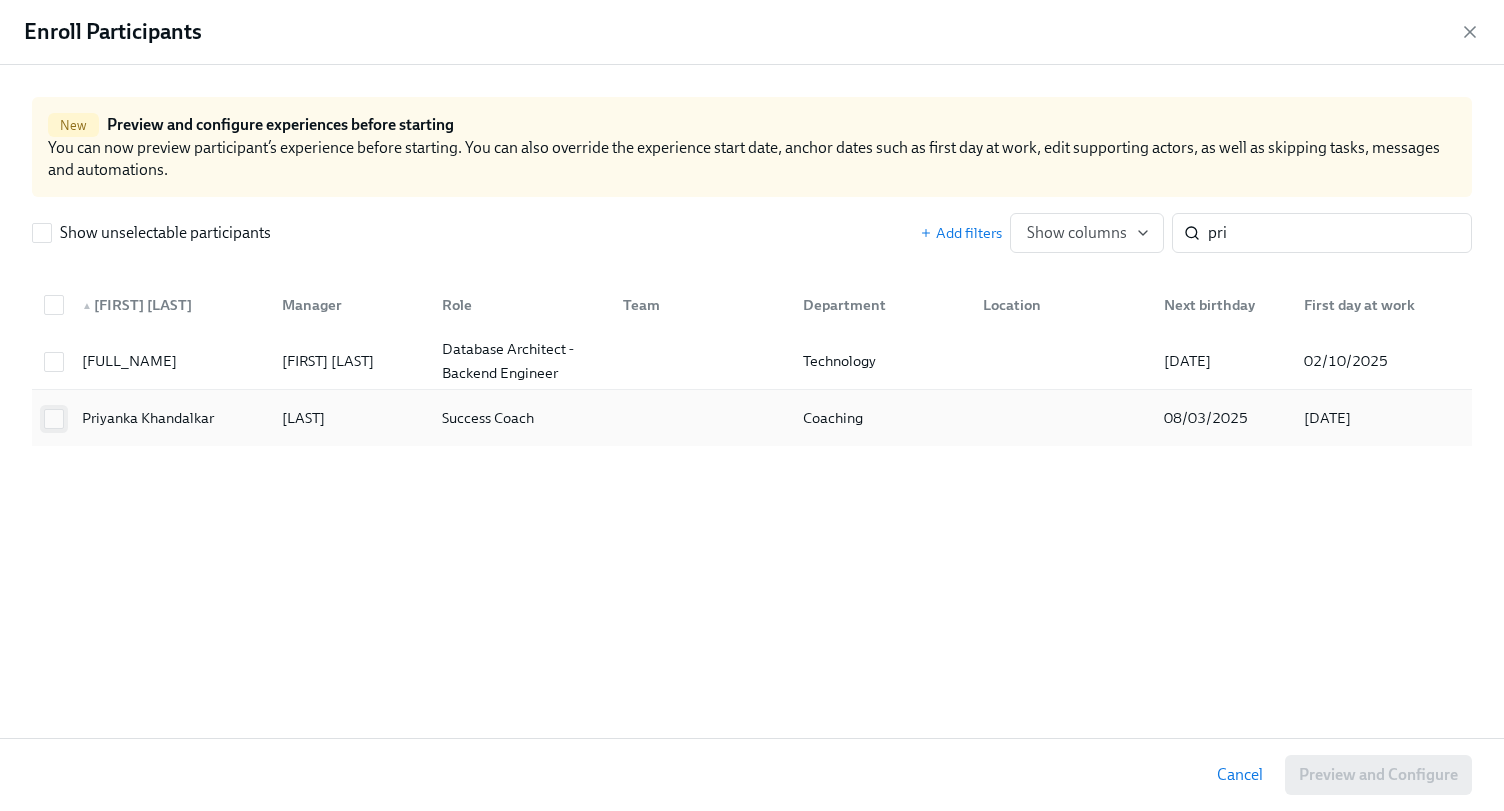 click at bounding box center [54, 419] 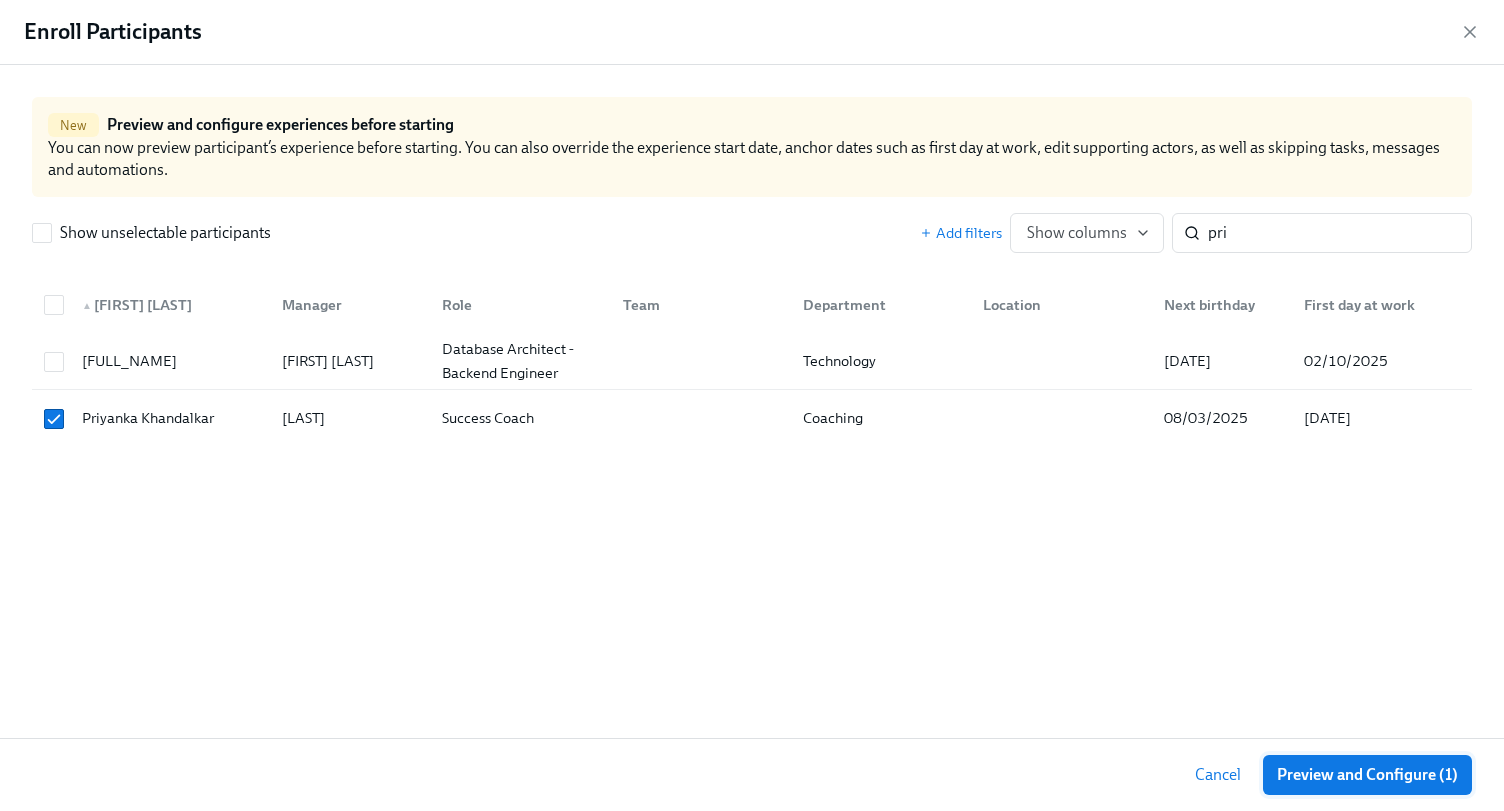 click on "Preview and Configure (1)" at bounding box center (1367, 775) 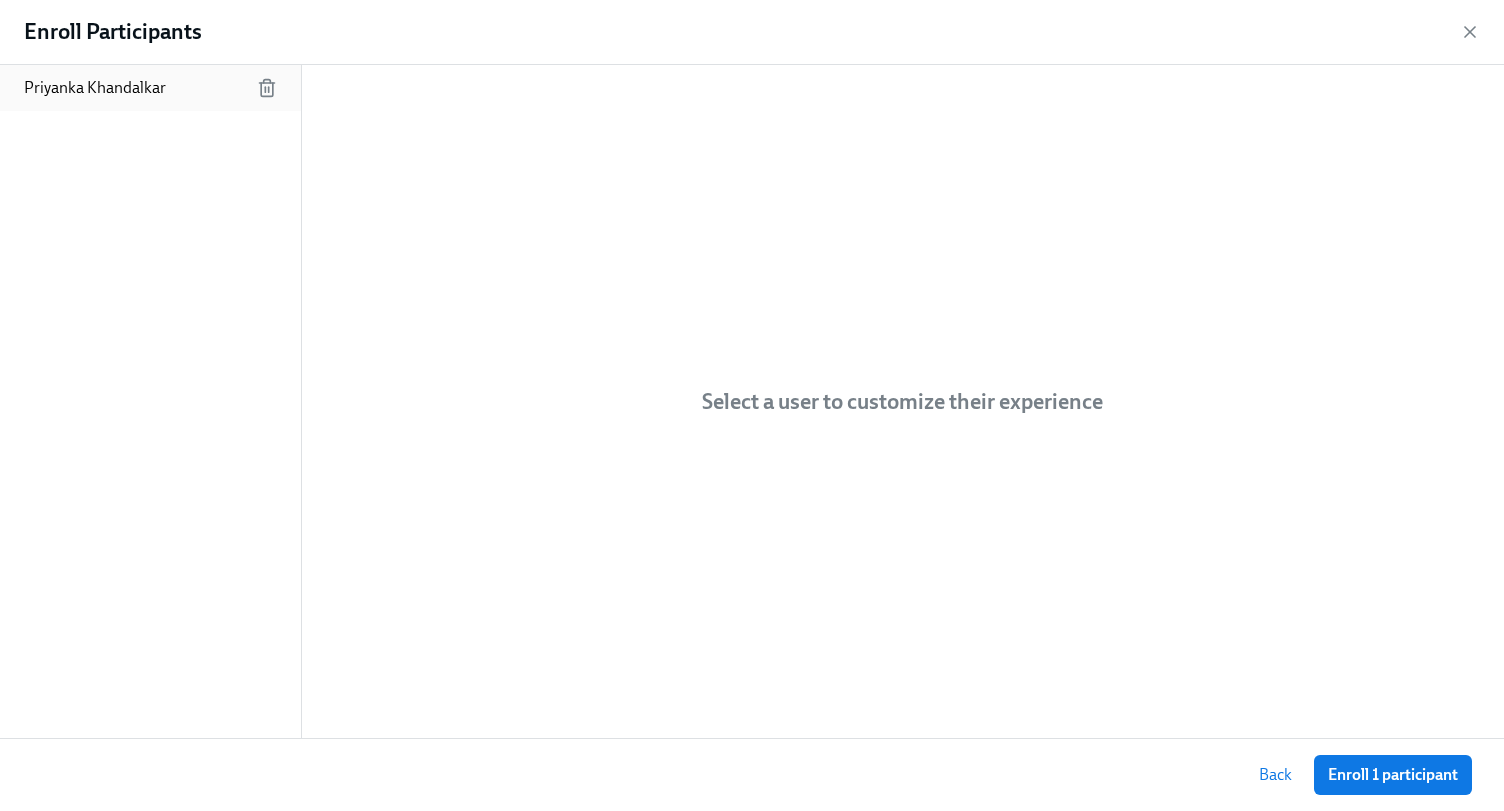 click on "Priyanka Khandalkar" at bounding box center (150, 88) 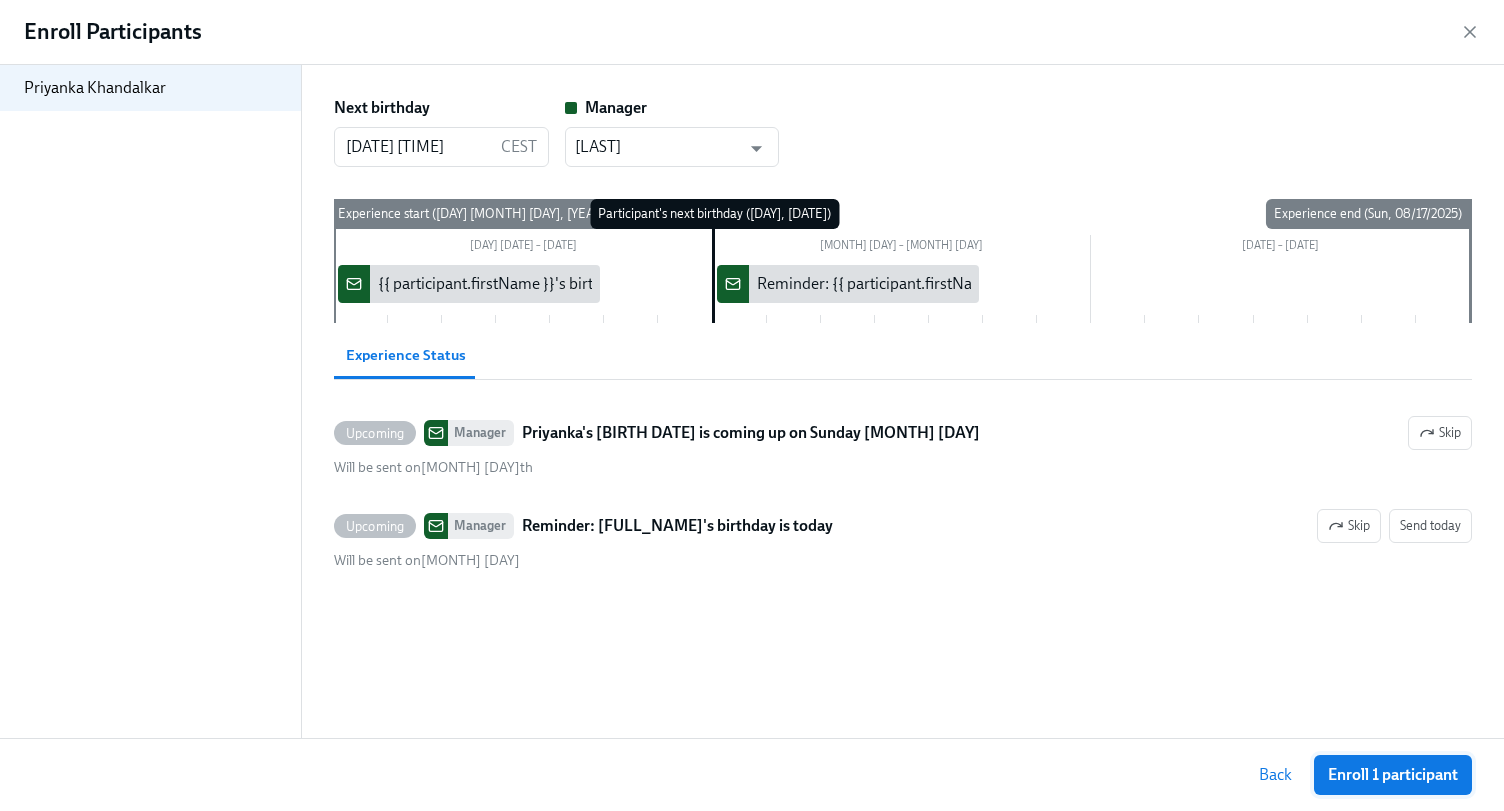 click on "Enroll 1 participant" at bounding box center (1393, 775) 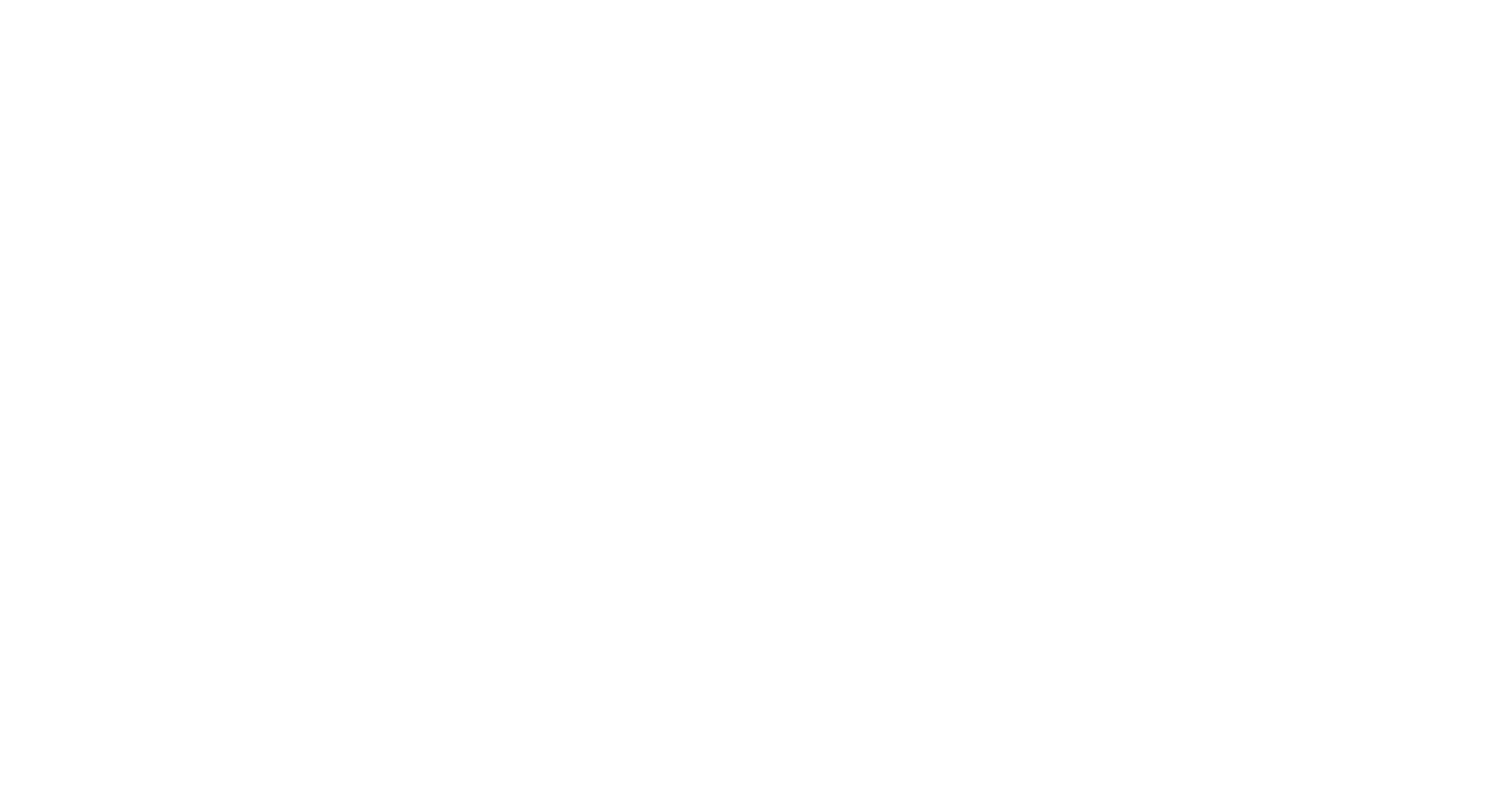 scroll, scrollTop: 0, scrollLeft: 0, axis: both 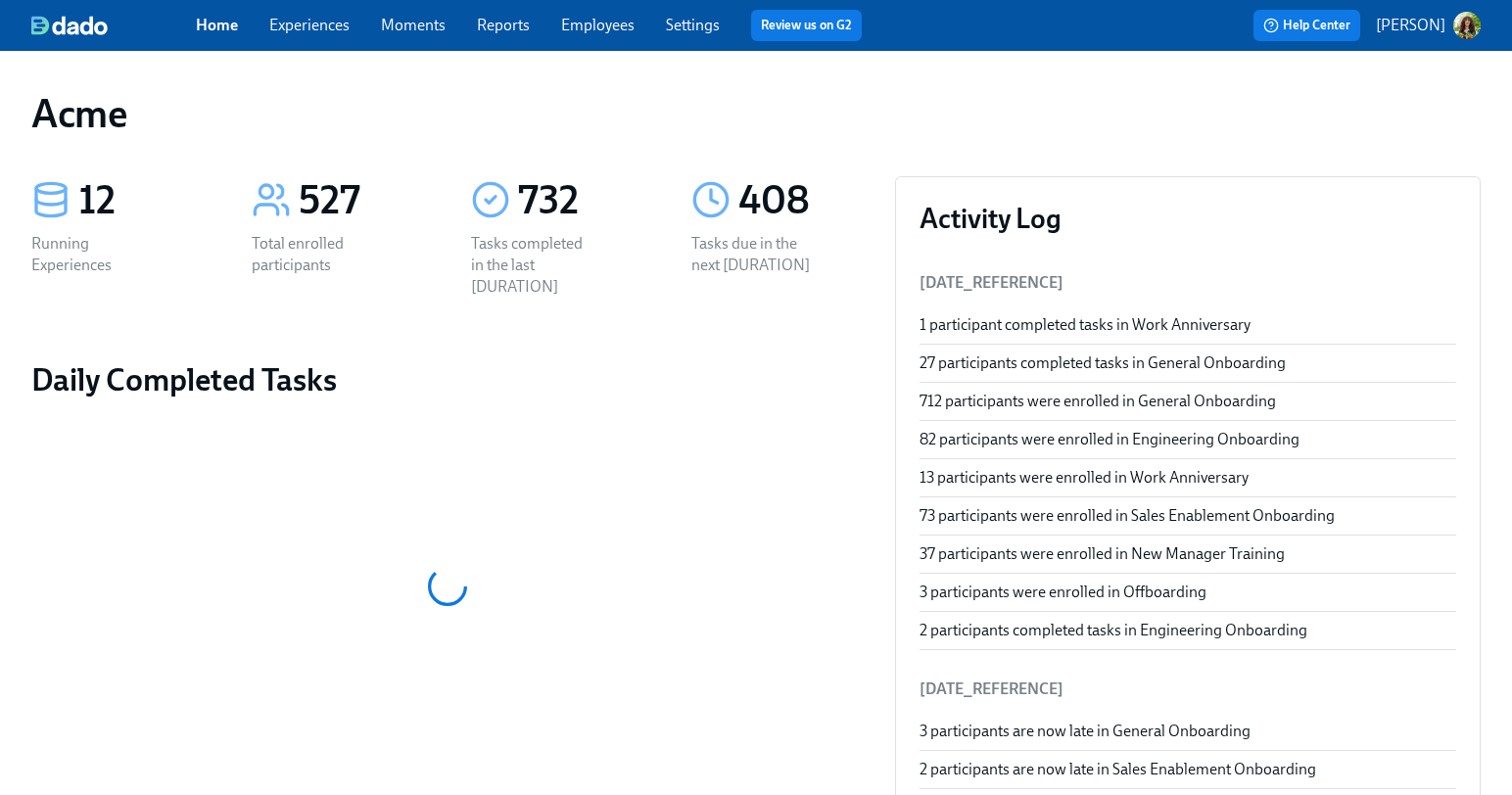 click on "Experiences" at bounding box center [309, 24] 